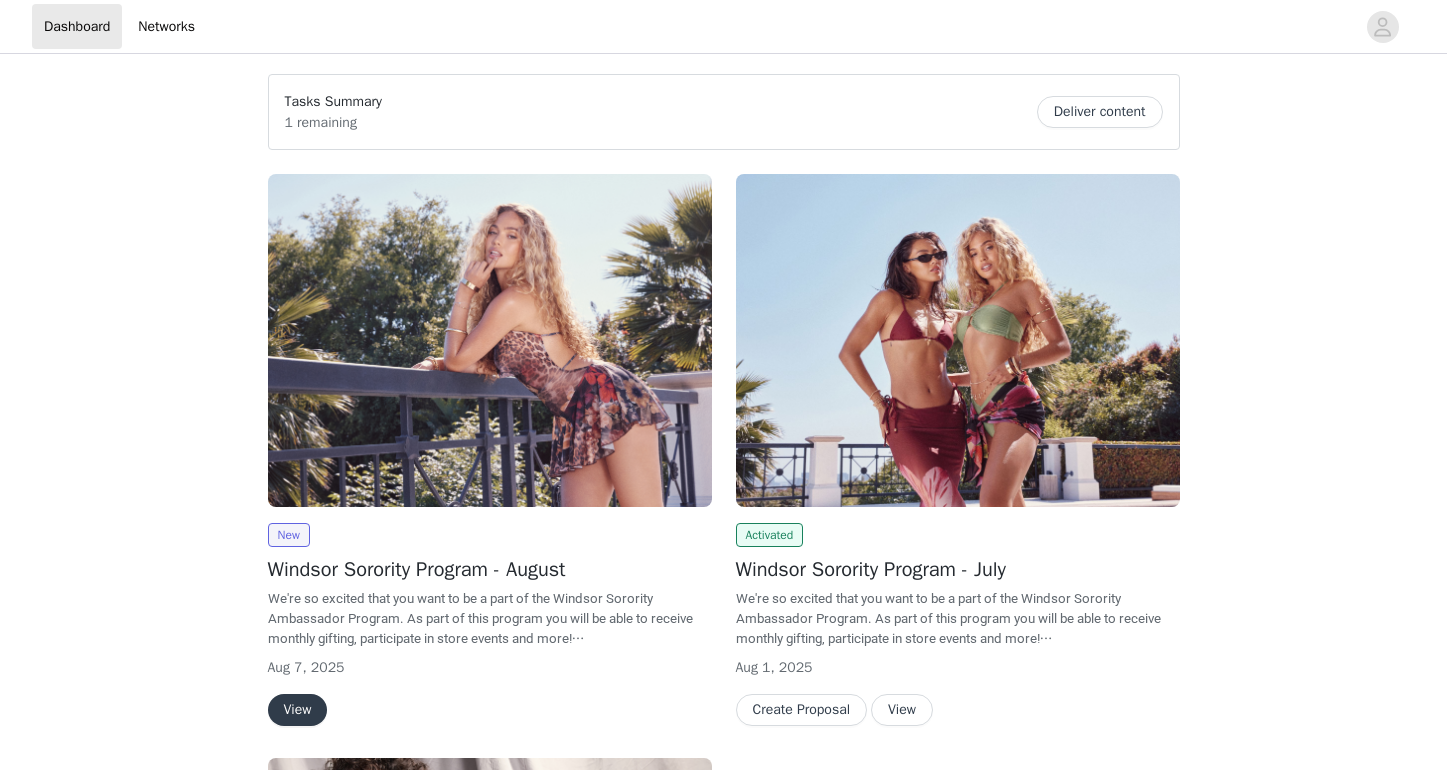 scroll, scrollTop: 0, scrollLeft: 0, axis: both 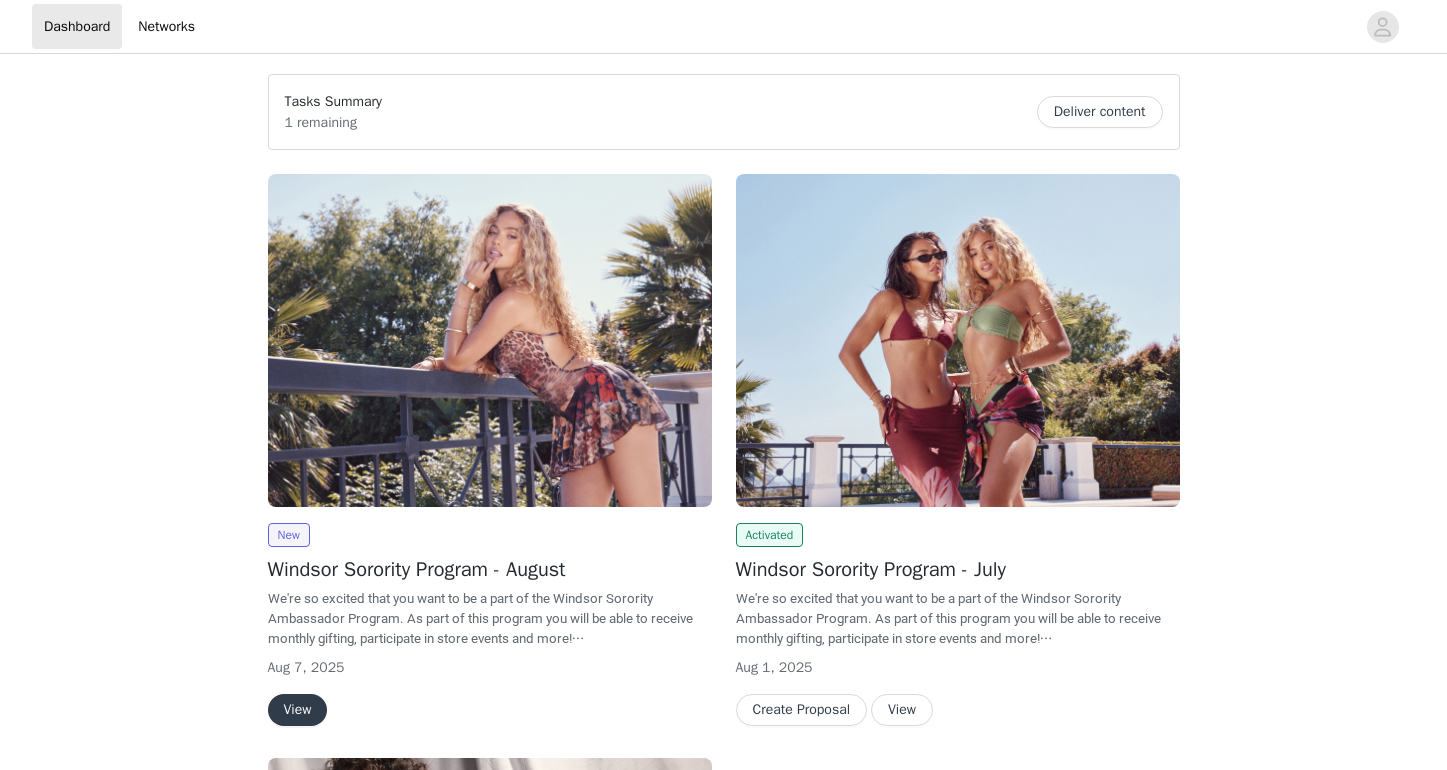 click on "Dashboard Networks" at bounding box center (723, 27) 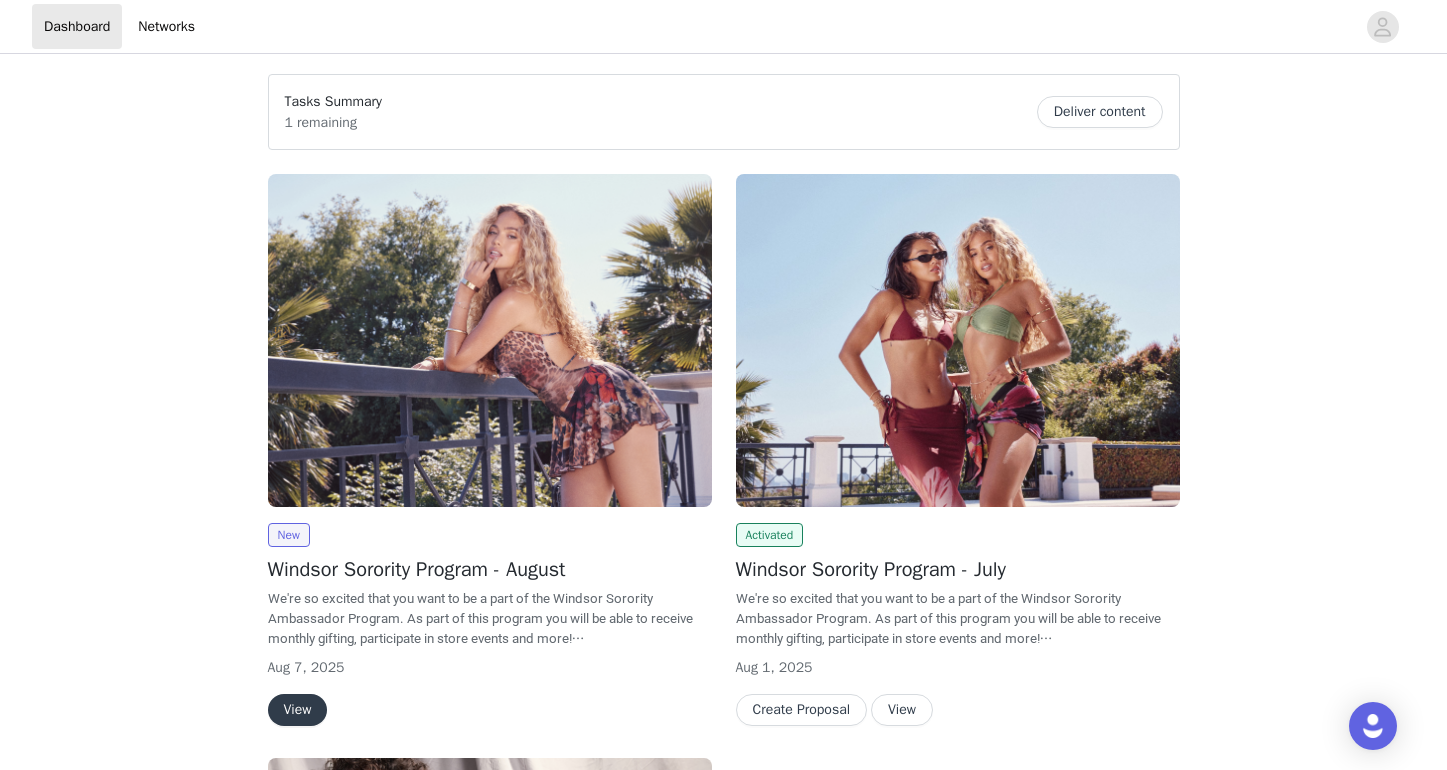 click on "View" at bounding box center [298, 710] 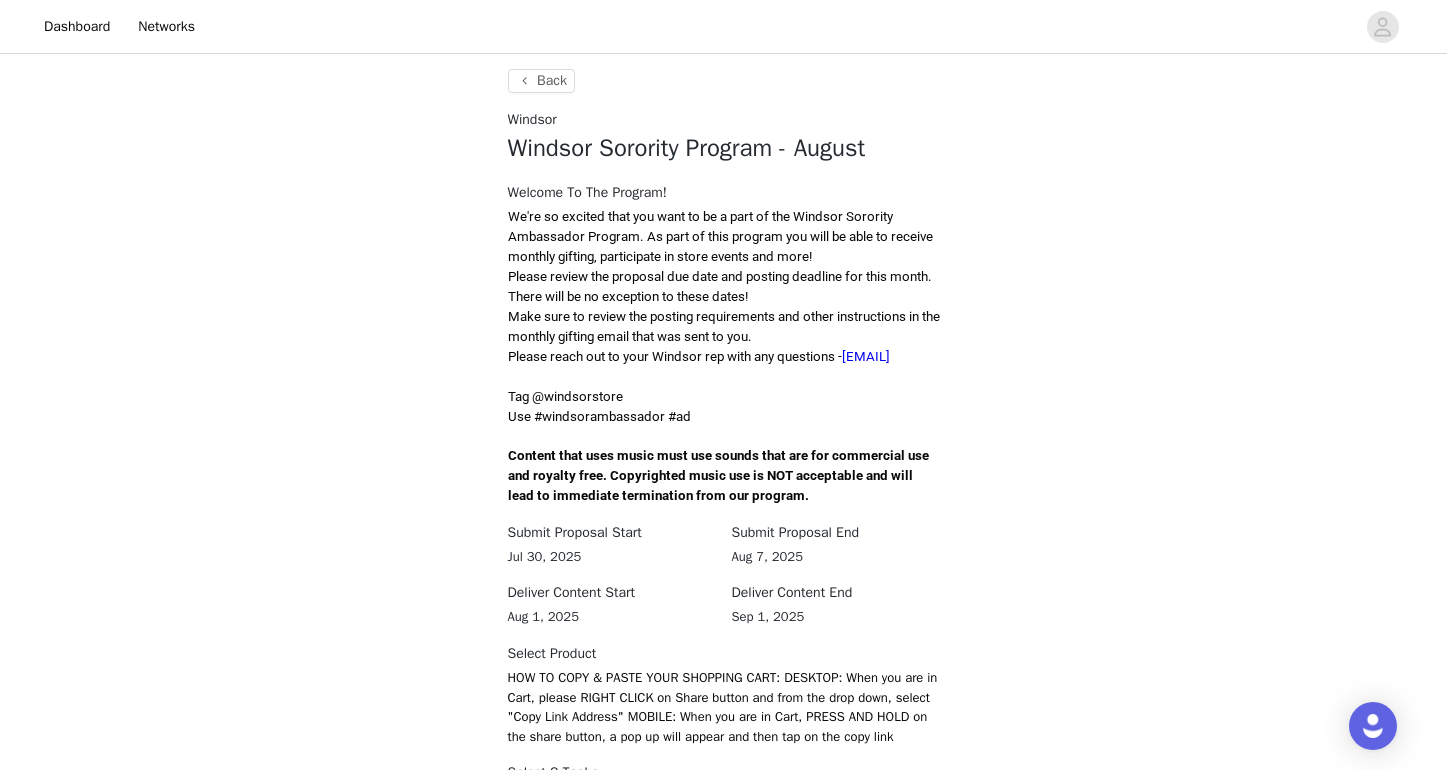 scroll, scrollTop: 327, scrollLeft: 0, axis: vertical 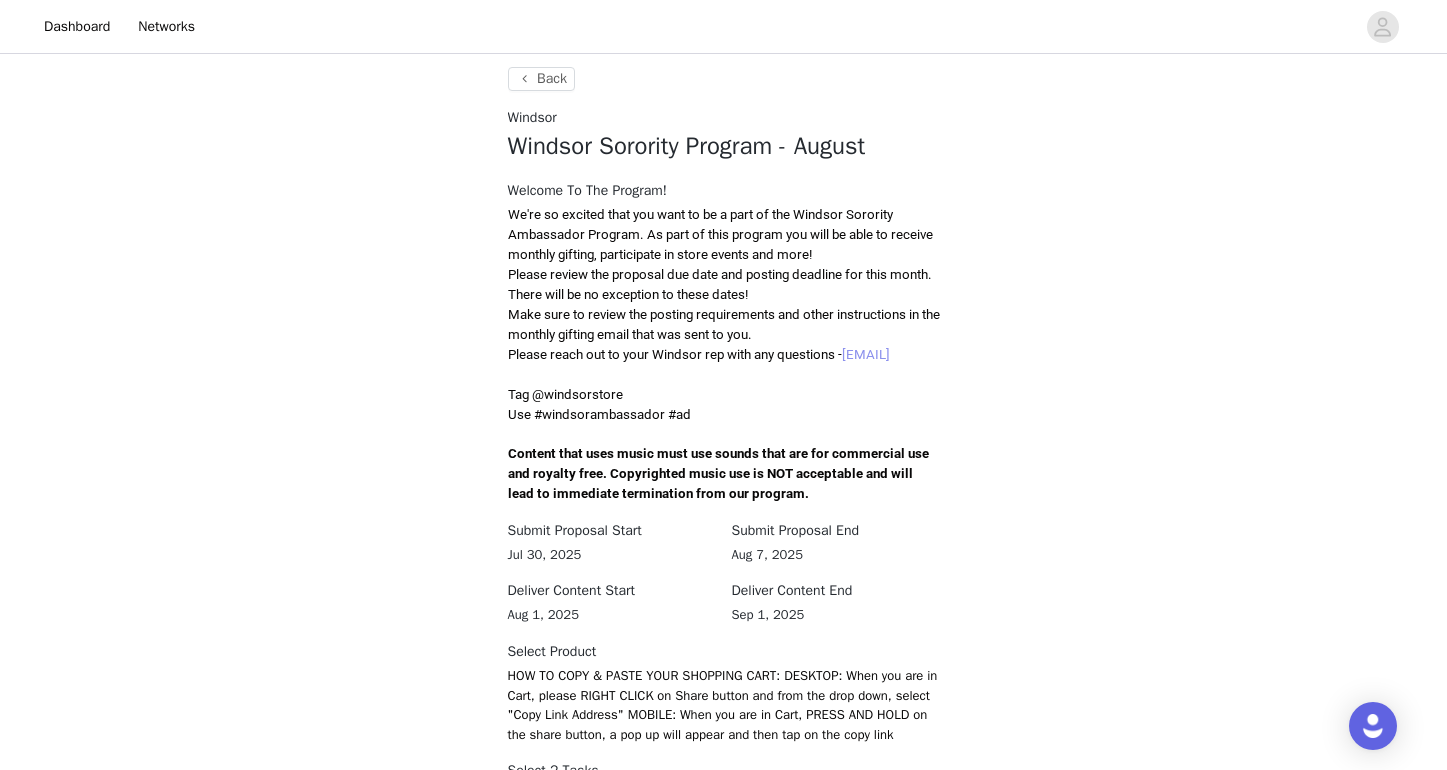 click on "[EMAIL]" at bounding box center [866, 354] 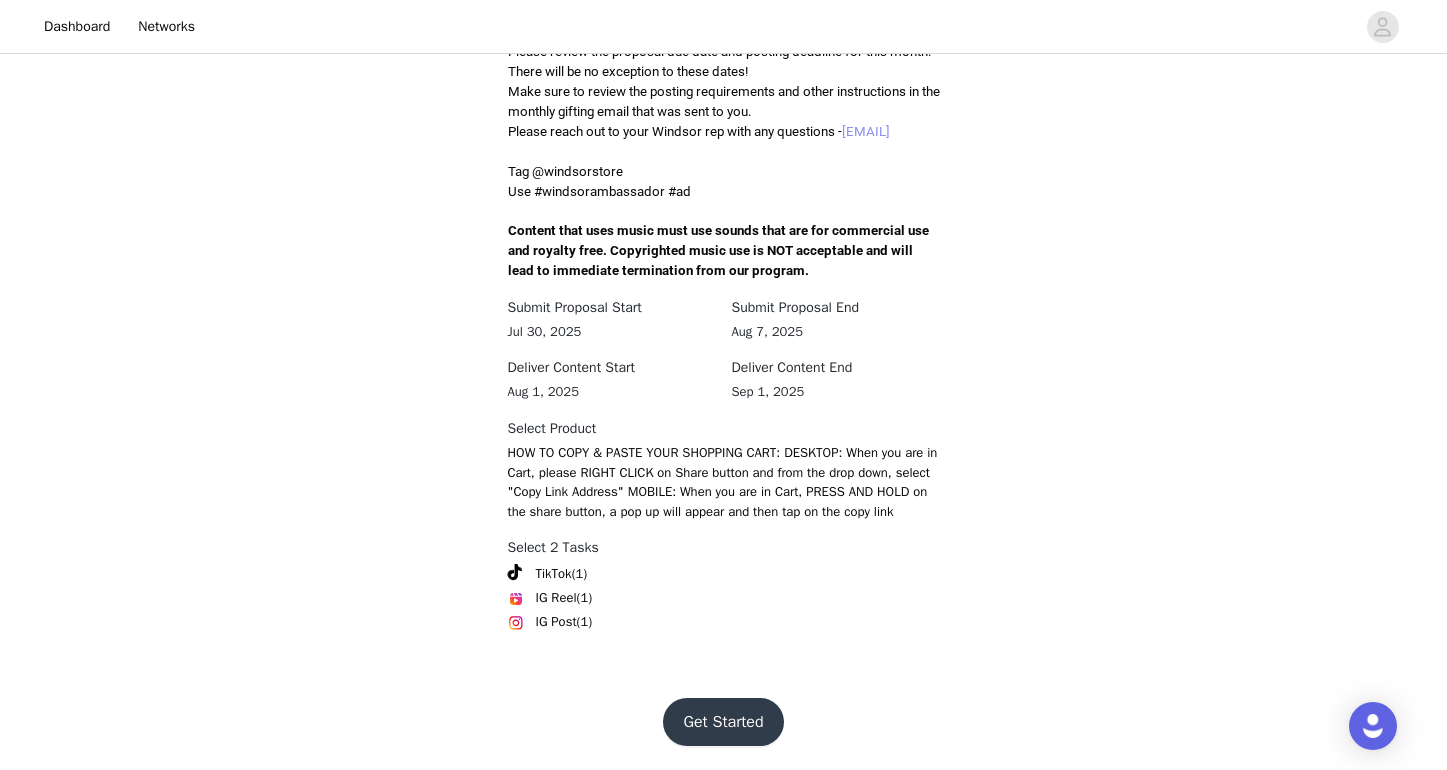 scroll, scrollTop: 590, scrollLeft: 0, axis: vertical 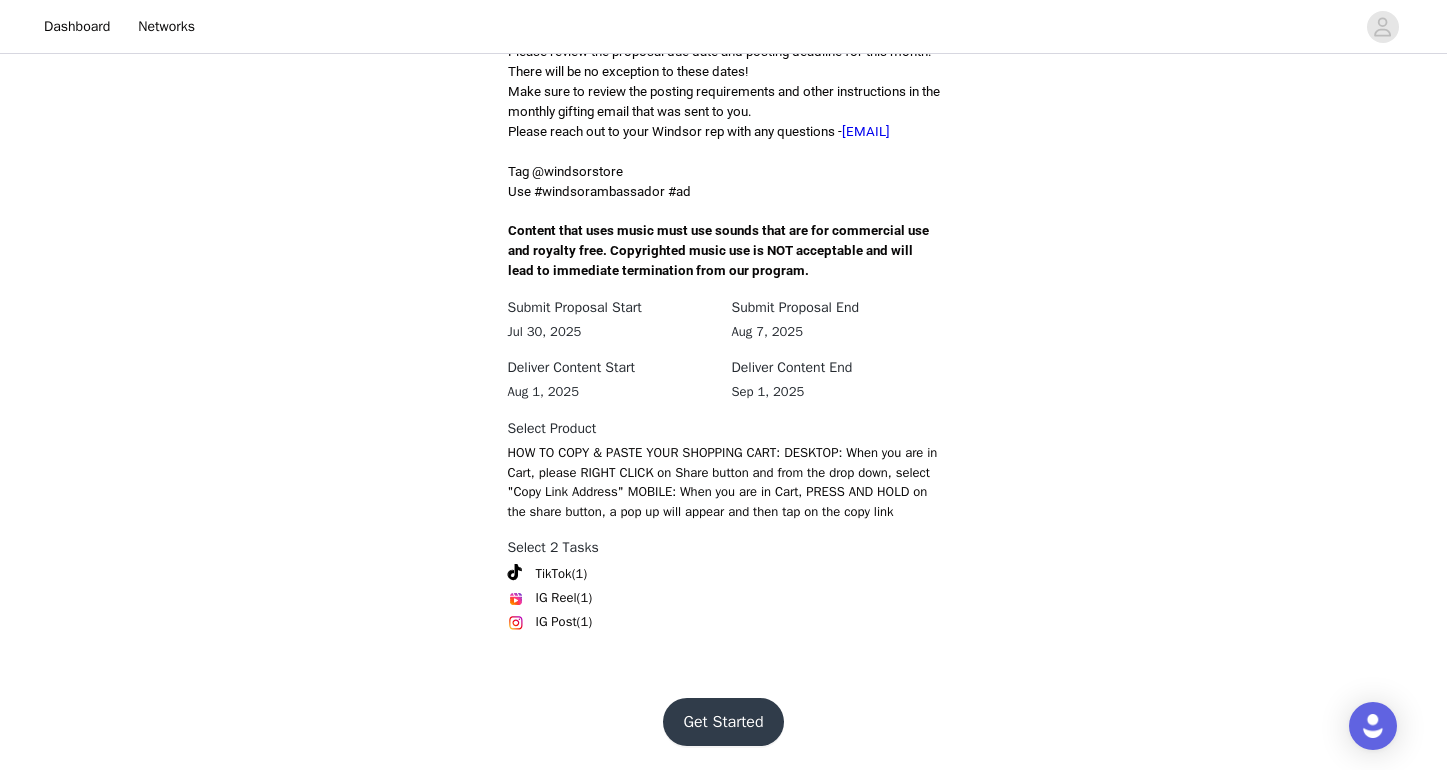 click on "Get Started" at bounding box center (723, 722) 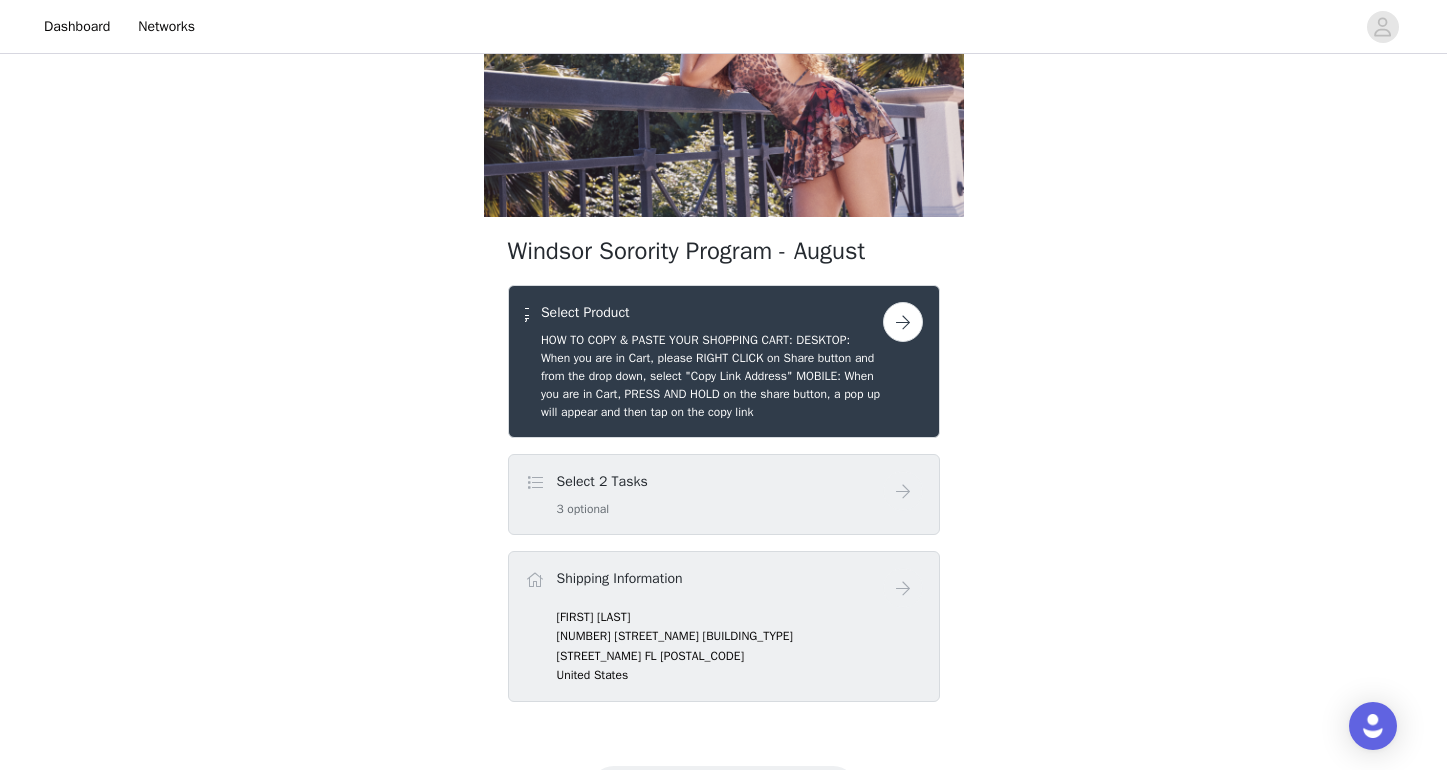 scroll, scrollTop: 161, scrollLeft: 0, axis: vertical 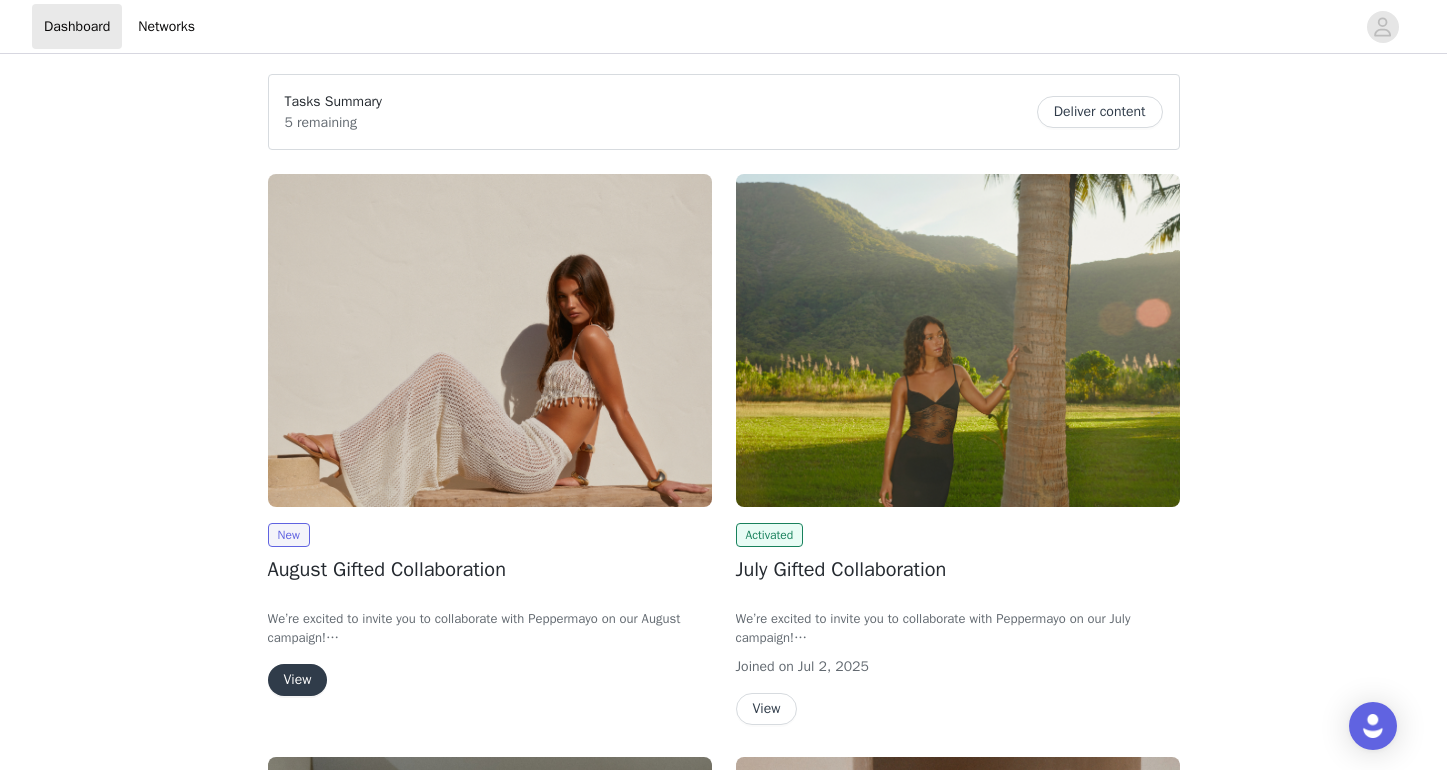 click on "View" at bounding box center [298, 680] 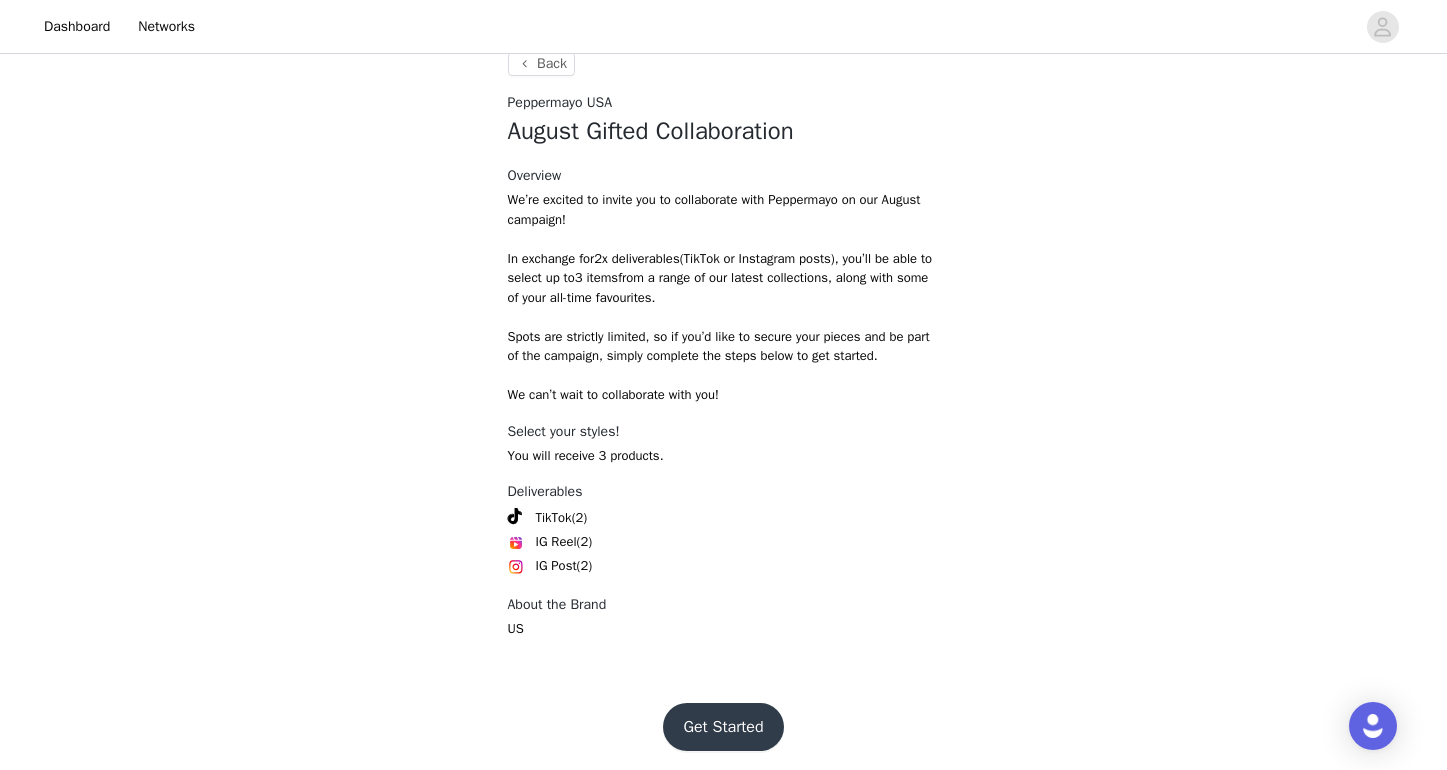 scroll, scrollTop: 692, scrollLeft: 0, axis: vertical 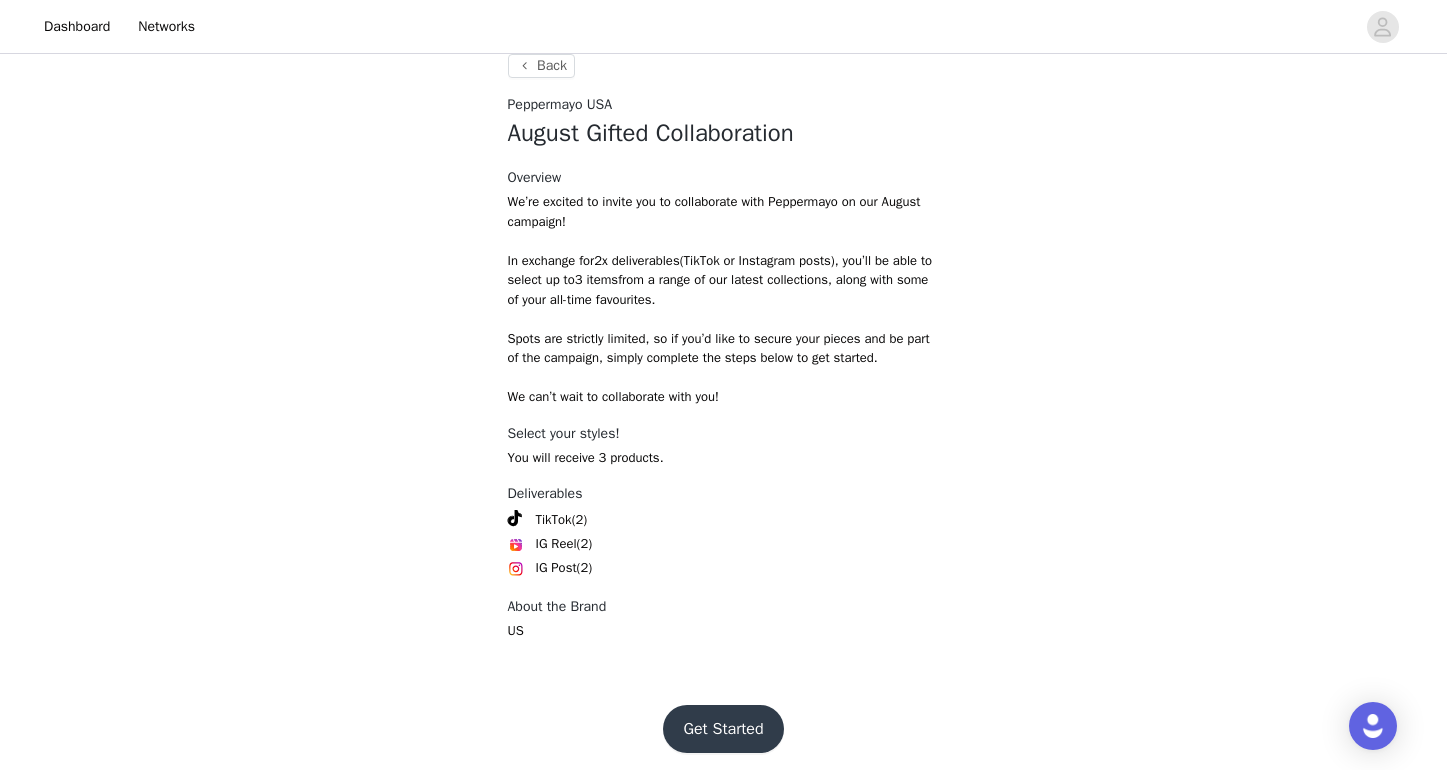 click on "Get Started" at bounding box center (723, 729) 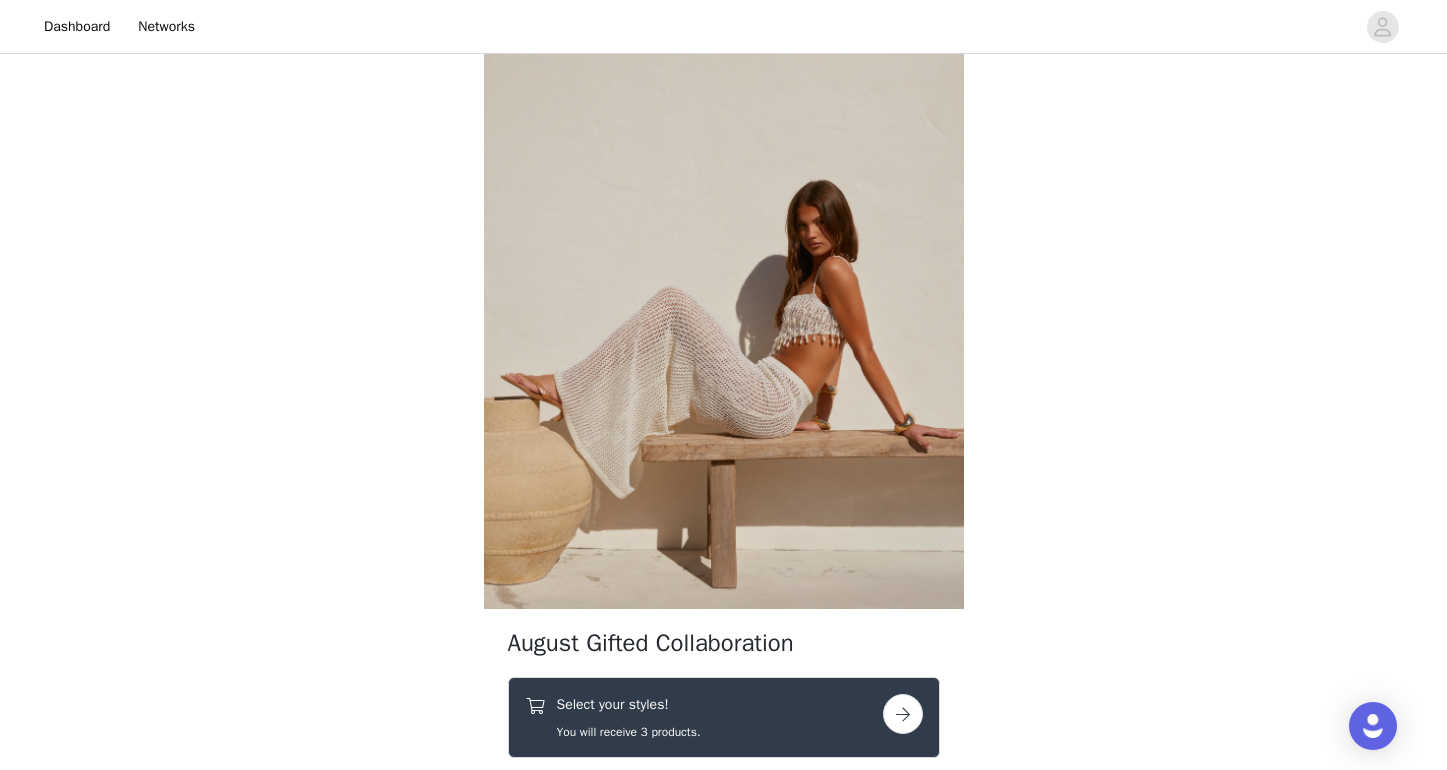 scroll, scrollTop: 485, scrollLeft: 0, axis: vertical 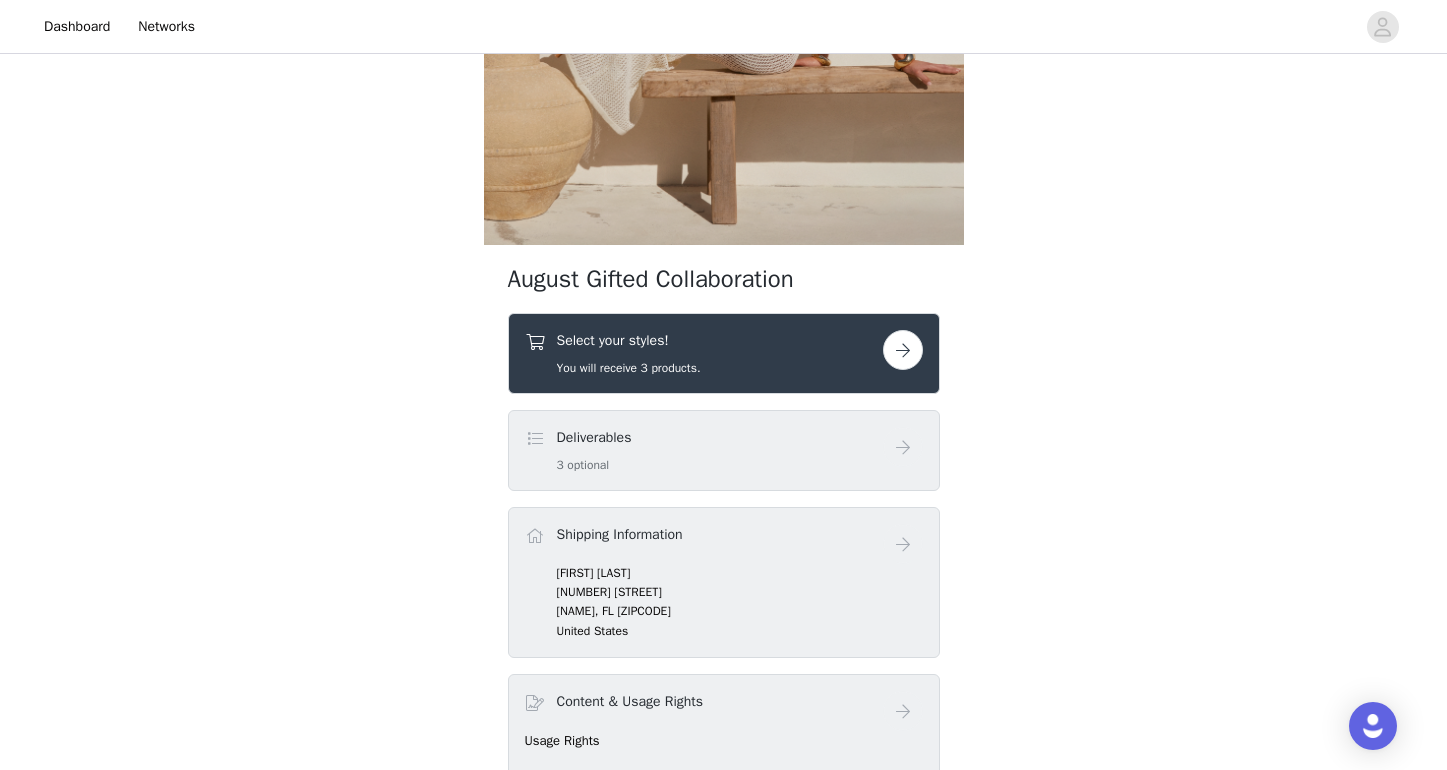 click at bounding box center [903, 350] 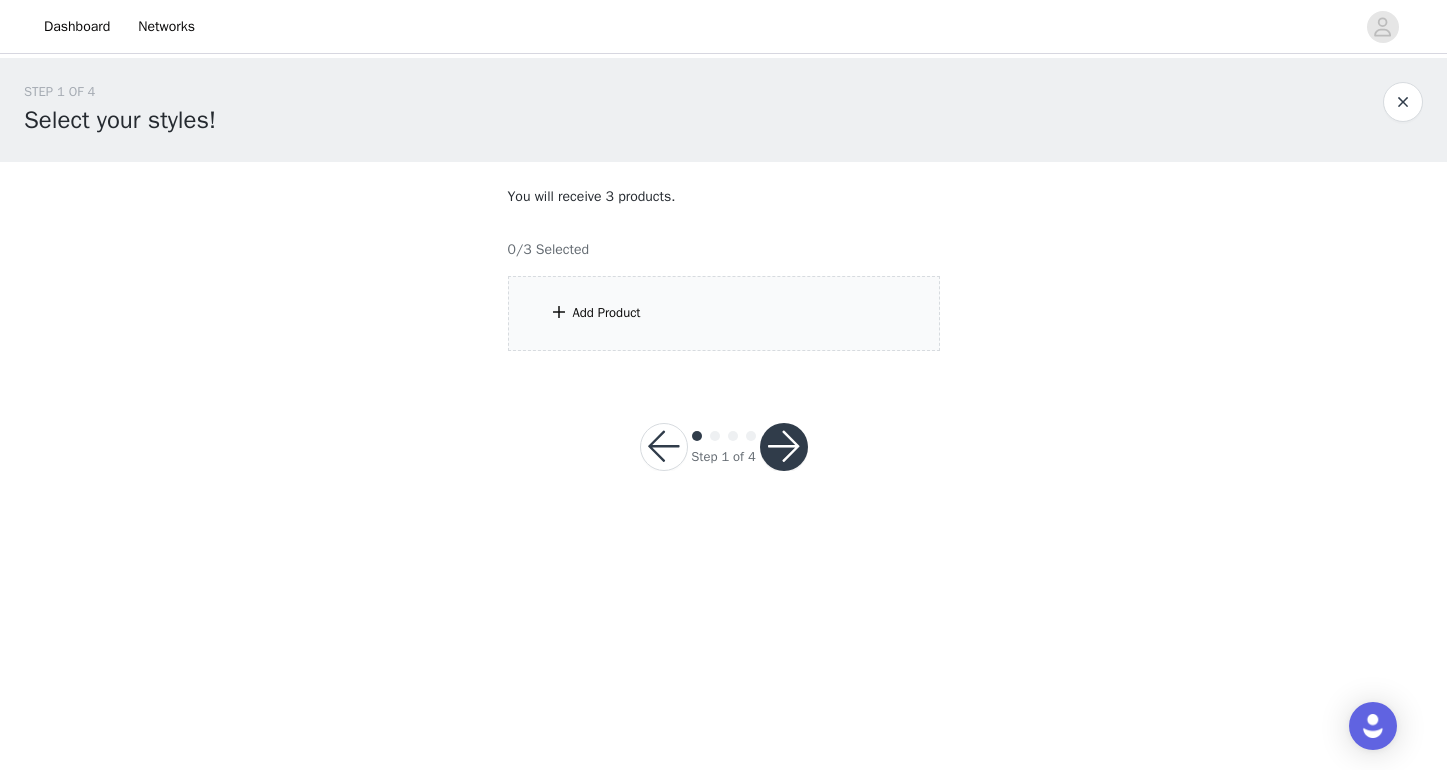 click on "Add Product" at bounding box center (724, 313) 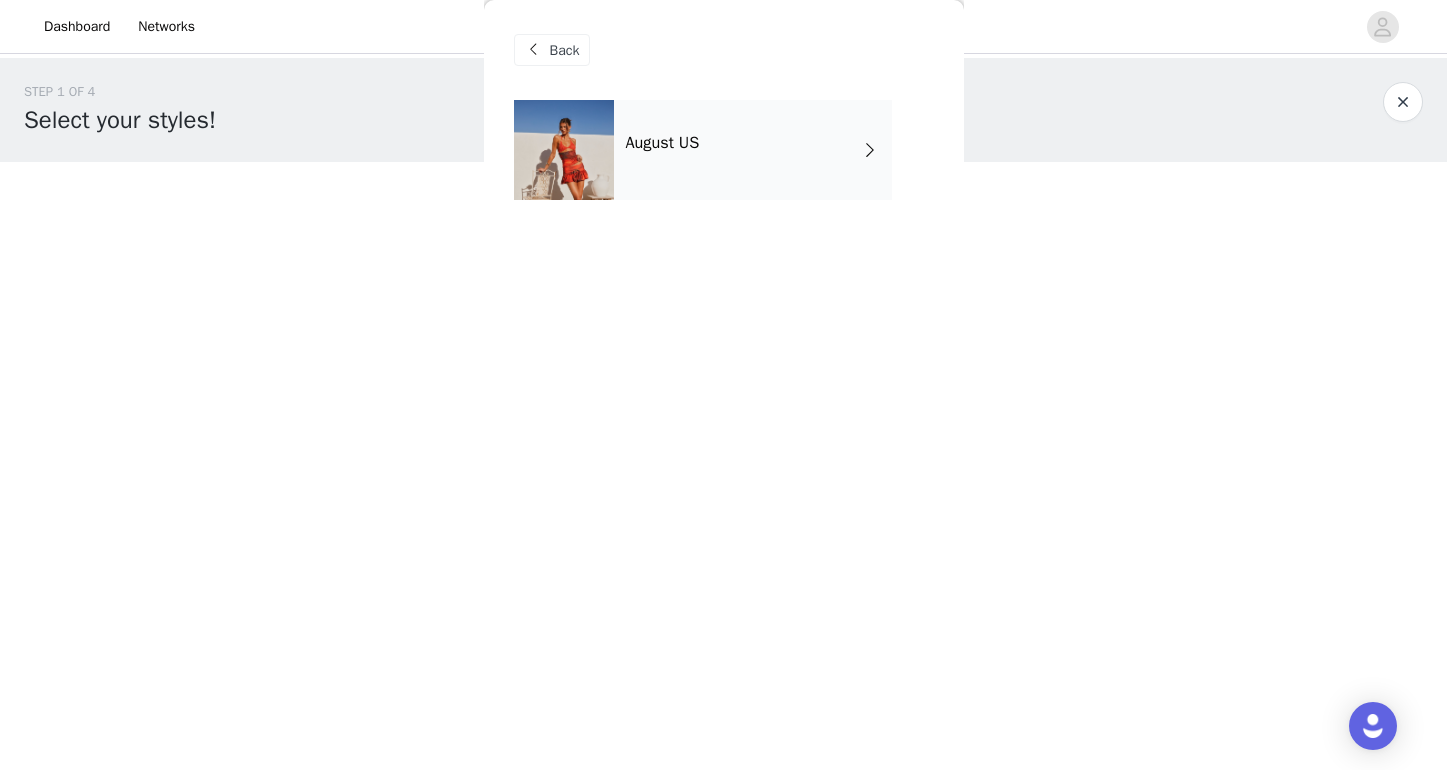 click on "August US" at bounding box center [753, 150] 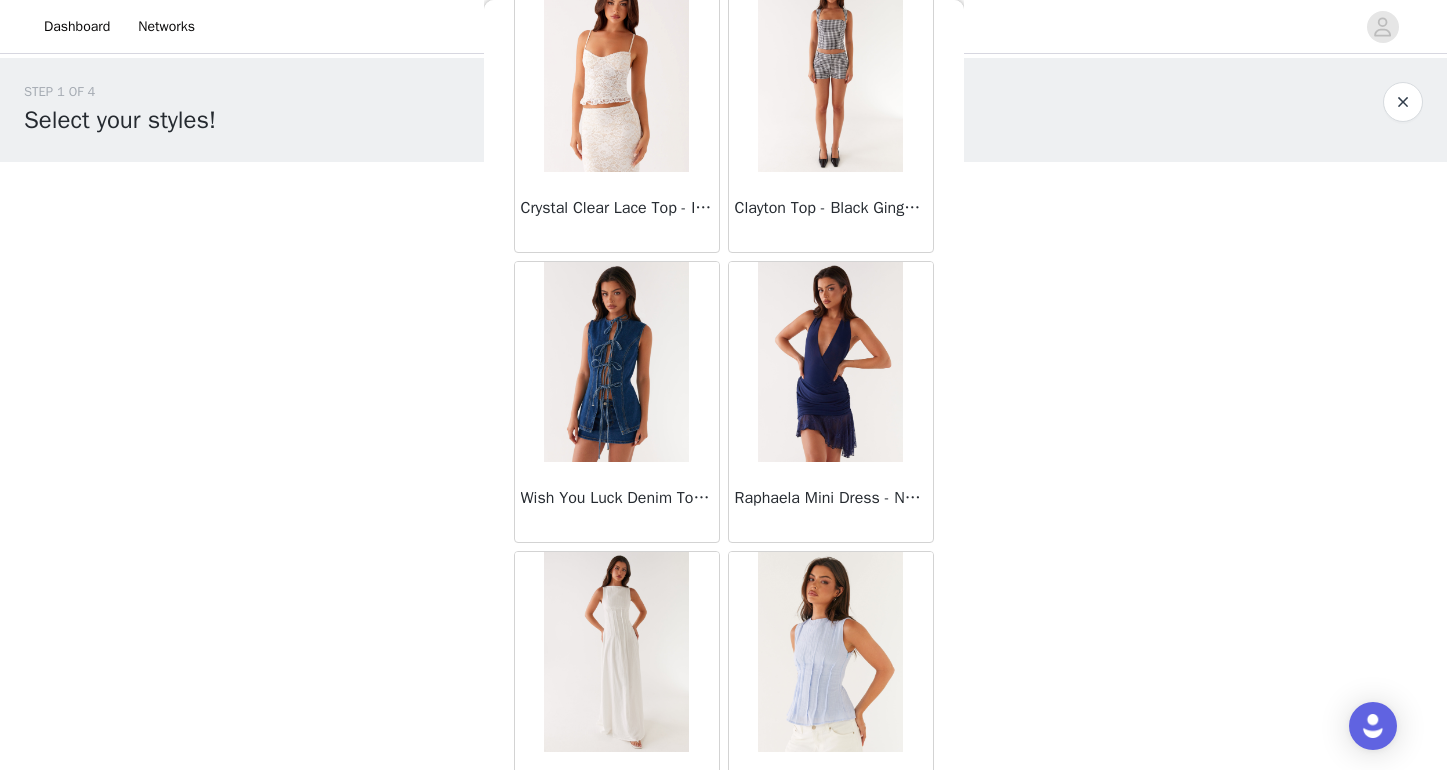 scroll, scrollTop: 1304, scrollLeft: 0, axis: vertical 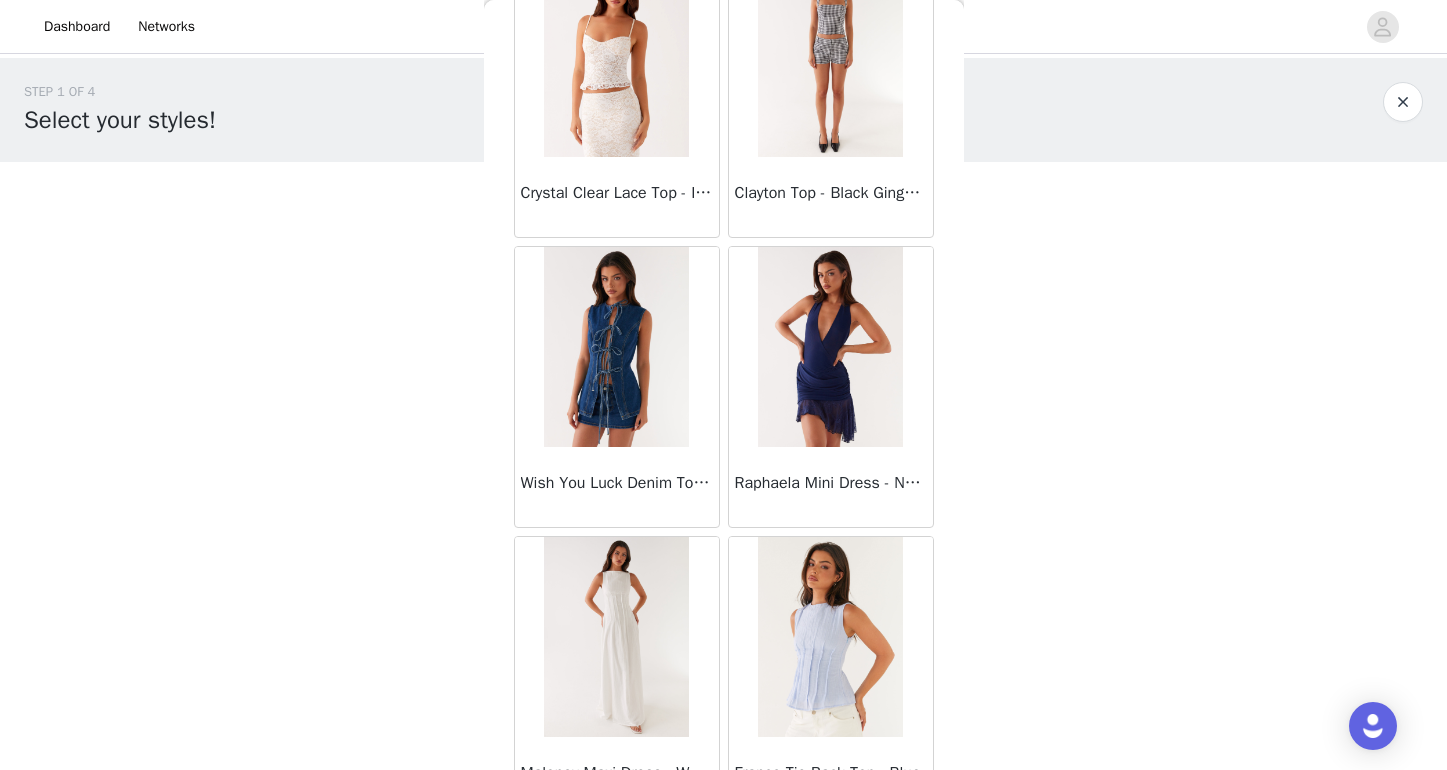 click at bounding box center [616, 347] 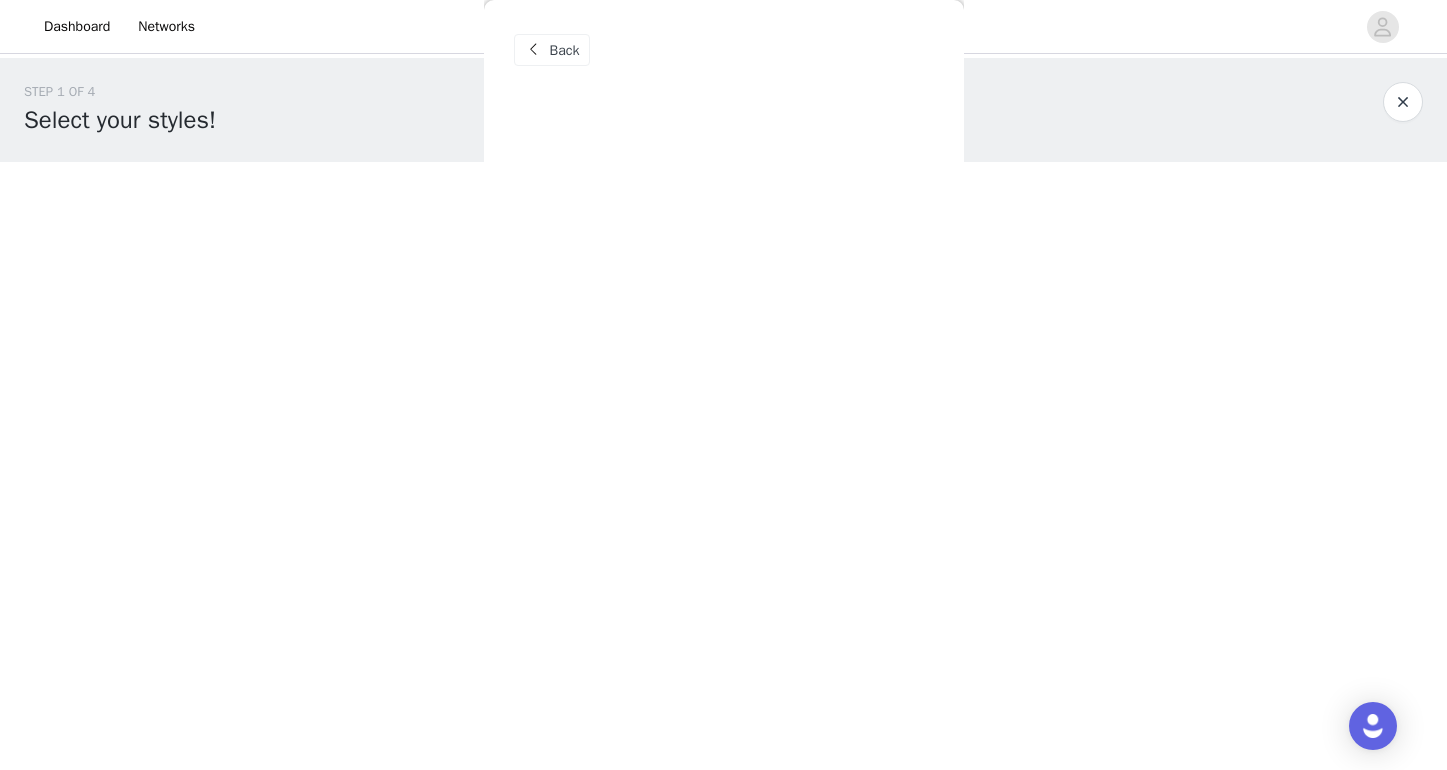 scroll, scrollTop: 0, scrollLeft: 0, axis: both 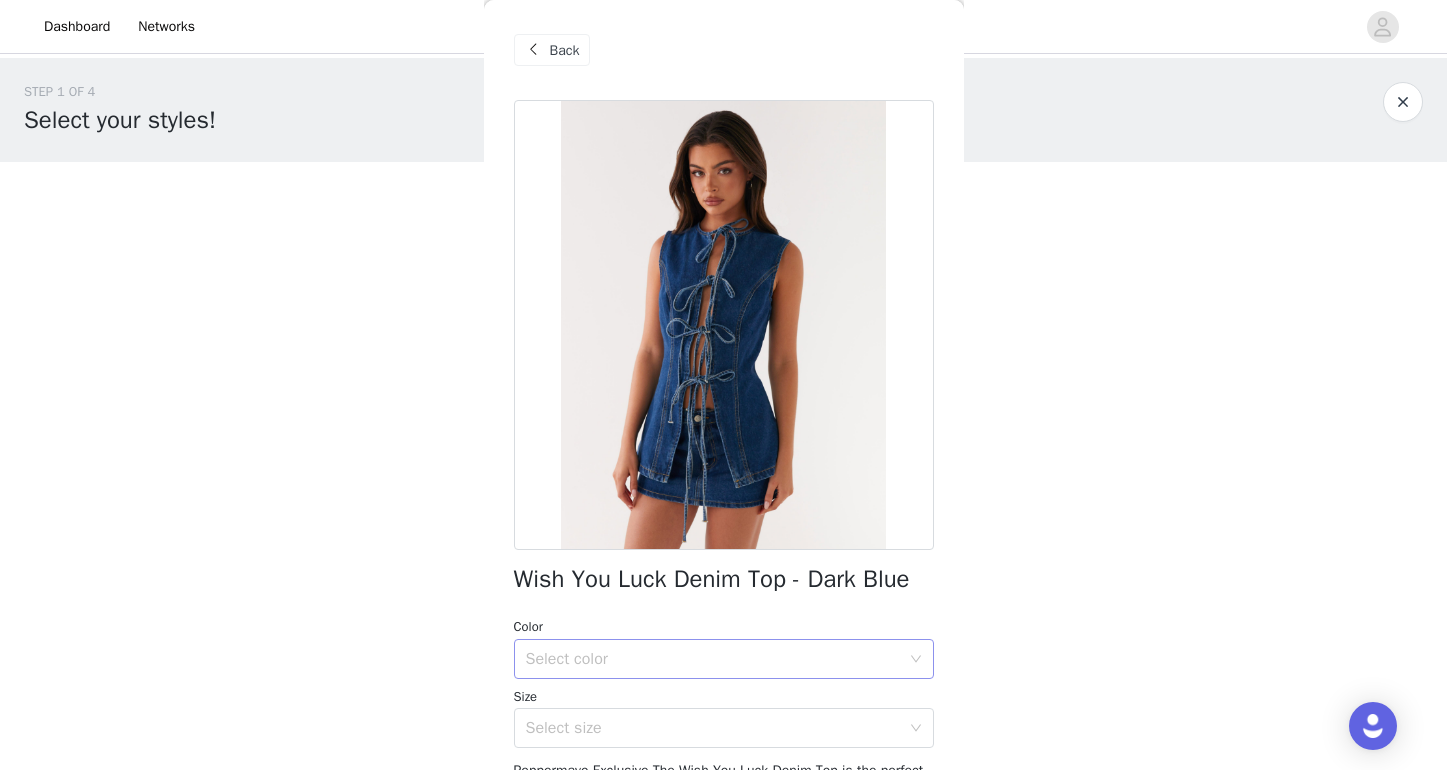 click on "Select color" at bounding box center [713, 659] 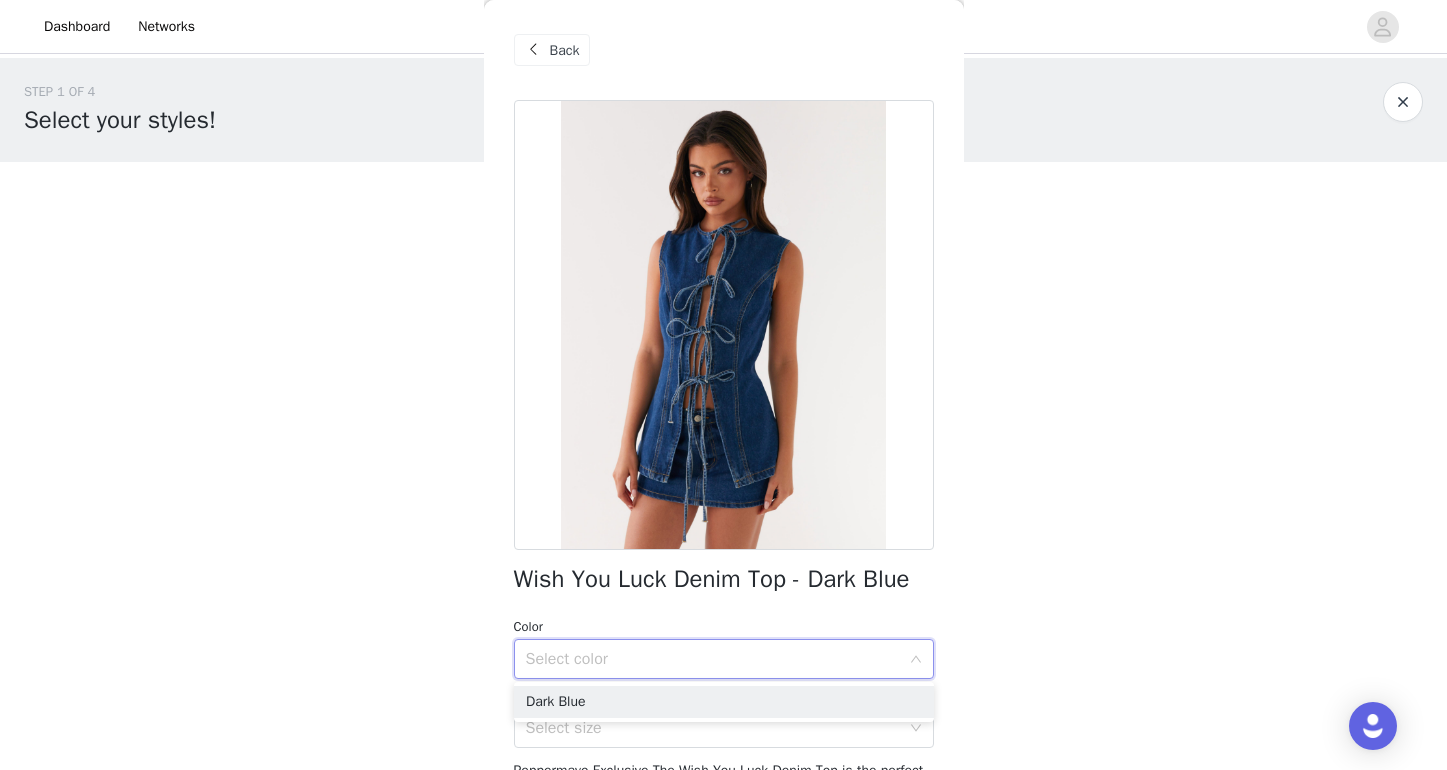 click on "Dark Blue" at bounding box center [724, 702] 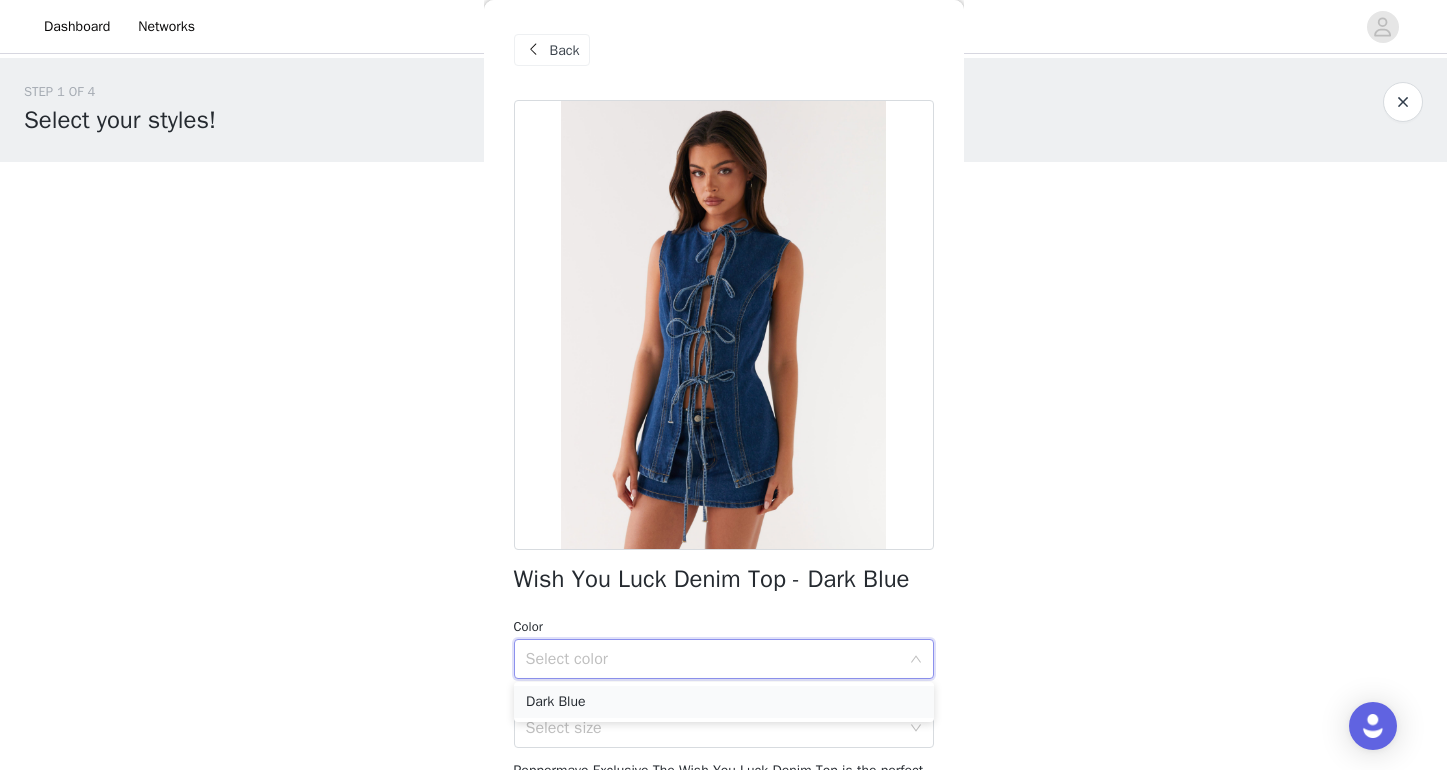 click on "Dark Blue" at bounding box center [724, 702] 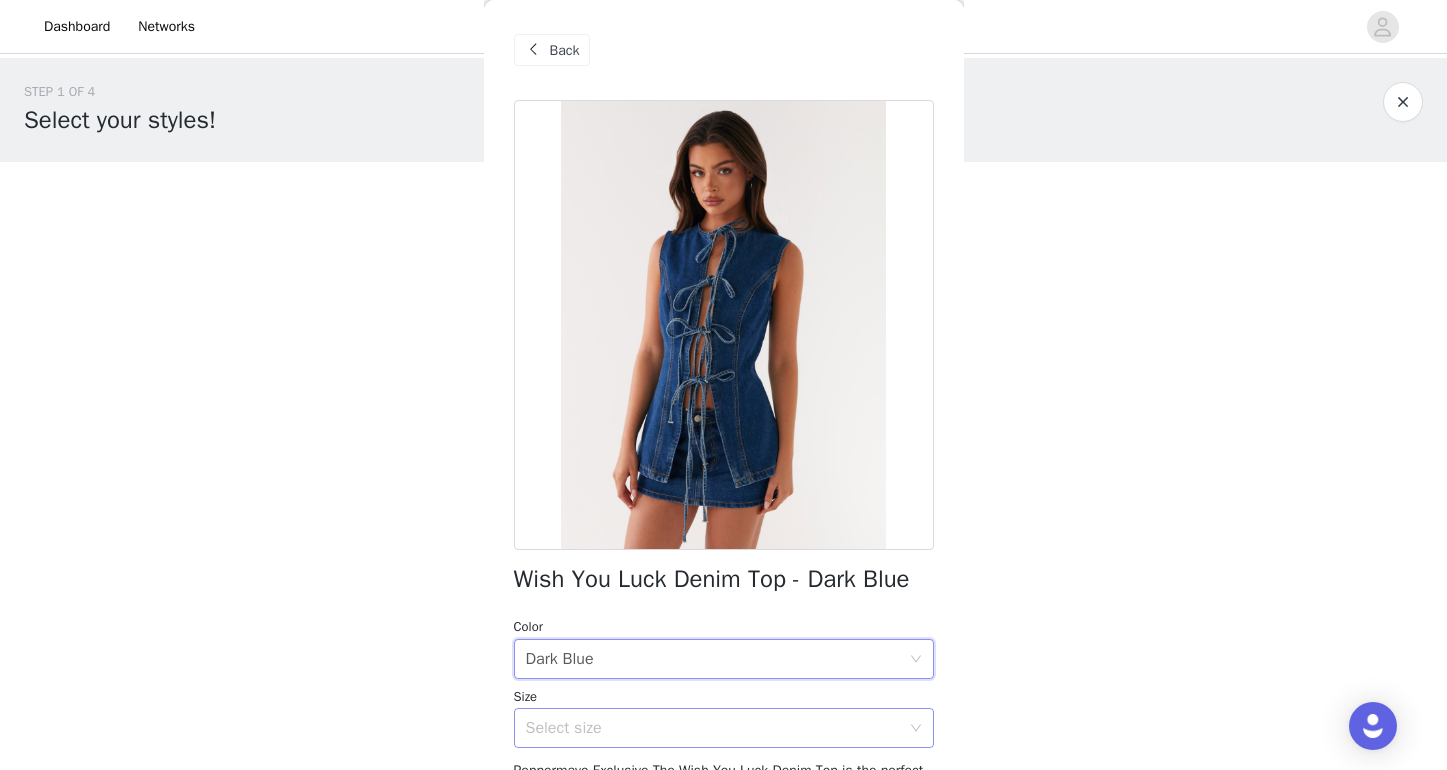 click on "Select size" at bounding box center [713, 728] 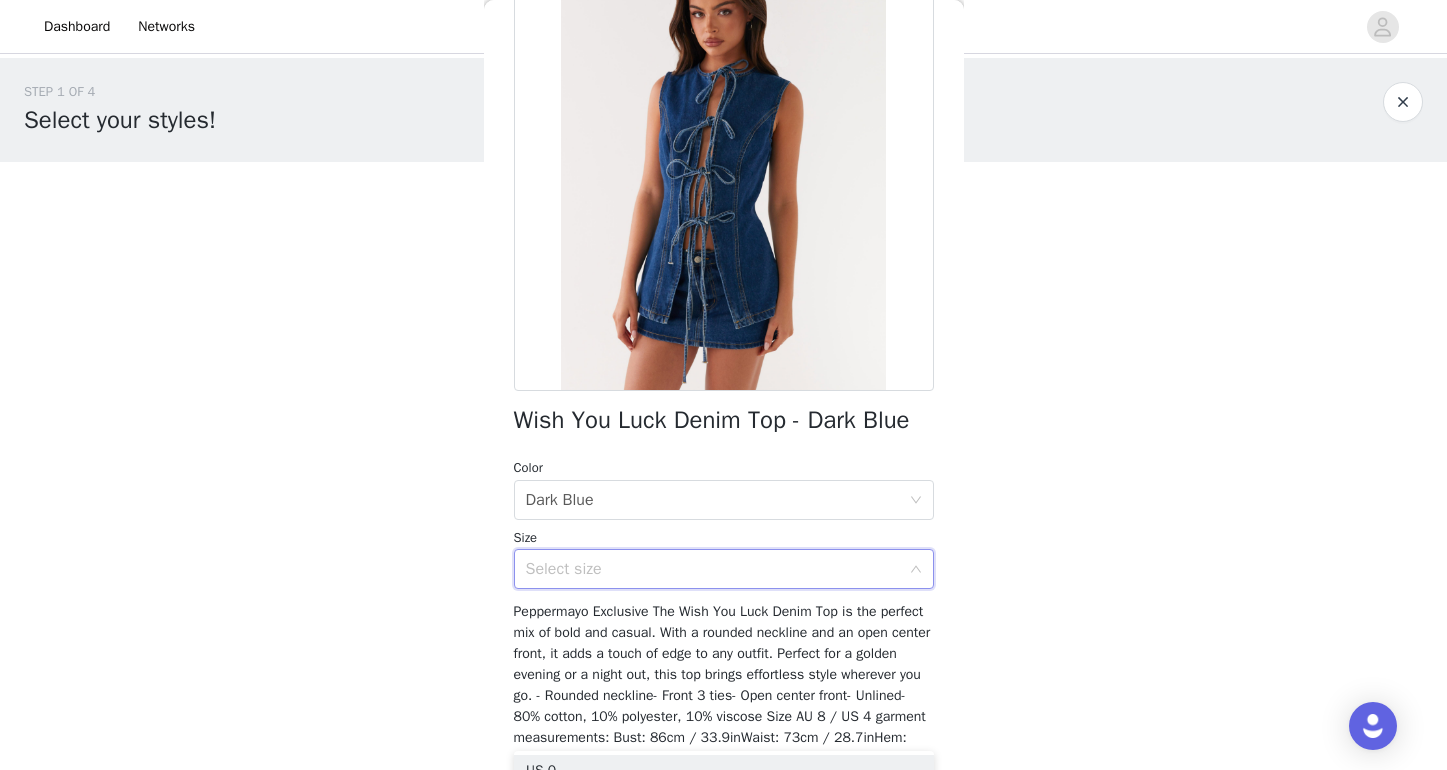 scroll, scrollTop: 187, scrollLeft: 0, axis: vertical 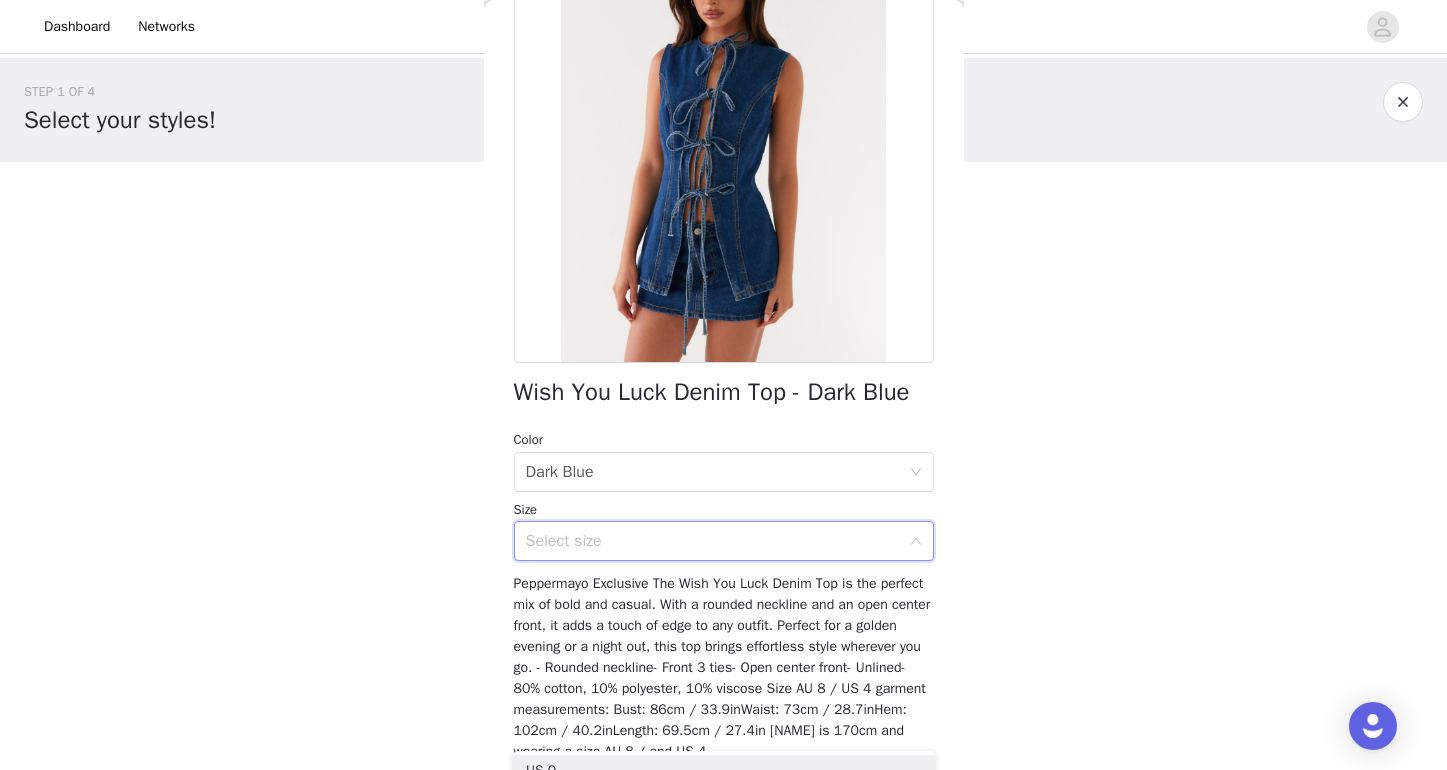 click on "Select size" at bounding box center [717, 541] 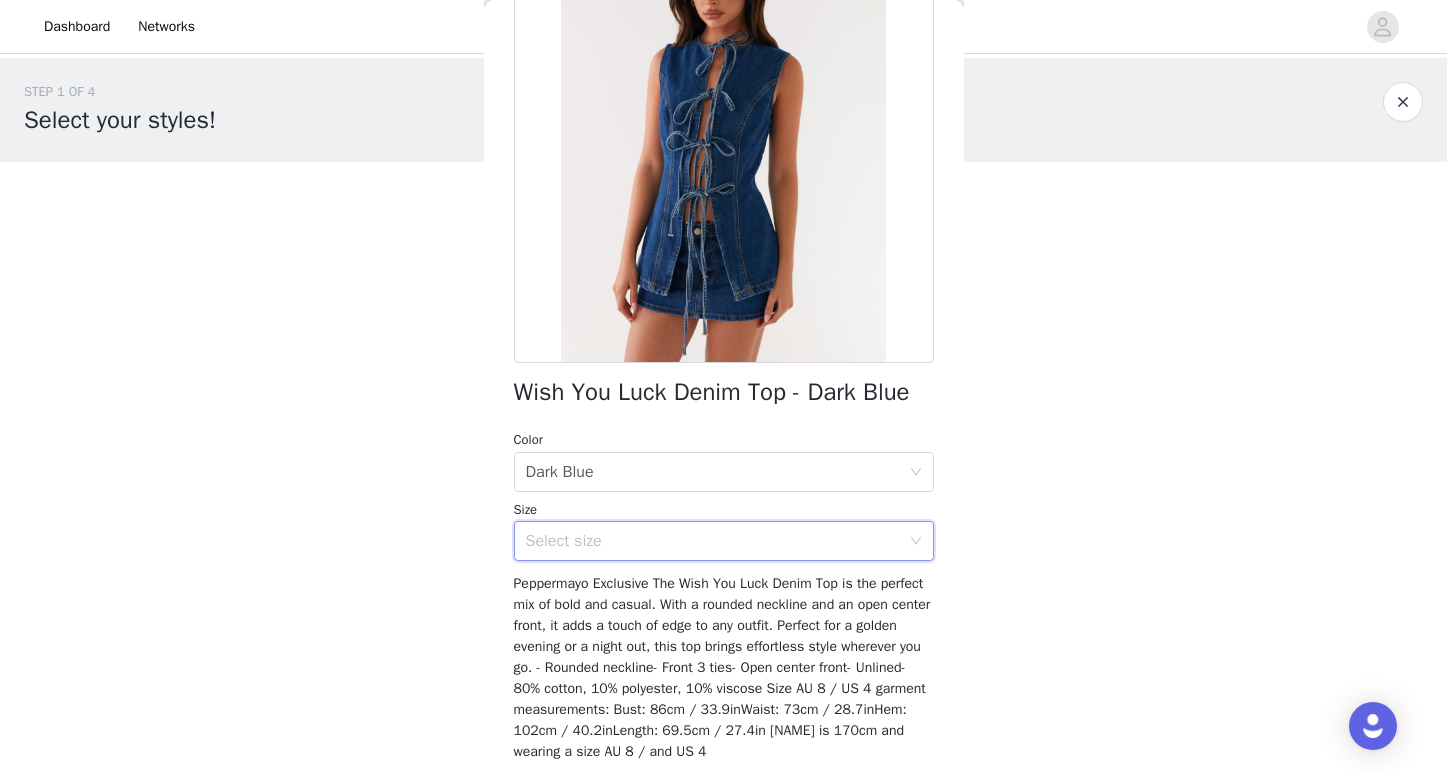 click on "Select size" at bounding box center [713, 541] 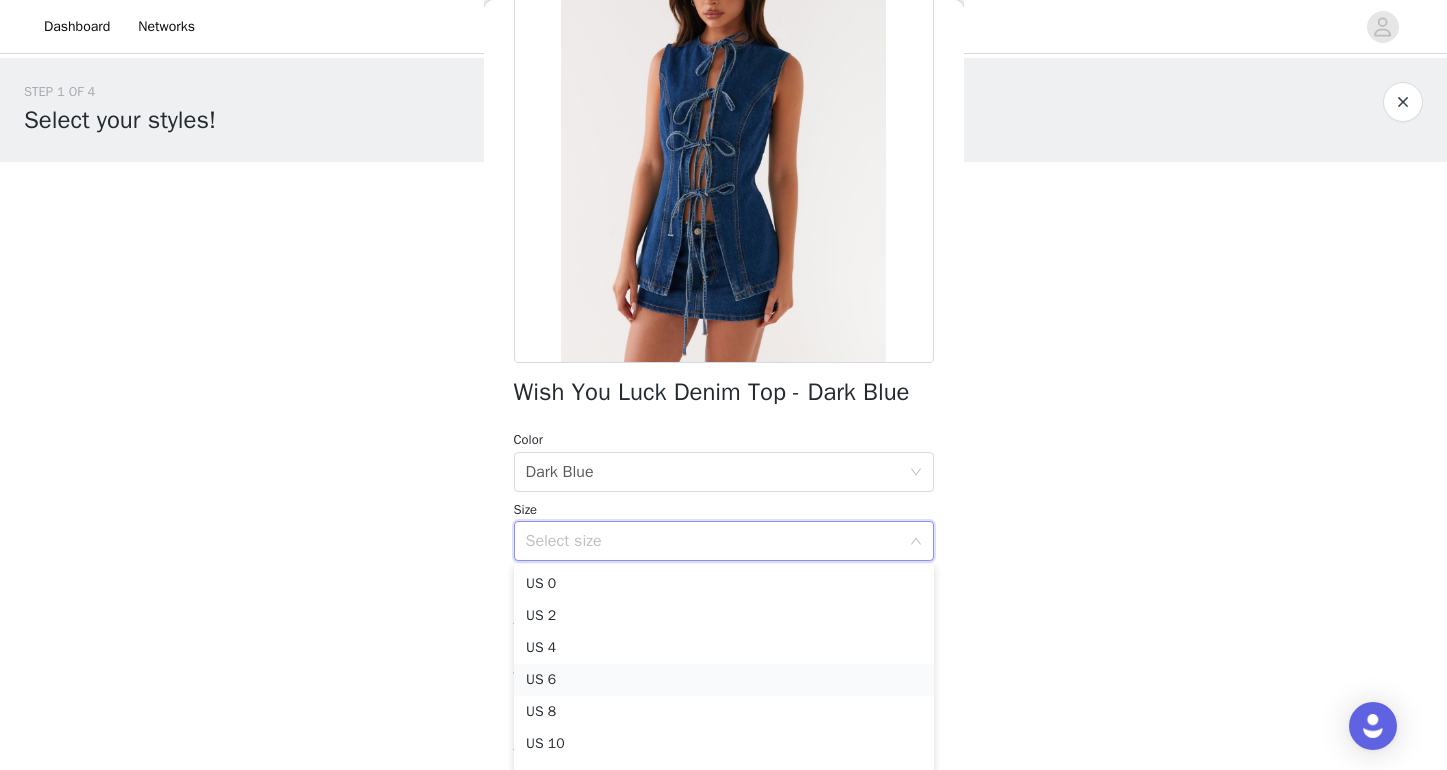 click on "US 6" at bounding box center (724, 680) 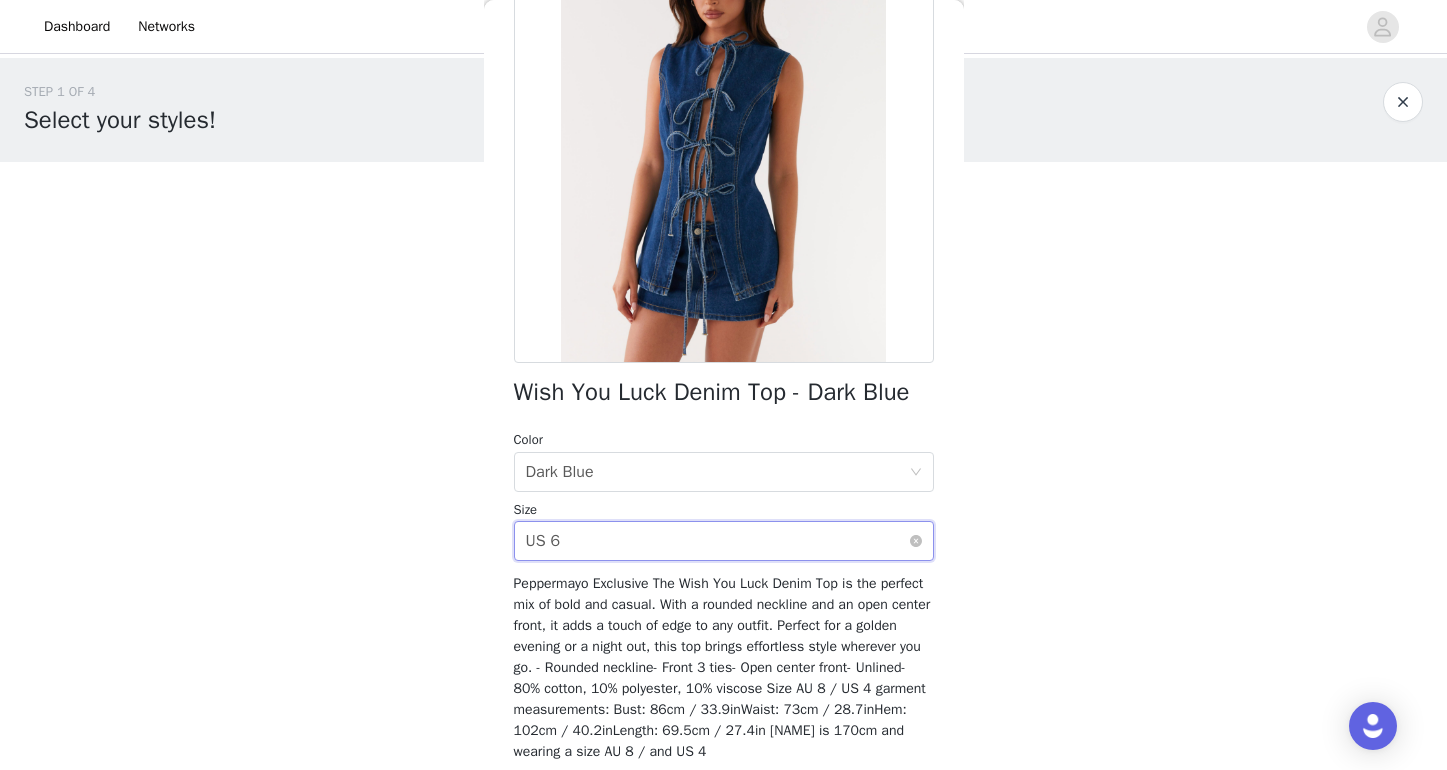 click on "Select size US 6" at bounding box center [717, 541] 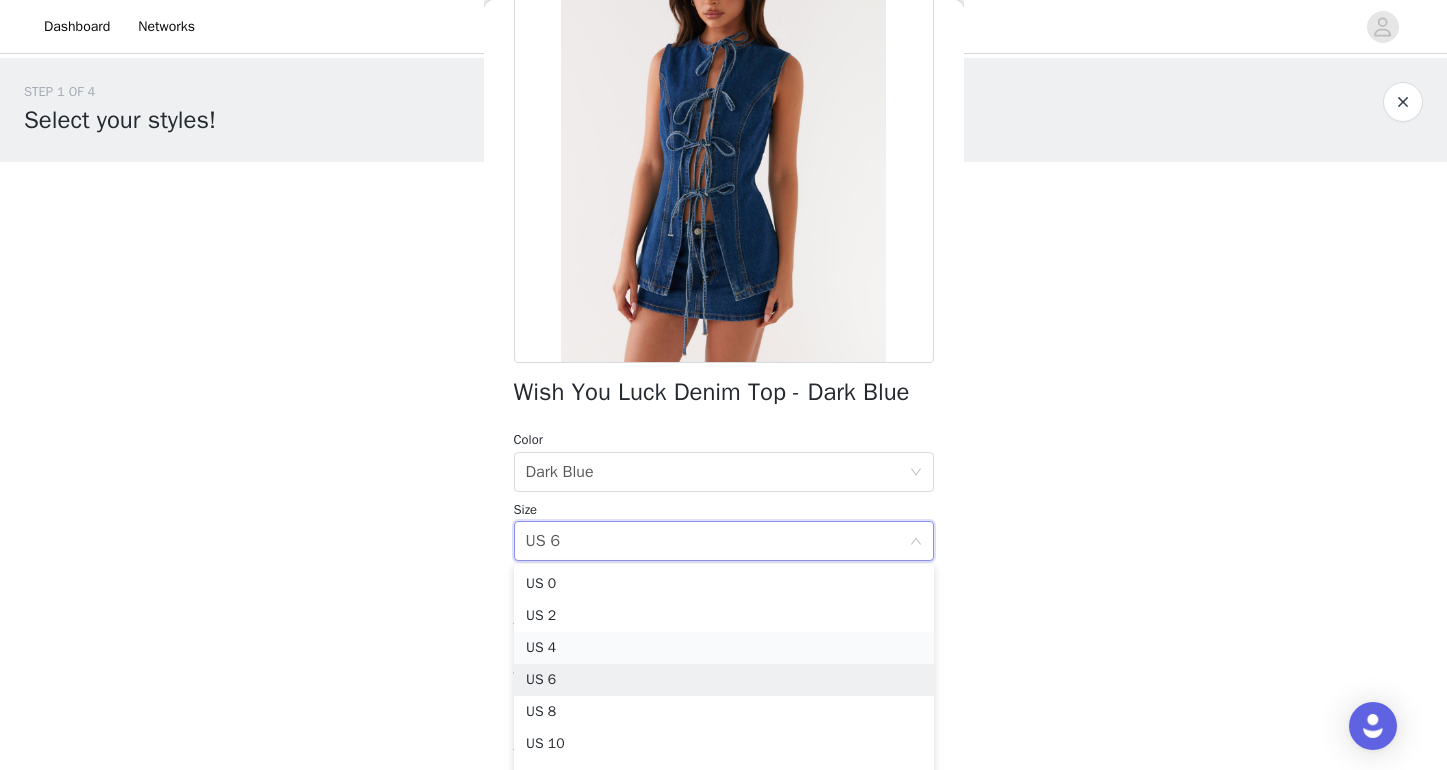 click on "US 4" at bounding box center (724, 648) 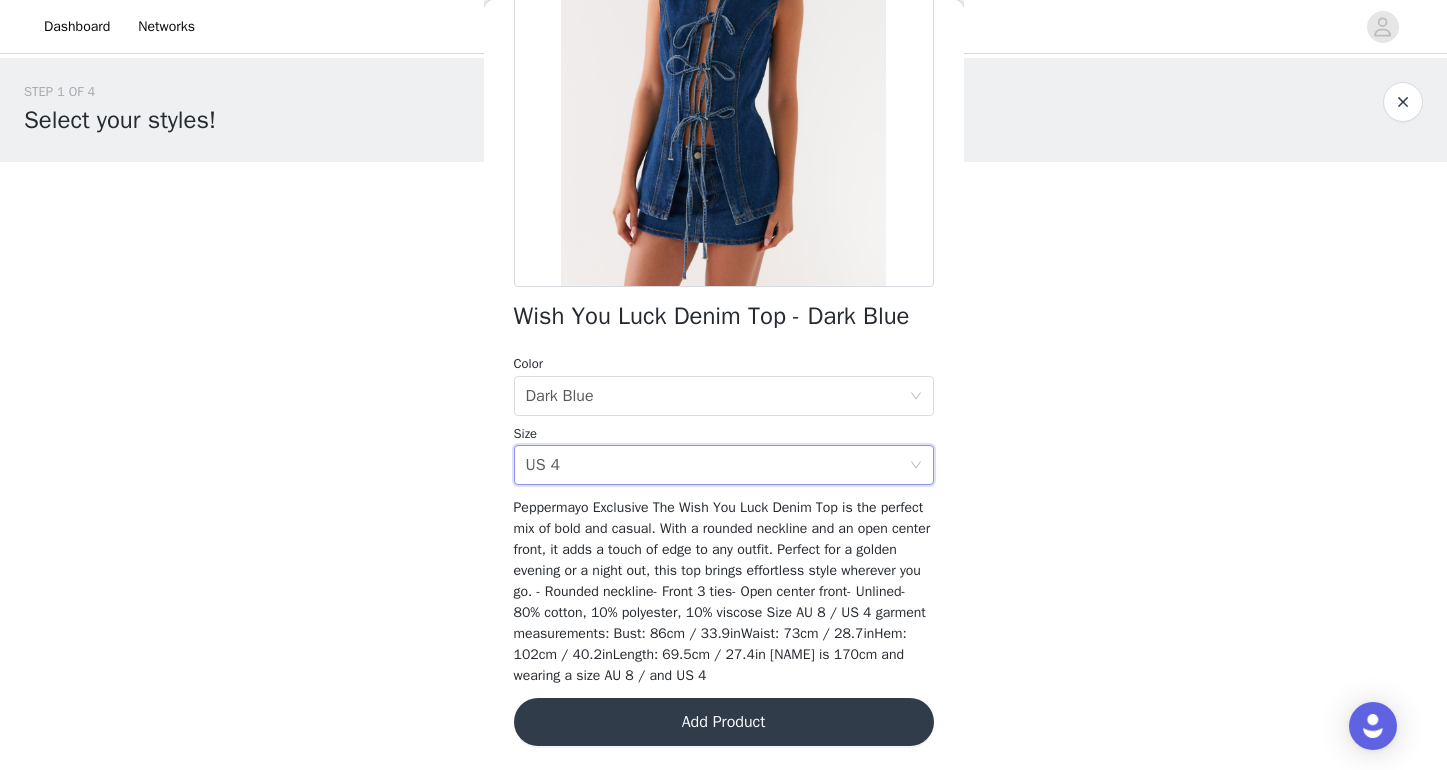 scroll, scrollTop: 262, scrollLeft: 0, axis: vertical 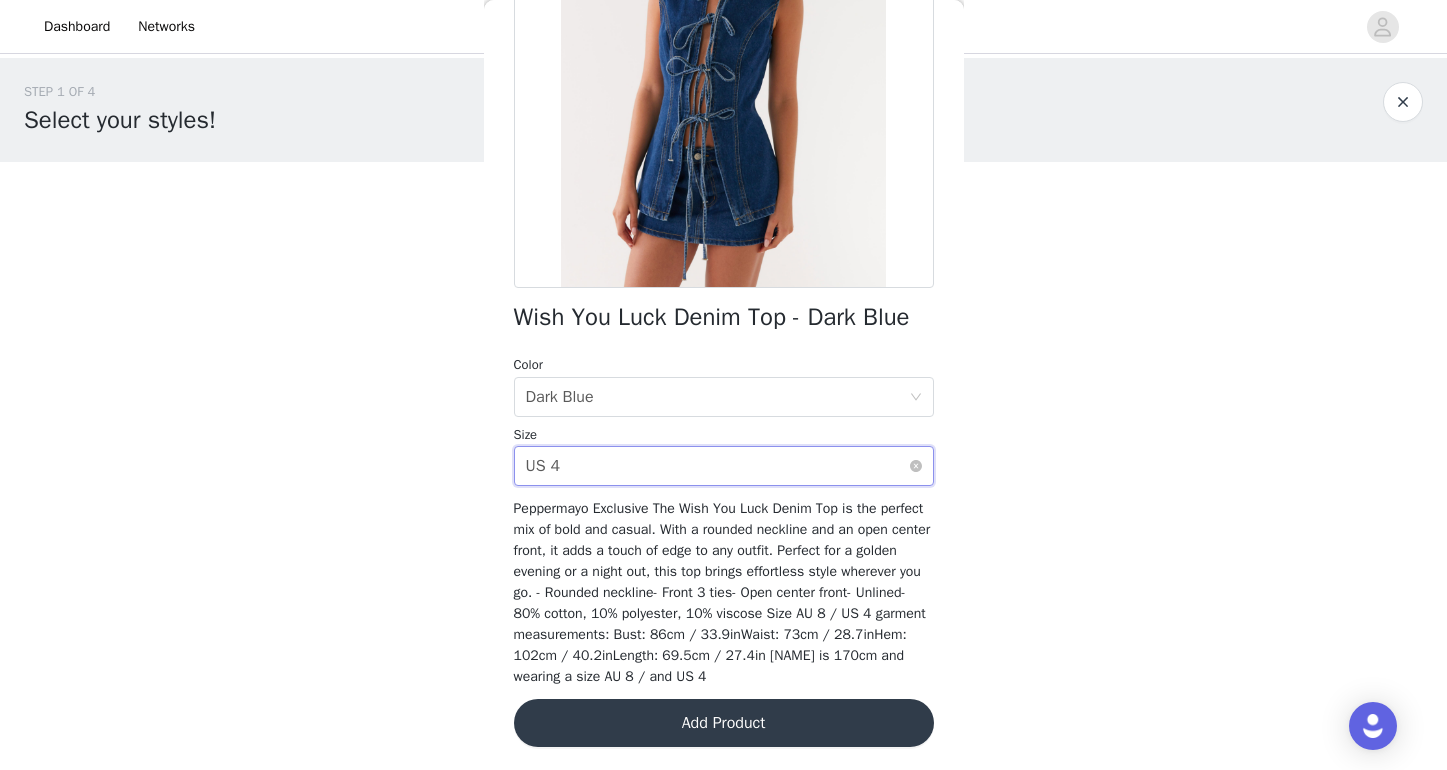 click on "Select size US 4" at bounding box center [717, 466] 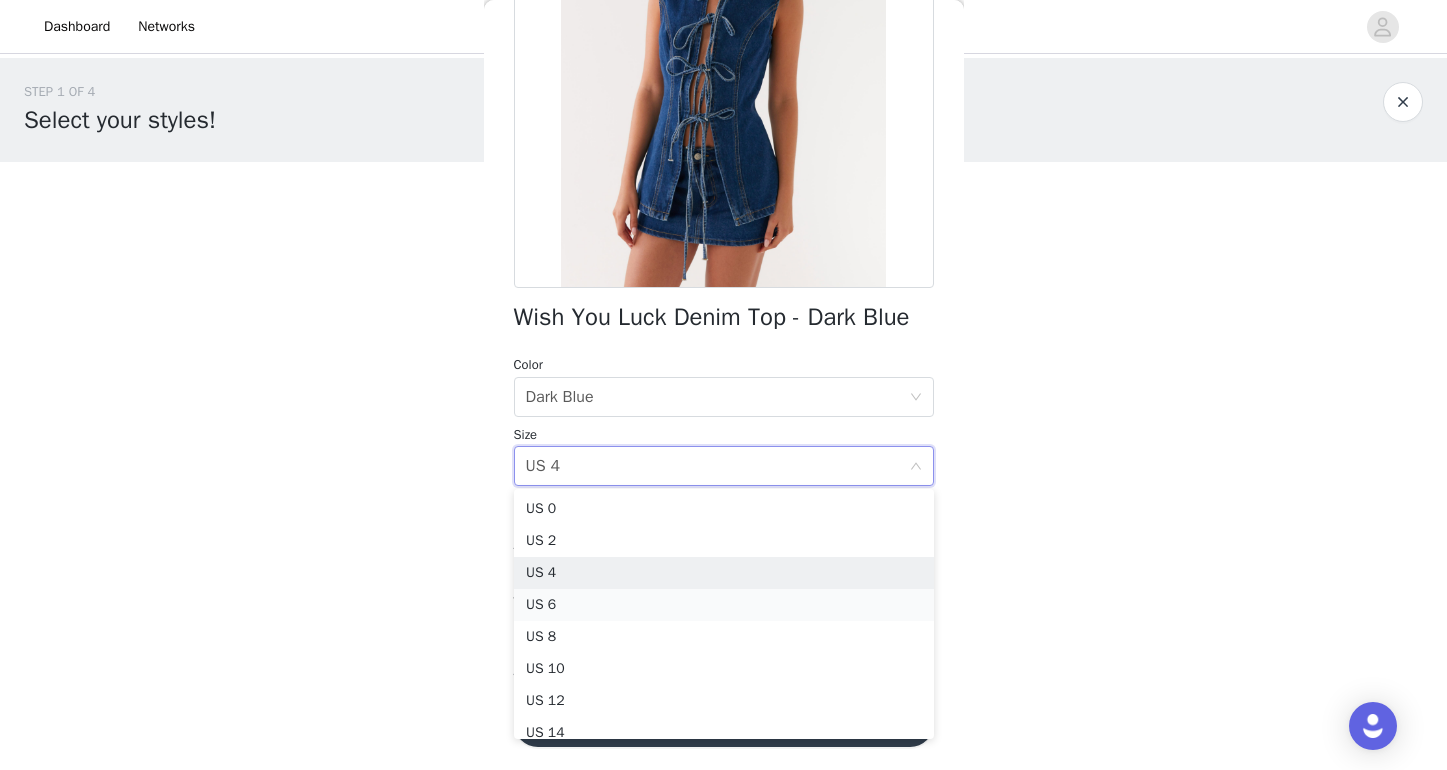 click on "US 6" at bounding box center (724, 605) 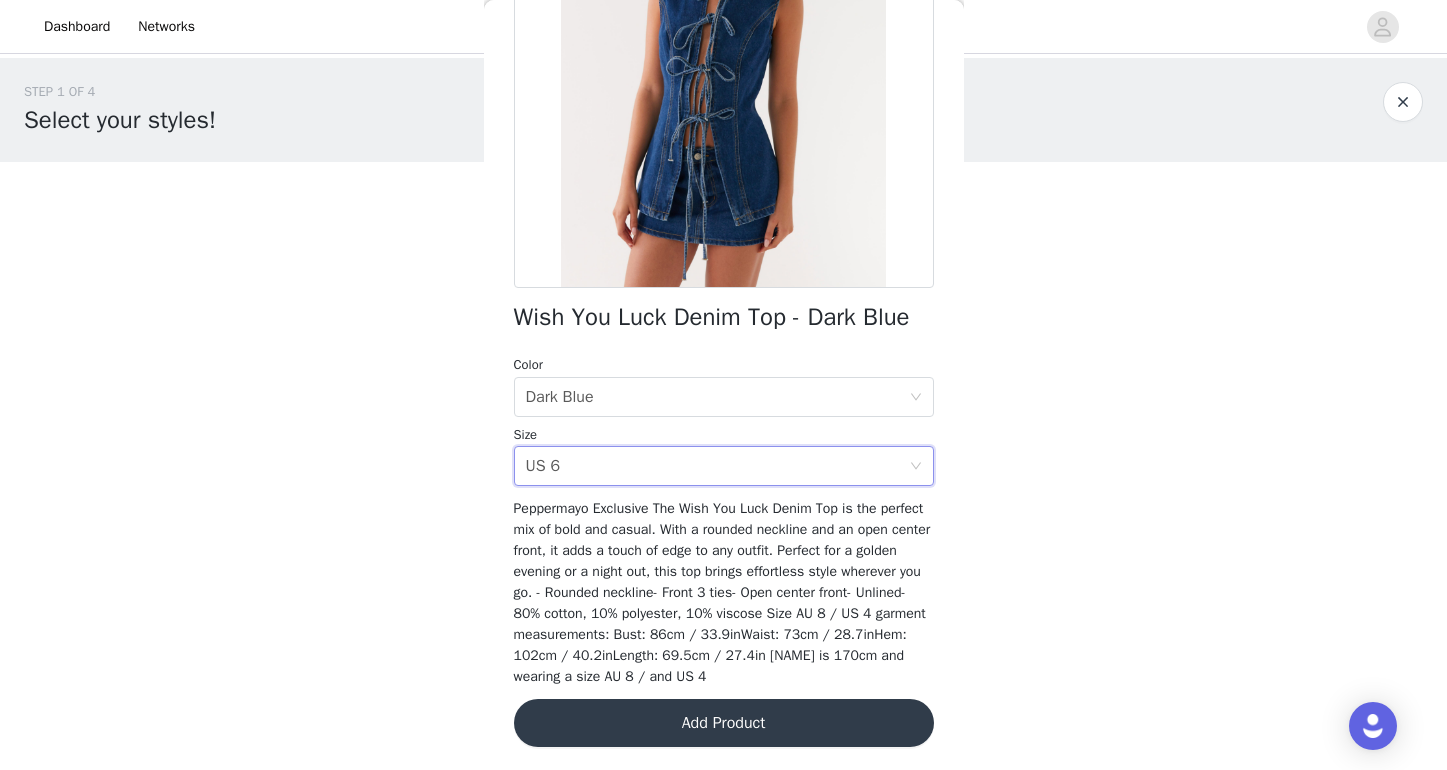 click on "Add Product" at bounding box center (724, 723) 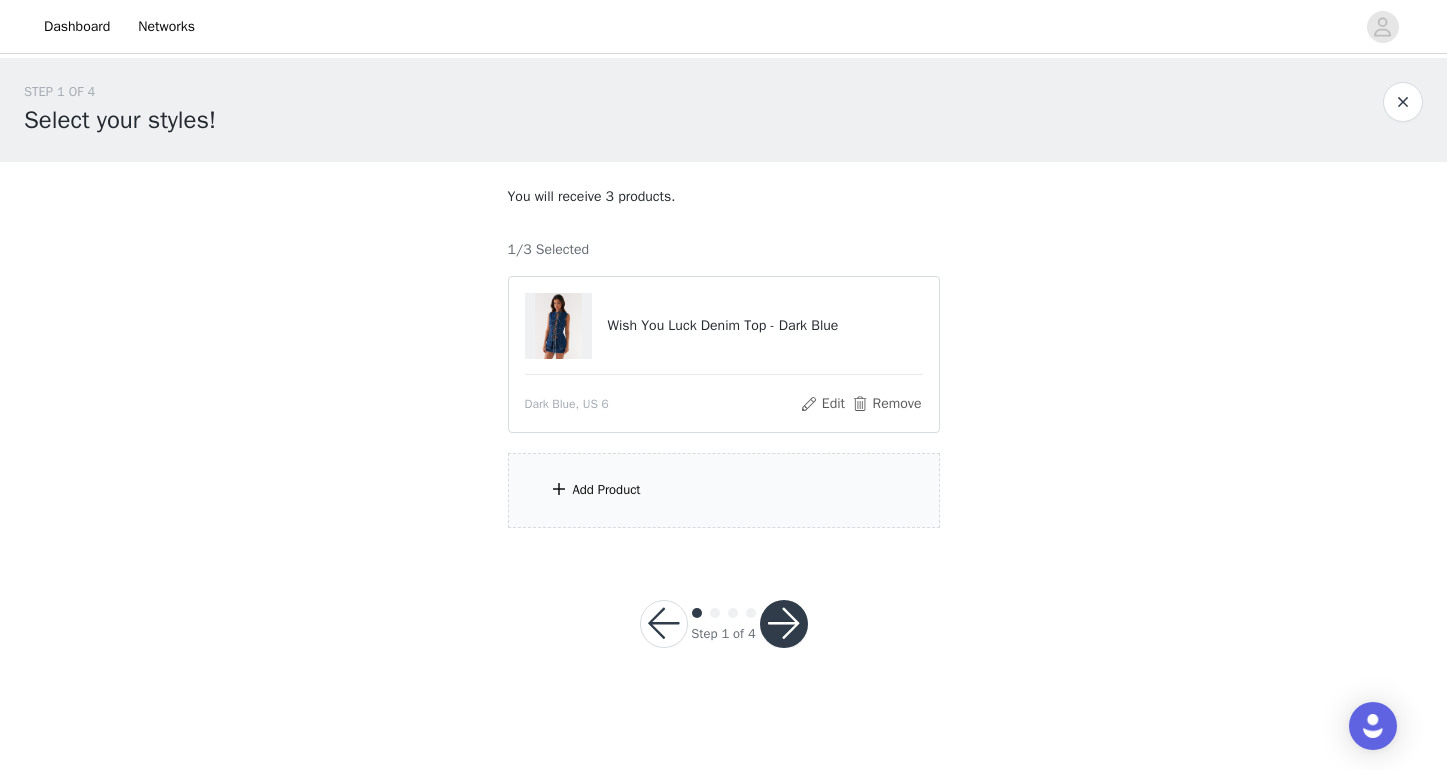 click on "Add Product" at bounding box center (607, 490) 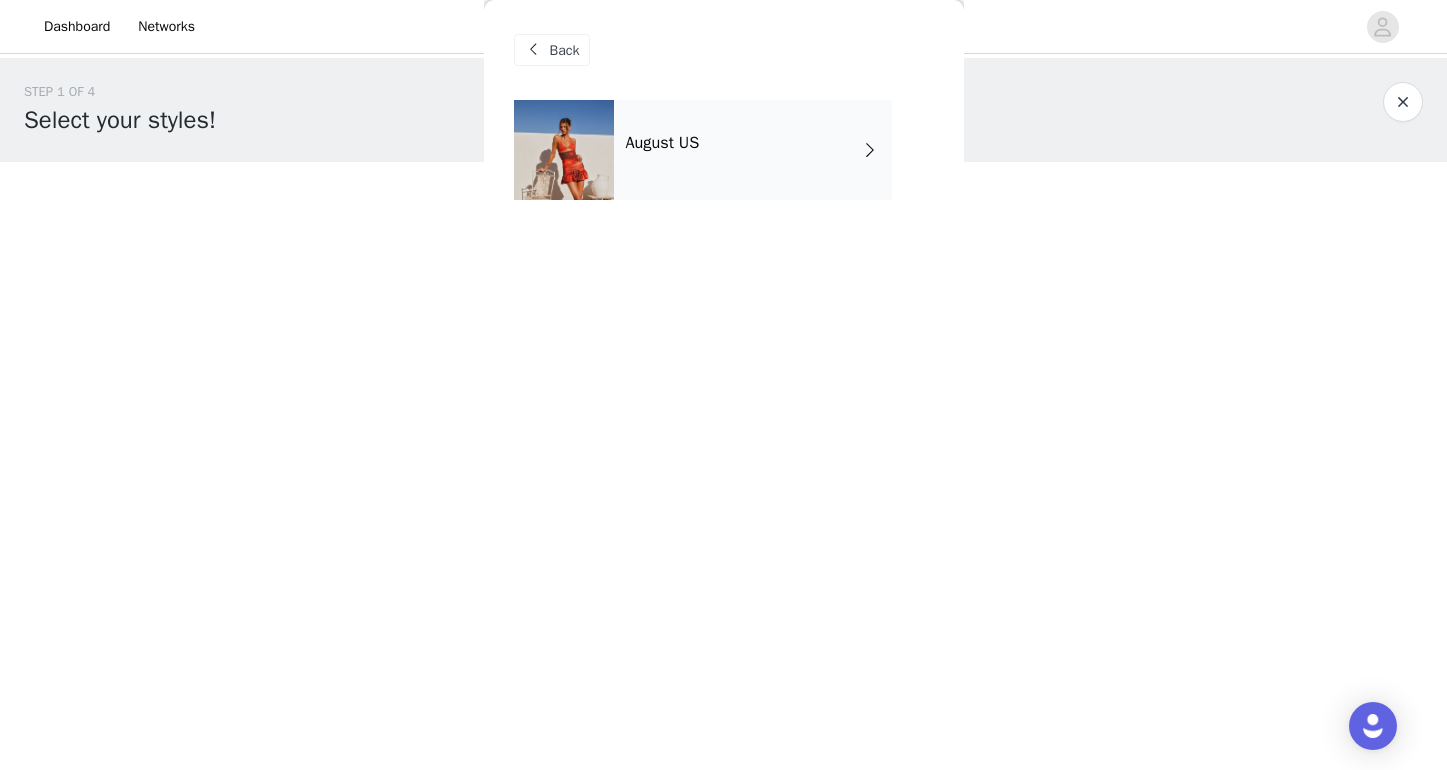 click on "August US" at bounding box center (663, 143) 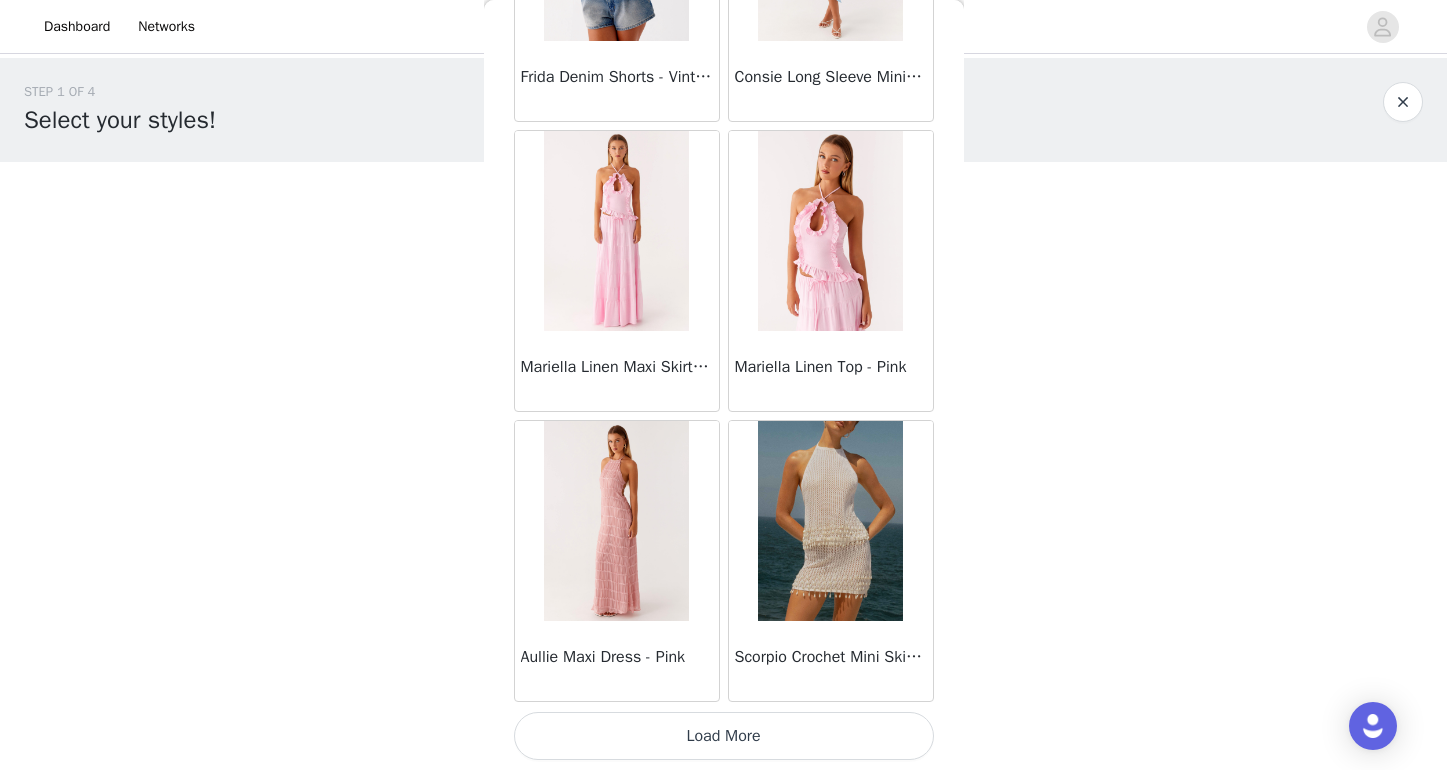 scroll, scrollTop: 2292, scrollLeft: 0, axis: vertical 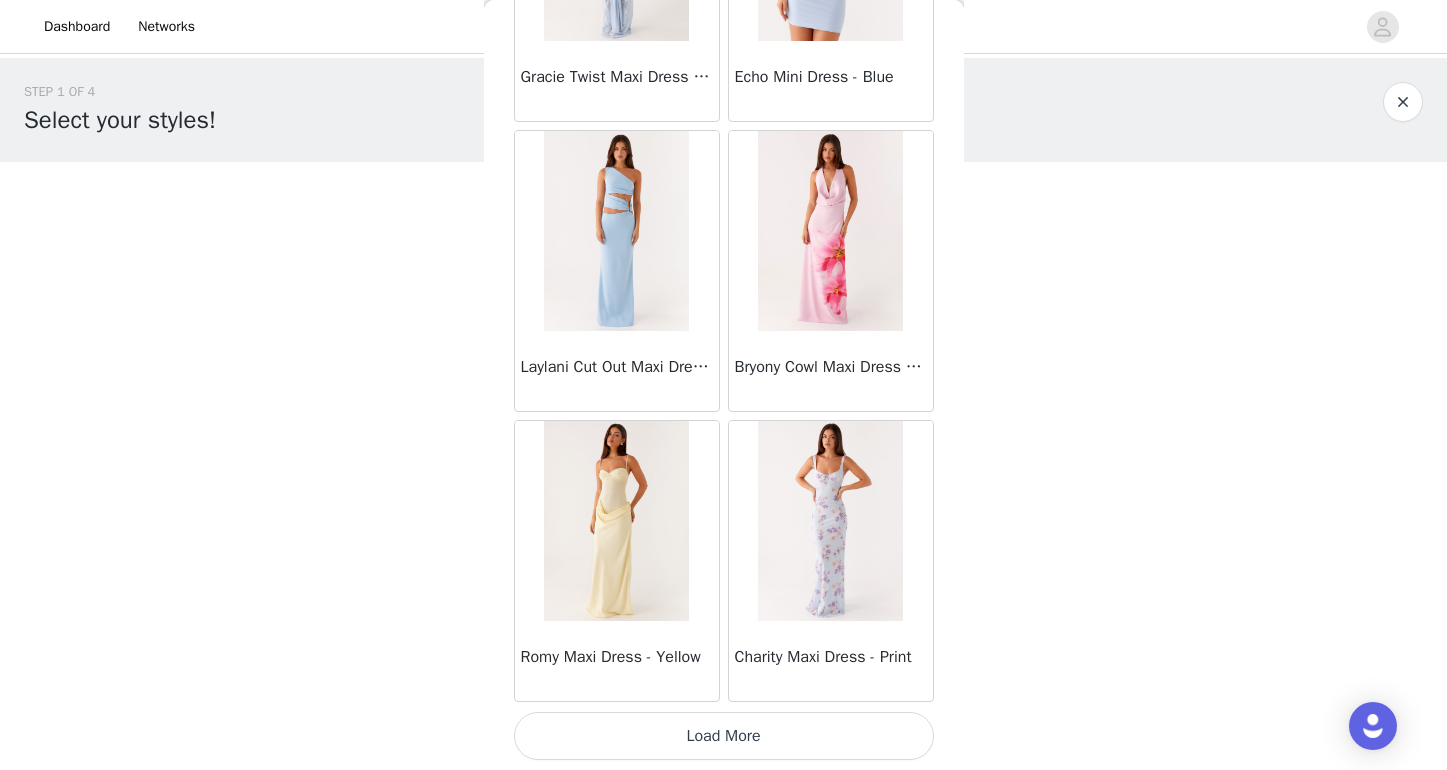 click on "Load More" at bounding box center [724, 736] 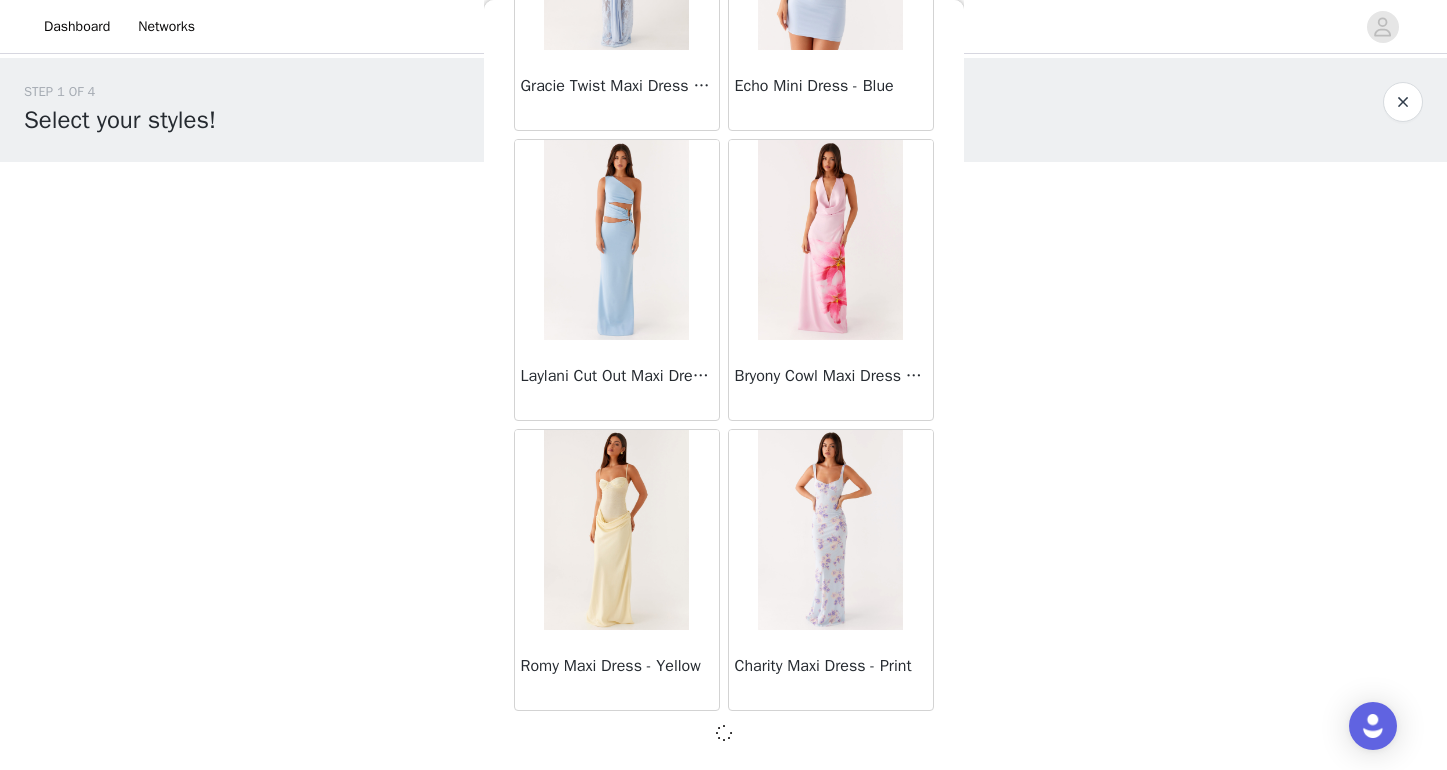 scroll, scrollTop: 5181, scrollLeft: 0, axis: vertical 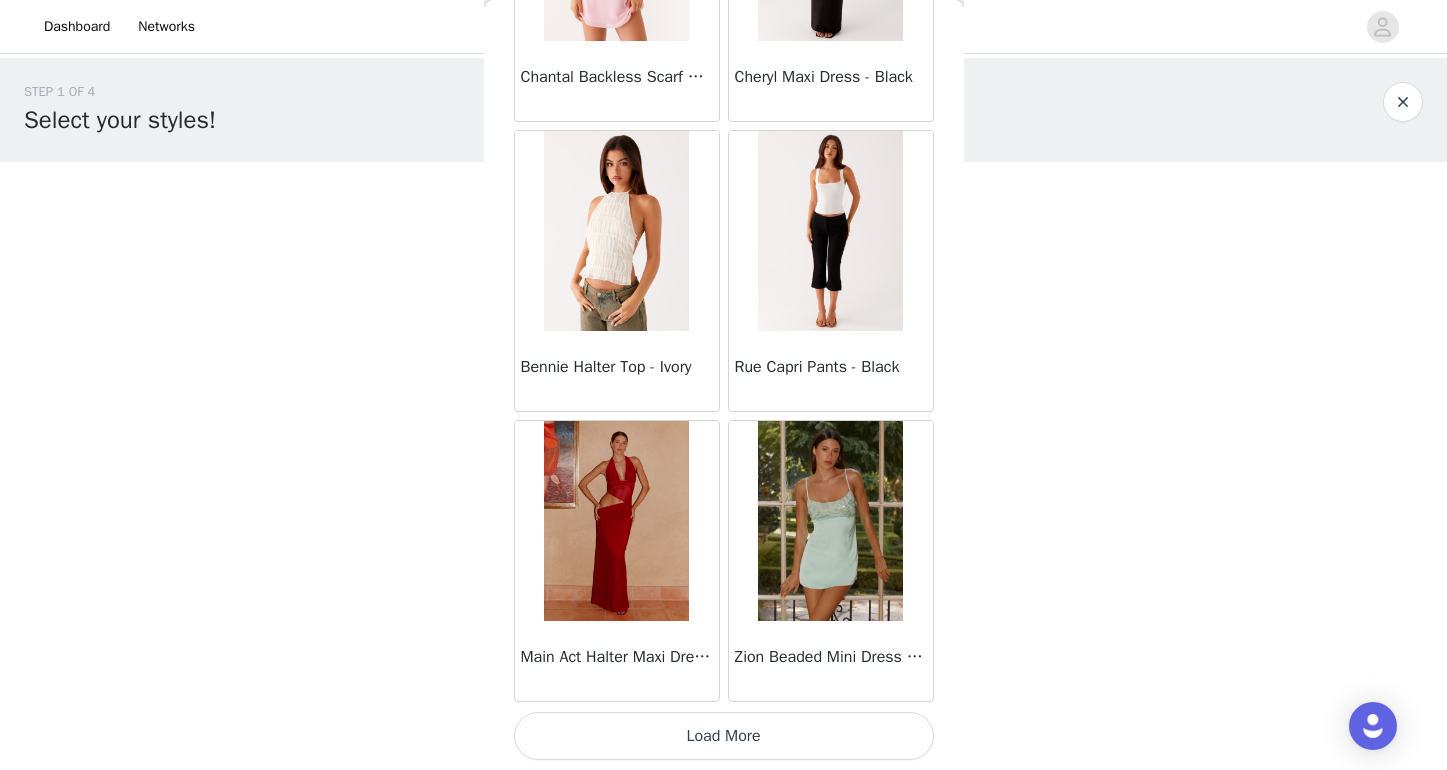 click on "Load More" at bounding box center [724, 736] 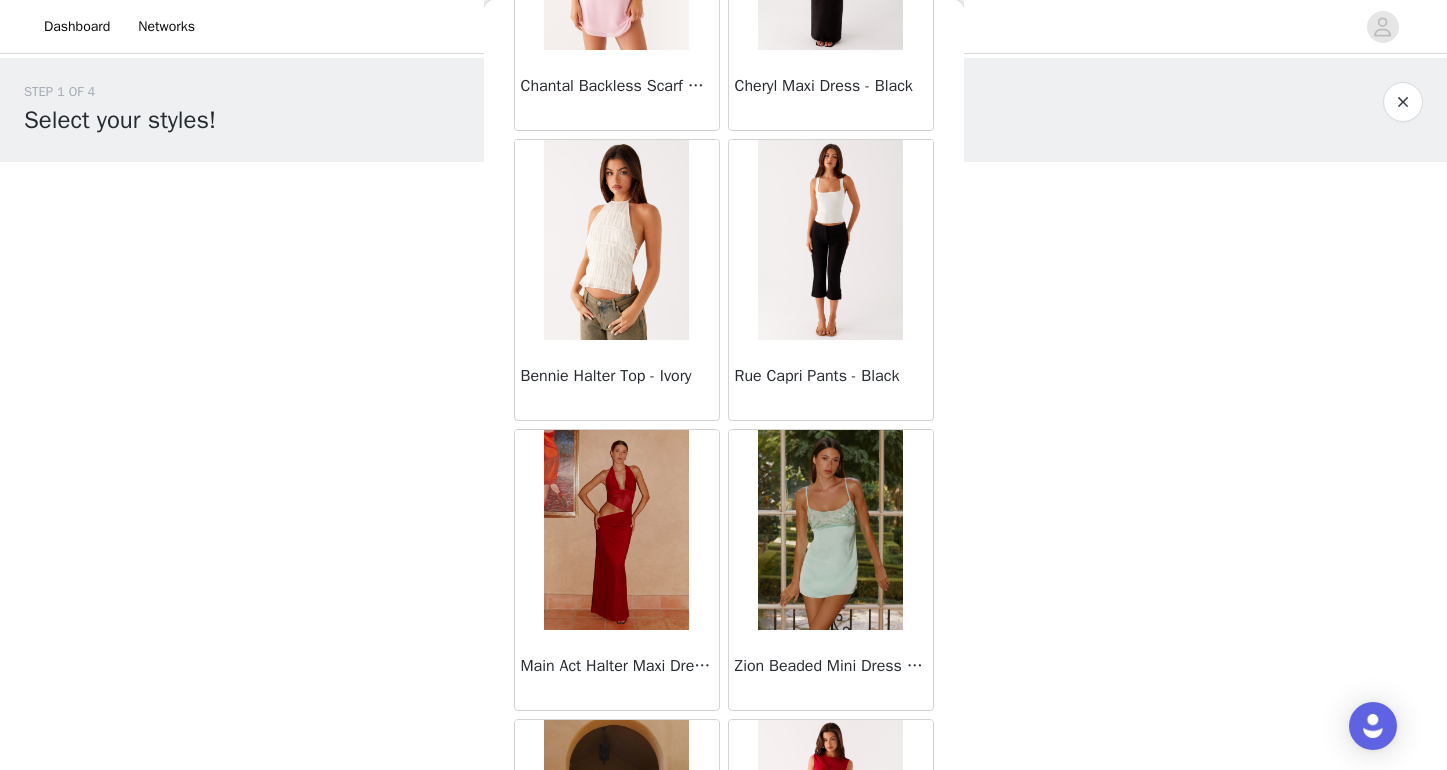 scroll, scrollTop: 0, scrollLeft: 0, axis: both 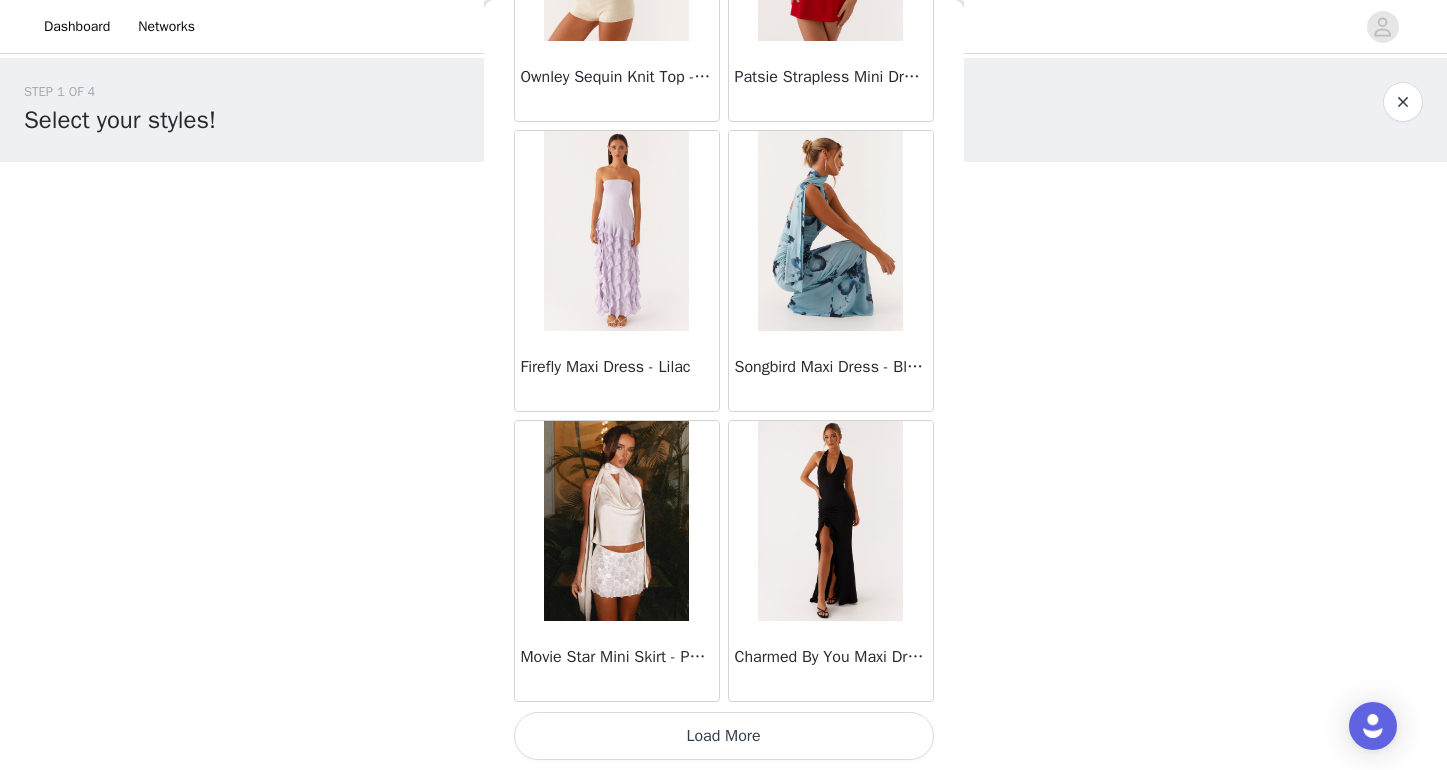 click on "Load More" at bounding box center (724, 736) 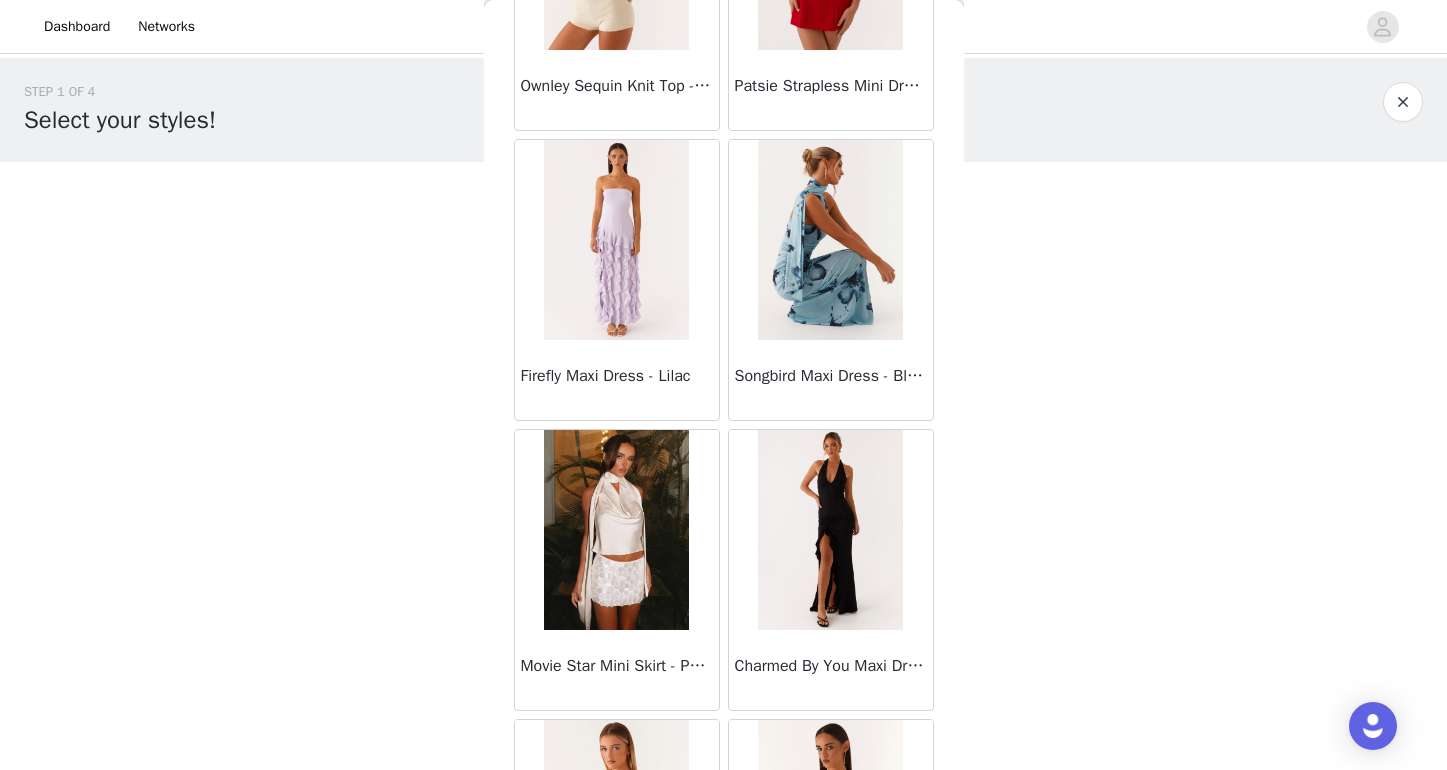 scroll, scrollTop: 0, scrollLeft: 0, axis: both 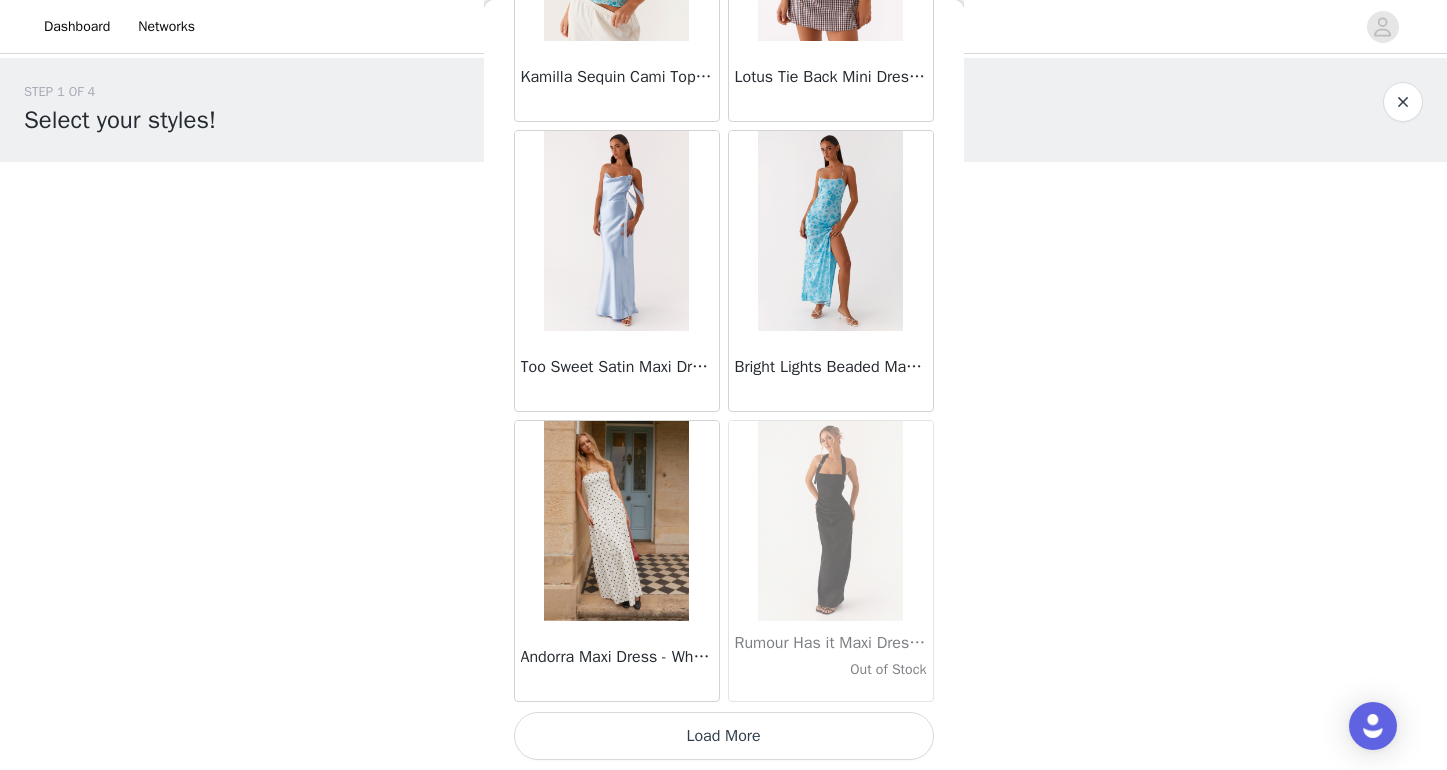 click on "Load More" at bounding box center (724, 736) 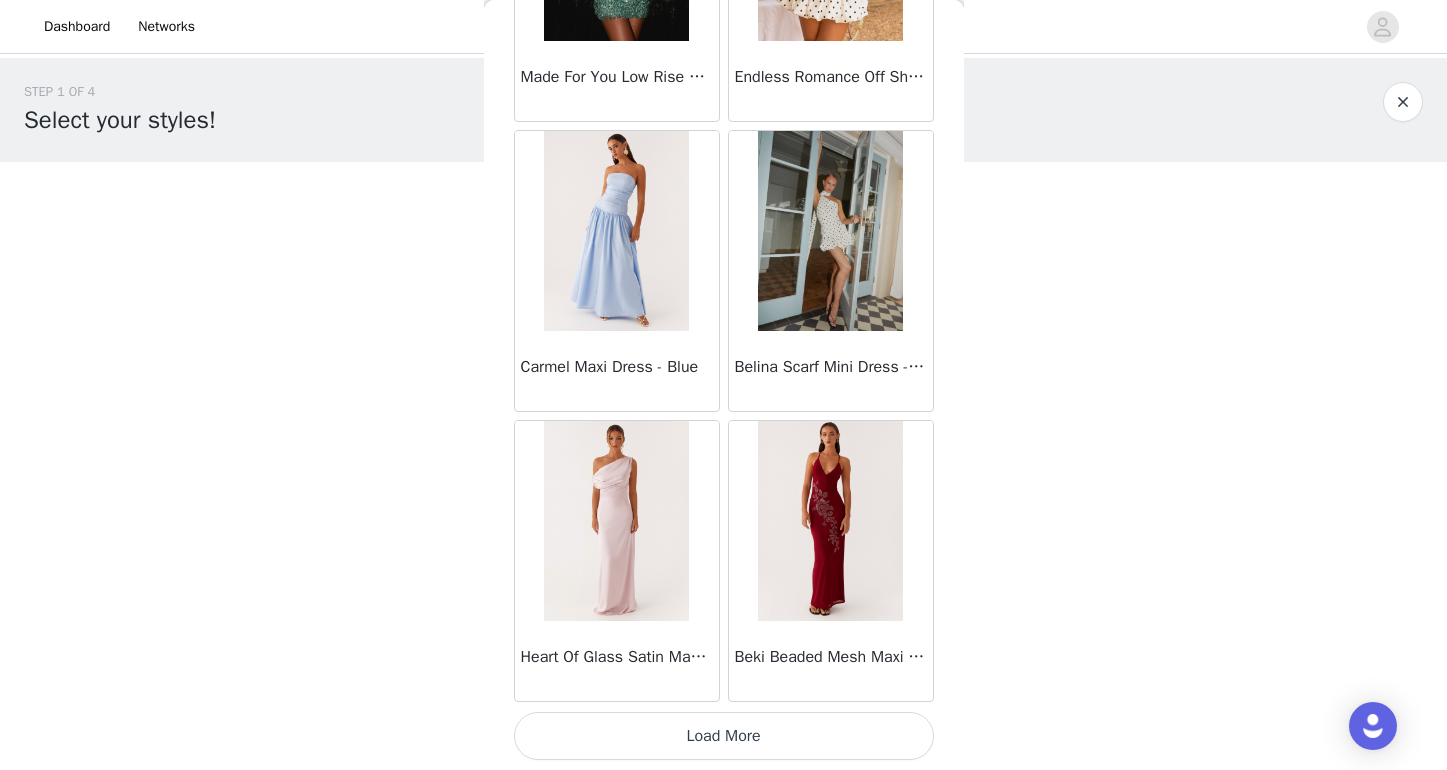 scroll, scrollTop: 16790, scrollLeft: 0, axis: vertical 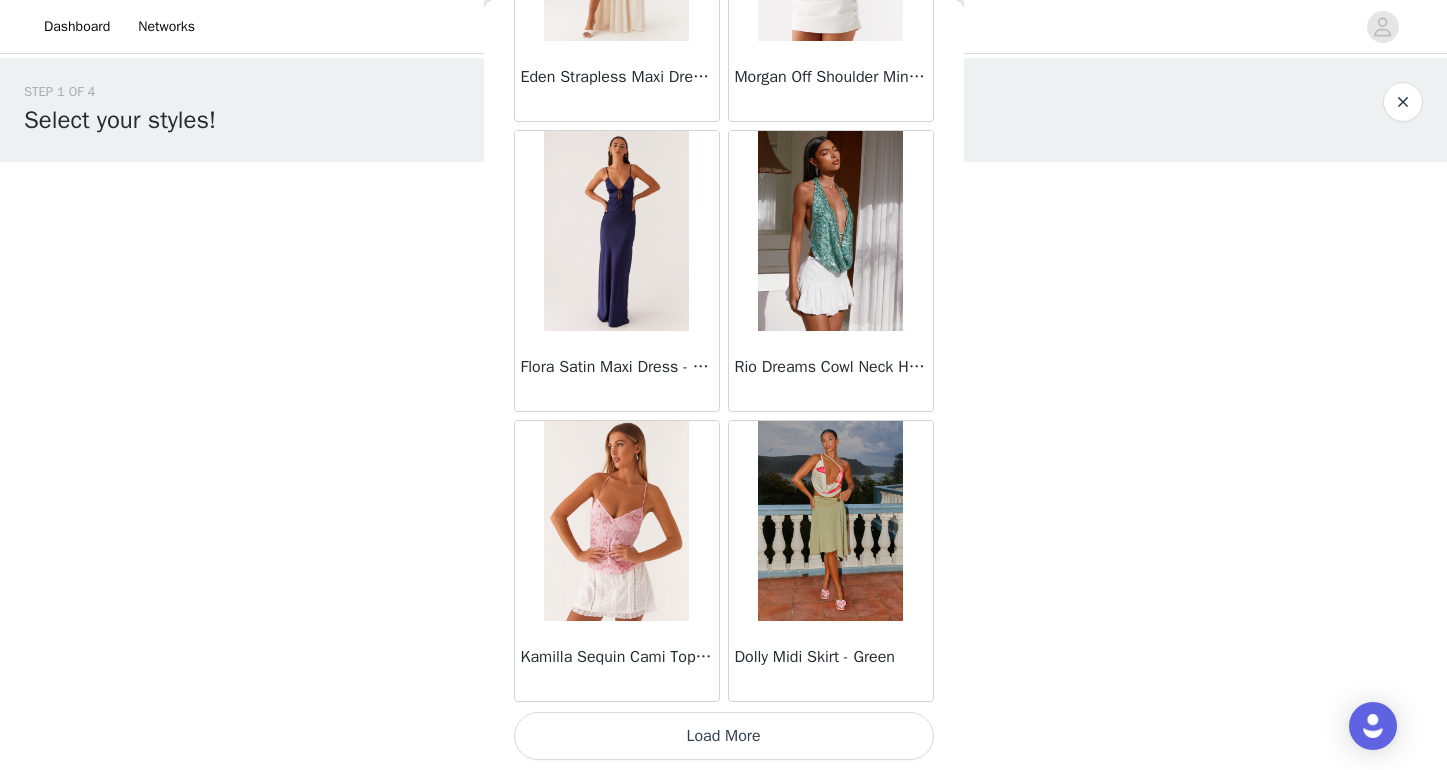 click on "Load More" at bounding box center [724, 736] 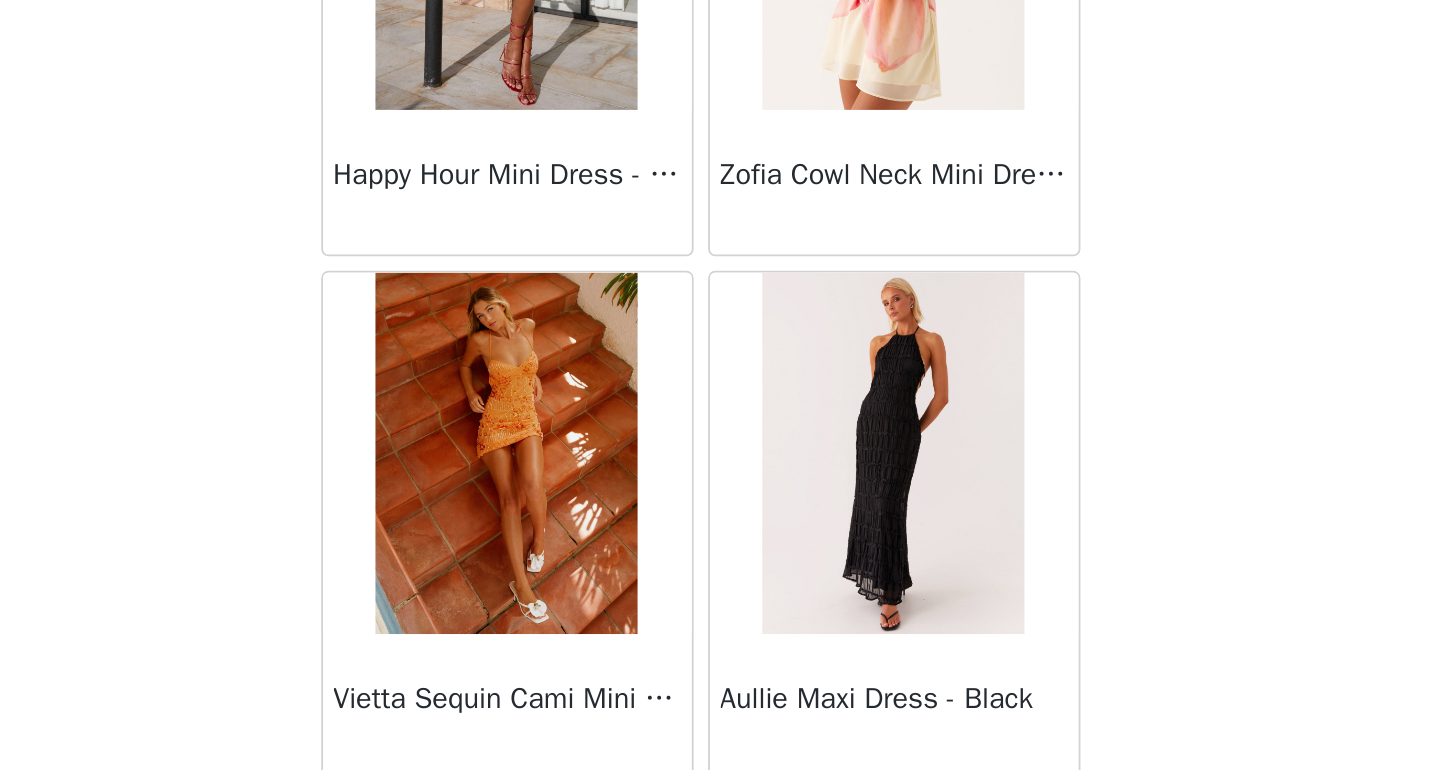 scroll, scrollTop: 22590, scrollLeft: 0, axis: vertical 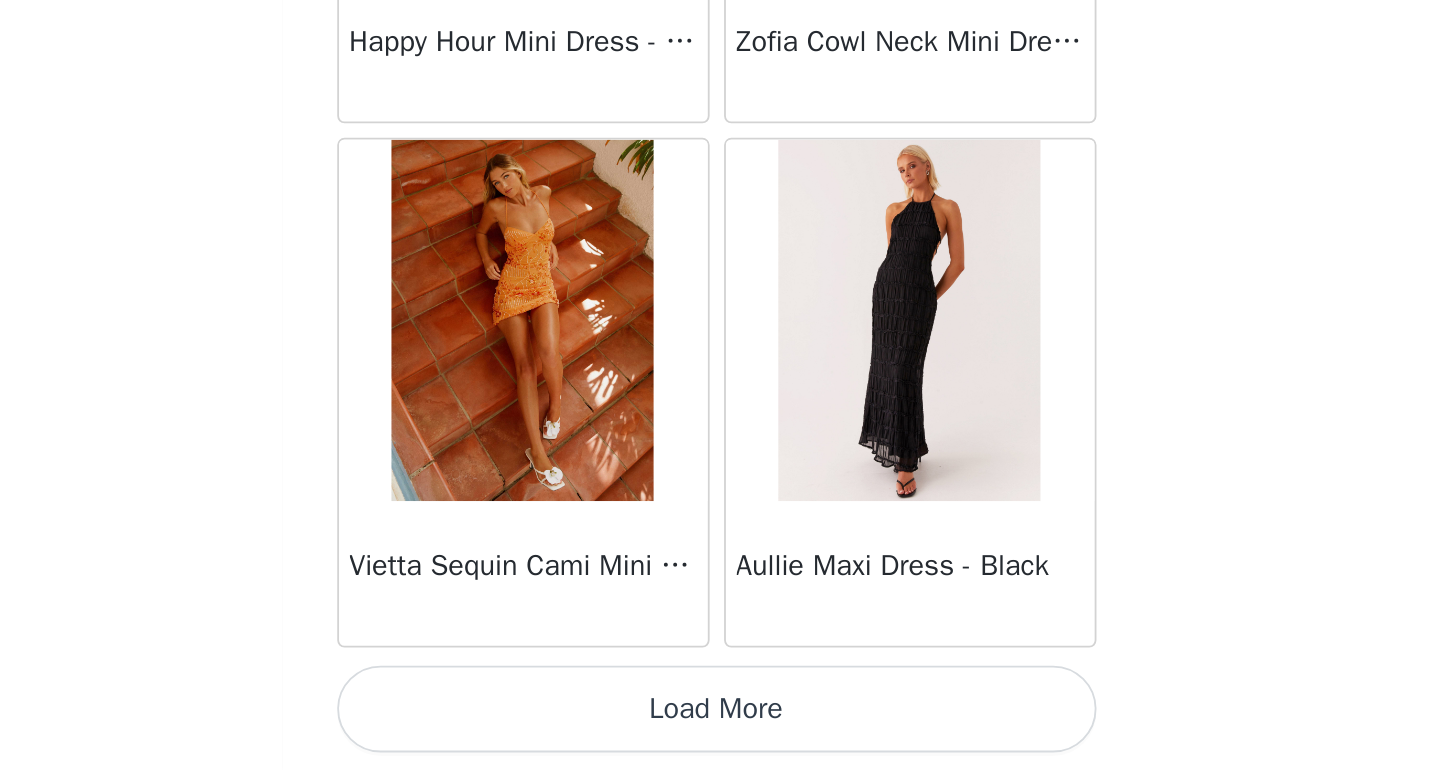 click on "Load More" at bounding box center (724, 736) 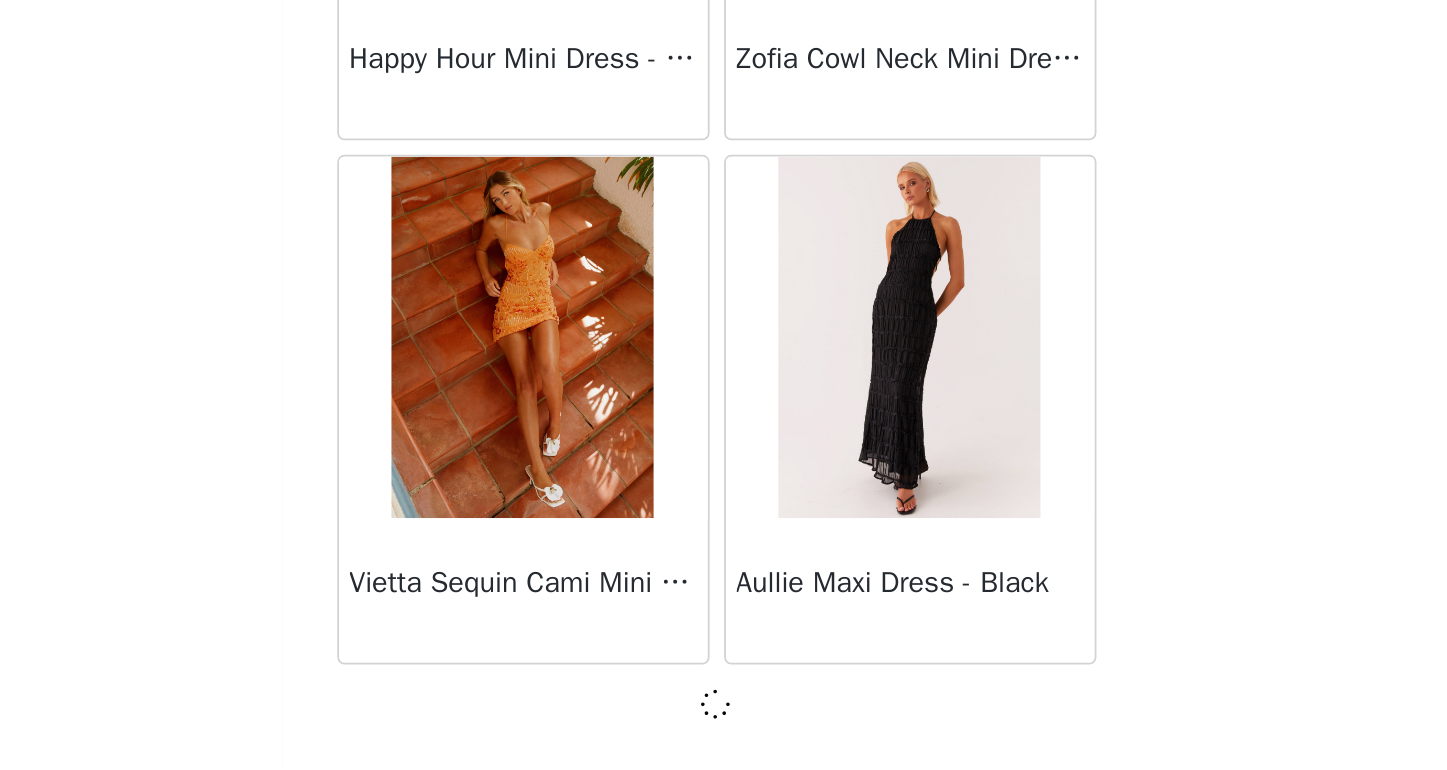 scroll, scrollTop: 22581, scrollLeft: 0, axis: vertical 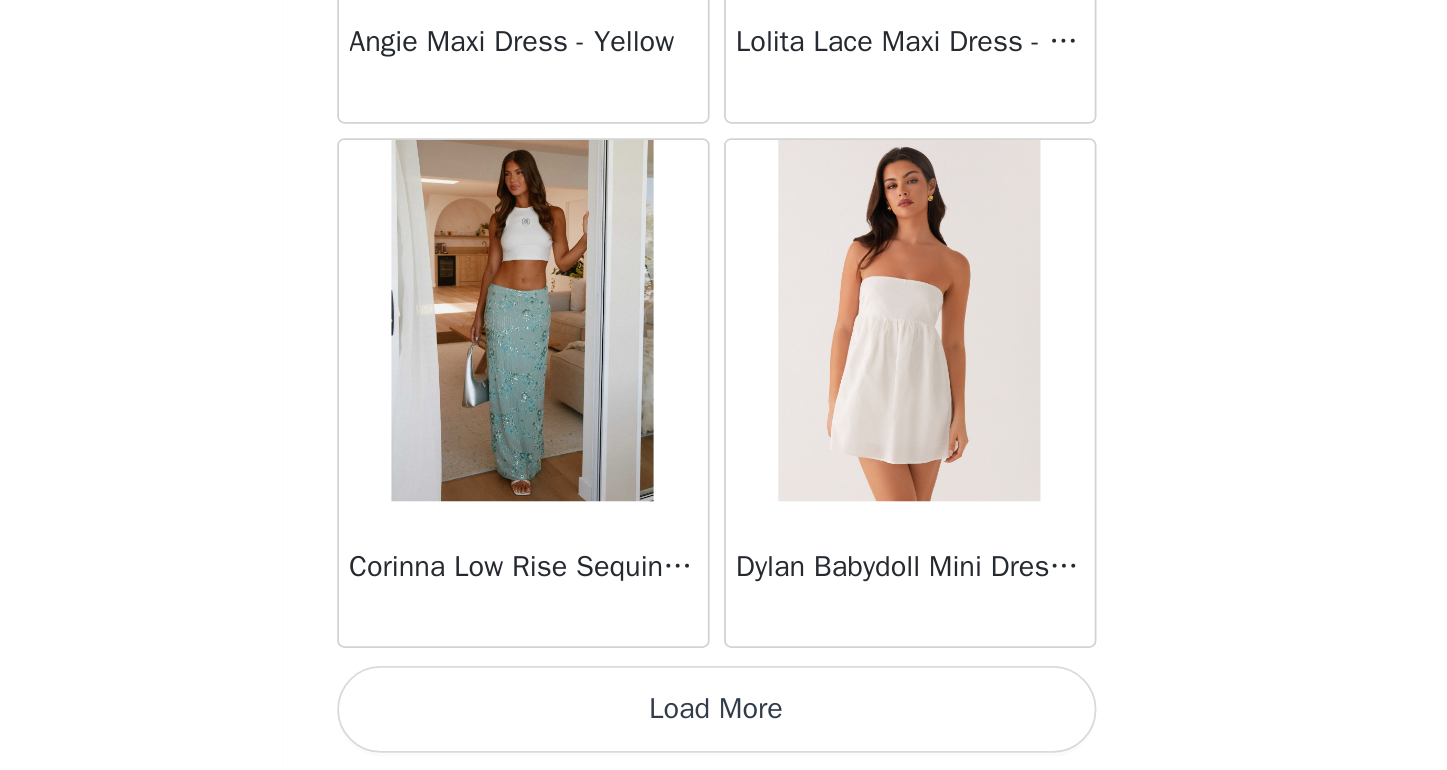 click on "Load More" at bounding box center [724, 736] 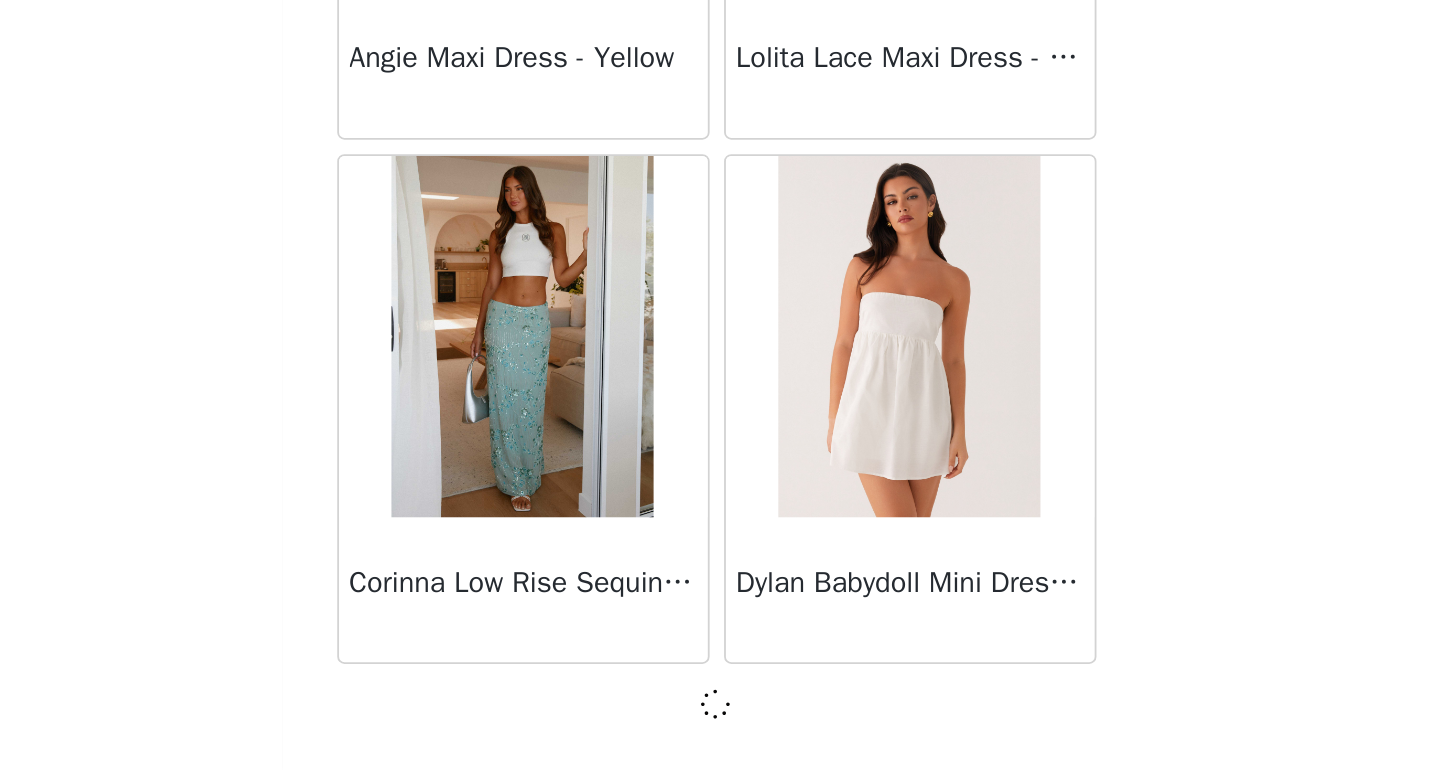 scroll, scrollTop: 25481, scrollLeft: 0, axis: vertical 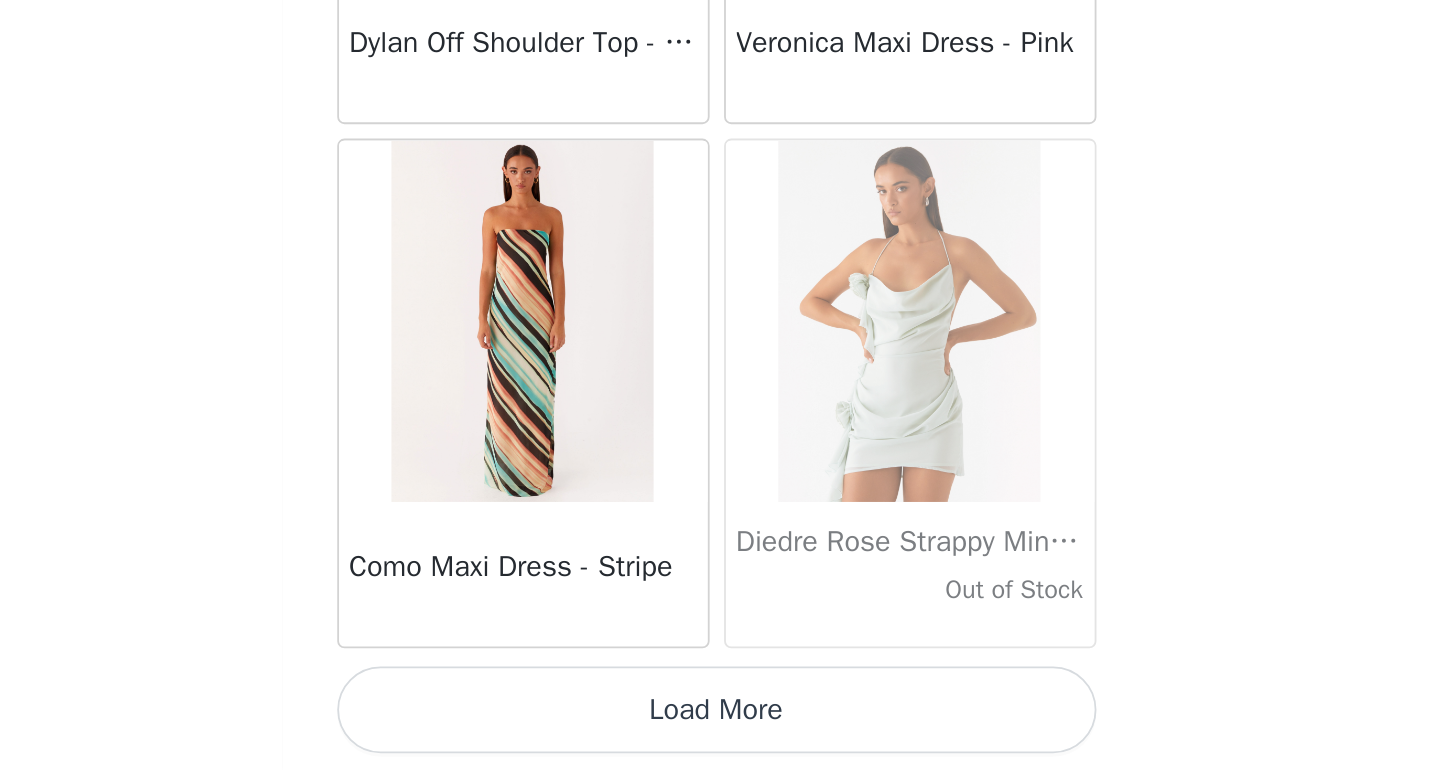 click on "Load More" at bounding box center [724, 736] 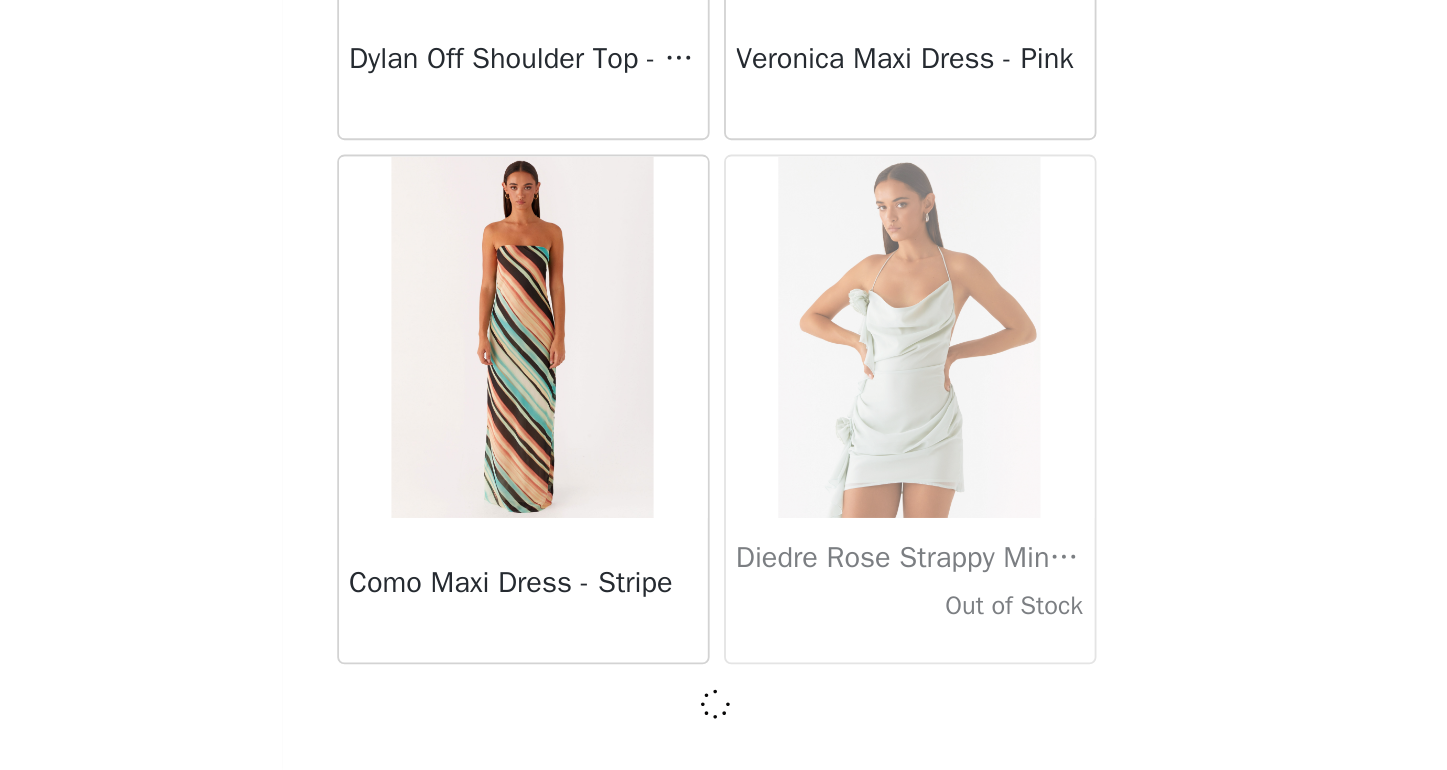 scroll, scrollTop: 28381, scrollLeft: 0, axis: vertical 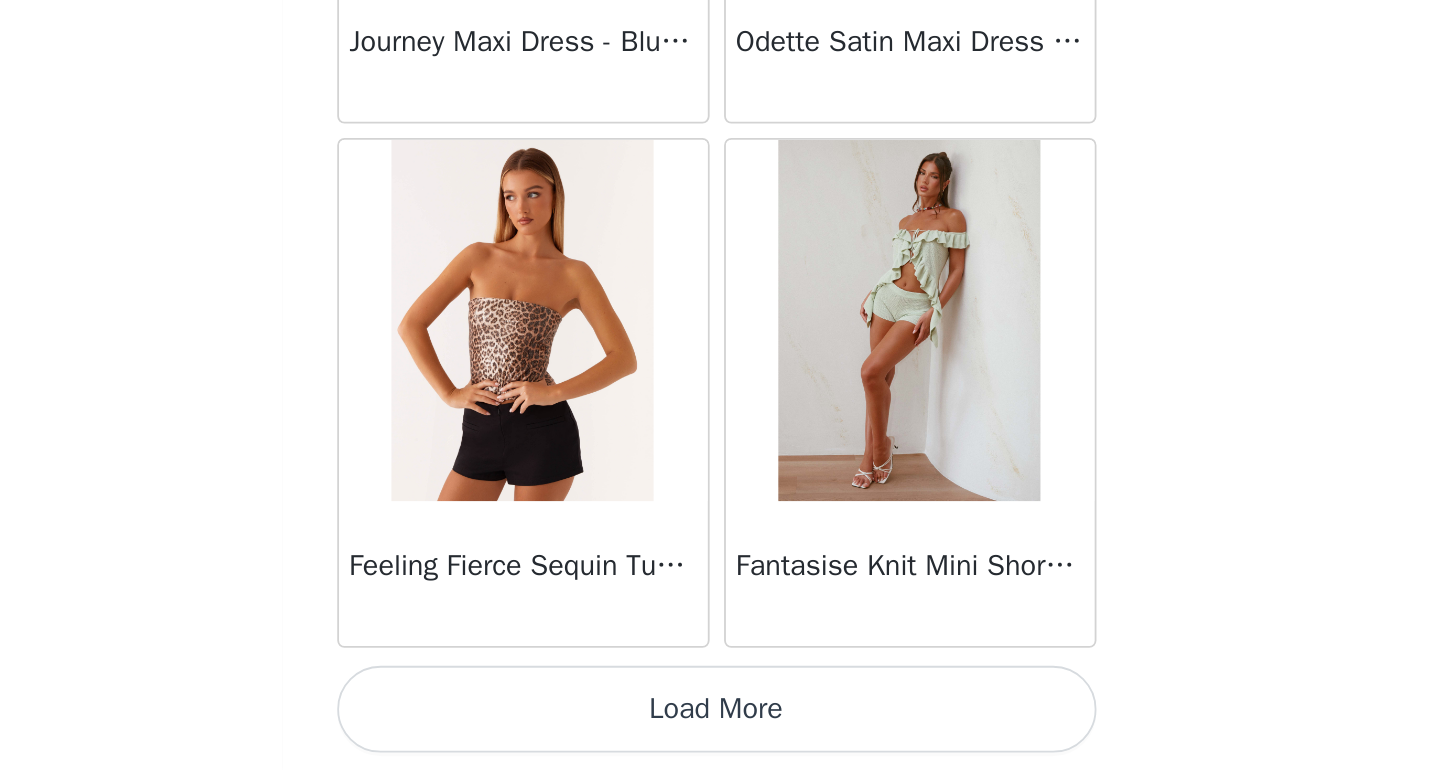 click on "Load More" at bounding box center [724, 736] 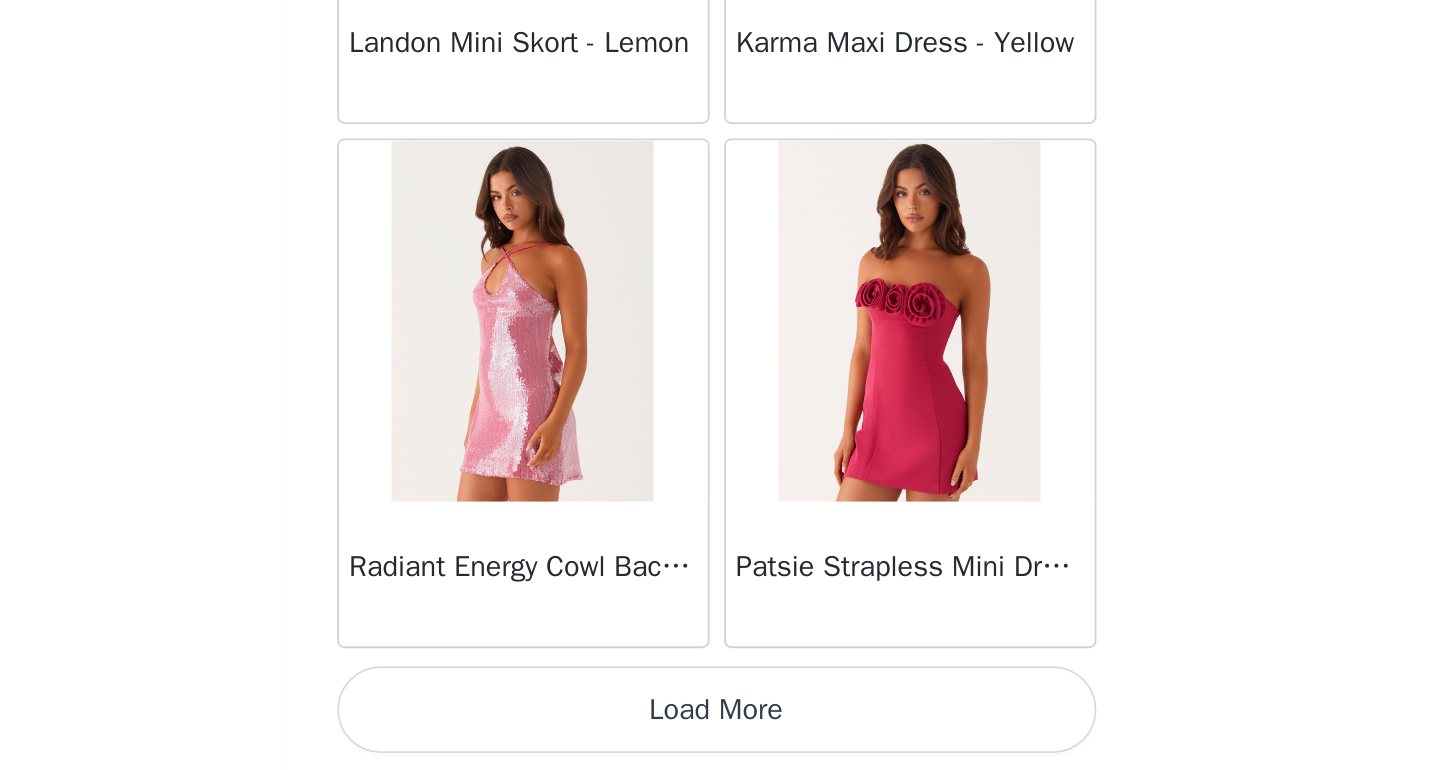 scroll, scrollTop: 34190, scrollLeft: 0, axis: vertical 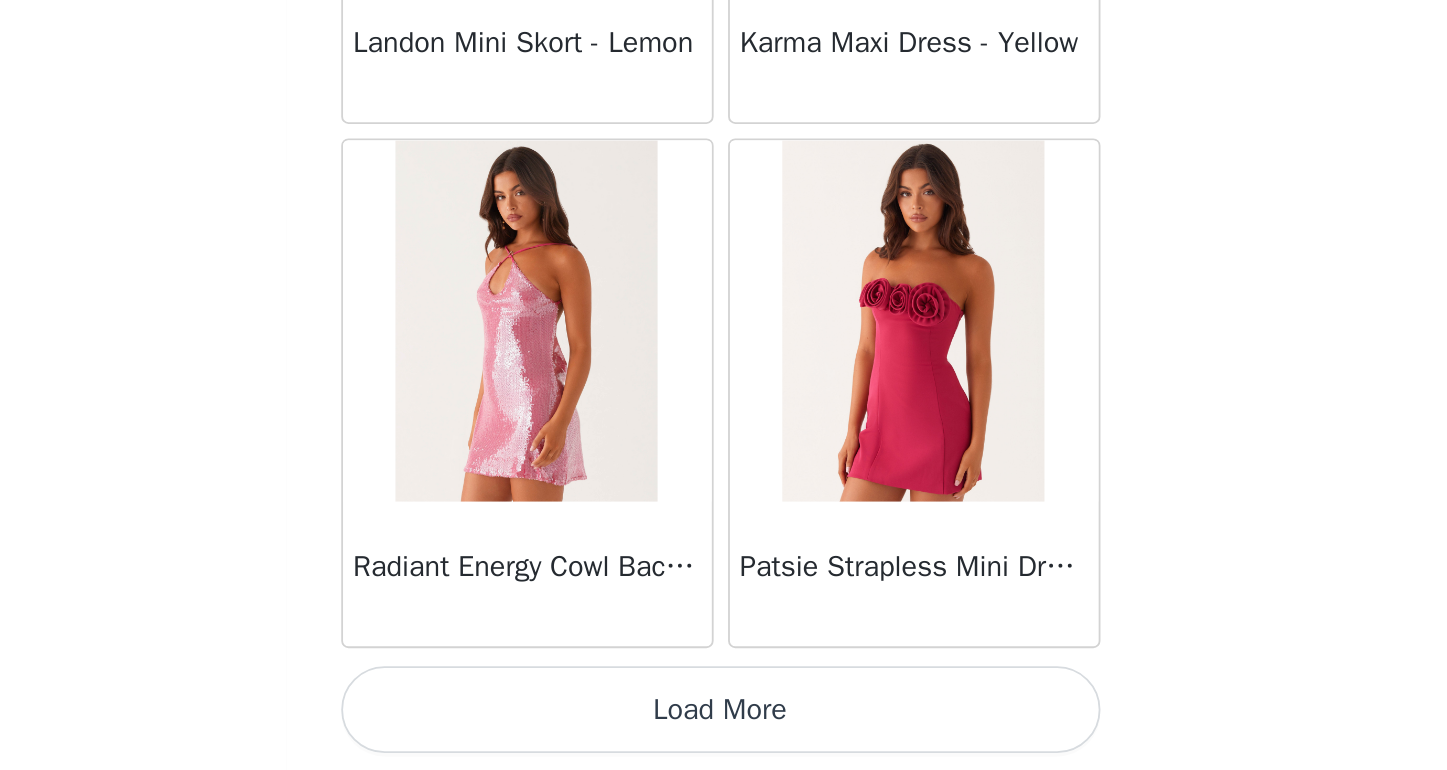click on "Load More" at bounding box center [724, 736] 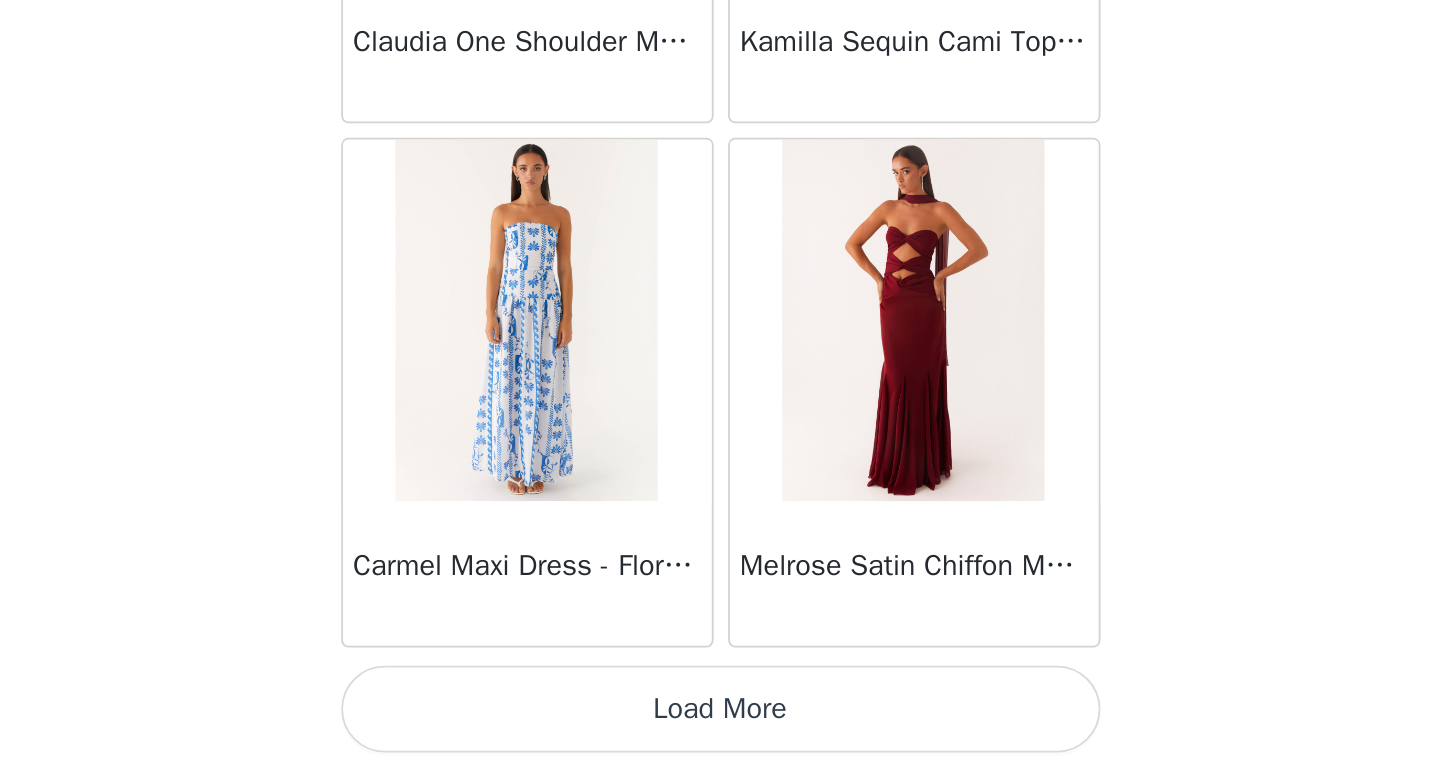 scroll, scrollTop: 37090, scrollLeft: 0, axis: vertical 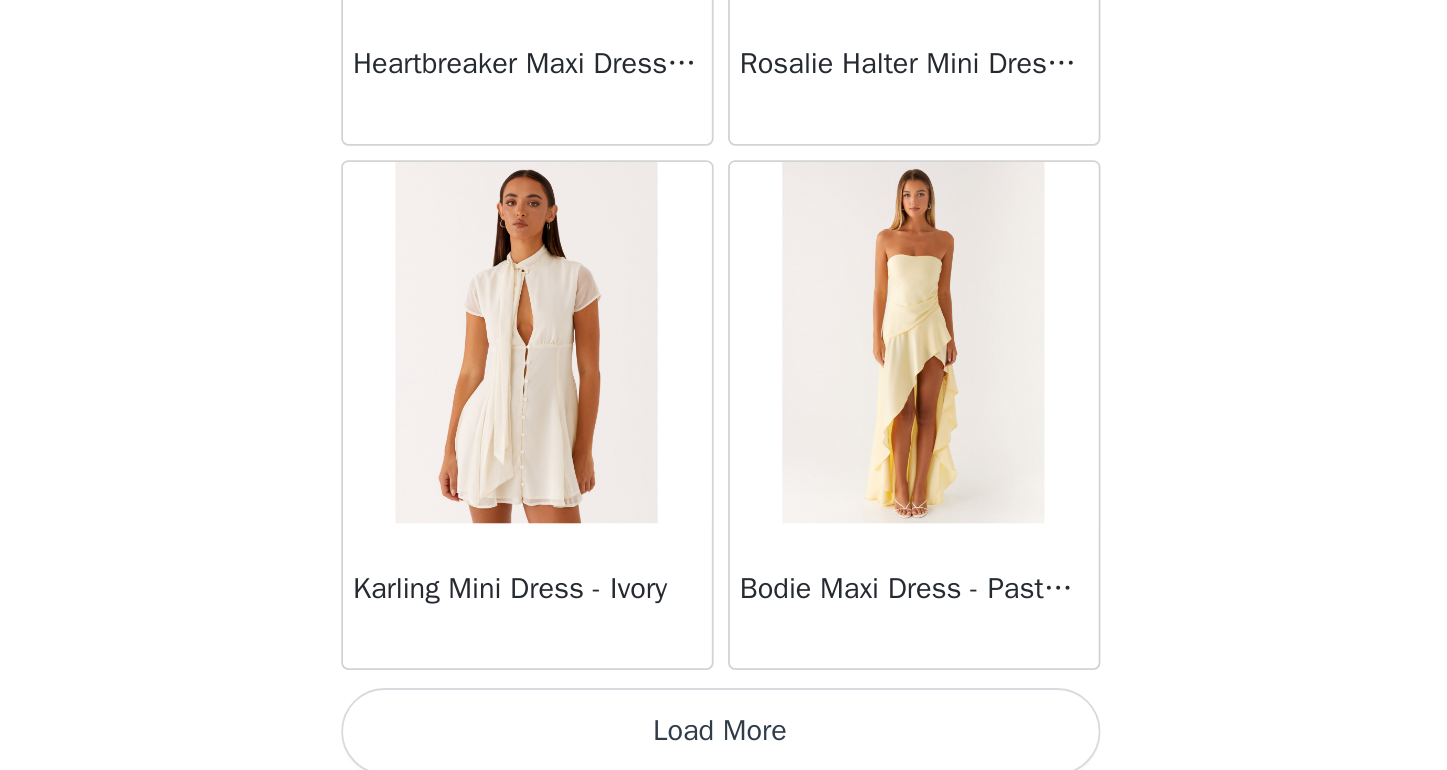 click on "Load More" at bounding box center [724, 748] 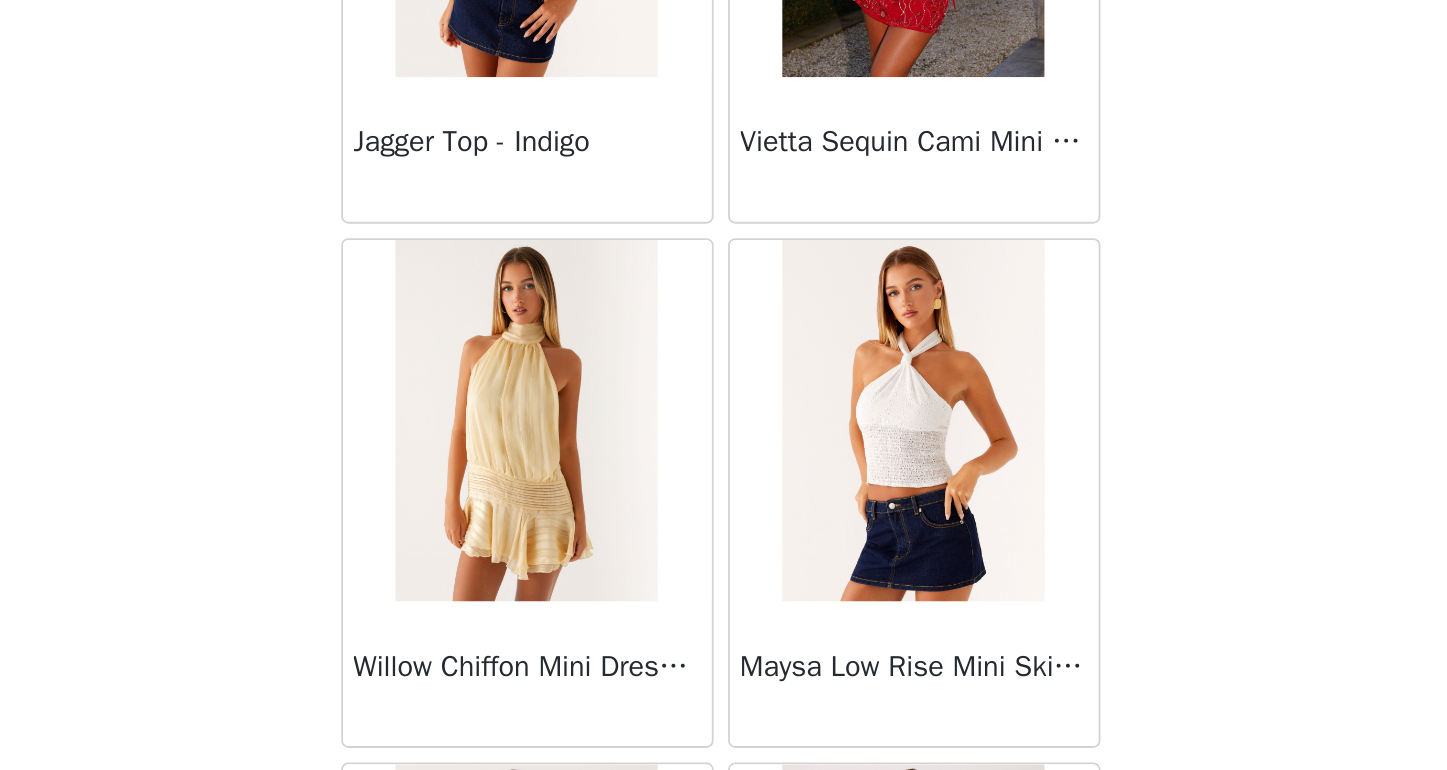 scroll, scrollTop: 42321, scrollLeft: 0, axis: vertical 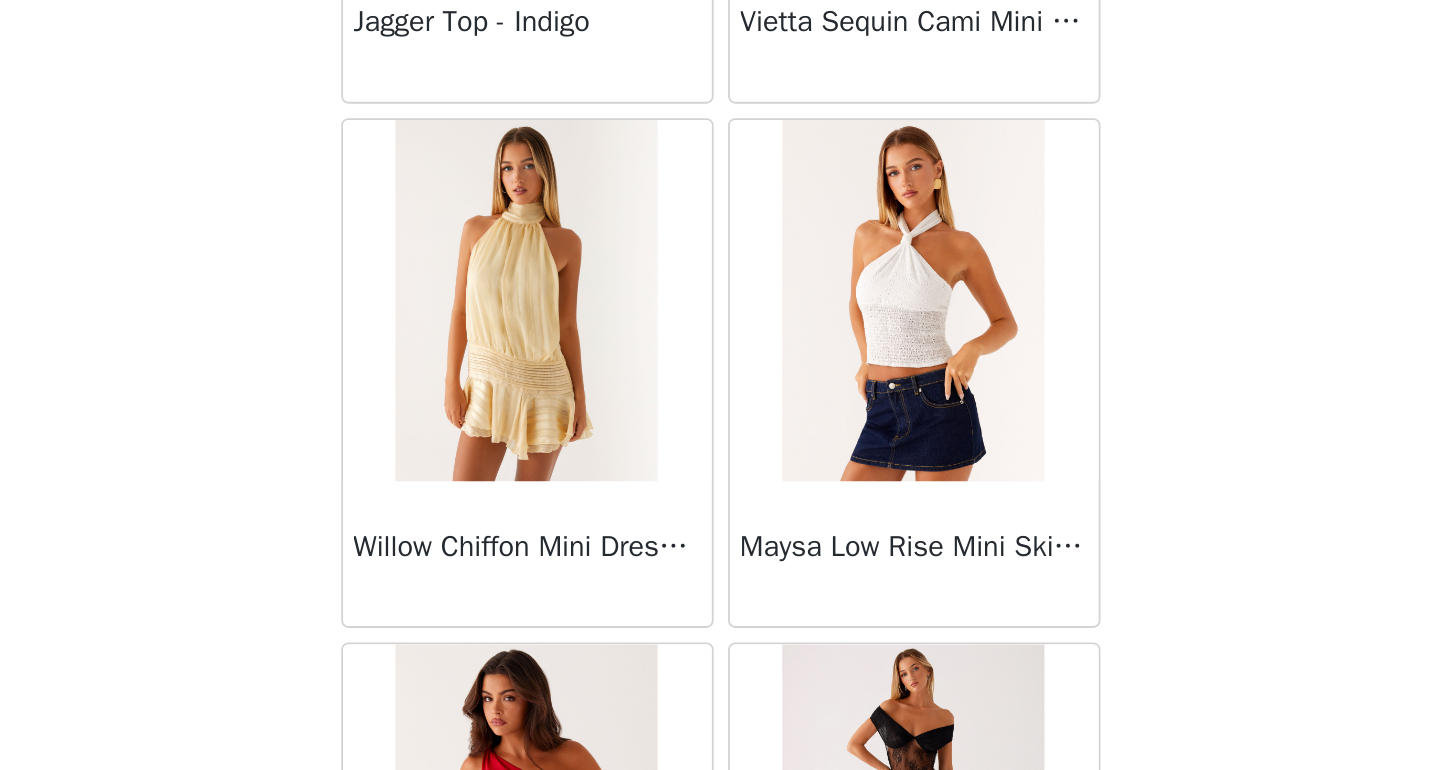click at bounding box center [830, 510] 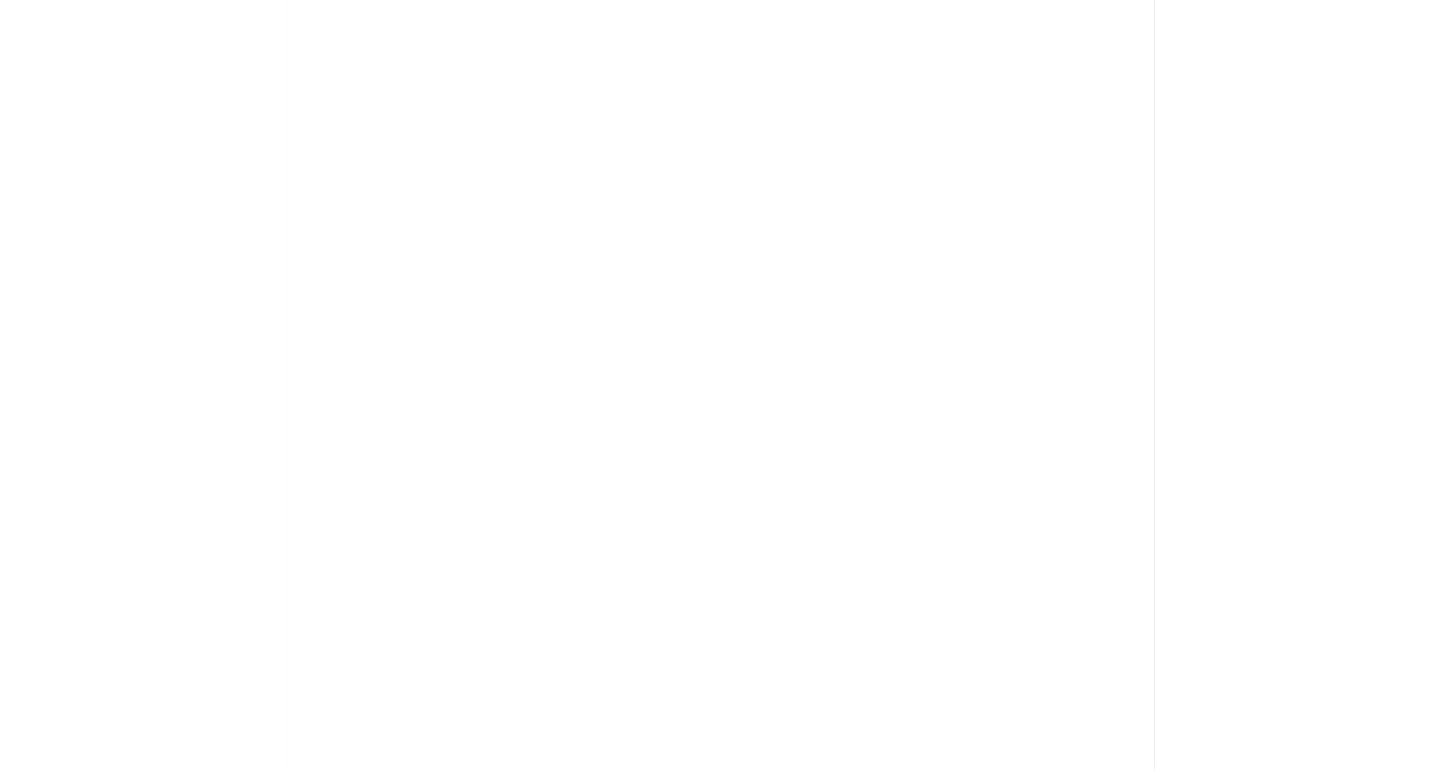 scroll, scrollTop: 0, scrollLeft: 0, axis: both 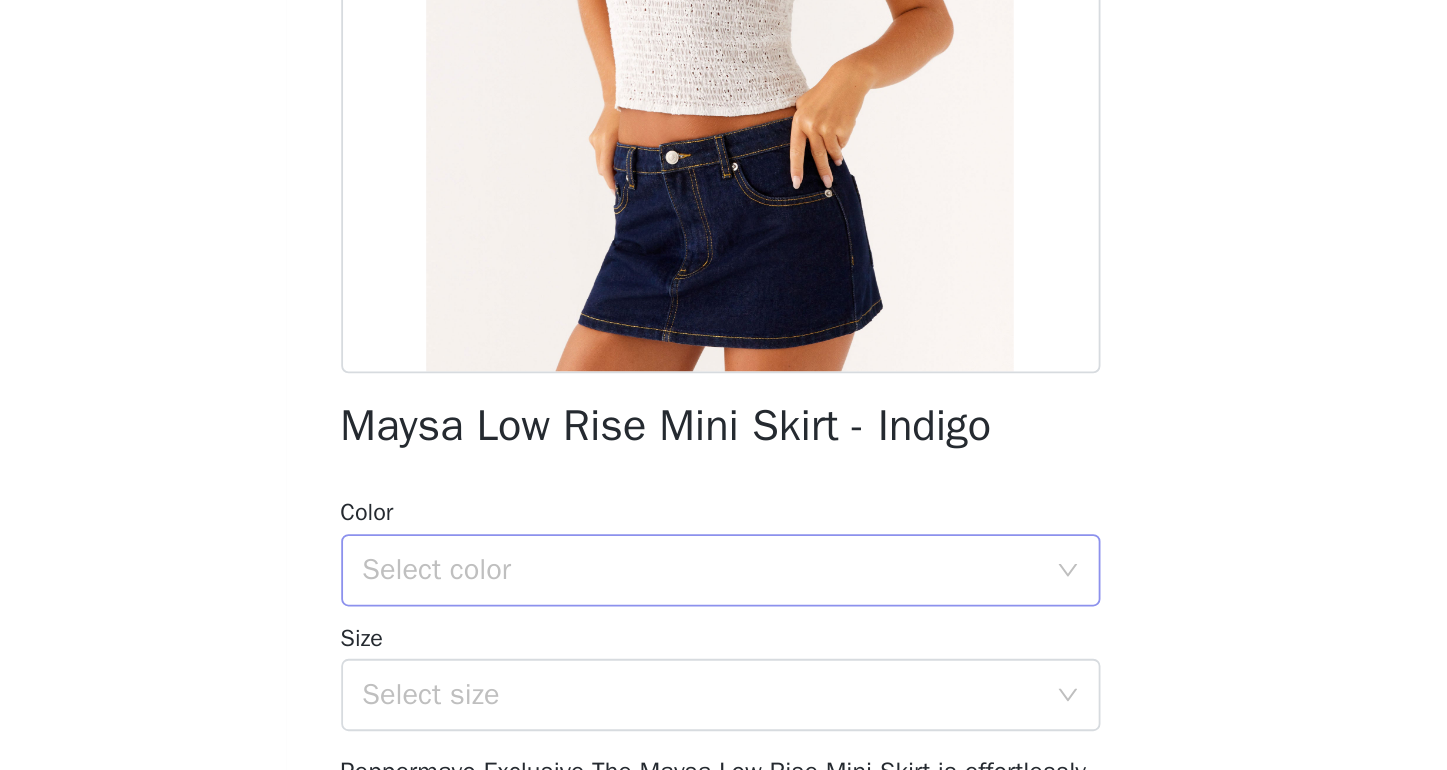 click on "Select color" at bounding box center (713, 659) 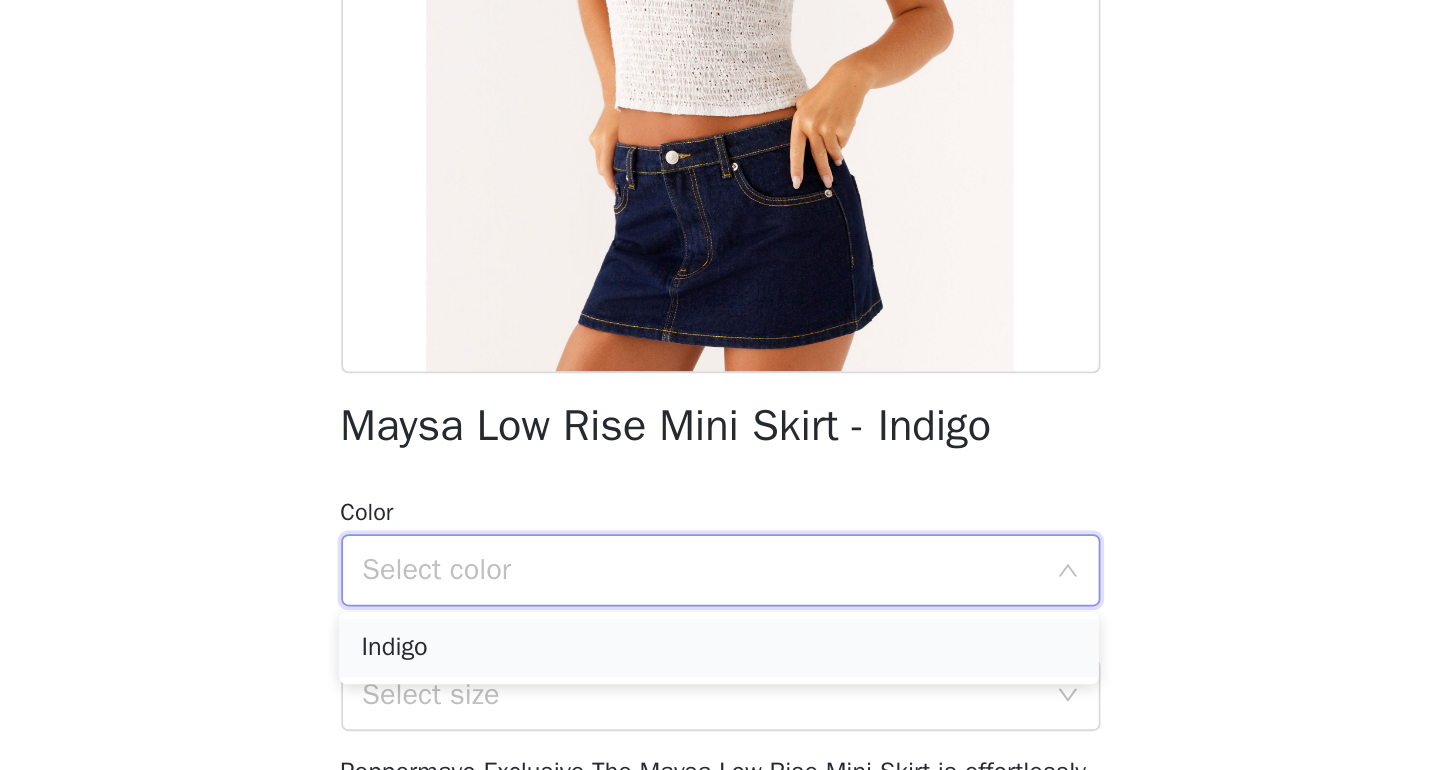 click on "Indigo" at bounding box center [723, 702] 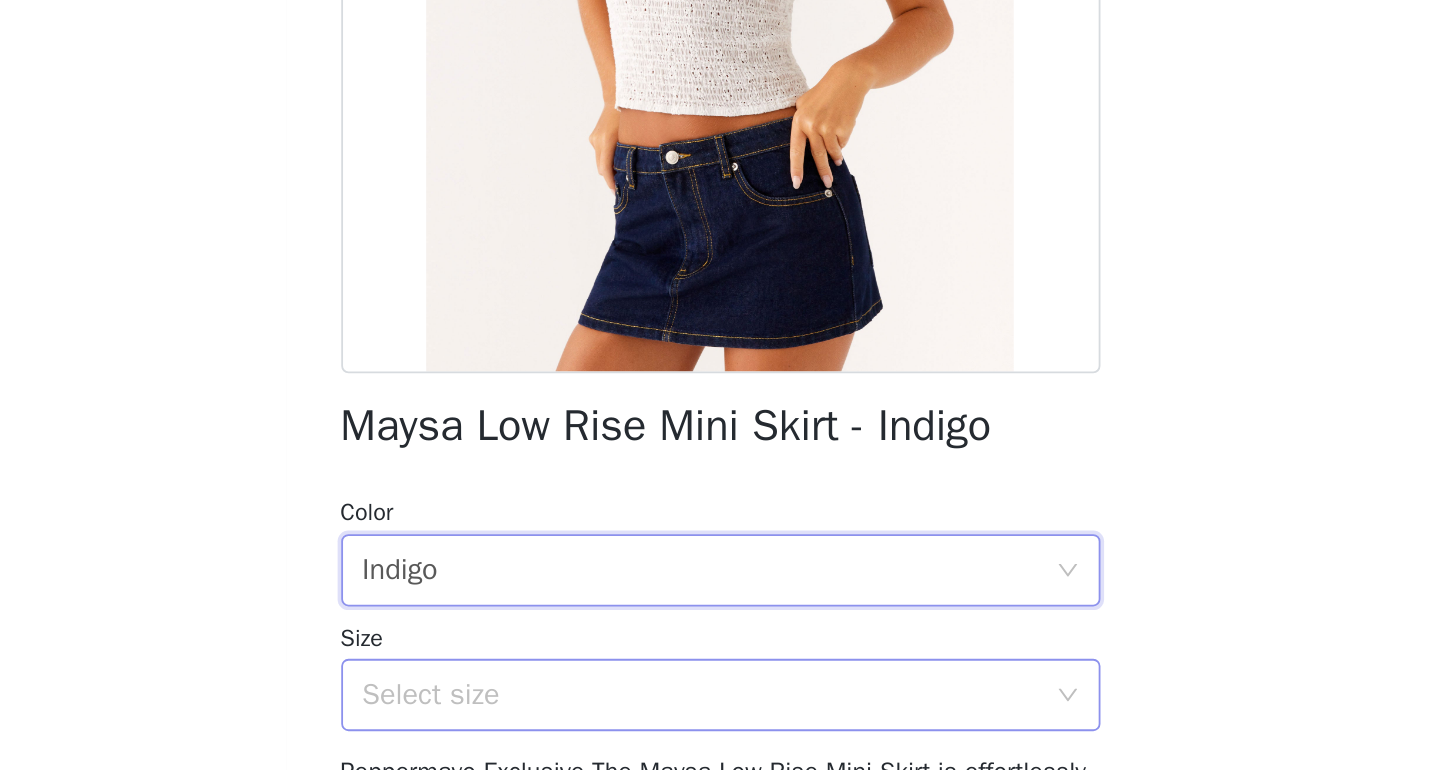 click on "Select size" at bounding box center (713, 728) 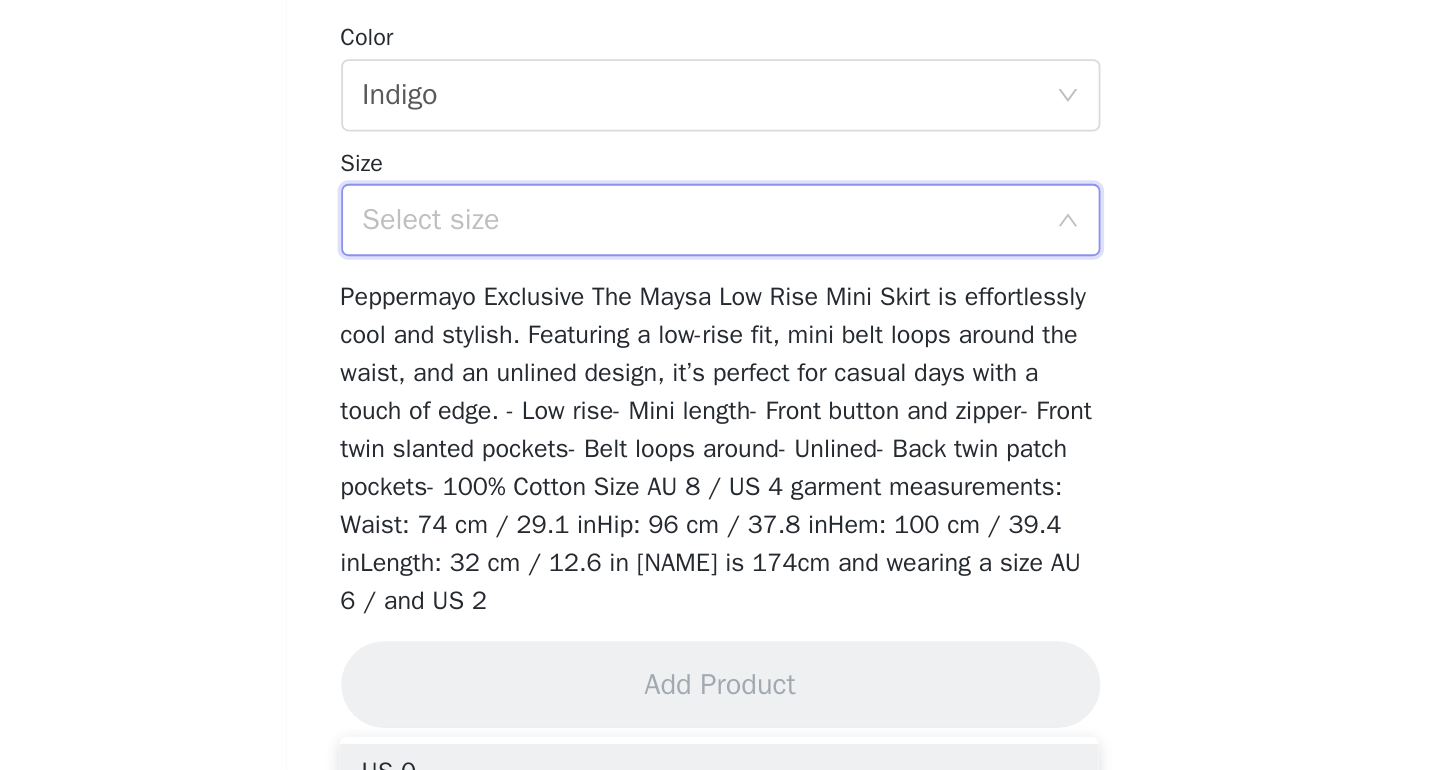 scroll, scrollTop: 262, scrollLeft: 0, axis: vertical 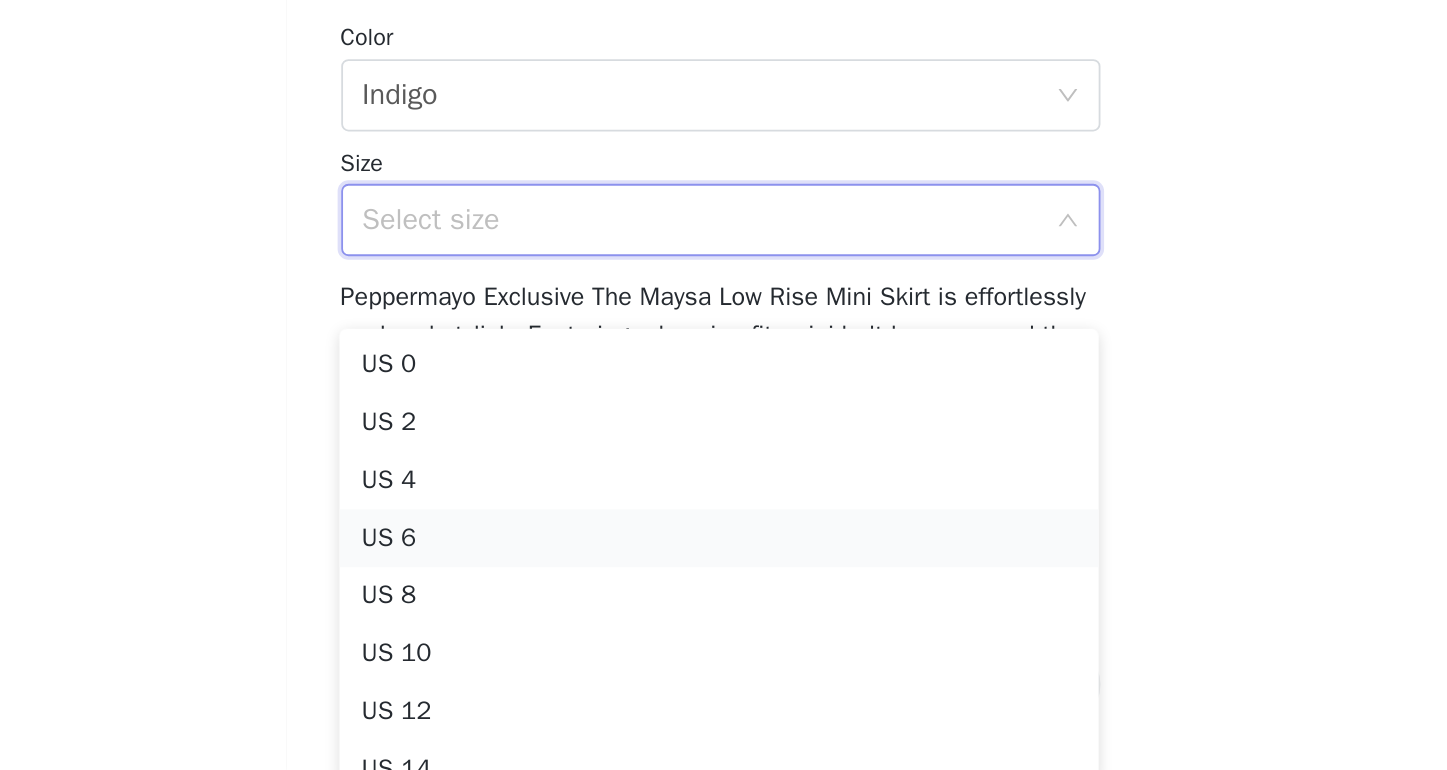 click on "US 6" at bounding box center [723, 642] 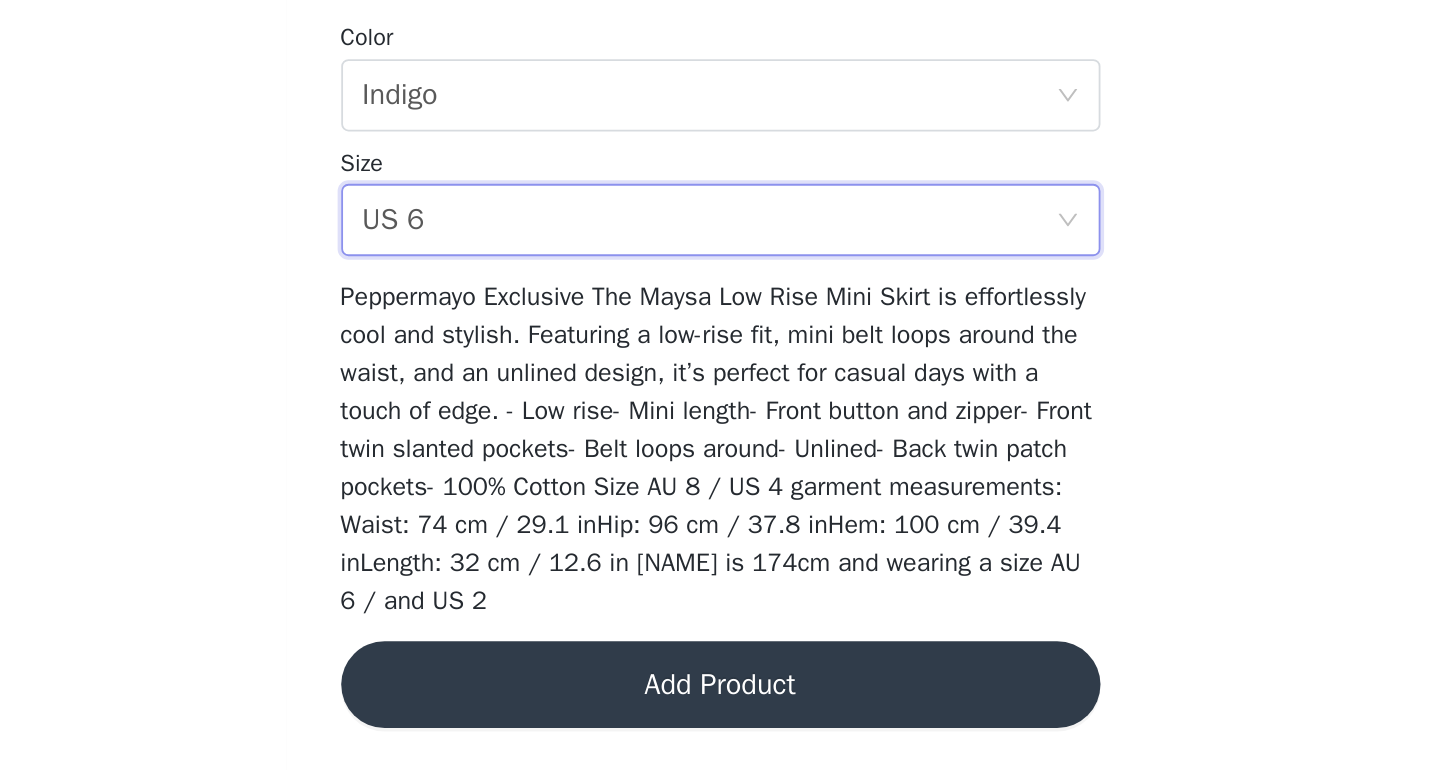 scroll, scrollTop: 0, scrollLeft: 0, axis: both 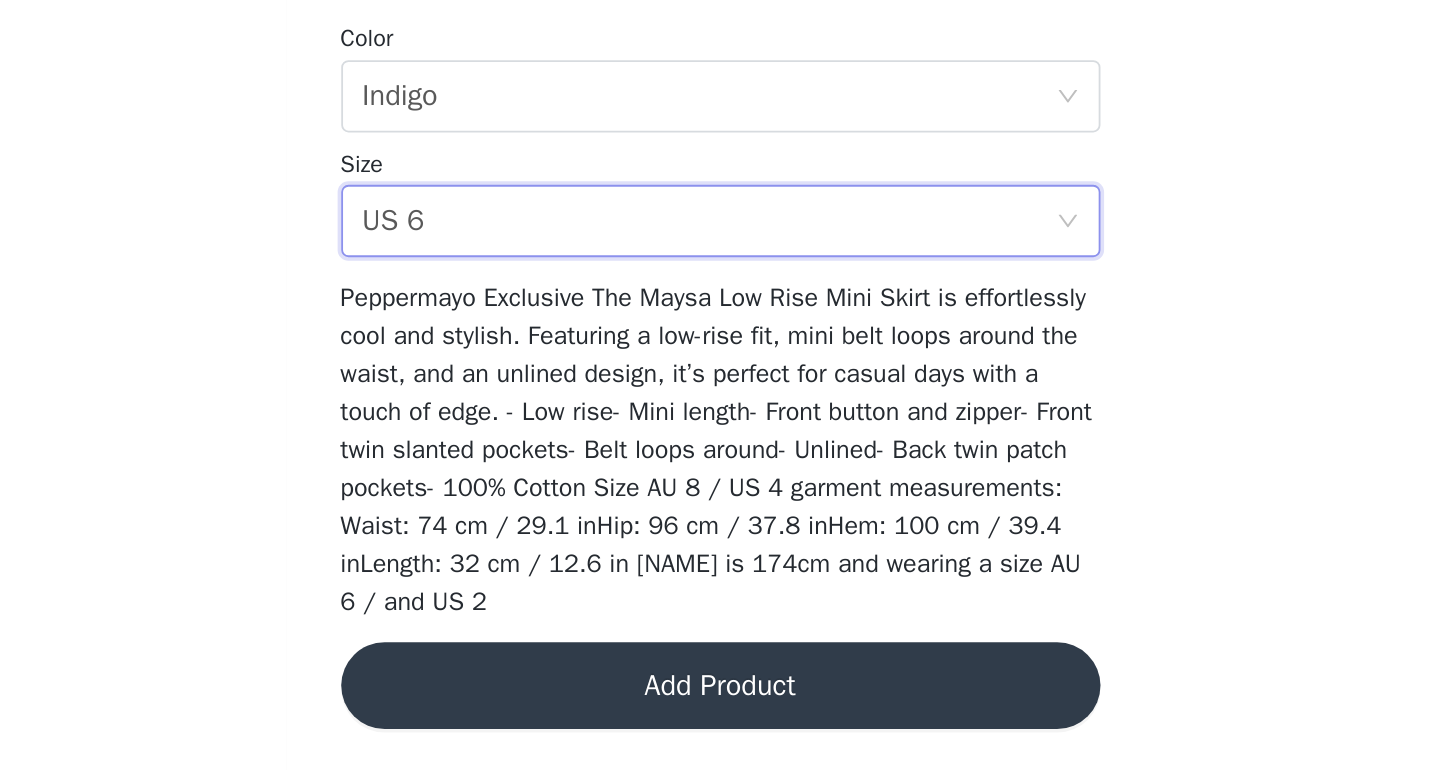 click on "Add Product" at bounding box center (724, 723) 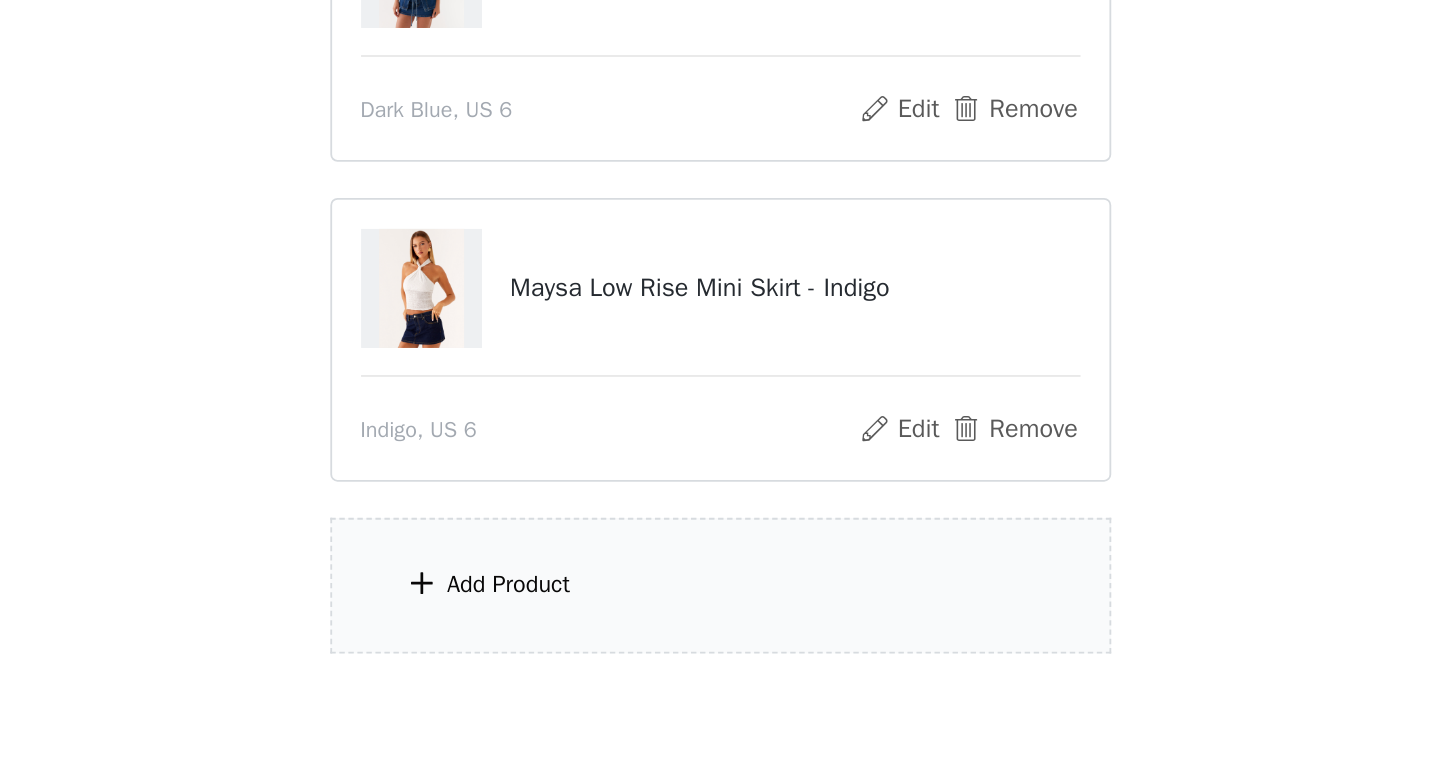 click on "Add Product" at bounding box center [607, 667] 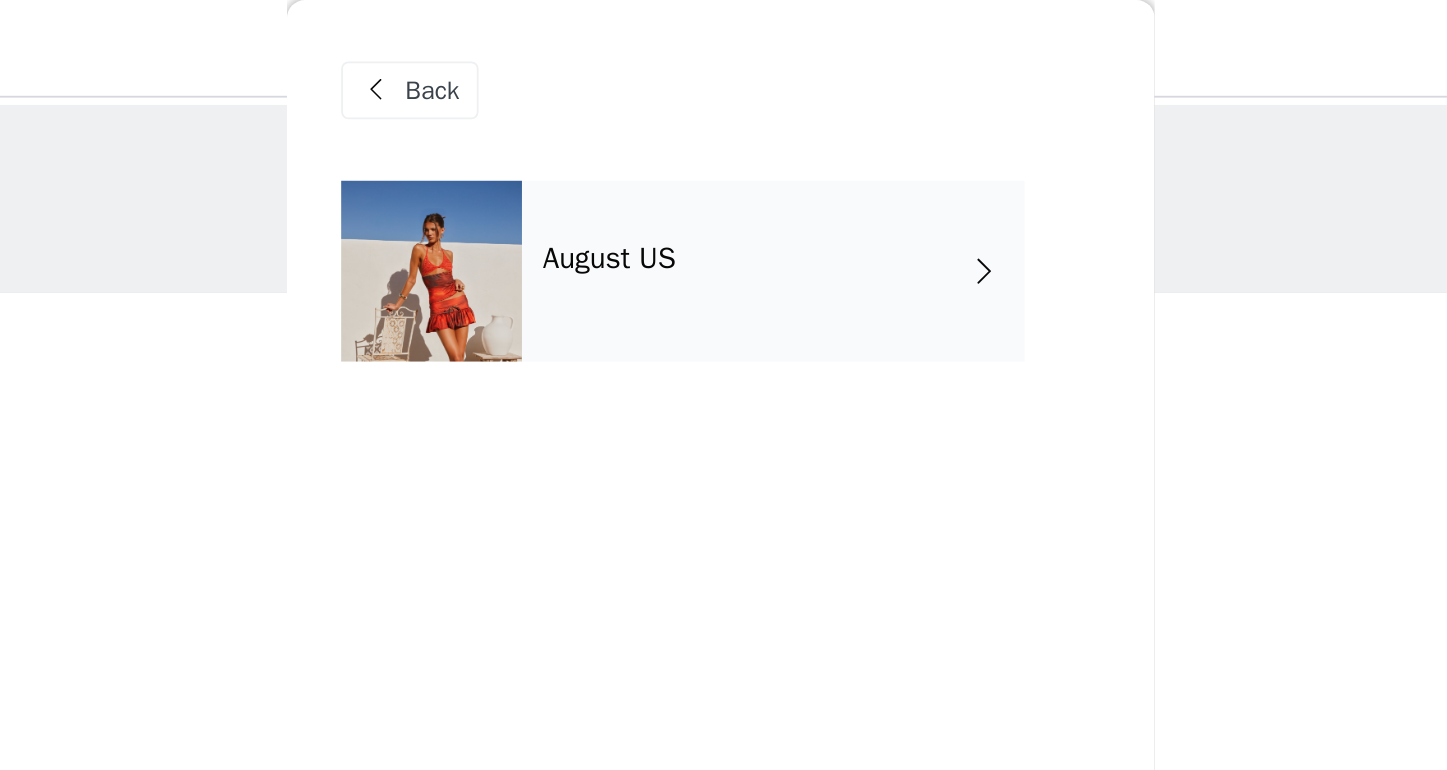 scroll, scrollTop: 0, scrollLeft: 0, axis: both 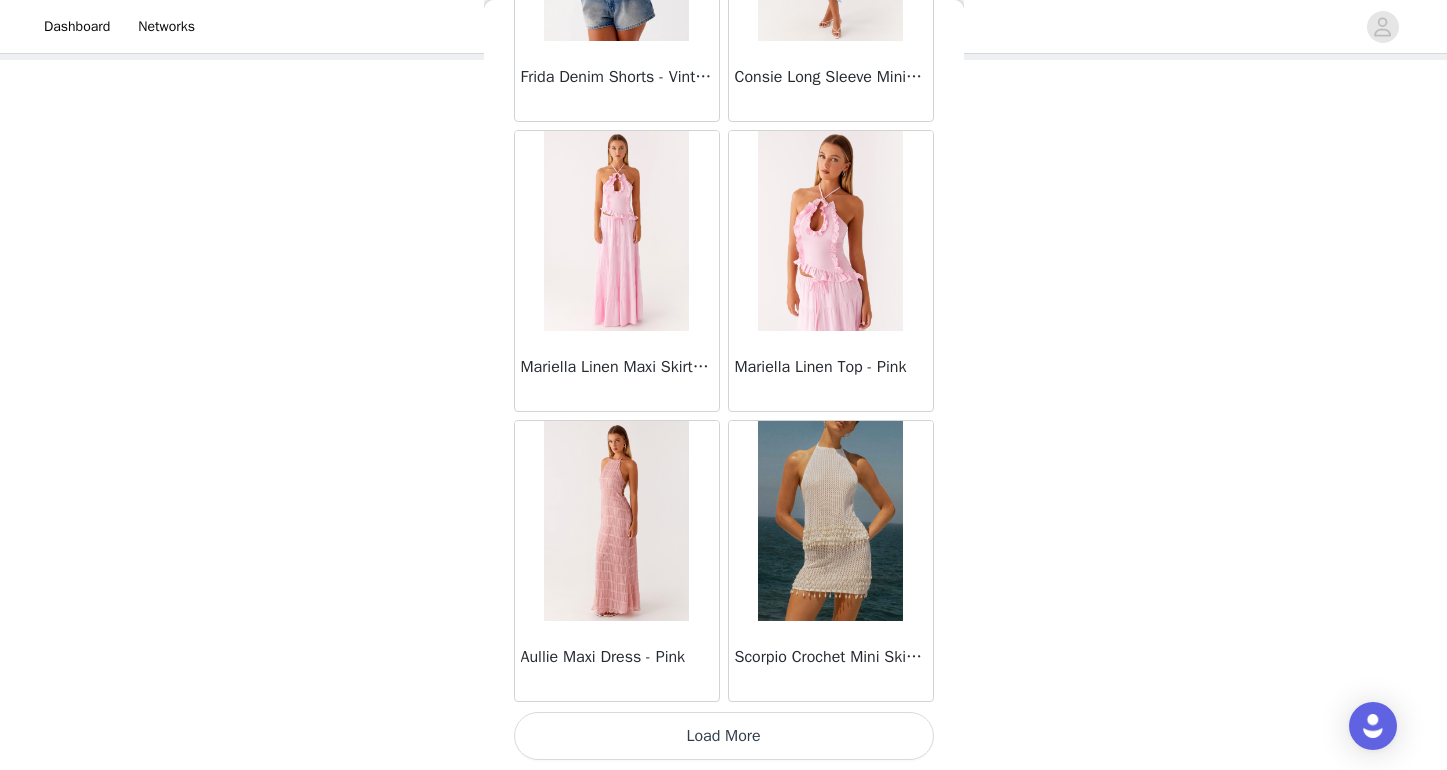 click on "Load More" at bounding box center (724, 736) 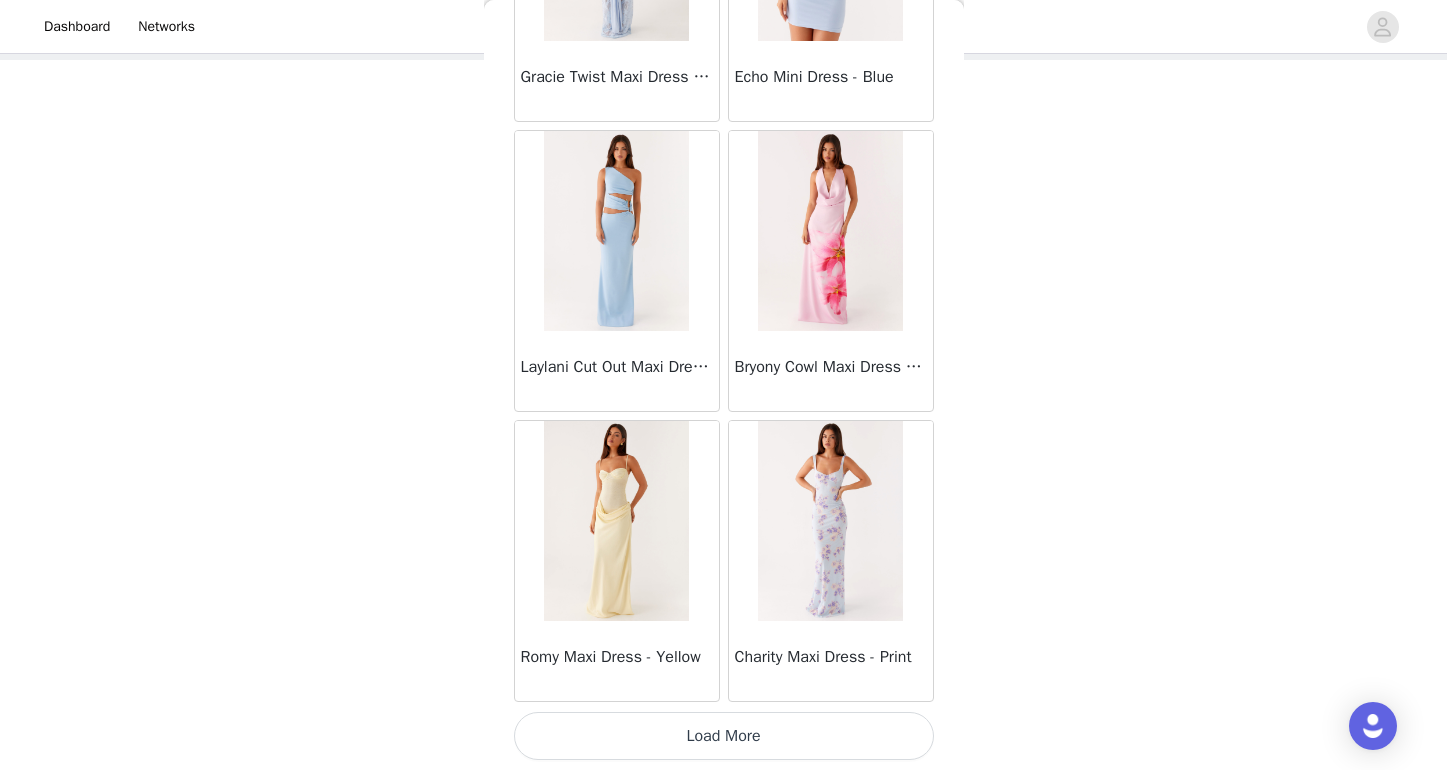 click on "Load More" at bounding box center (724, 736) 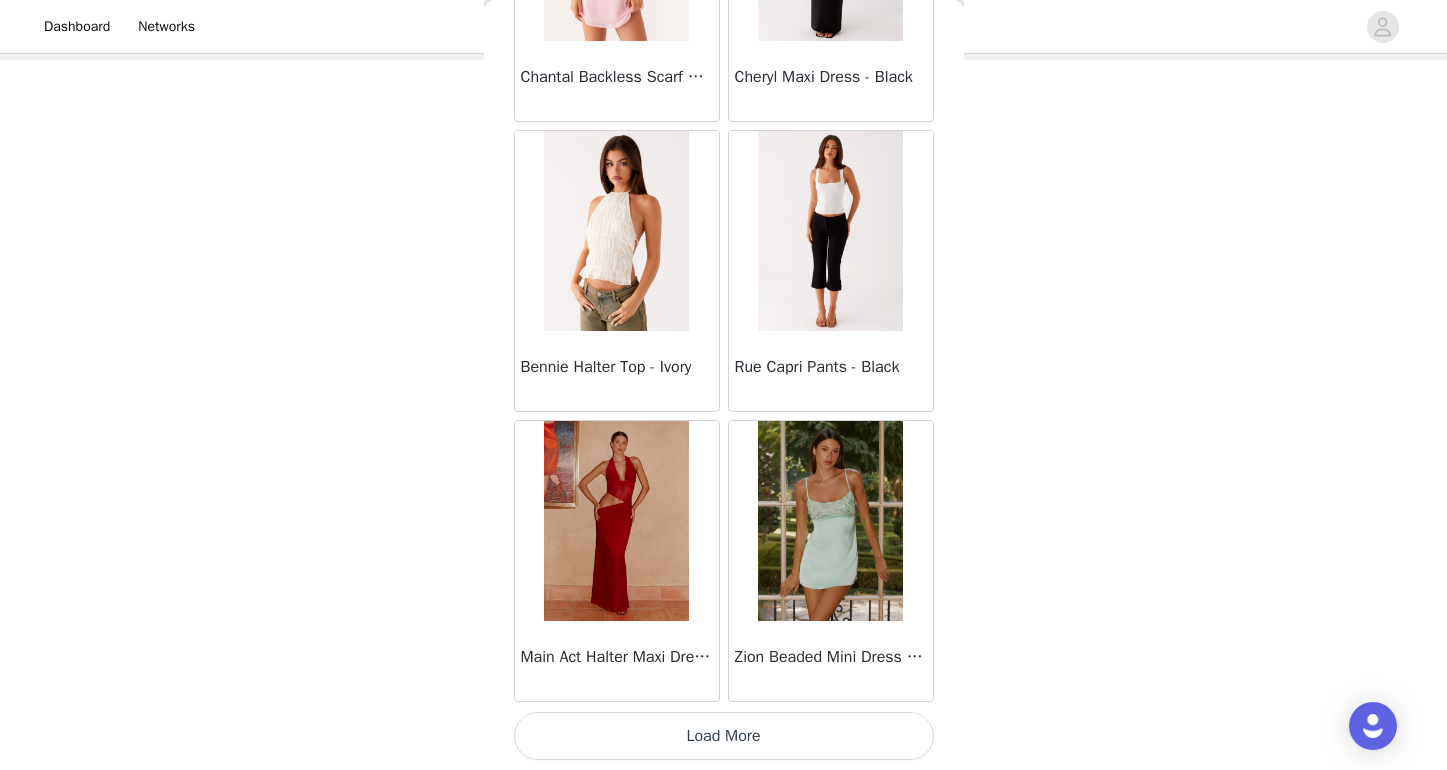 click on "Load More" at bounding box center (724, 736) 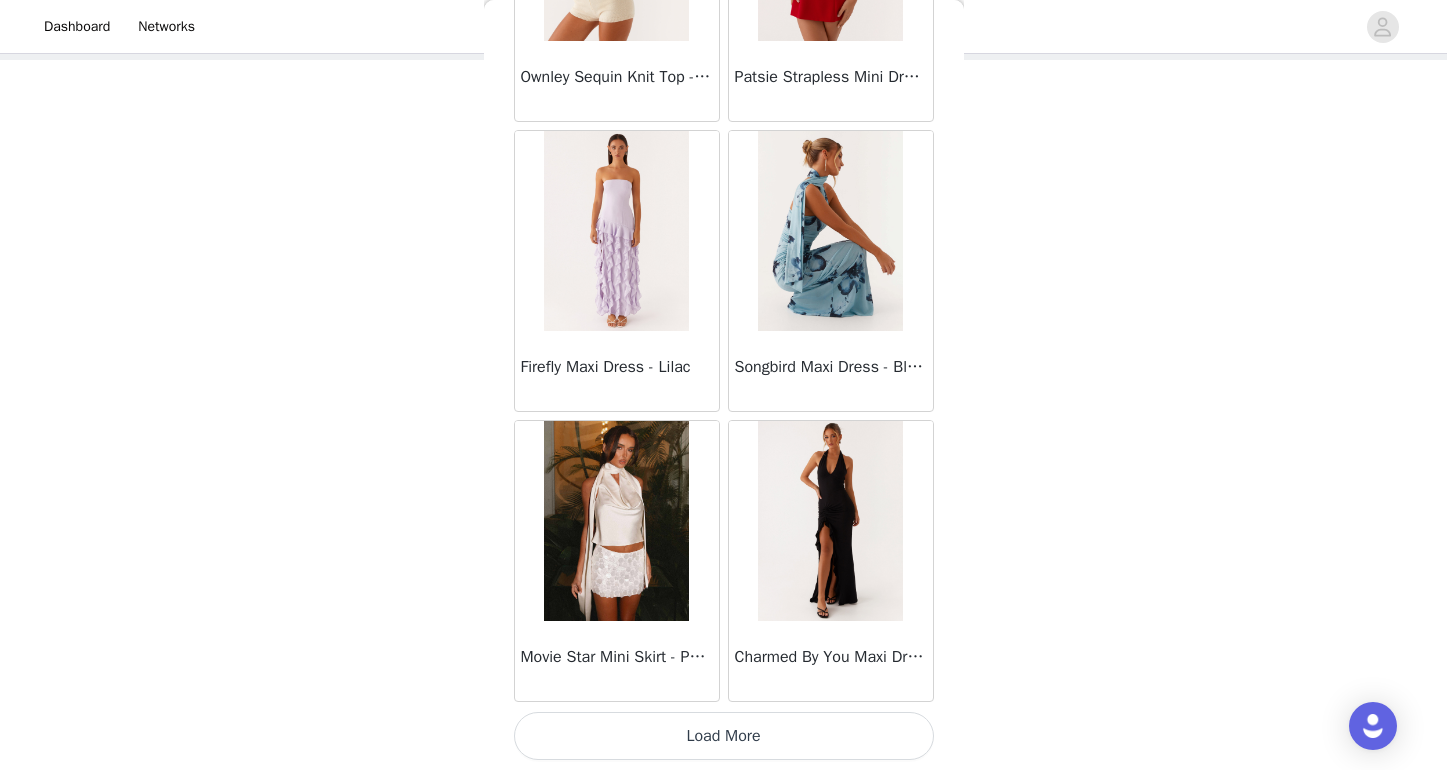click on "Load More" at bounding box center [724, 736] 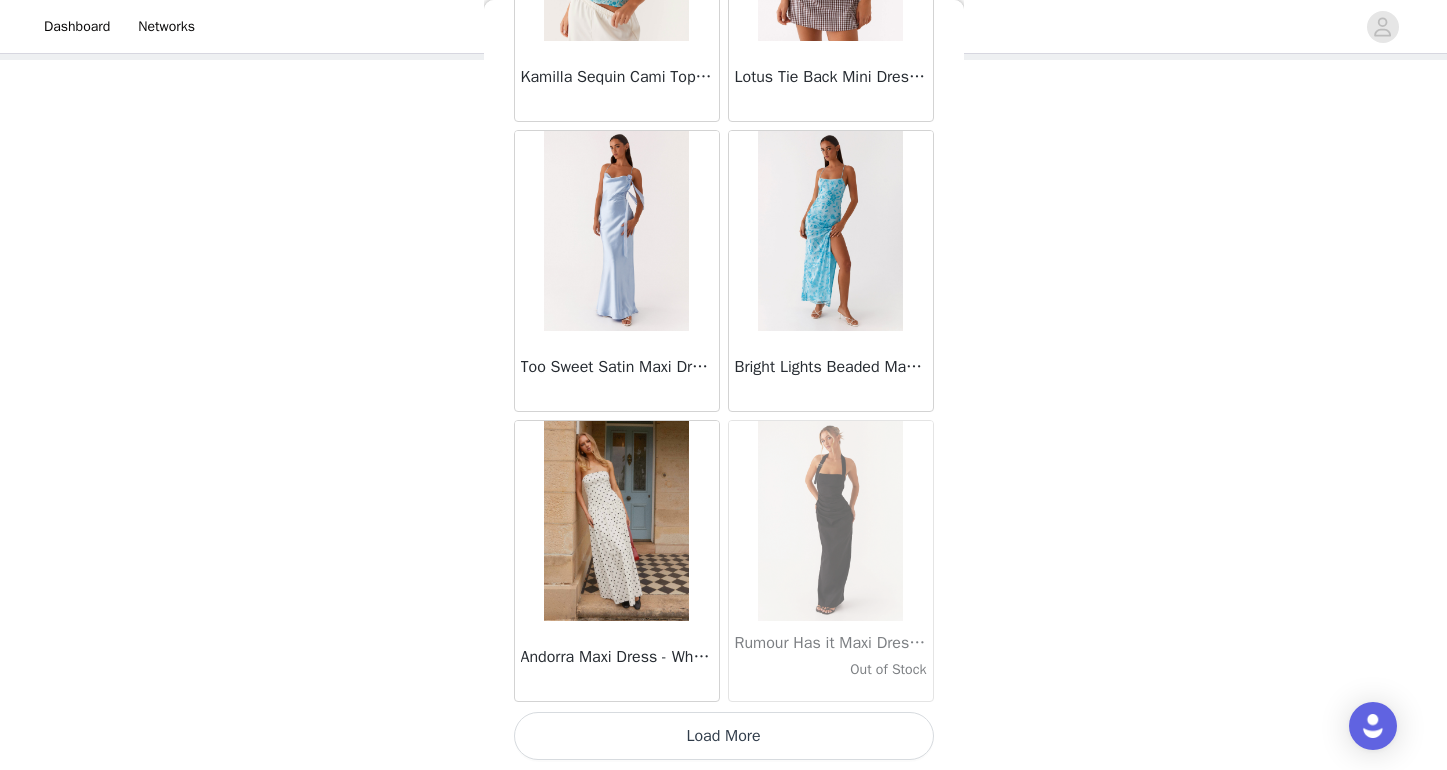 click on "Load More" at bounding box center (724, 736) 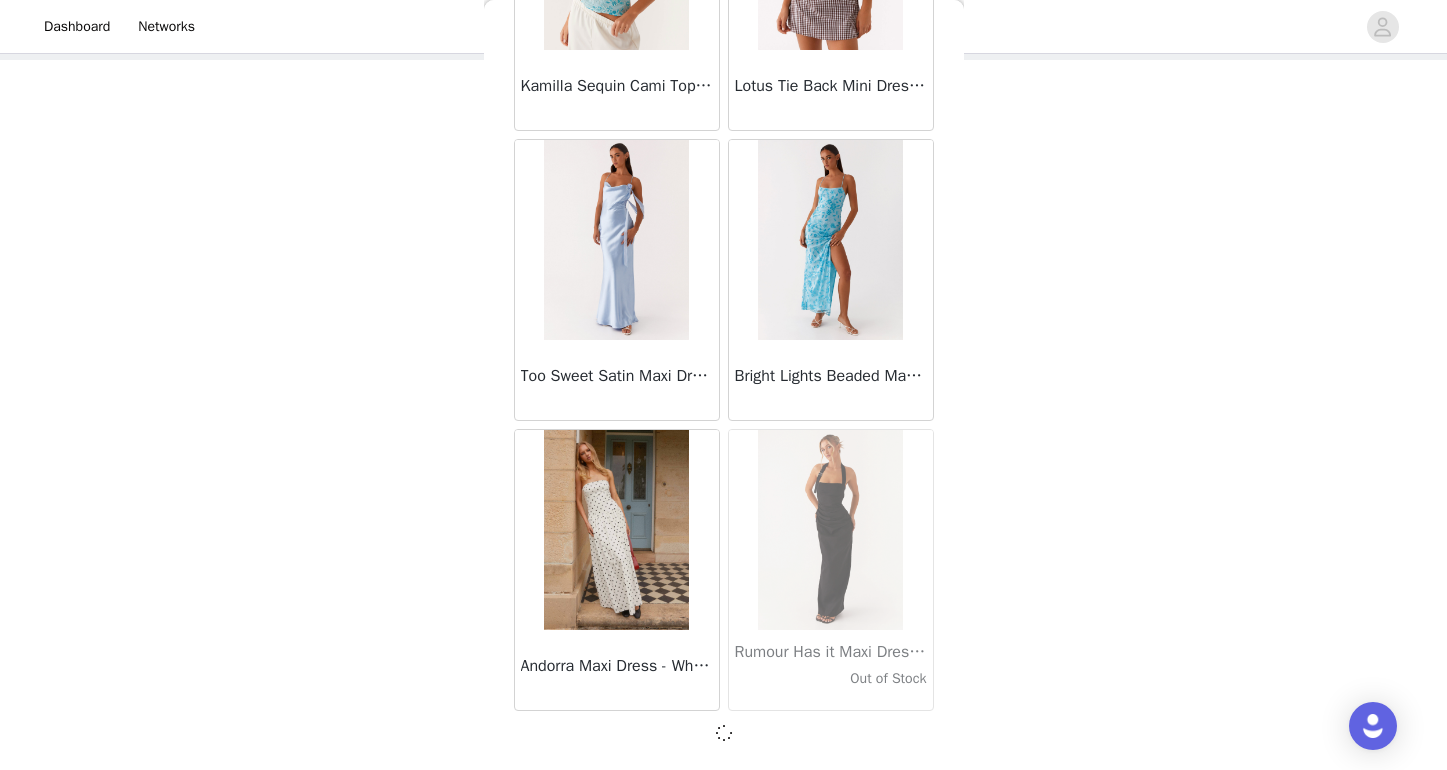 scroll, scrollTop: 13881, scrollLeft: 0, axis: vertical 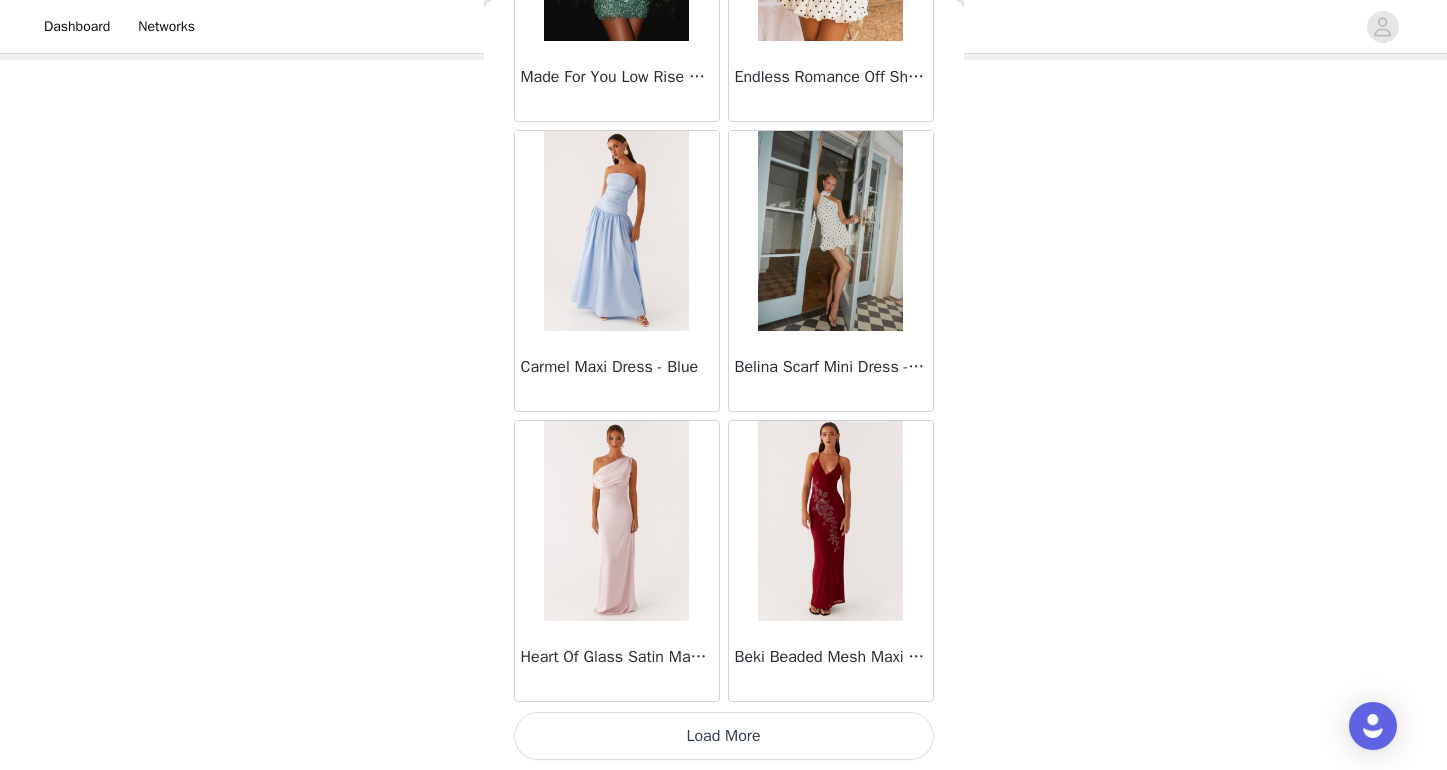 click on "Load More" at bounding box center (724, 736) 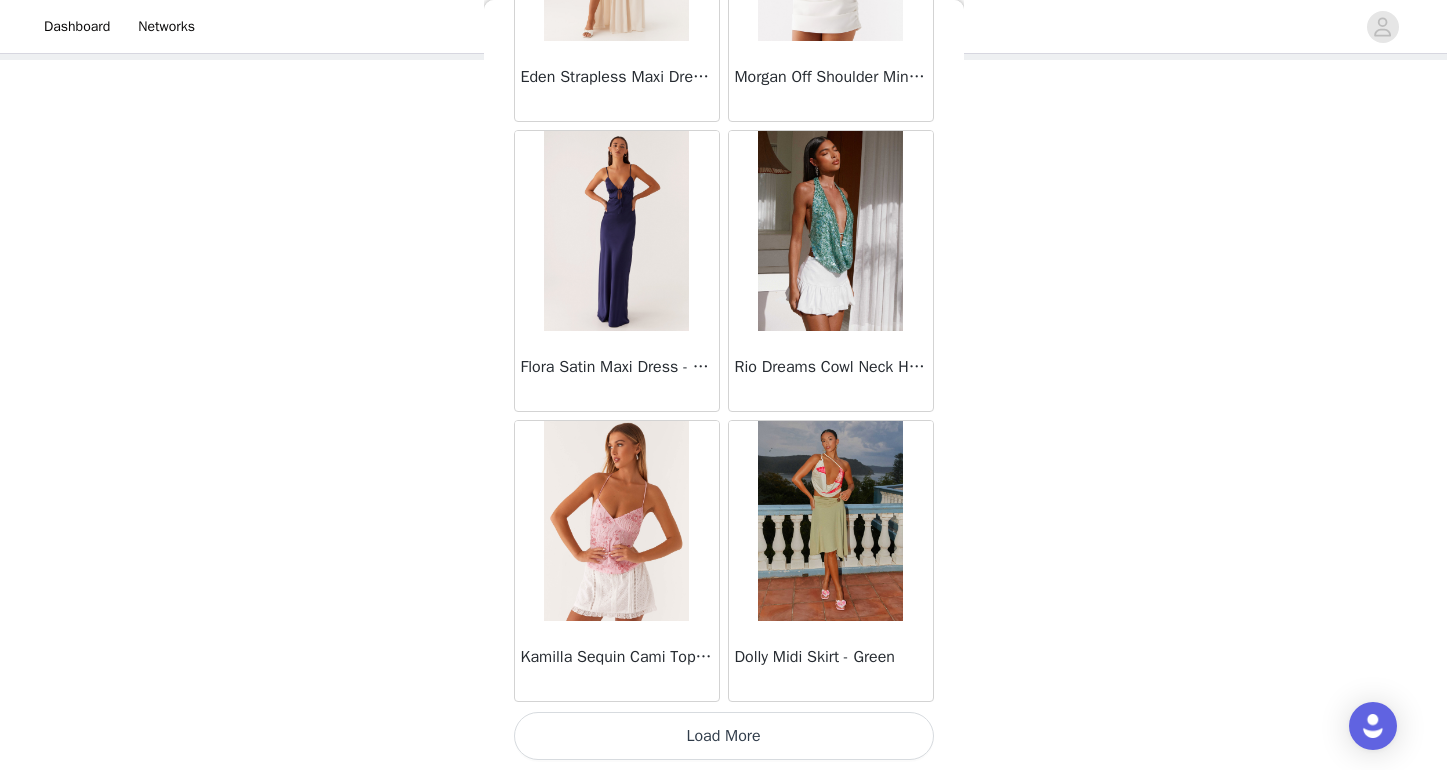 scroll, scrollTop: 19681, scrollLeft: 0, axis: vertical 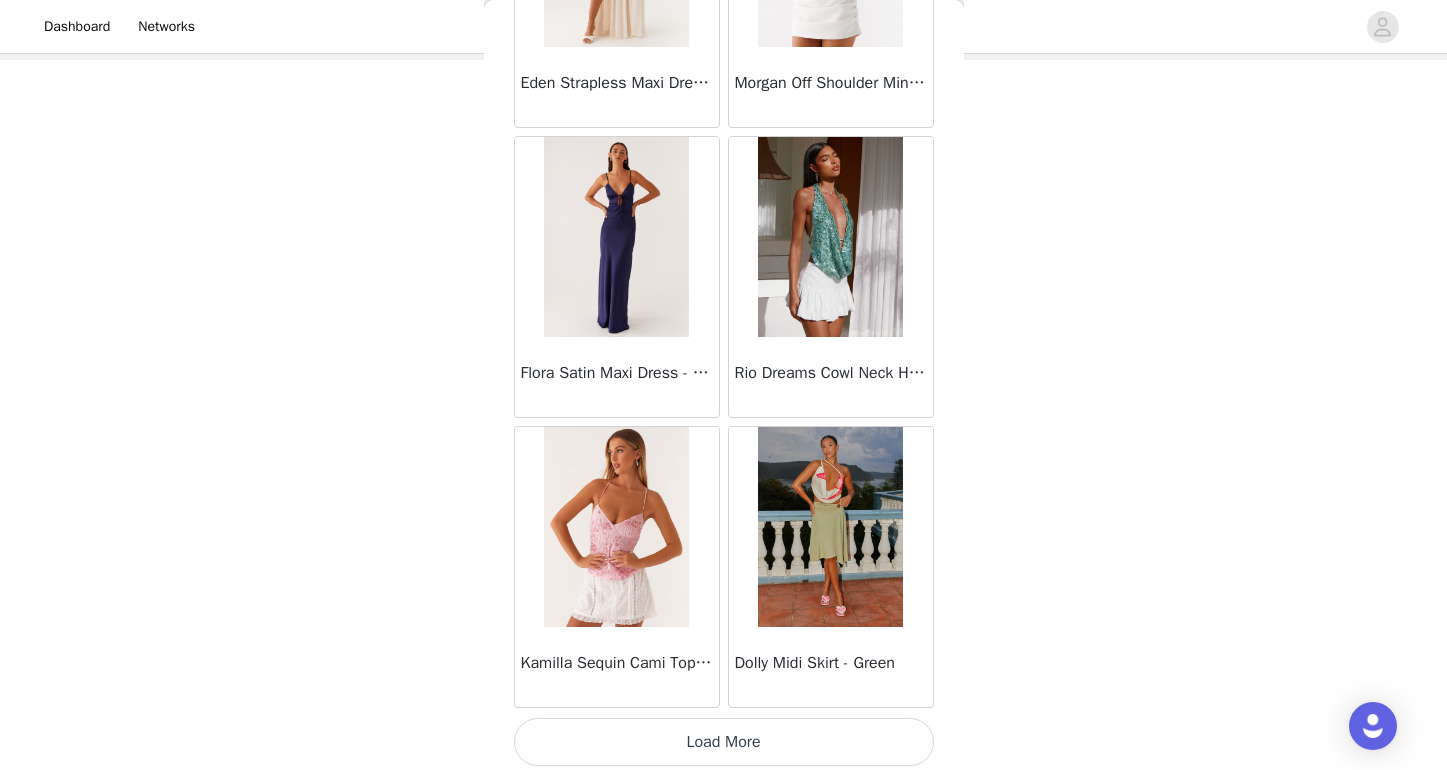 click on "Load More" at bounding box center (724, 742) 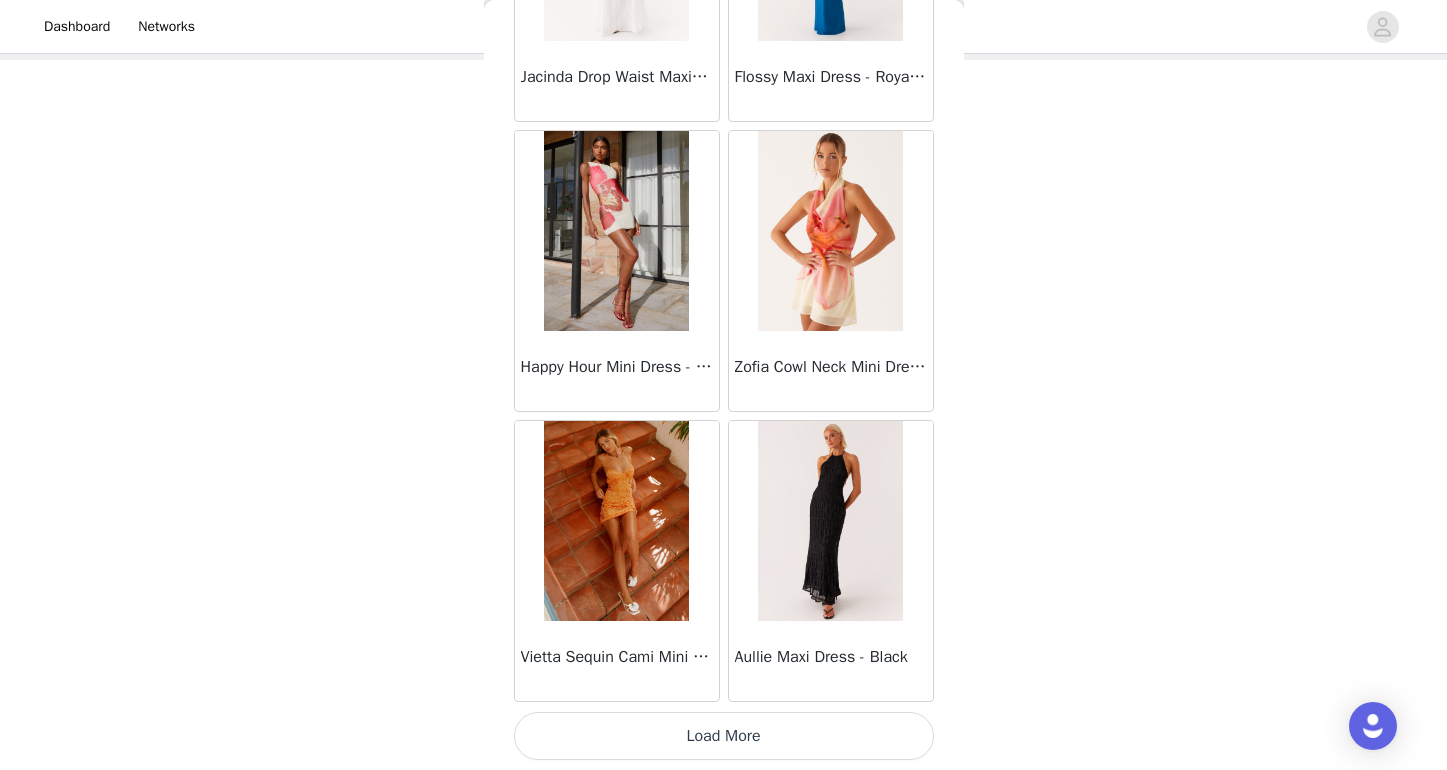 click on "Load More" at bounding box center [724, 736] 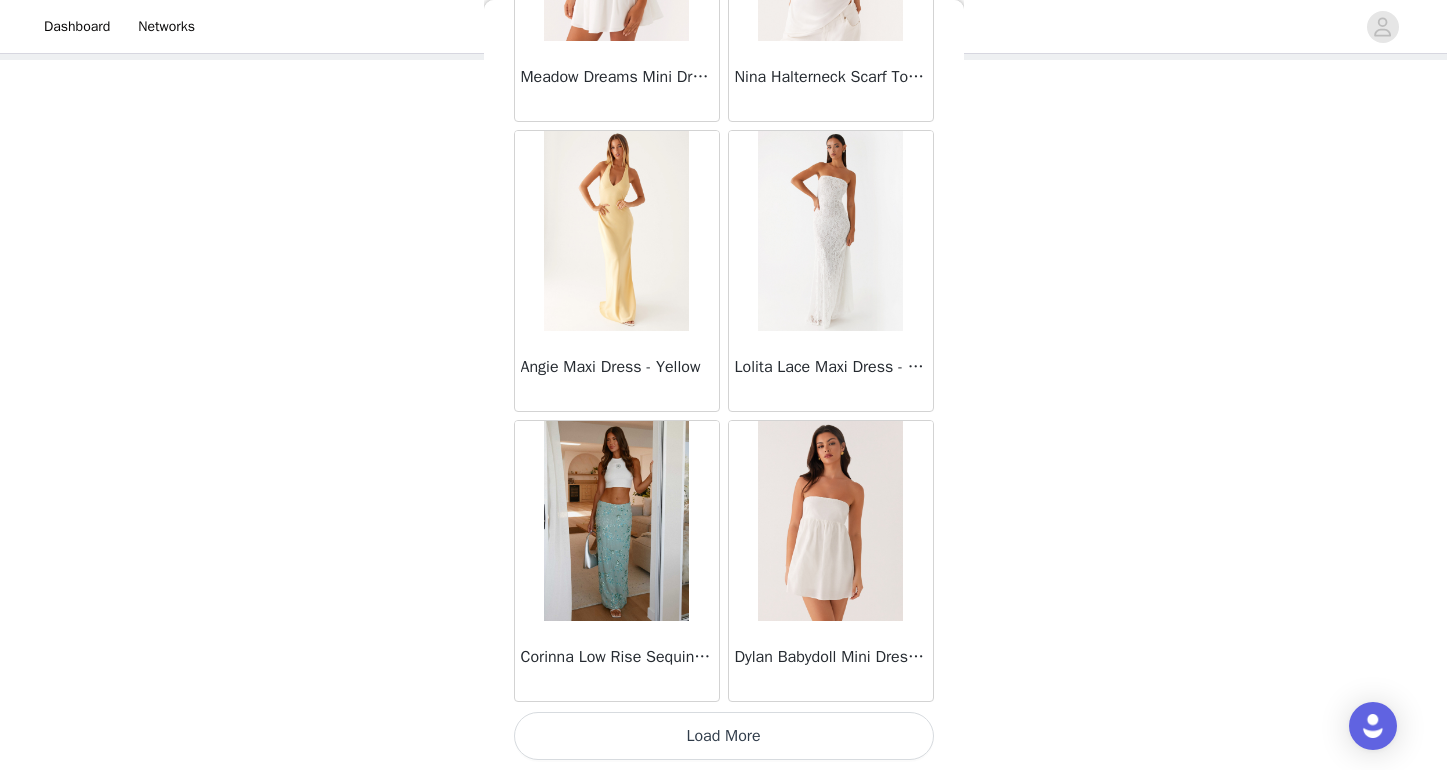 click on "Load More" at bounding box center [724, 736] 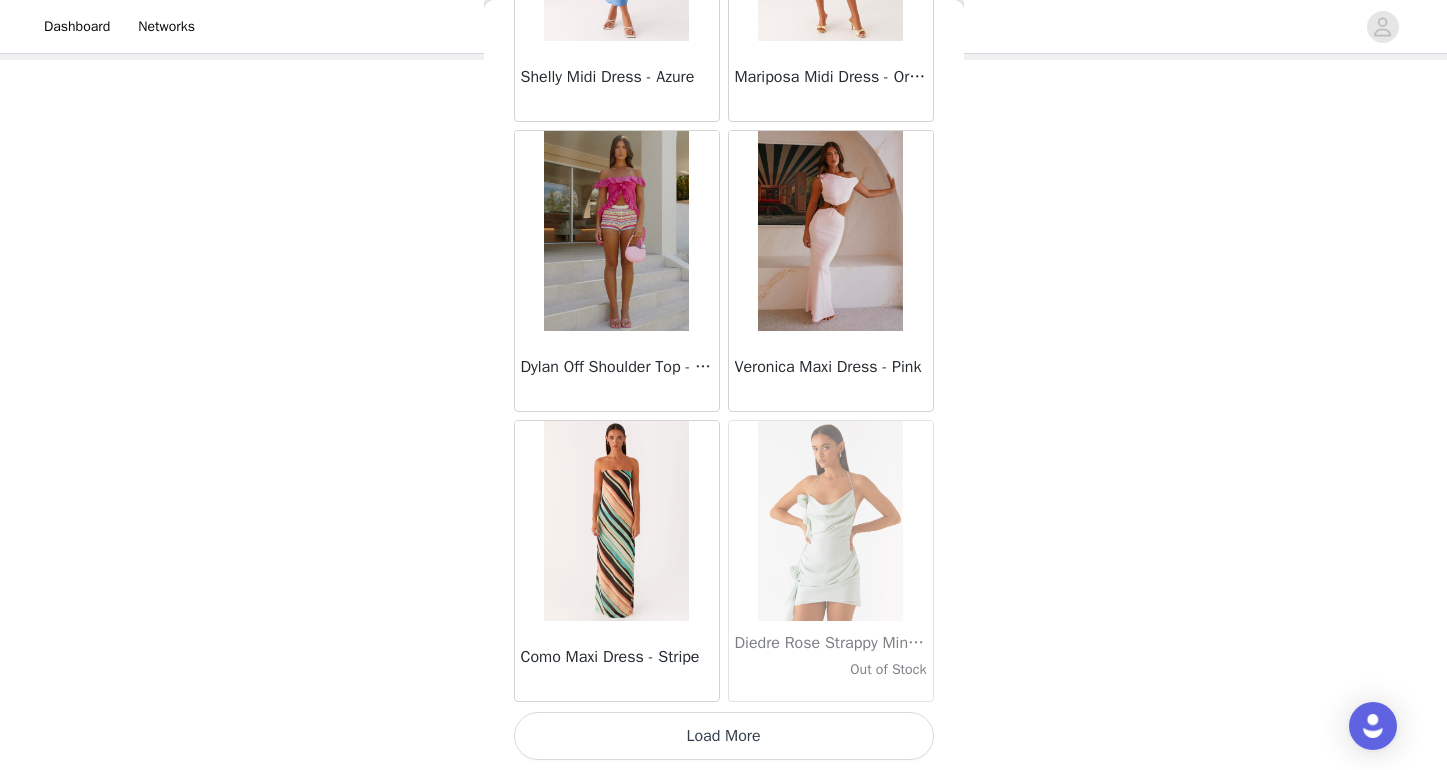 click on "Load More" at bounding box center (724, 736) 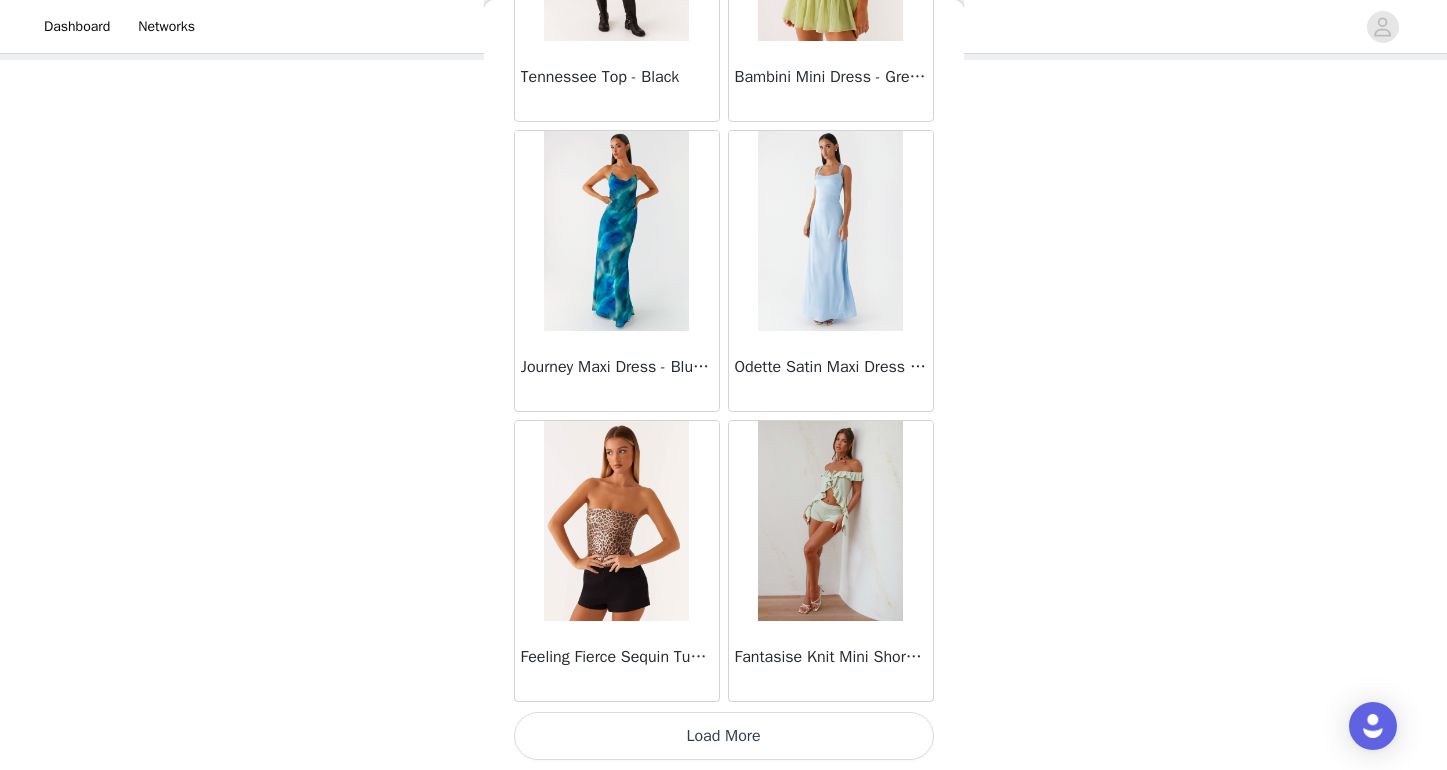 click on "Load More" at bounding box center [724, 736] 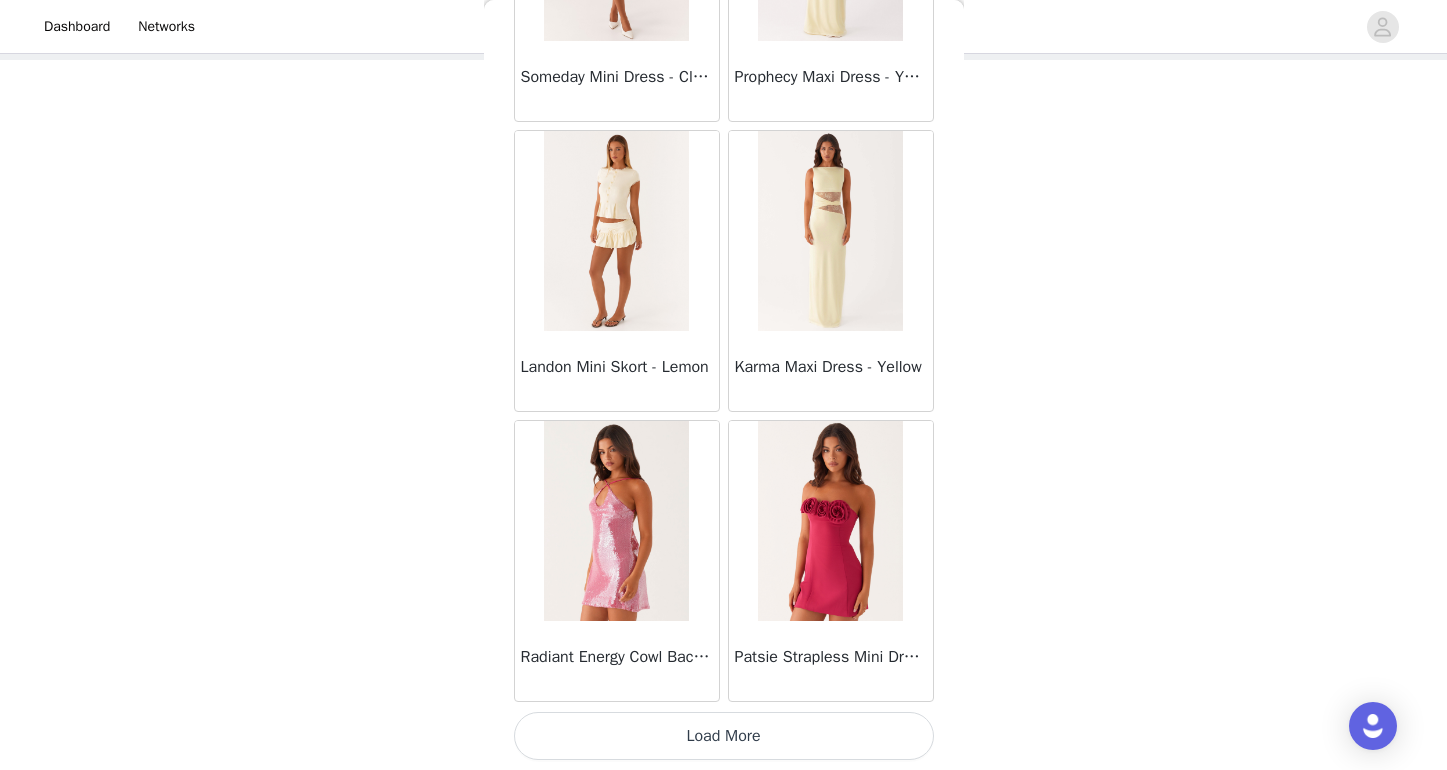 scroll, scrollTop: 34190, scrollLeft: 0, axis: vertical 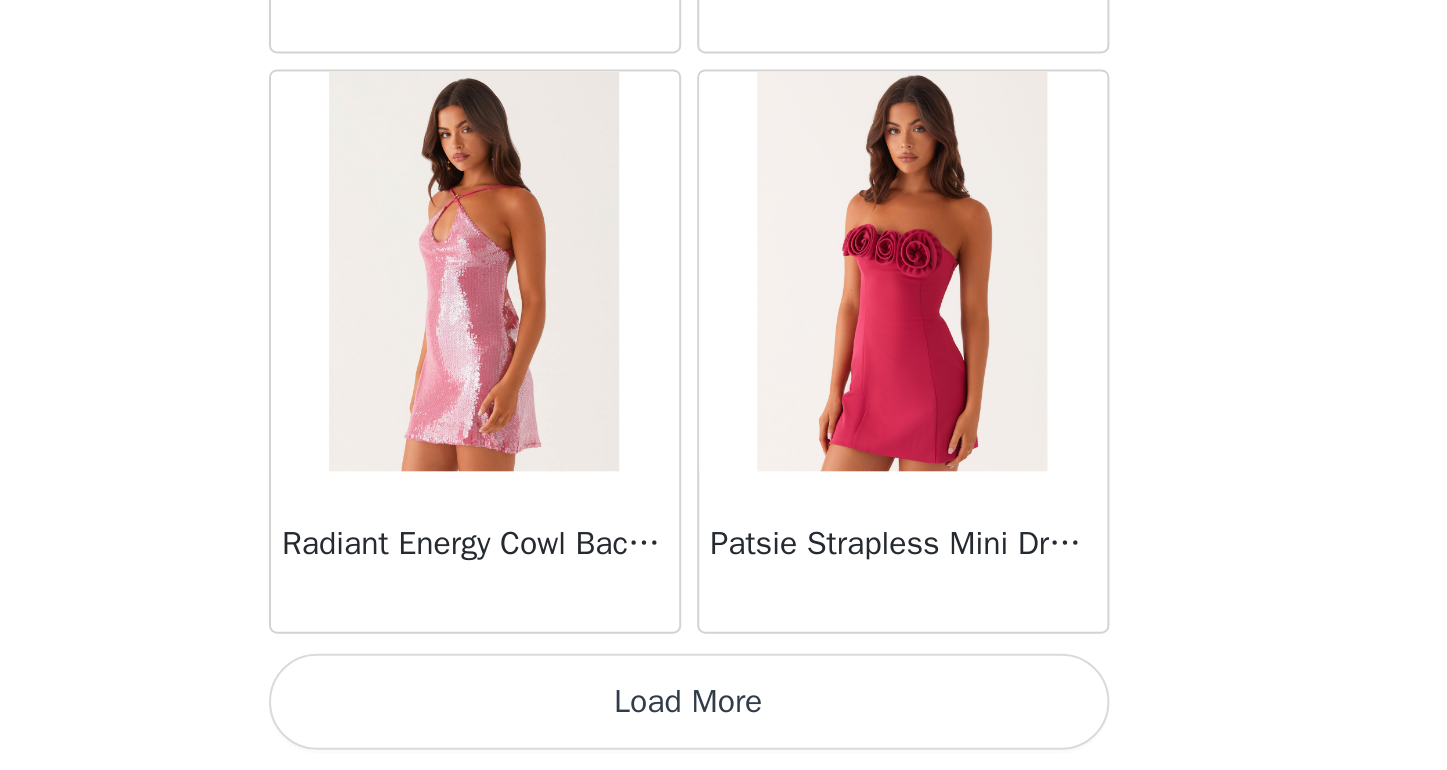 click on "Load More" at bounding box center (724, 736) 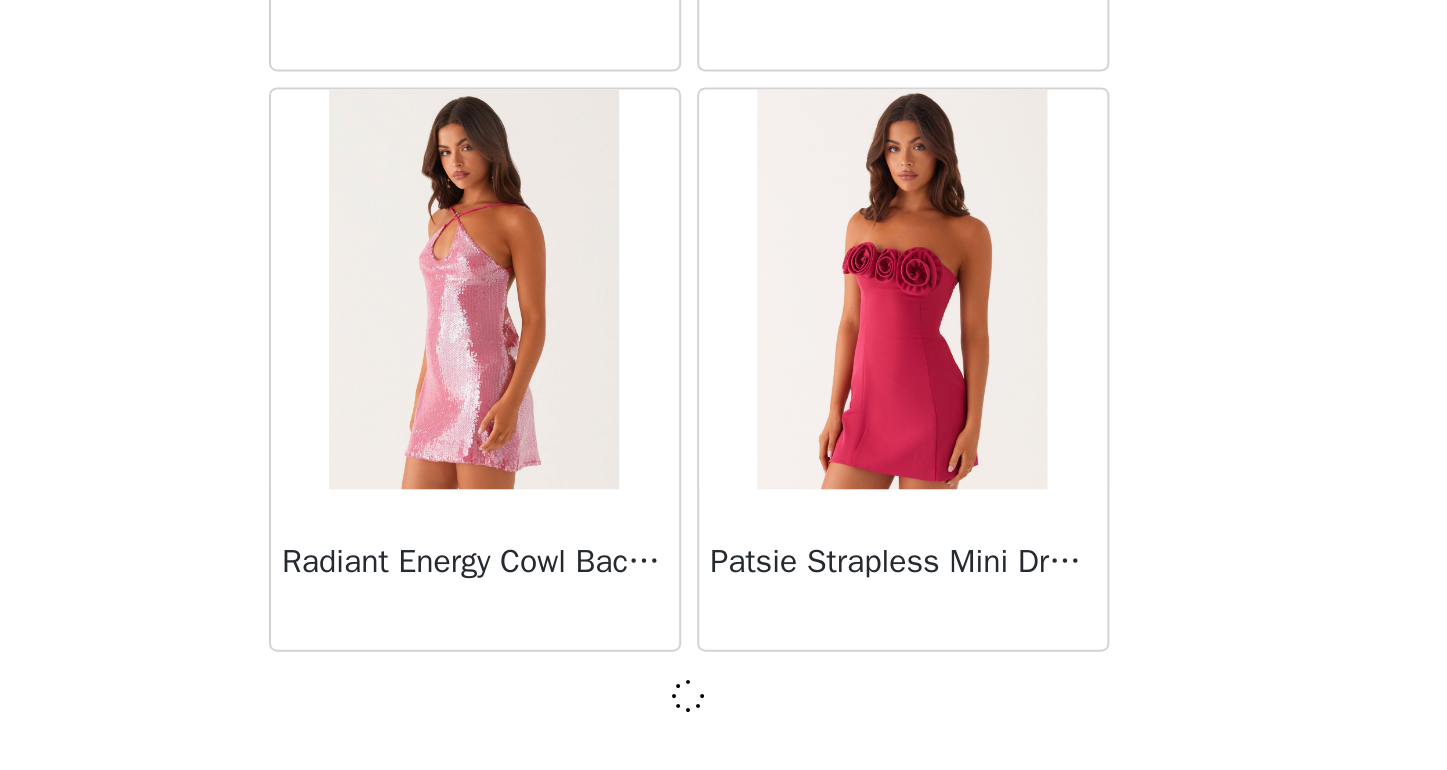 scroll, scrollTop: 102, scrollLeft: 0, axis: vertical 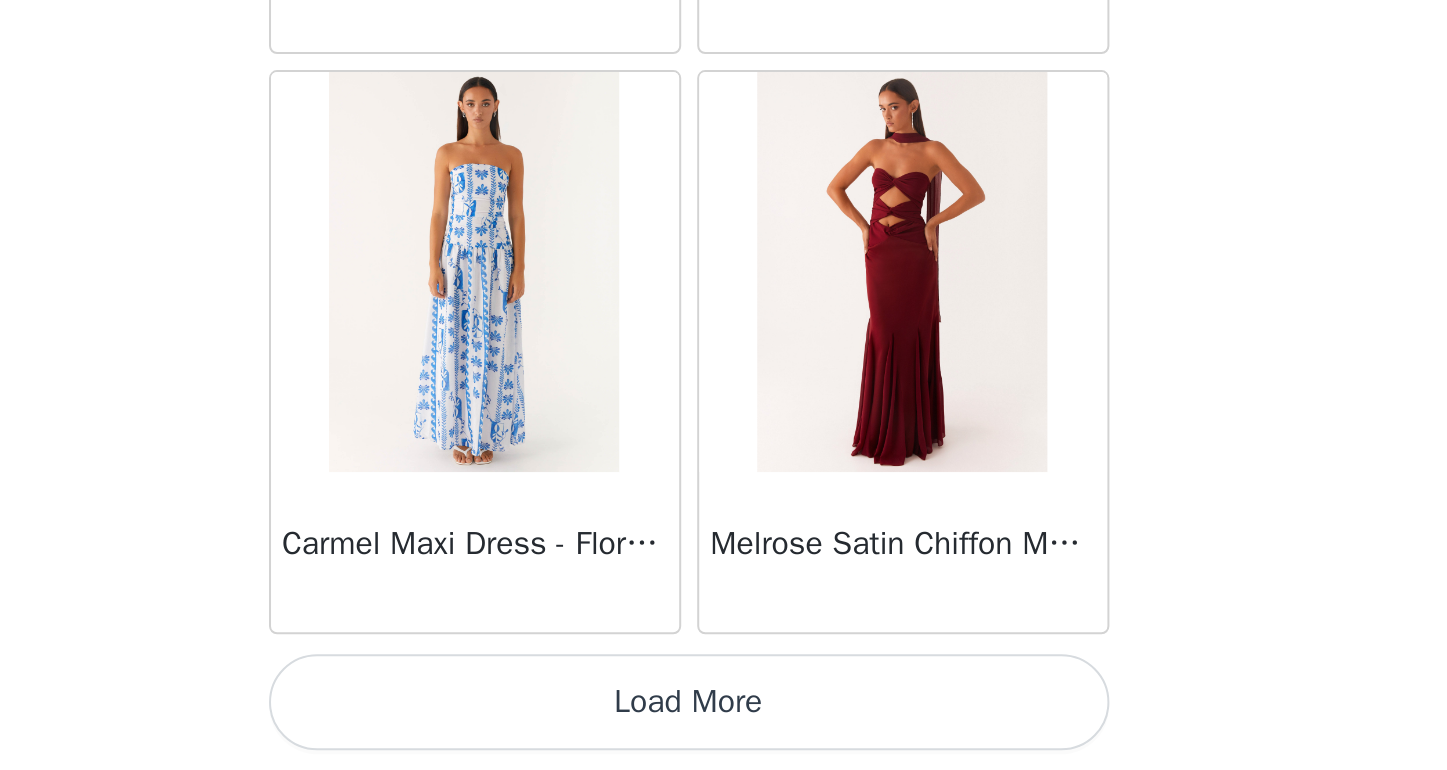 click on "Load More" at bounding box center [724, 736] 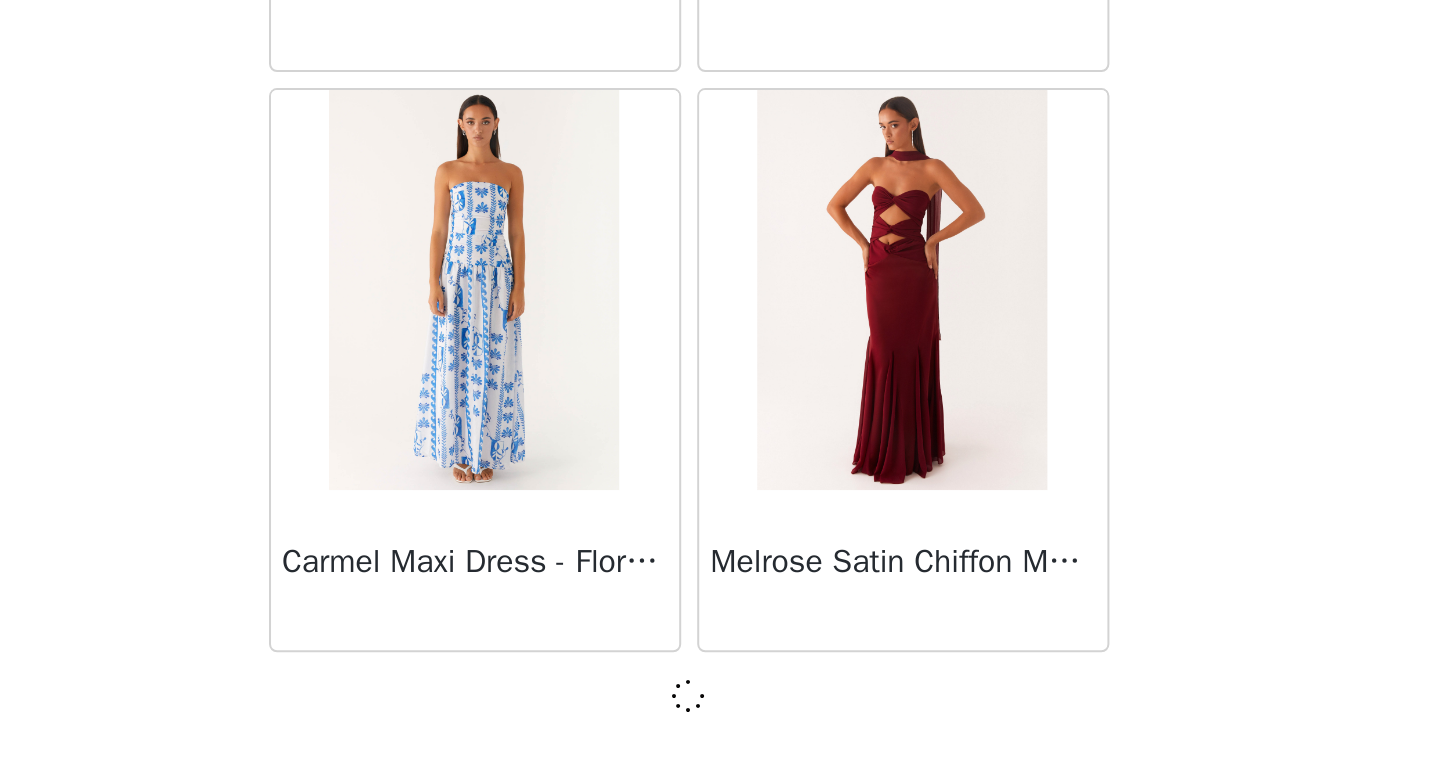 scroll, scrollTop: 37081, scrollLeft: 0, axis: vertical 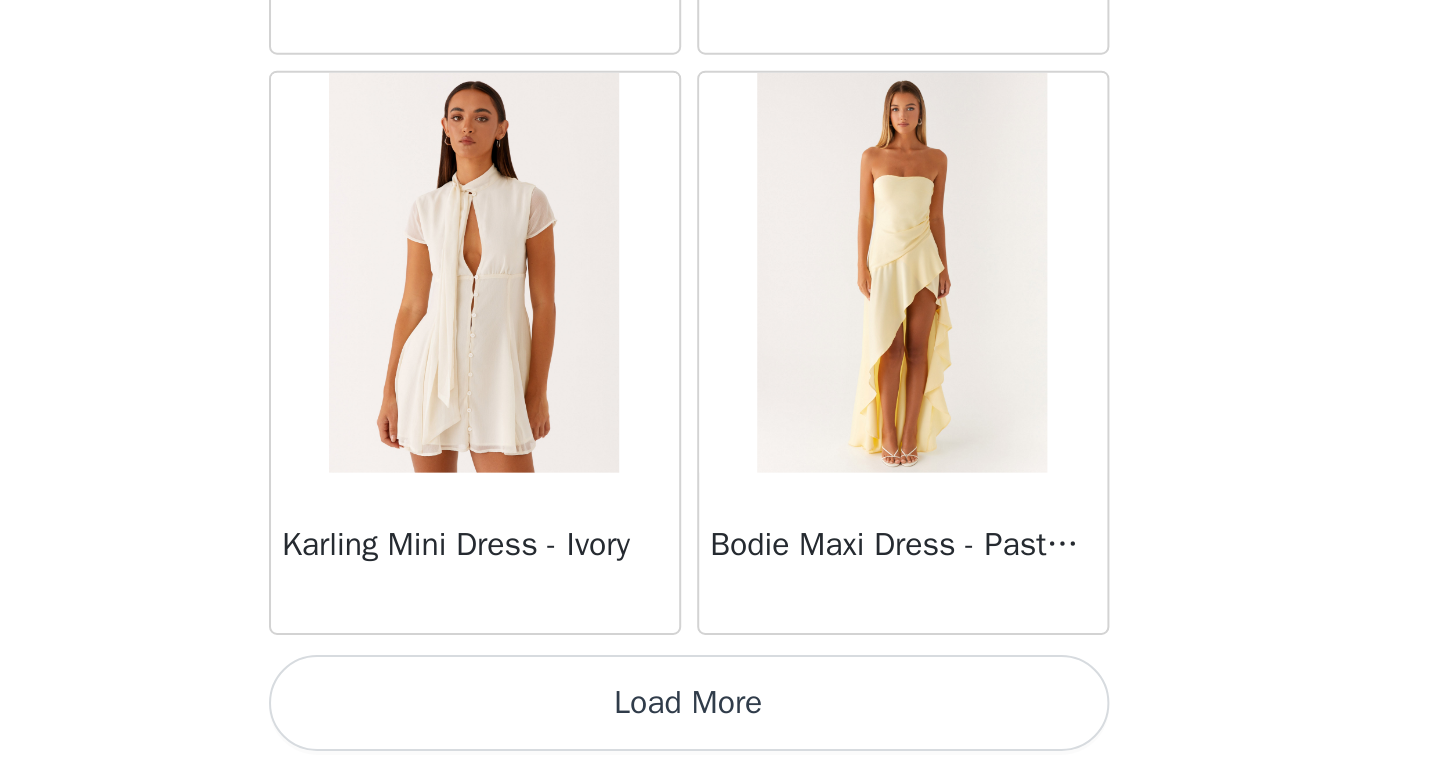 click on "Load More" at bounding box center (724, 736) 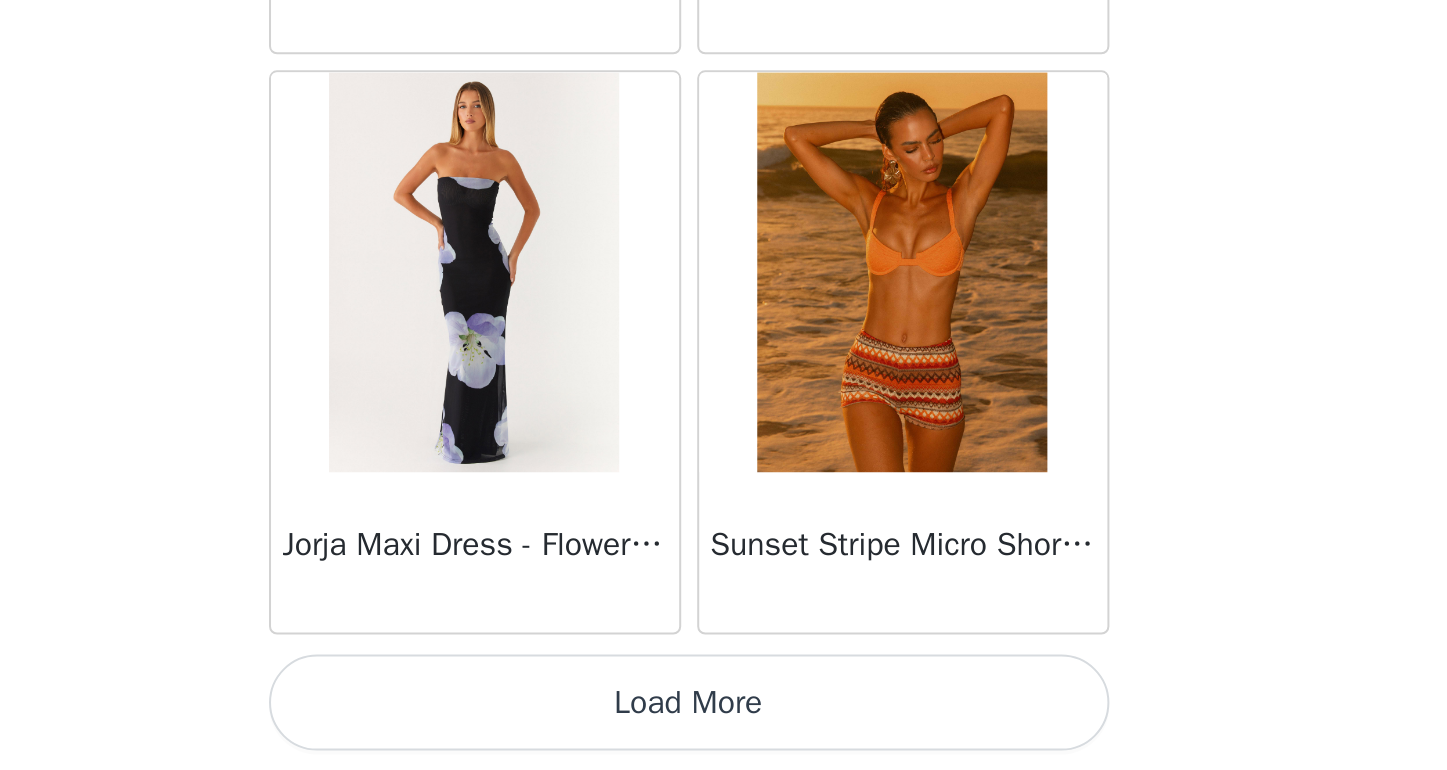click on "Load More" at bounding box center [724, 736] 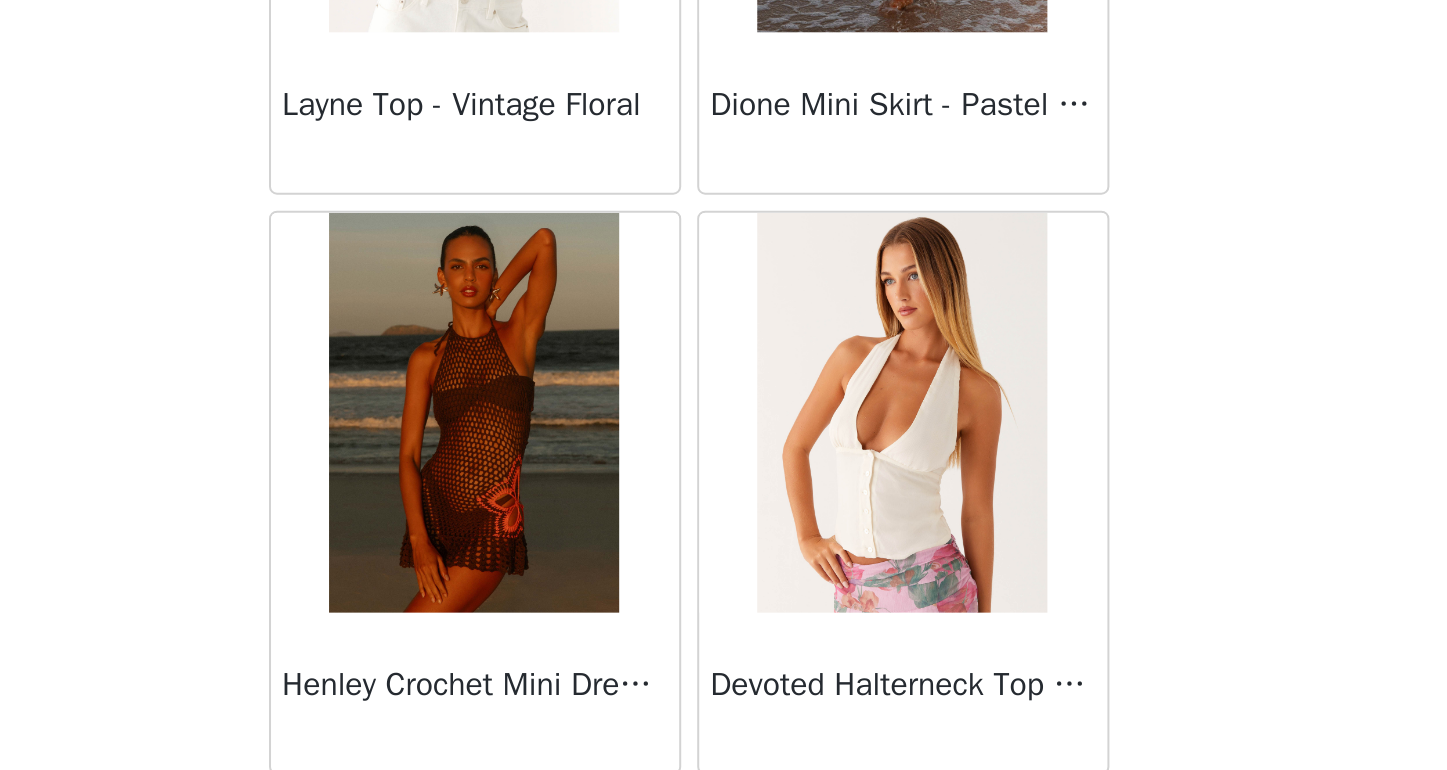 scroll, scrollTop: 45434, scrollLeft: 0, axis: vertical 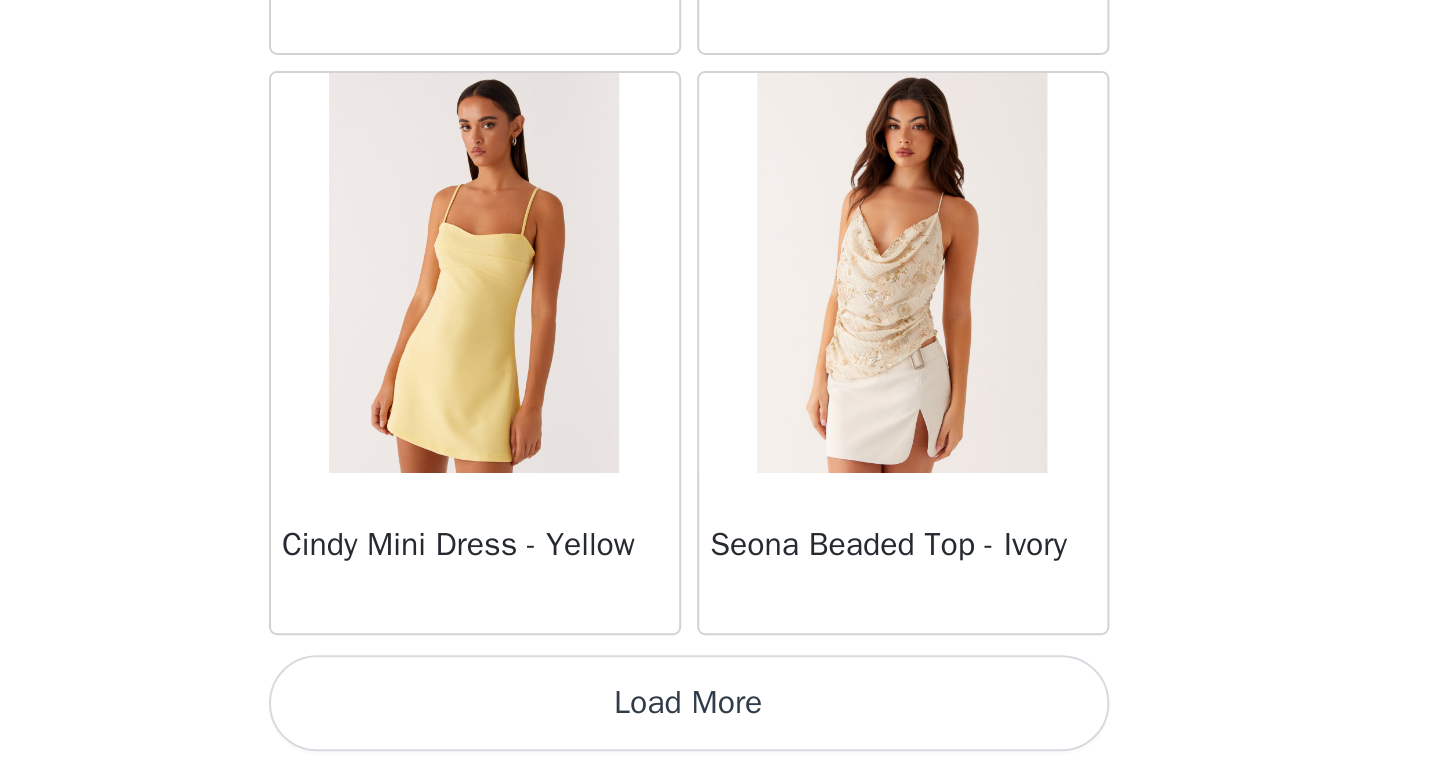 click on "Load More" at bounding box center (724, 736) 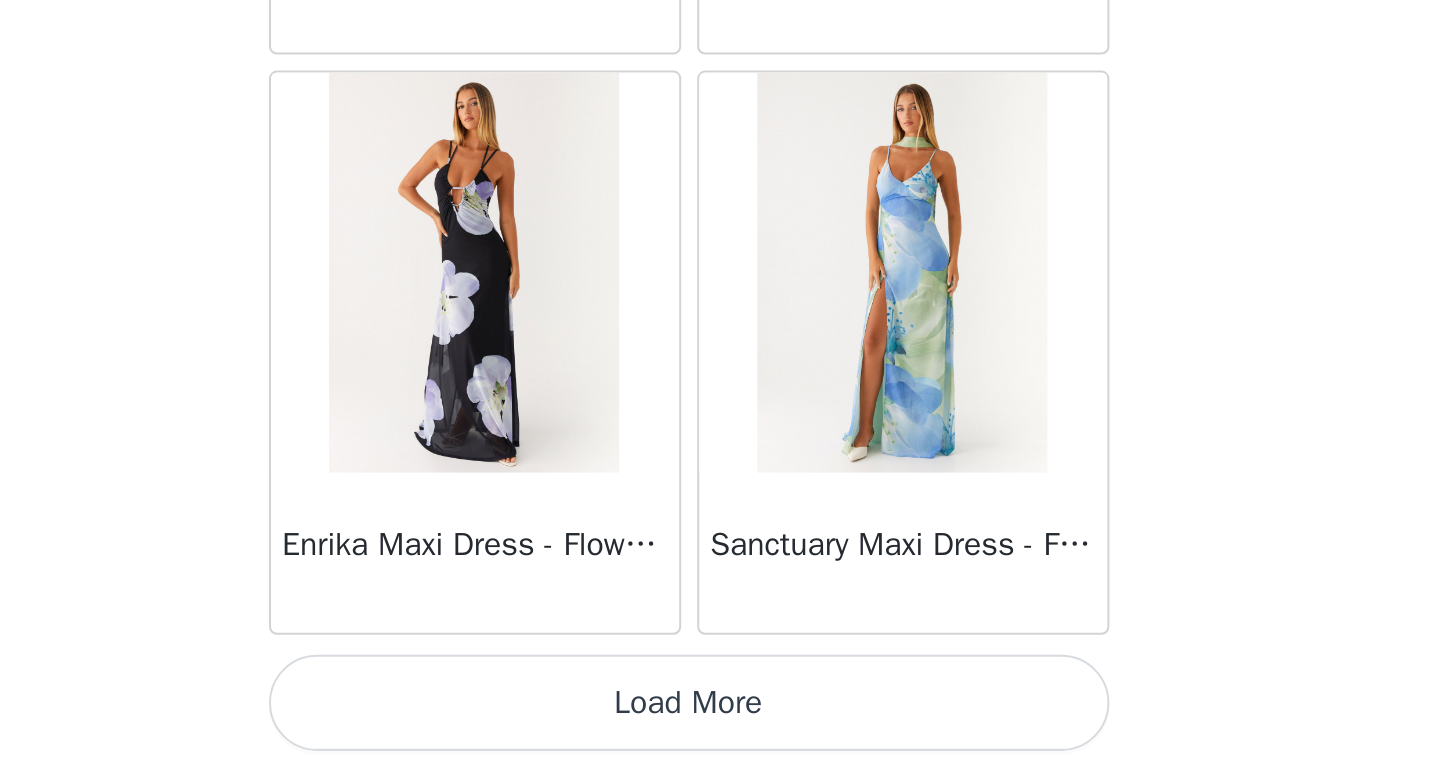 scroll, scrollTop: 48690, scrollLeft: 0, axis: vertical 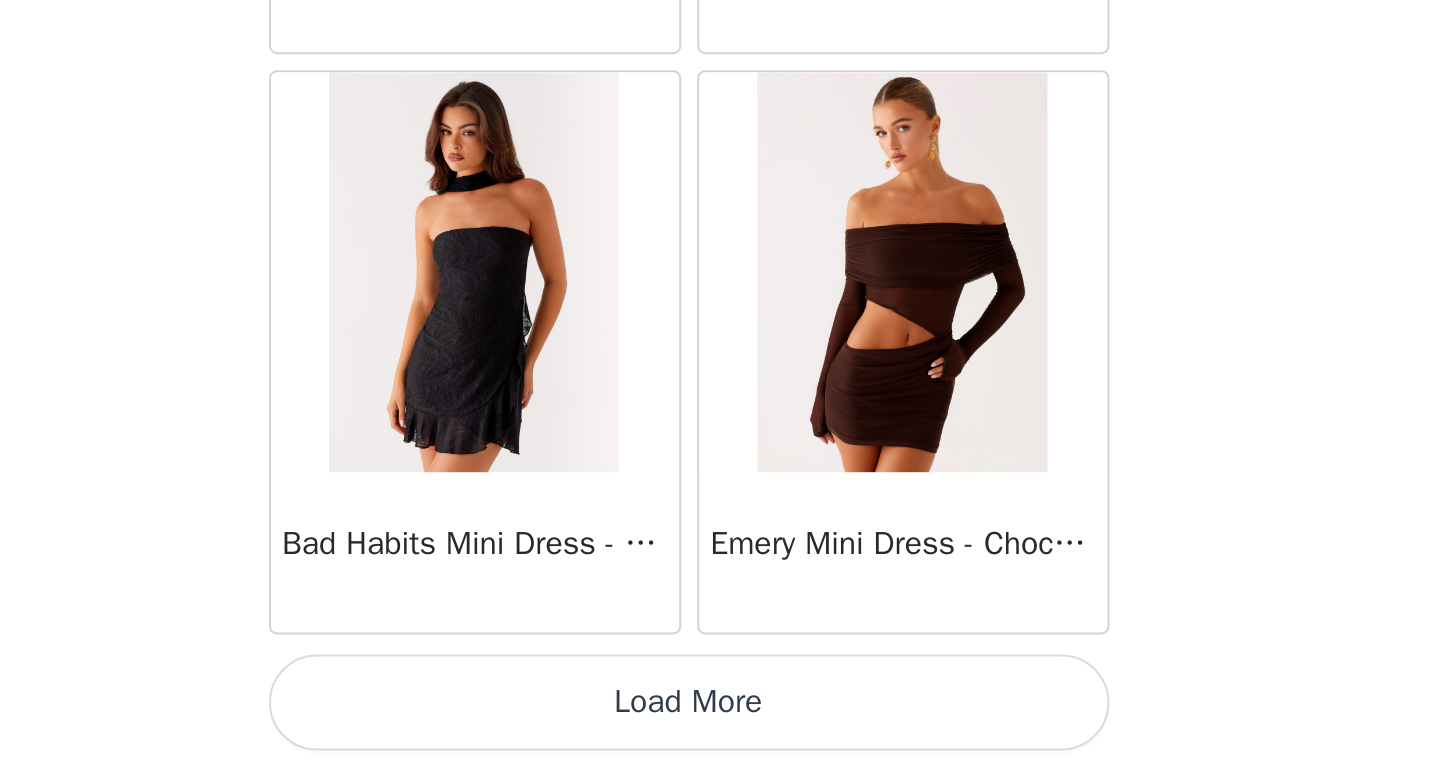 click on "Load More" at bounding box center [724, 736] 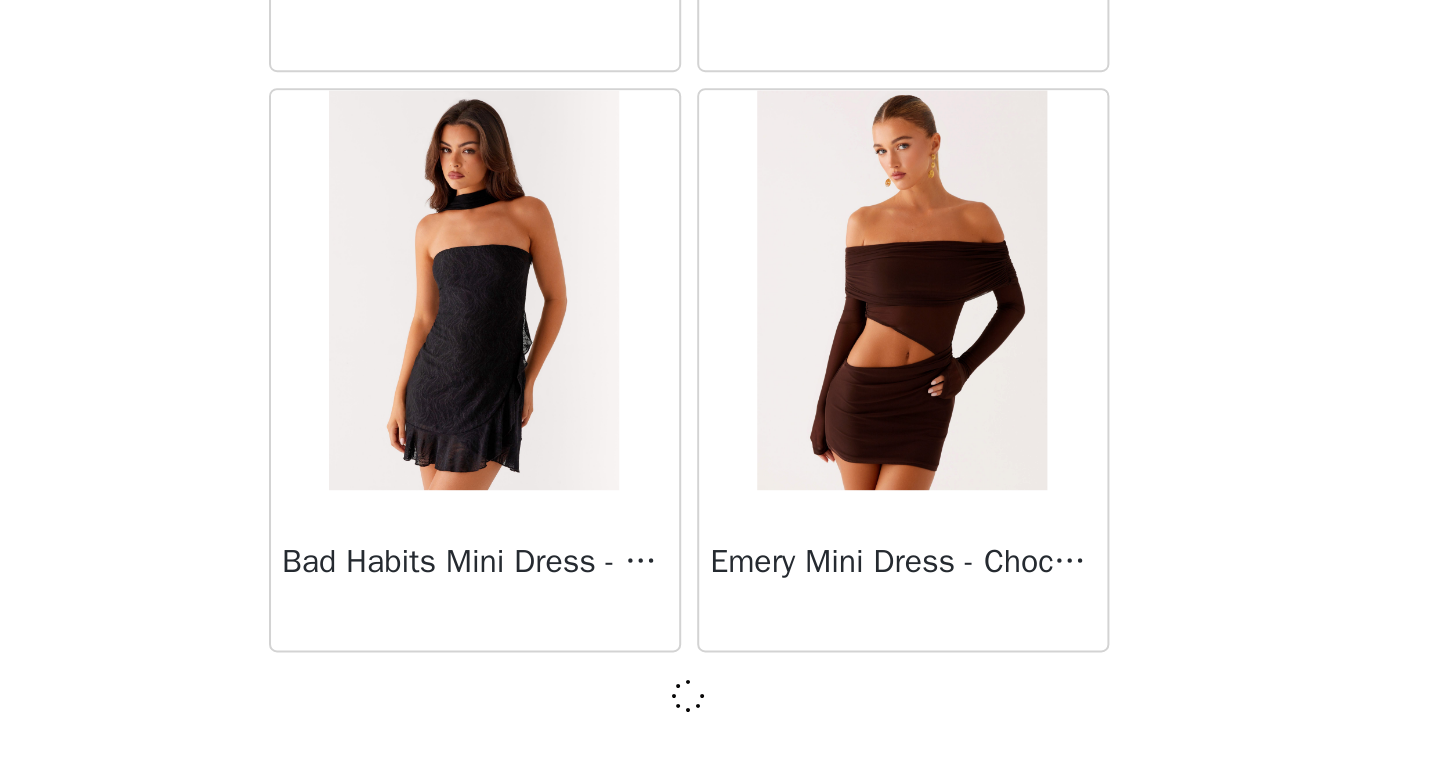 scroll, scrollTop: 51581, scrollLeft: 0, axis: vertical 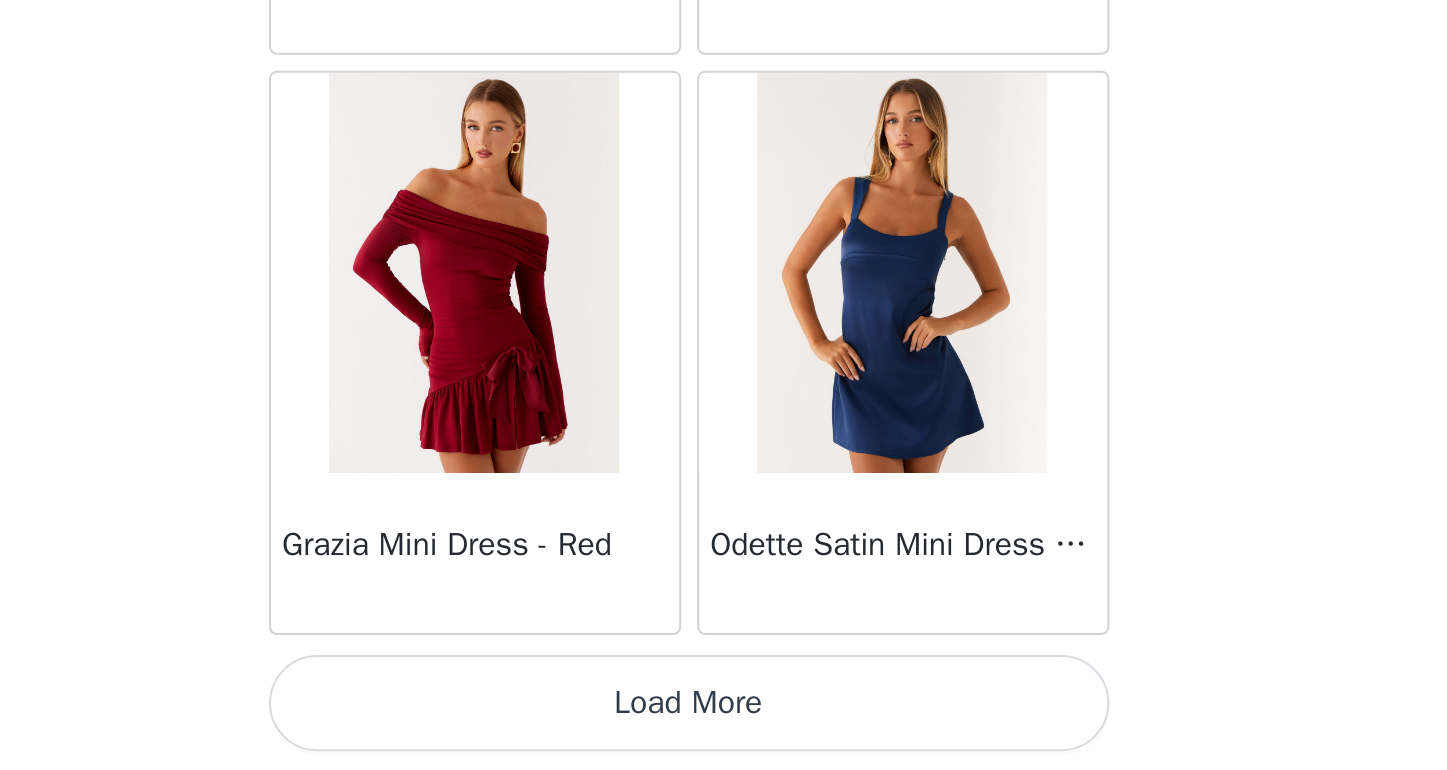 click on "Load More" at bounding box center (724, 736) 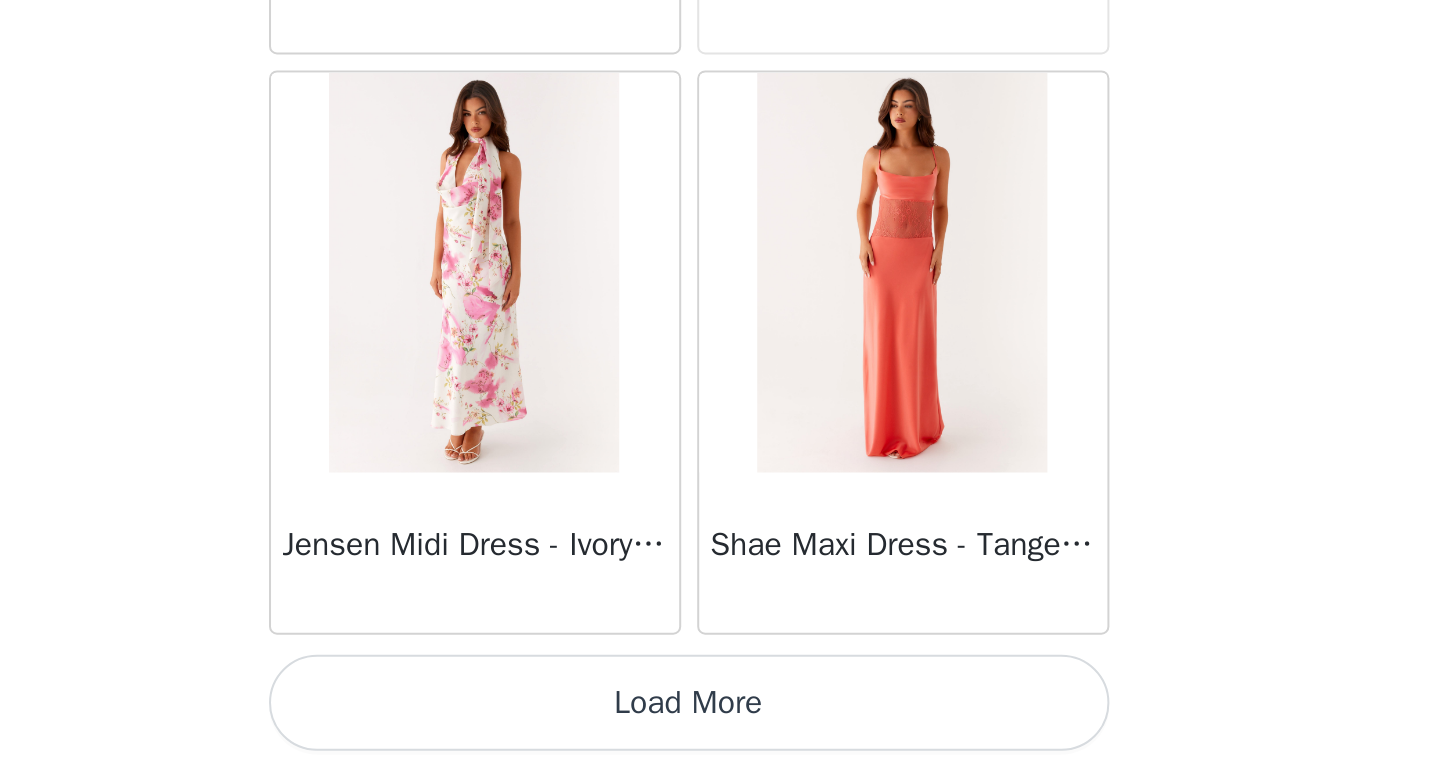 scroll, scrollTop: 57390, scrollLeft: 0, axis: vertical 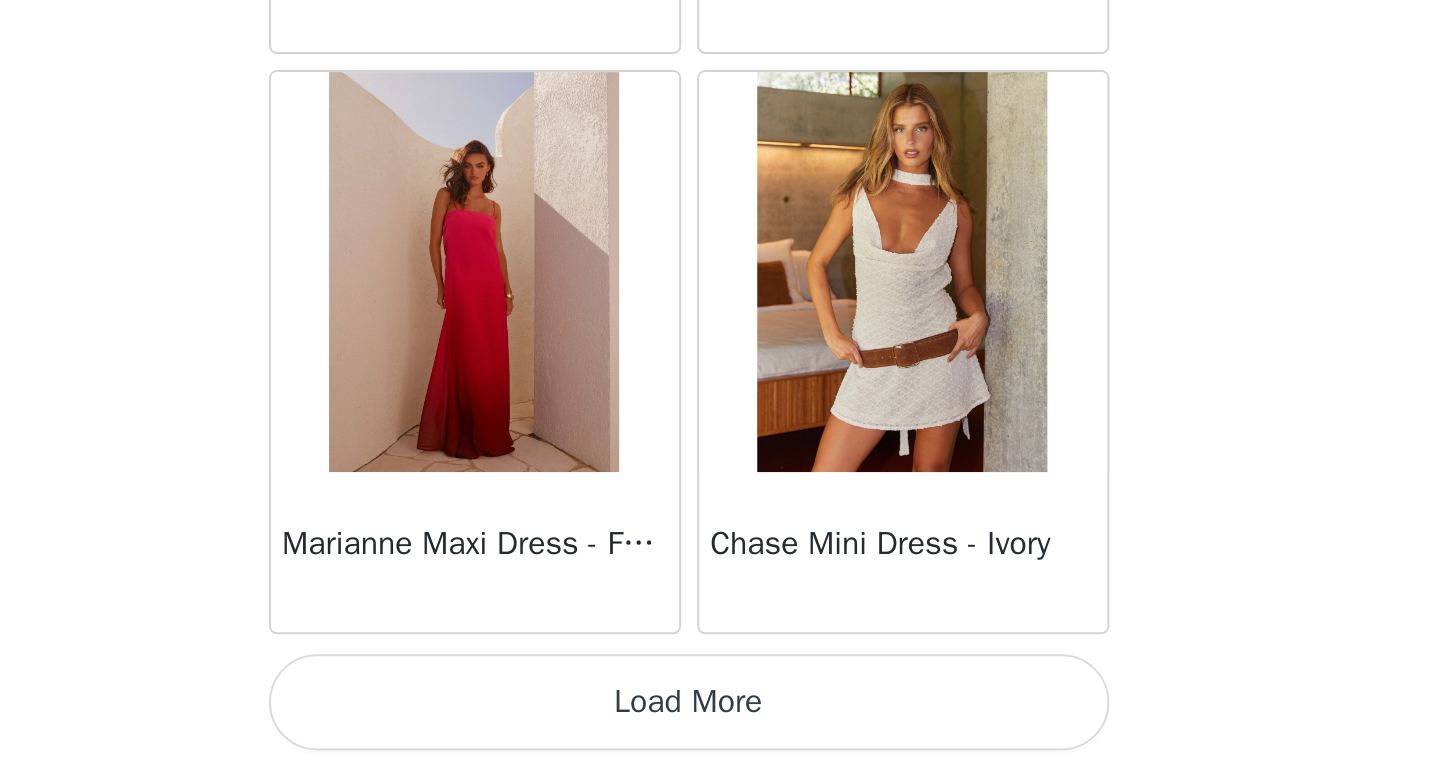 click on "Load More" at bounding box center [724, 736] 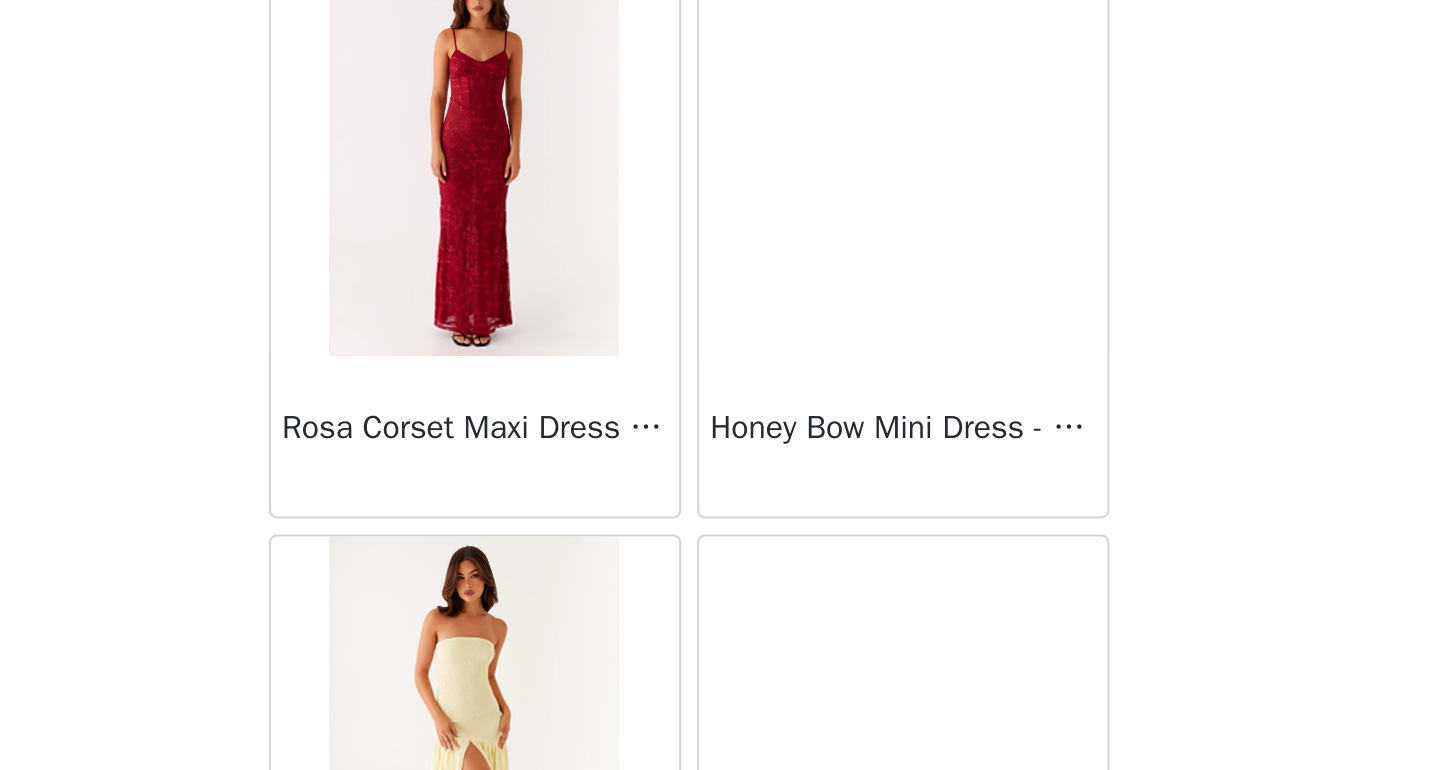 scroll, scrollTop: 61512, scrollLeft: 0, axis: vertical 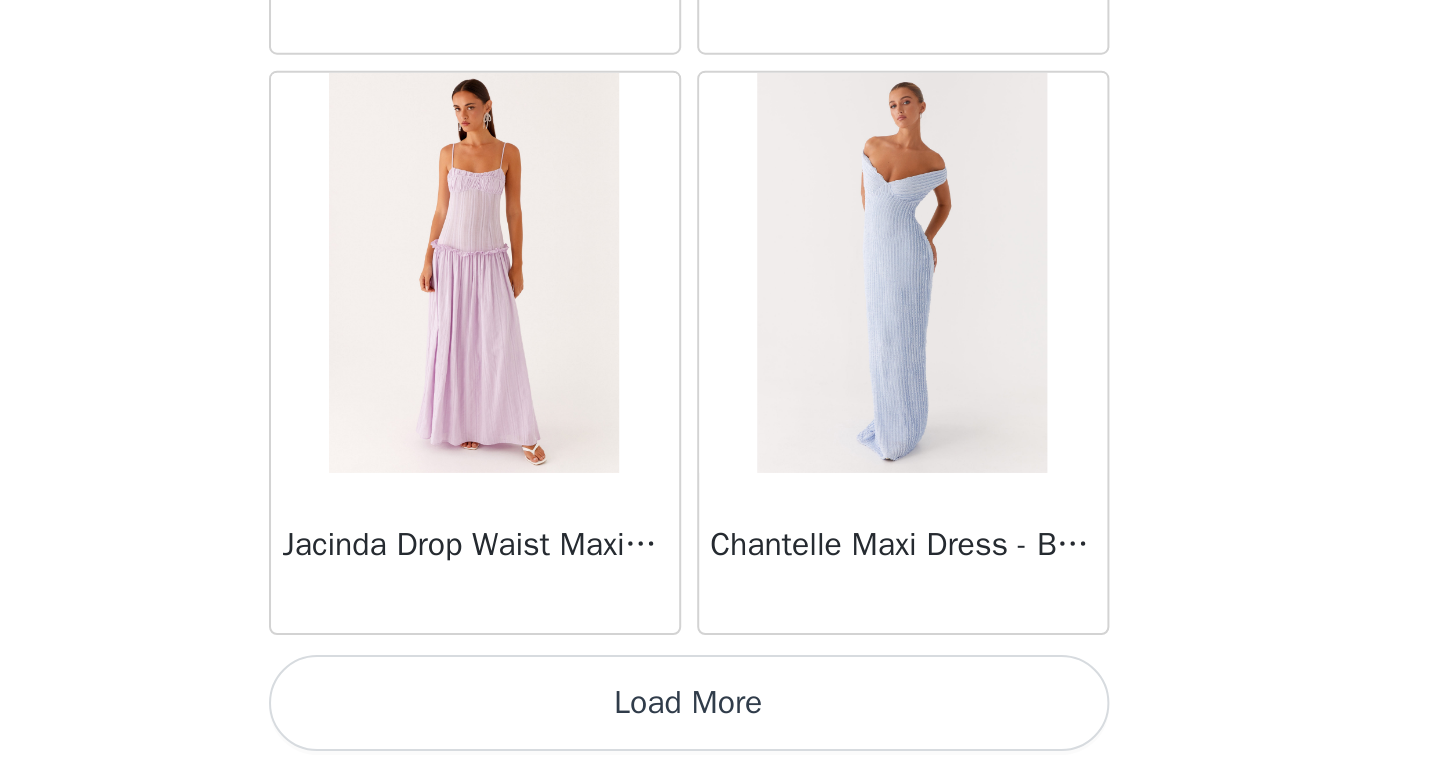 click on "Load More" at bounding box center [724, 736] 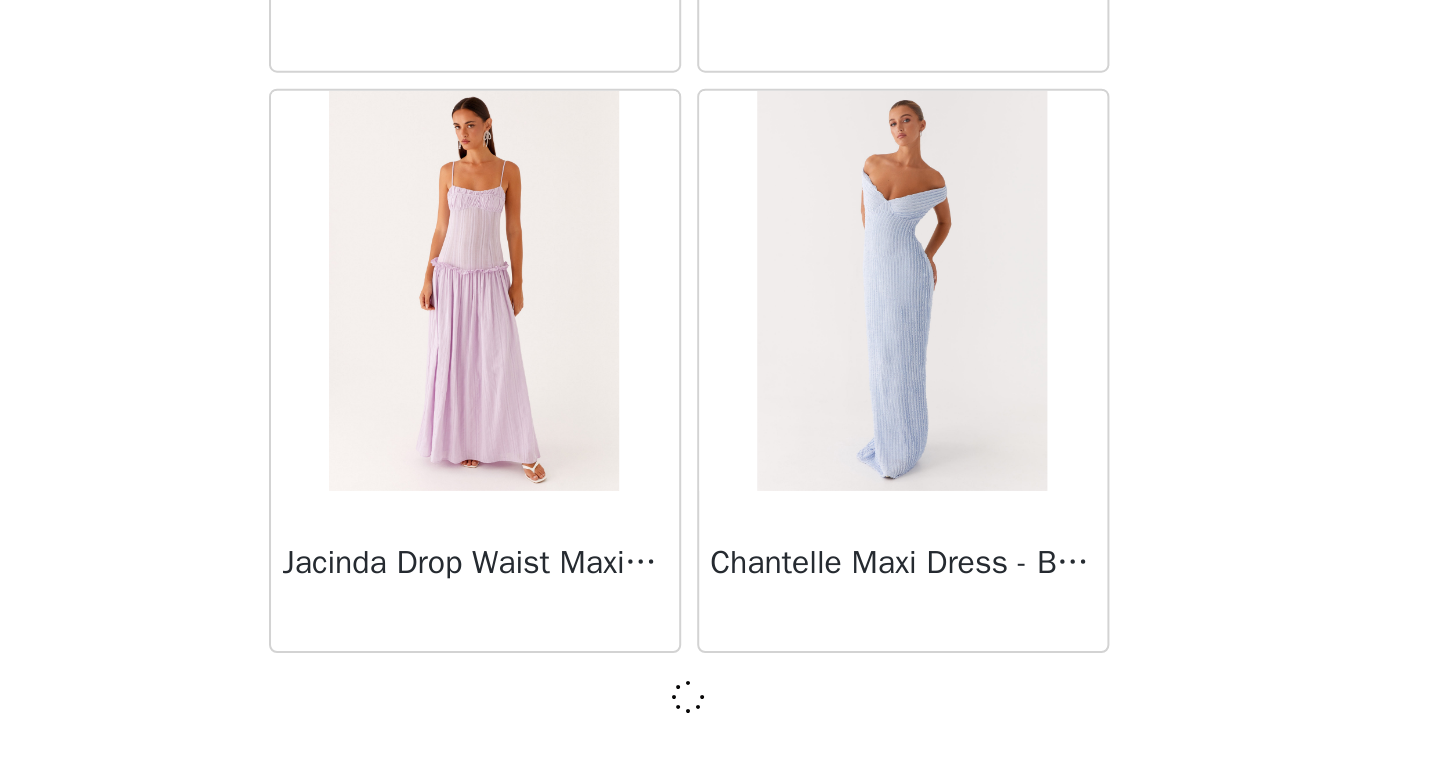 scroll, scrollTop: 63181, scrollLeft: 0, axis: vertical 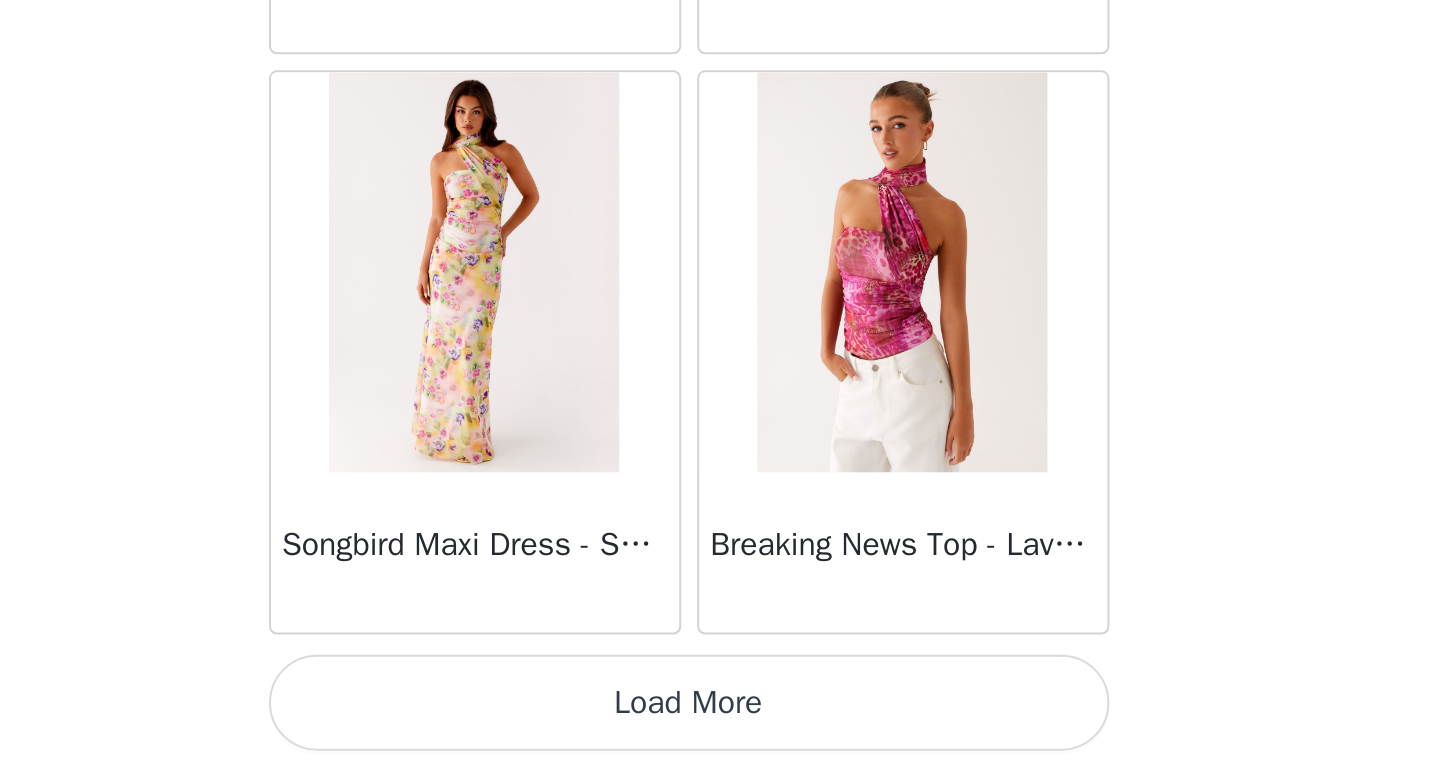 click on "Load More" at bounding box center (724, 736) 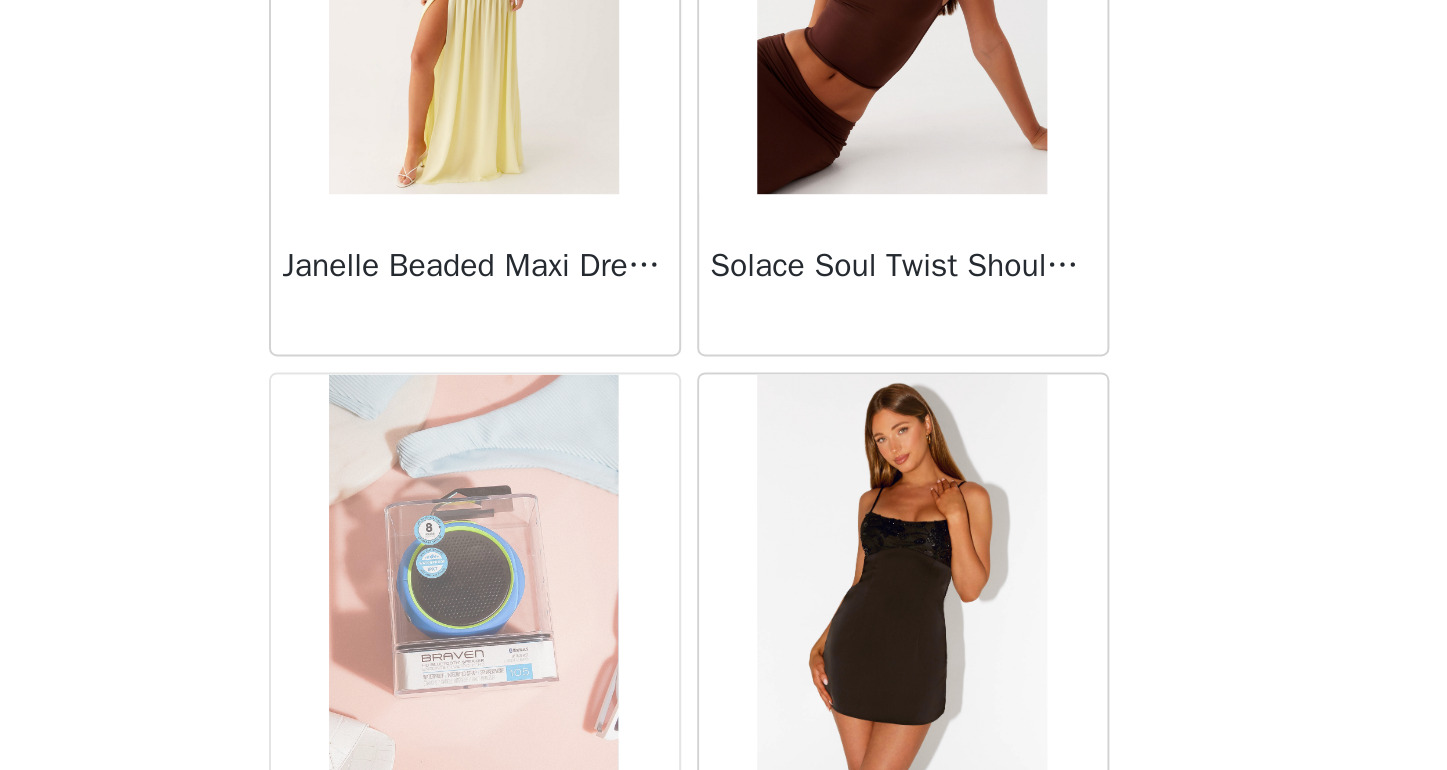 scroll, scrollTop: 68261, scrollLeft: 0, axis: vertical 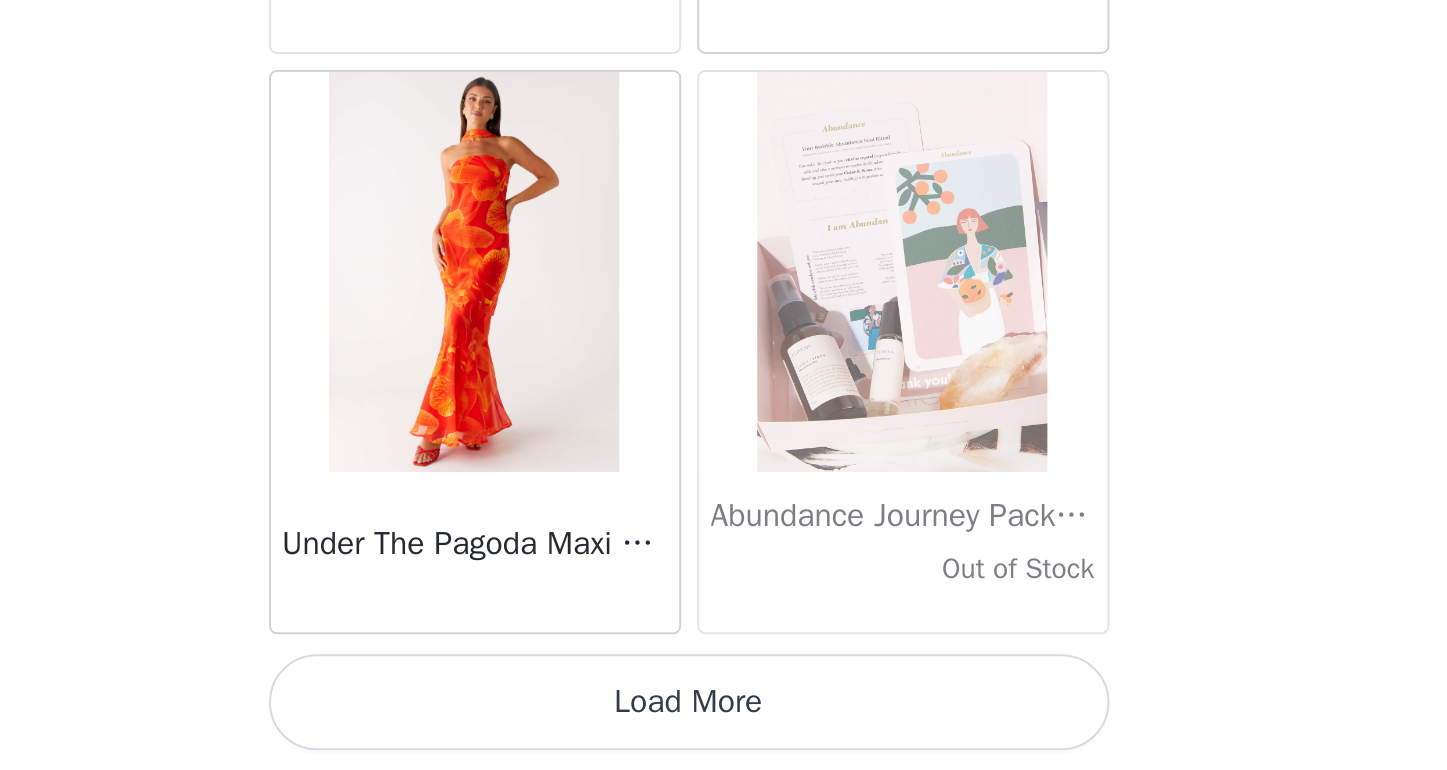 click on "Load More" at bounding box center [724, 736] 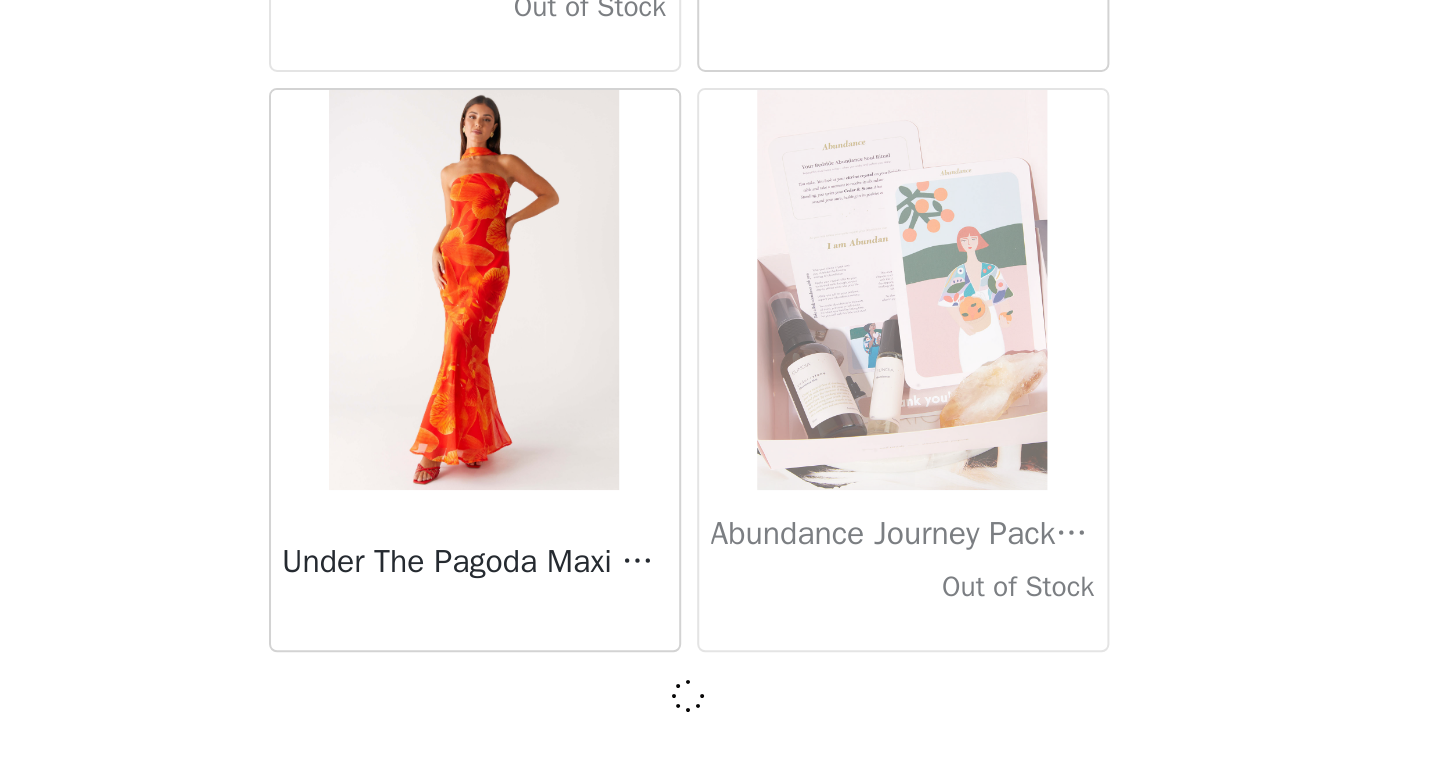 scroll, scrollTop: 68981, scrollLeft: 0, axis: vertical 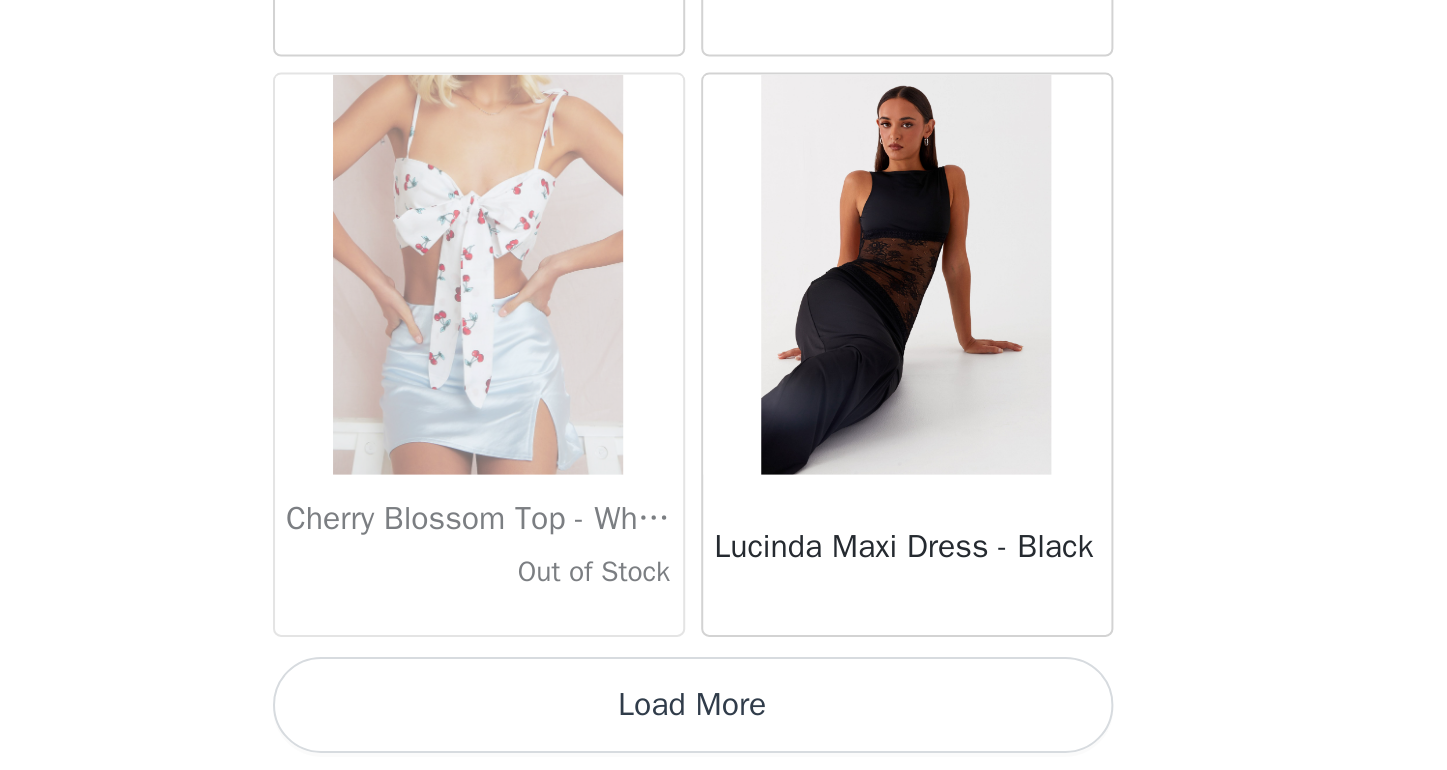 click on "Load More" at bounding box center (724, 737) 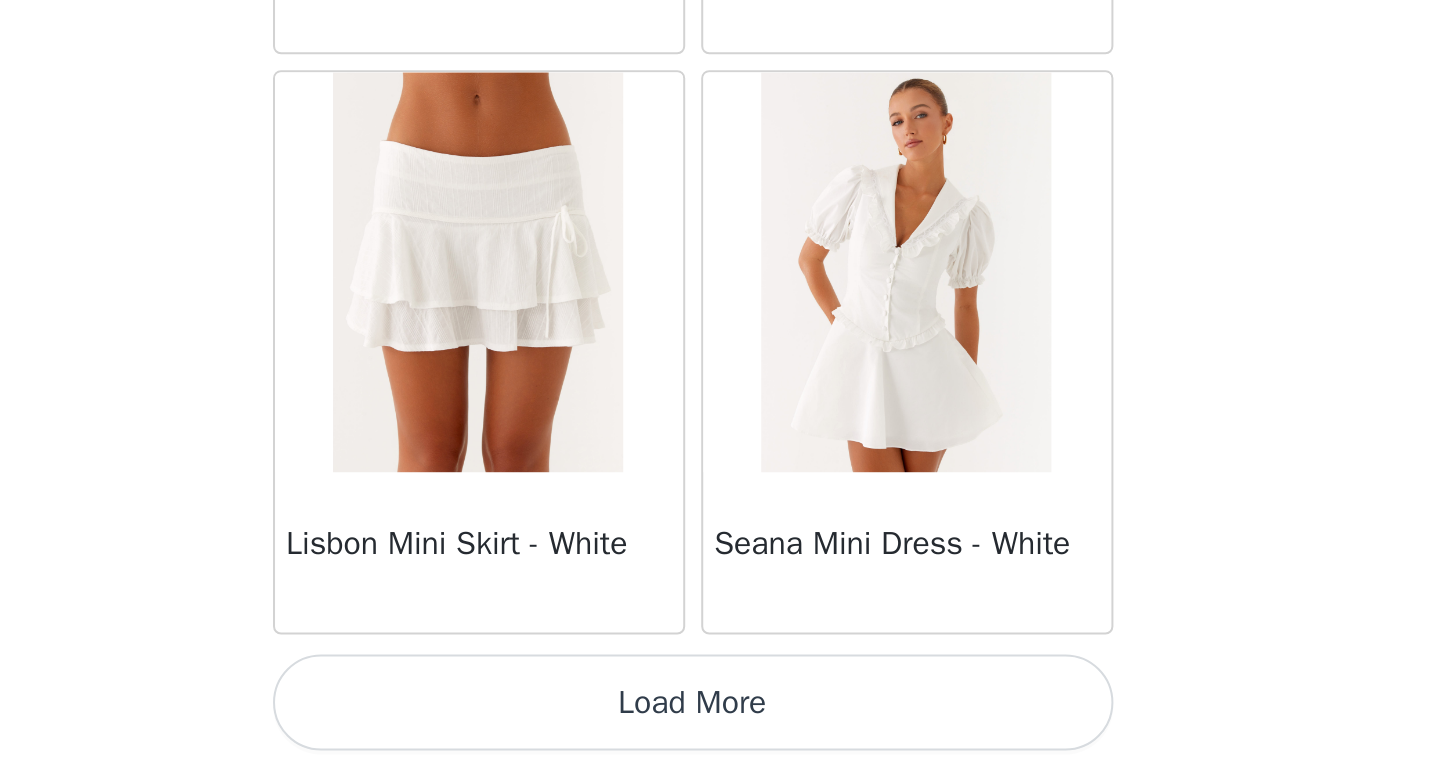 scroll, scrollTop: 74790, scrollLeft: 0, axis: vertical 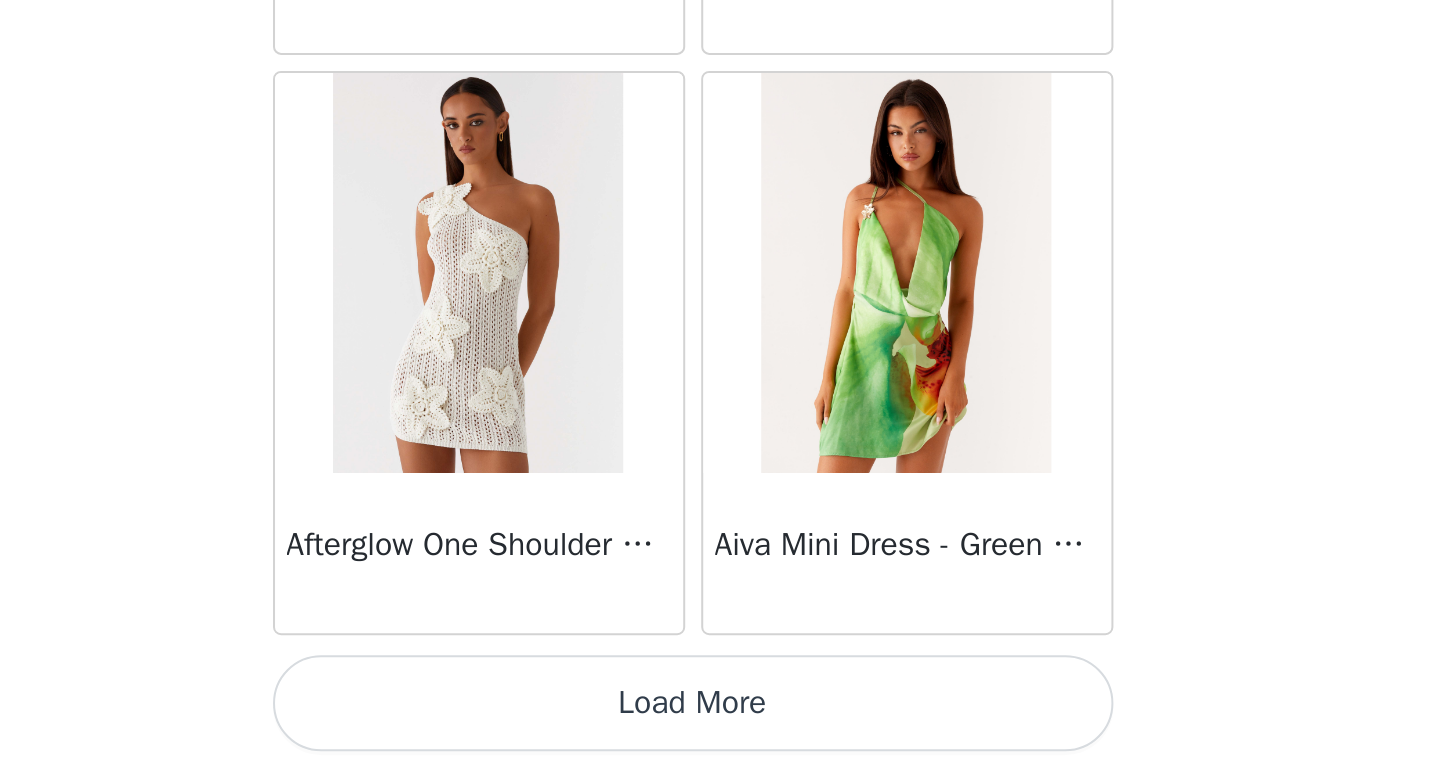 click on "Load More" at bounding box center [724, 736] 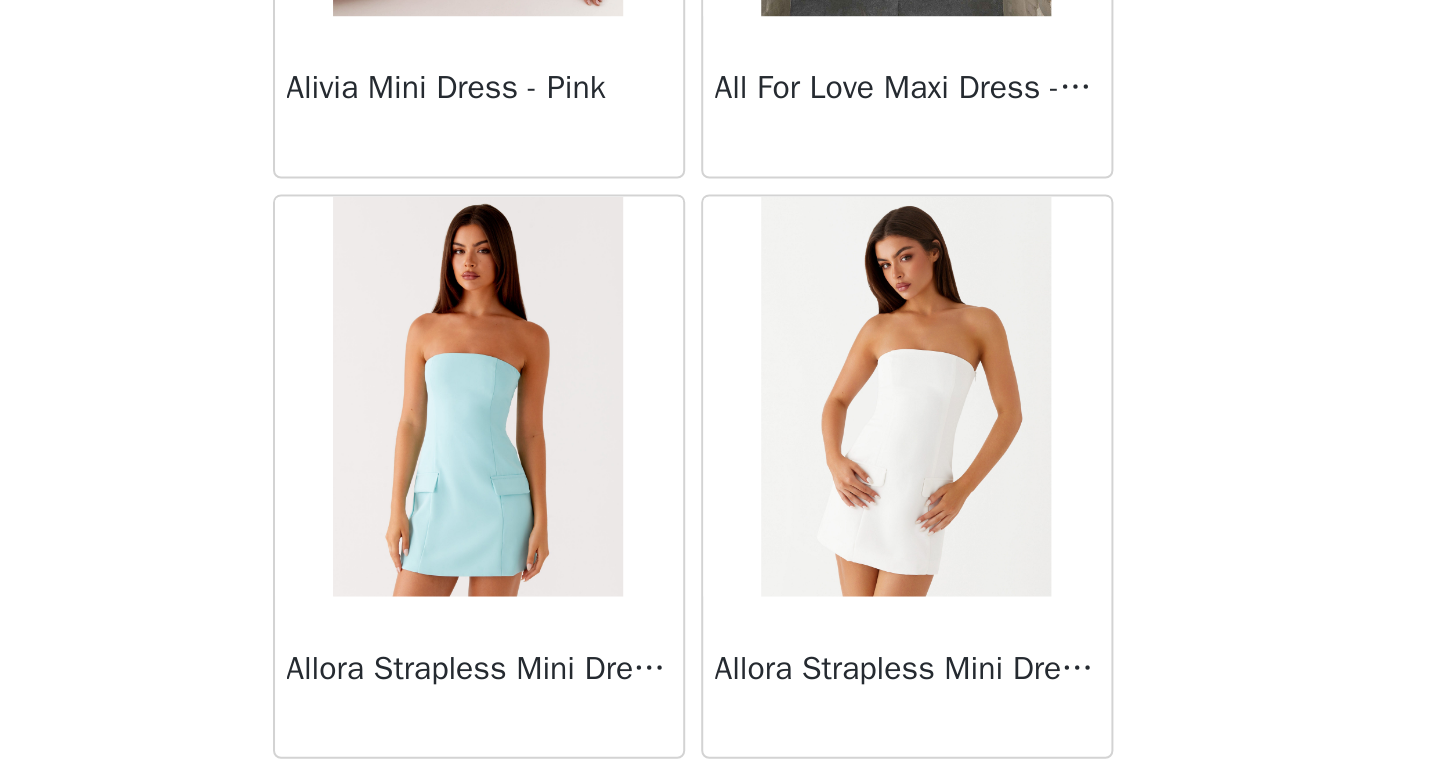 scroll, scrollTop: 80581, scrollLeft: 0, axis: vertical 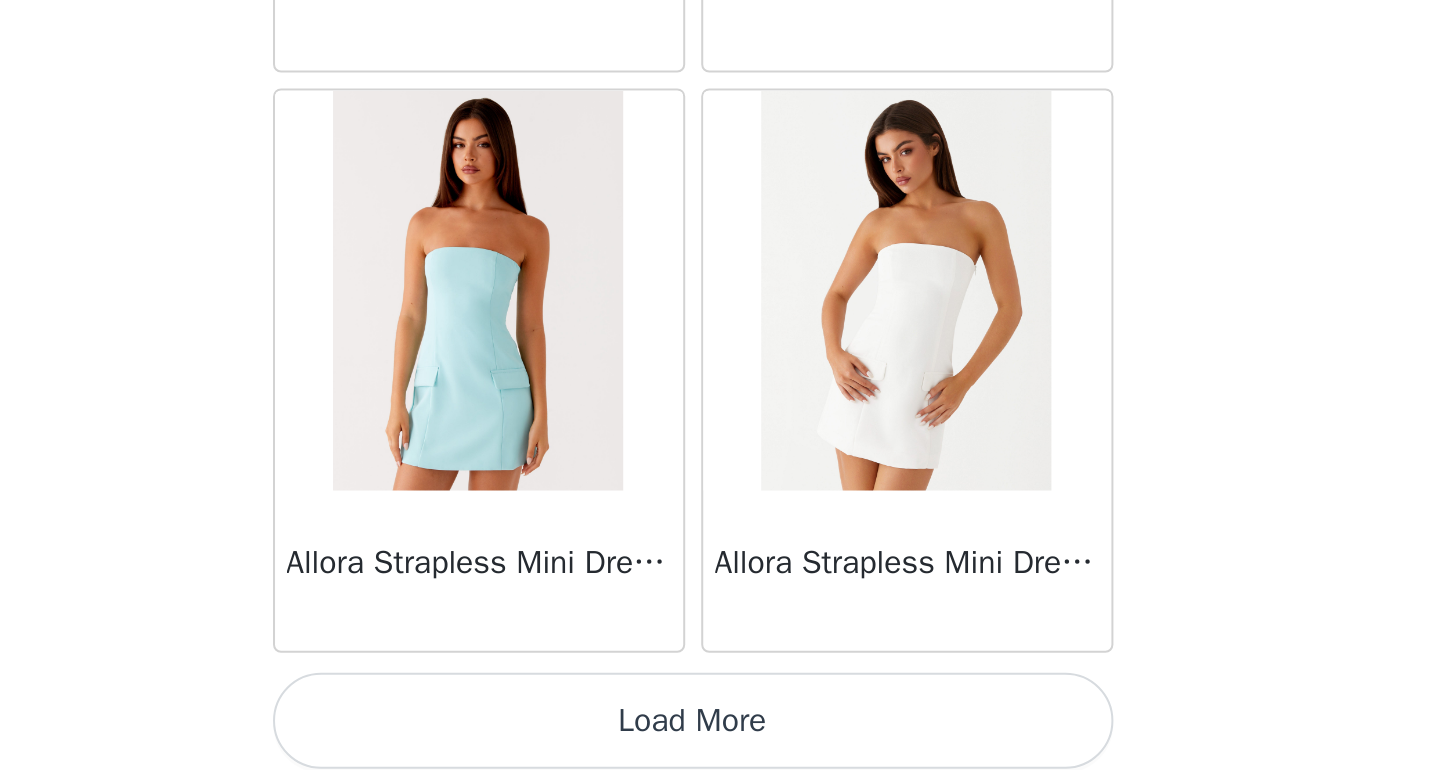 click on "Load More" at bounding box center (724, 745) 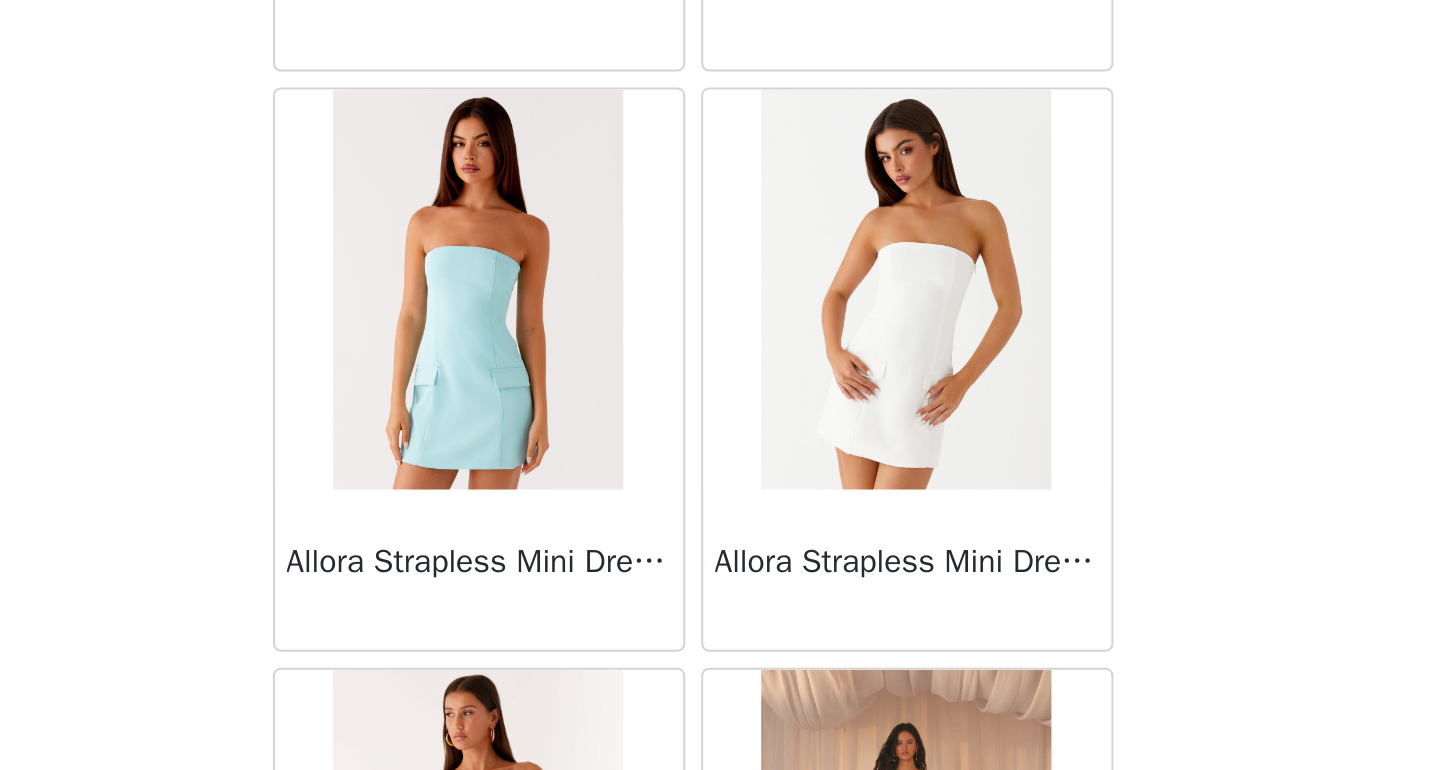 scroll, scrollTop: 102, scrollLeft: 0, axis: vertical 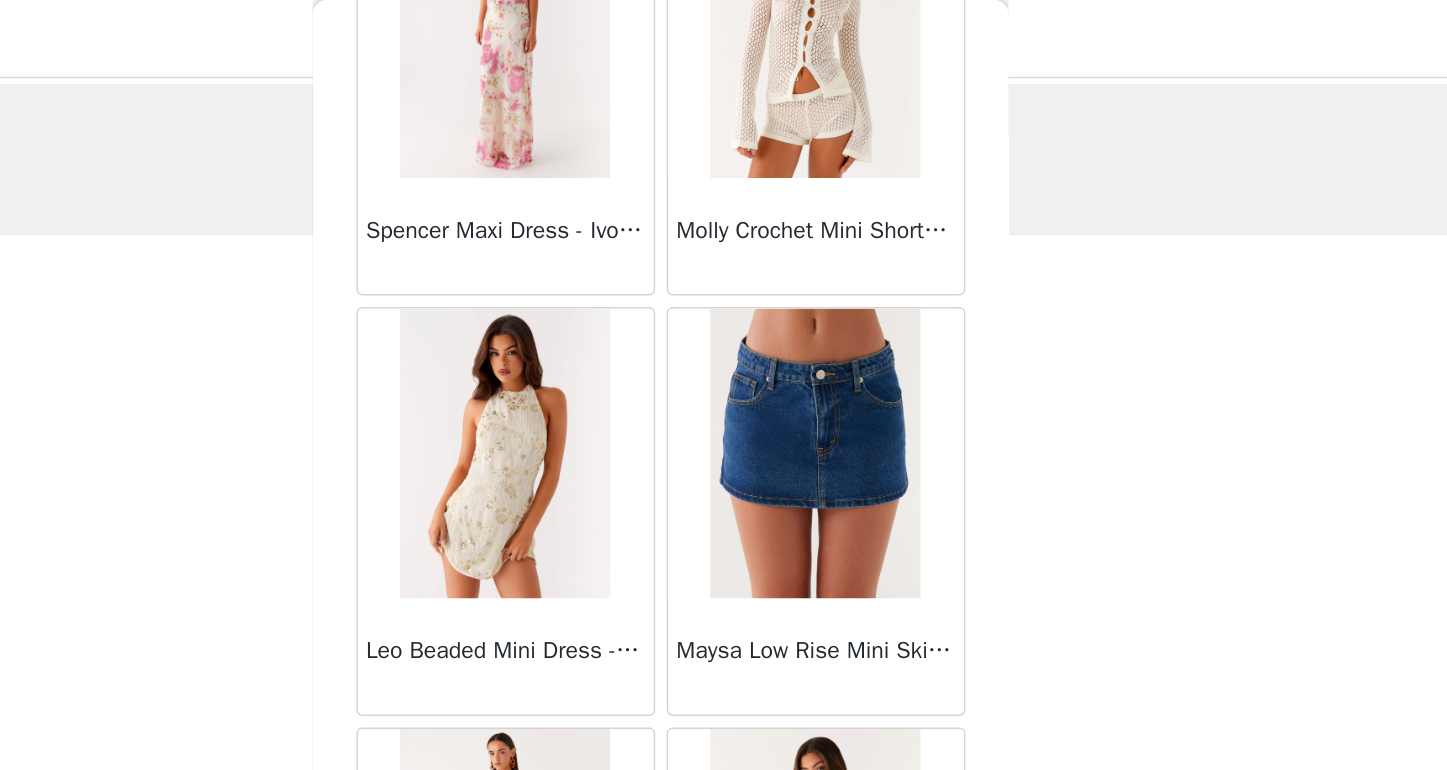click at bounding box center (830, 313) 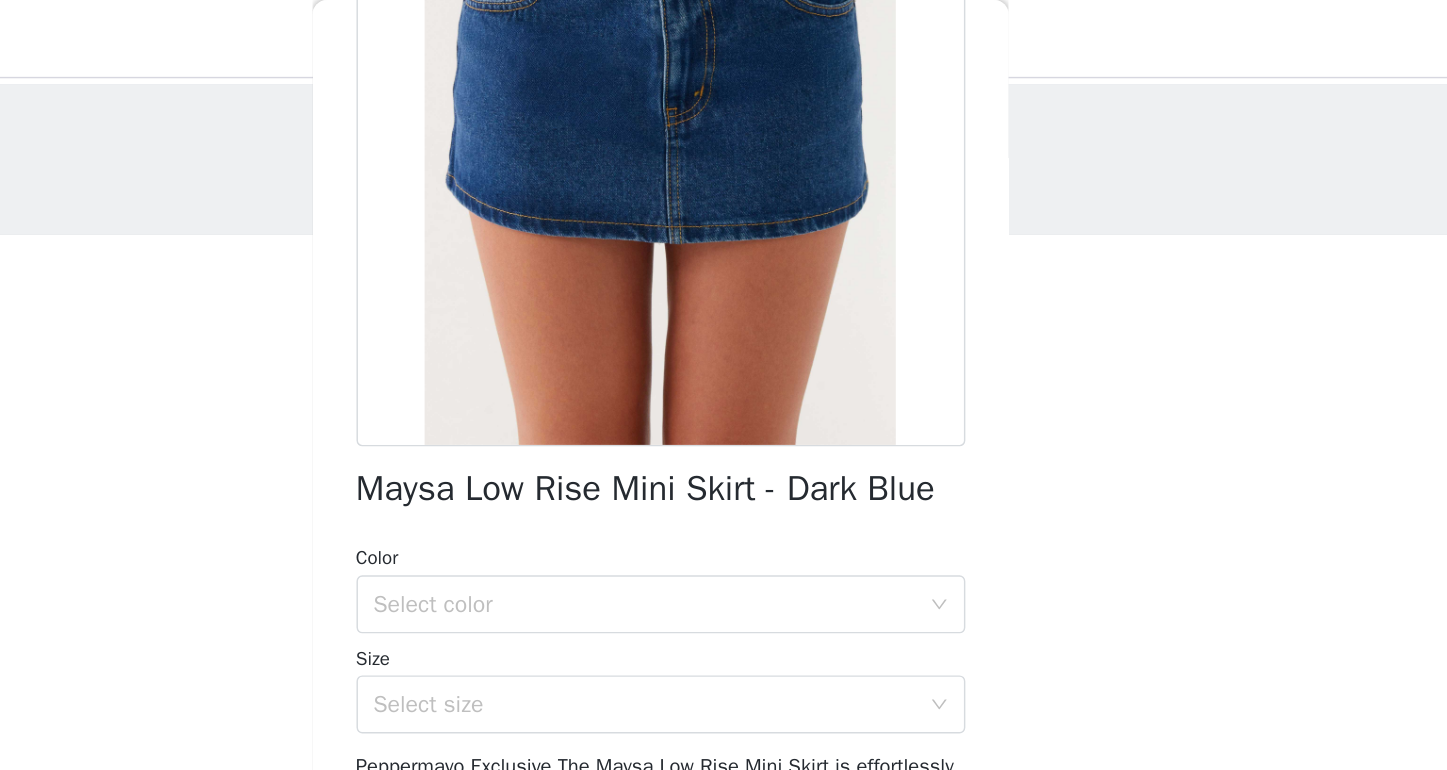 scroll, scrollTop: 262, scrollLeft: 0, axis: vertical 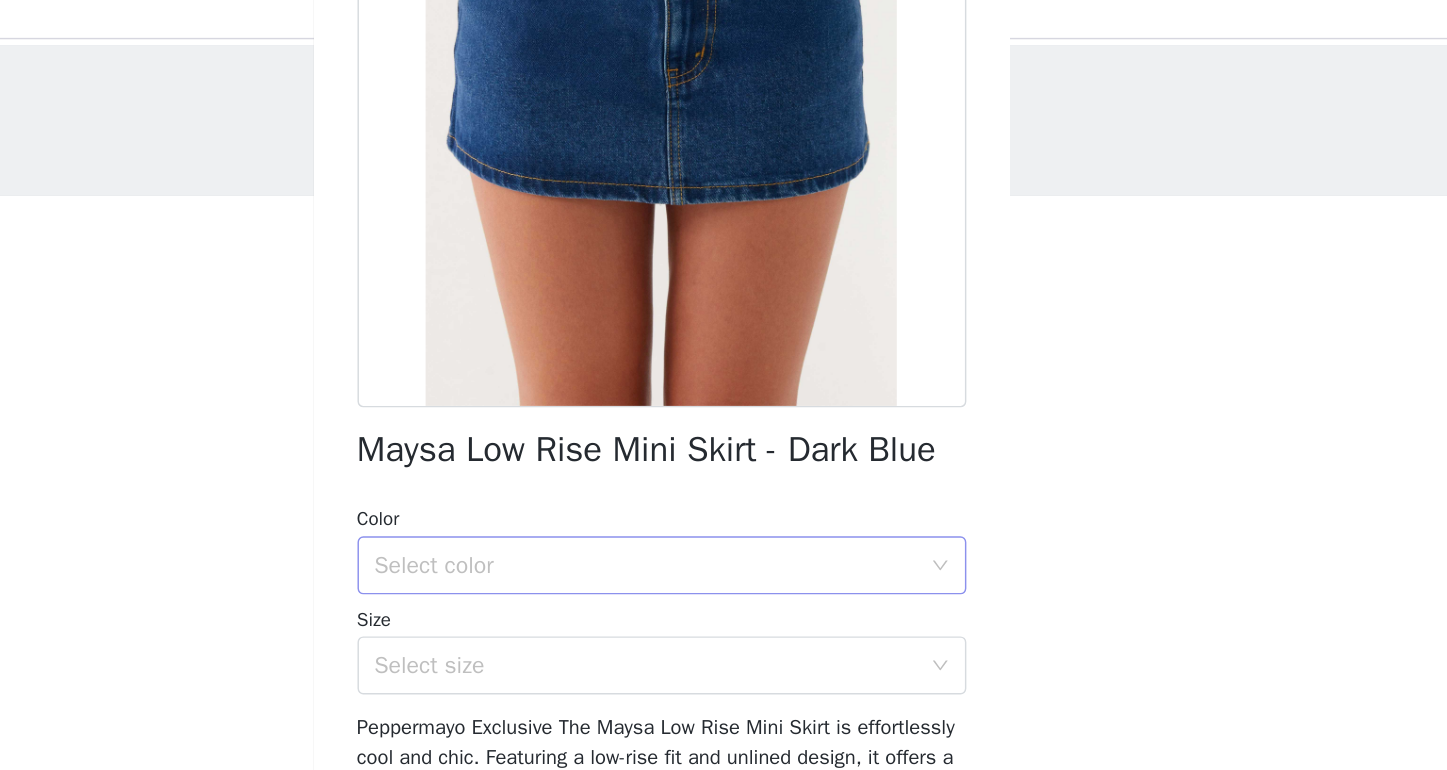 click on "Select color" at bounding box center [717, 417] 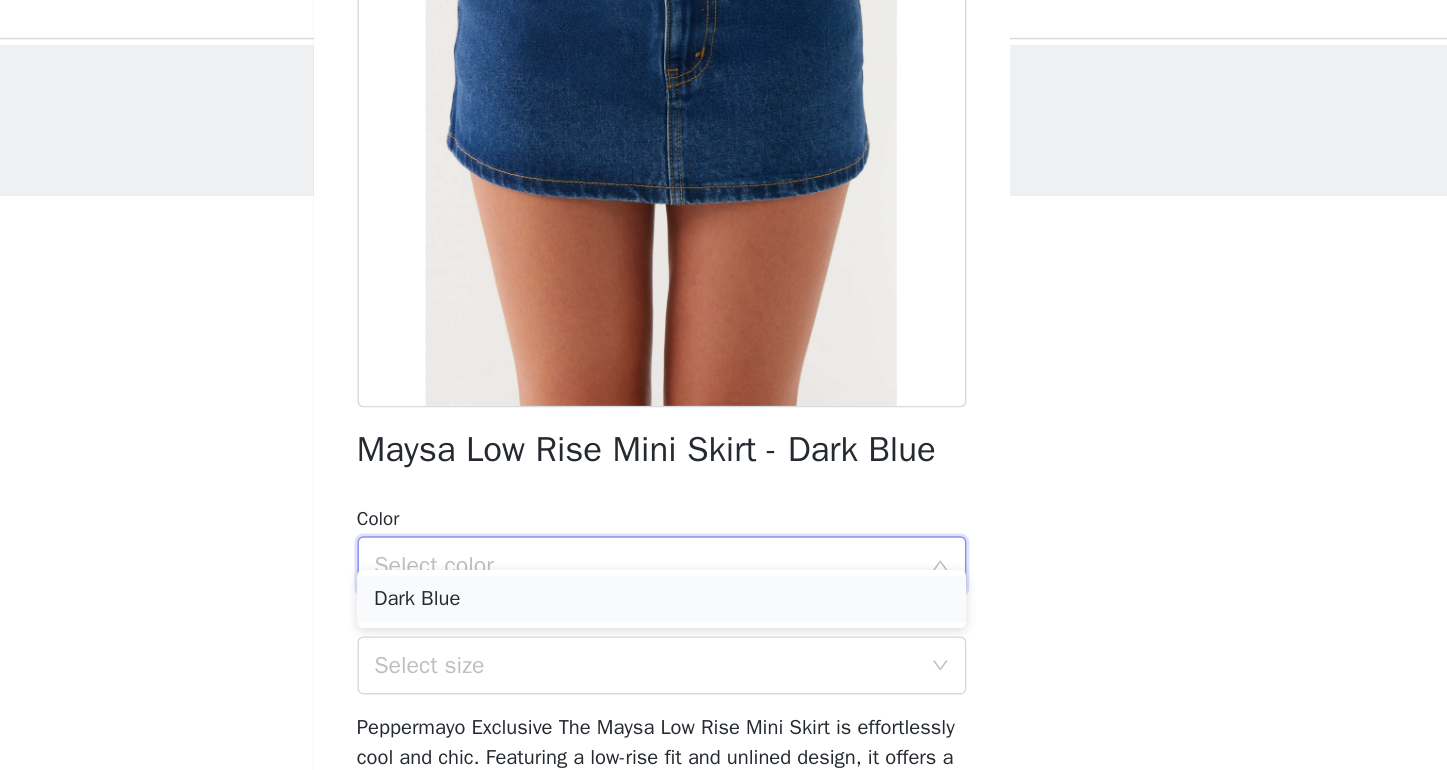 click on "Dark Blue" at bounding box center (724, 440) 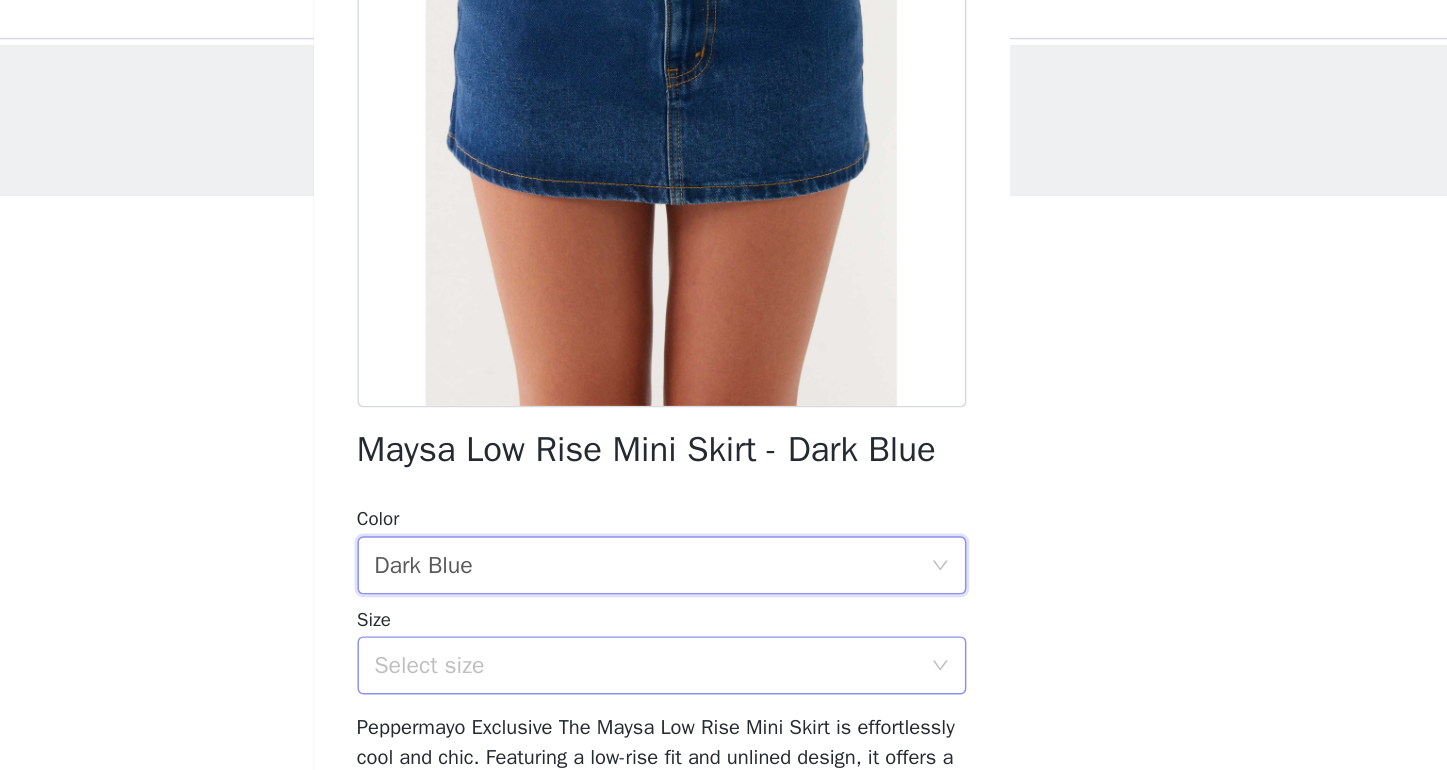click on "Select size" at bounding box center [713, 486] 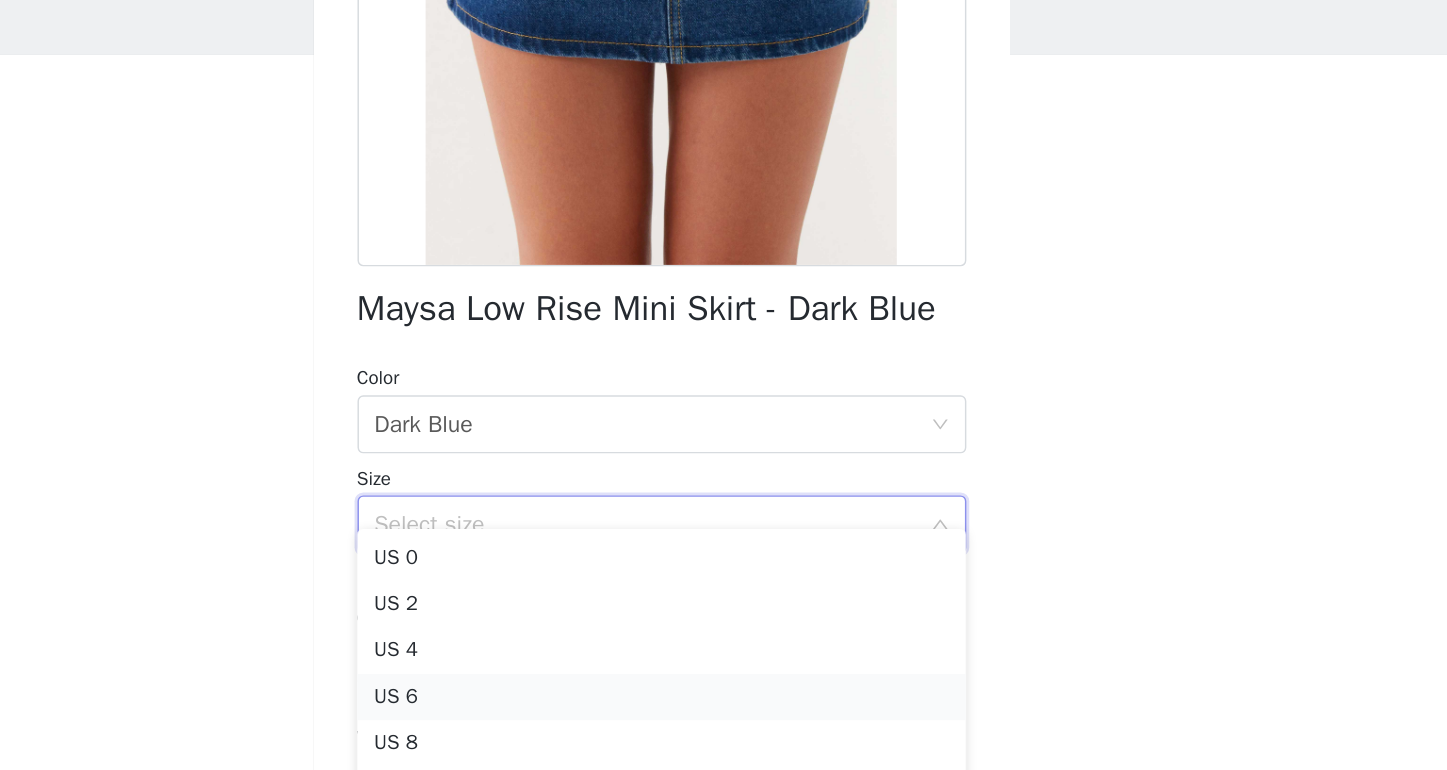 click on "US 6" at bounding box center (724, 605) 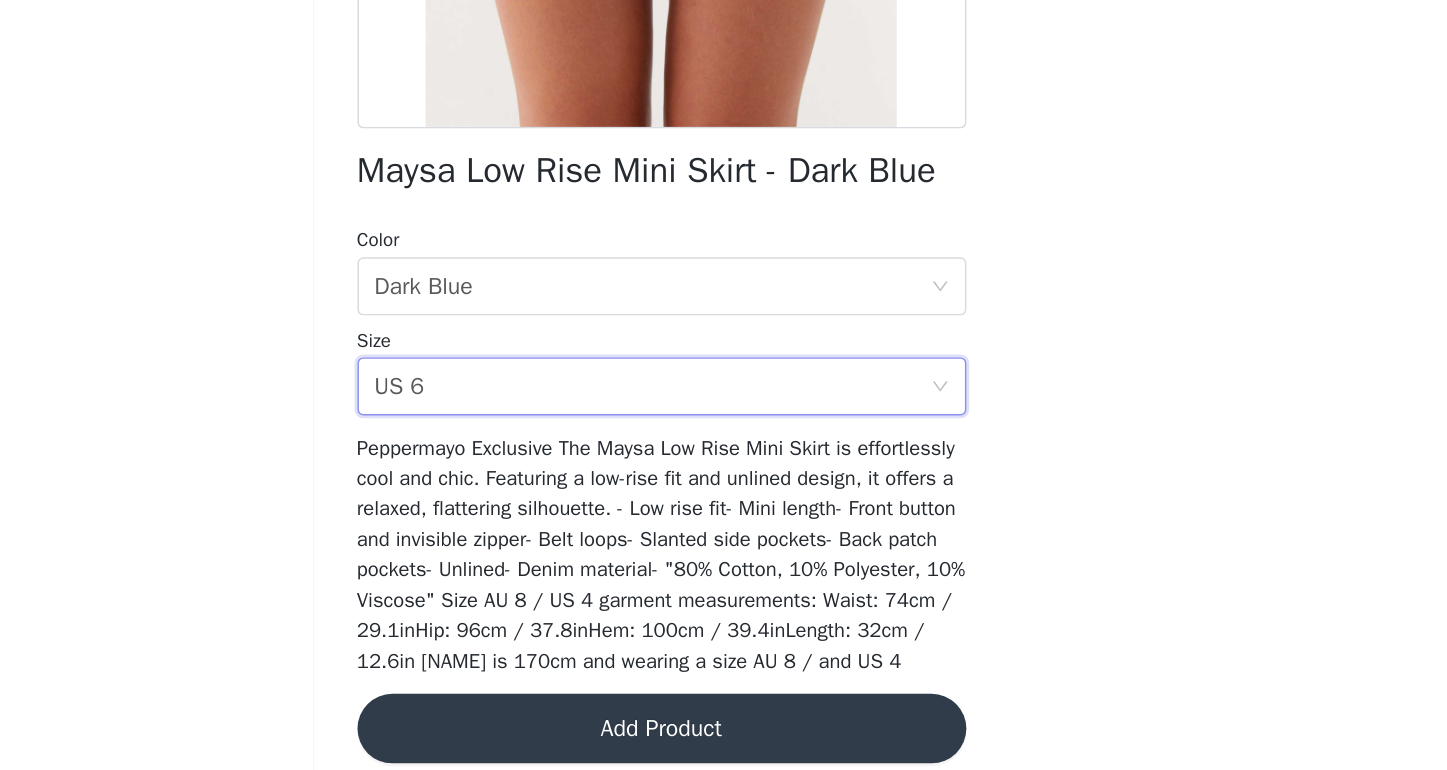 click on "Add Product" at bounding box center (724, 722) 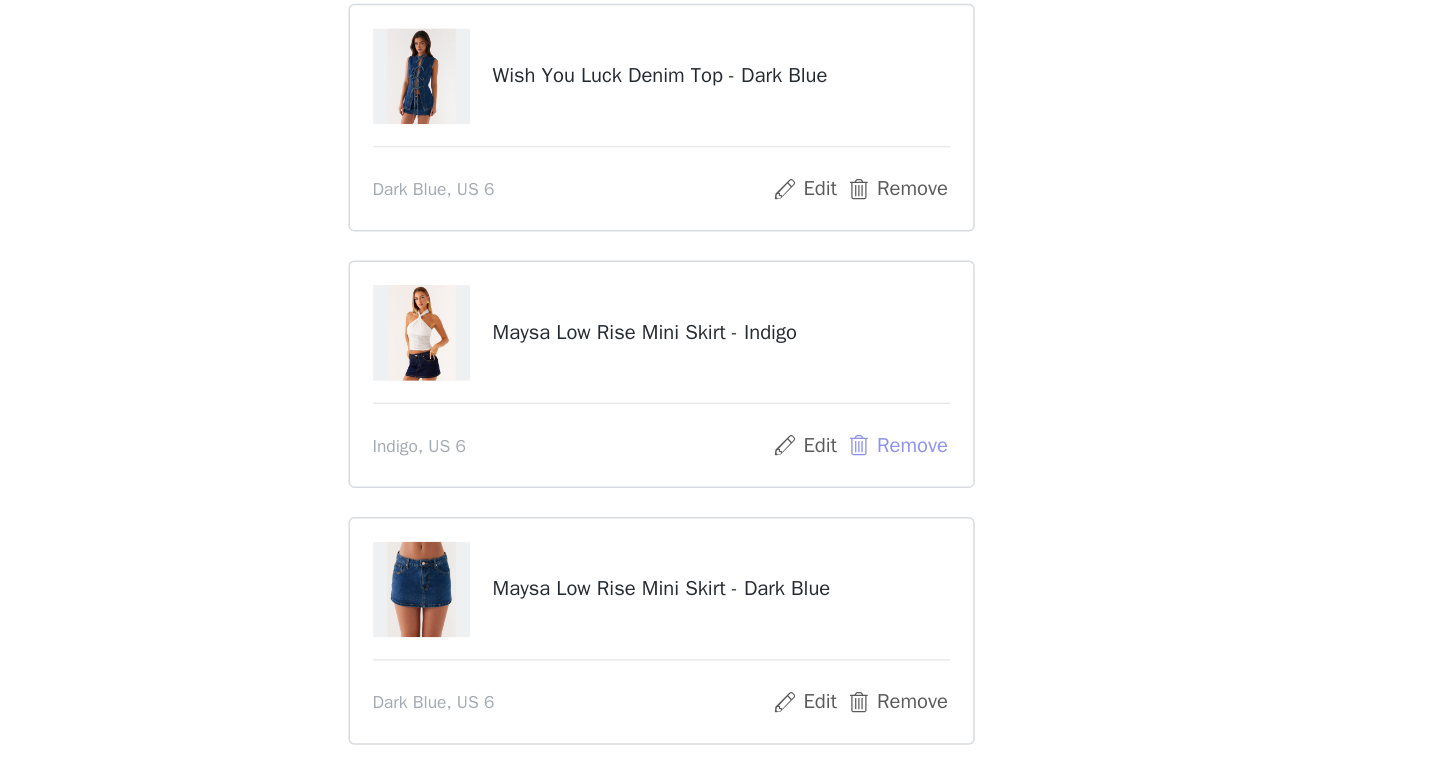 click on "Remove" at bounding box center (886, 527) 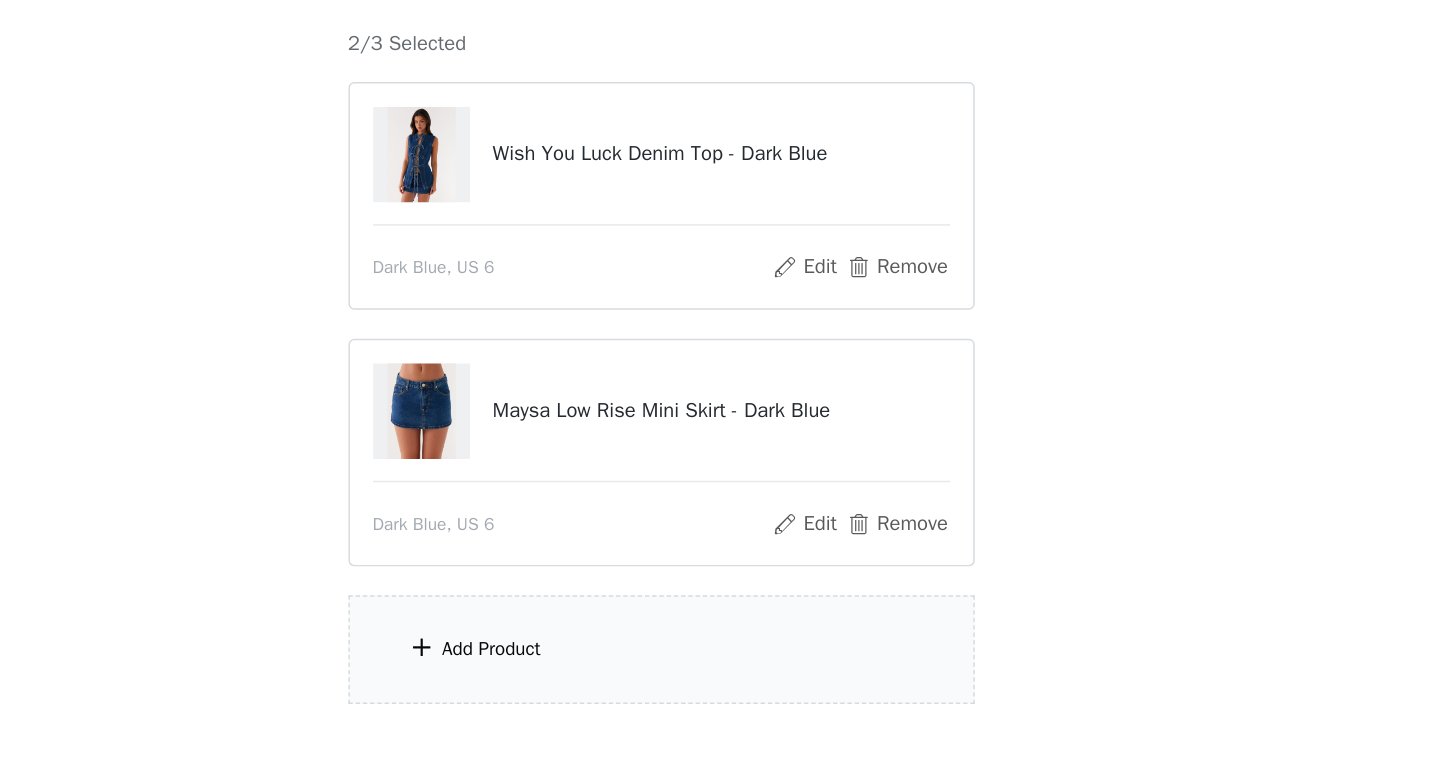 click on "Add Product" at bounding box center (724, 667) 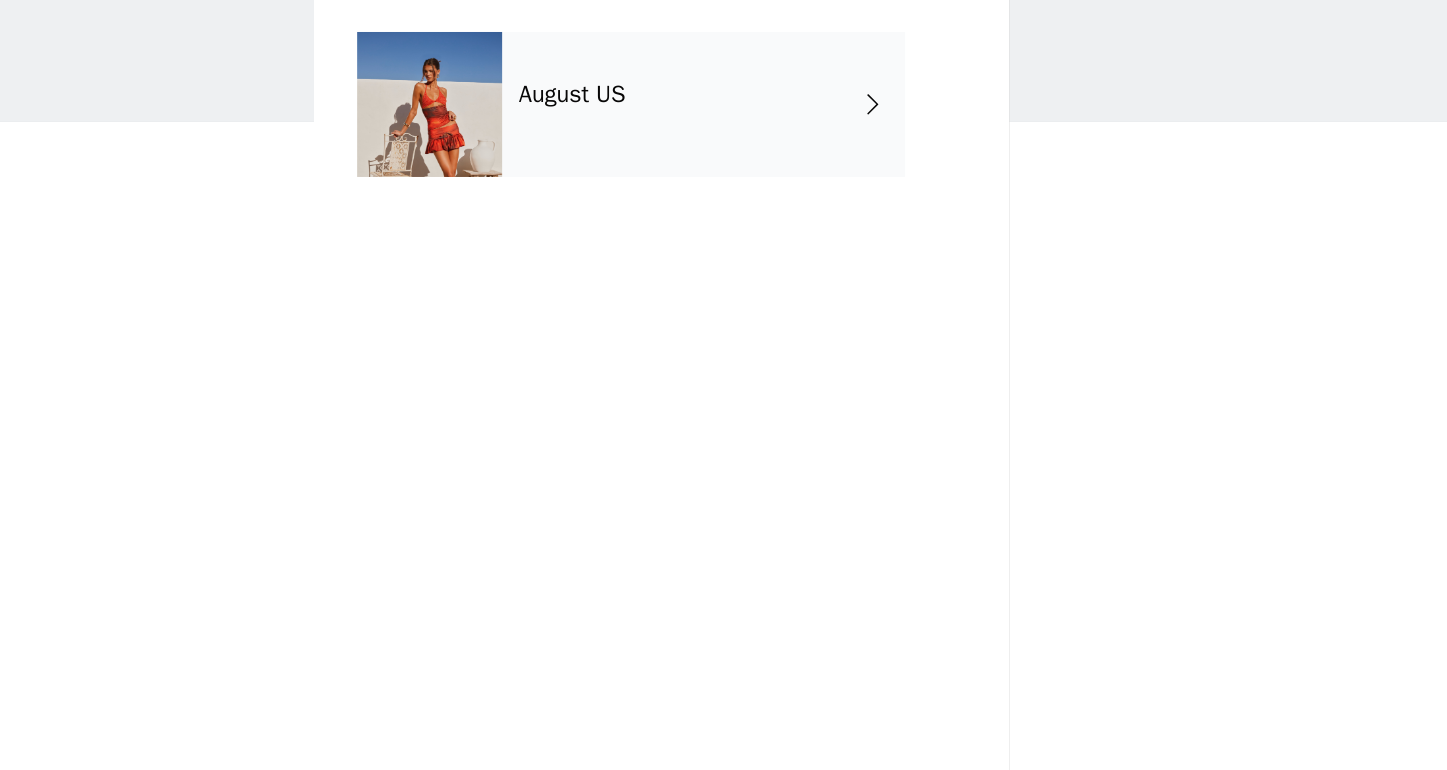 click on "August US" at bounding box center [753, 150] 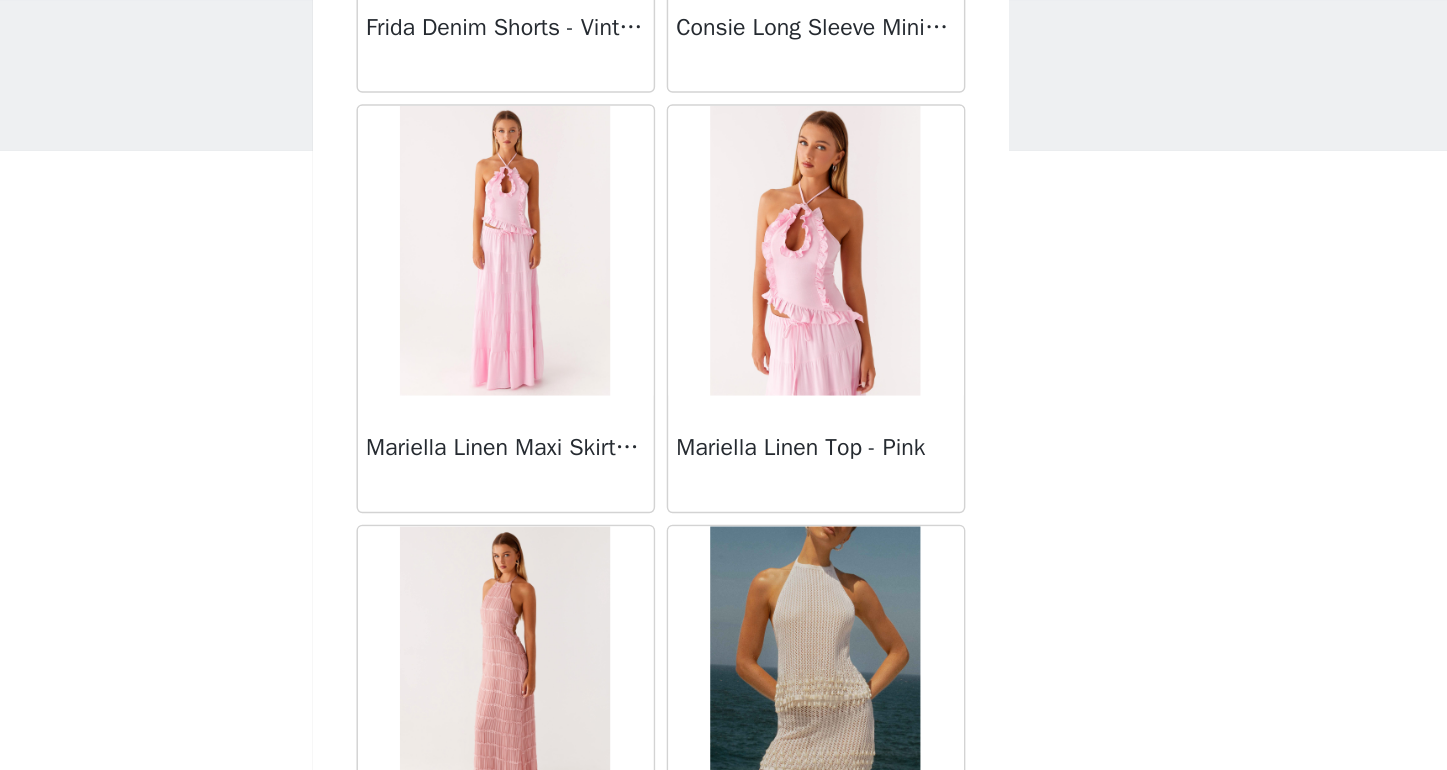 scroll, scrollTop: 2290, scrollLeft: 0, axis: vertical 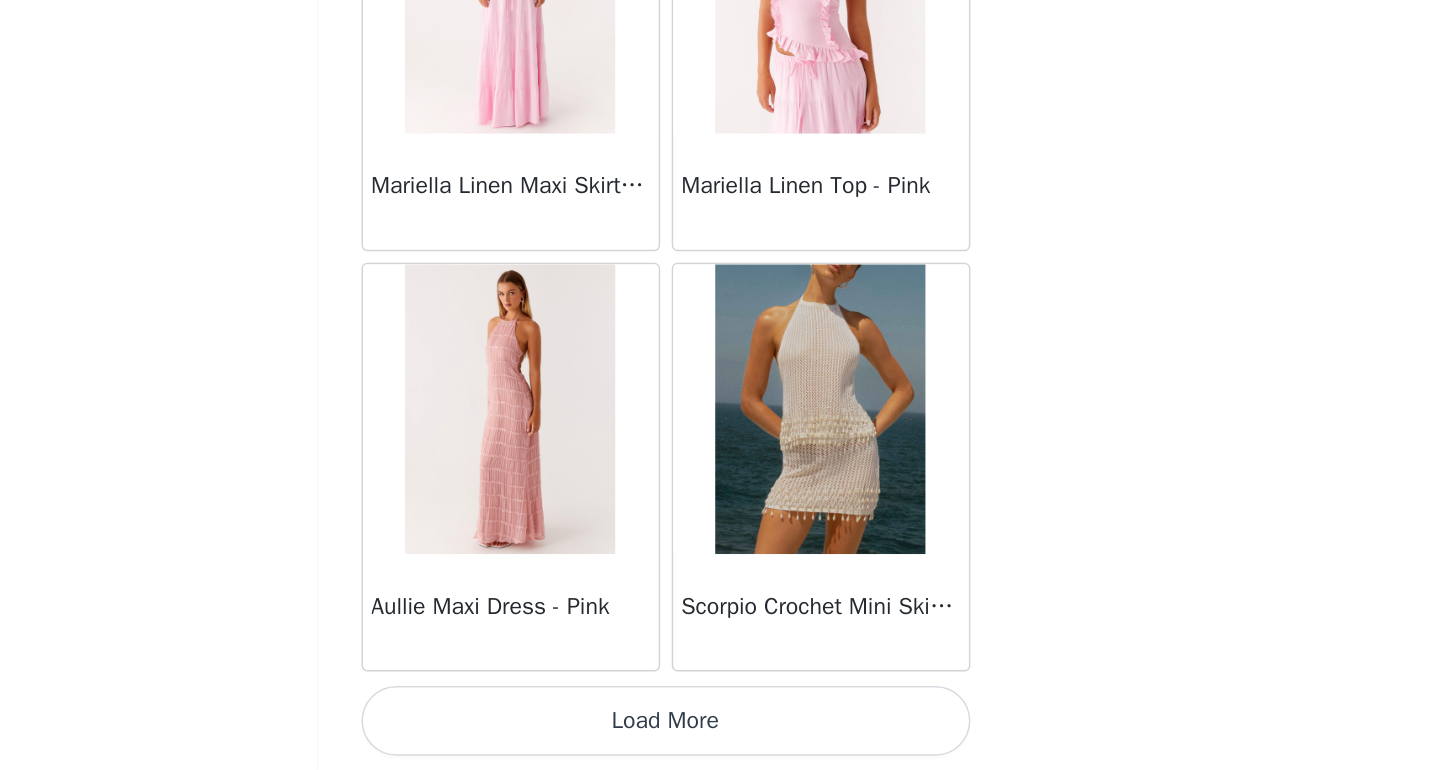 click on "Load More" at bounding box center [724, 736] 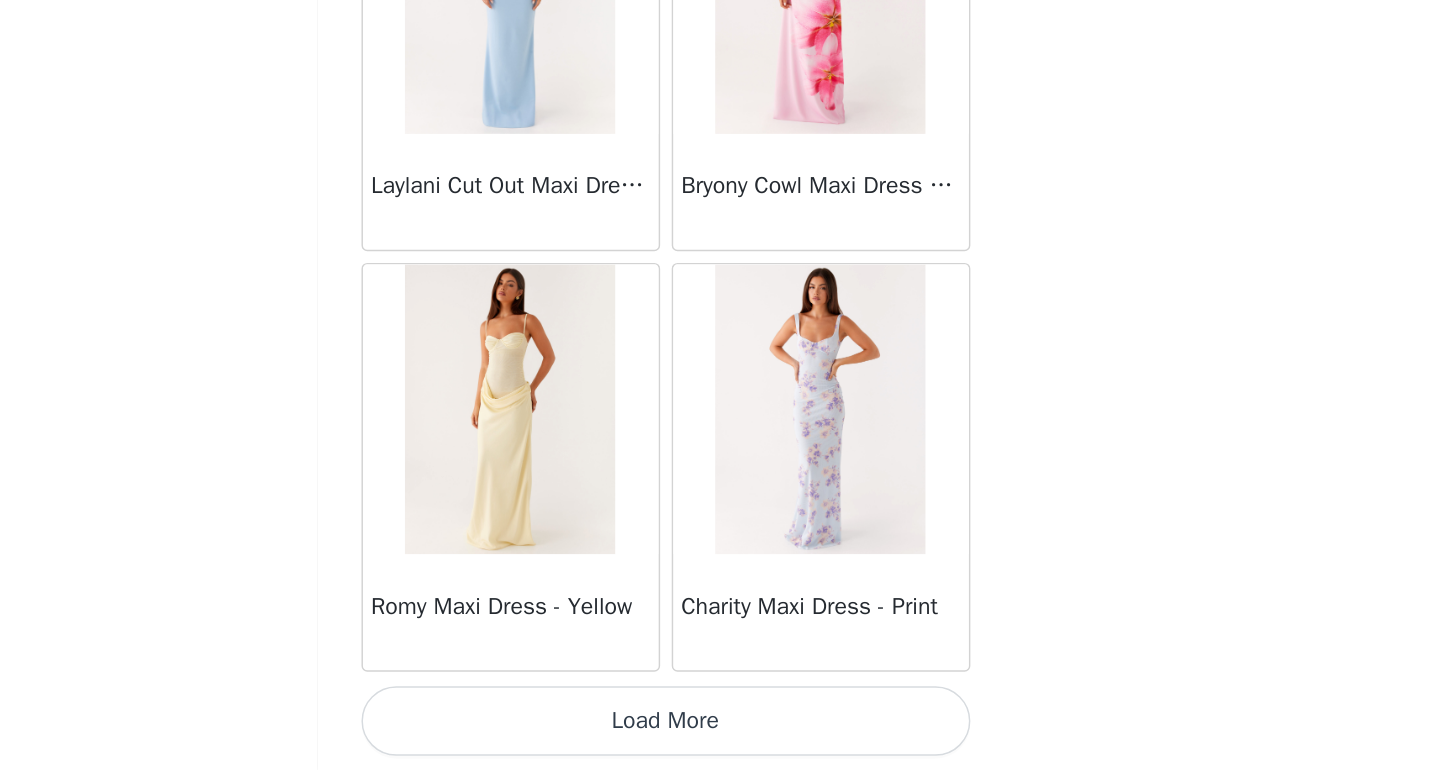 scroll, scrollTop: 5190, scrollLeft: 0, axis: vertical 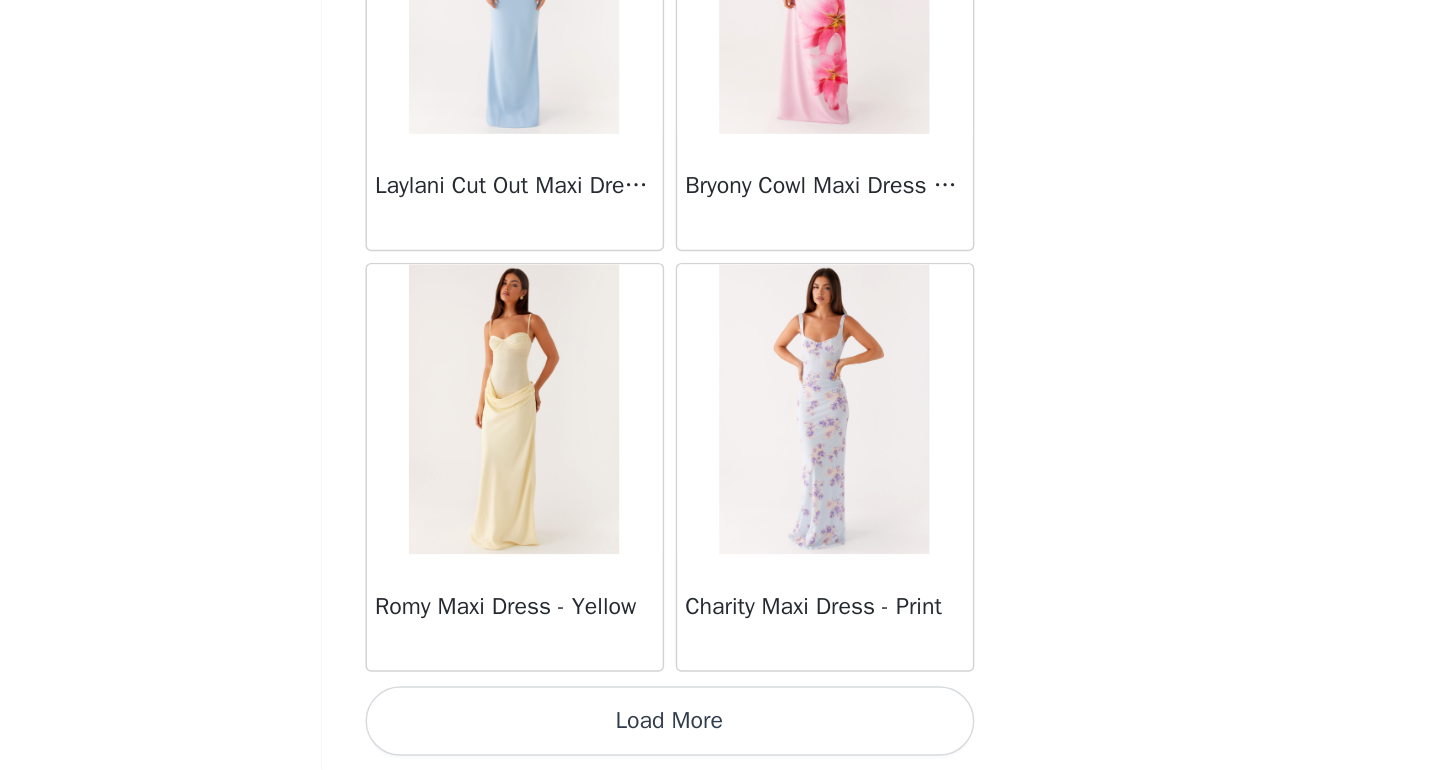 click on "Load More" at bounding box center (724, 736) 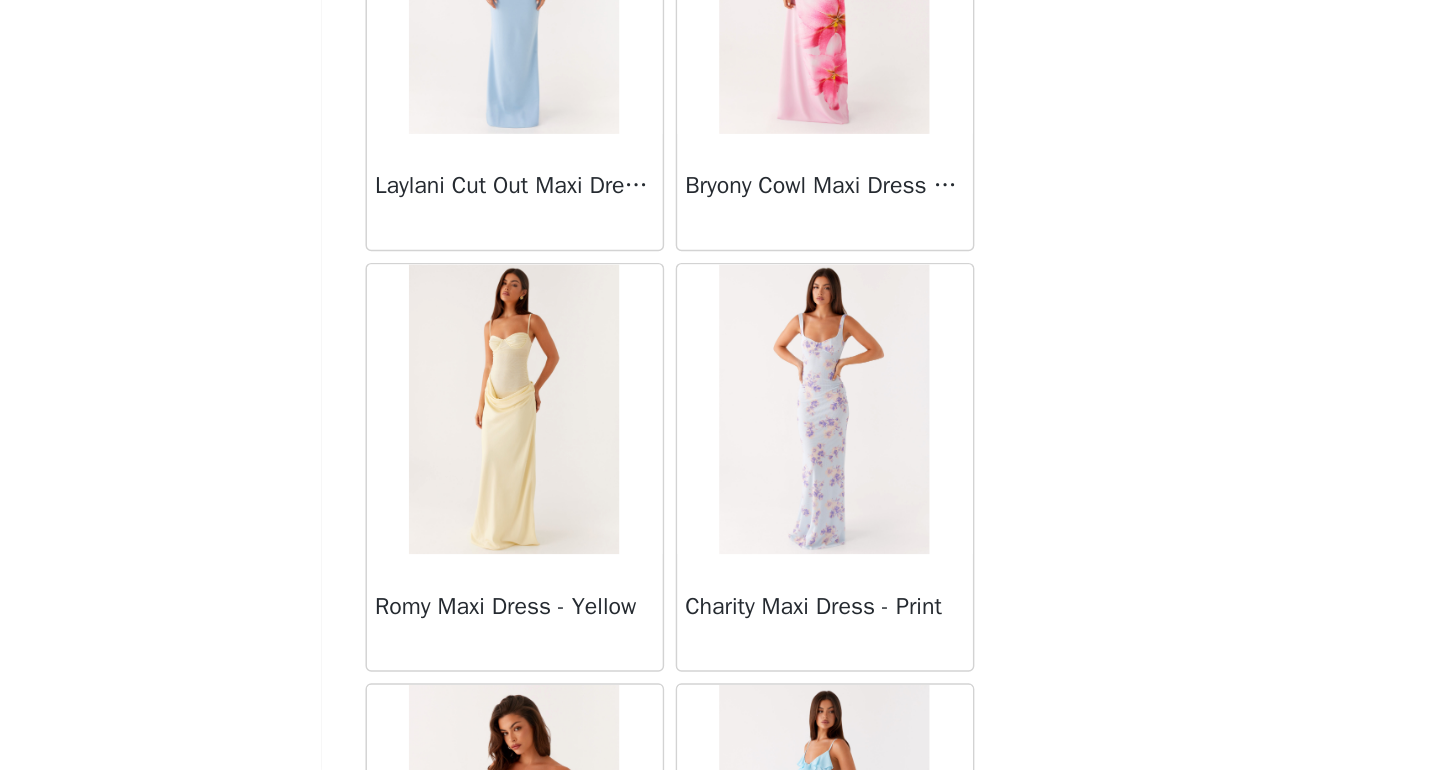 scroll, scrollTop: 106, scrollLeft: 0, axis: vertical 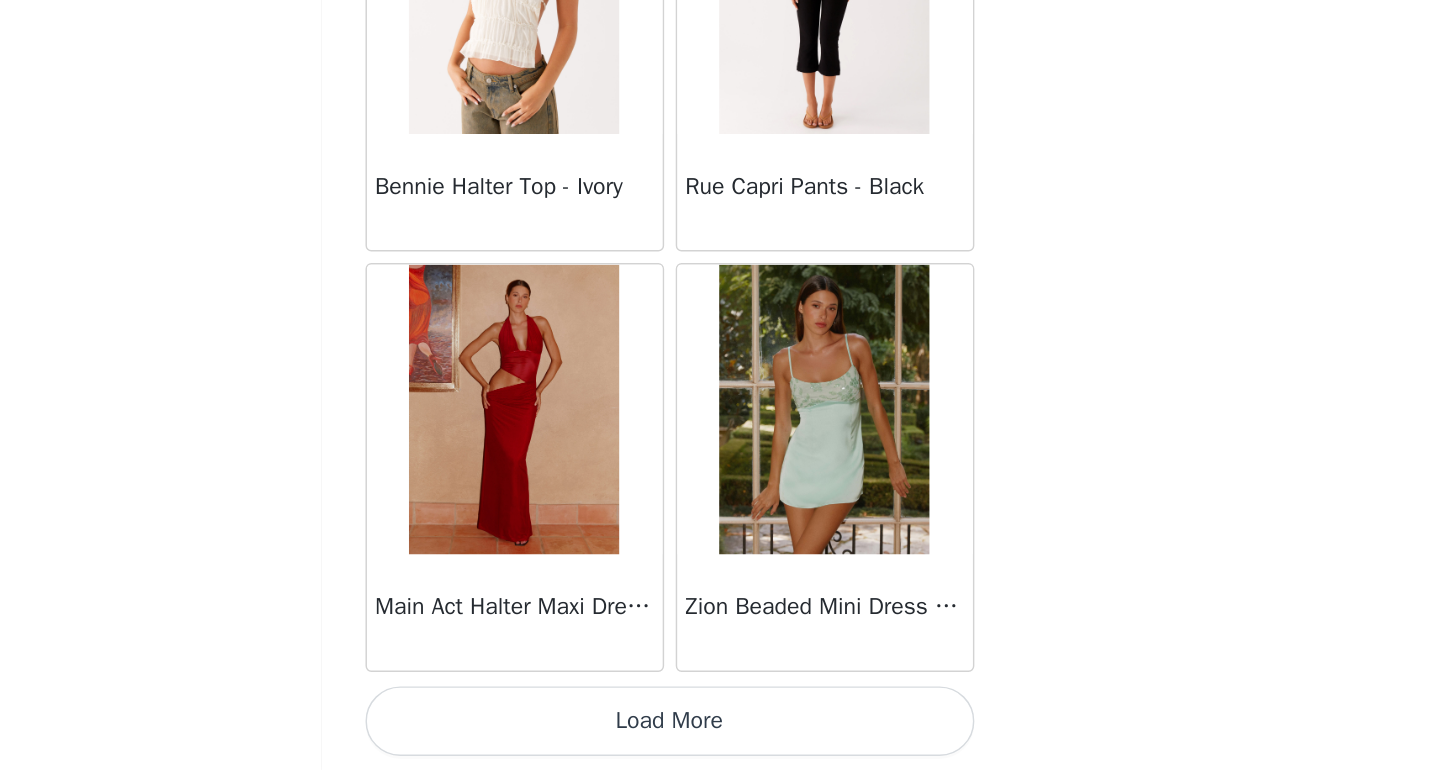 click on "Load More" at bounding box center (724, 736) 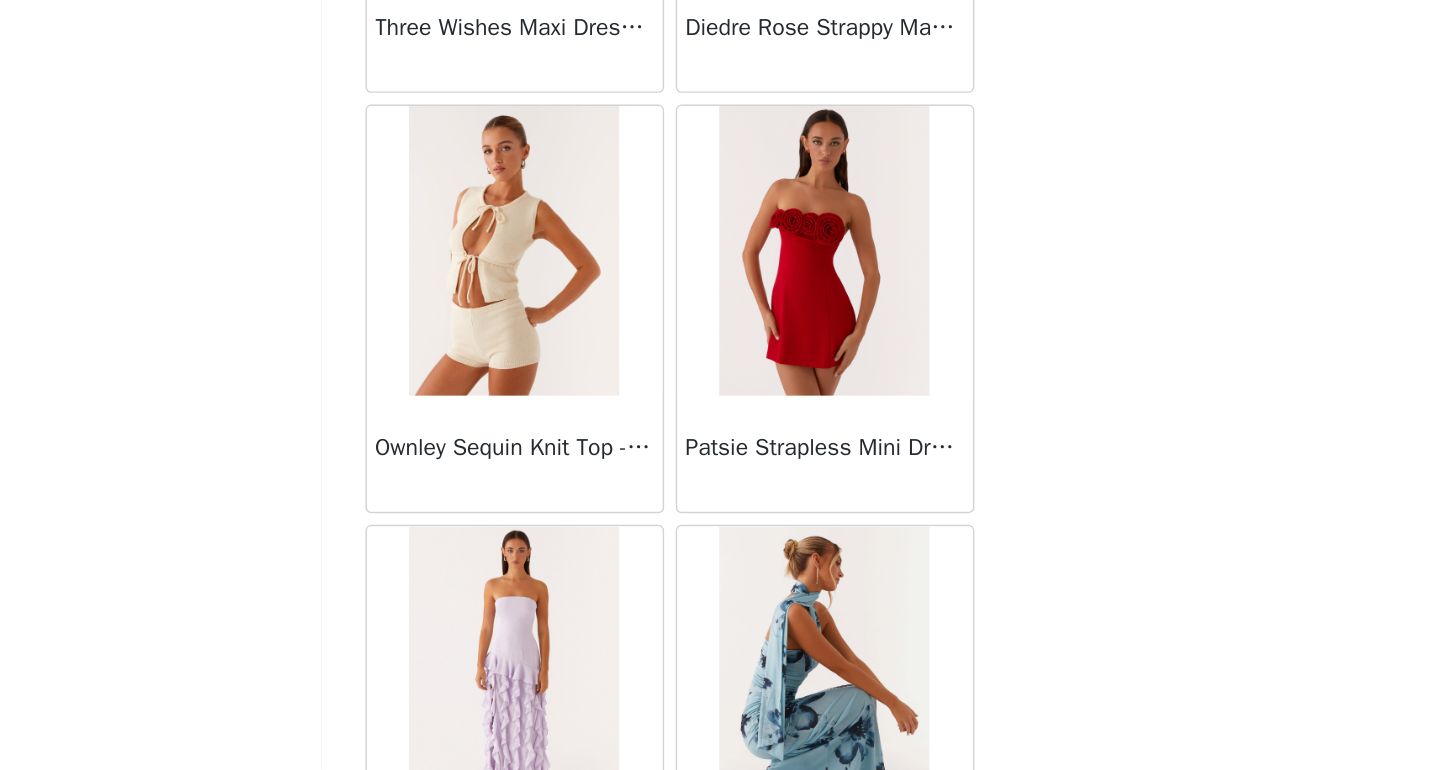 scroll, scrollTop: 10523, scrollLeft: 0, axis: vertical 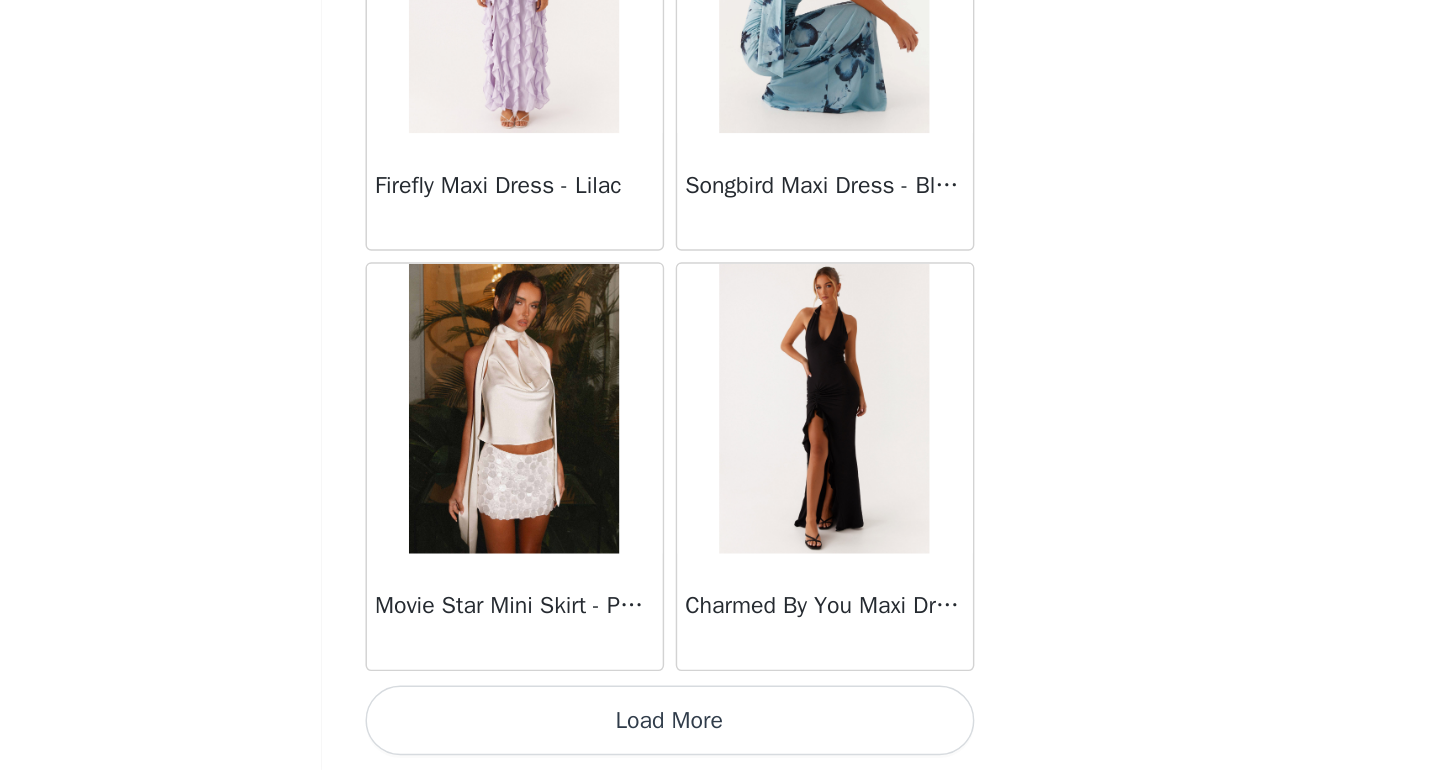 click on "Load More" at bounding box center (724, 736) 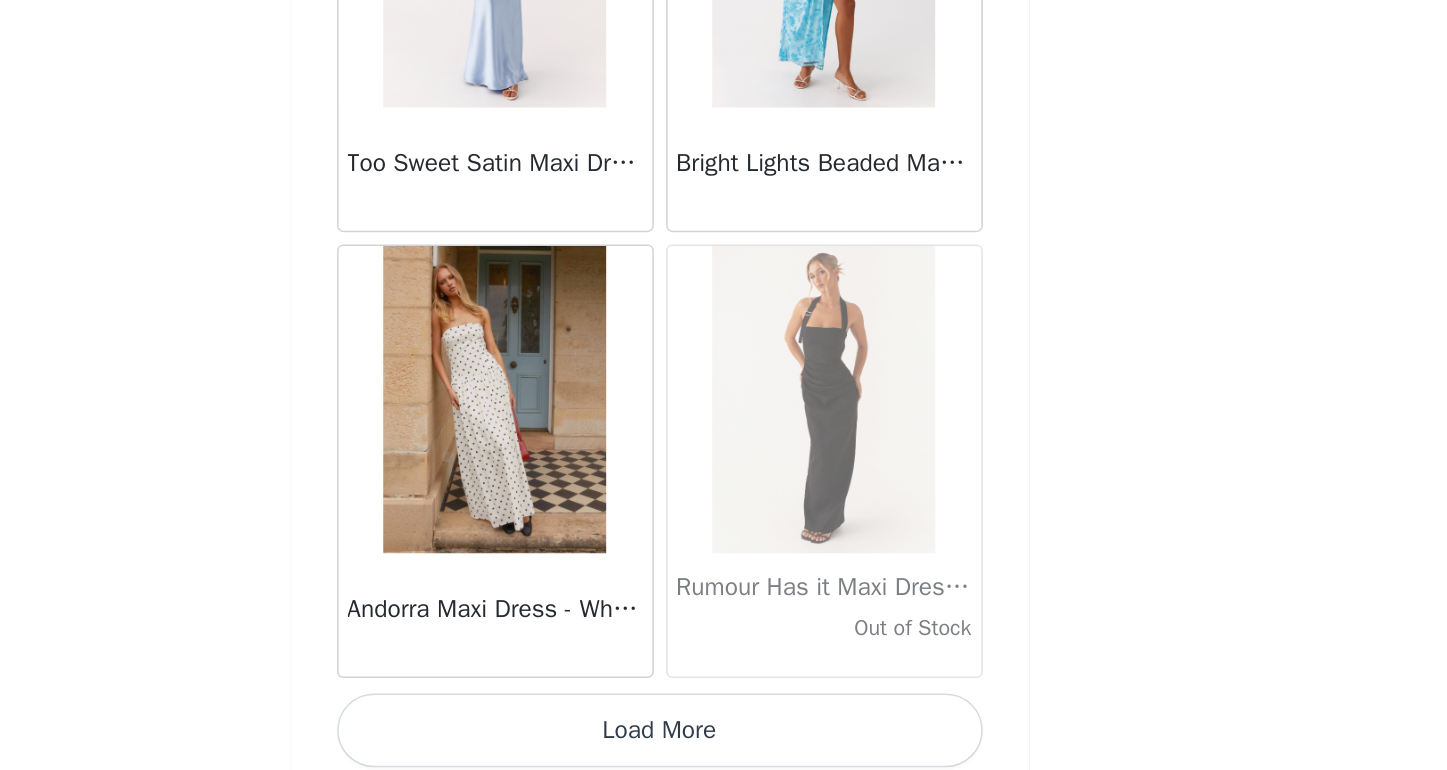 scroll, scrollTop: 13890, scrollLeft: 0, axis: vertical 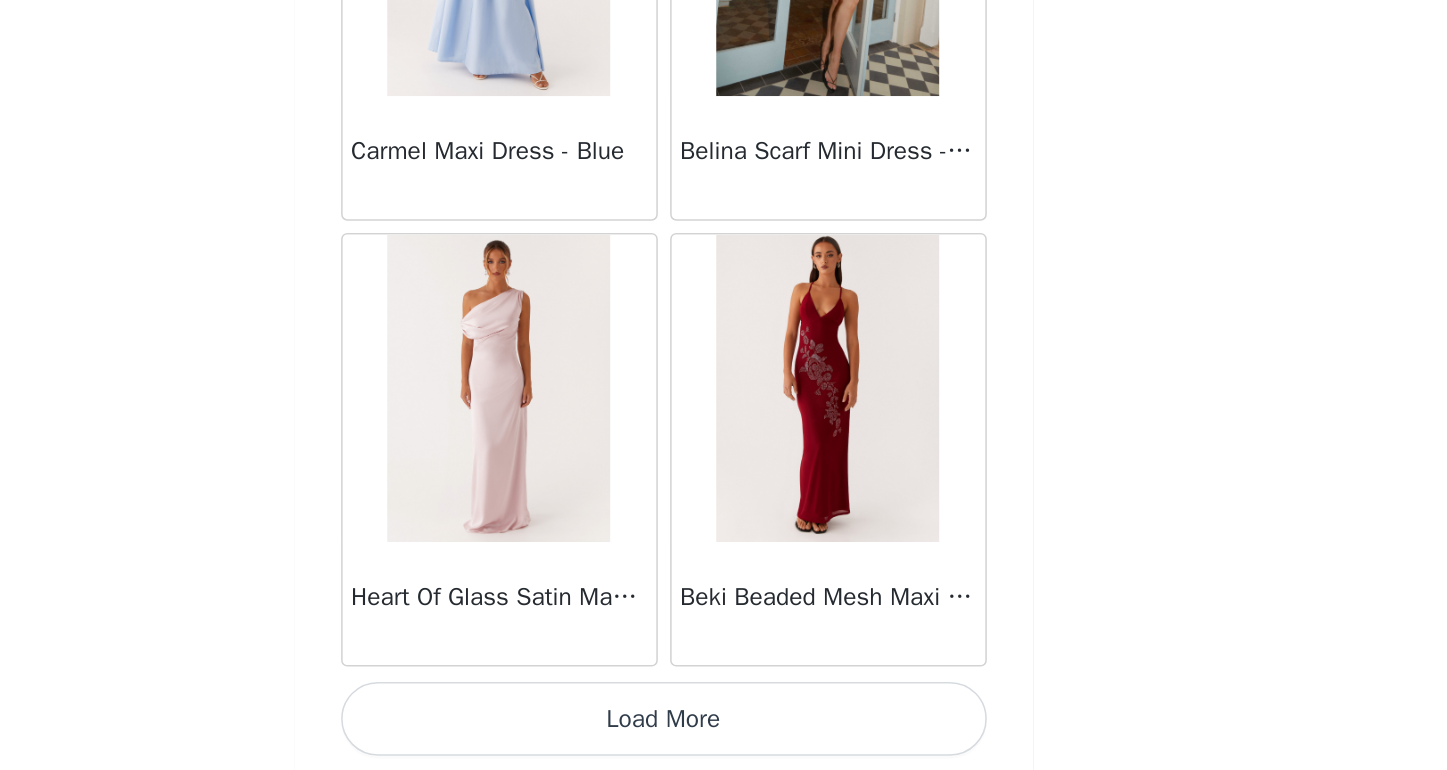 click on "Load More" at bounding box center (724, 736) 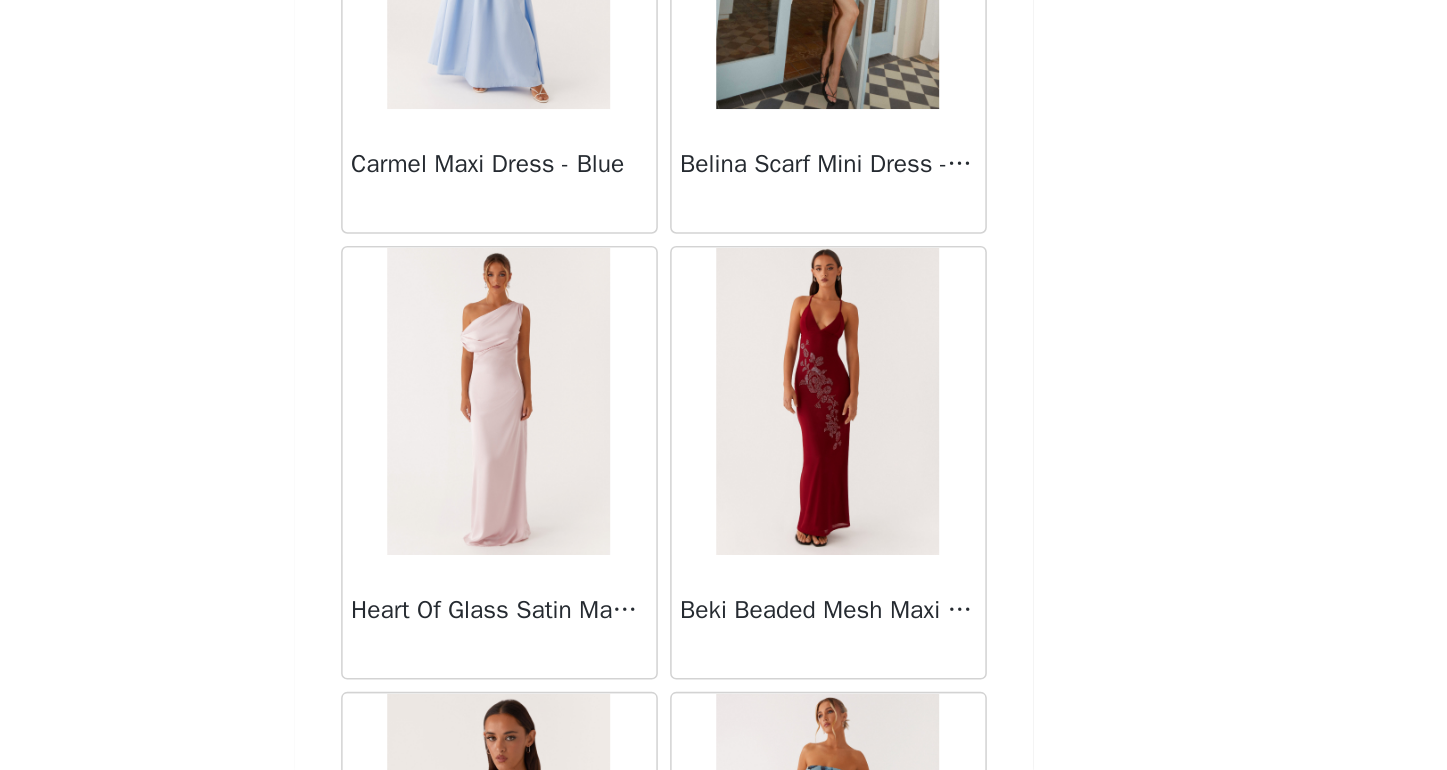 scroll, scrollTop: 102, scrollLeft: 0, axis: vertical 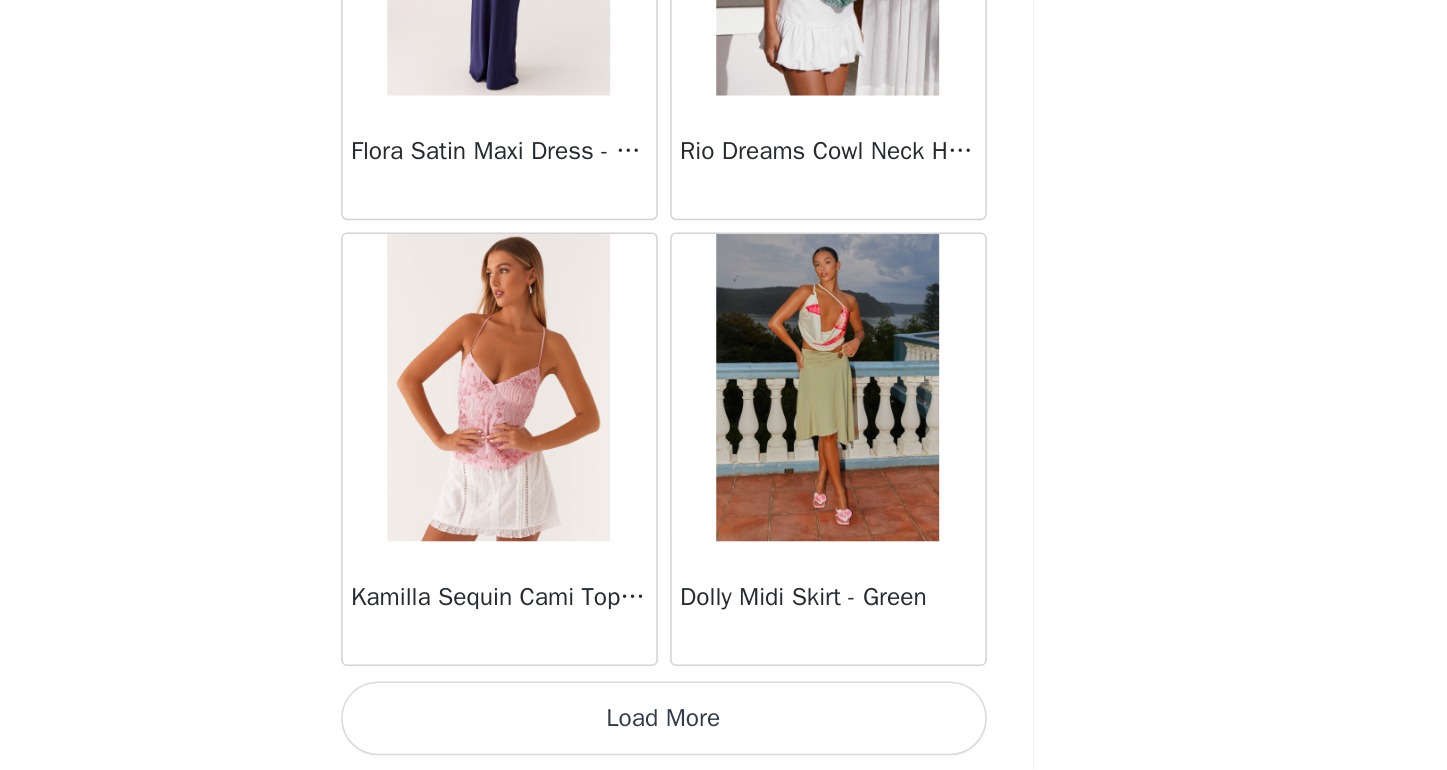 click on "Load More" at bounding box center (724, 736) 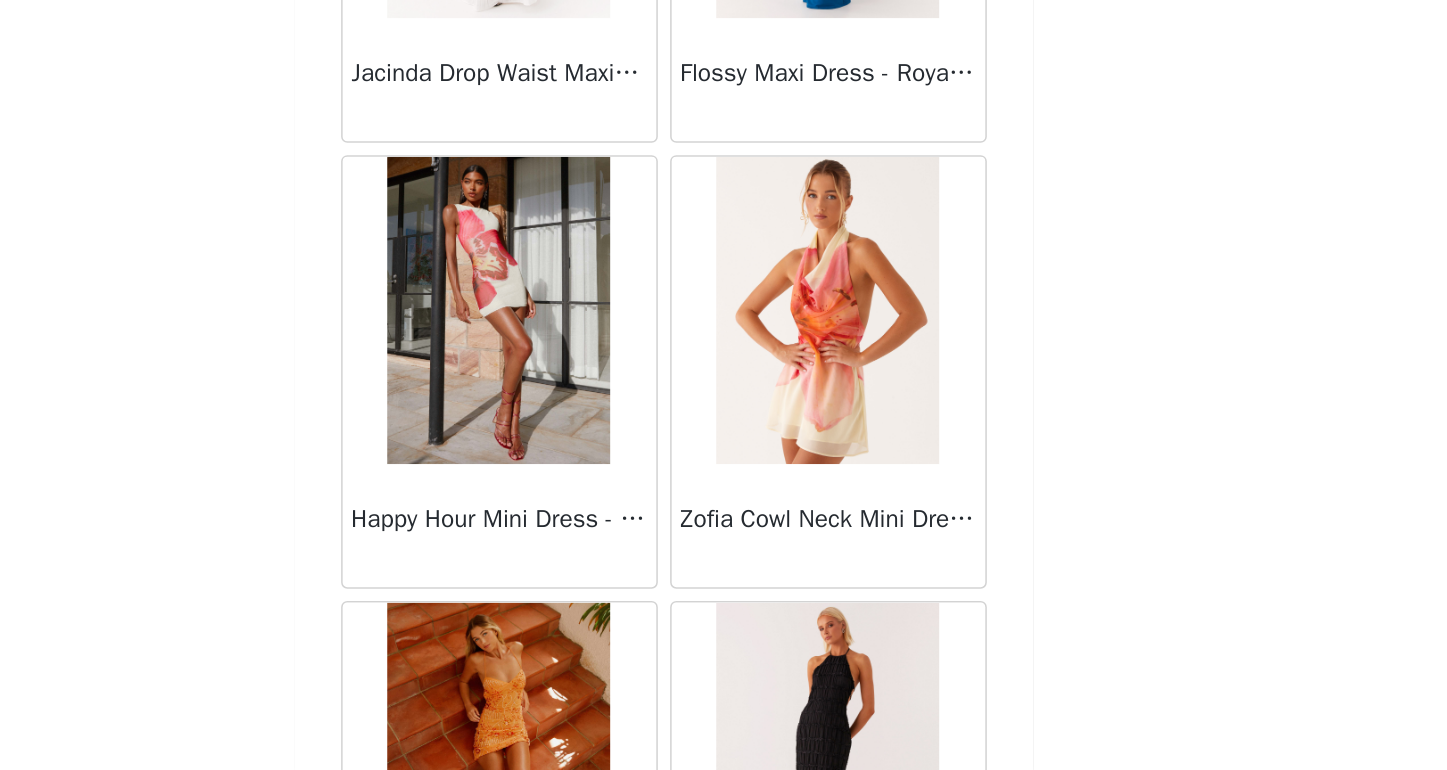 scroll, scrollTop: 22352, scrollLeft: 0, axis: vertical 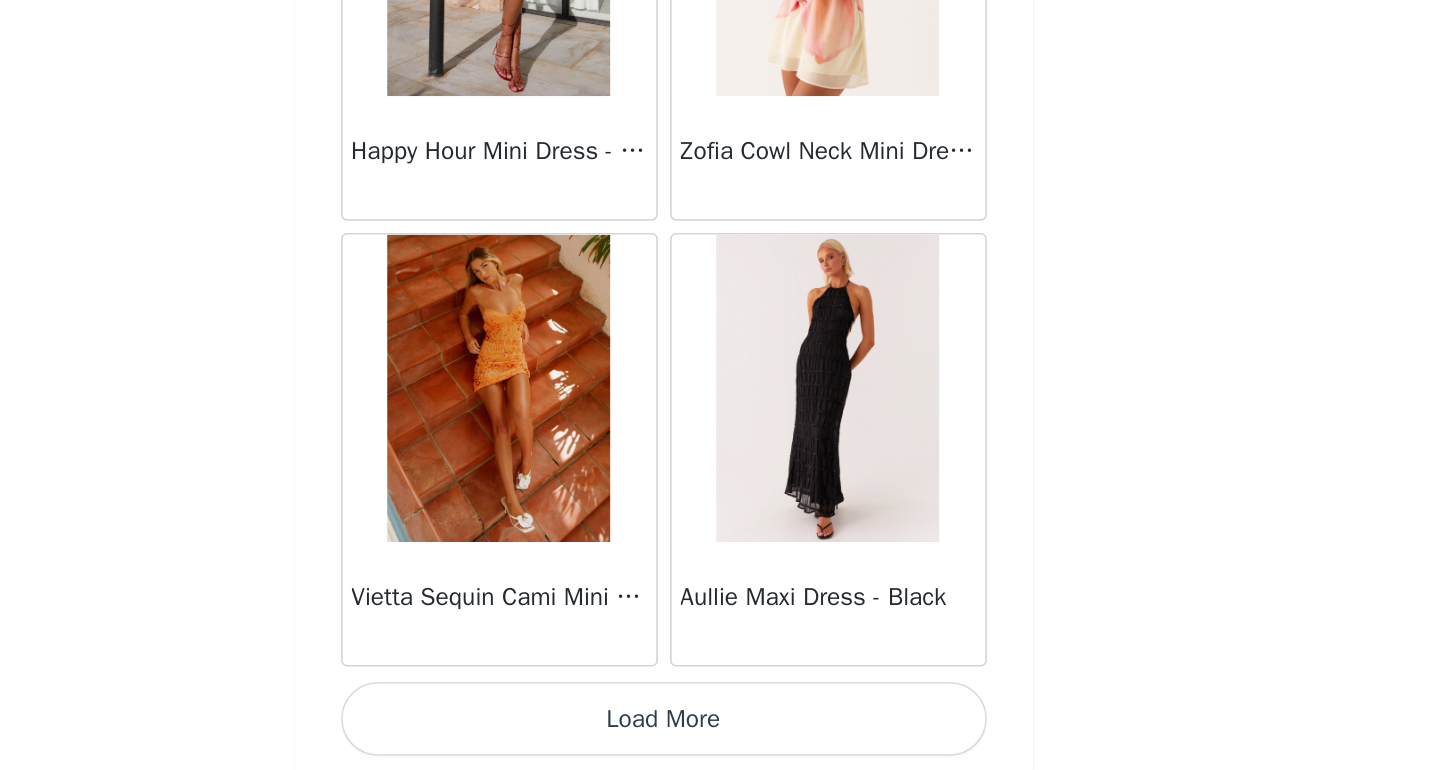 click on "Load More" at bounding box center [724, 736] 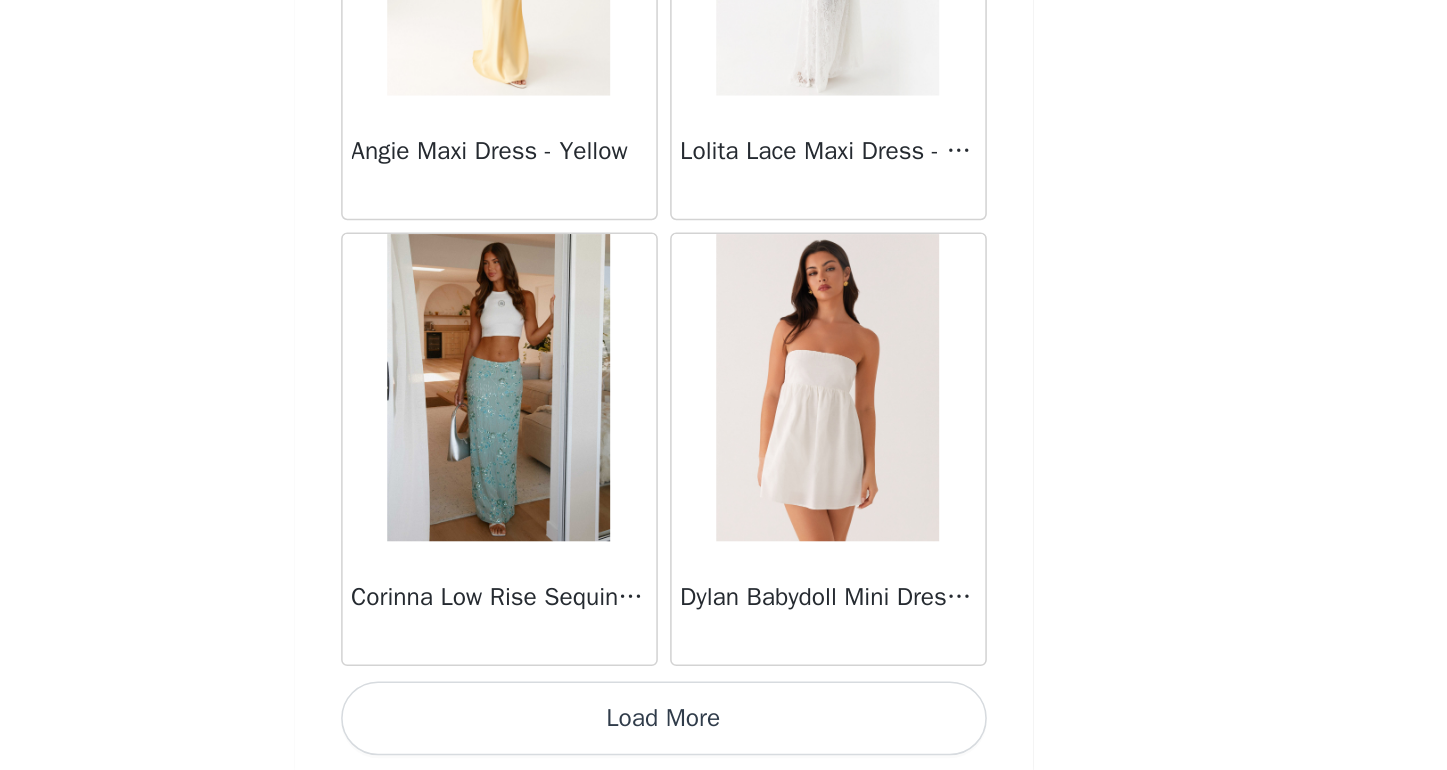 scroll, scrollTop: 25490, scrollLeft: 0, axis: vertical 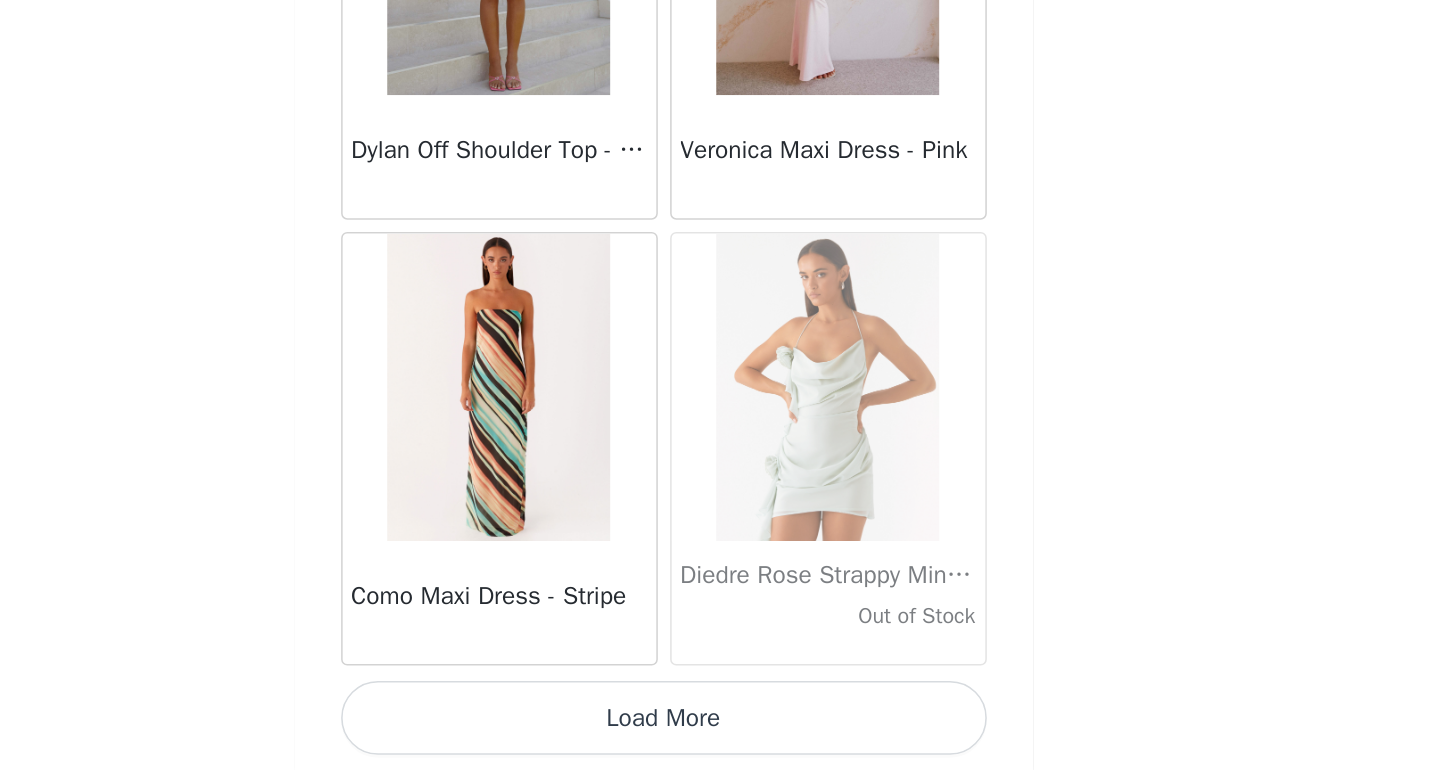 click on "Load More" at bounding box center [724, 736] 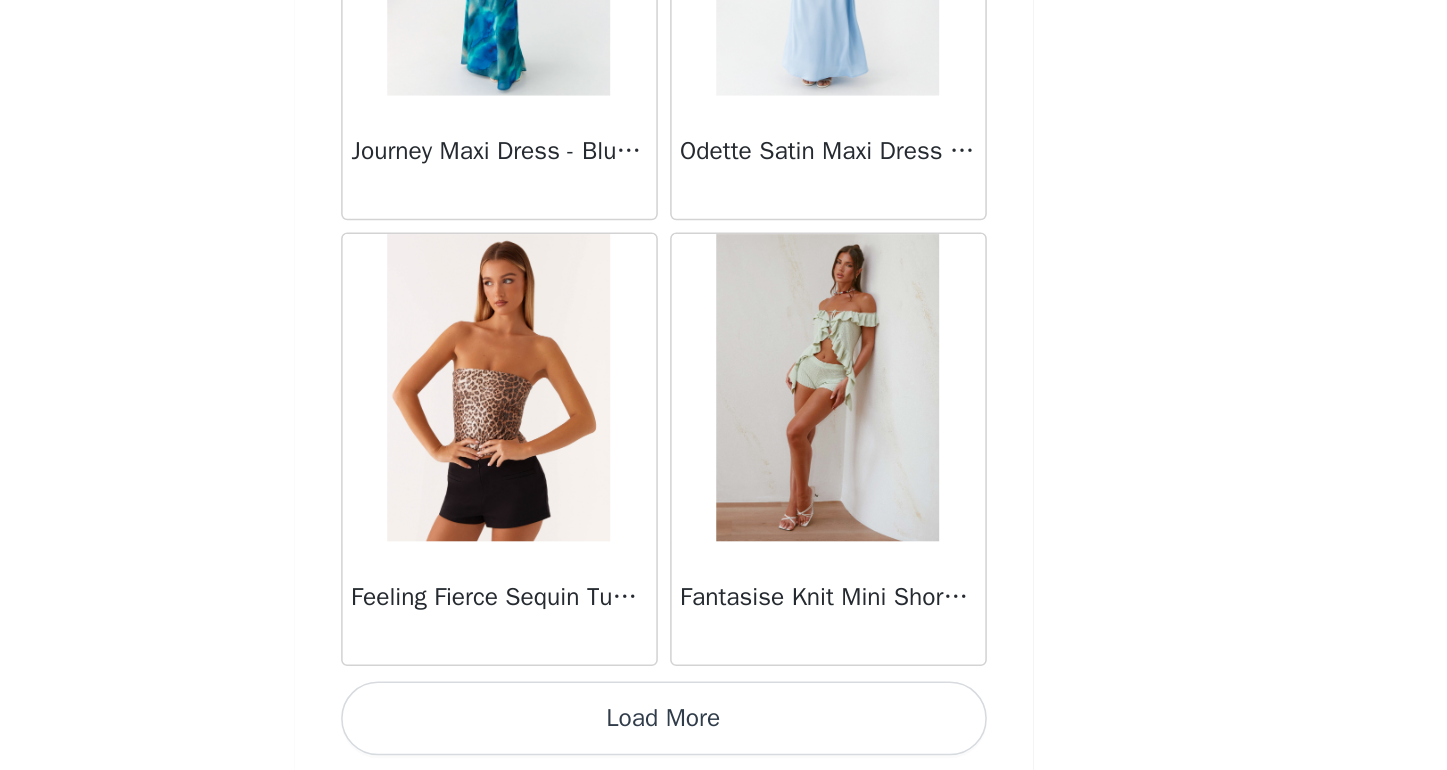 scroll, scrollTop: 31290, scrollLeft: 0, axis: vertical 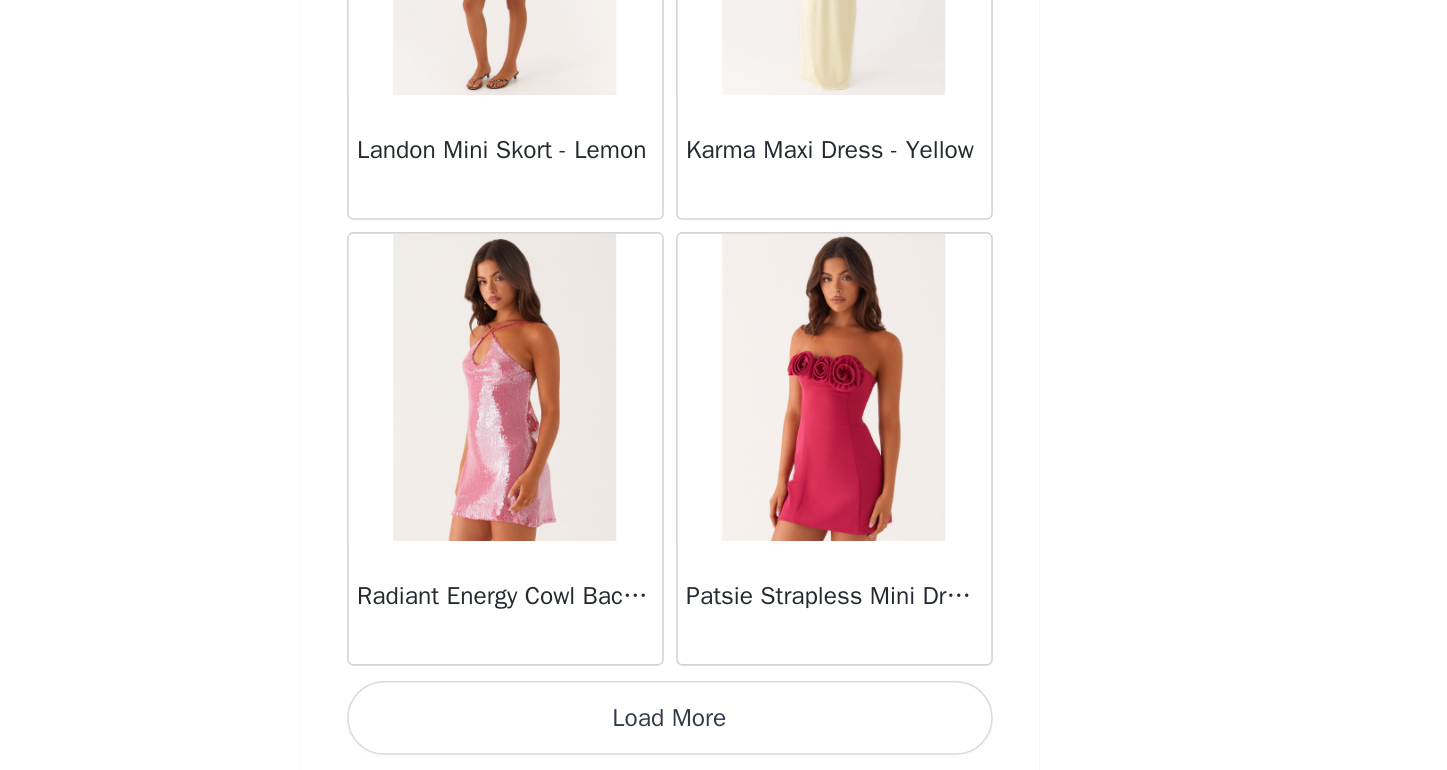 click on "Load More" at bounding box center (724, 736) 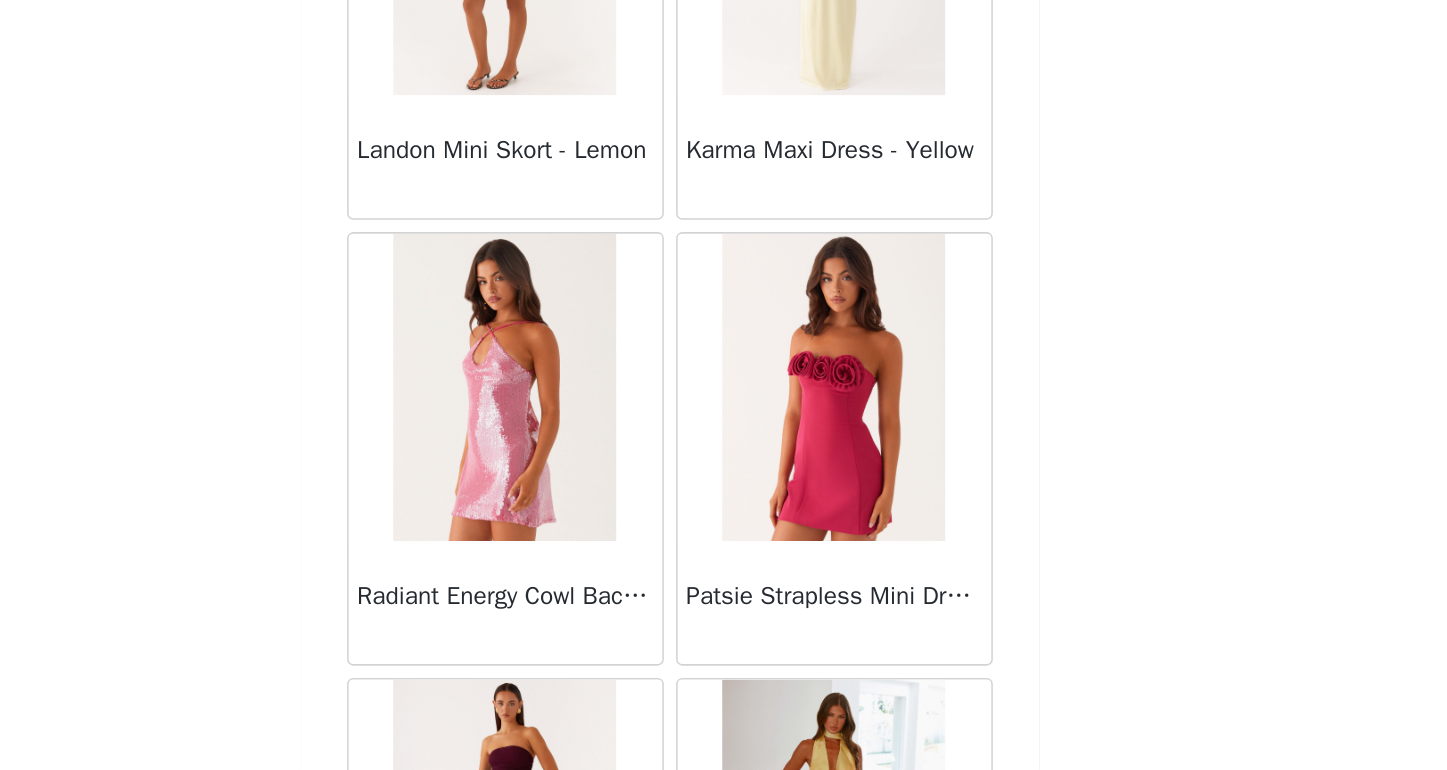 scroll, scrollTop: 107, scrollLeft: 0, axis: vertical 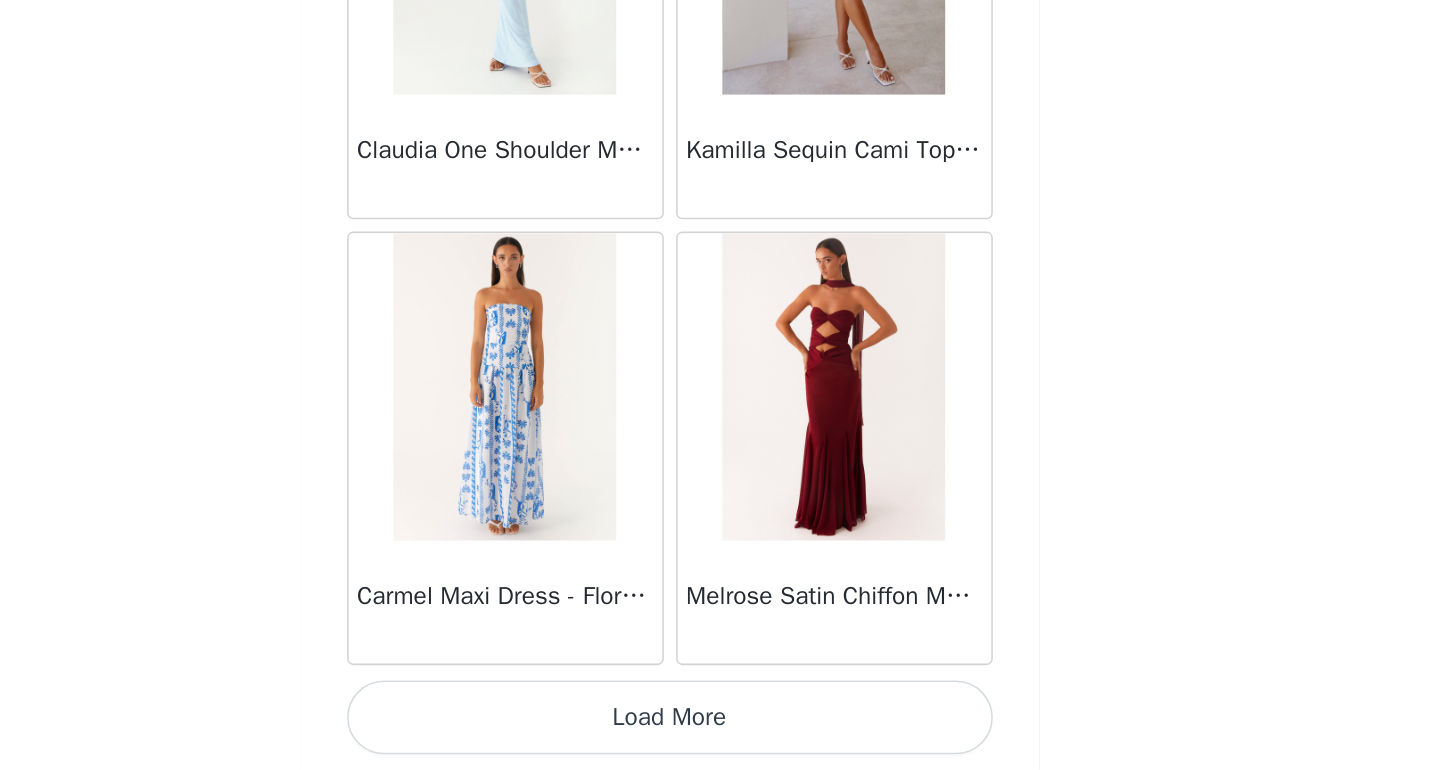 click on "Load More" at bounding box center (724, 736) 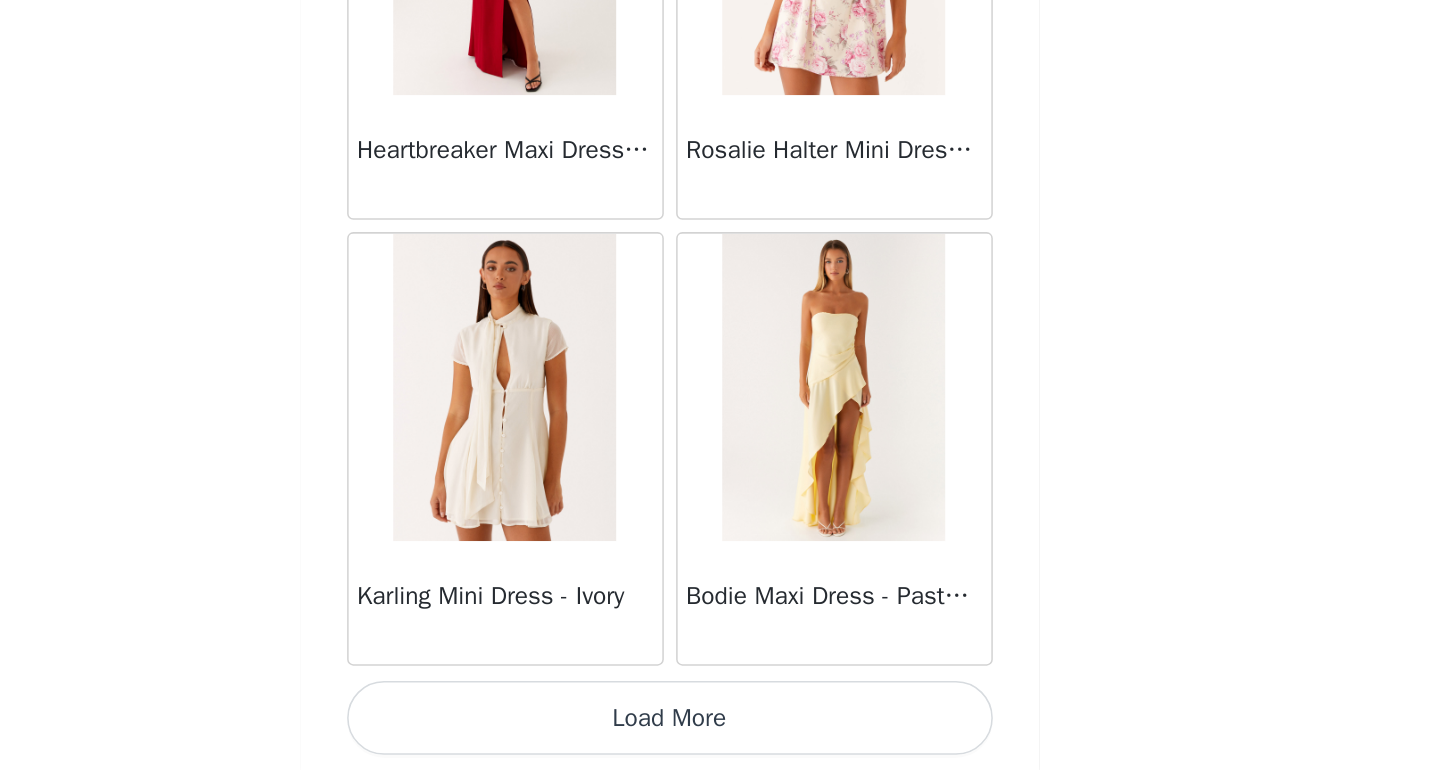 scroll, scrollTop: 39990, scrollLeft: 0, axis: vertical 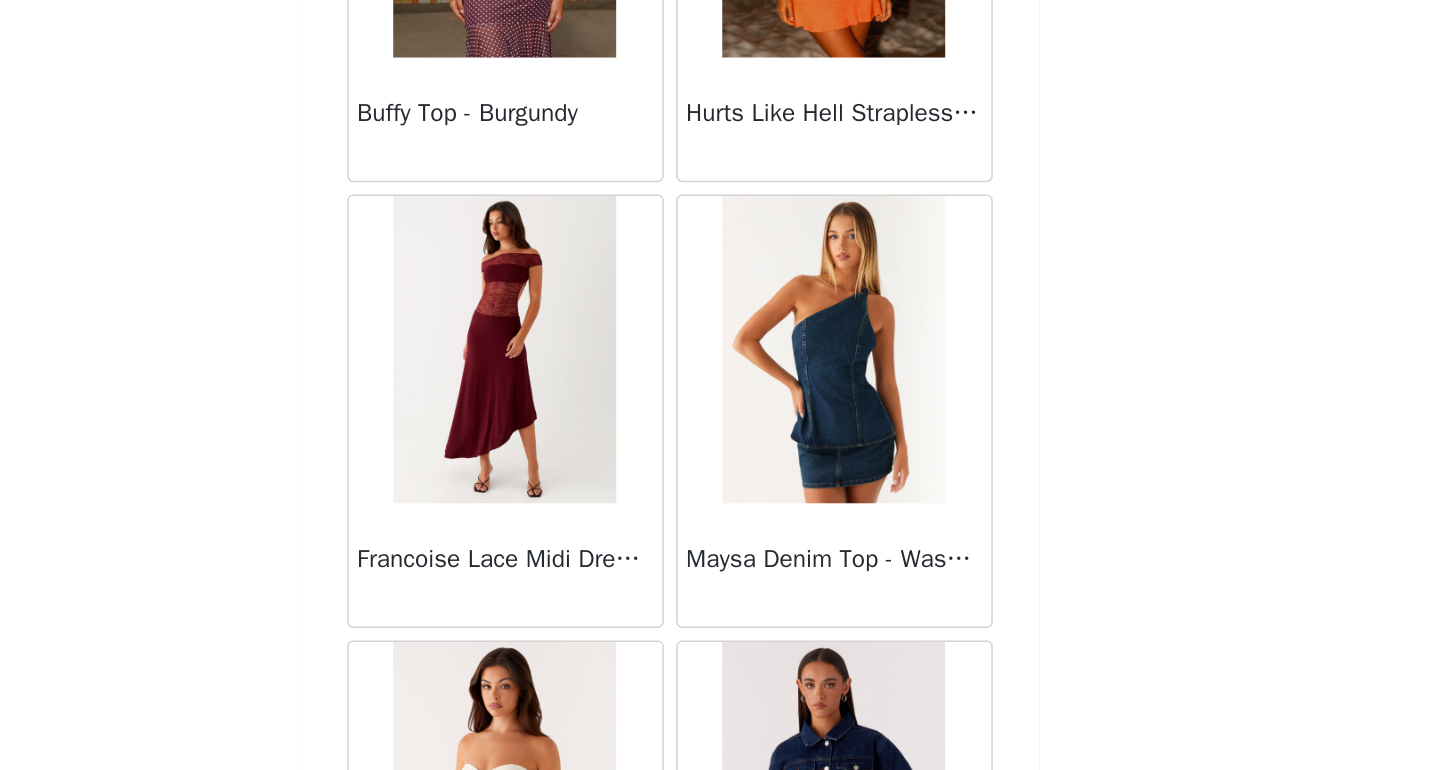 click at bounding box center [830, 496] 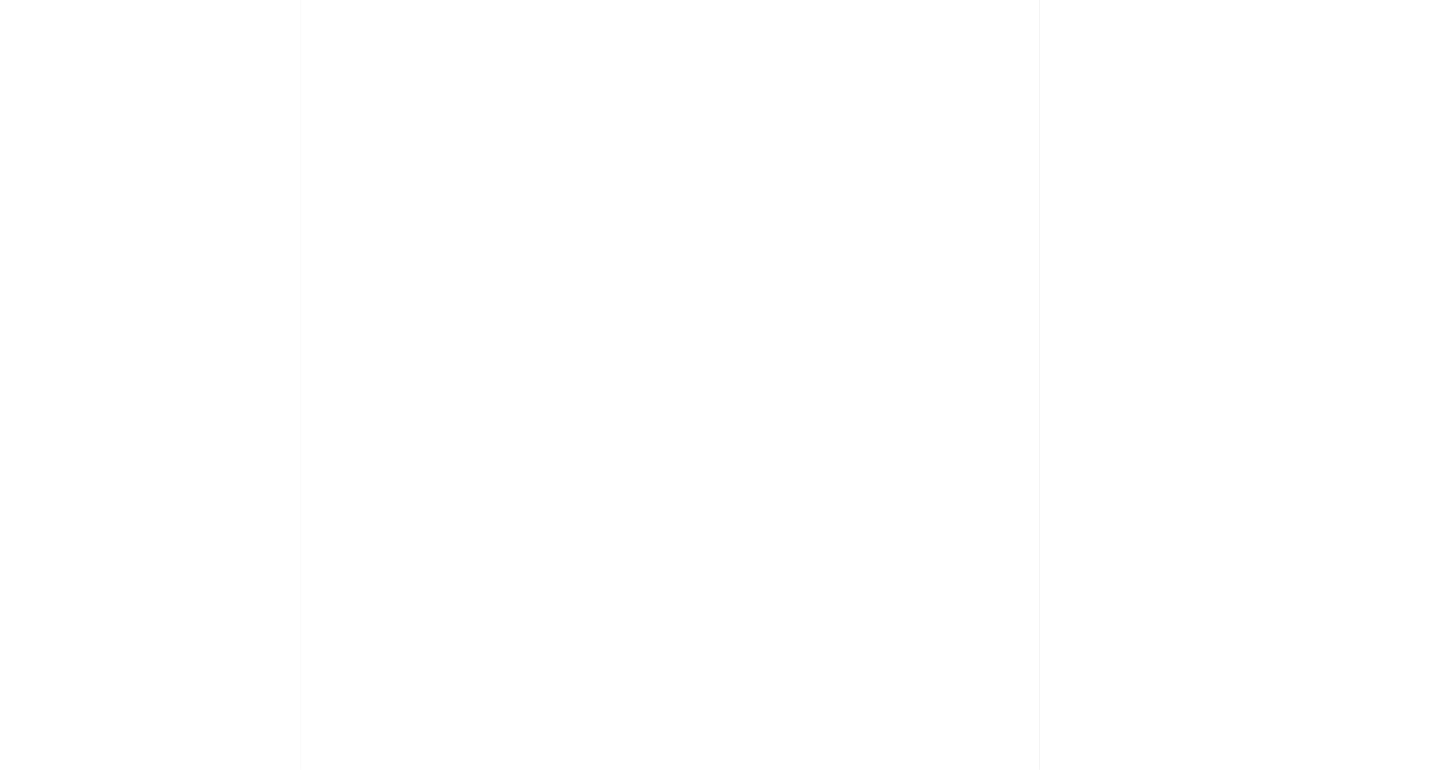 scroll, scrollTop: 0, scrollLeft: 0, axis: both 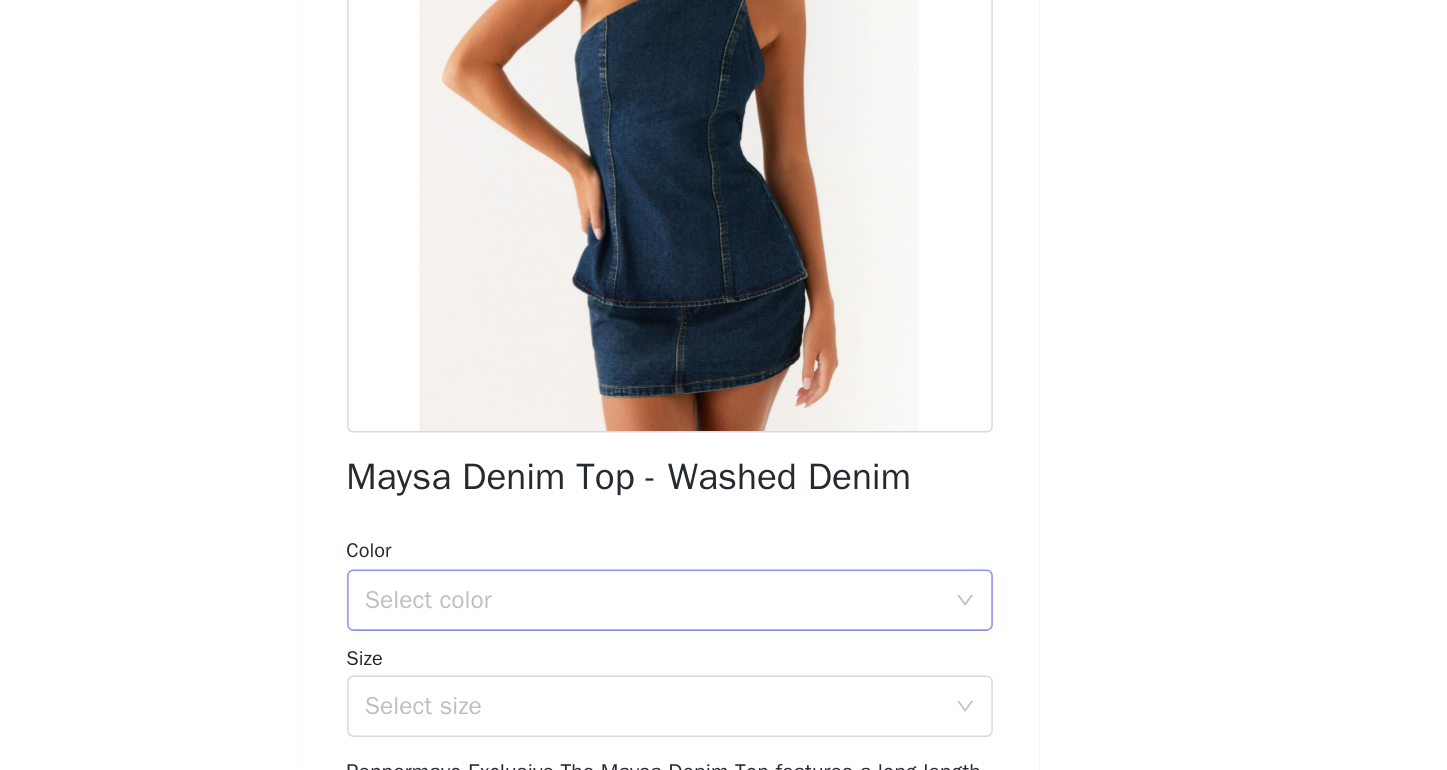 click on "Select color" at bounding box center (713, 659) 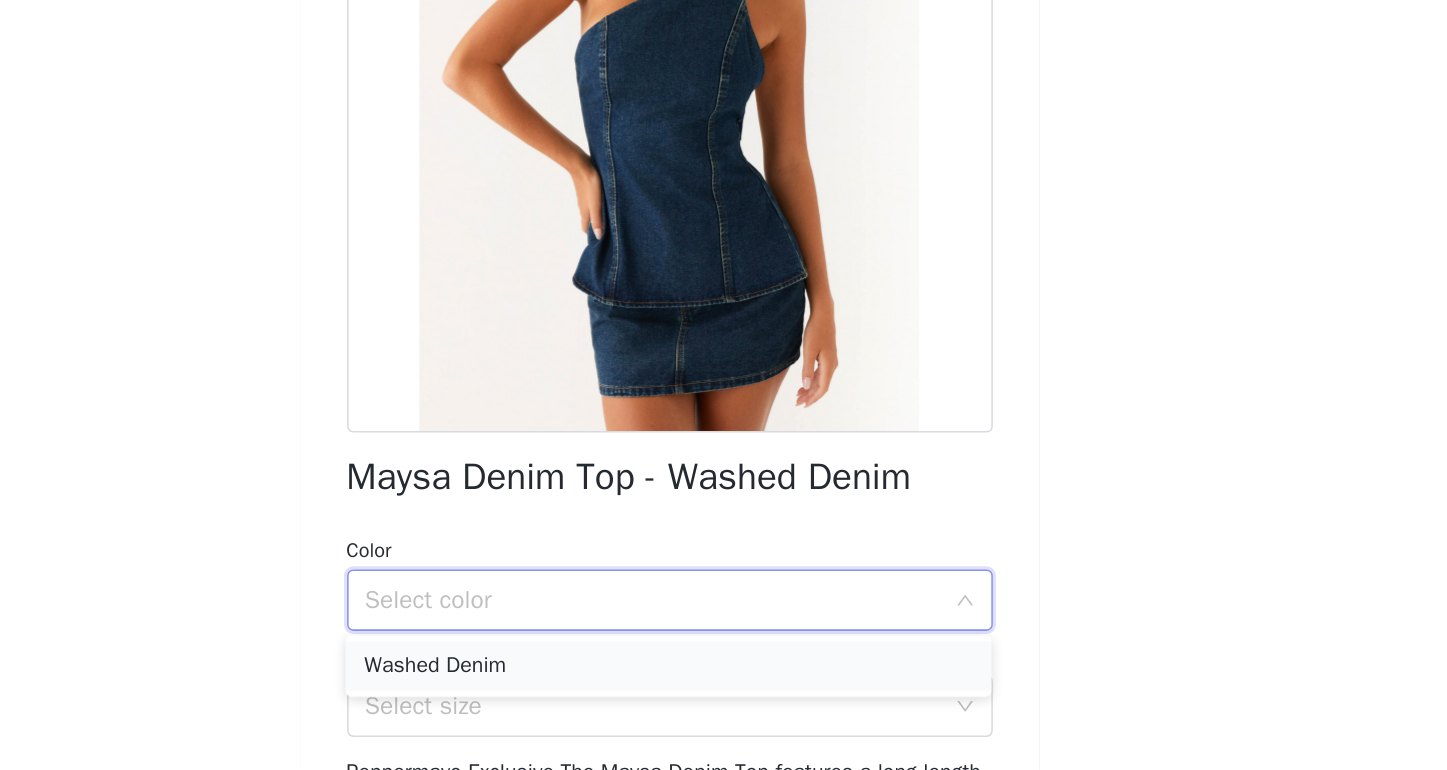 click on "Washed Denim" at bounding box center (723, 702) 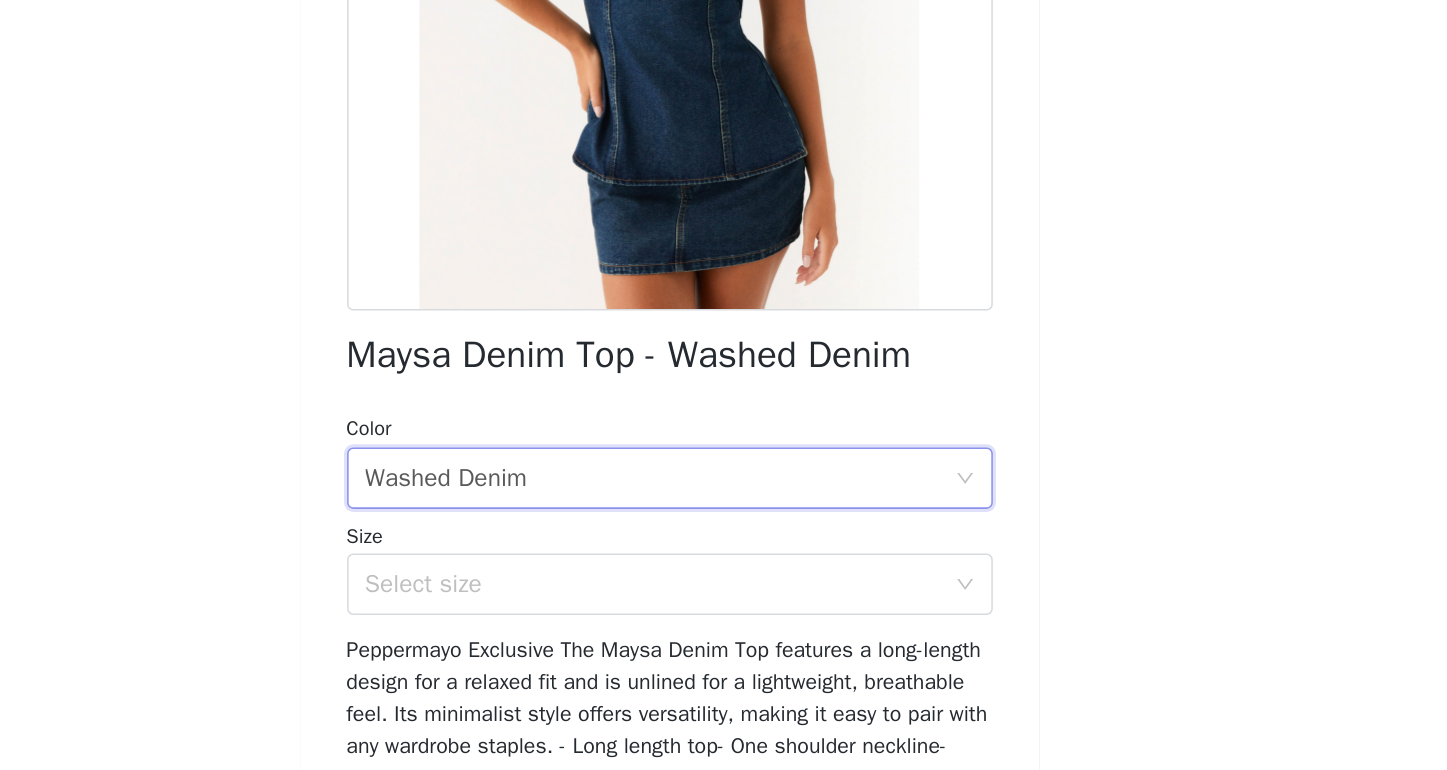 scroll, scrollTop: 141, scrollLeft: 0, axis: vertical 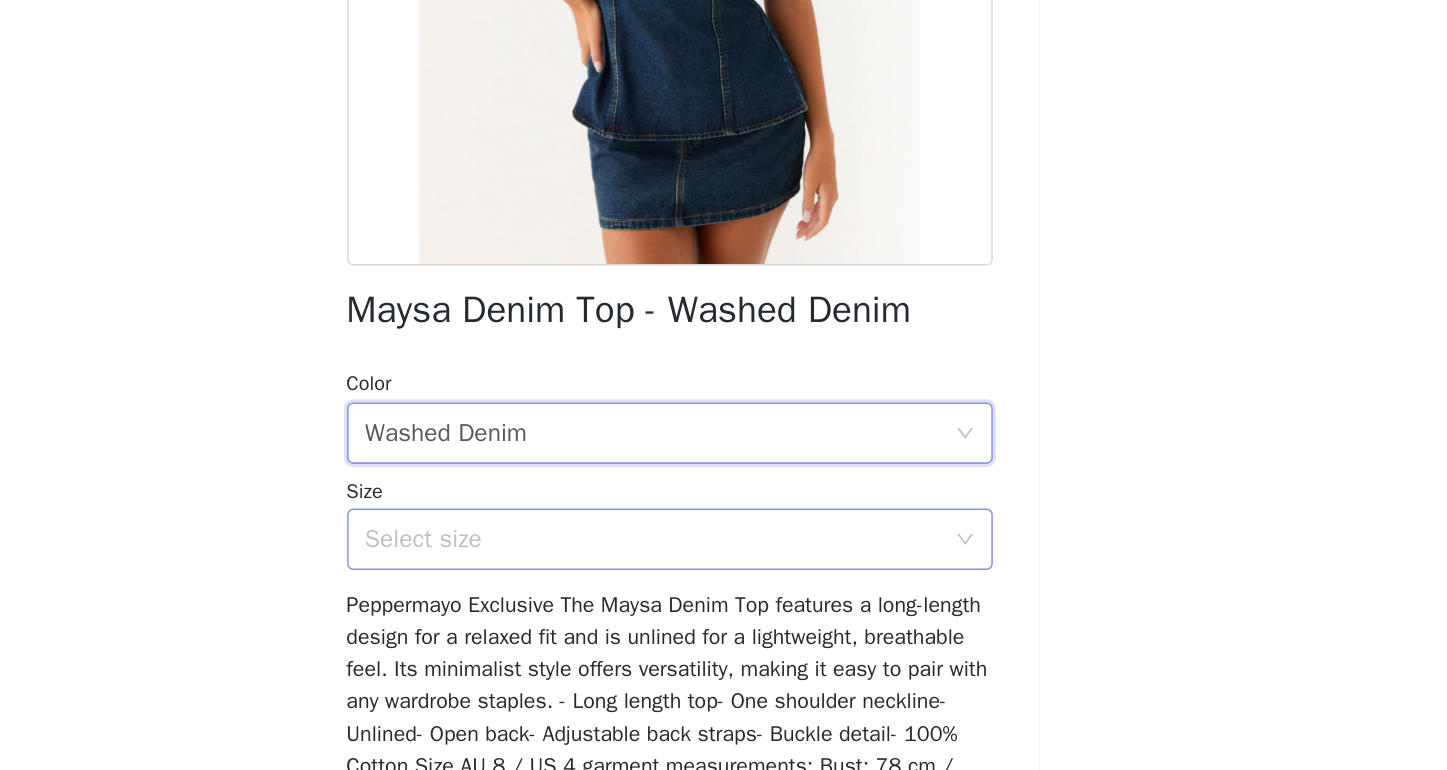 click on "Select size" at bounding box center [713, 587] 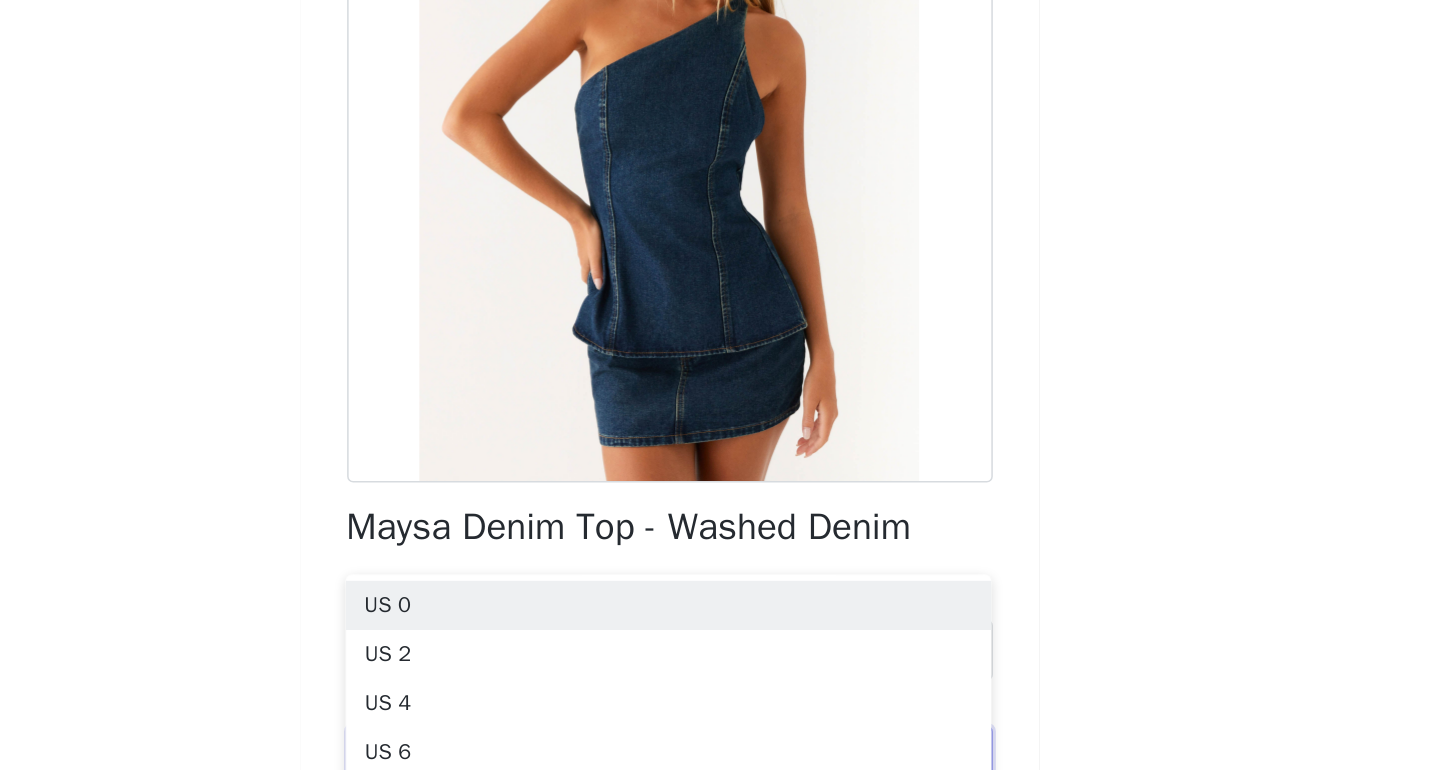 scroll, scrollTop: 0, scrollLeft: 0, axis: both 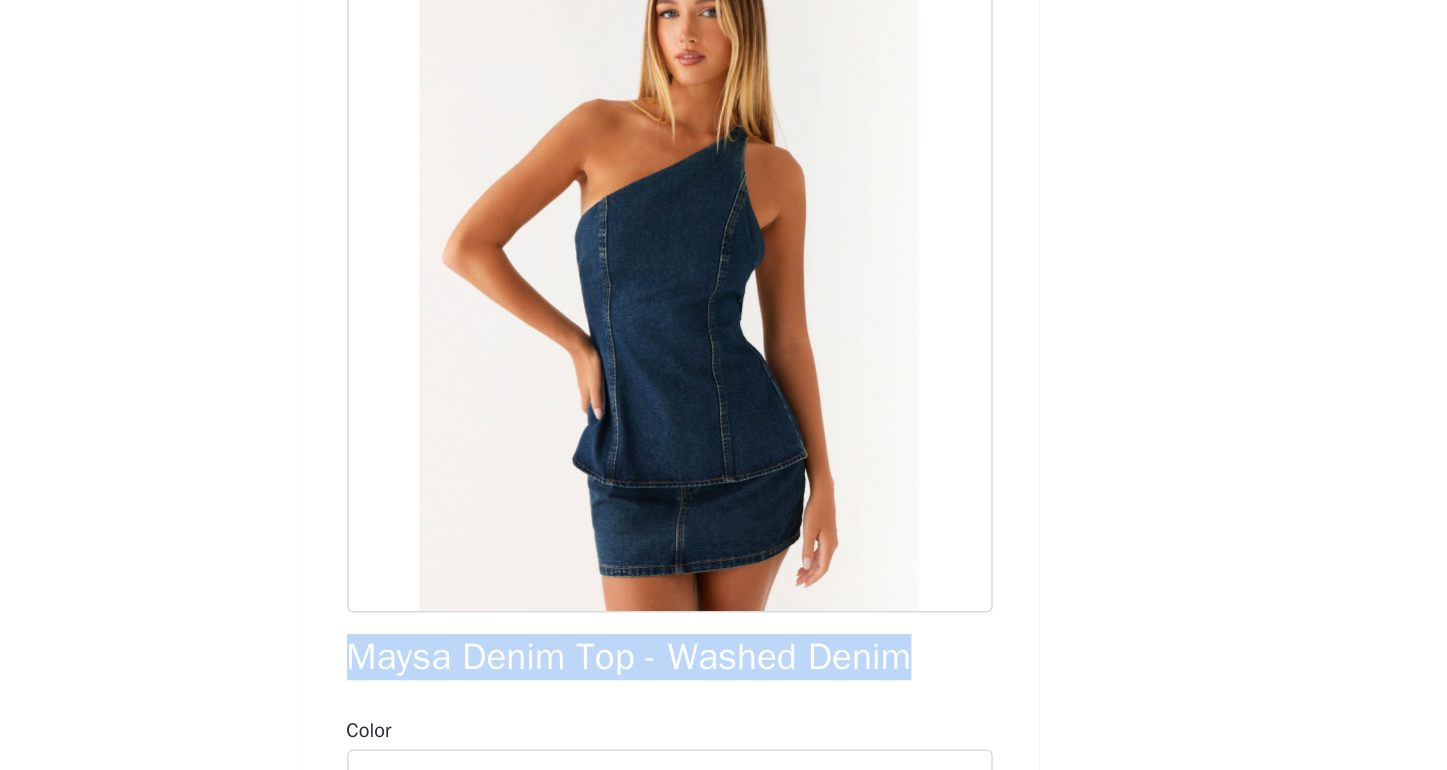drag, startPoint x: 228, startPoint y: 422, endPoint x: 613, endPoint y: 432, distance: 385.12985 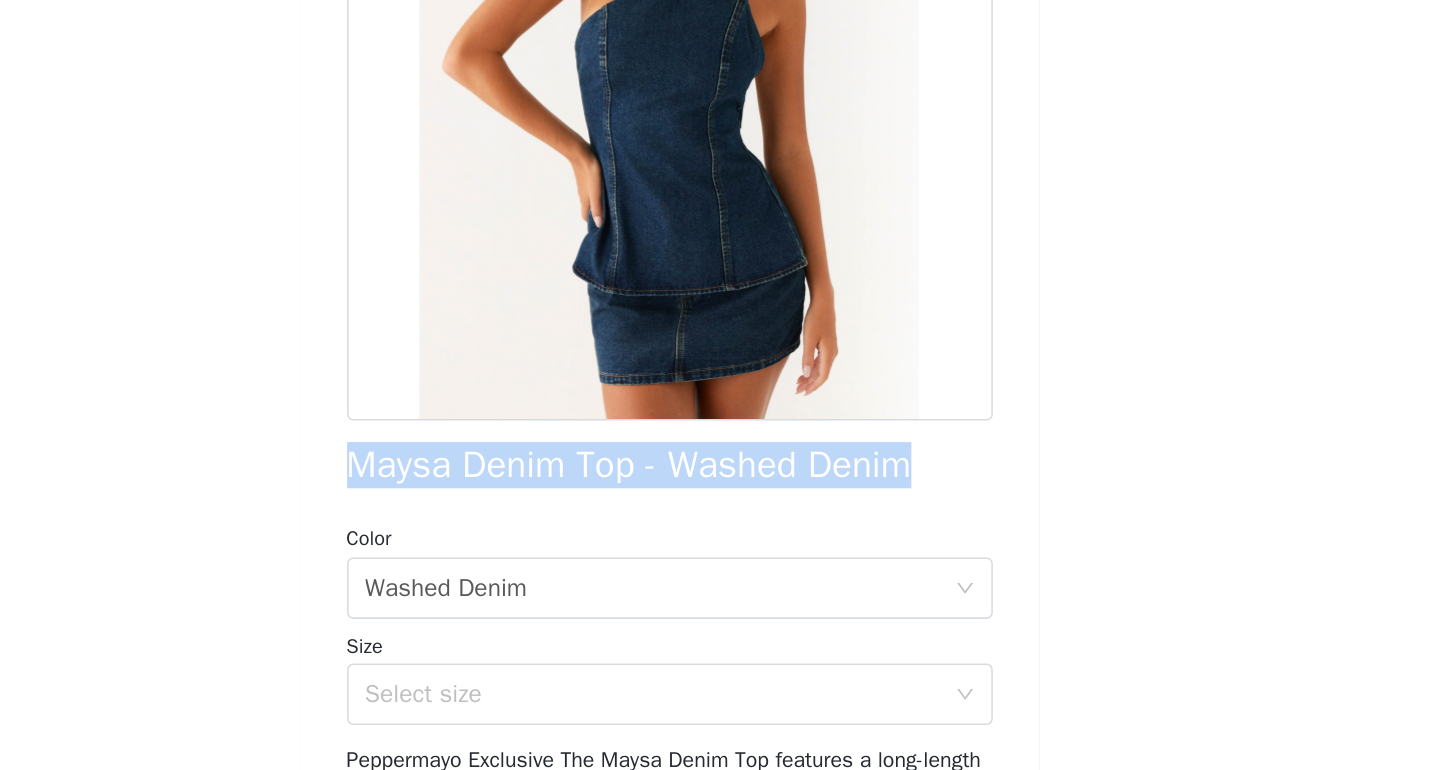 scroll, scrollTop: 126, scrollLeft: 0, axis: vertical 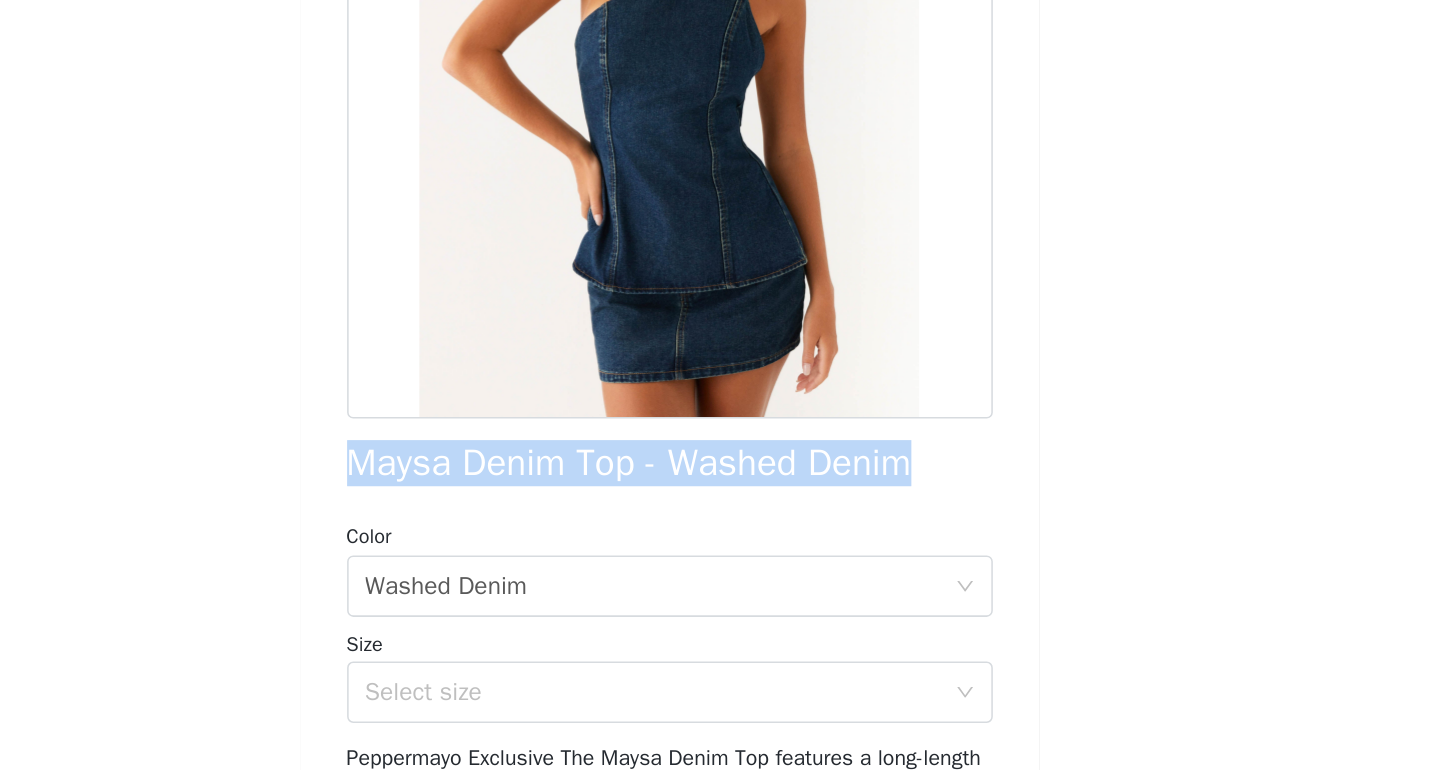 click on "STEP 1 OF 4
Select your styles!
You will receive 3 products.       2/3 Selected           Wish You Luck Denim Top - Dark Blue           Dark Blue, US 6       Edit   Remove     Maysa Low Rise Mini Skirt - Dark Blue           Dark Blue, US 6       Edit   Remove     Add Product       Back     Maysa Denim Top - Washed Denim               Color   Select color Washed Denim Size   Select size   Peppermayo Exclusive The Maysa Denim Top features a long-length design for a relaxed fit and is unlined for a lightweight, breathable feel. Its minimalist style offers versatility, making it easy to pair with any wardrobe staples. - Long length top- One shoulder neckline- Unlined- Open back- Adjustable back straps- Buckle detail- 100% Cotton Size AU 8 / US 4 garment measurements: Bust: 78 cm / 30.7 inWaist: 70 cm / 27.6 inHem: 92 cm / 36.2 inLength: 65 cm / 25.6 in [NAME] is 174cm and wearing a size AU 6 / and US 2   Add Product" at bounding box center (723, 291) 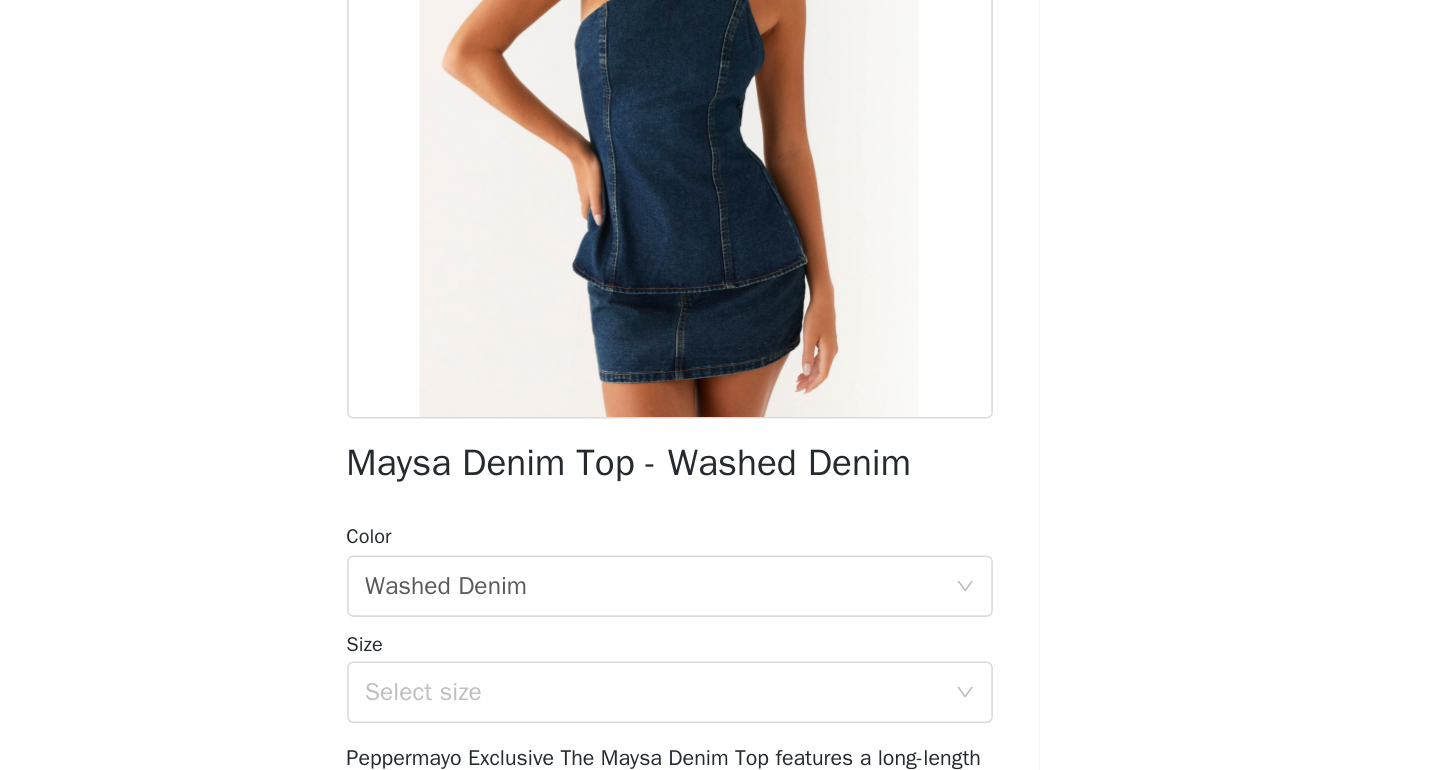 click on "STEP 1 OF 4
Select your styles!
You will receive 3 products.       2/3 Selected           Wish You Luck Denim Top - Dark Blue           Dark Blue, US 6       Edit   Remove     Maysa Low Rise Mini Skirt - Dark Blue           Dark Blue, US 6       Edit   Remove     Add Product       Back     Maysa Denim Top - Washed Denim               Color   Select color Washed Denim Size   Select size   Peppermayo Exclusive The Maysa Denim Top features a long-length design for a relaxed fit and is unlined for a lightweight, breathable feel. Its minimalist style offers versatility, making it easy to pair with any wardrobe staples. - Long length top- One shoulder neckline- Unlined- Open back- Adjustable back straps- Buckle detail- 100% Cotton Size AU 8 / US 4 garment measurements: Bust: 78 cm / 30.7 inWaist: 70 cm / 27.6 inHem: 92 cm / 36.2 inLength: 65 cm / 25.6 in [NAME] is 174cm and wearing a size AU 6 / and US 2   Add Product" at bounding box center [723, 291] 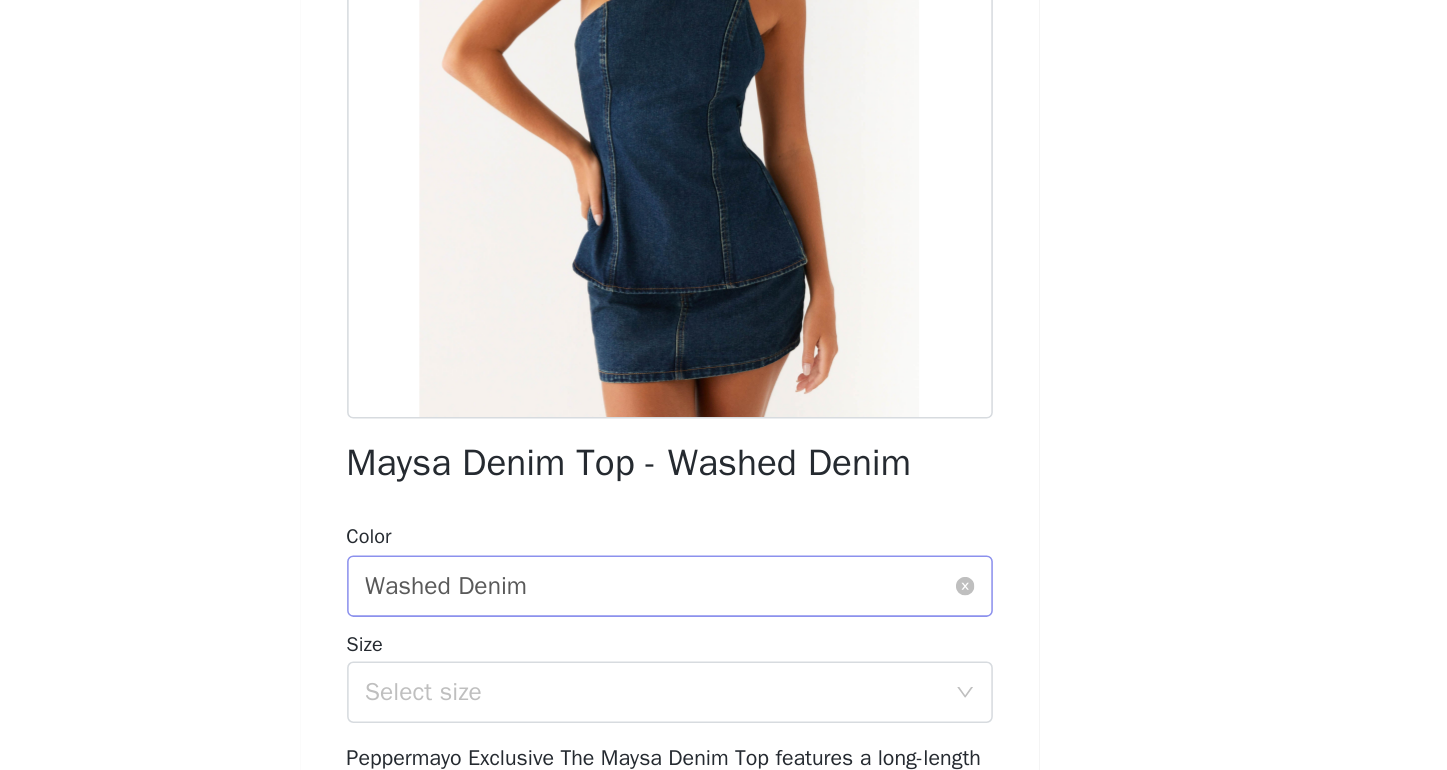 click on "Select color Washed Denim" at bounding box center (717, 533) 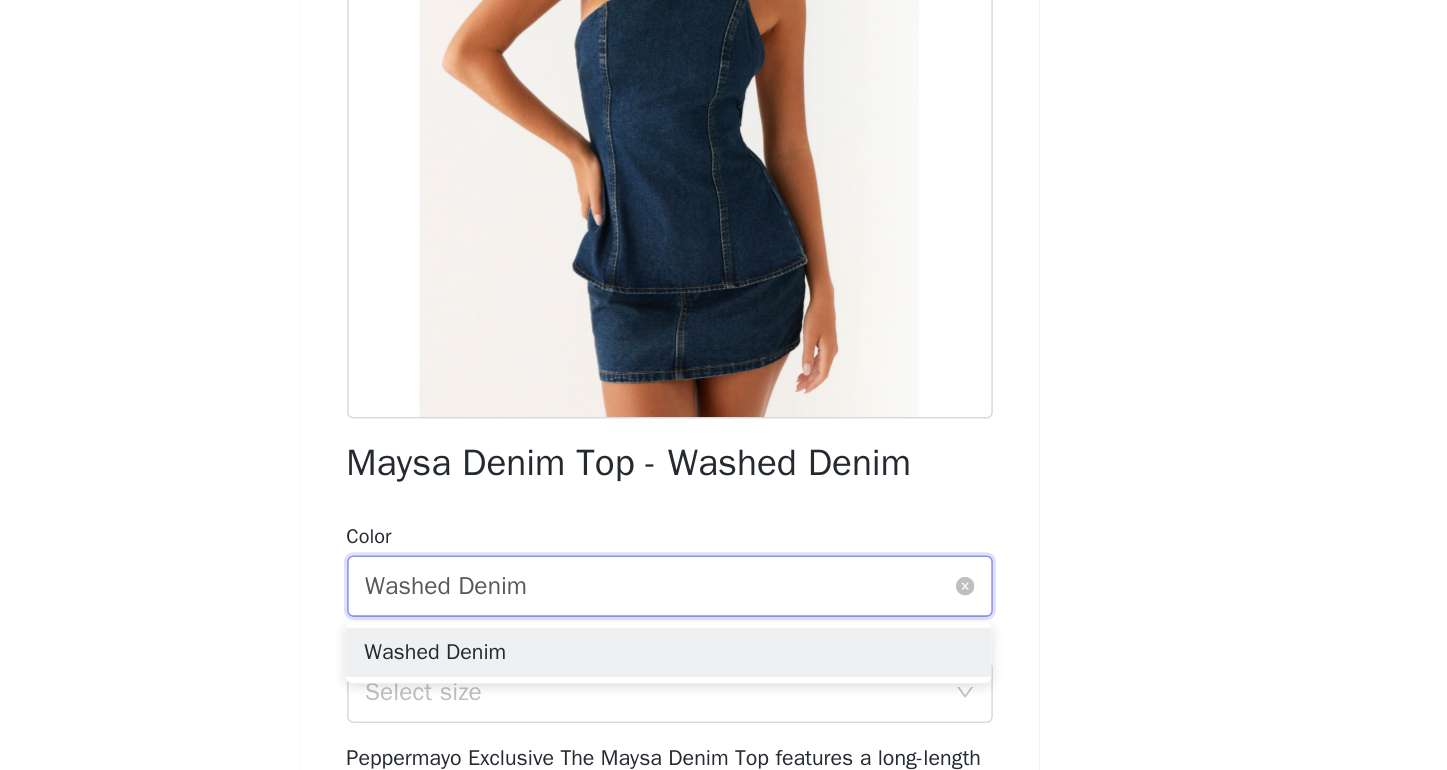 click on "Select color Washed Denim" at bounding box center [717, 533] 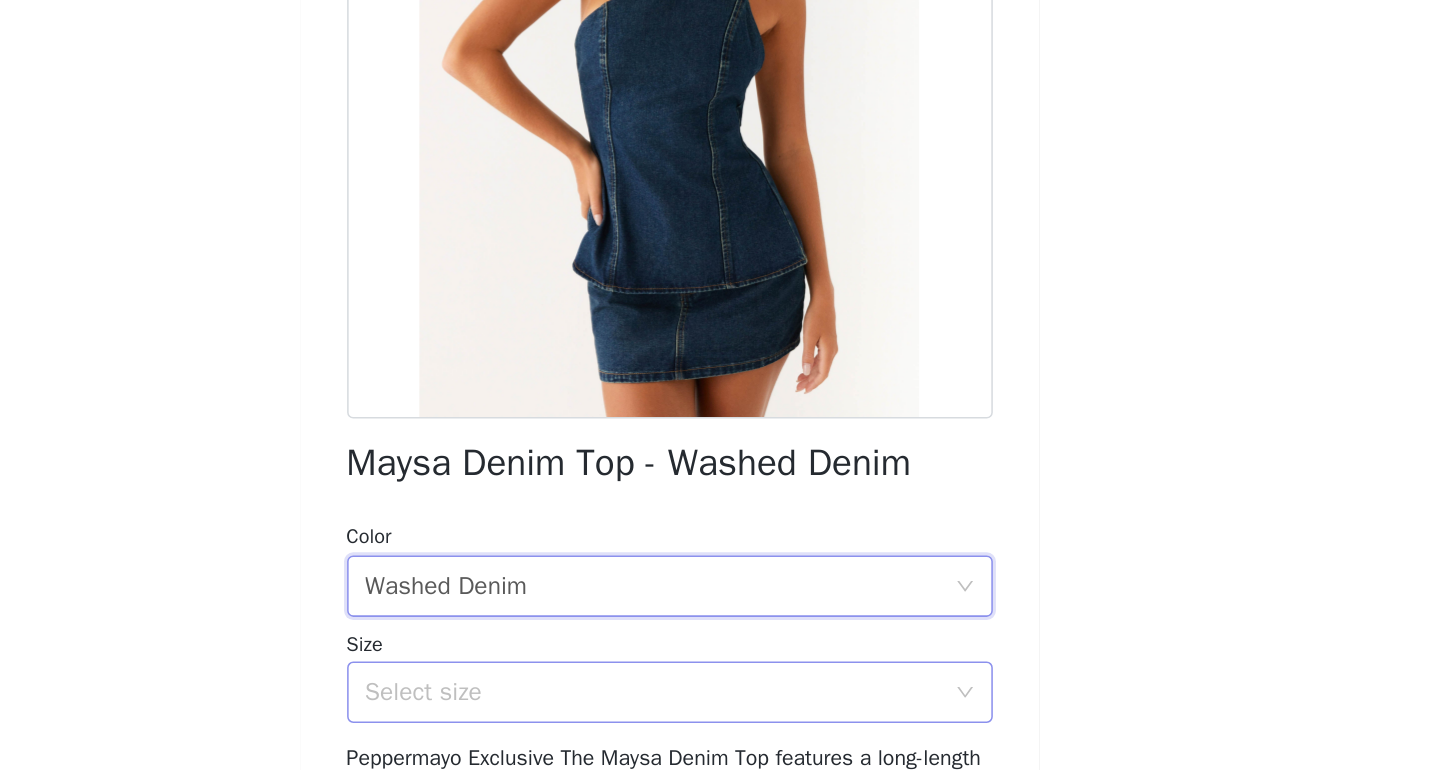 click on "Select size" at bounding box center (713, 602) 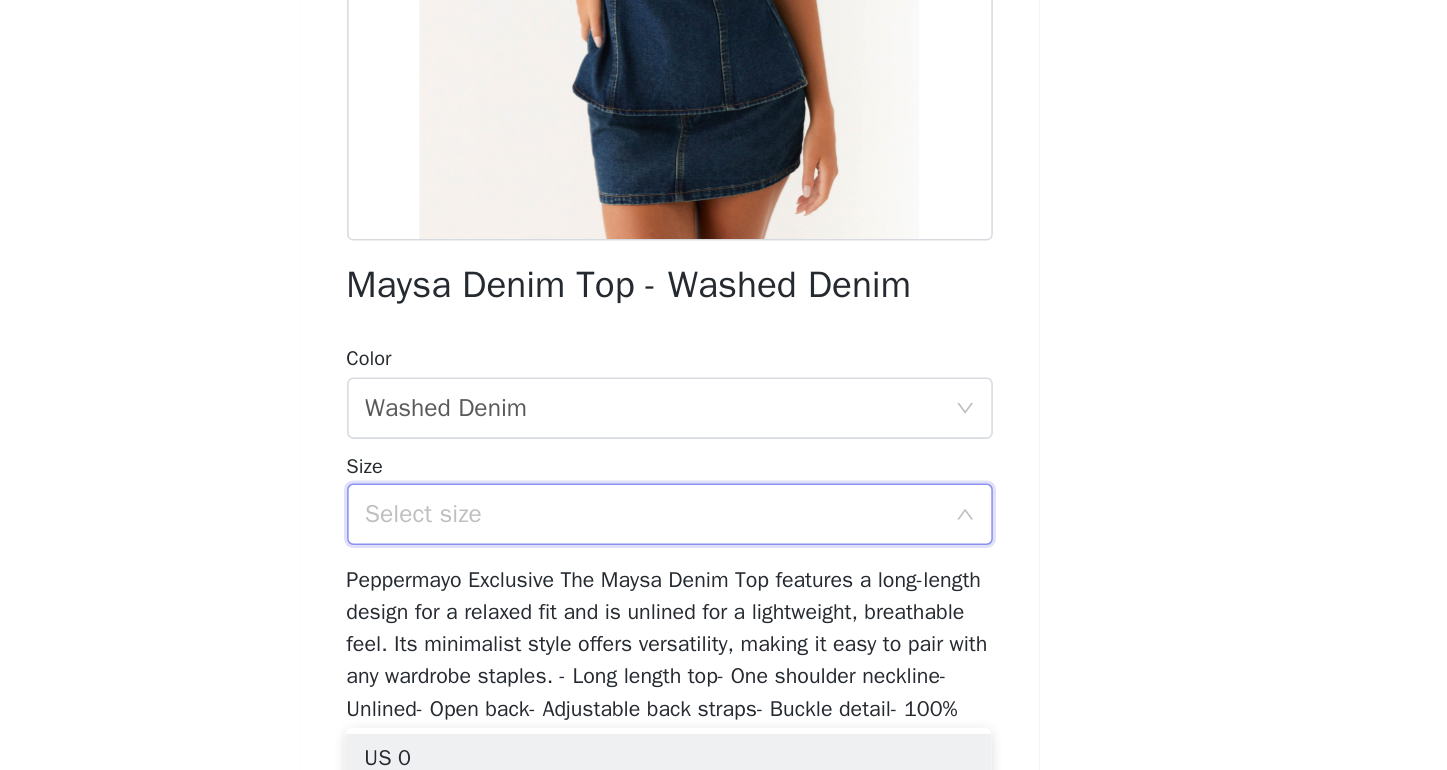 scroll, scrollTop: 262, scrollLeft: 0, axis: vertical 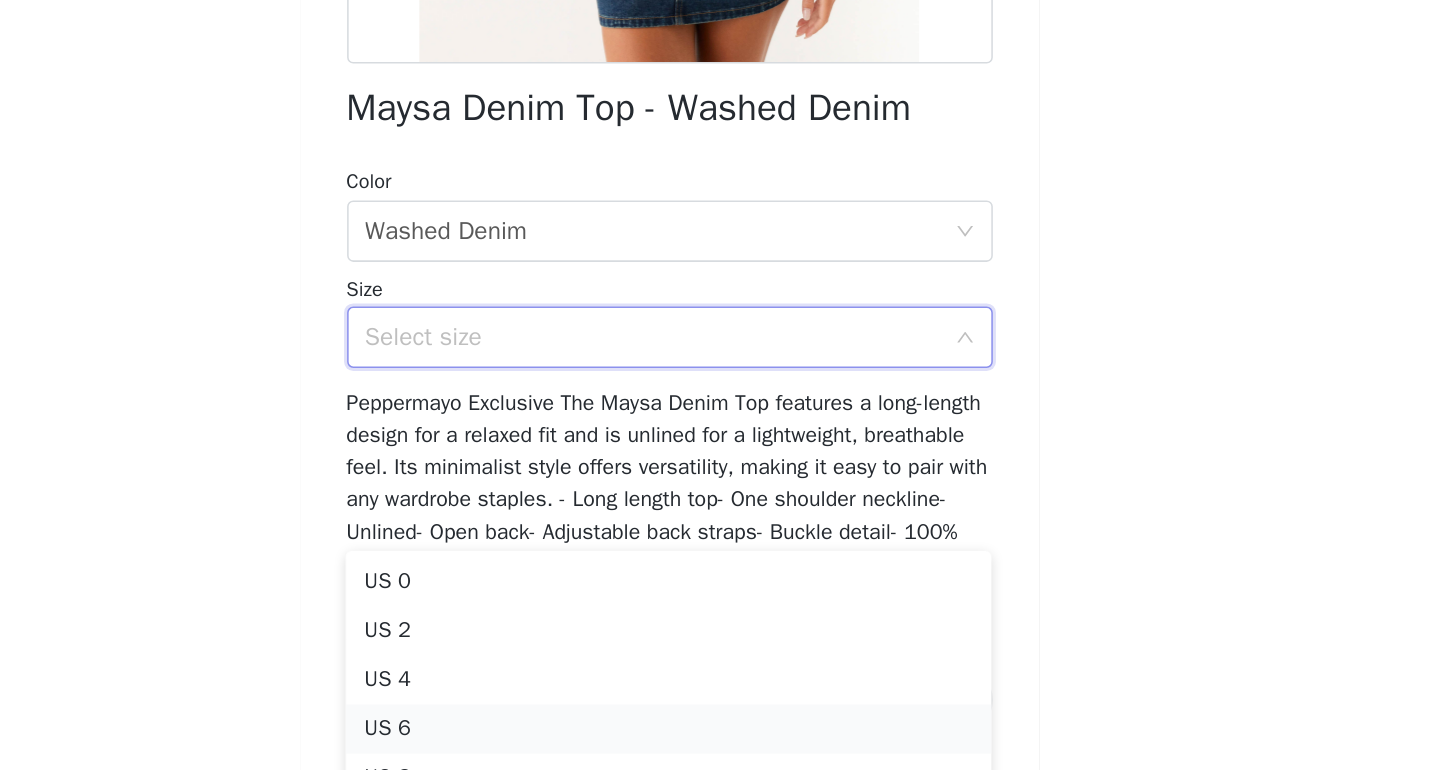 click on "US 6" at bounding box center [723, 741] 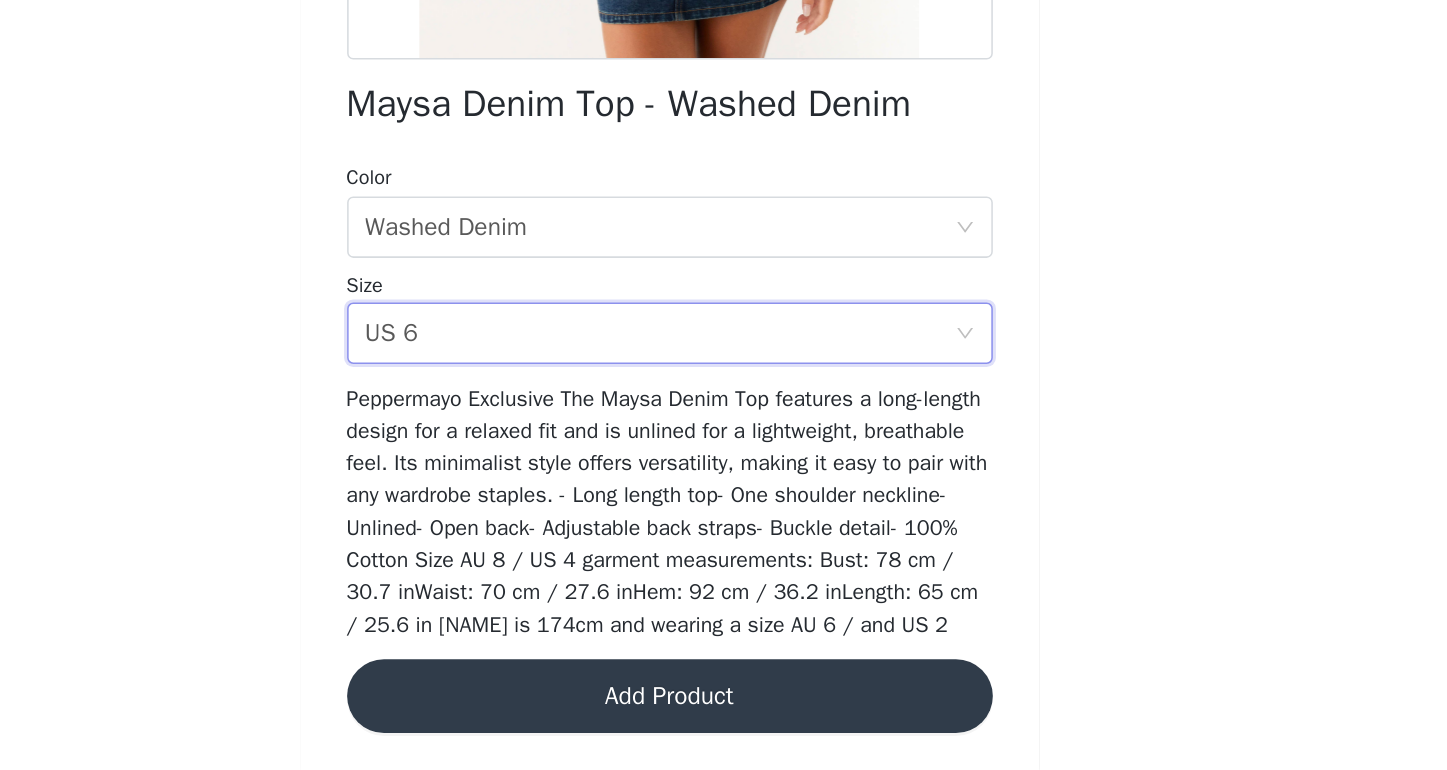 scroll, scrollTop: 102, scrollLeft: 0, axis: vertical 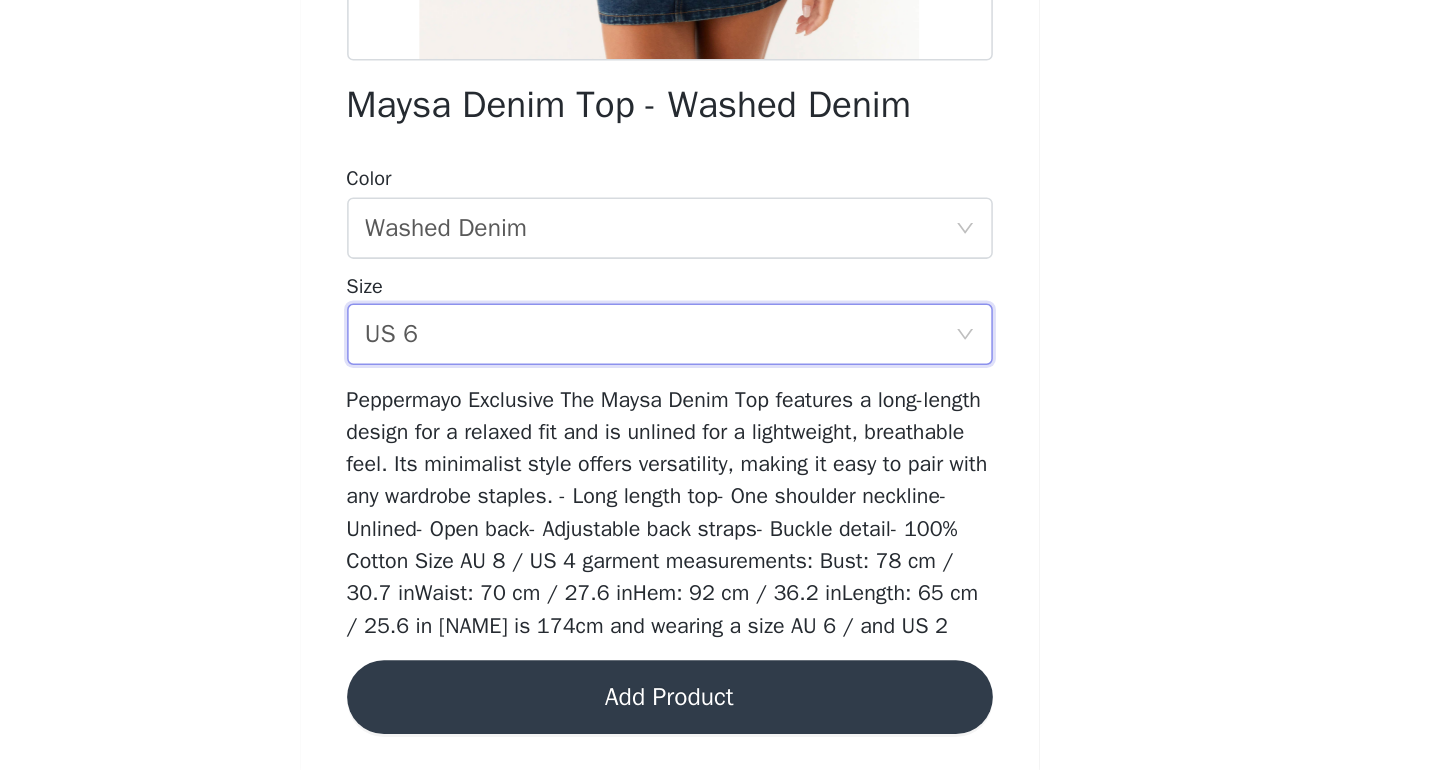 click on "Add Product" at bounding box center [724, 722] 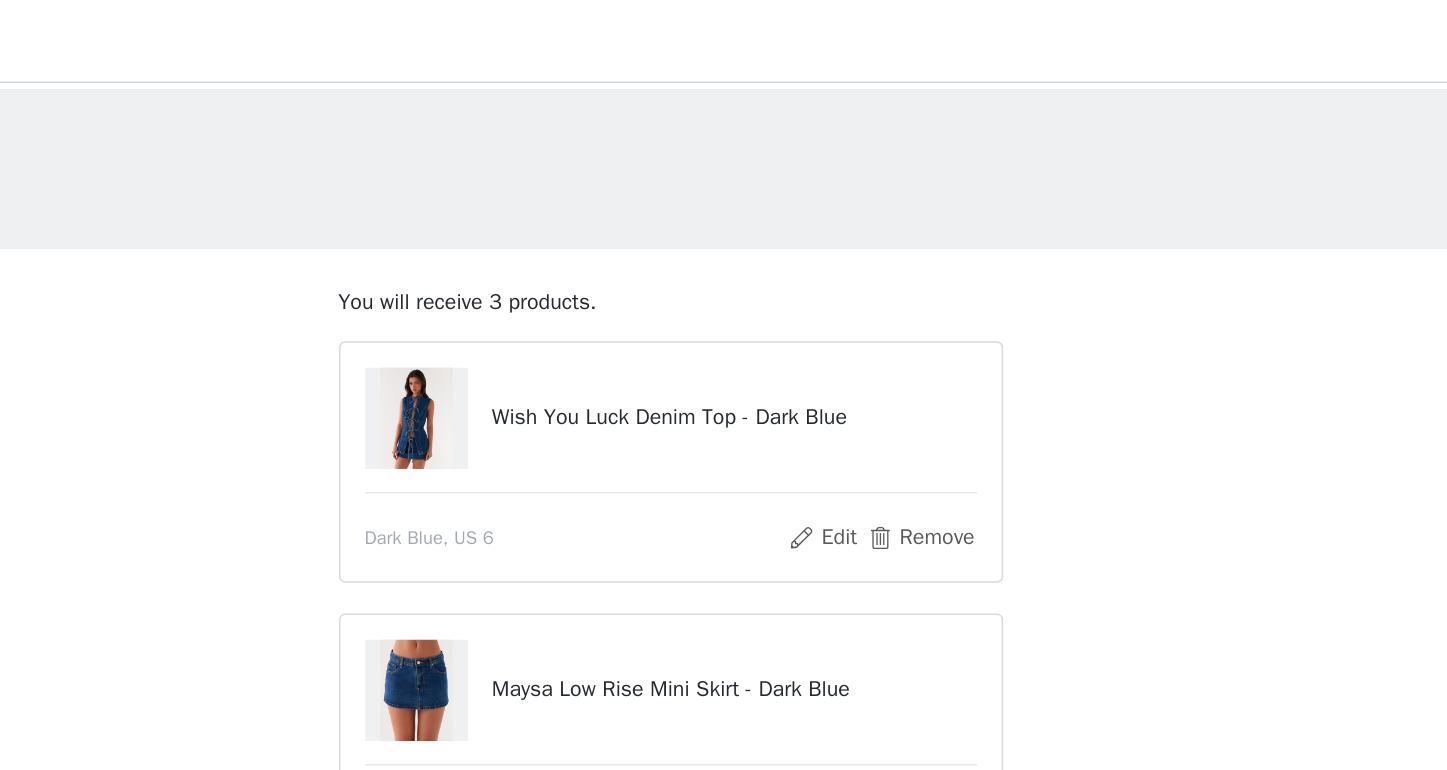 scroll, scrollTop: 0, scrollLeft: 0, axis: both 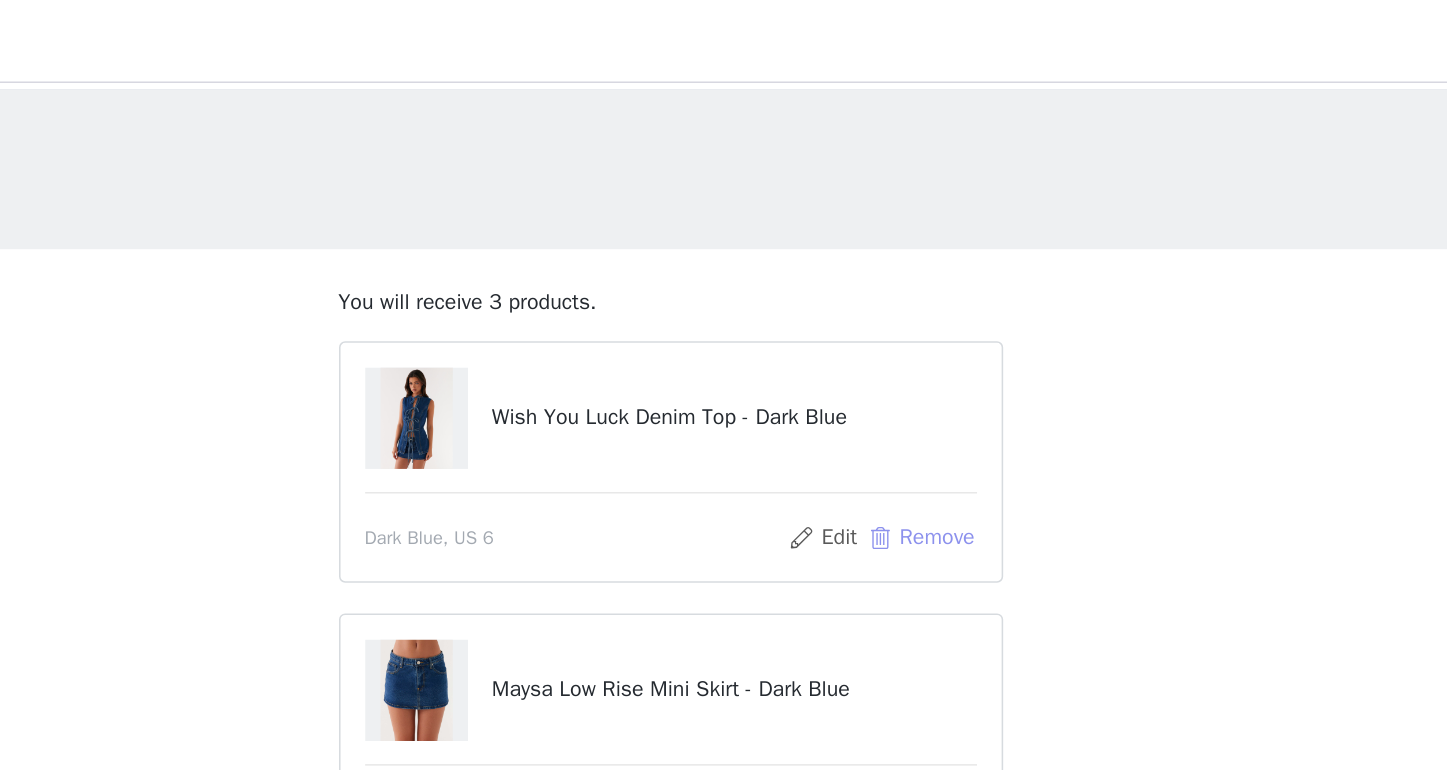 click on "Remove" at bounding box center [886, 350] 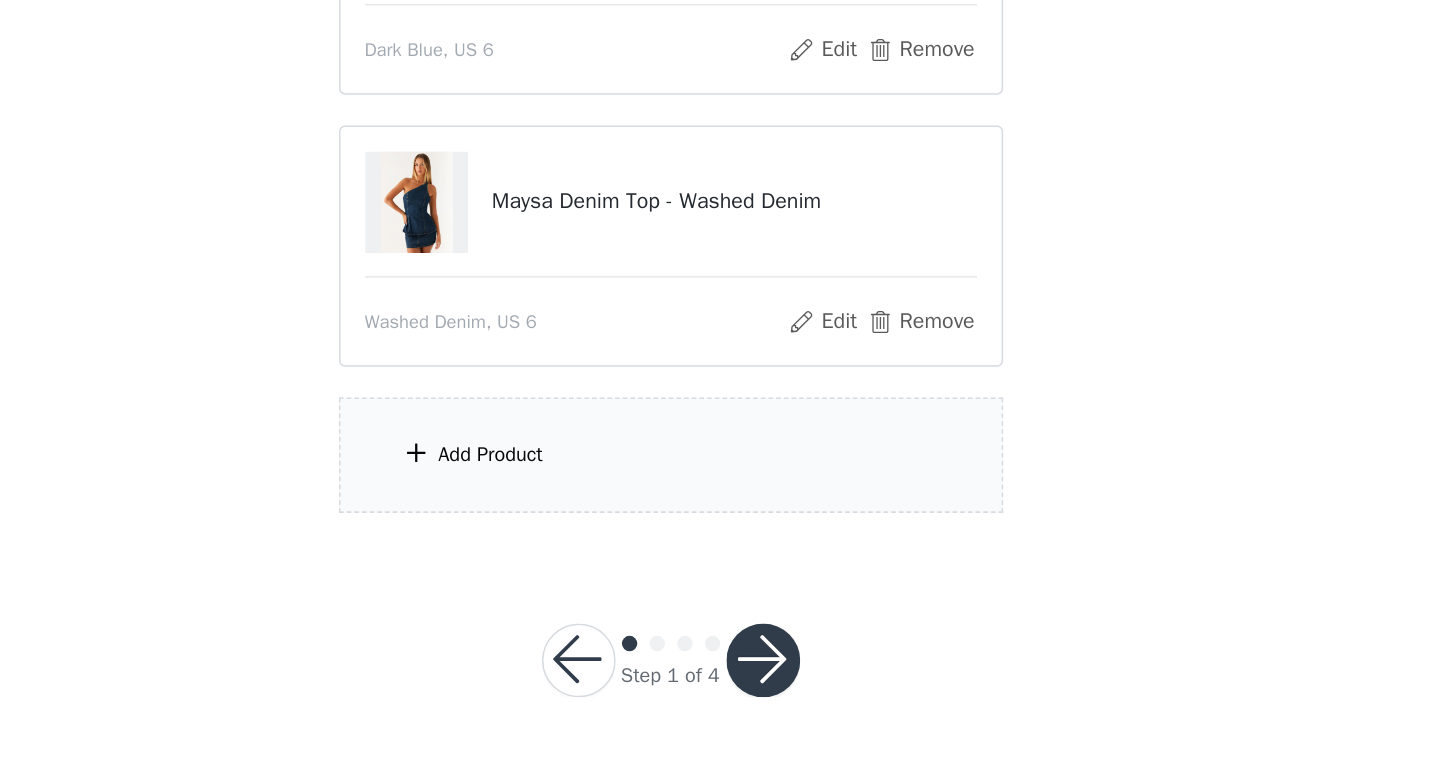 scroll, scrollTop: 102, scrollLeft: 0, axis: vertical 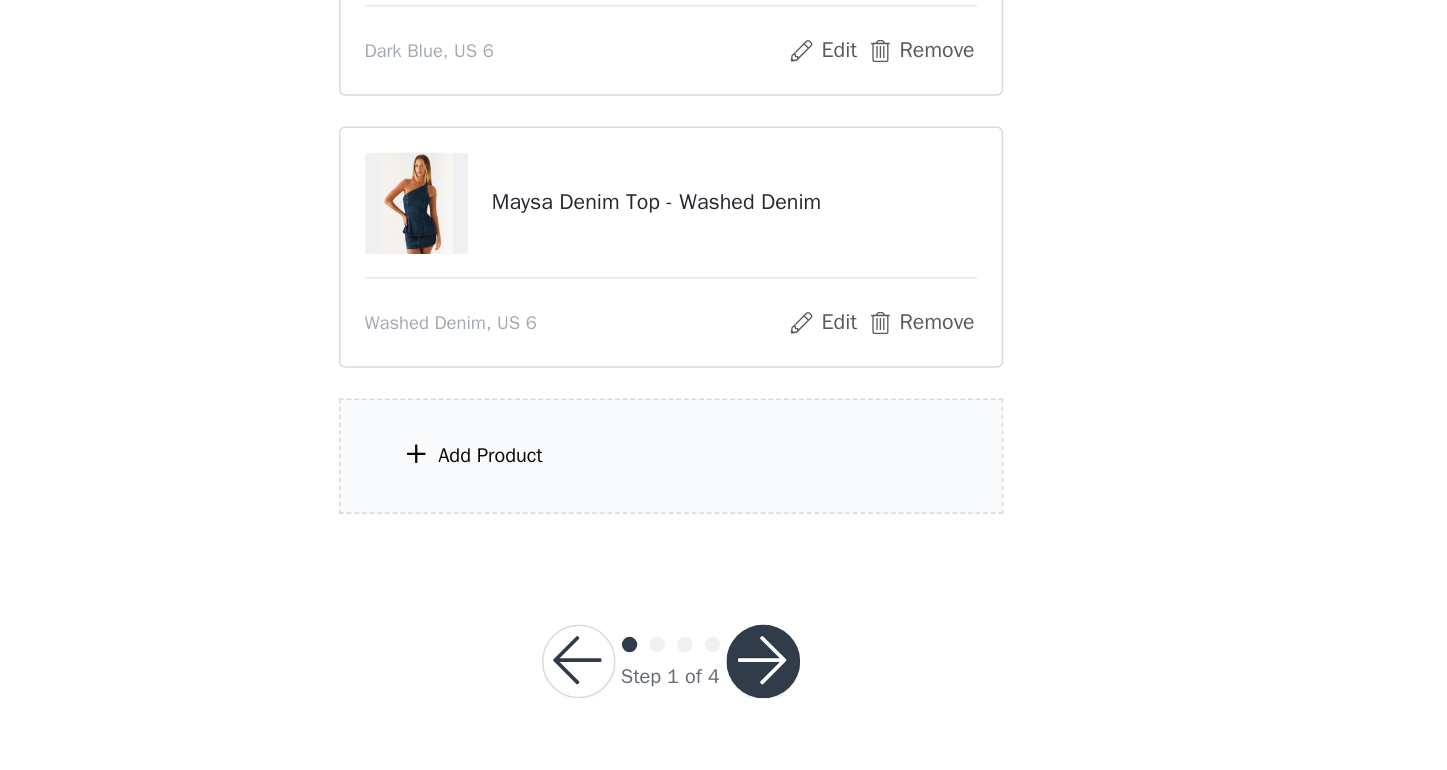 click on "Add Product" at bounding box center [724, 565] 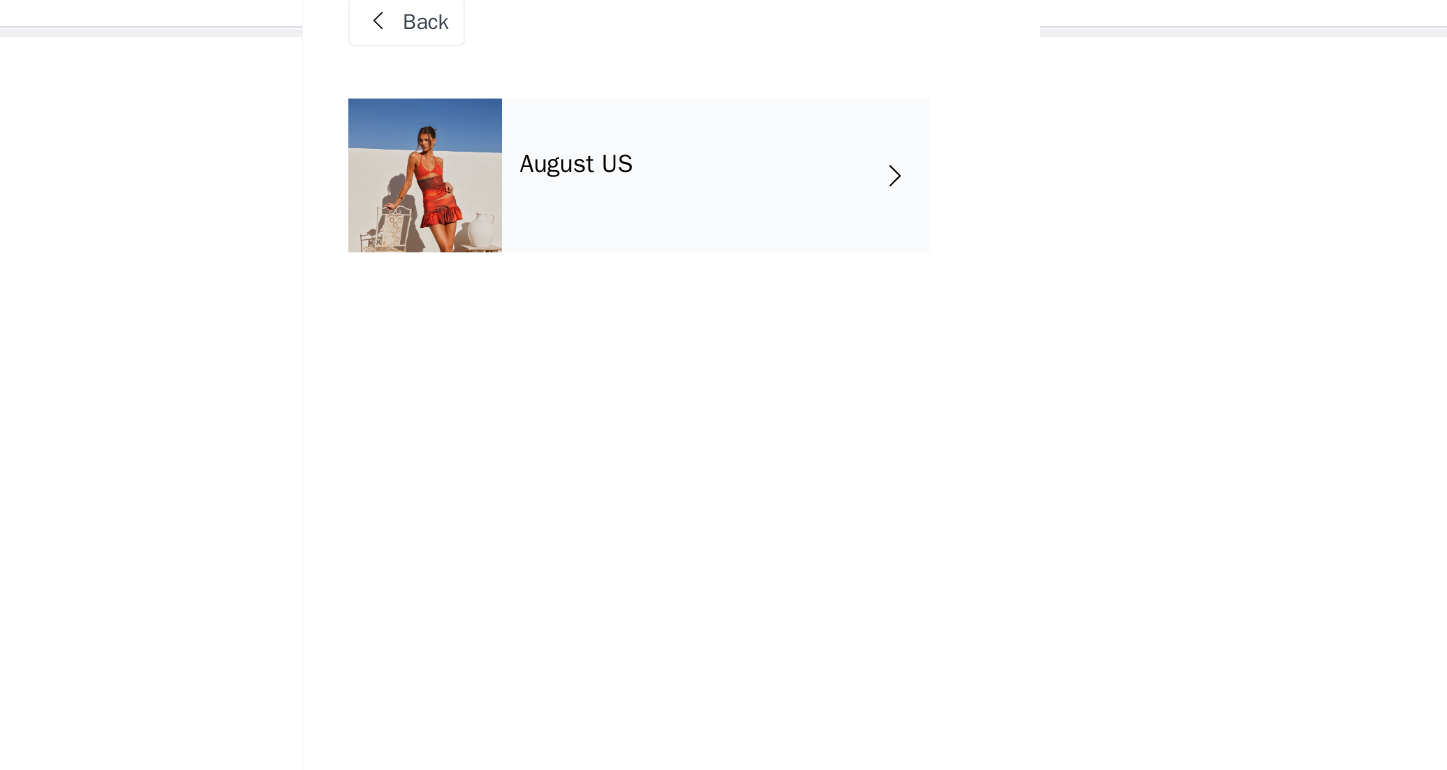 click on "August US" at bounding box center (753, 150) 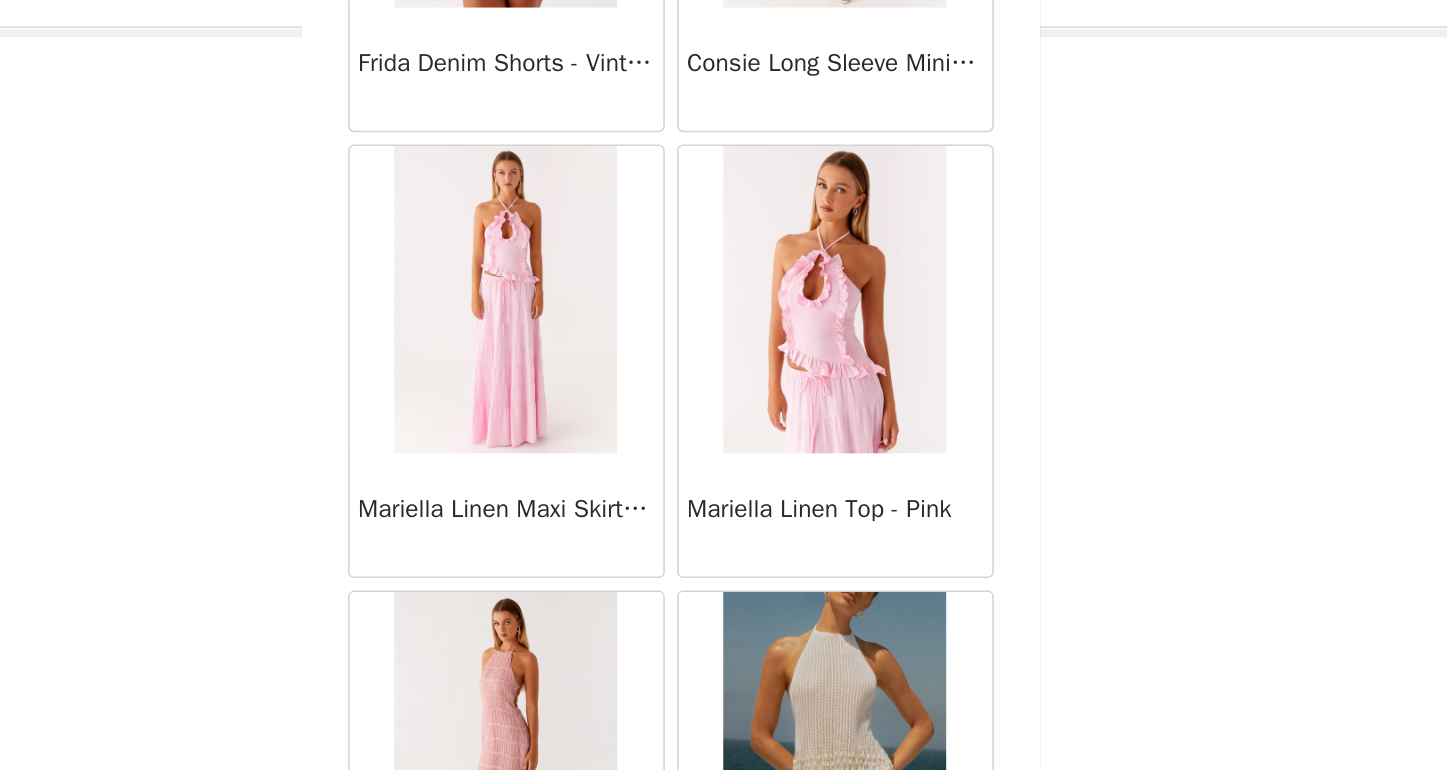 scroll, scrollTop: 2290, scrollLeft: 0, axis: vertical 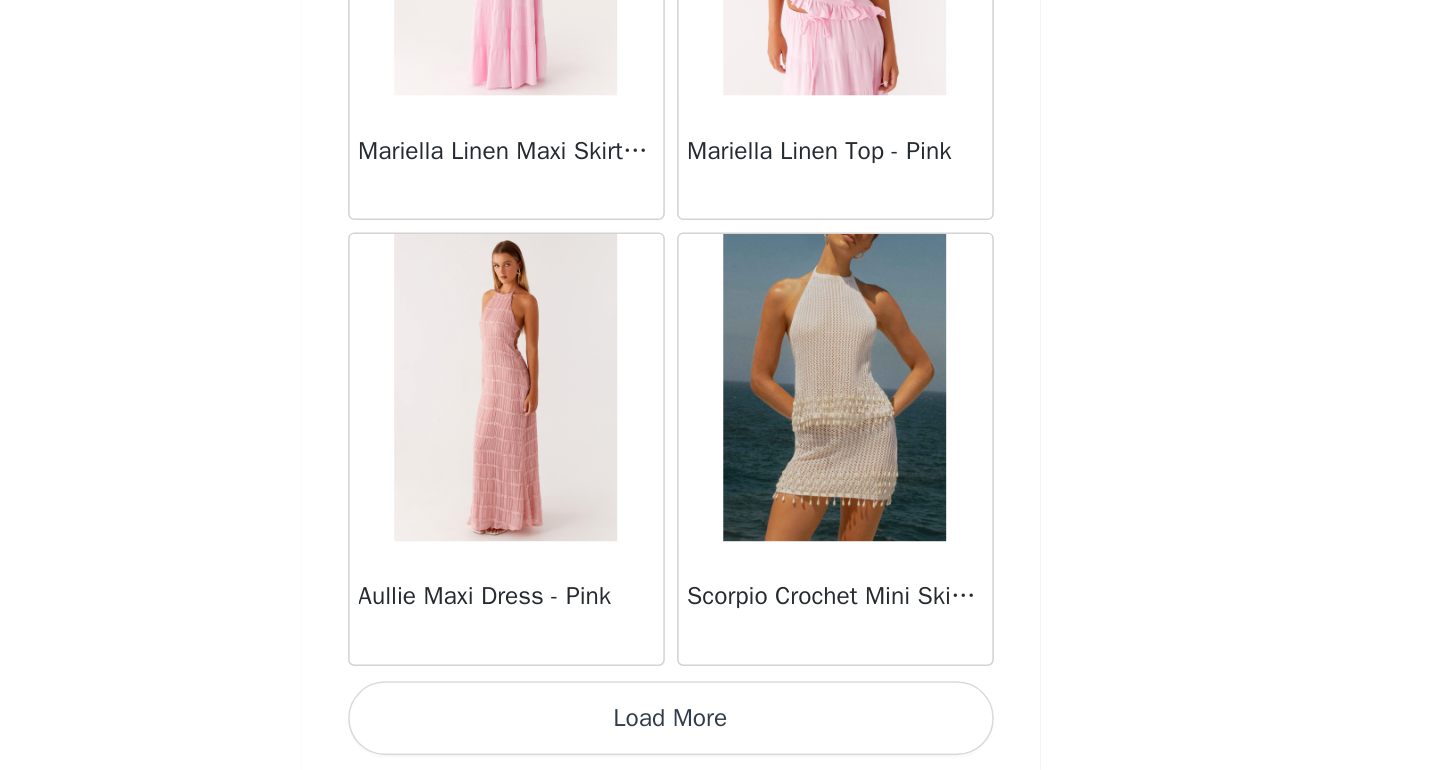 click on "Load More" at bounding box center (724, 736) 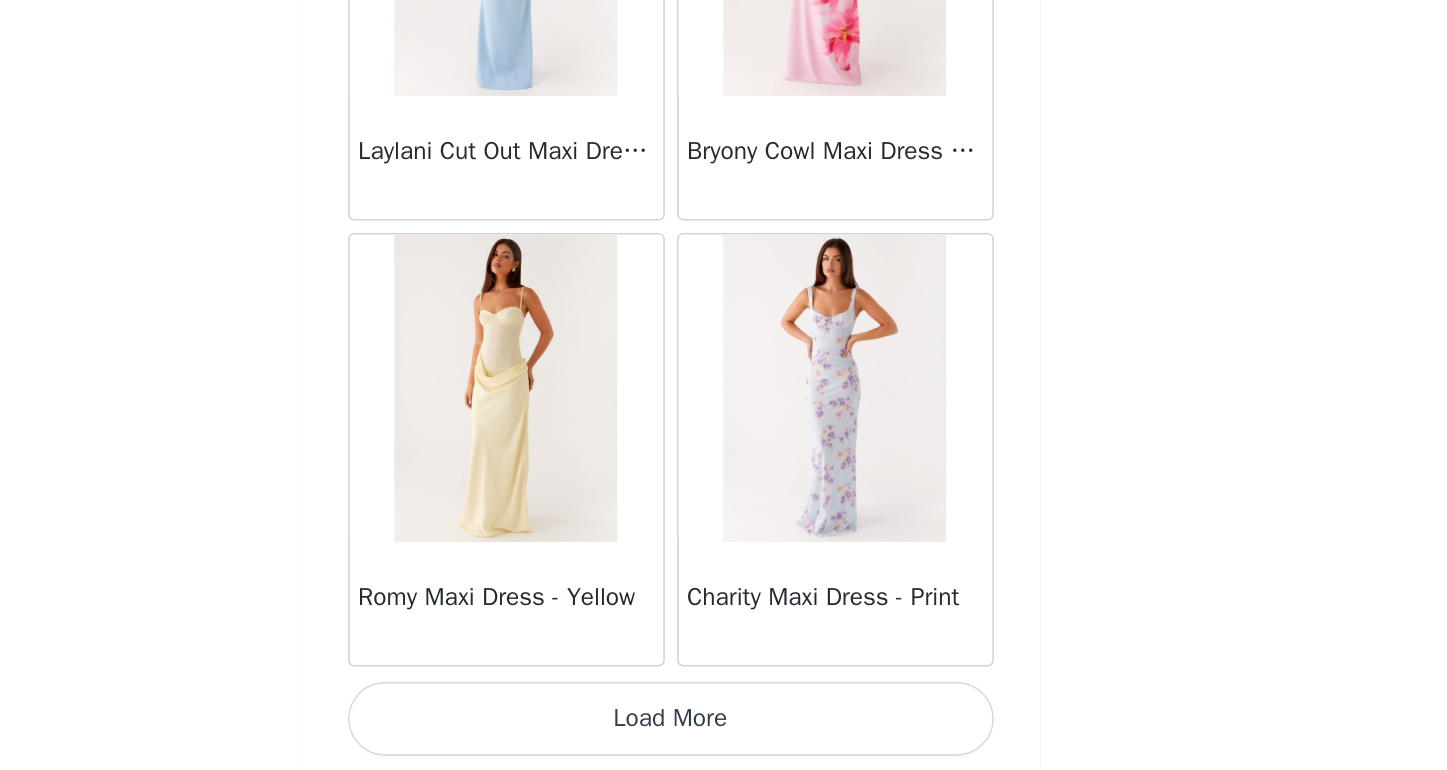 scroll, scrollTop: 5181, scrollLeft: 0, axis: vertical 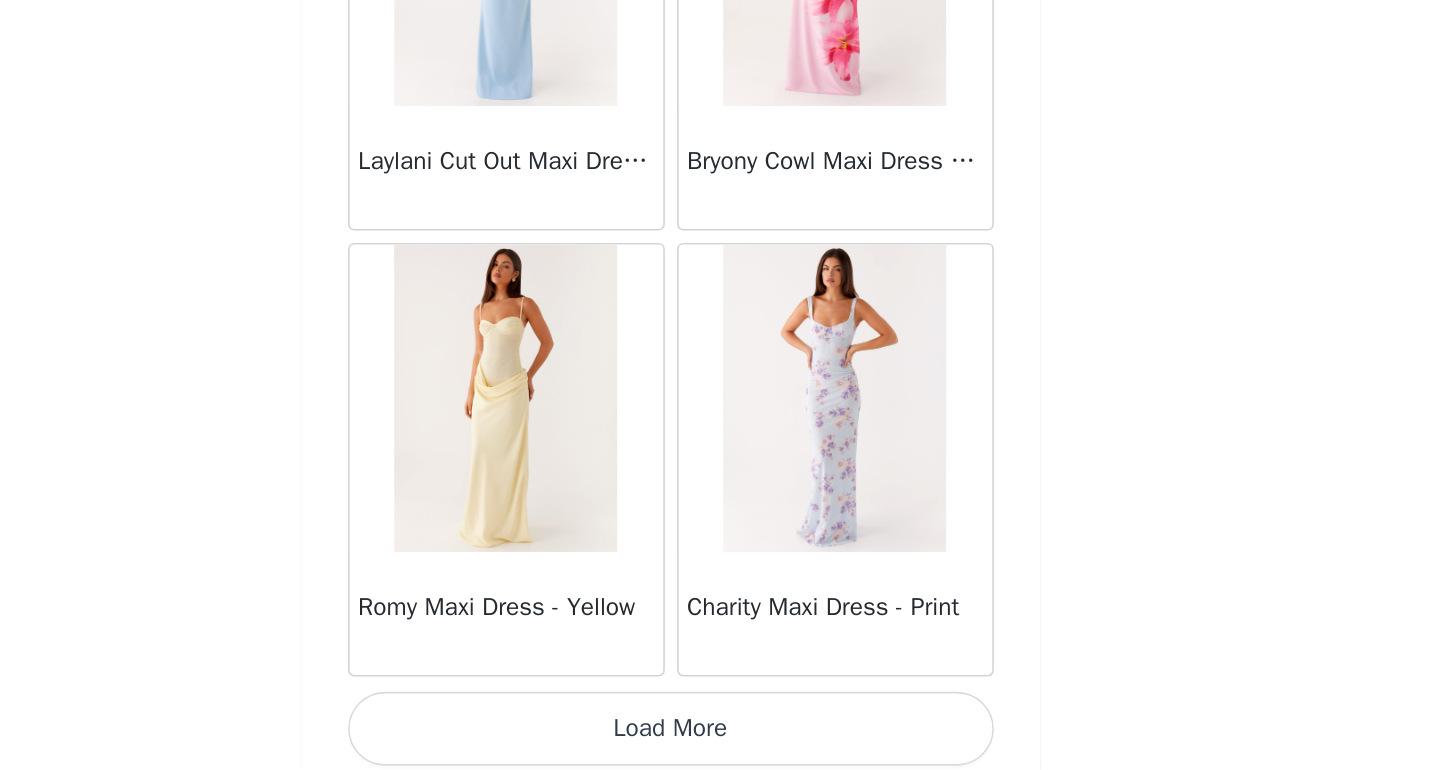 click on "Load More" at bounding box center (724, 743) 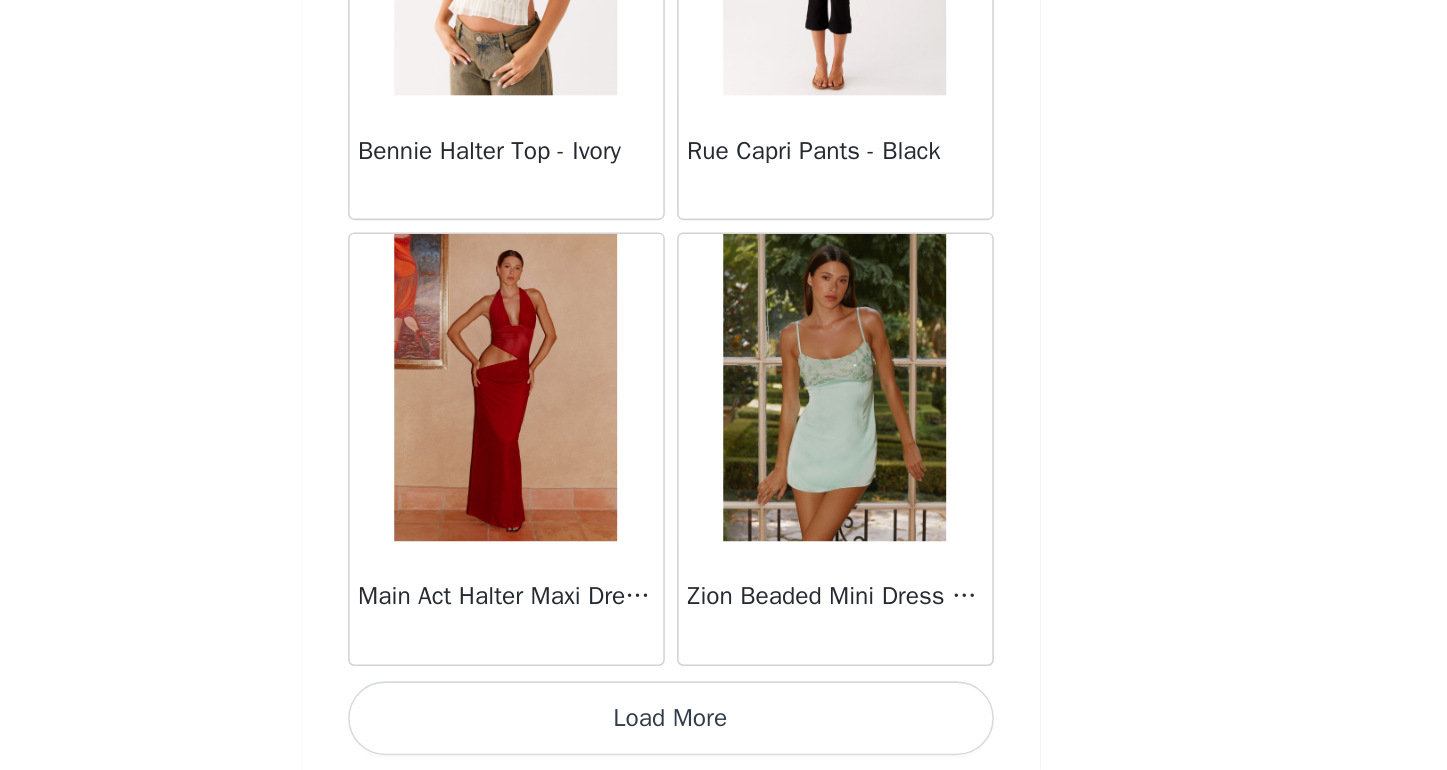 click on "Load More" at bounding box center (724, 736) 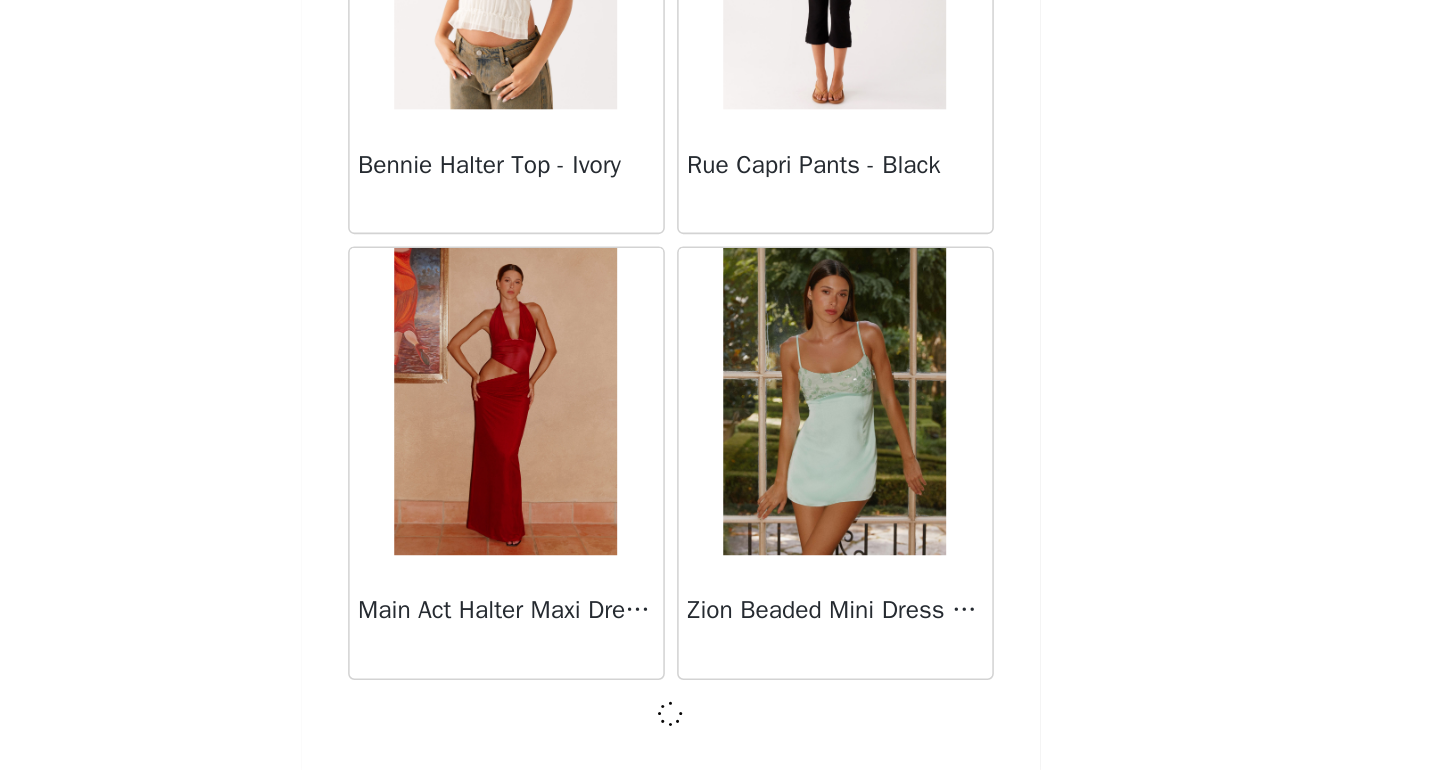 scroll, scrollTop: 8081, scrollLeft: 0, axis: vertical 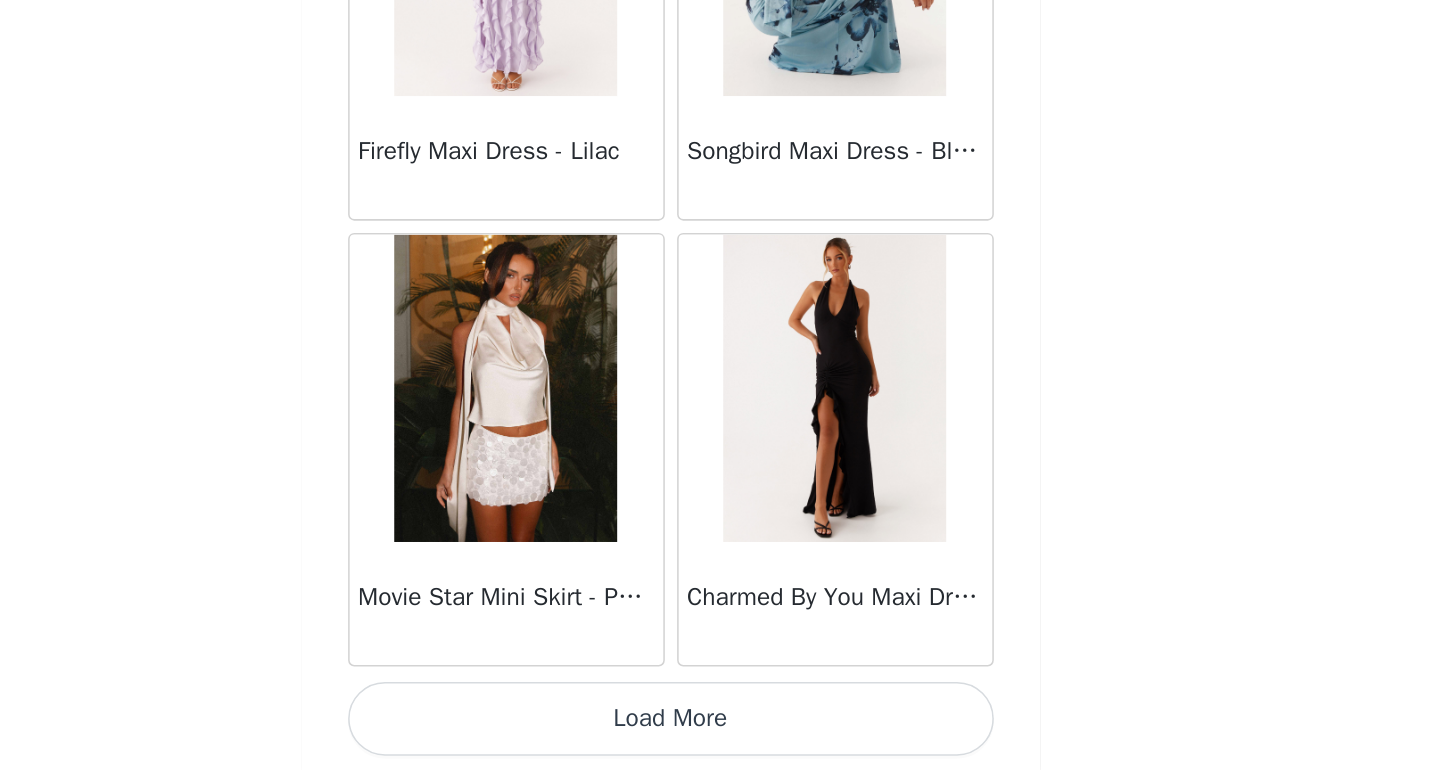 click on "Load More" at bounding box center [724, 736] 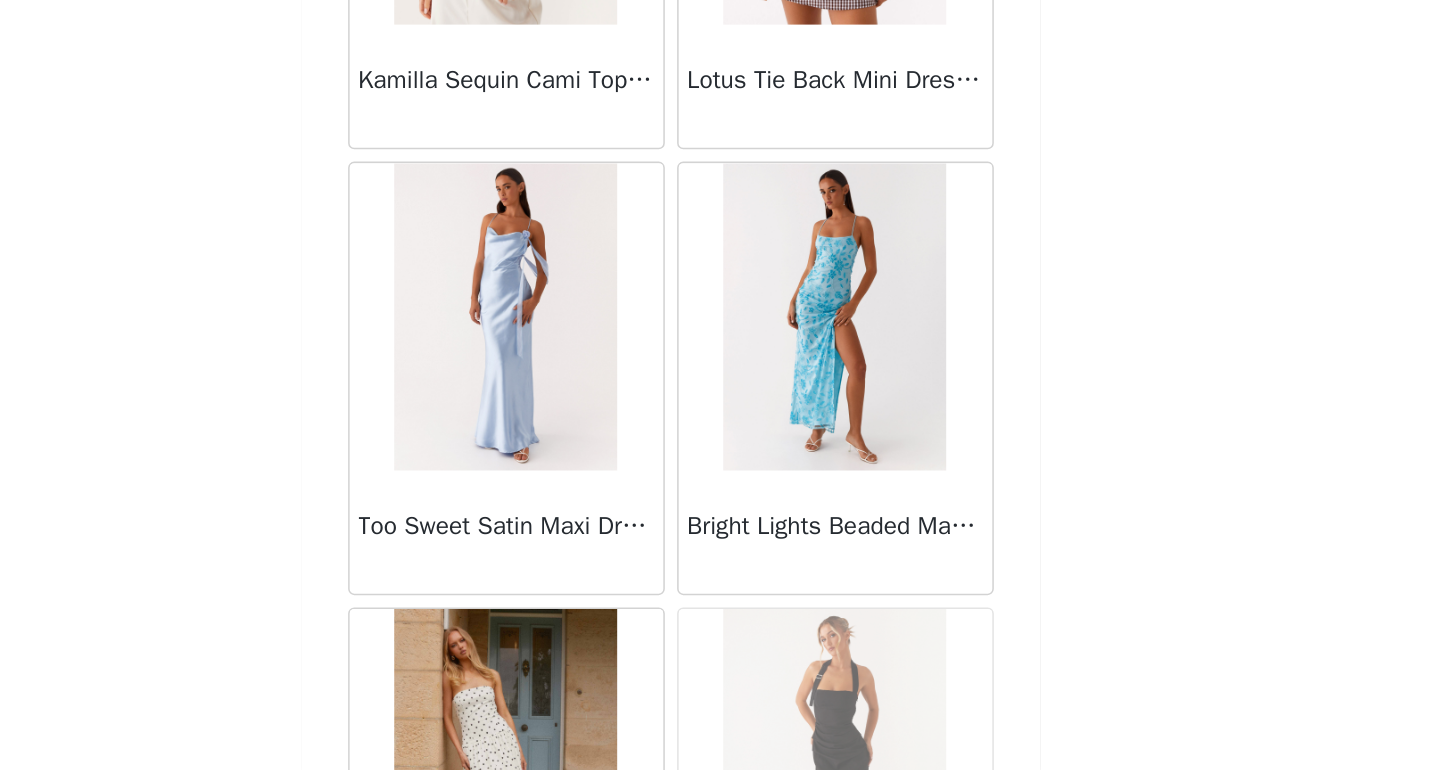 scroll, scrollTop: 13647, scrollLeft: 0, axis: vertical 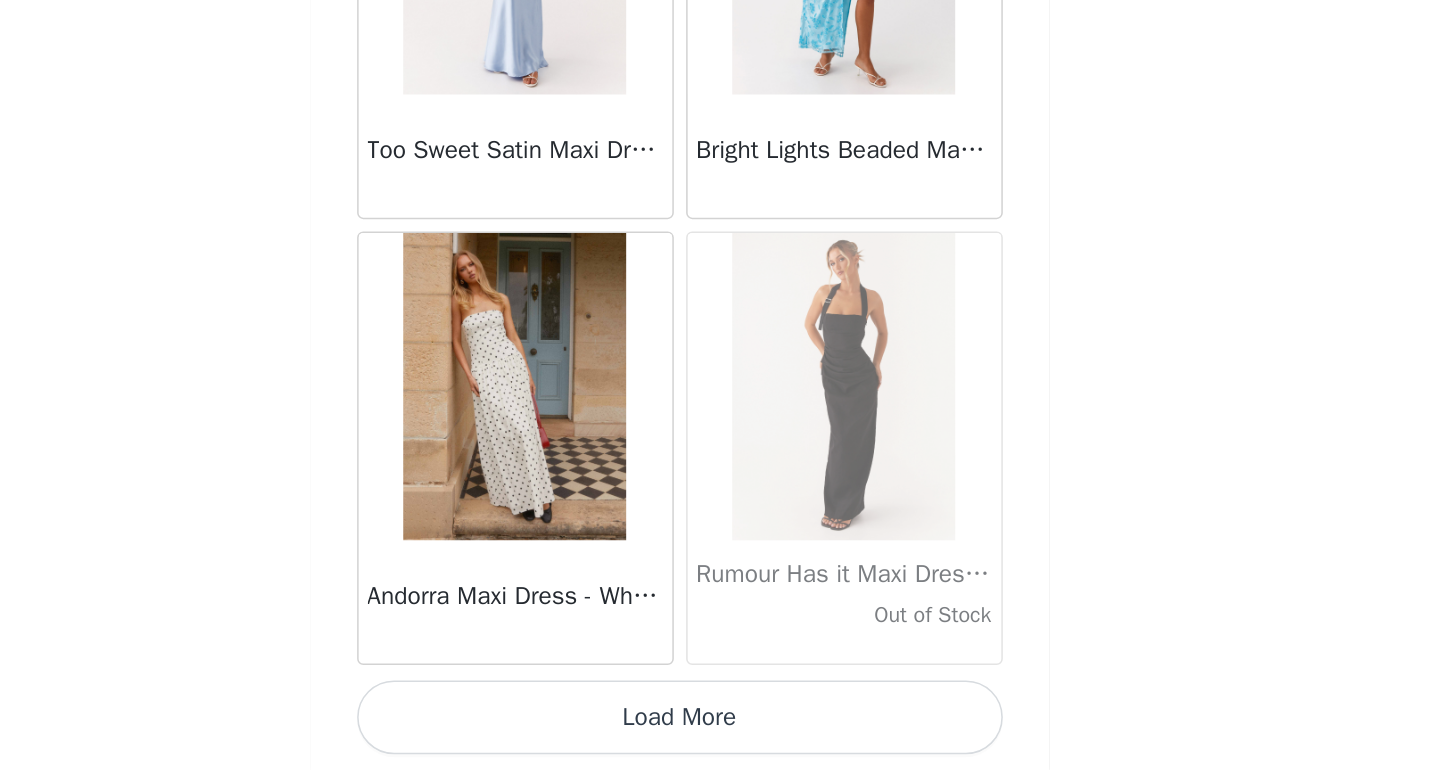 click on "Load More" at bounding box center [724, 736] 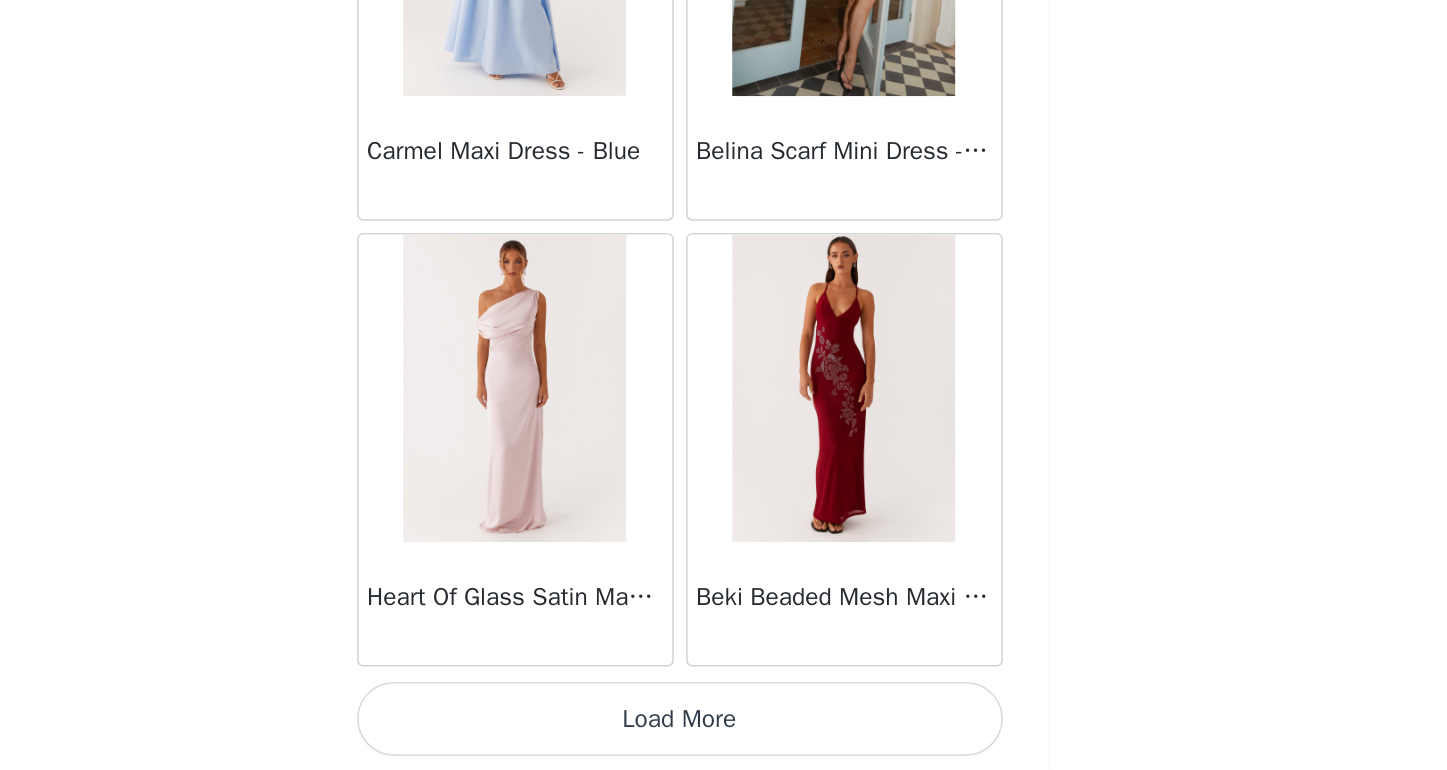 click on "Load More" at bounding box center (724, 736) 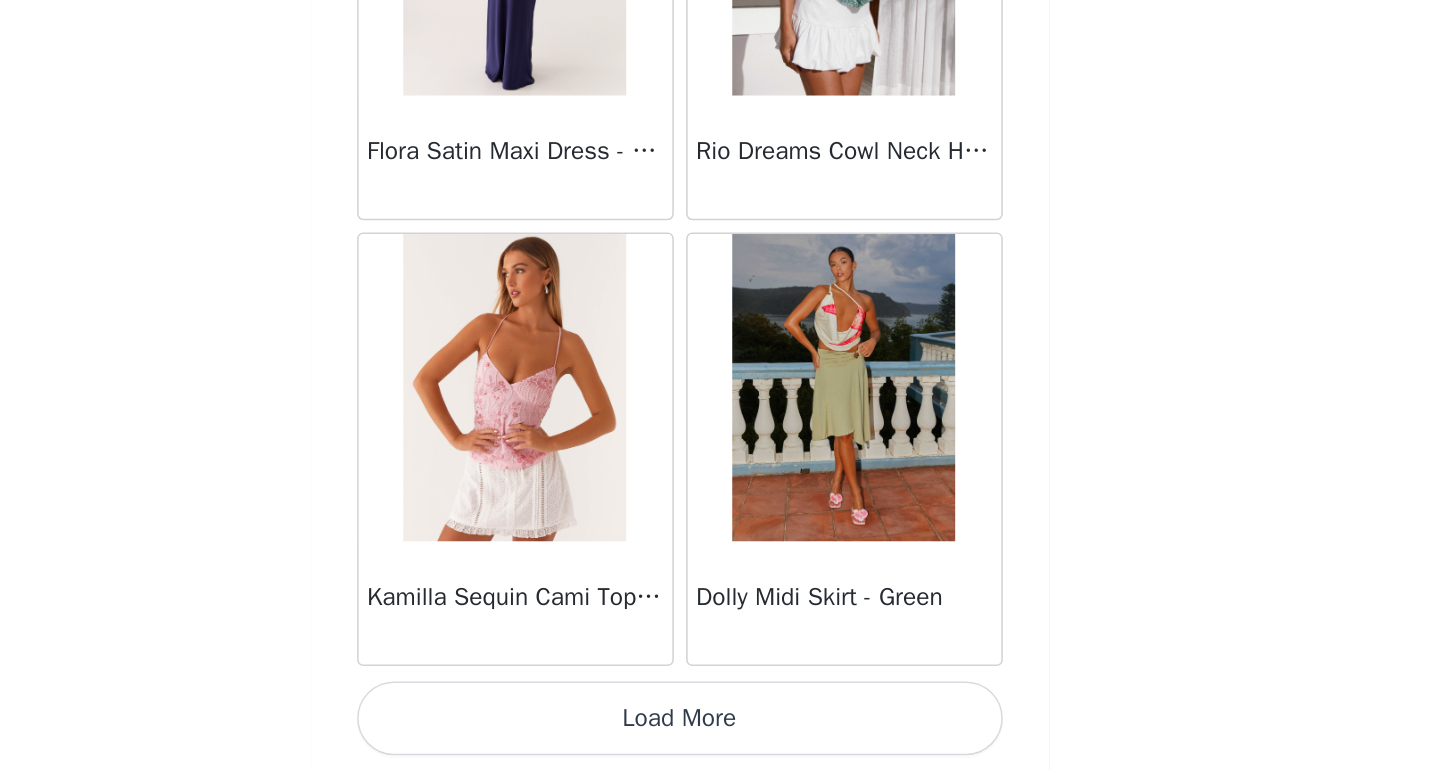 scroll, scrollTop: 19690, scrollLeft: 0, axis: vertical 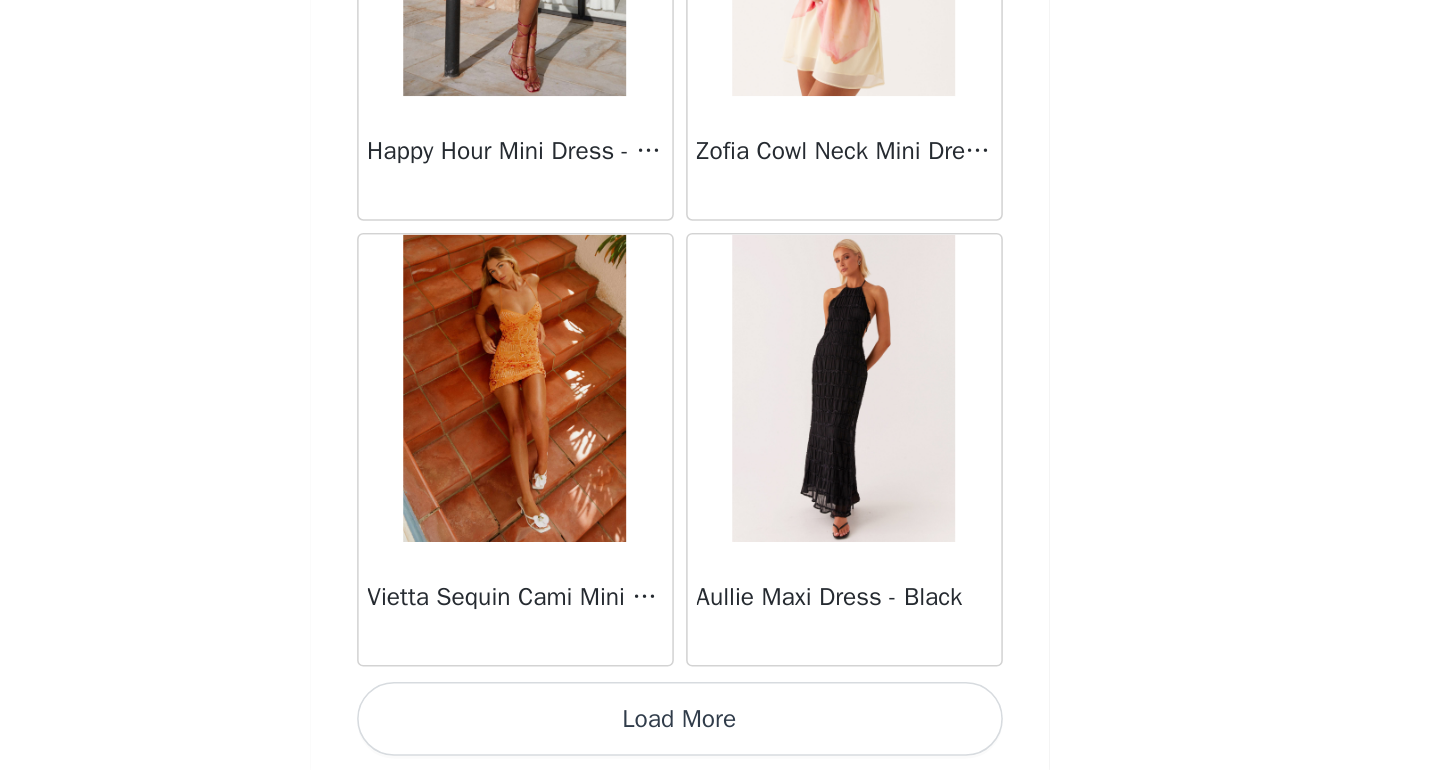 click on "Load More" at bounding box center (724, 736) 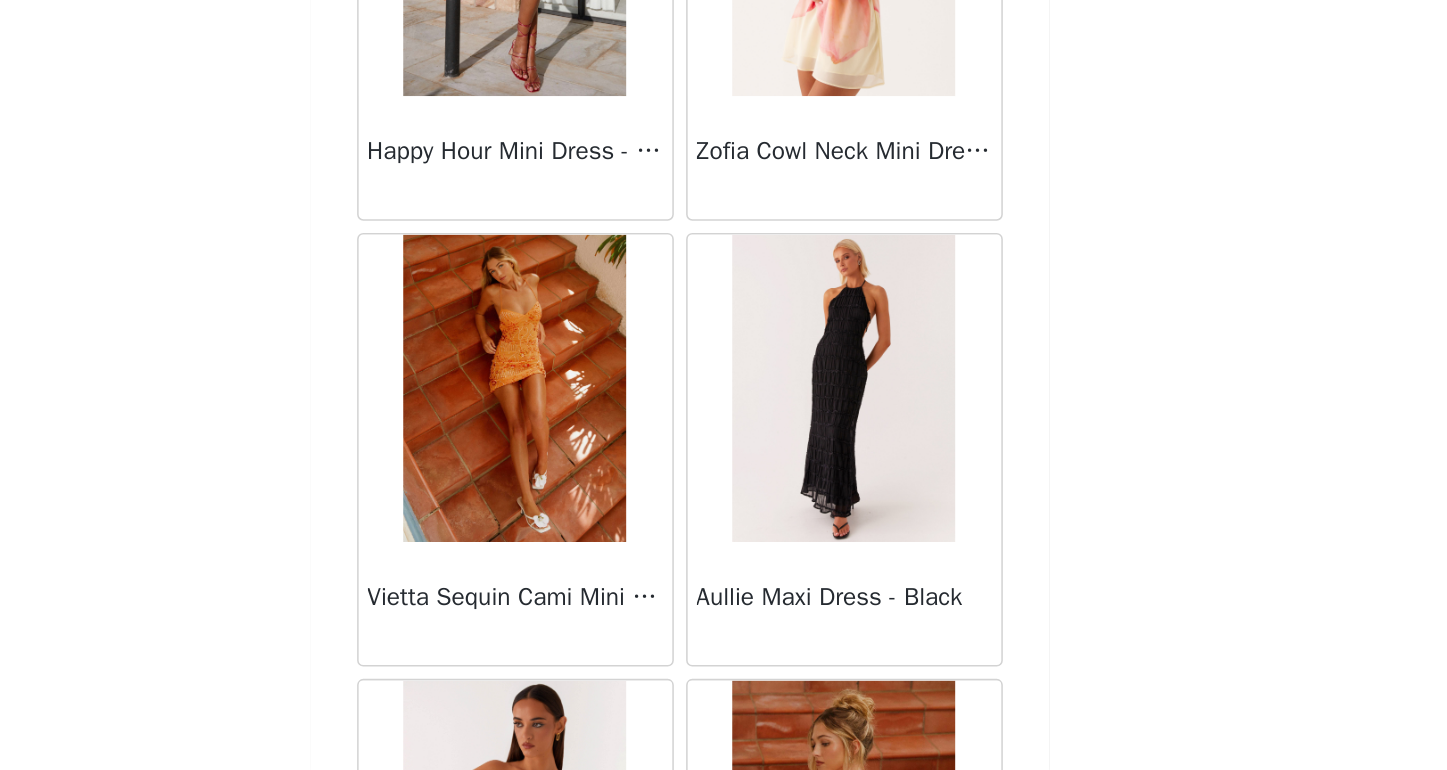 scroll, scrollTop: 106, scrollLeft: 0, axis: vertical 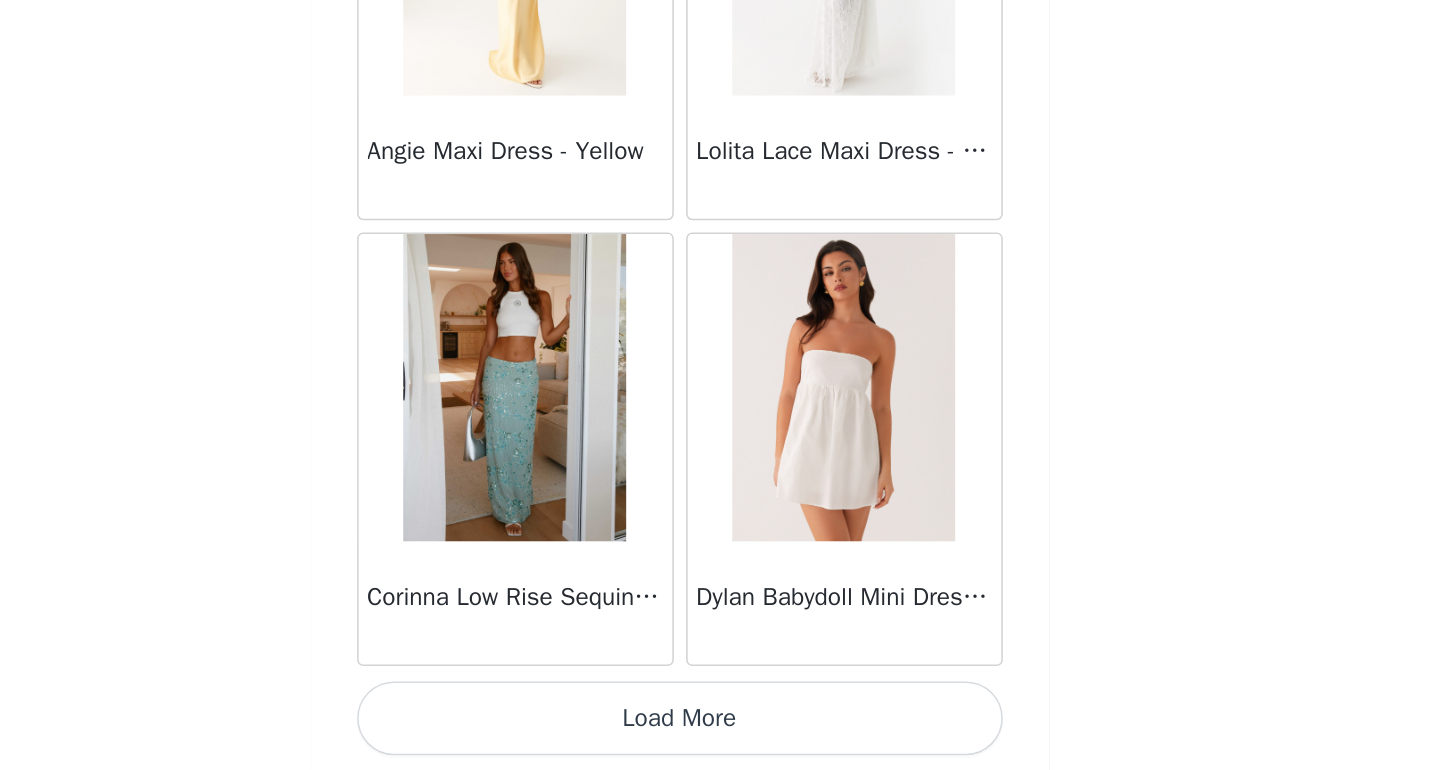 click on "Load More" at bounding box center [724, 736] 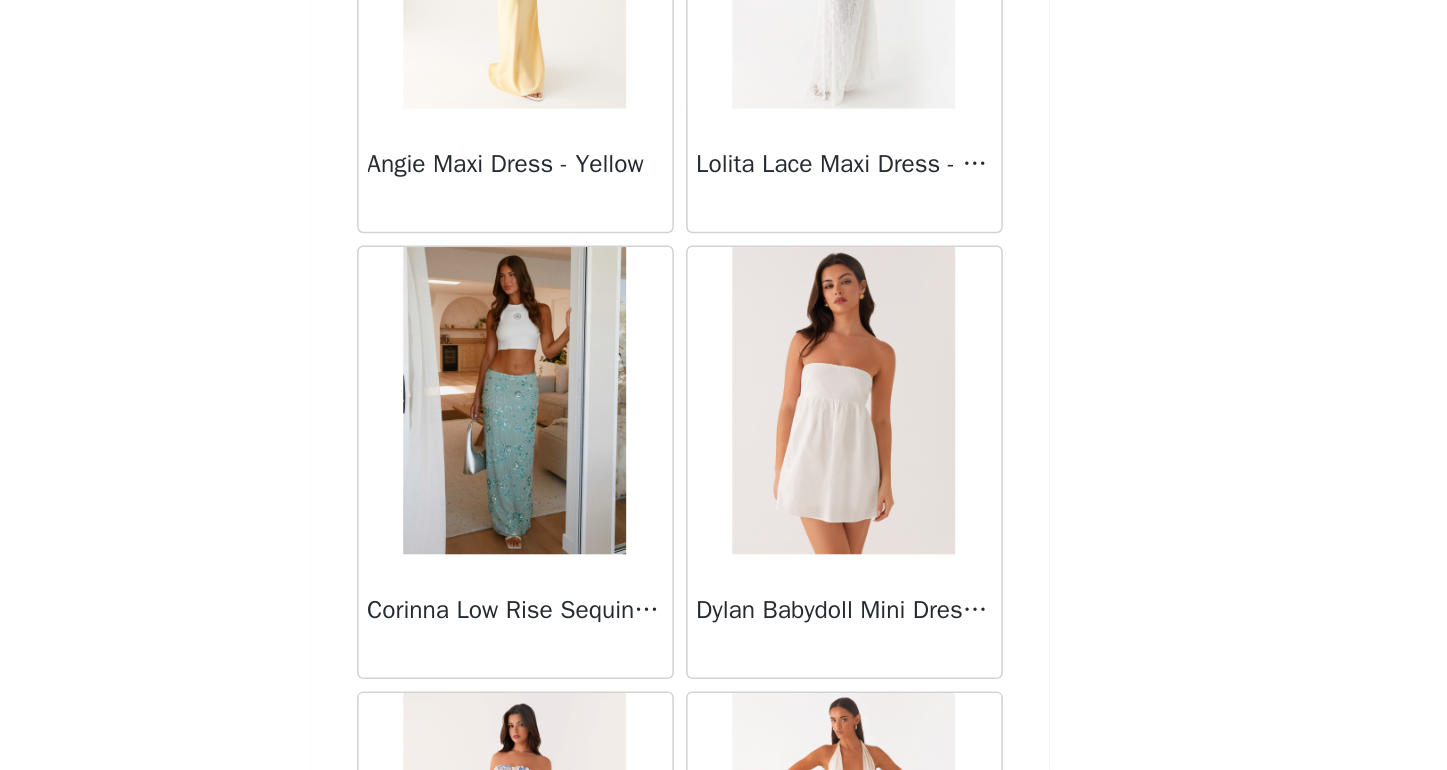 scroll, scrollTop: 102, scrollLeft: 0, axis: vertical 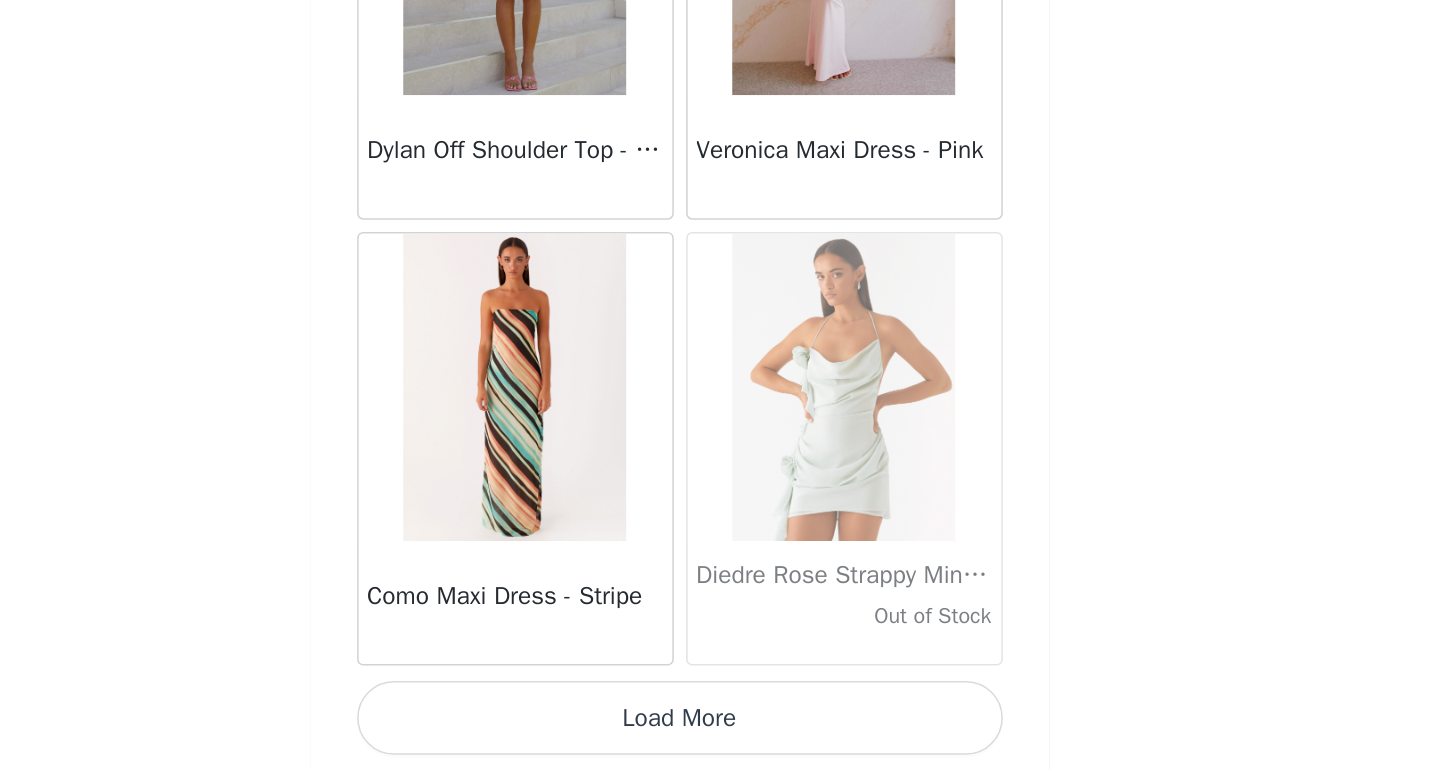 click on "Load More" at bounding box center (724, 736) 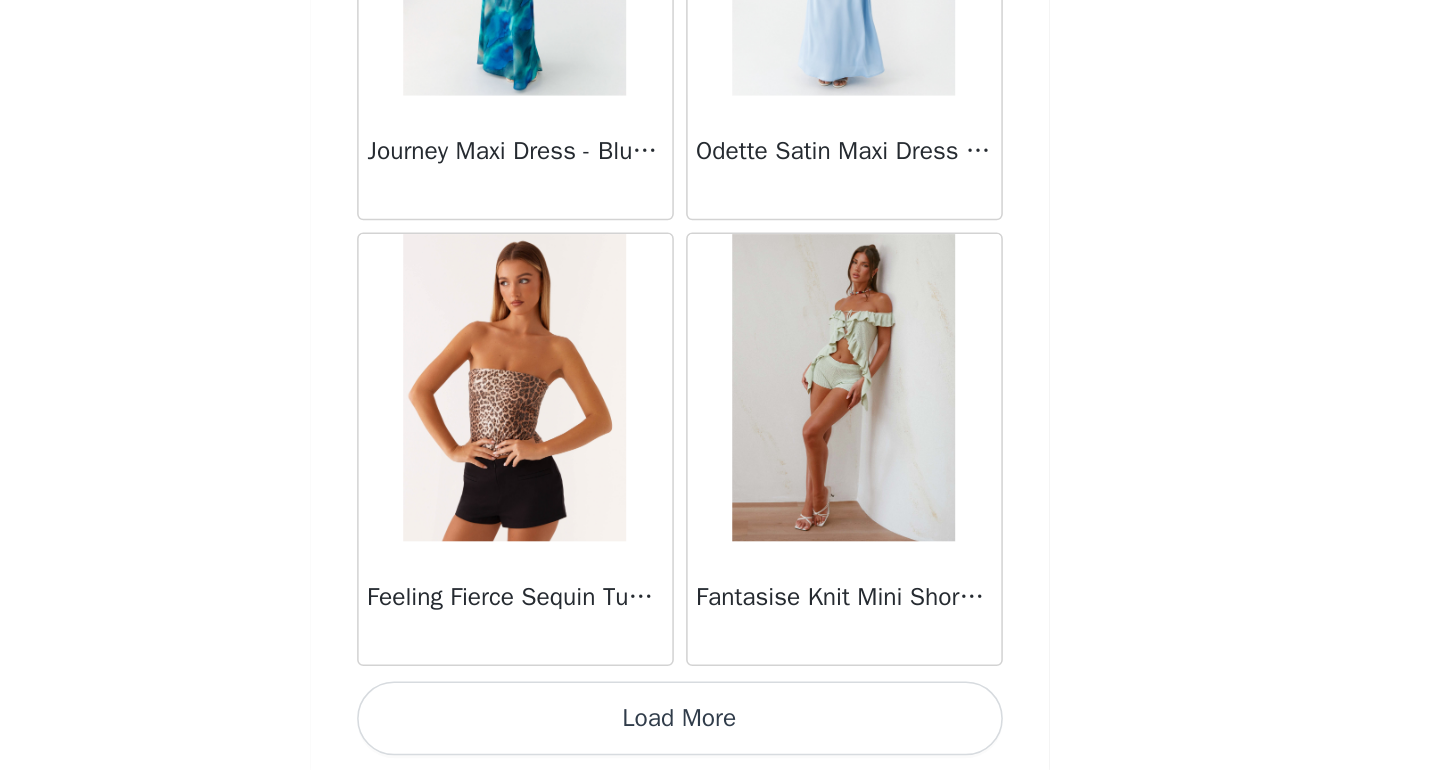 scroll, scrollTop: 31296, scrollLeft: 0, axis: vertical 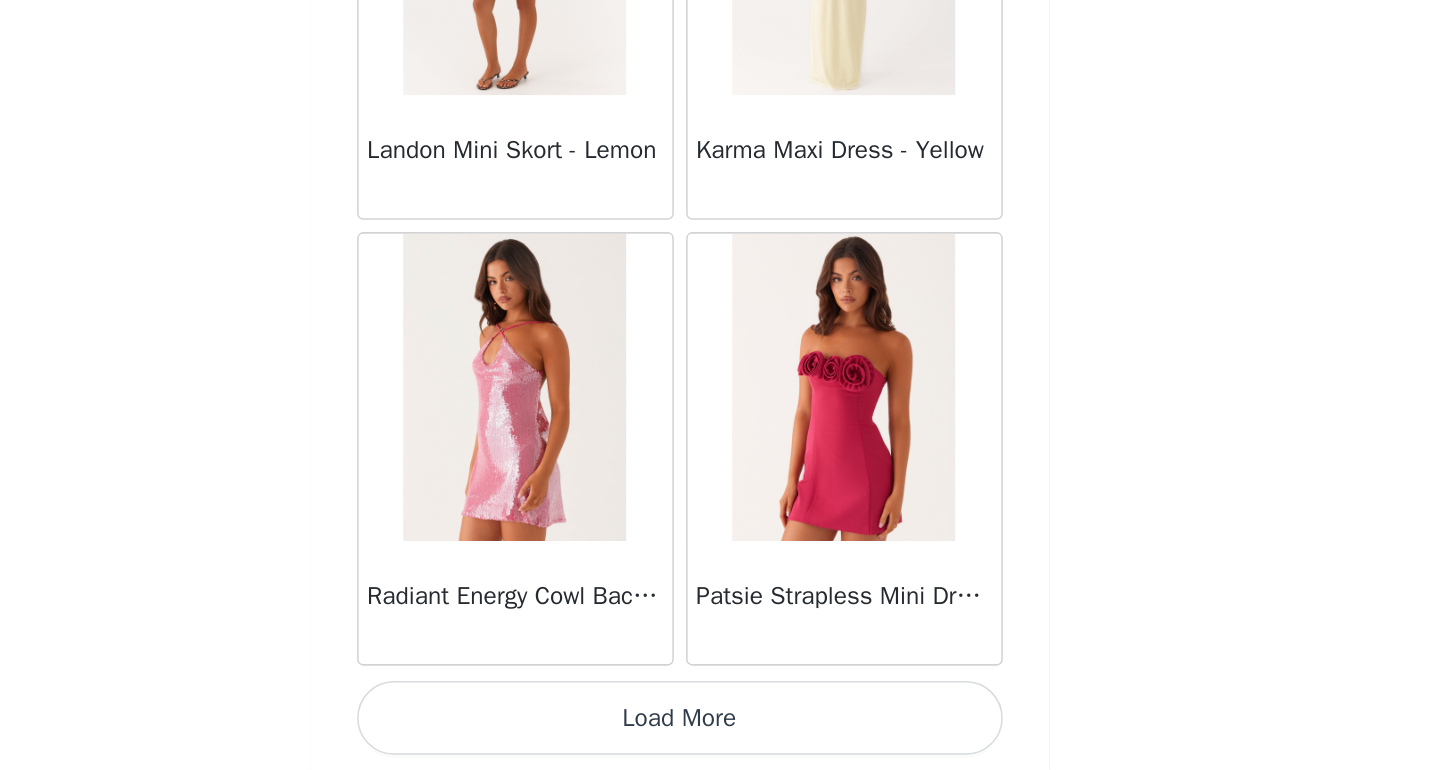 click on "Load More" at bounding box center (724, 736) 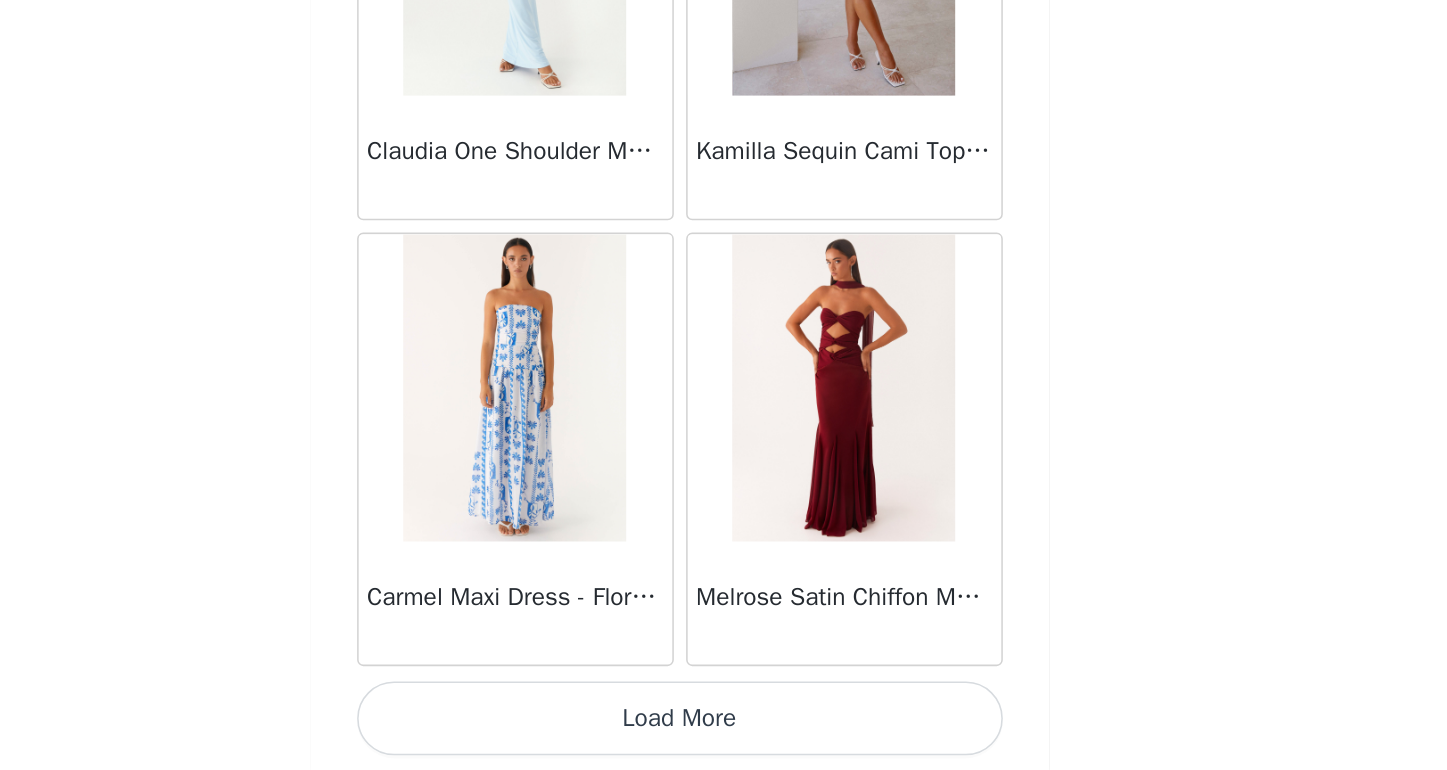 scroll, scrollTop: 37090, scrollLeft: 0, axis: vertical 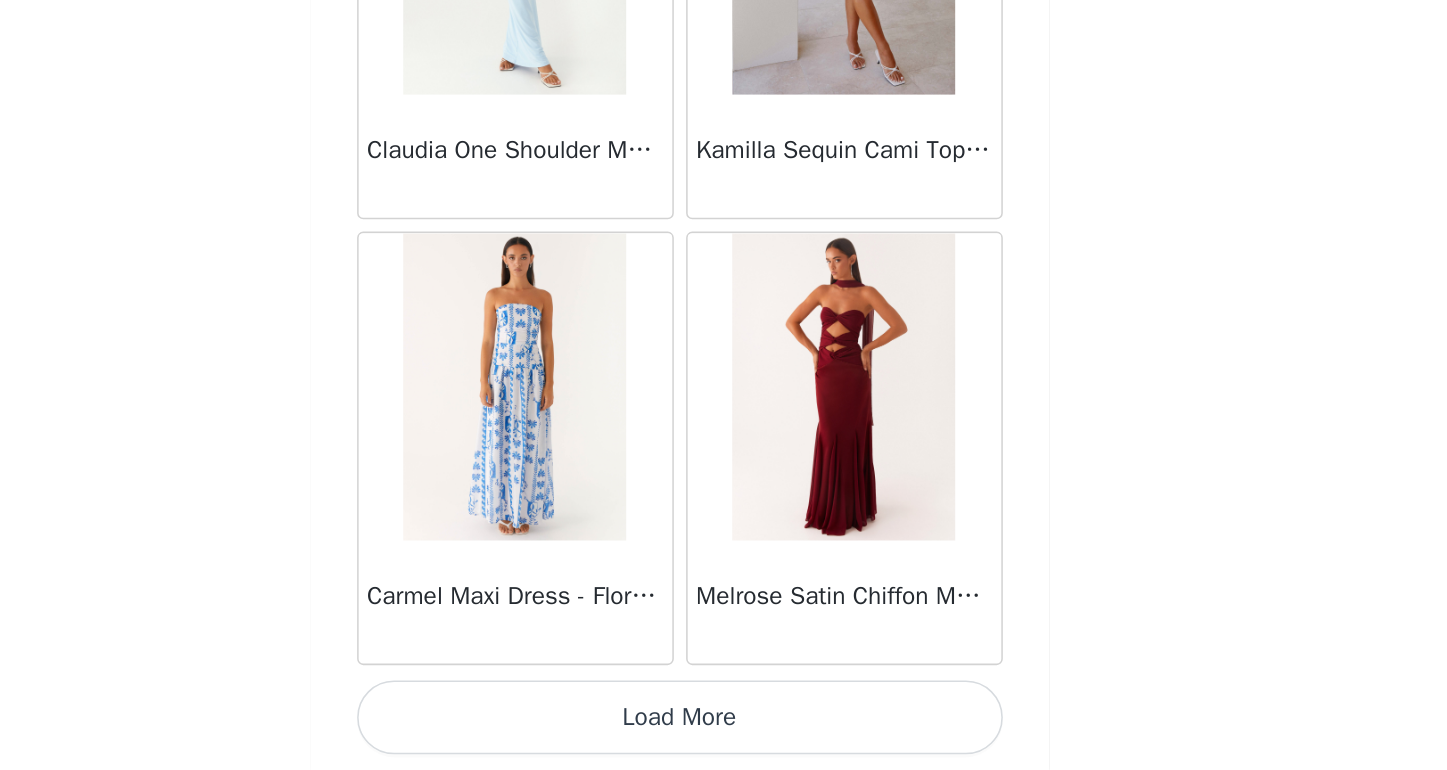 click on "Load More" at bounding box center (724, 736) 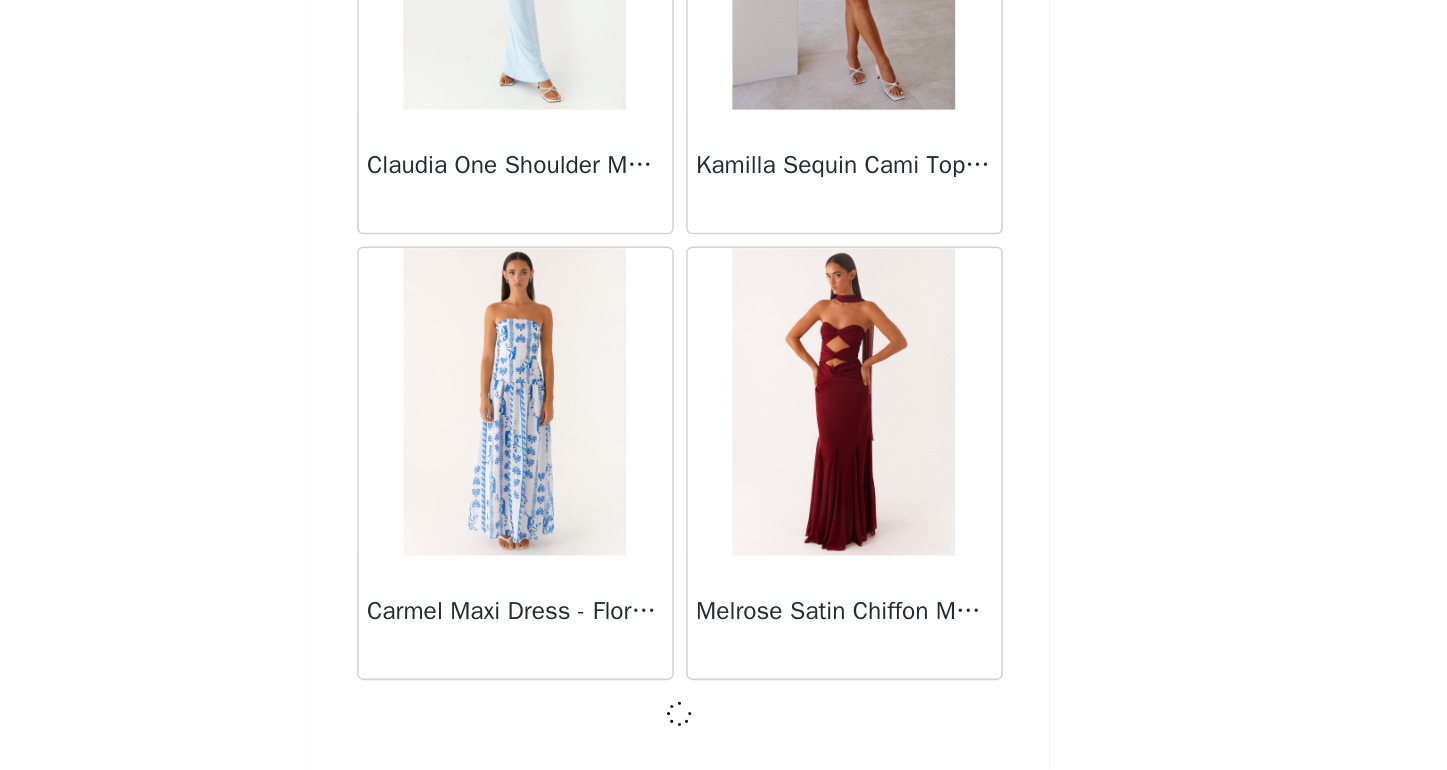 scroll, scrollTop: 37081, scrollLeft: 0, axis: vertical 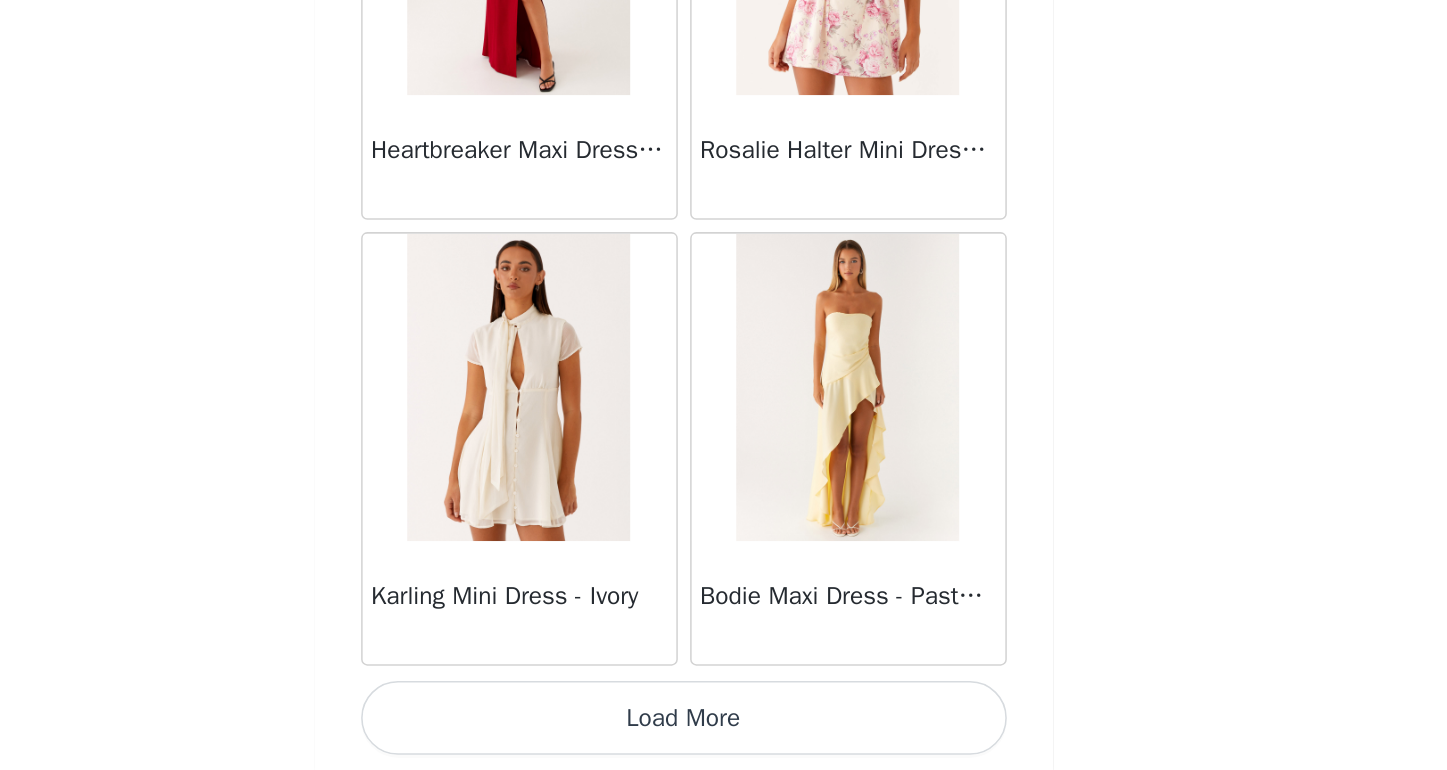 click on "Load More" at bounding box center (724, 736) 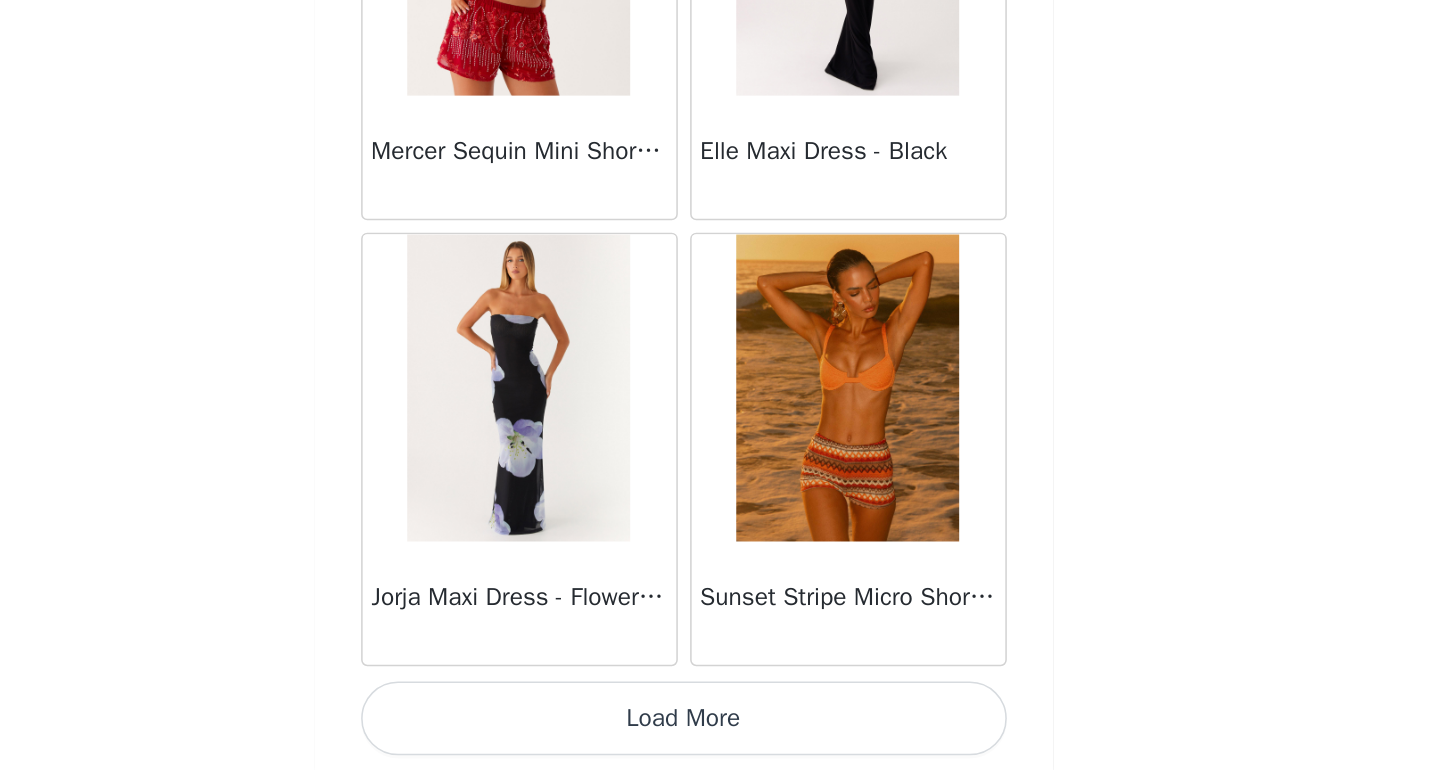 scroll, scrollTop: 42890, scrollLeft: 0, axis: vertical 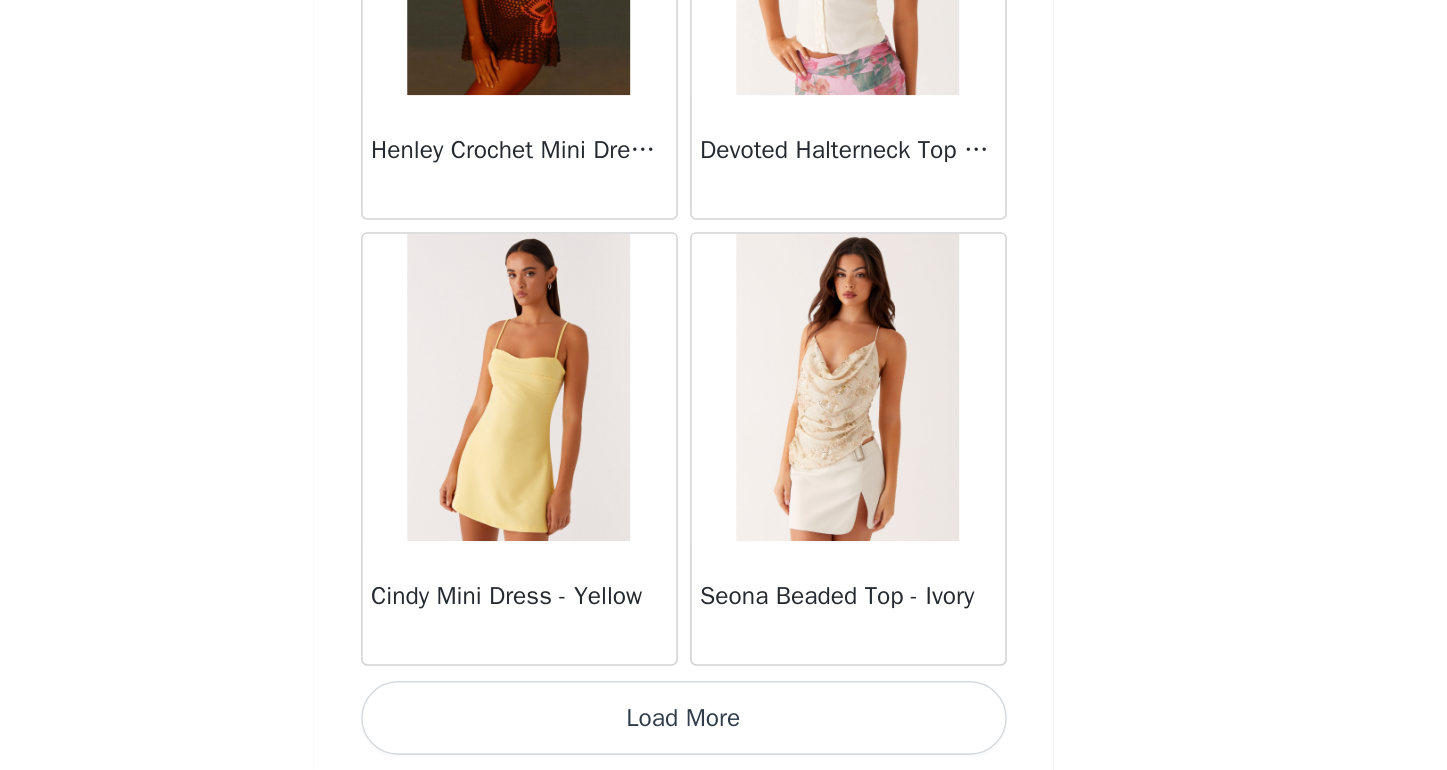 click on "Load More" at bounding box center [724, 736] 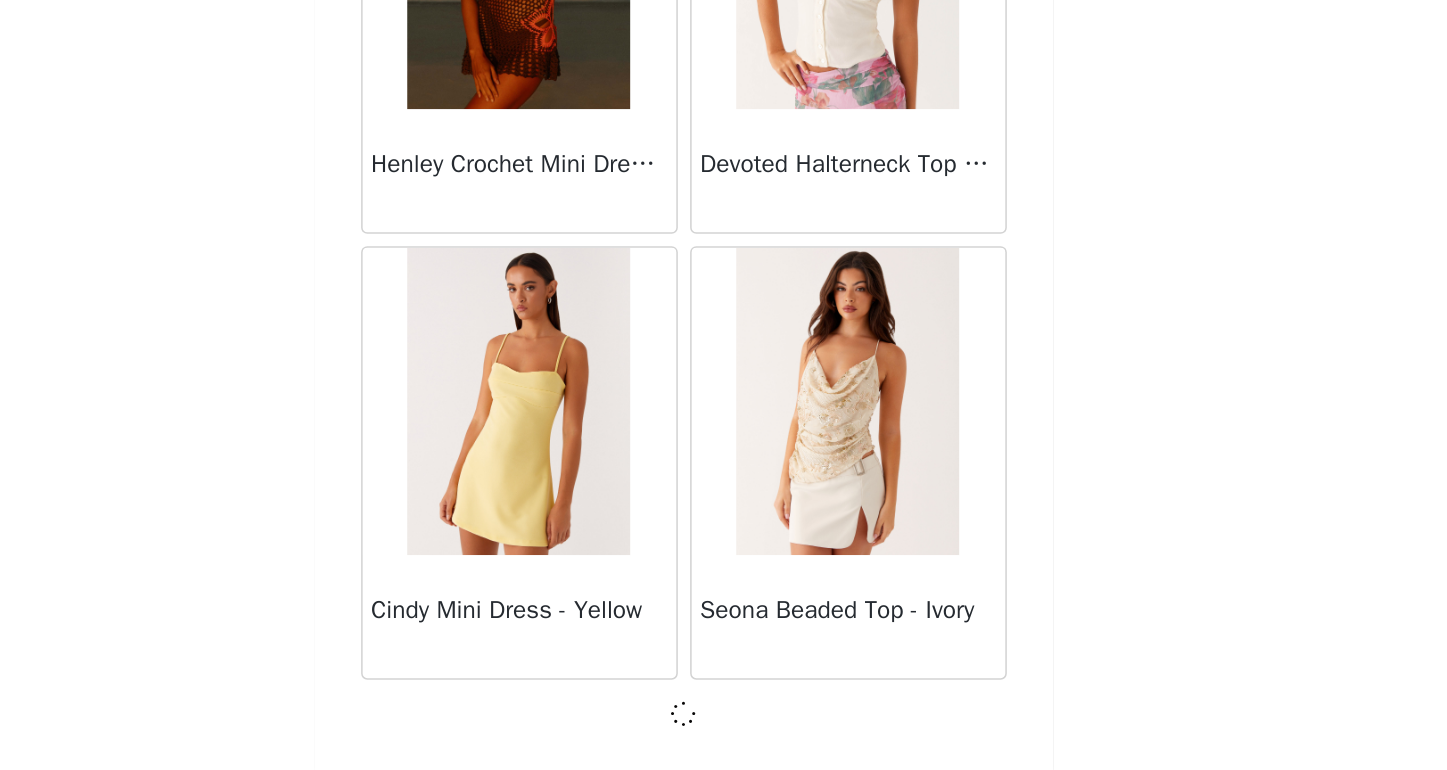 scroll, scrollTop: 45781, scrollLeft: 0, axis: vertical 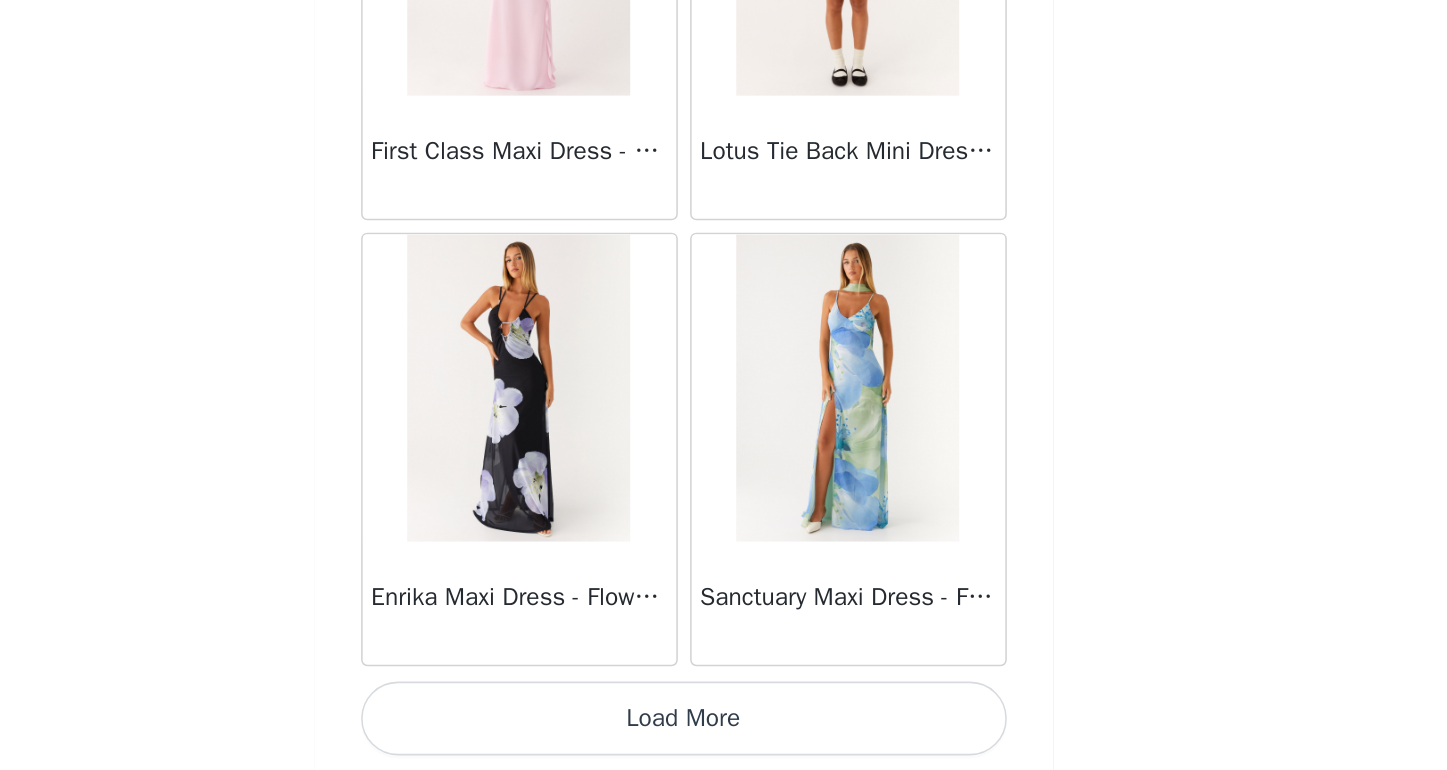 click on "Load More" at bounding box center (724, 736) 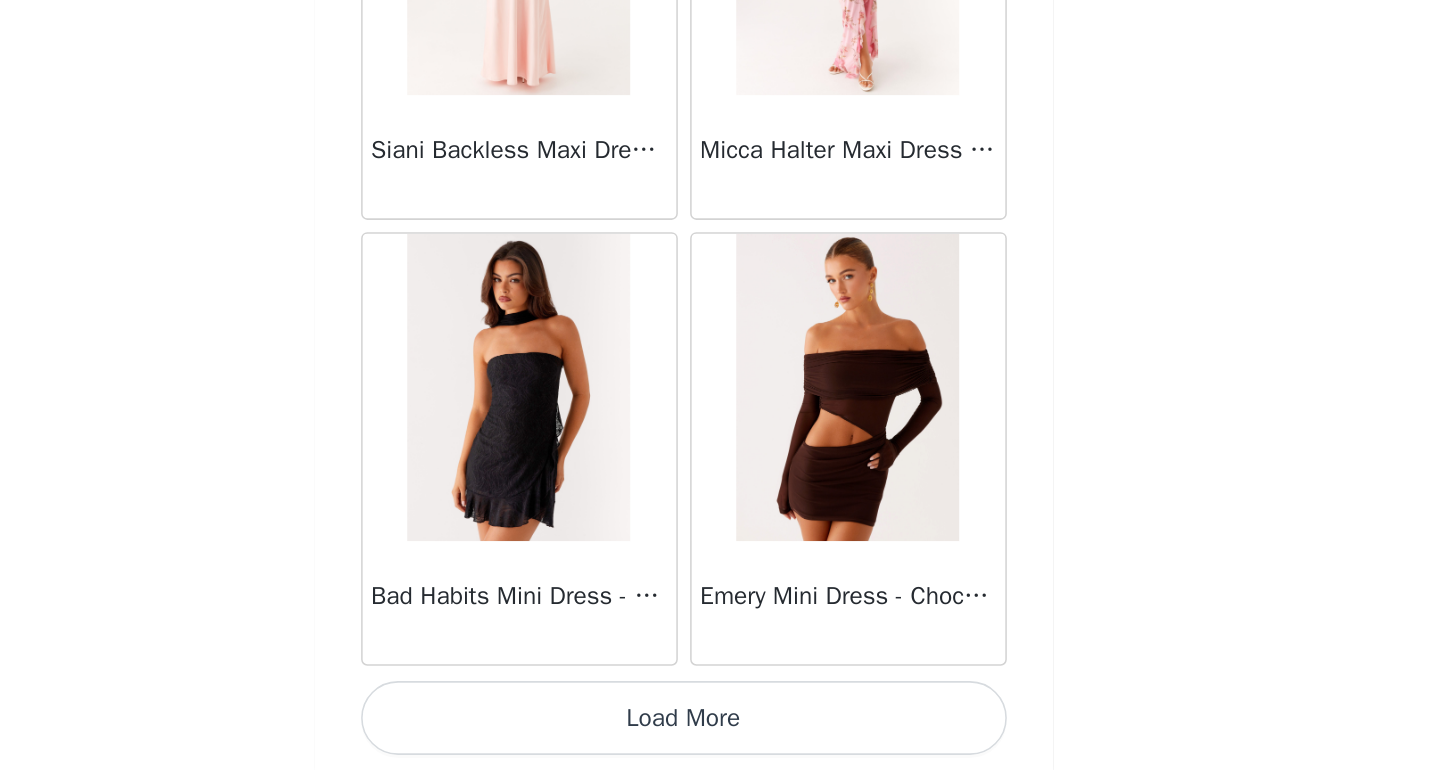 click on "Load More" at bounding box center (724, 736) 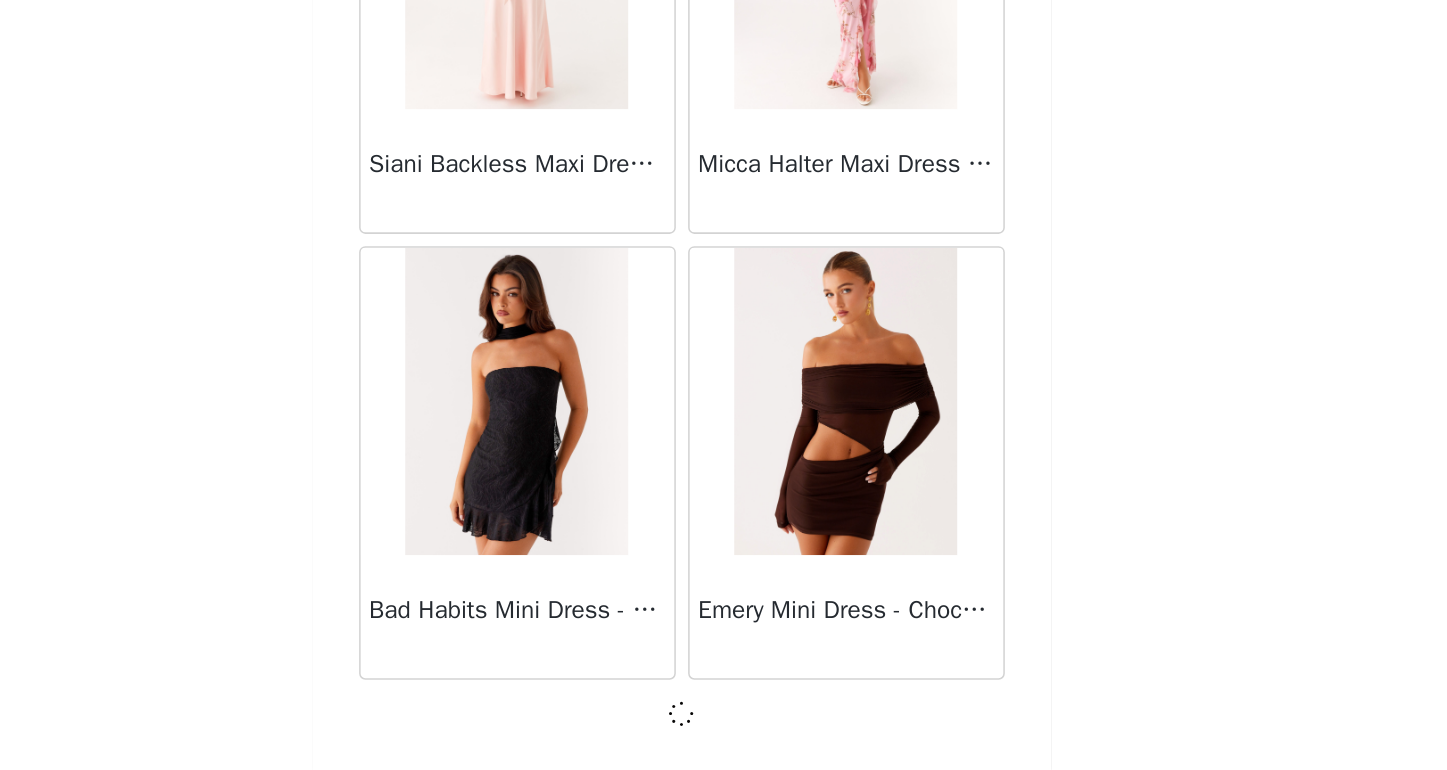scroll, scrollTop: 102, scrollLeft: 0, axis: vertical 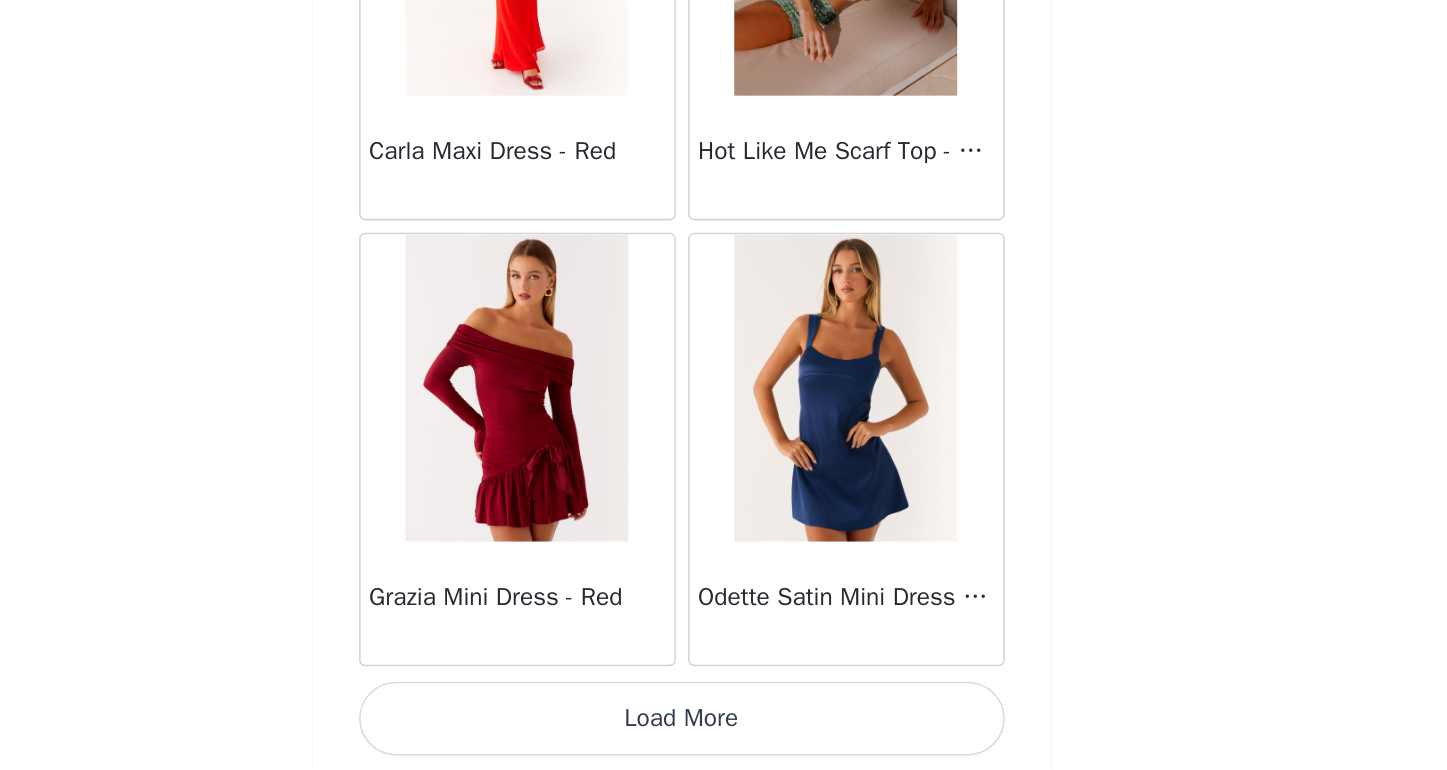 click on "Load More" at bounding box center [724, 736] 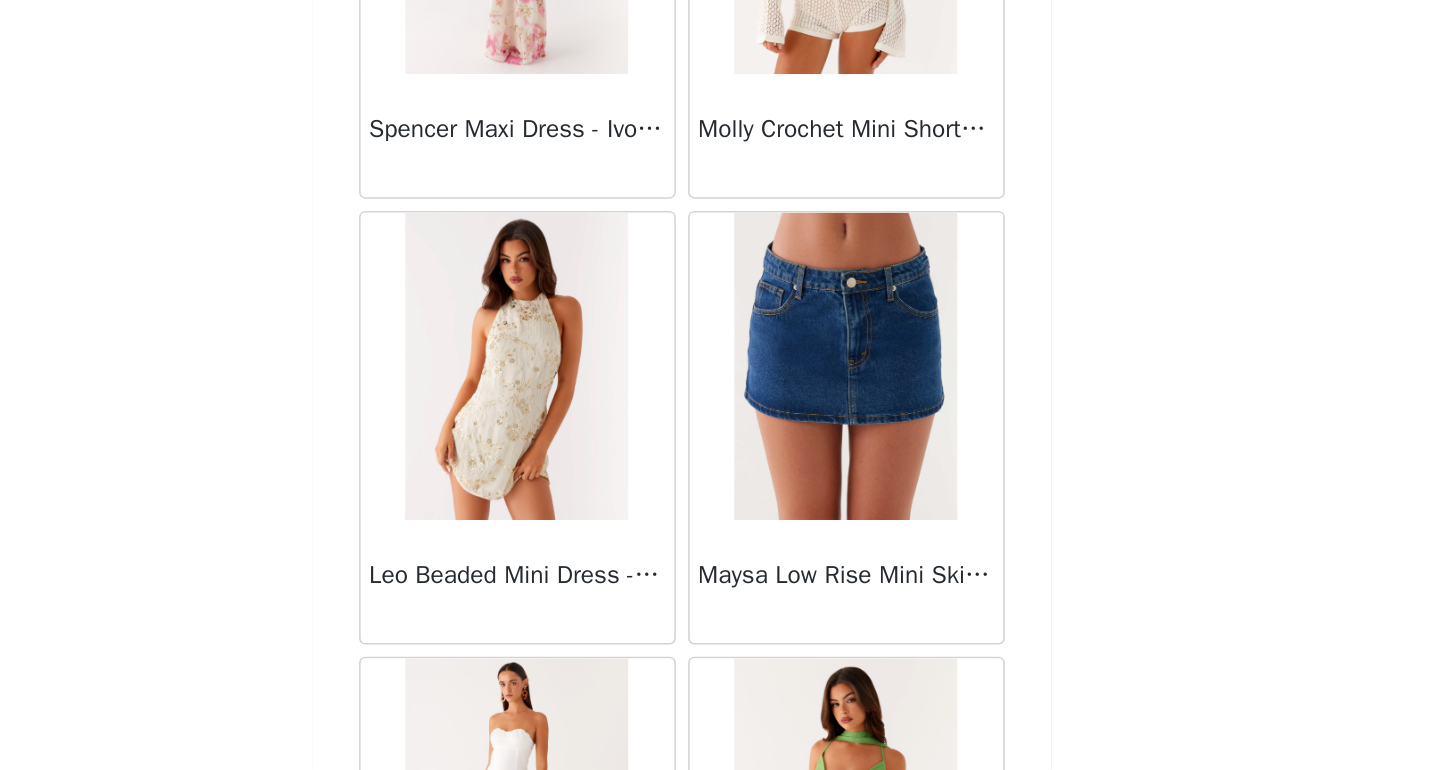 scroll, scrollTop: 55952, scrollLeft: 0, axis: vertical 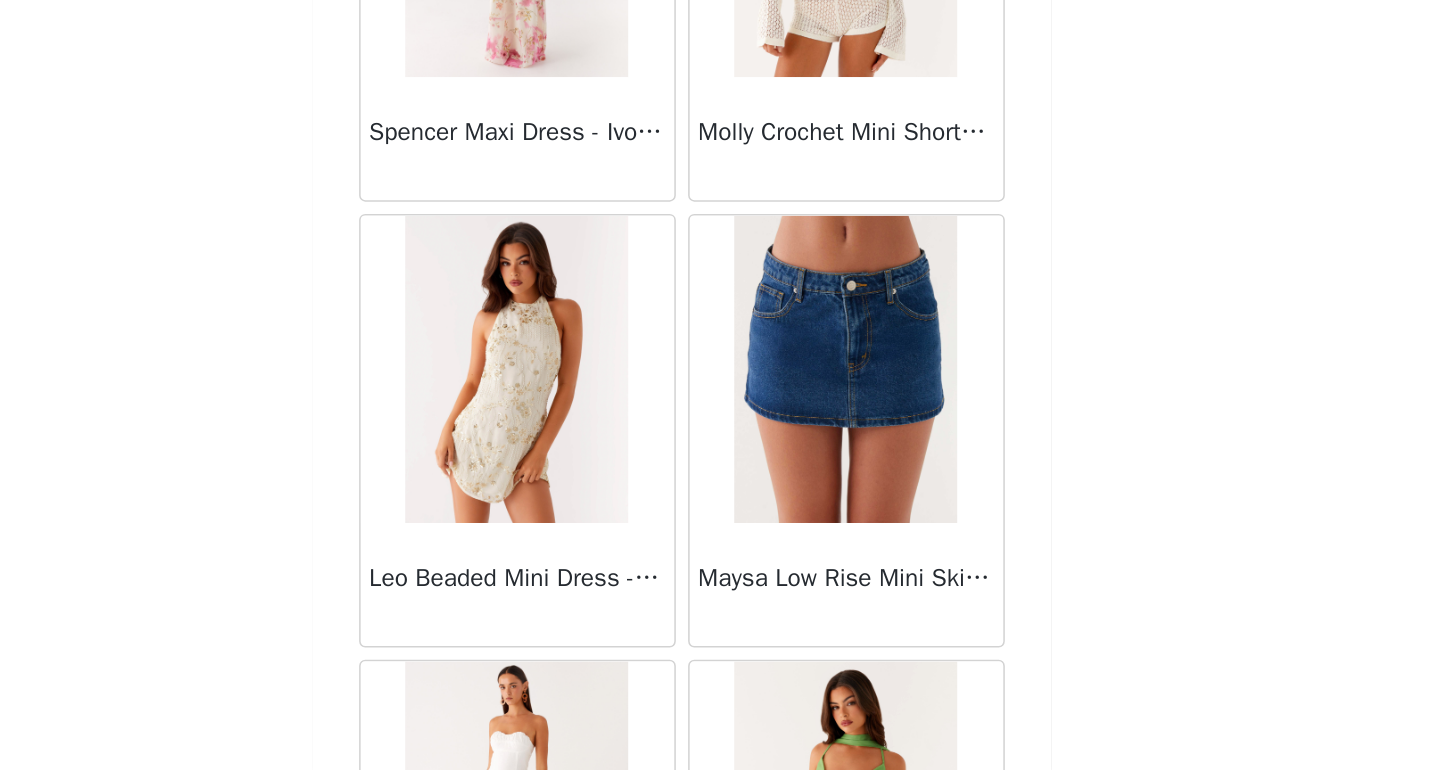 click at bounding box center [830, 509] 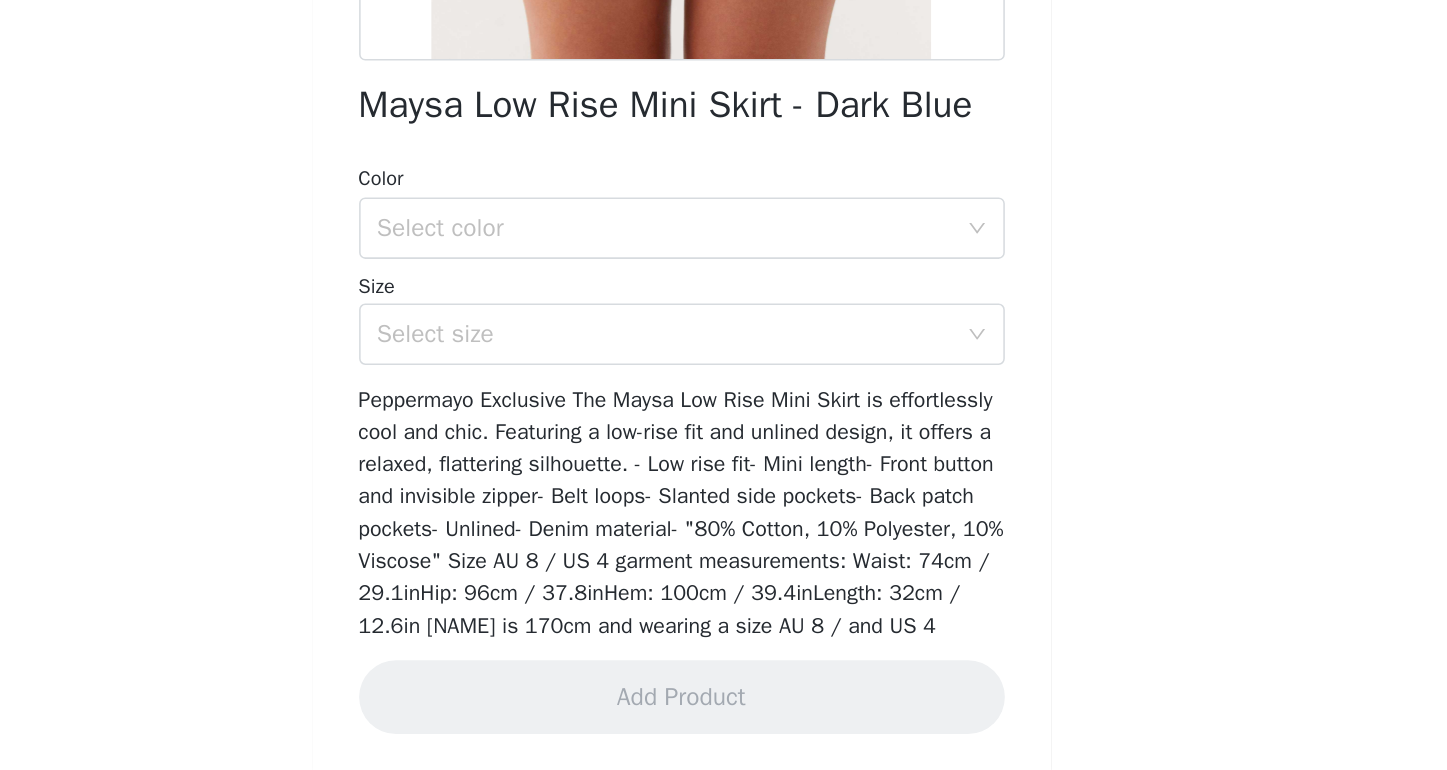 scroll, scrollTop: 262, scrollLeft: 0, axis: vertical 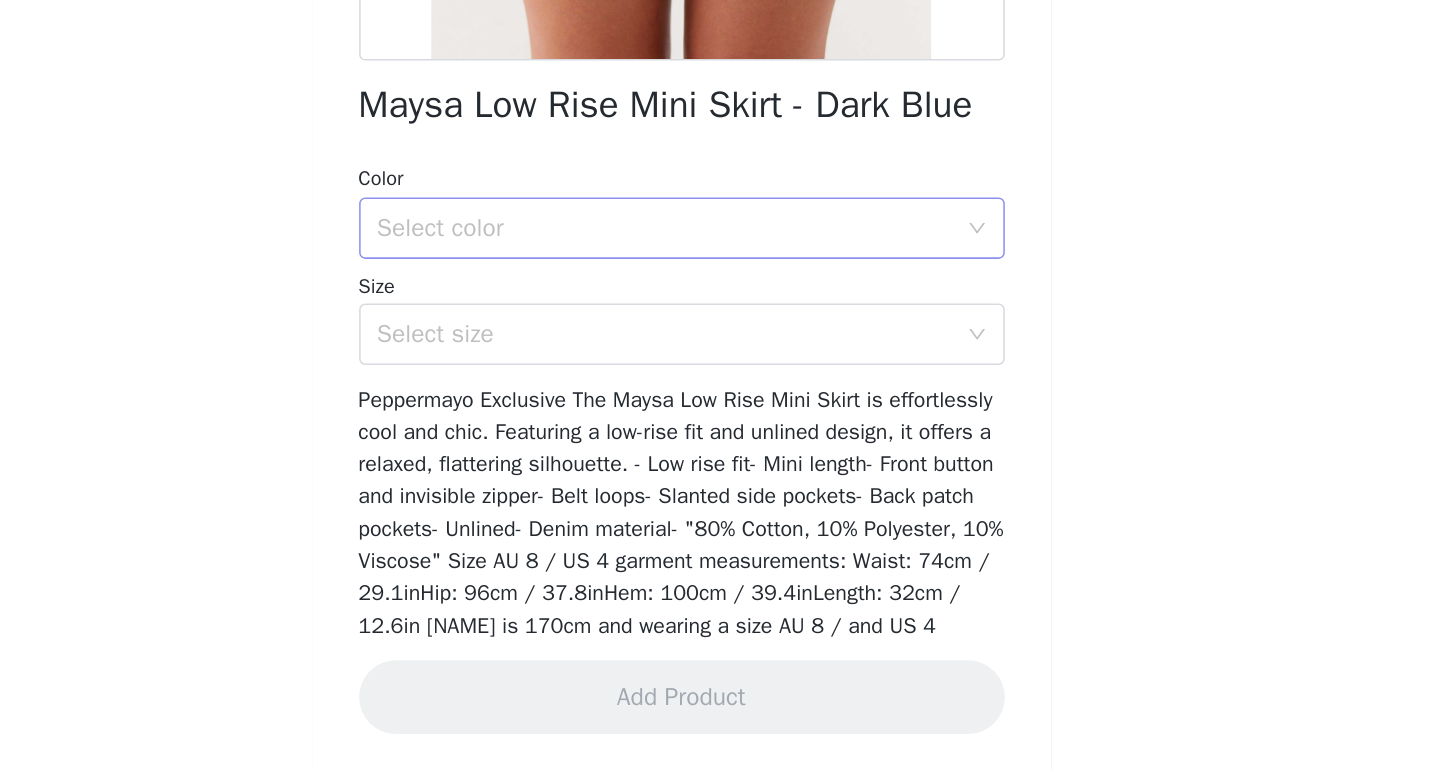 click on "Select color" at bounding box center (717, 417) 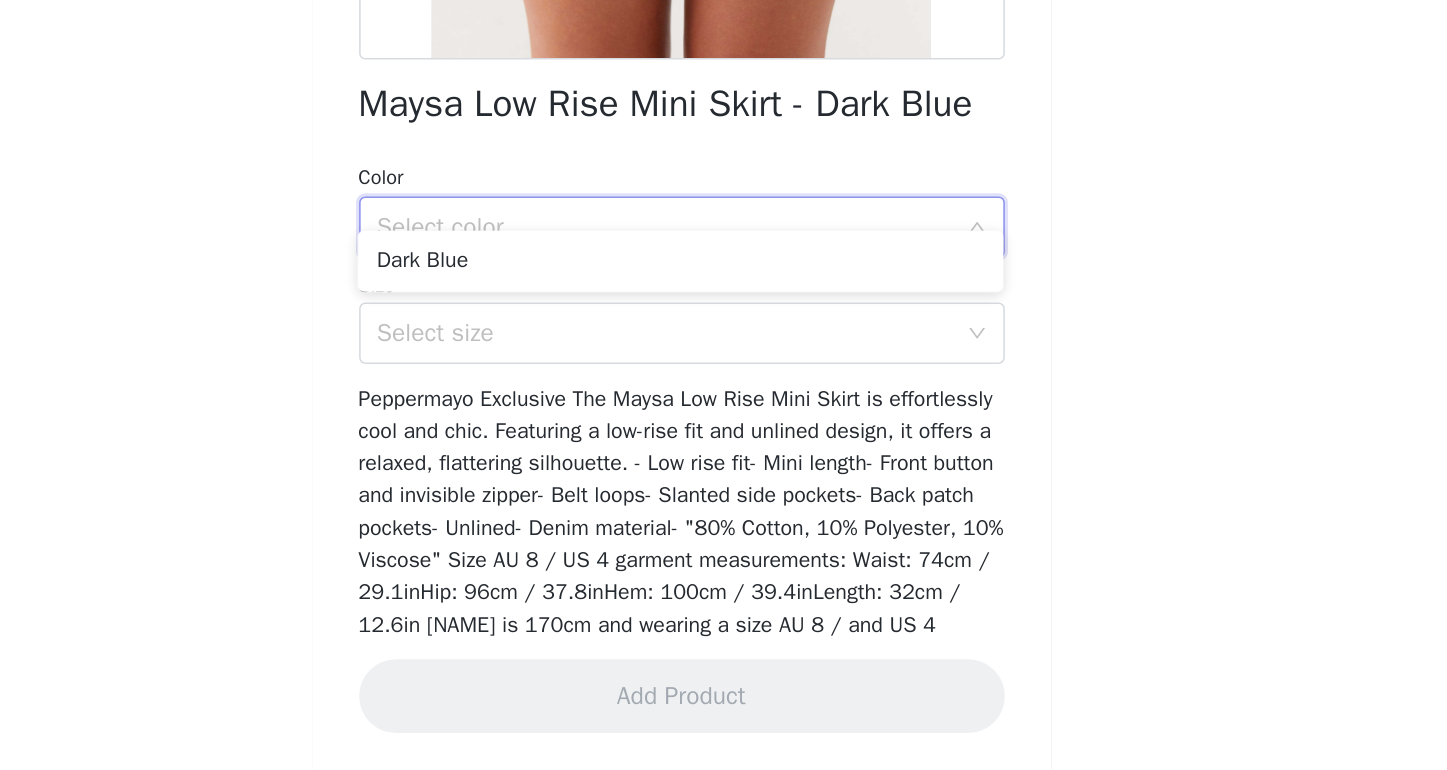scroll, scrollTop: 102, scrollLeft: 0, axis: vertical 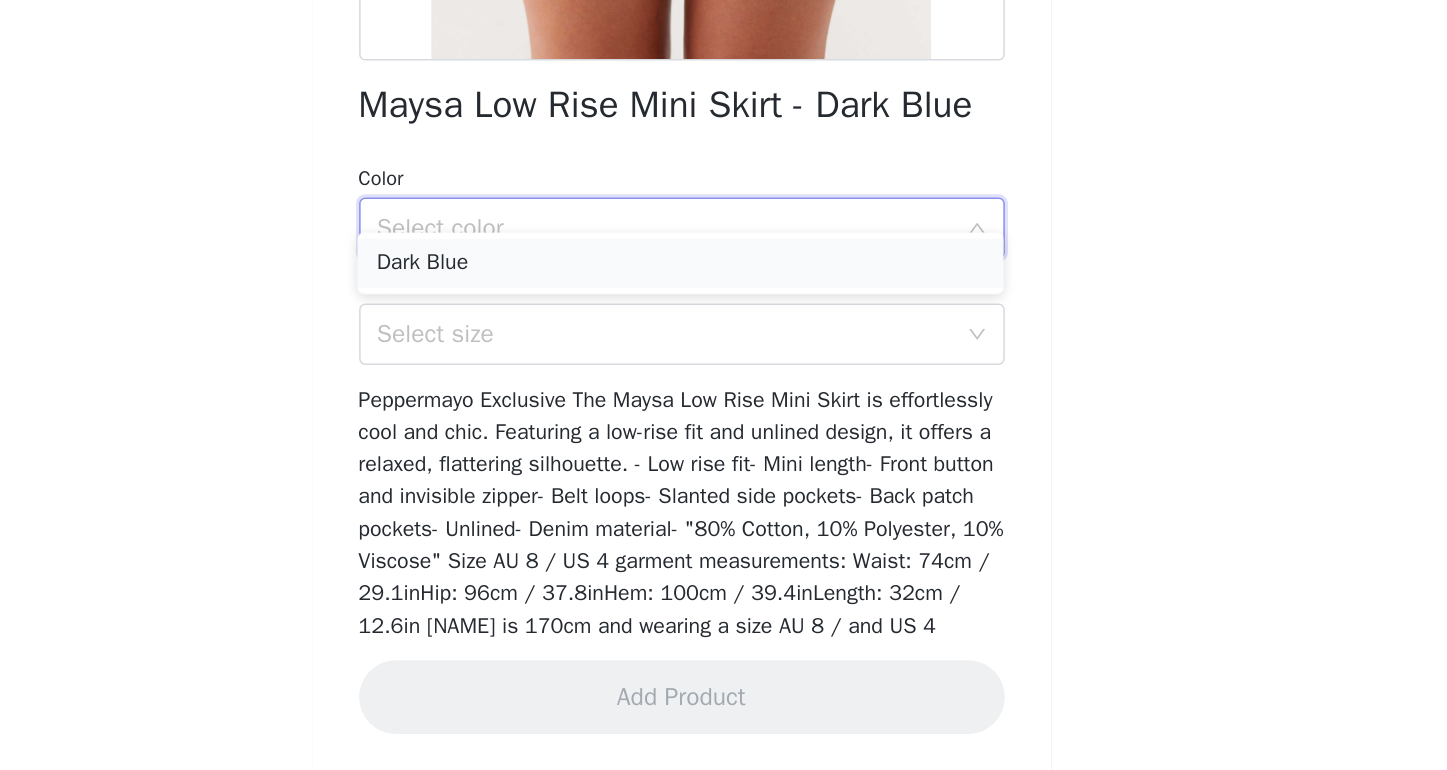 click on "Dark Blue" at bounding box center (723, 440) 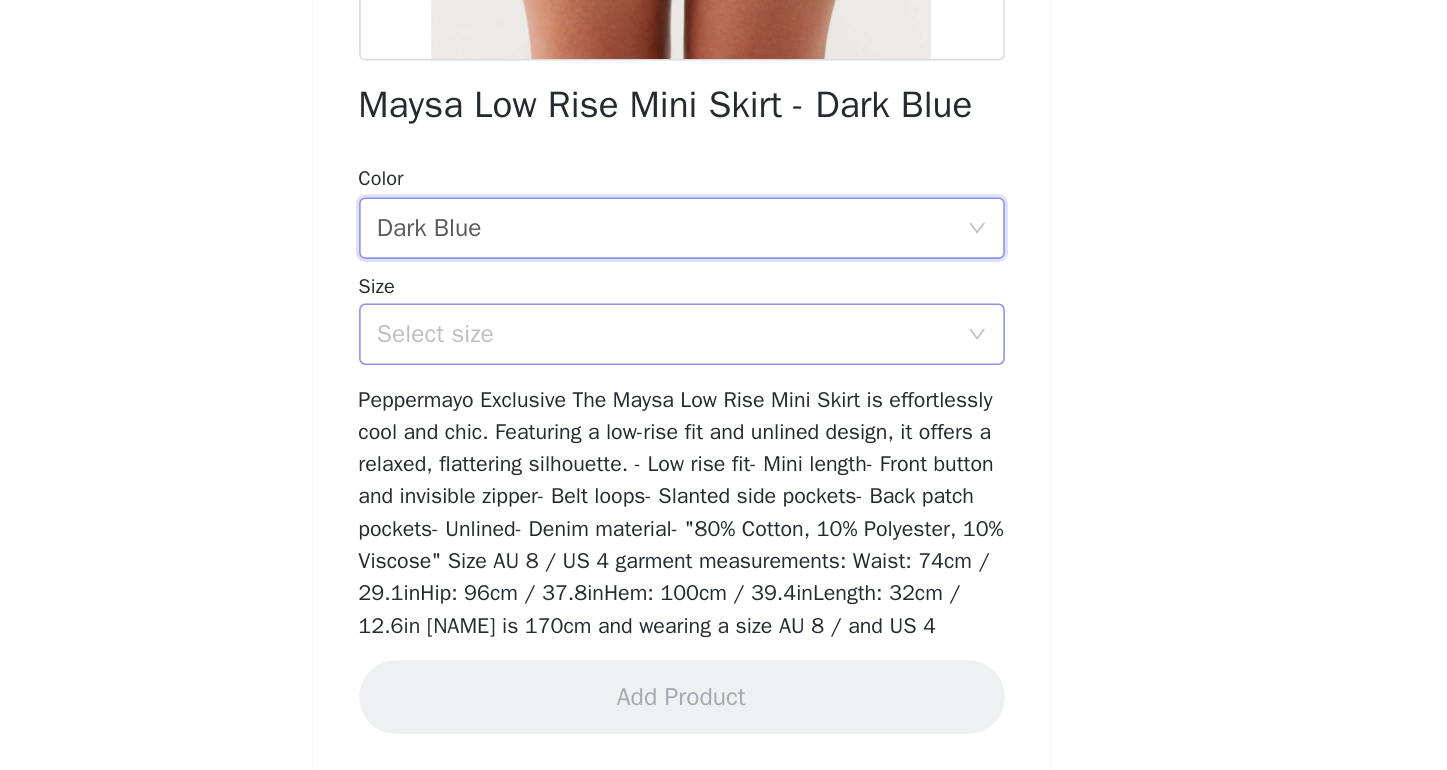 click on "Select size" at bounding box center [717, 486] 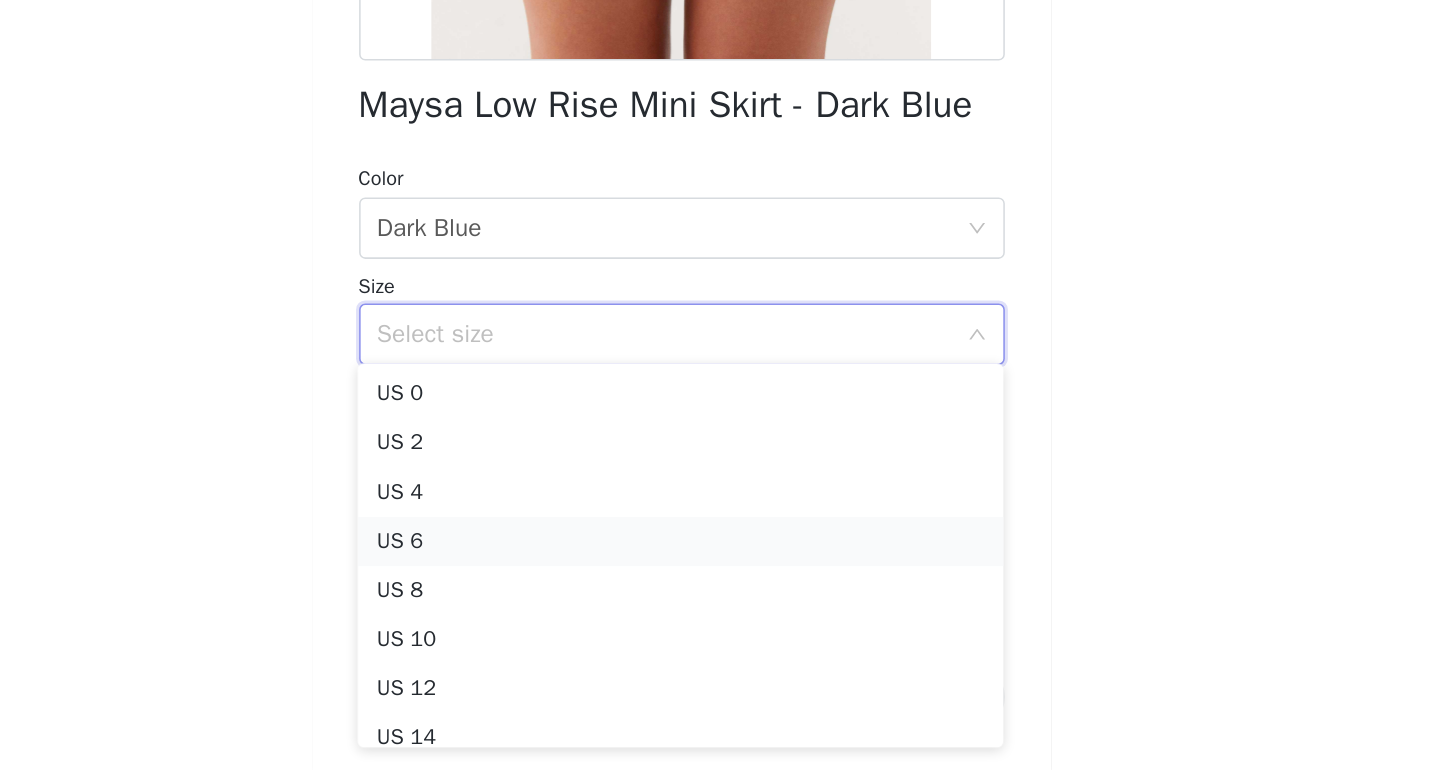 click on "US 6" at bounding box center (723, 621) 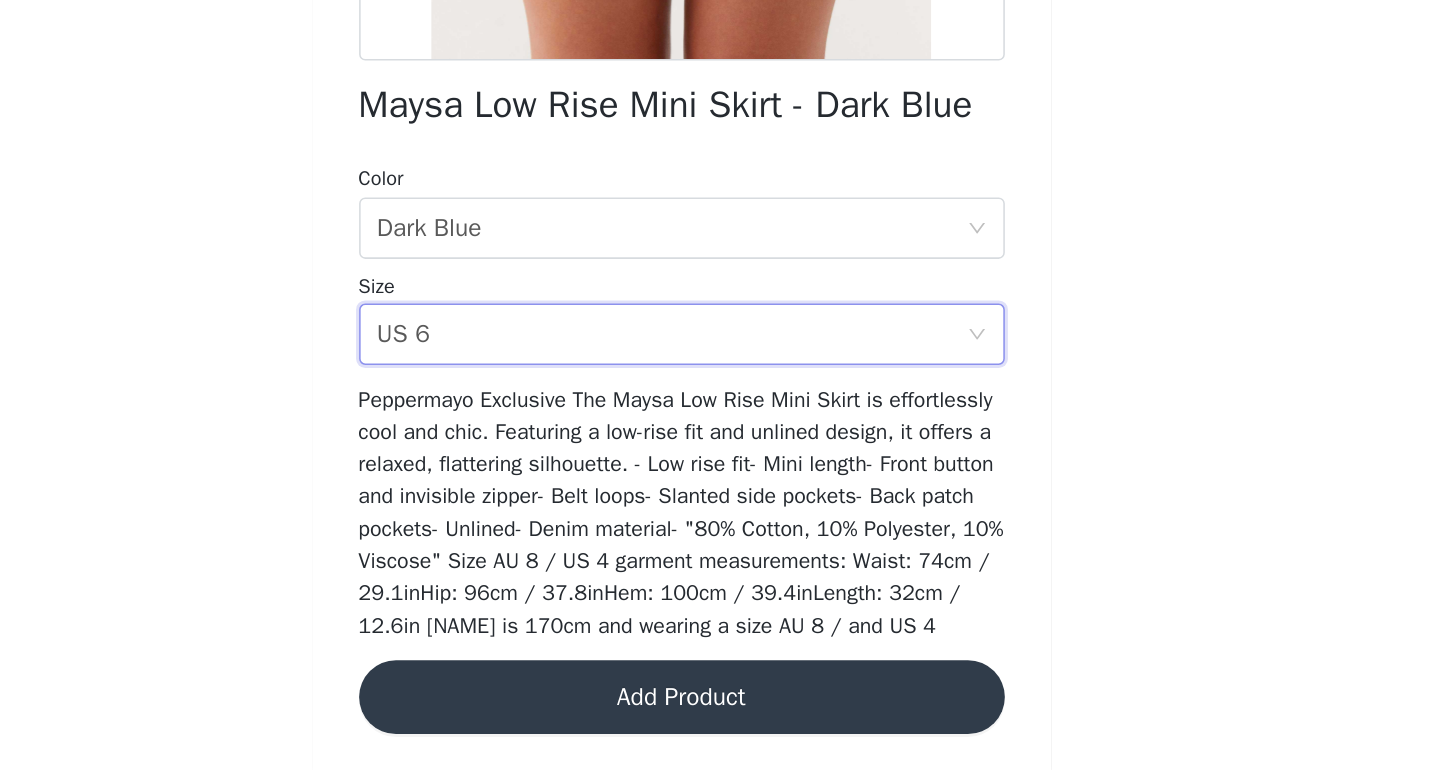 click on "Add Product" at bounding box center (724, 722) 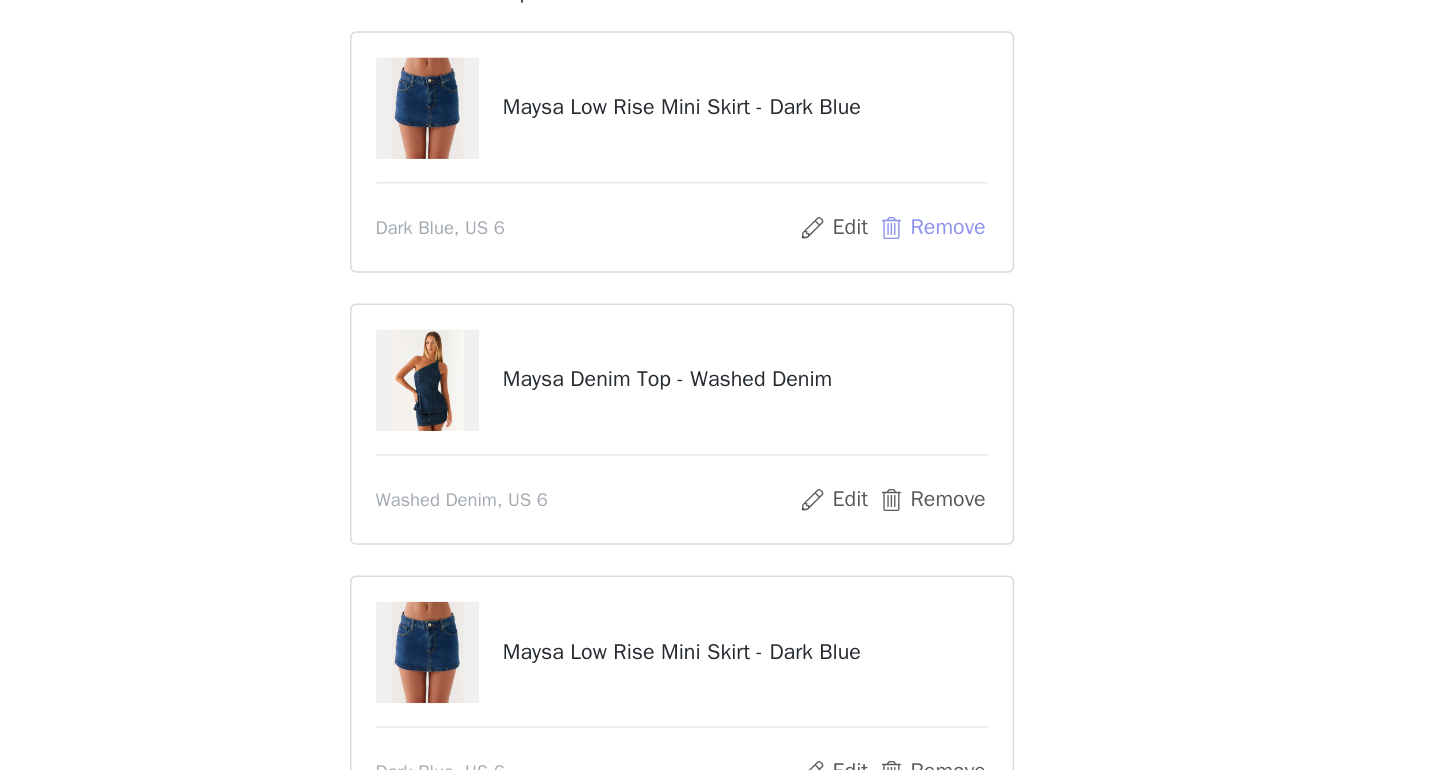 click on "Remove" at bounding box center (886, 248) 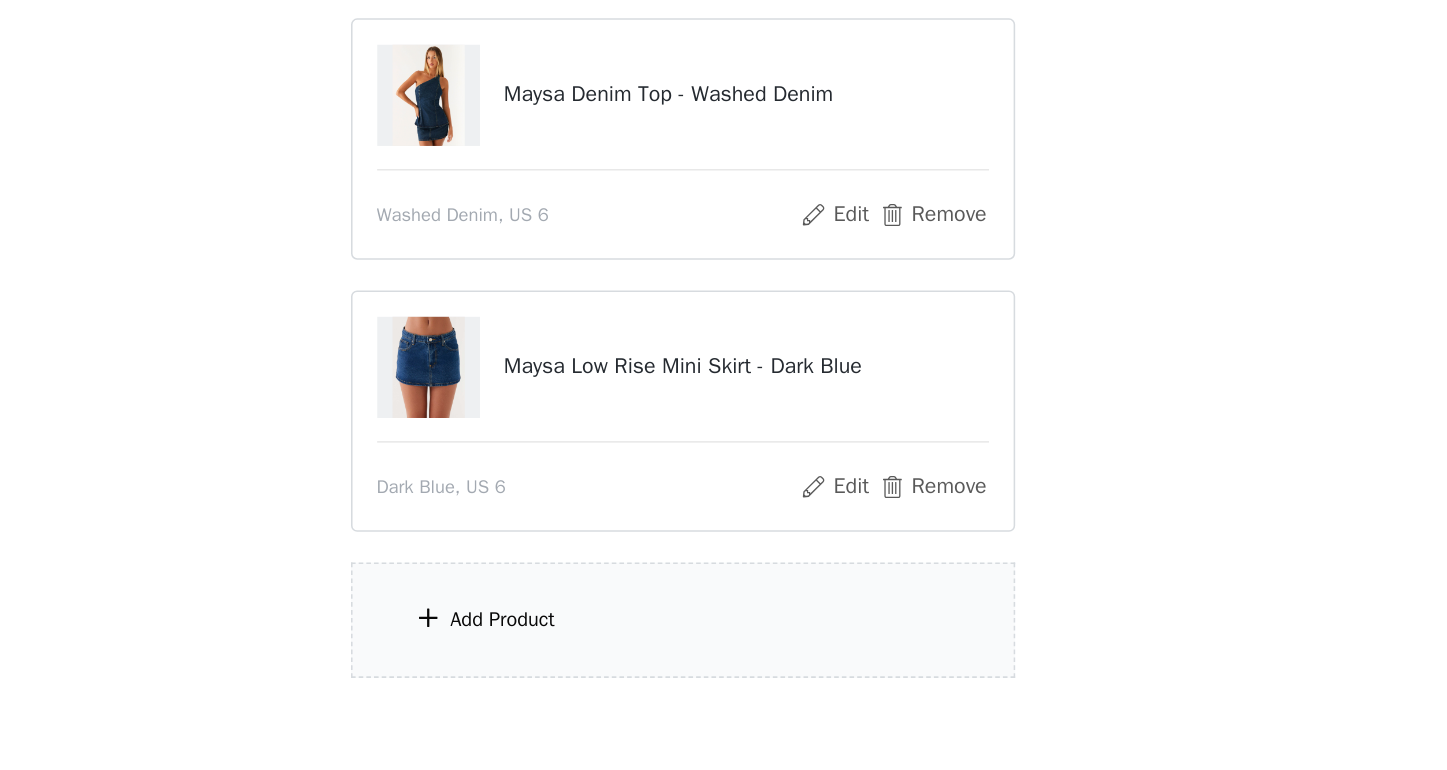 click on "Add Product" at bounding box center (724, 565) 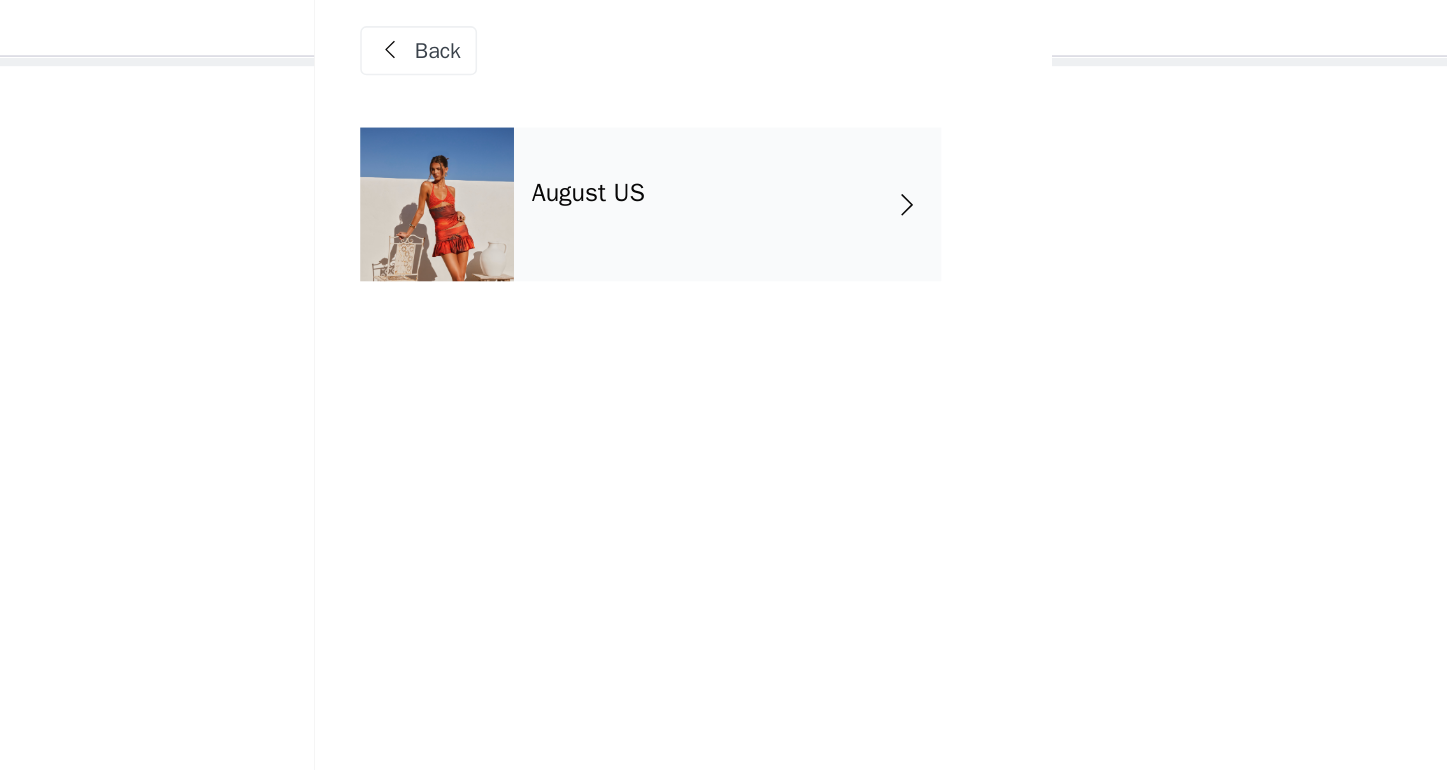 click on "August US" at bounding box center (753, 150) 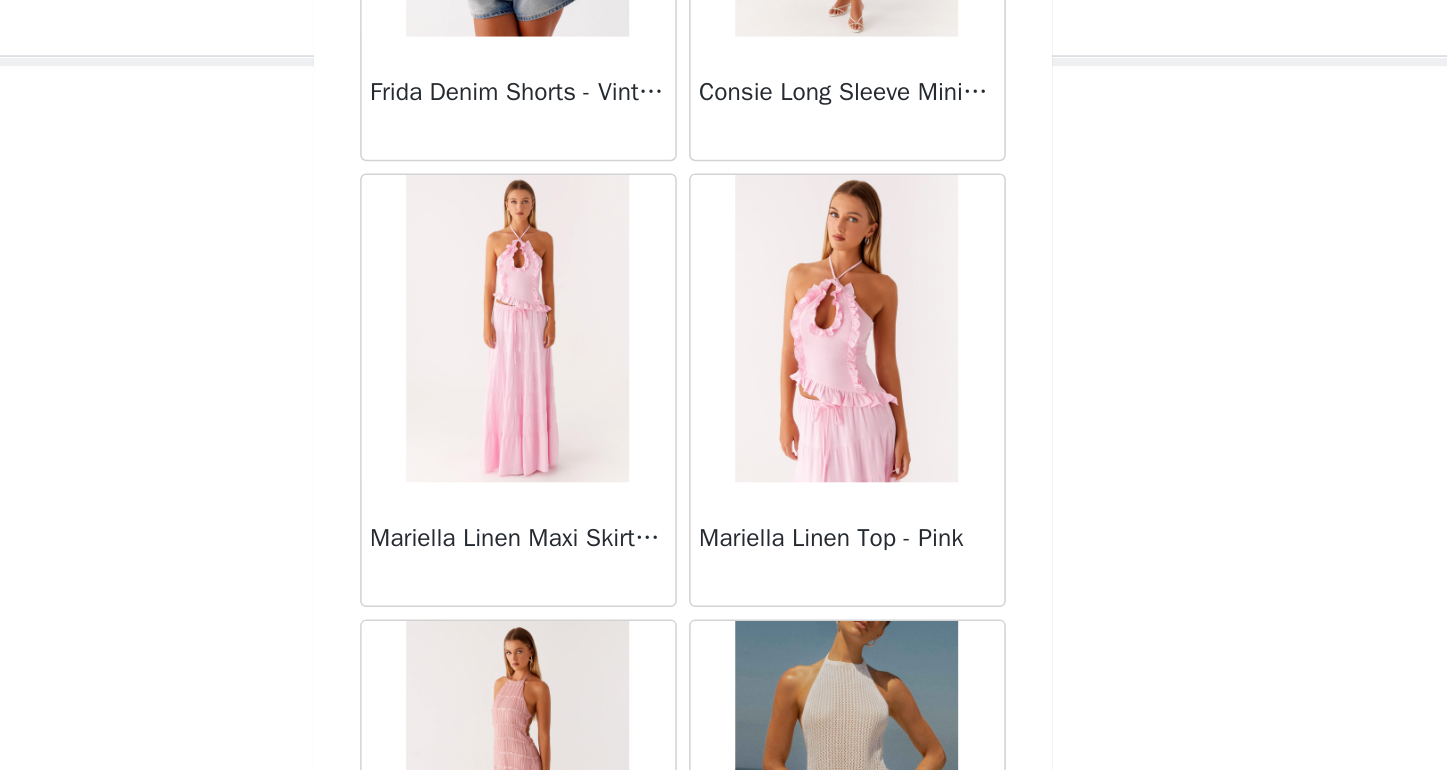 scroll, scrollTop: 2290, scrollLeft: 0, axis: vertical 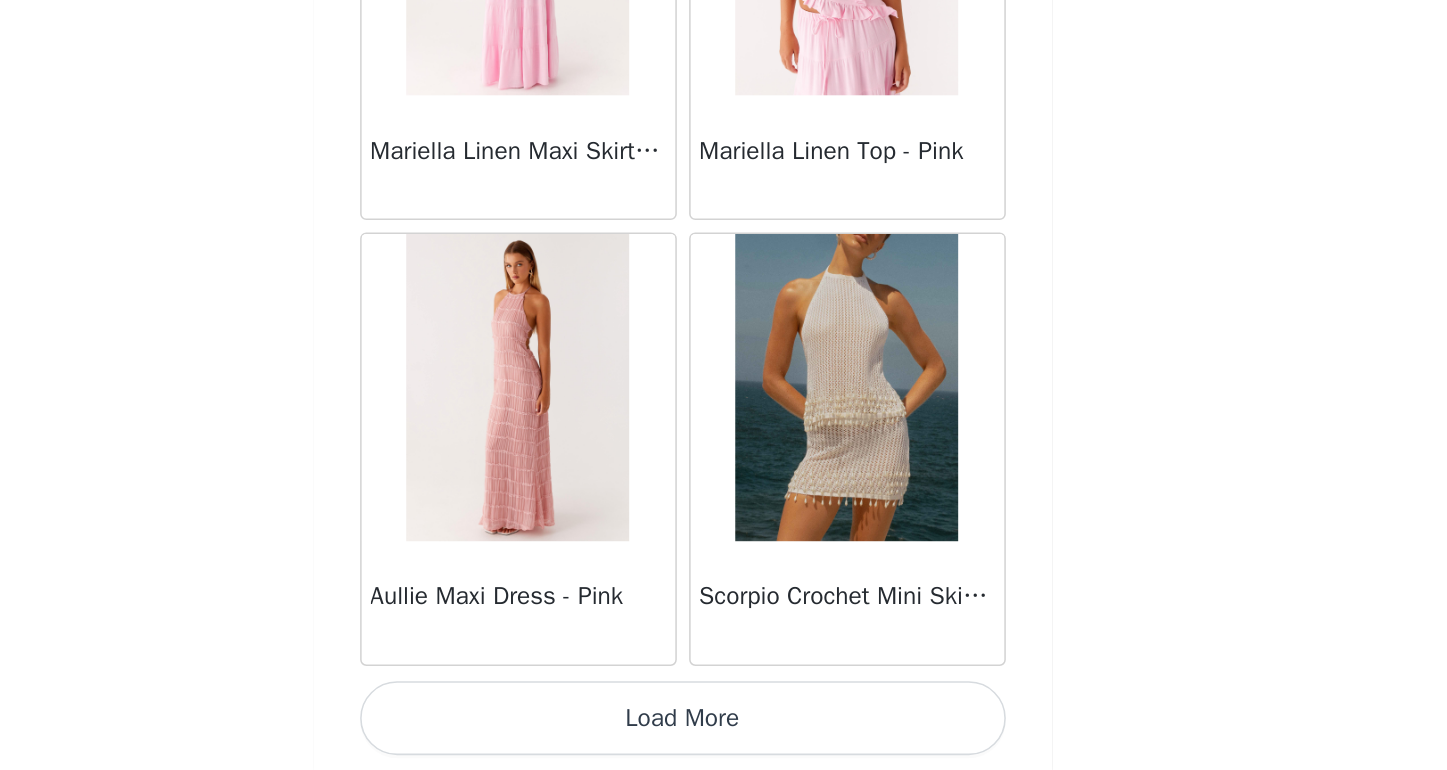click on "Load More" at bounding box center [724, 736] 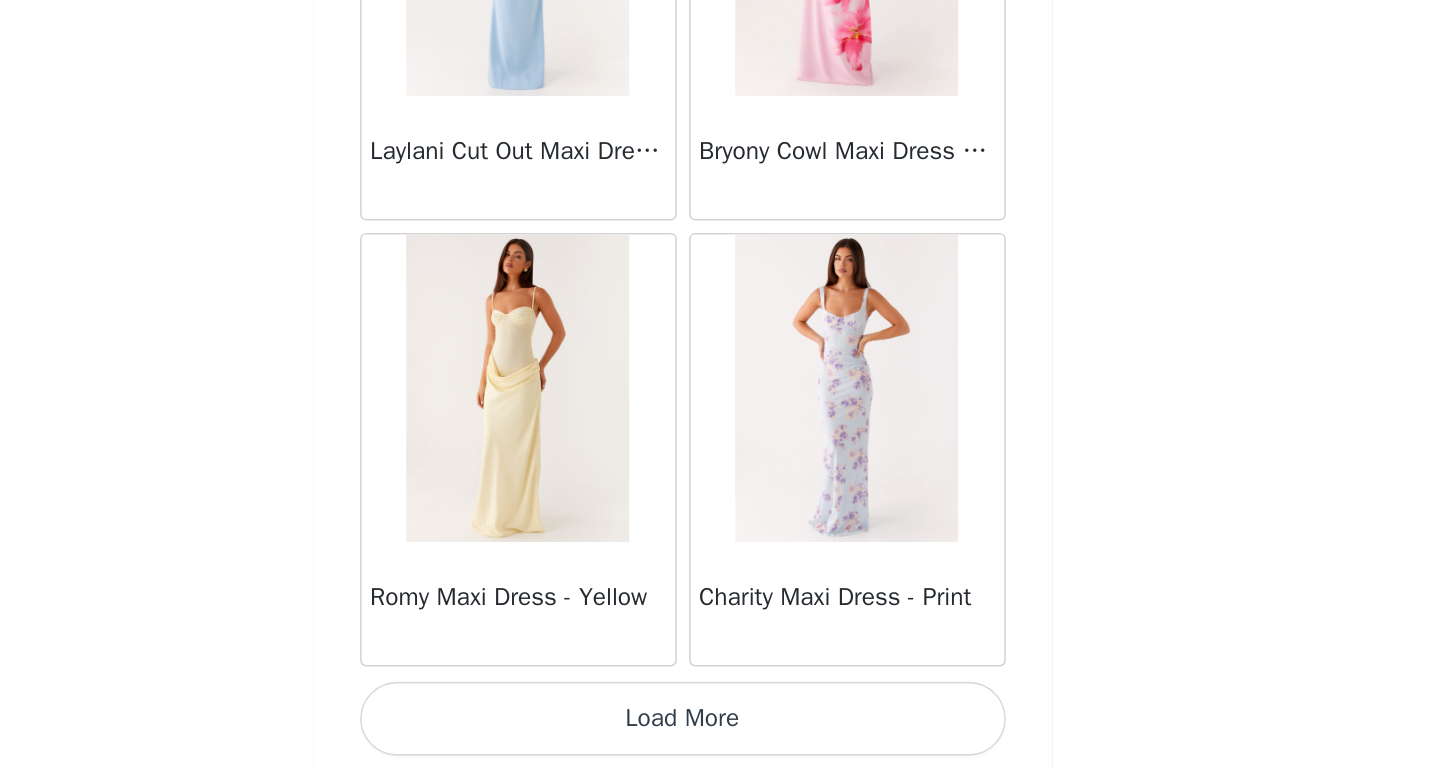 click on "Load More" at bounding box center [724, 736] 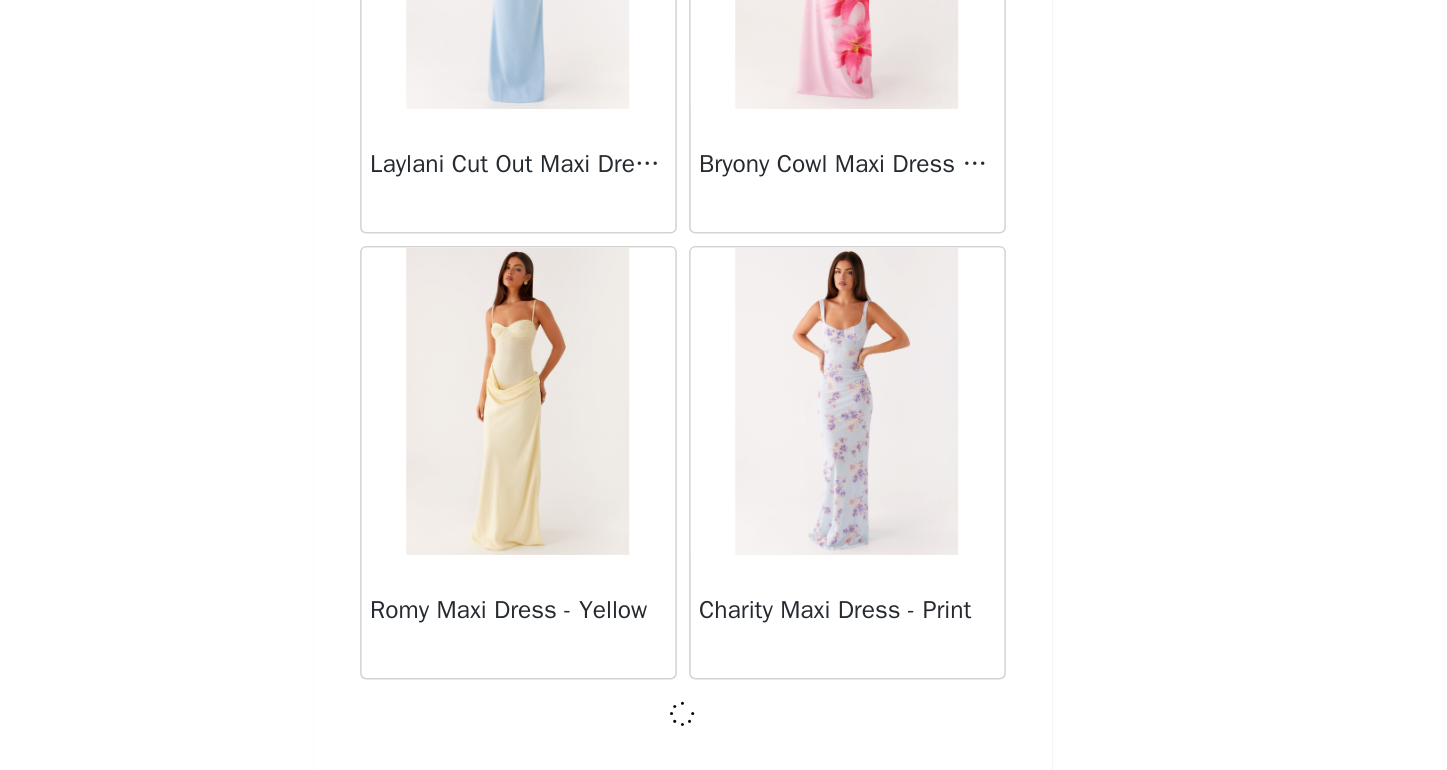 scroll, scrollTop: 5181, scrollLeft: 0, axis: vertical 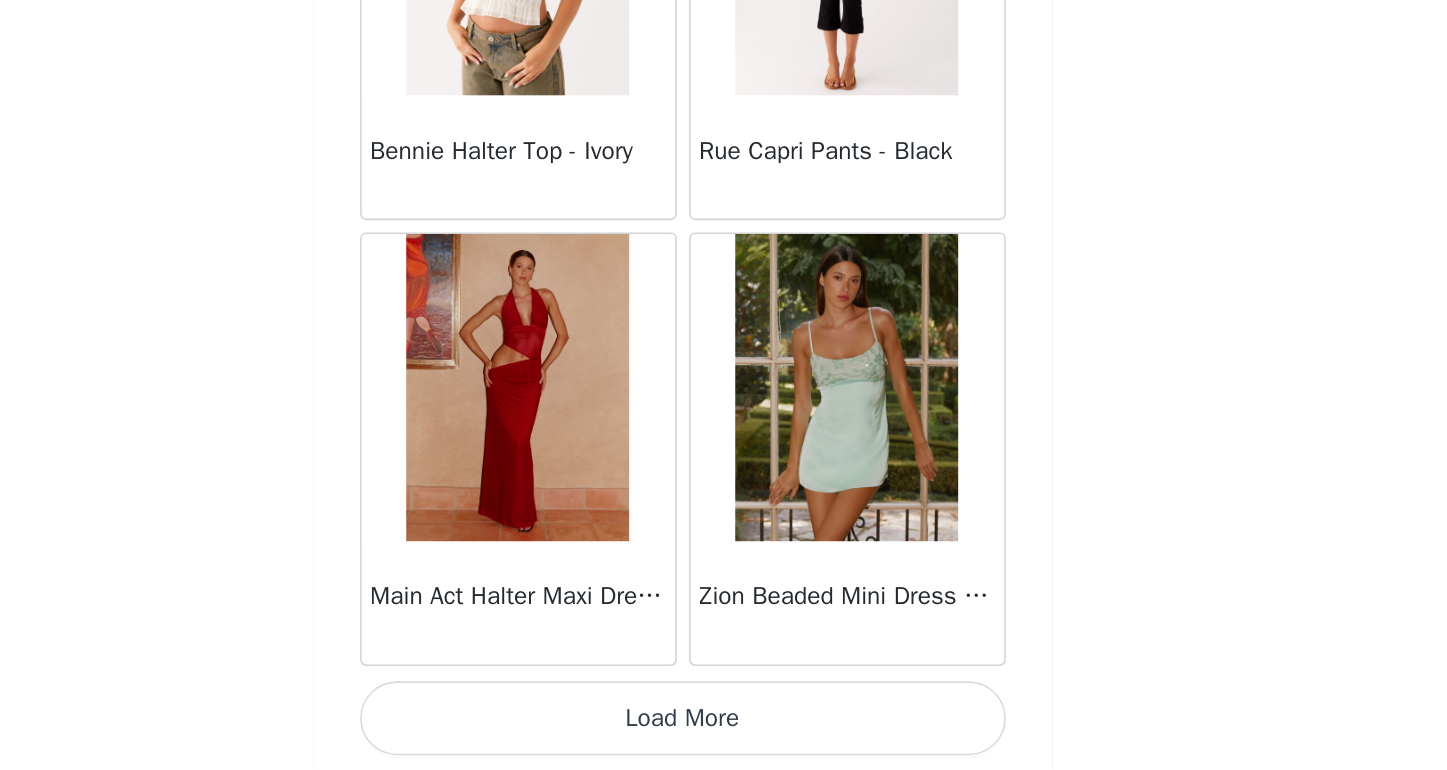 click on "Load More" at bounding box center (724, 736) 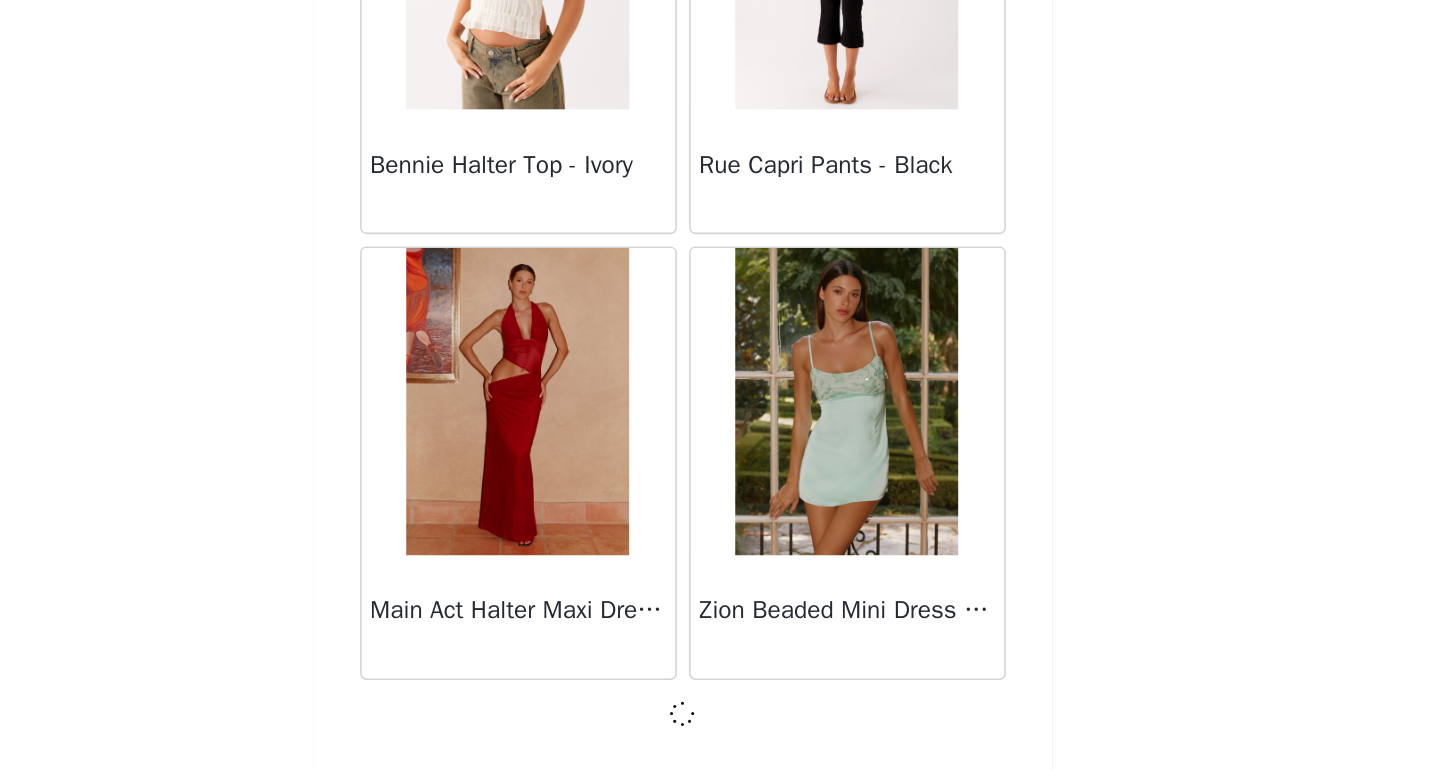 scroll, scrollTop: 8081, scrollLeft: 0, axis: vertical 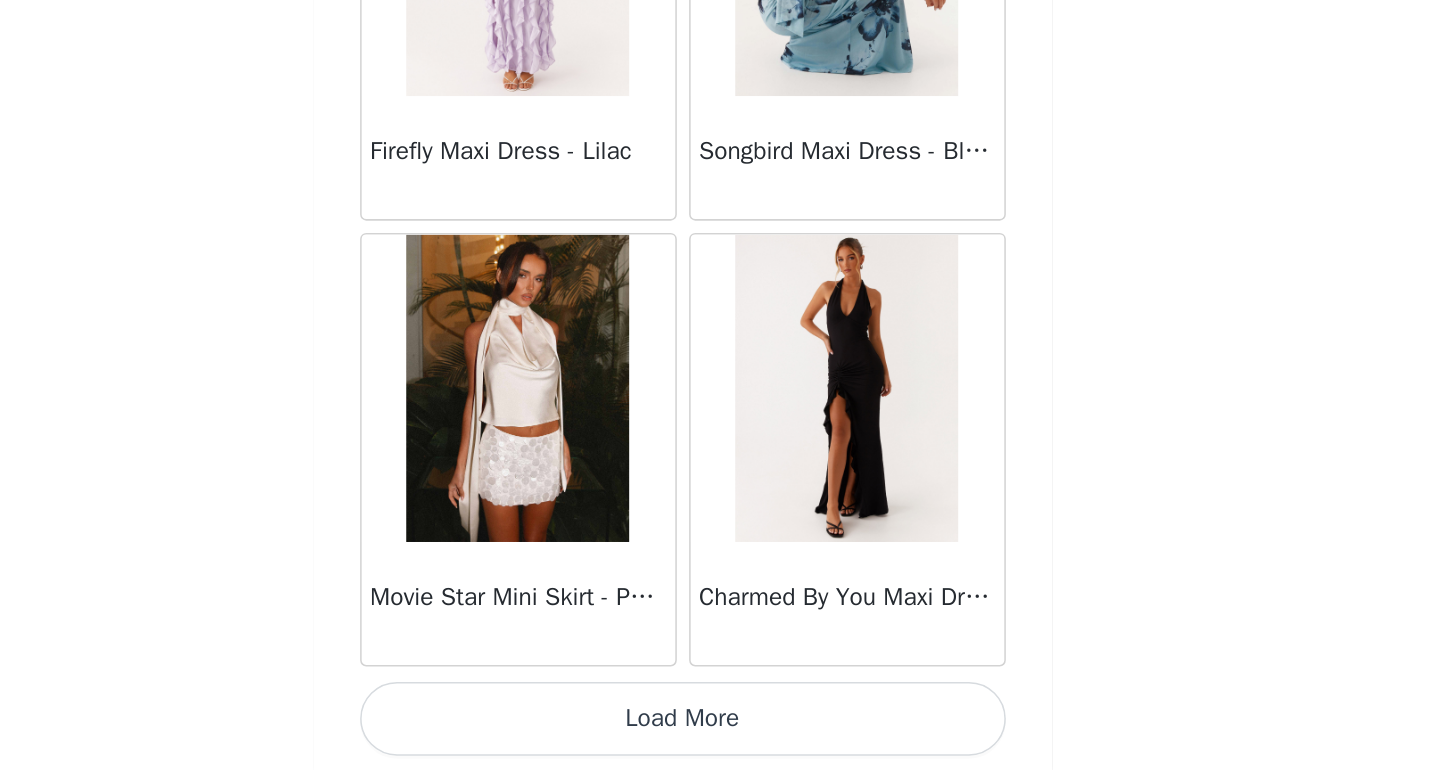 click on "Load More" at bounding box center [724, 736] 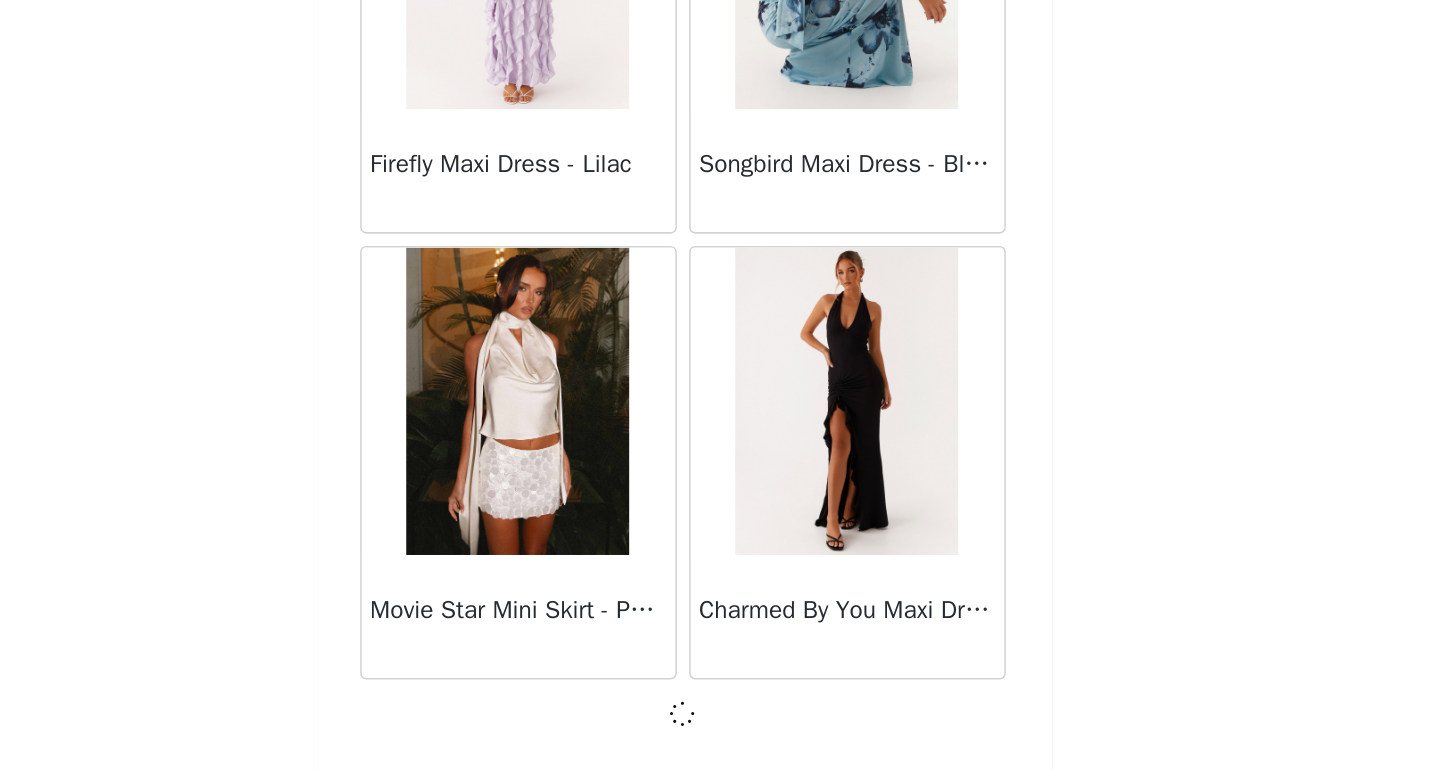 scroll, scrollTop: 10981, scrollLeft: 0, axis: vertical 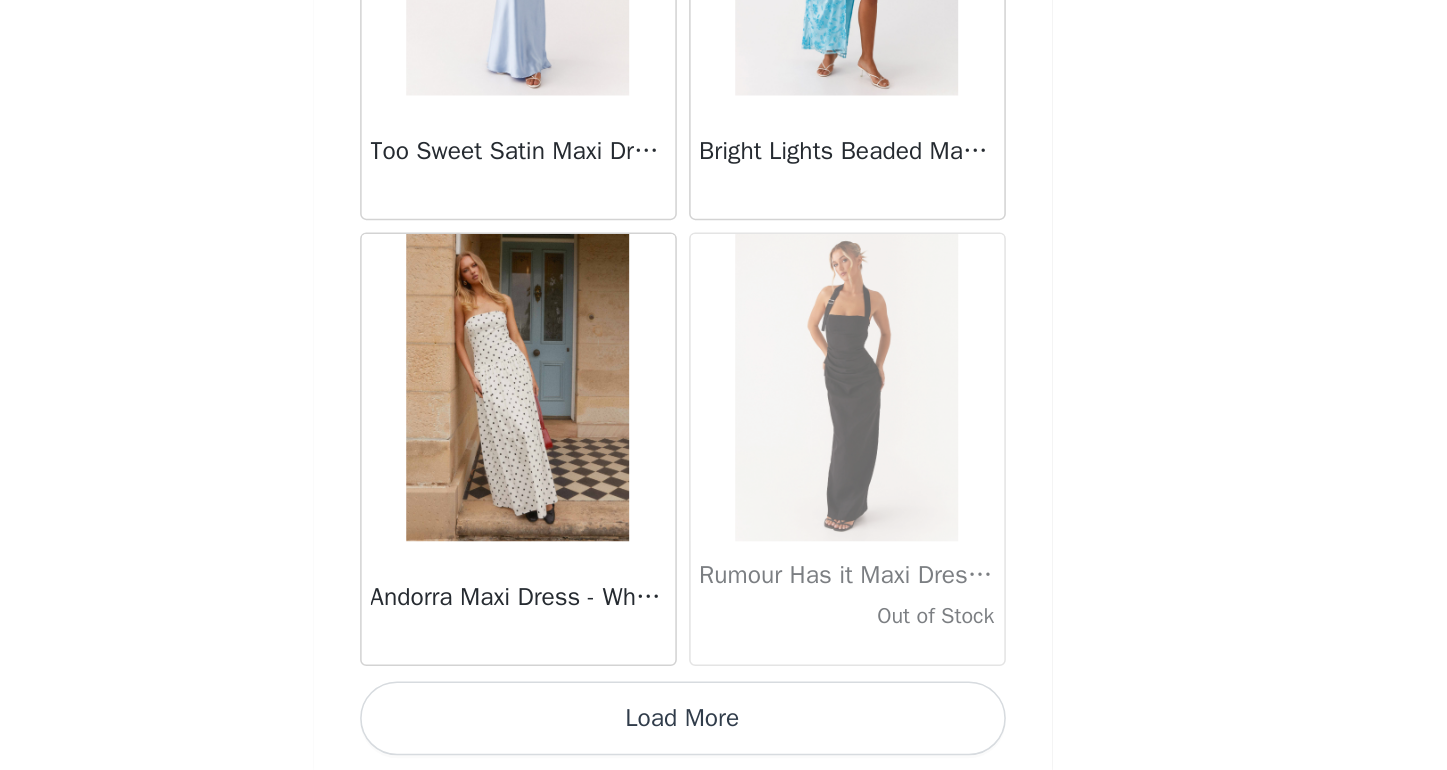 click on "Load More" at bounding box center [724, 736] 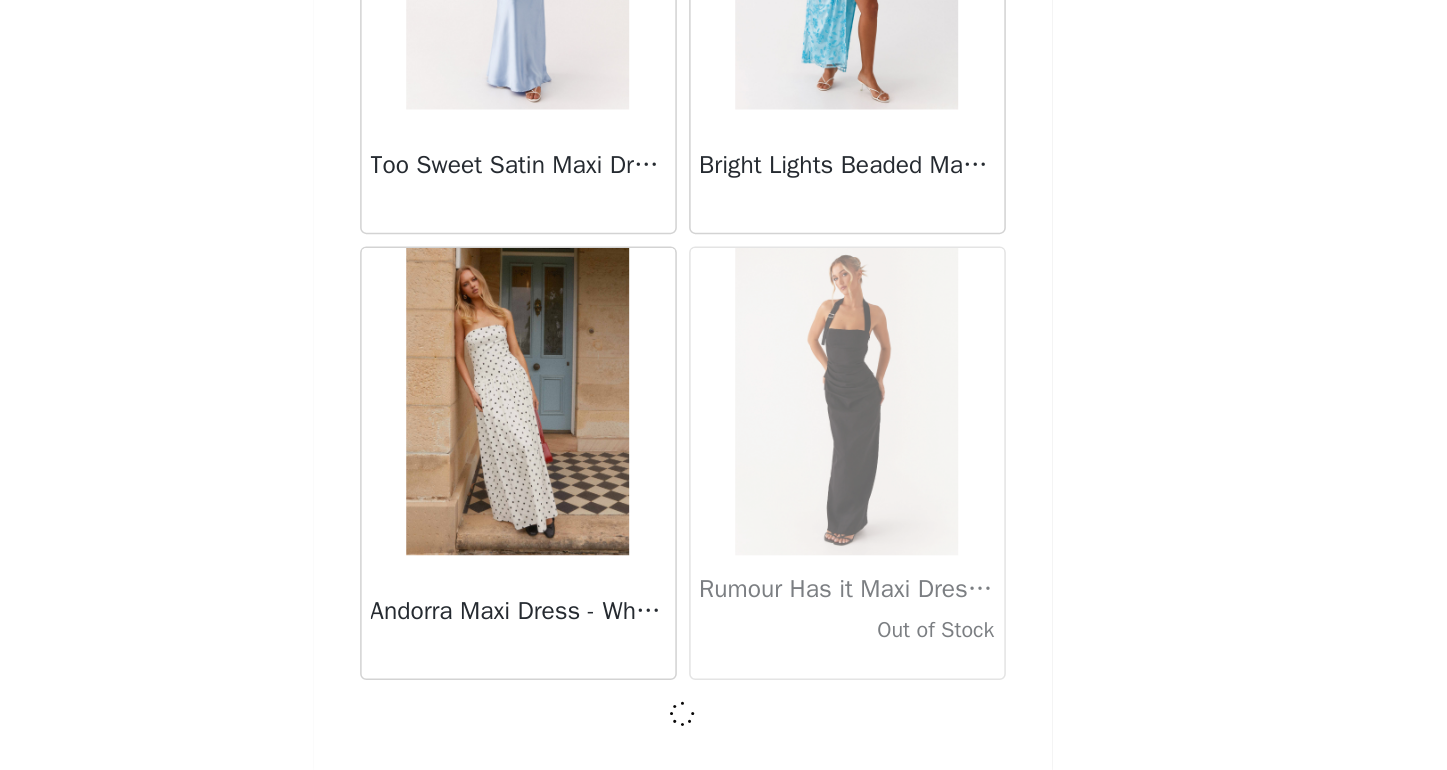 scroll, scrollTop: 13881, scrollLeft: 0, axis: vertical 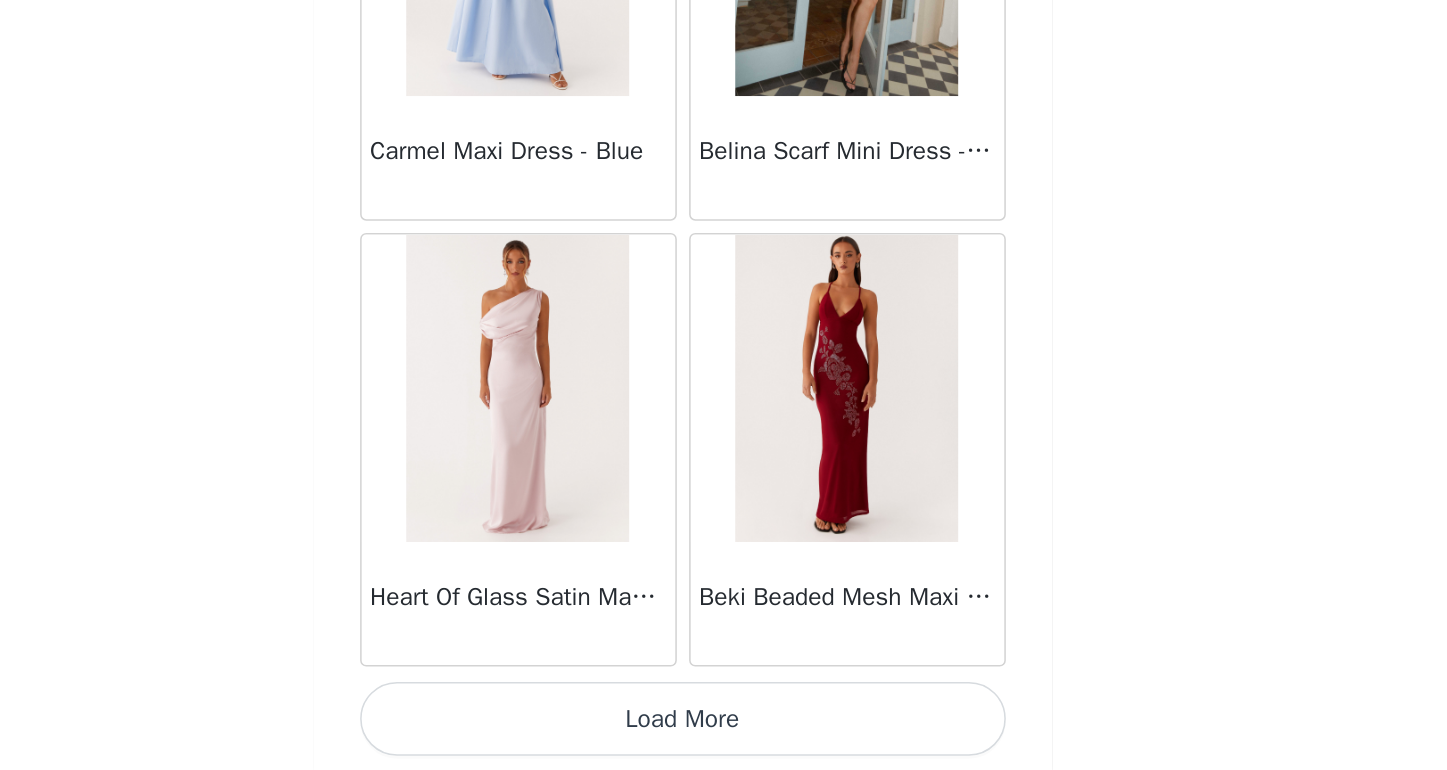 click on "Load More" at bounding box center (724, 736) 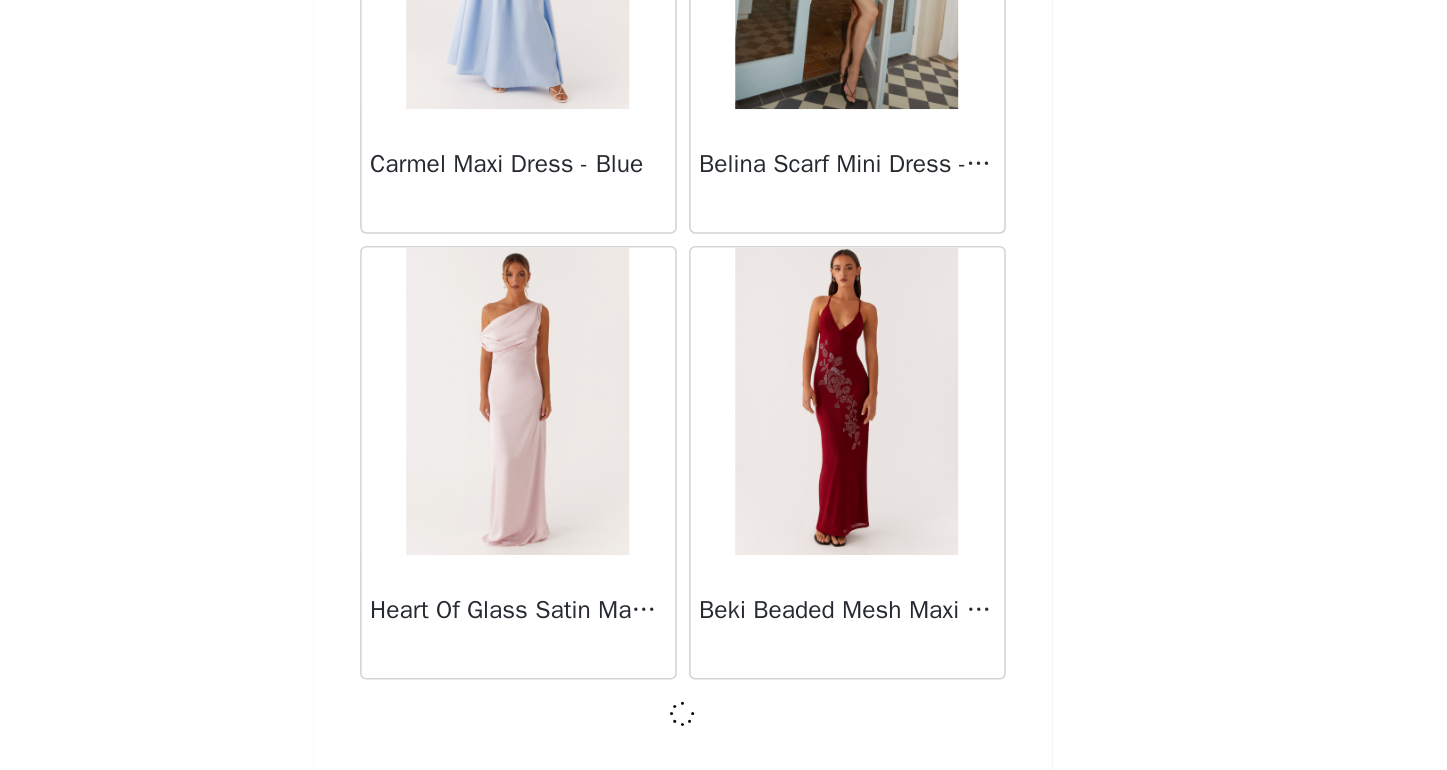 scroll, scrollTop: 16781, scrollLeft: 0, axis: vertical 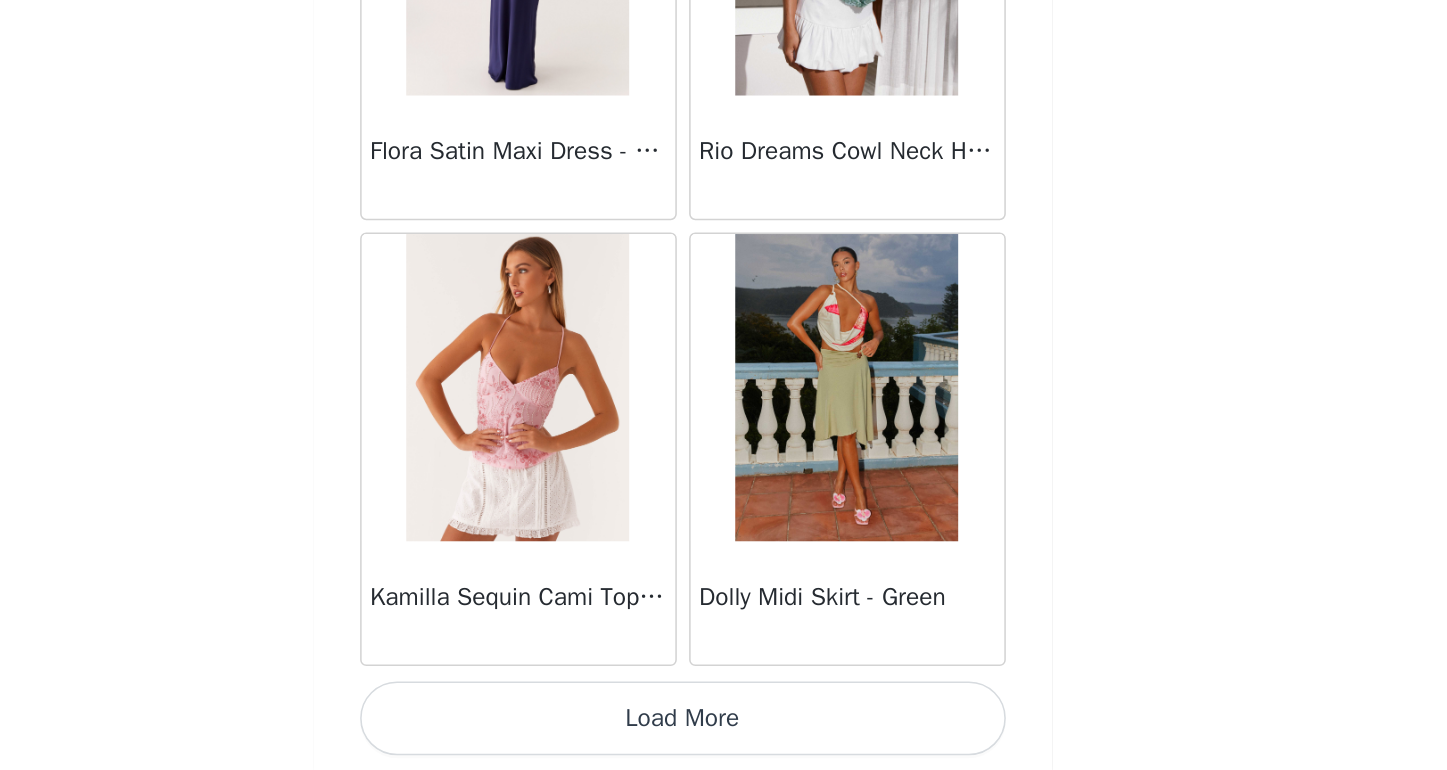 click on "Load More" at bounding box center [724, 736] 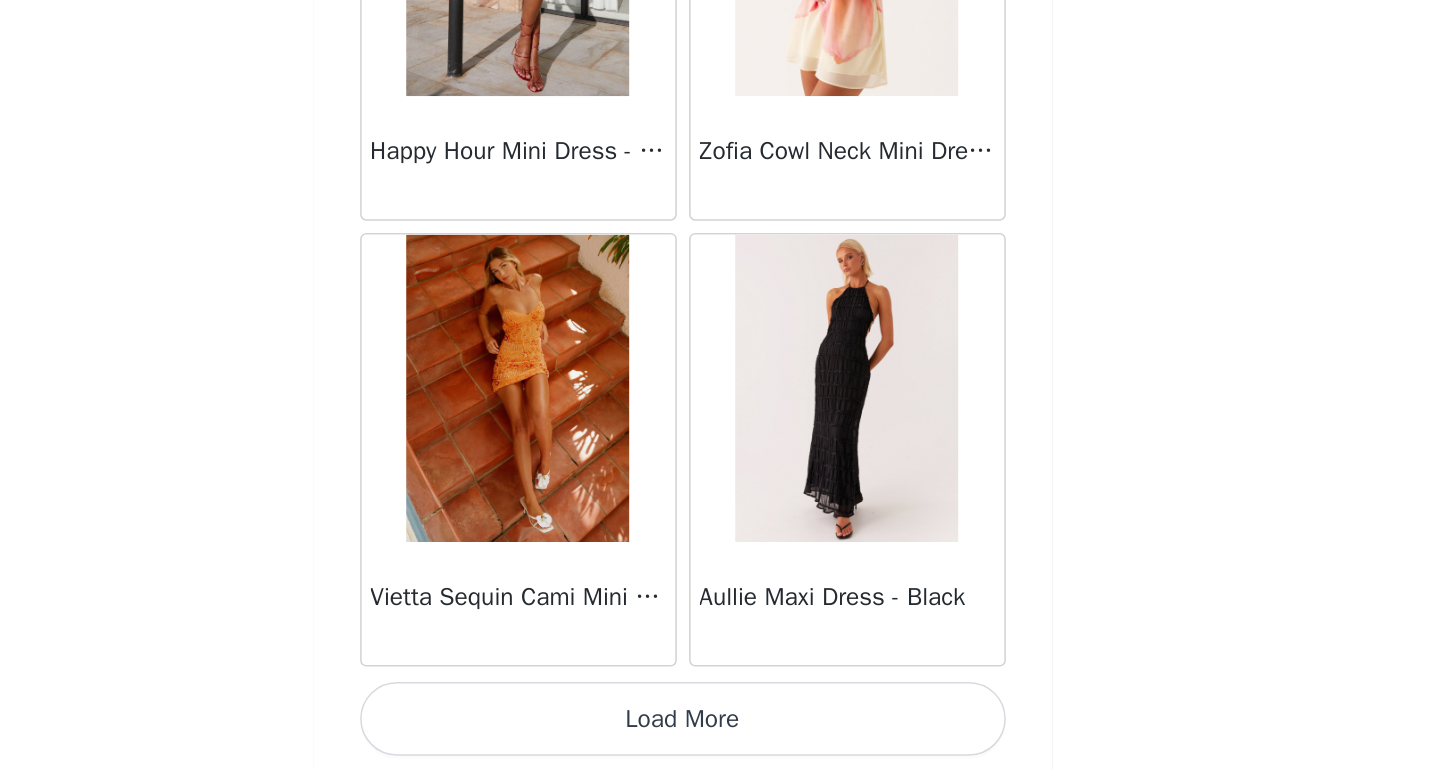 click on "Load More" at bounding box center (724, 736) 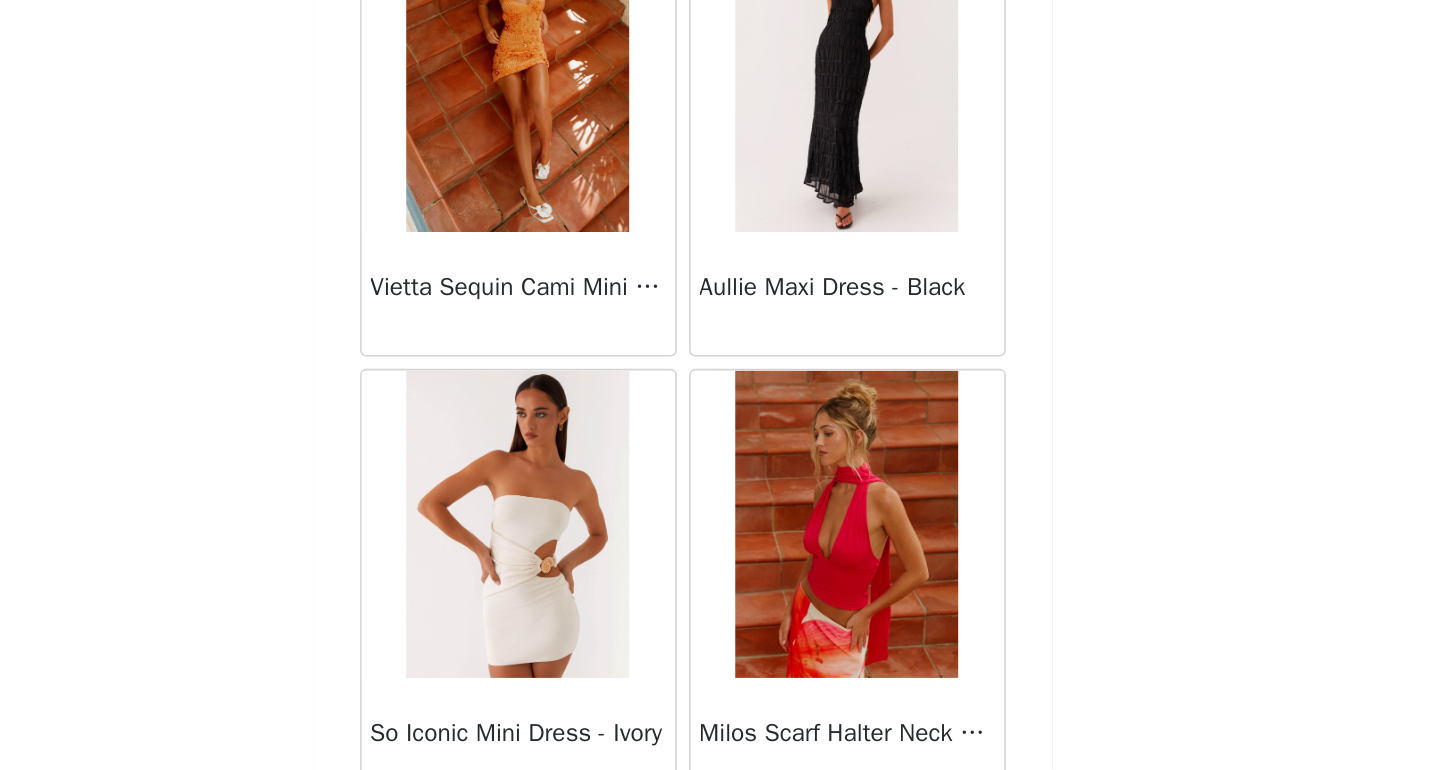 scroll, scrollTop: 22795, scrollLeft: 0, axis: vertical 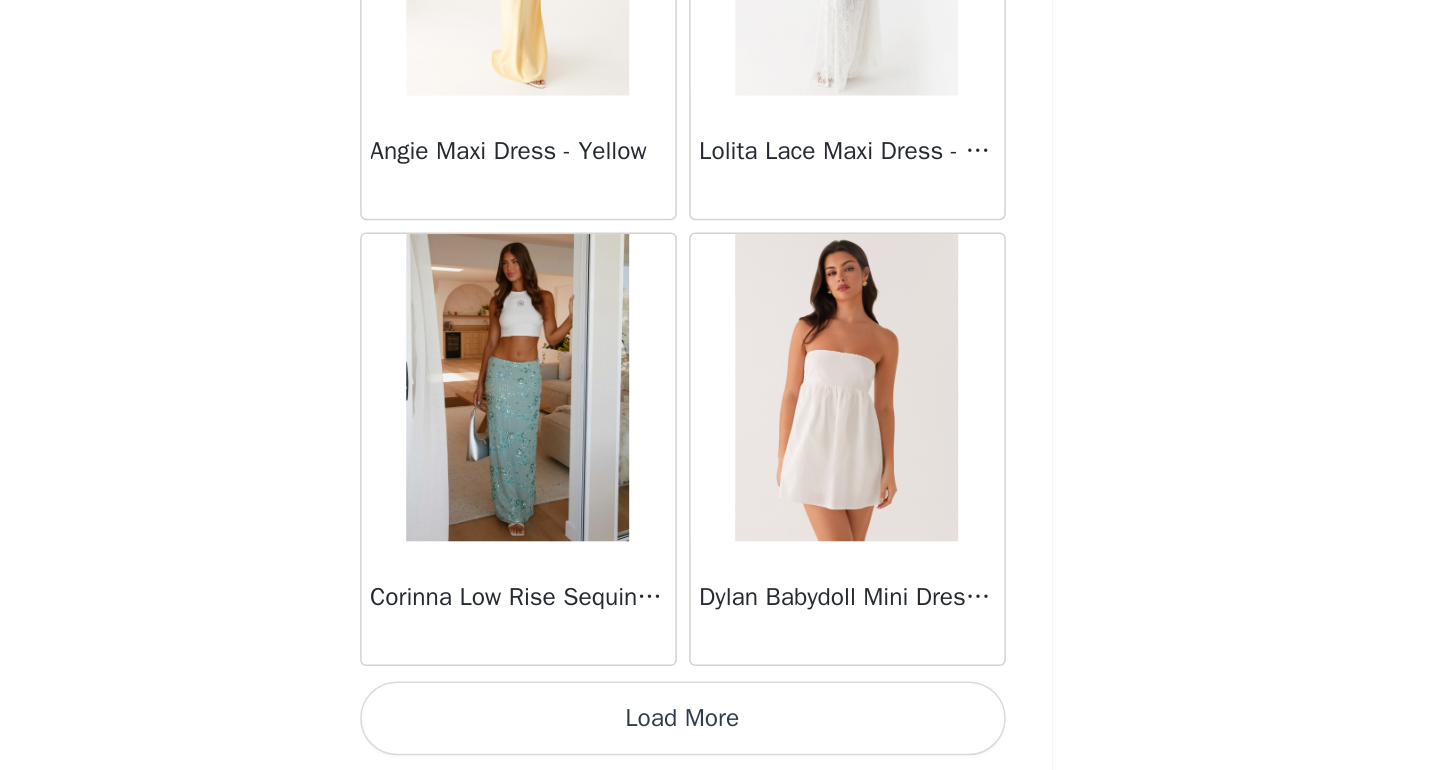 click on "Load More" at bounding box center [724, 736] 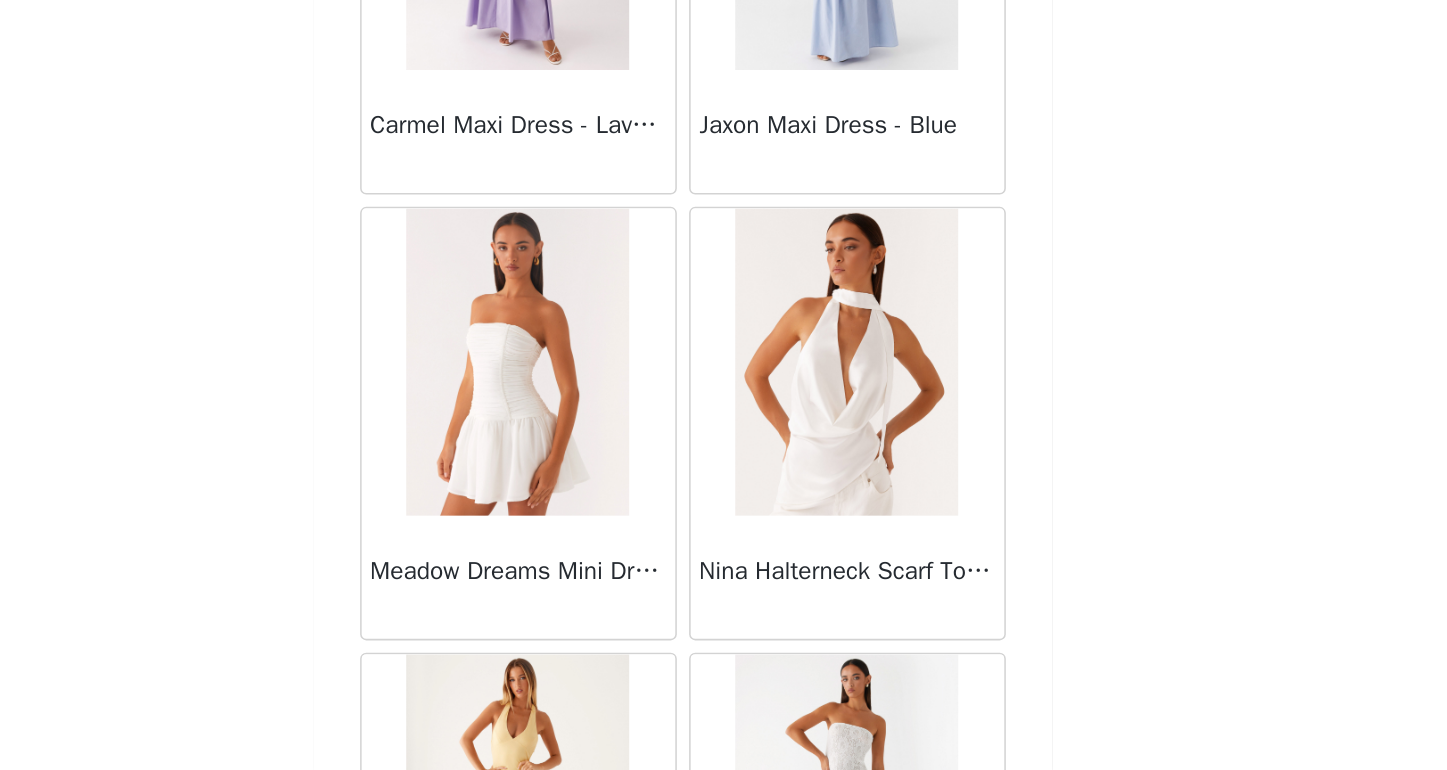 scroll, scrollTop: 24914, scrollLeft: 0, axis: vertical 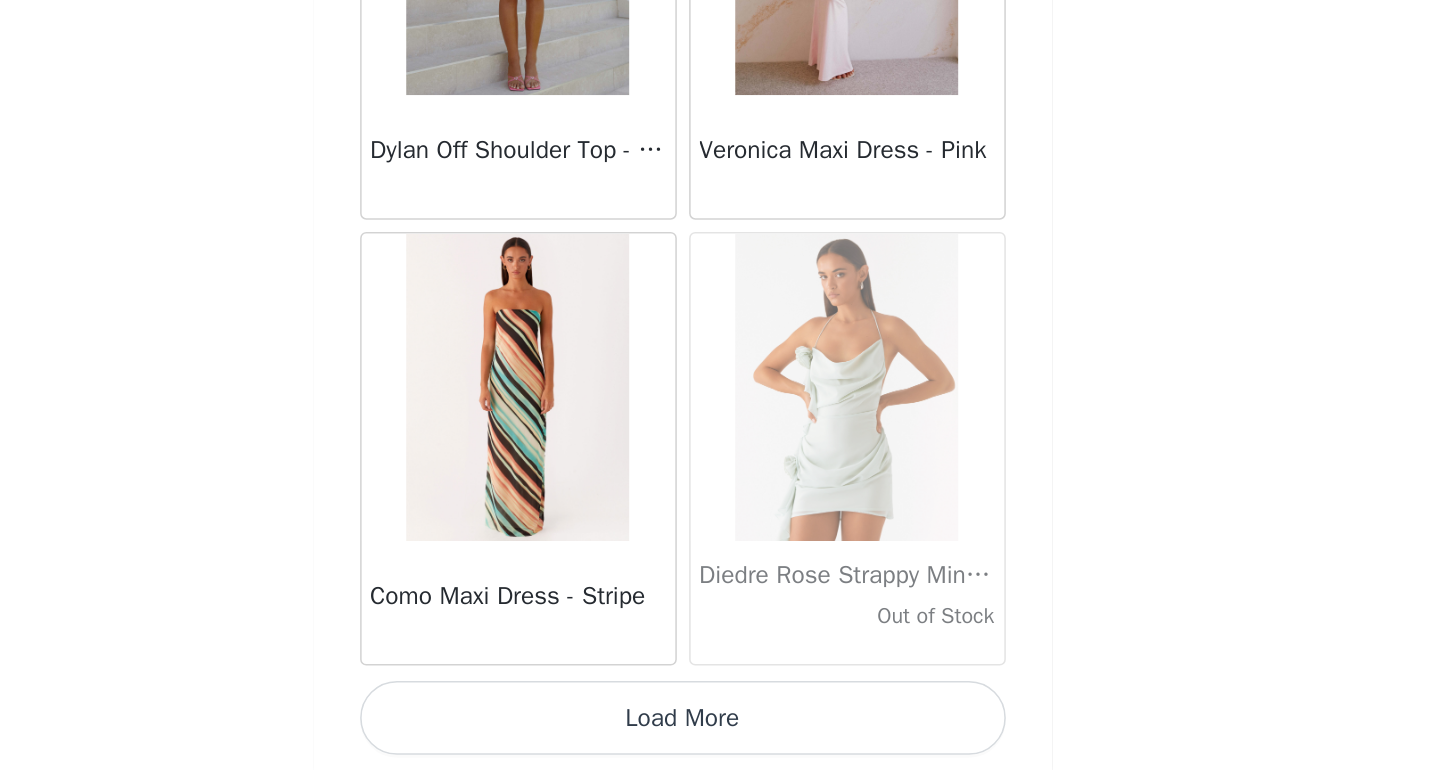 click on "Load More" at bounding box center (724, 736) 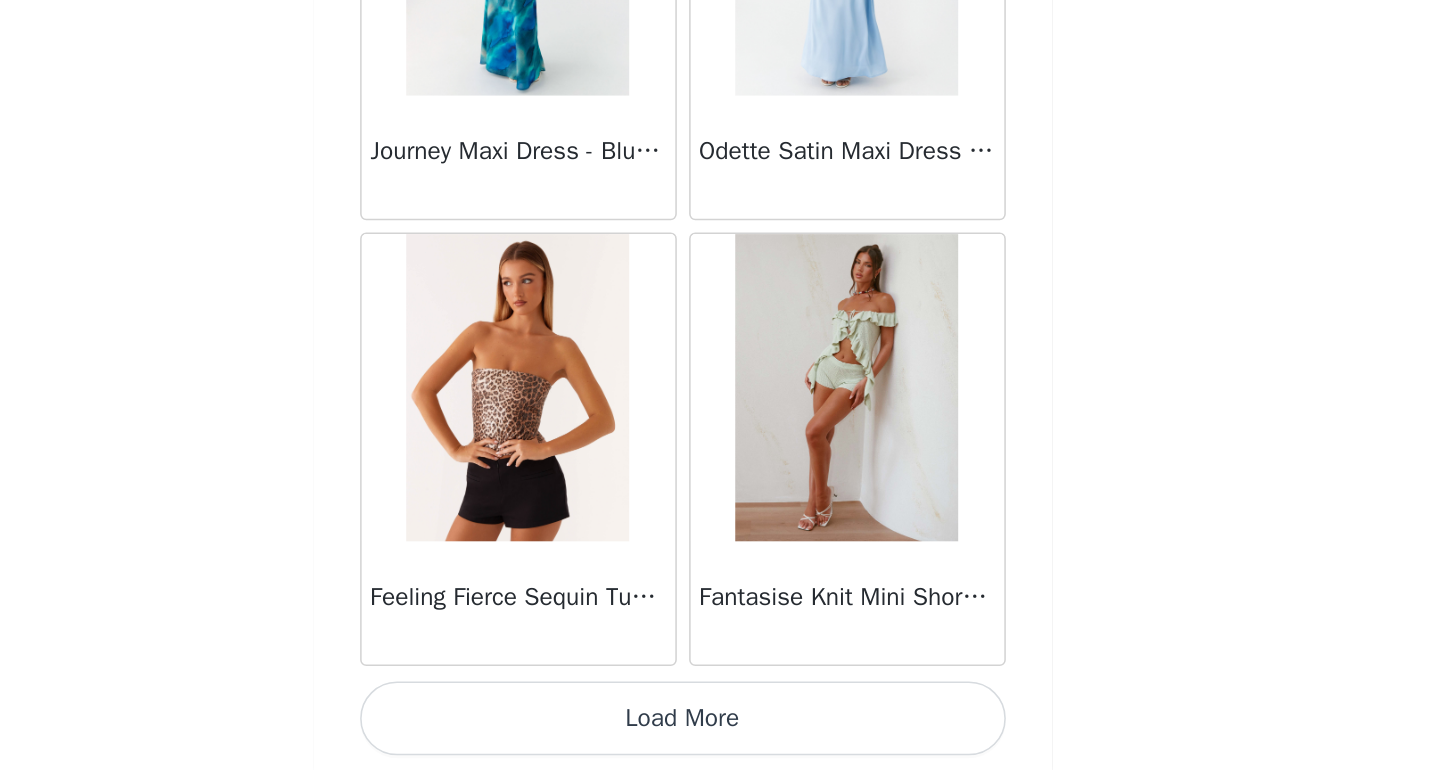scroll, scrollTop: 31290, scrollLeft: 0, axis: vertical 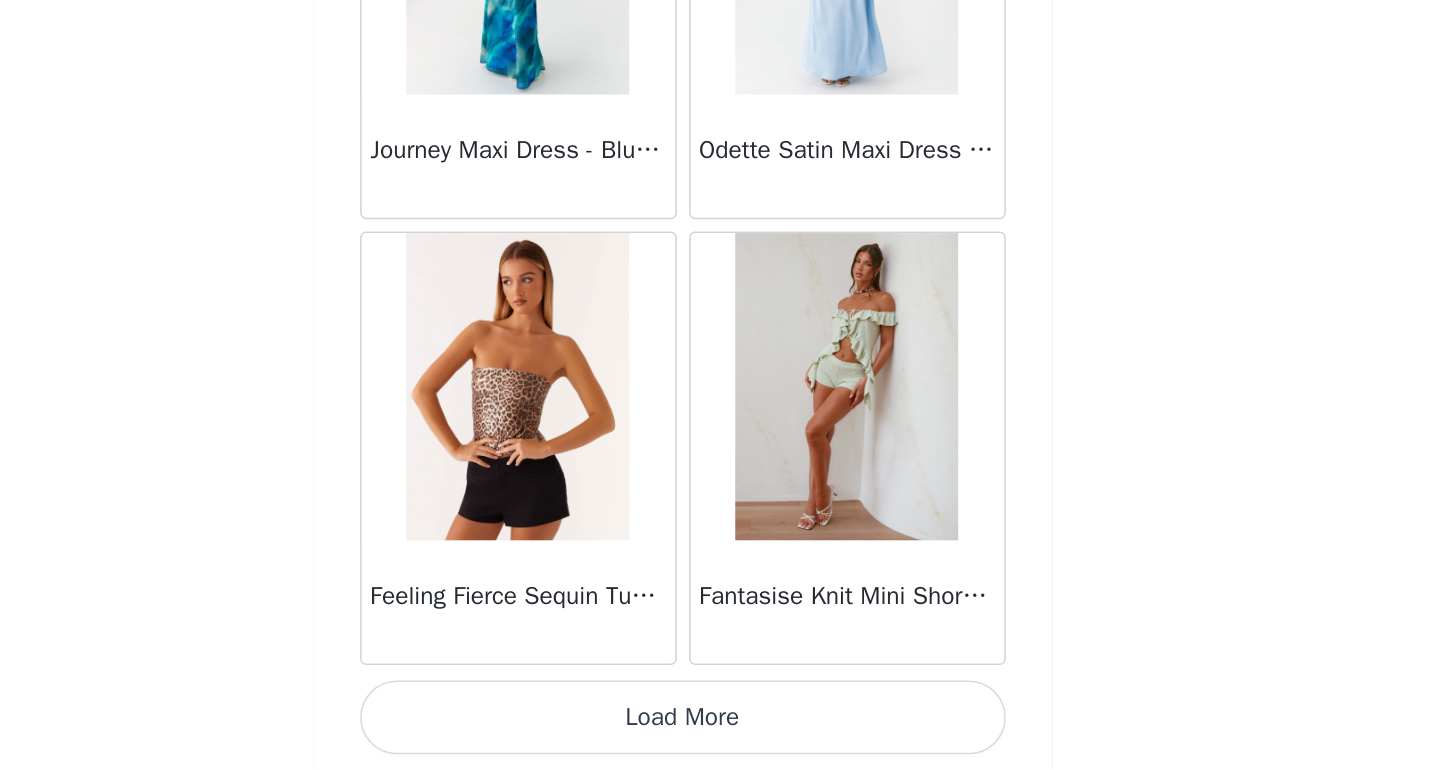 click on "Load More" at bounding box center [724, 736] 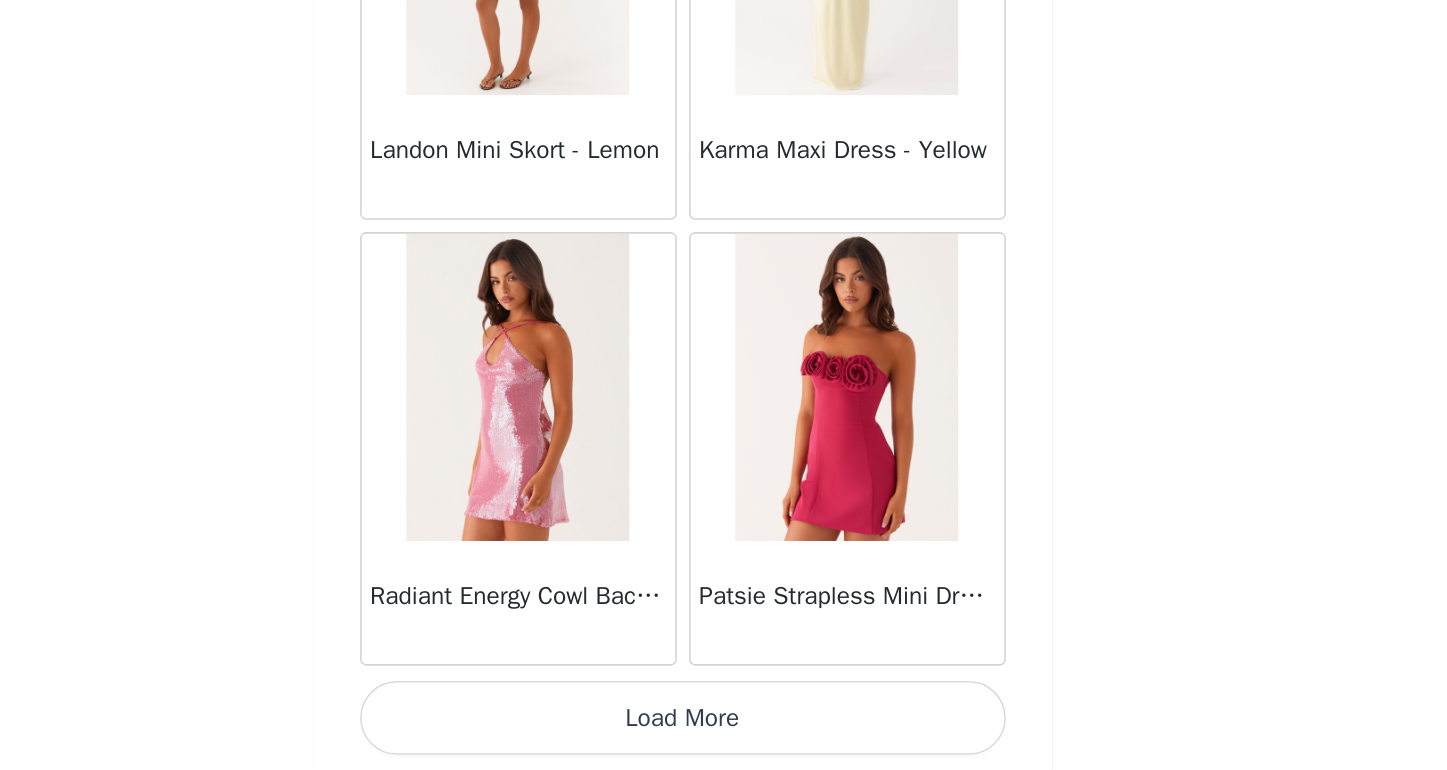 scroll, scrollTop: 34190, scrollLeft: 0, axis: vertical 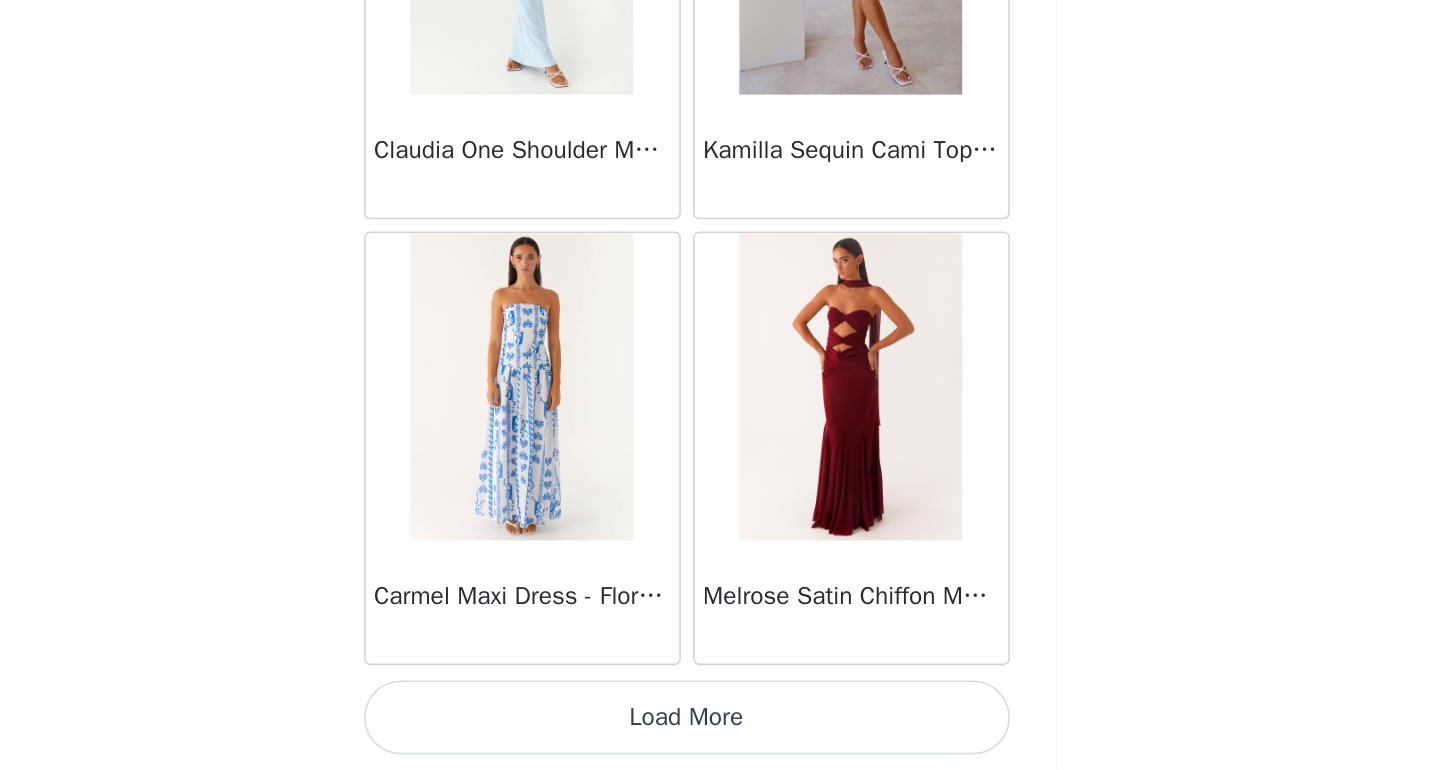click on "Load More" at bounding box center [724, 736] 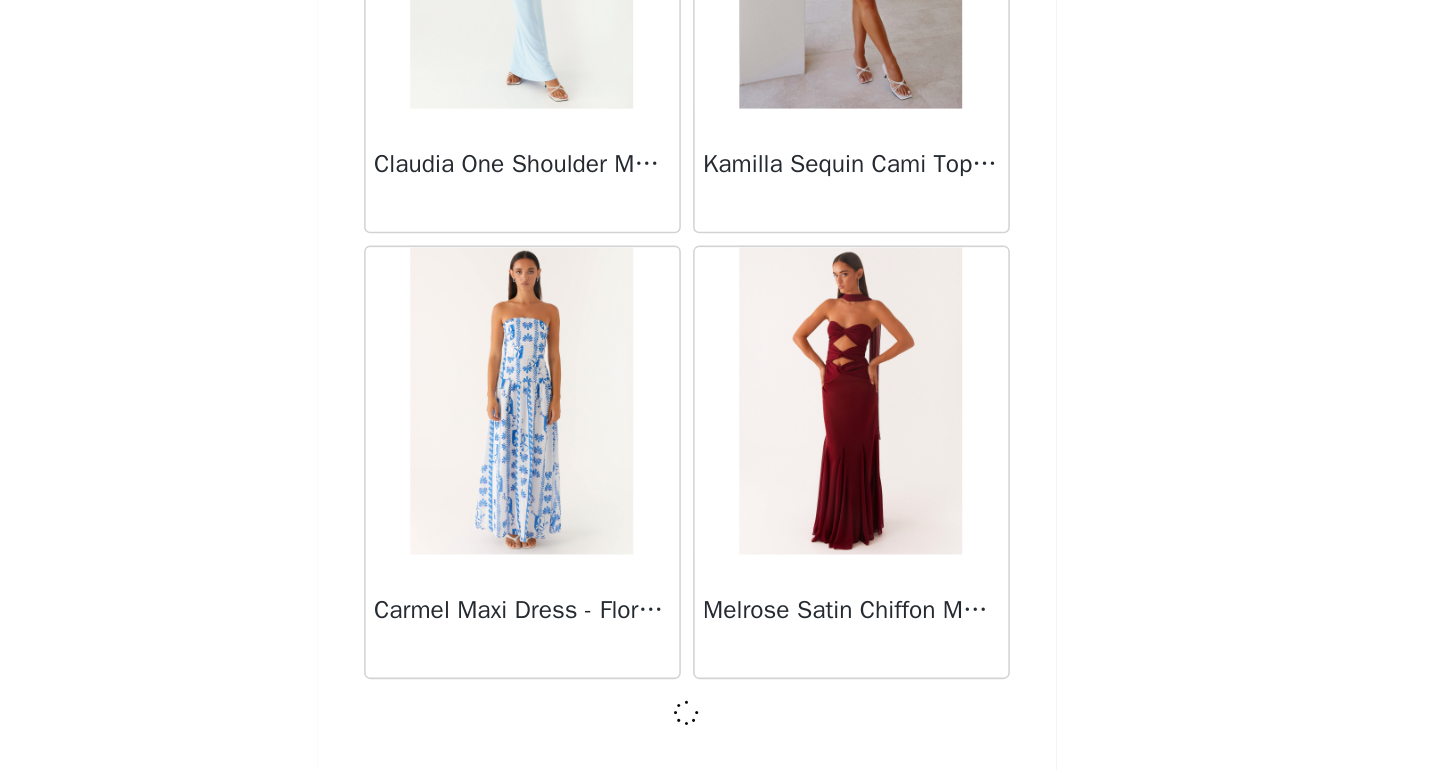 scroll, scrollTop: 102, scrollLeft: 0, axis: vertical 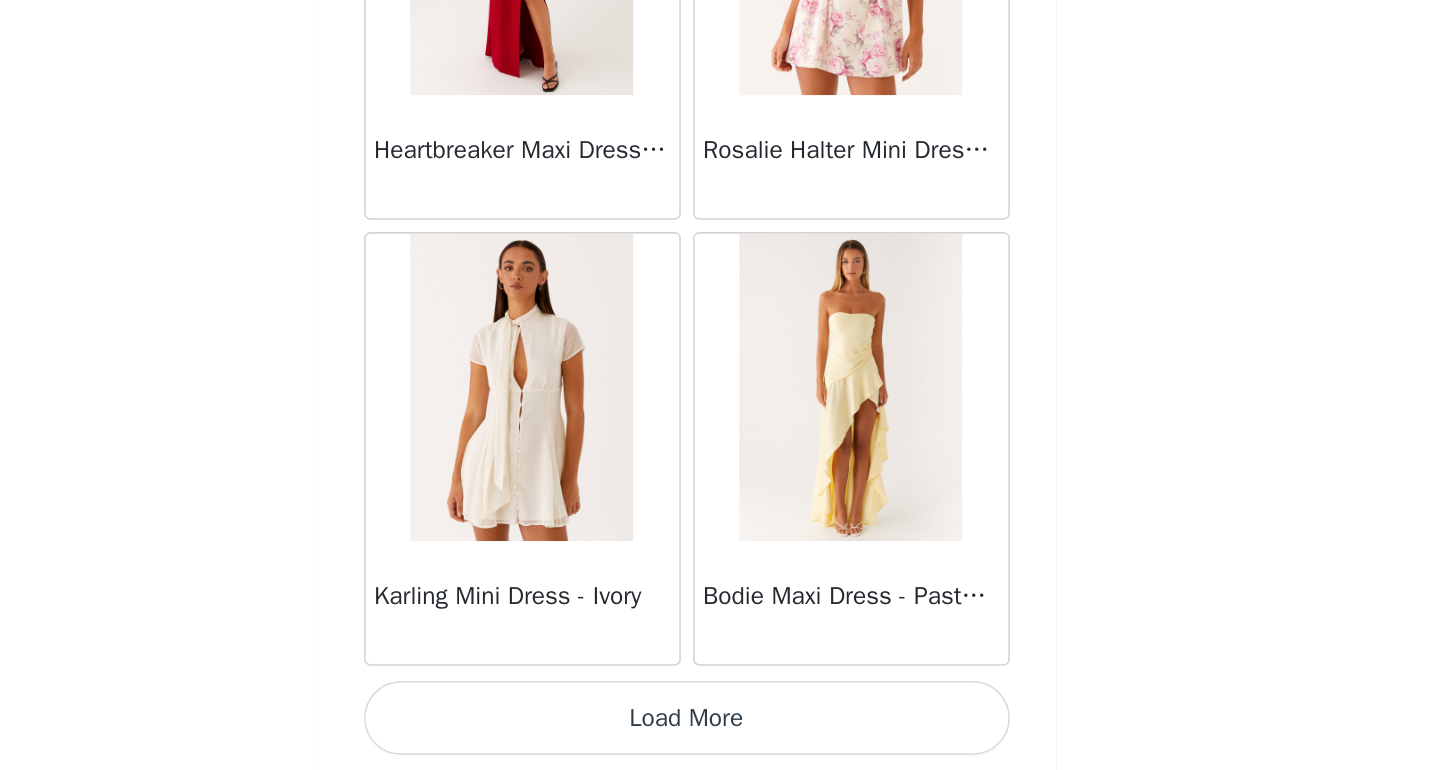 click on "Load More" at bounding box center [724, 736] 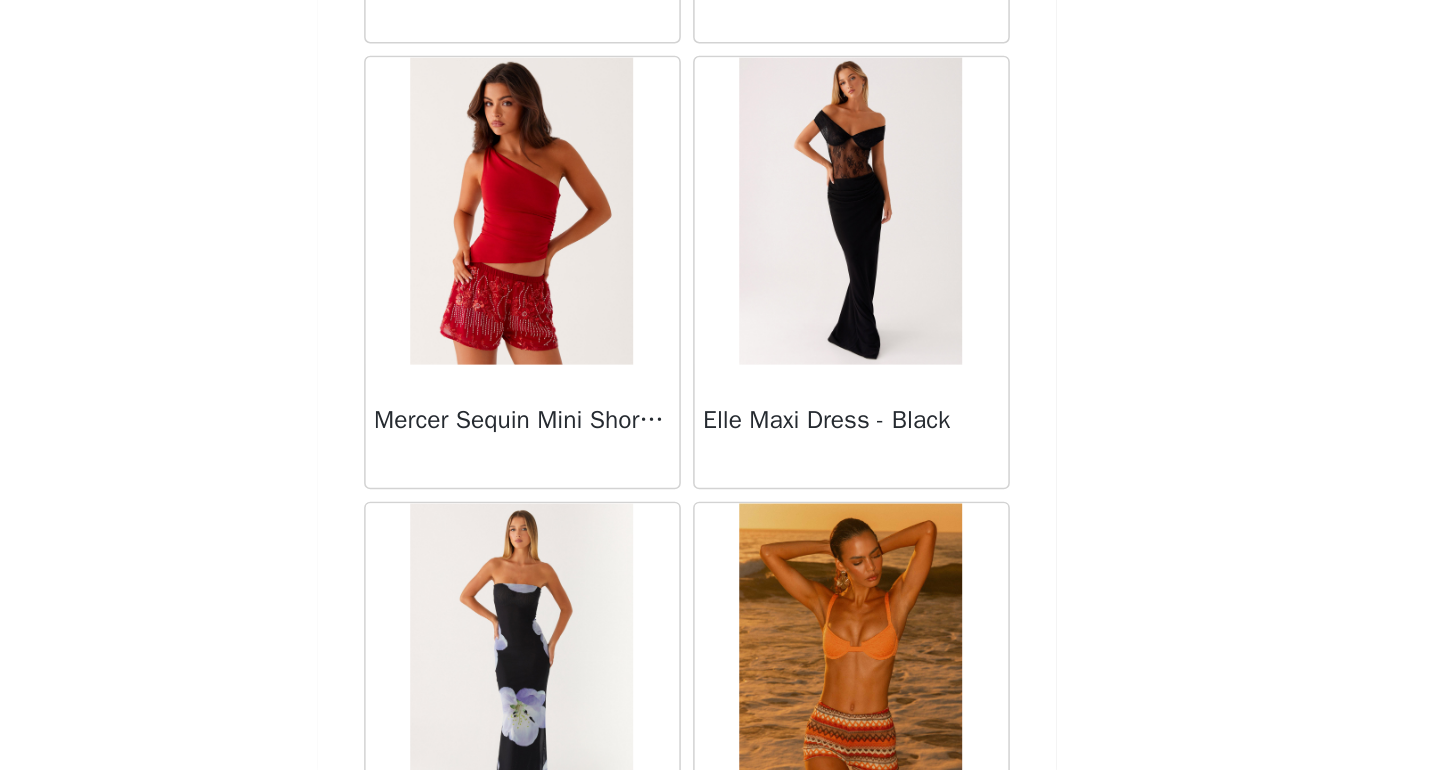 scroll, scrollTop: 42220, scrollLeft: 0, axis: vertical 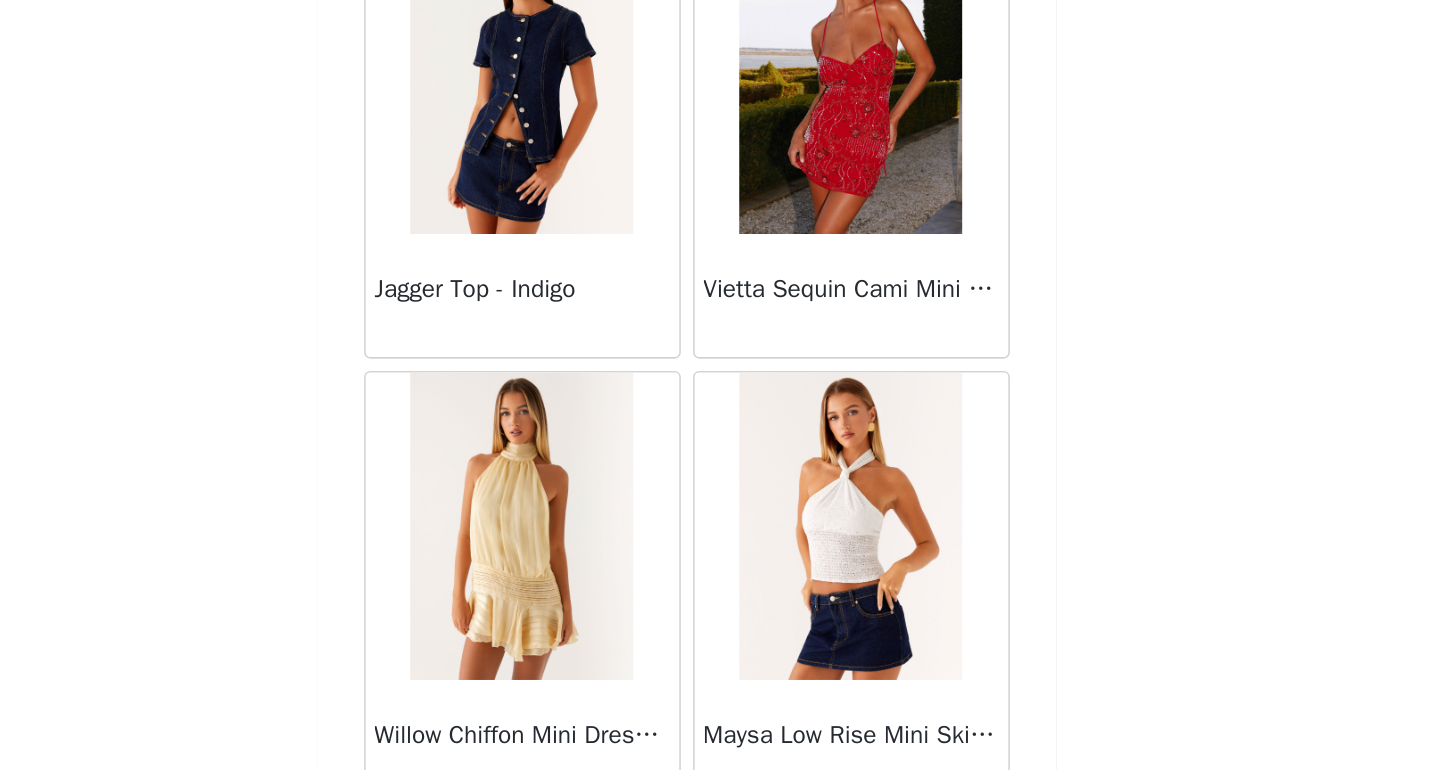 click at bounding box center [830, 611] 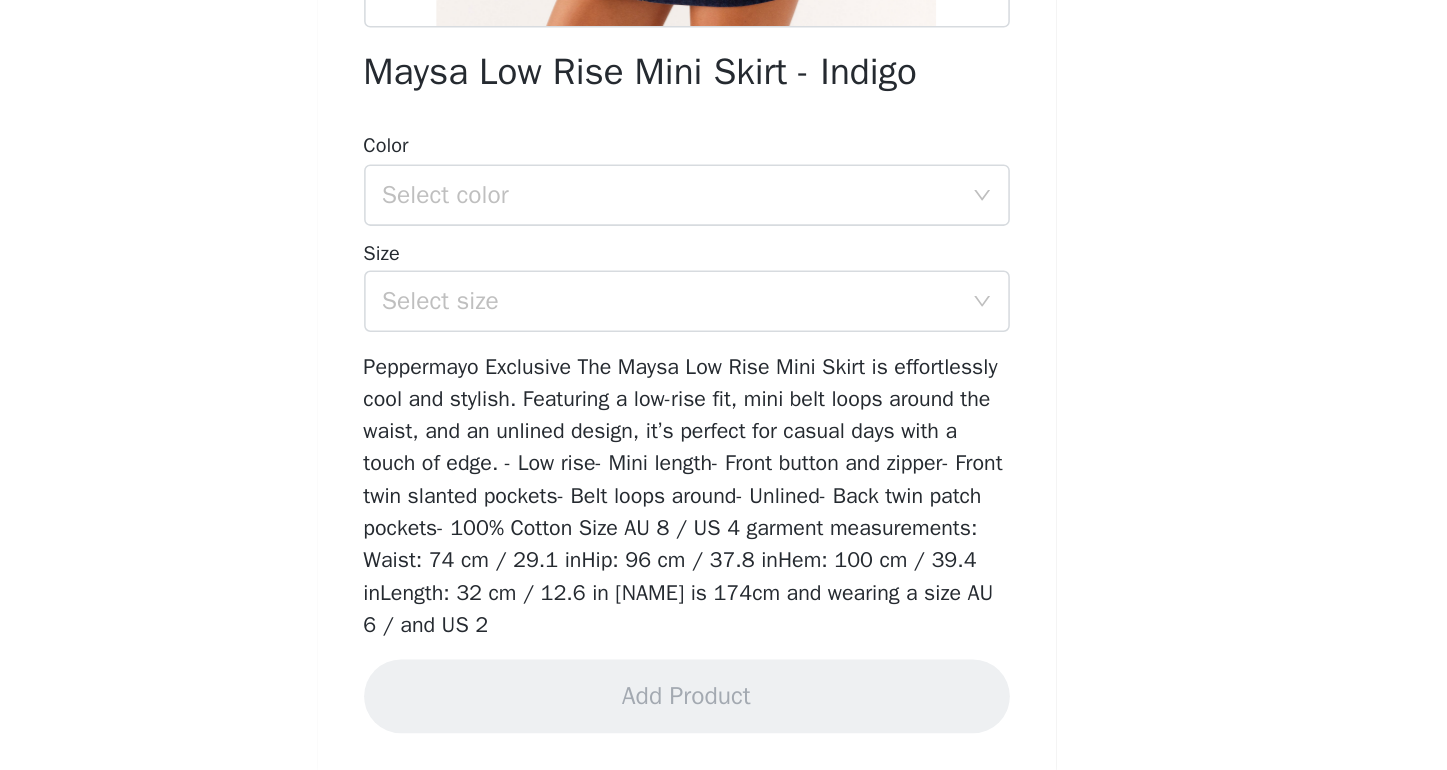 scroll, scrollTop: 262, scrollLeft: 0, axis: vertical 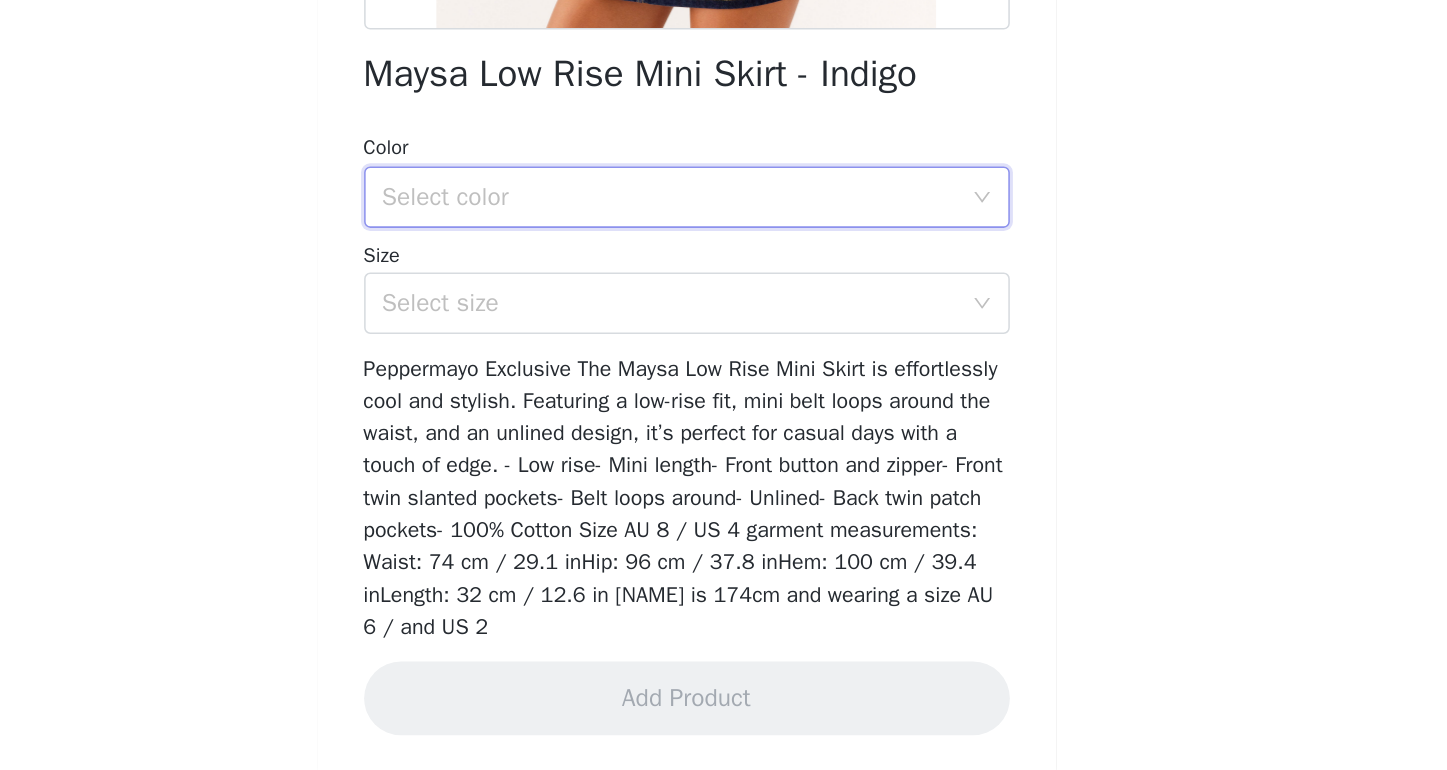 click on "Select color" at bounding box center (717, 397) 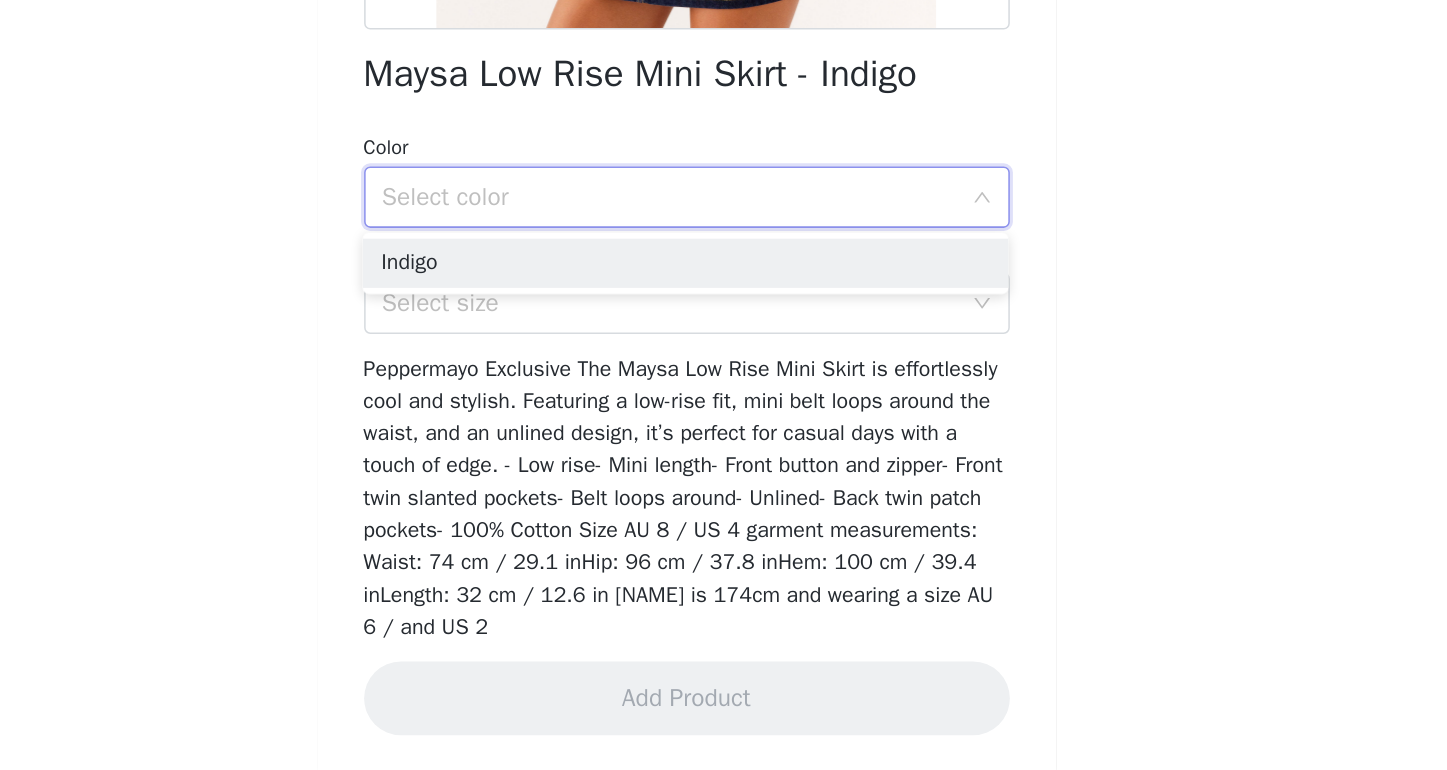 click on "Select color" at bounding box center [717, 397] 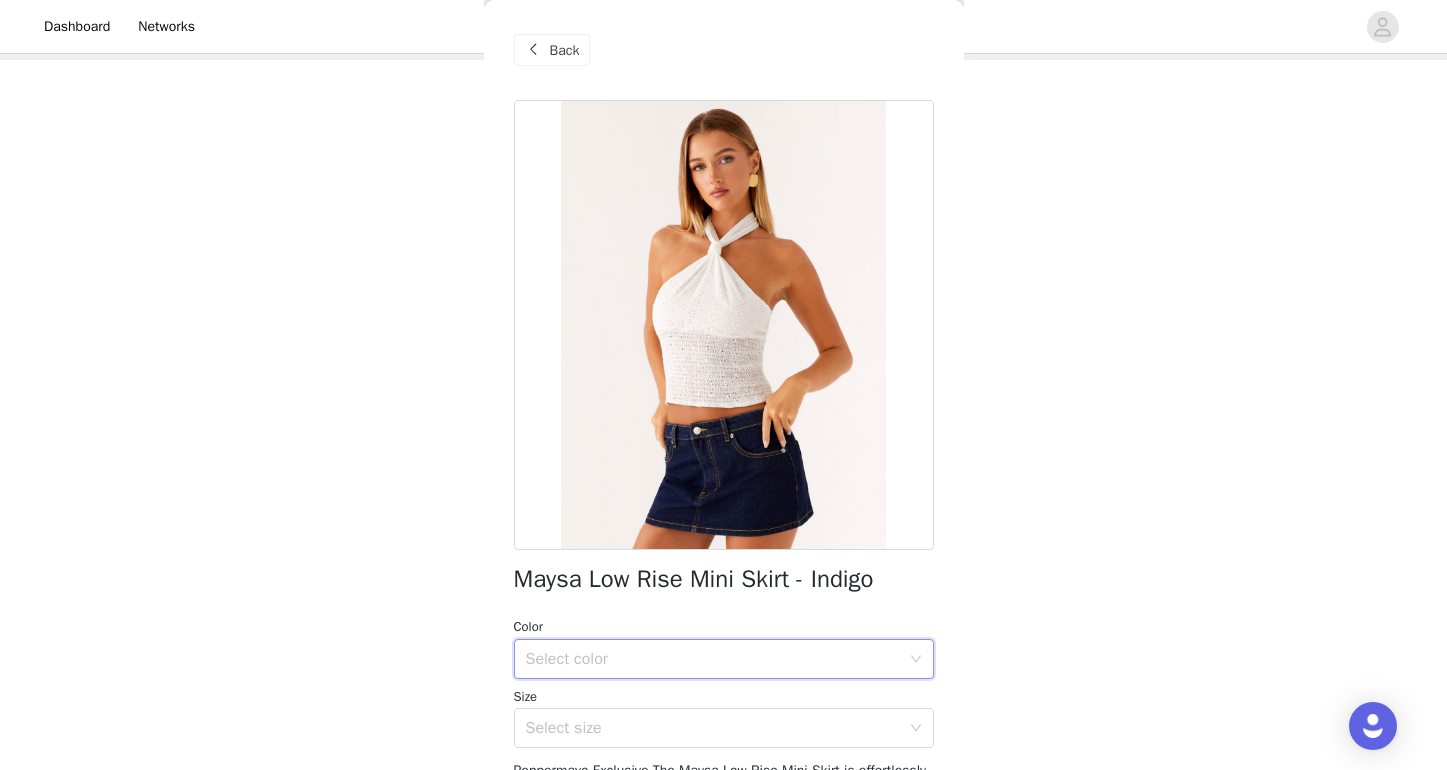 scroll, scrollTop: 0, scrollLeft: 0, axis: both 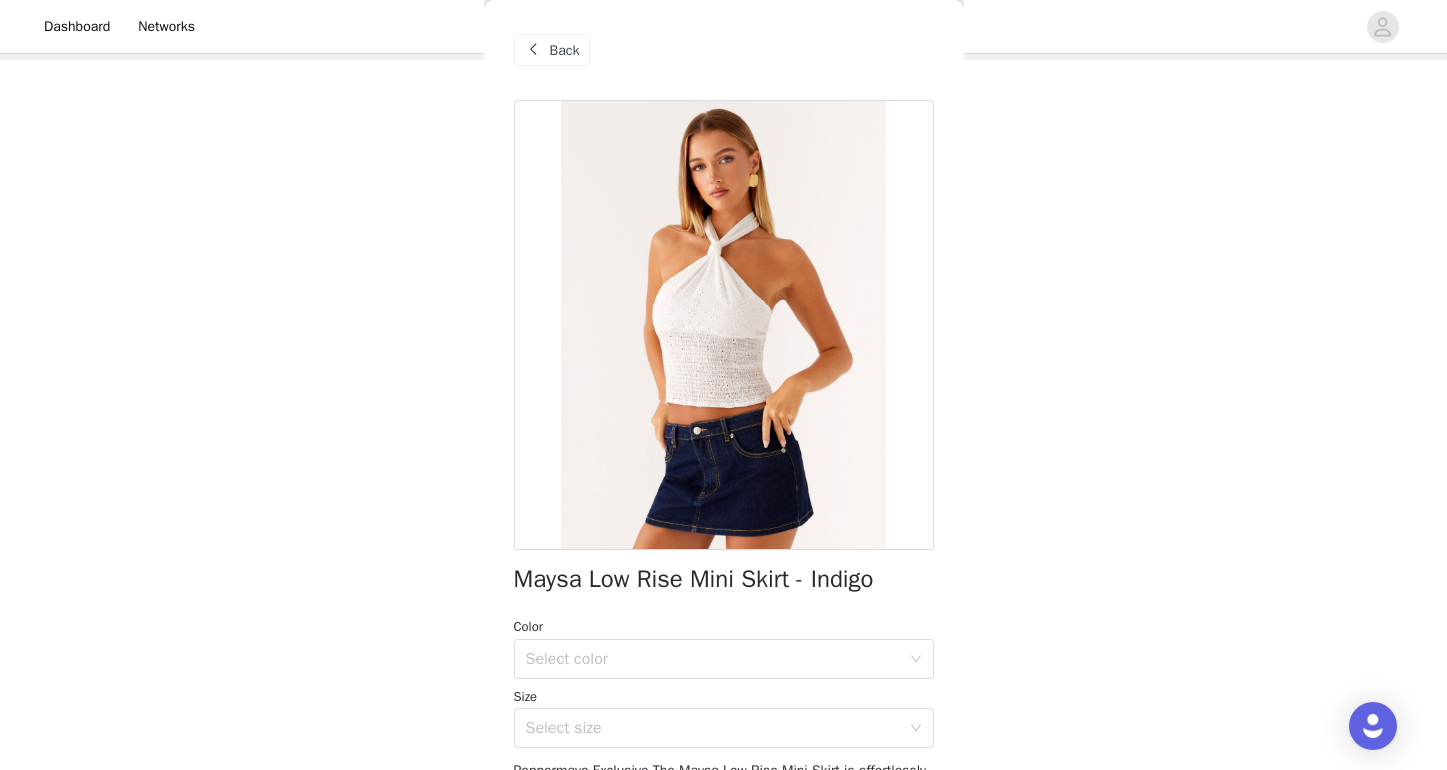 click on "Back" at bounding box center [552, 50] 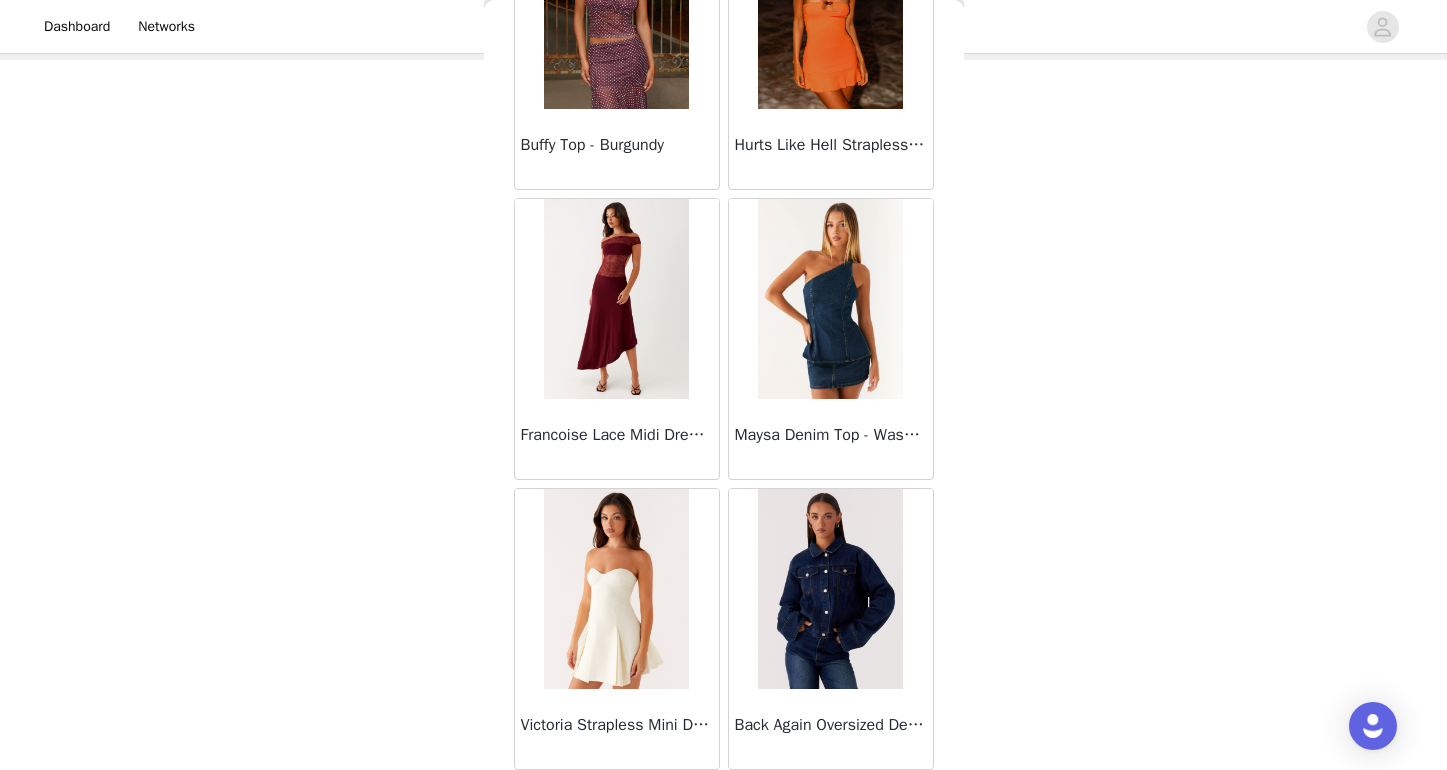 scroll, scrollTop: 41437, scrollLeft: 0, axis: vertical 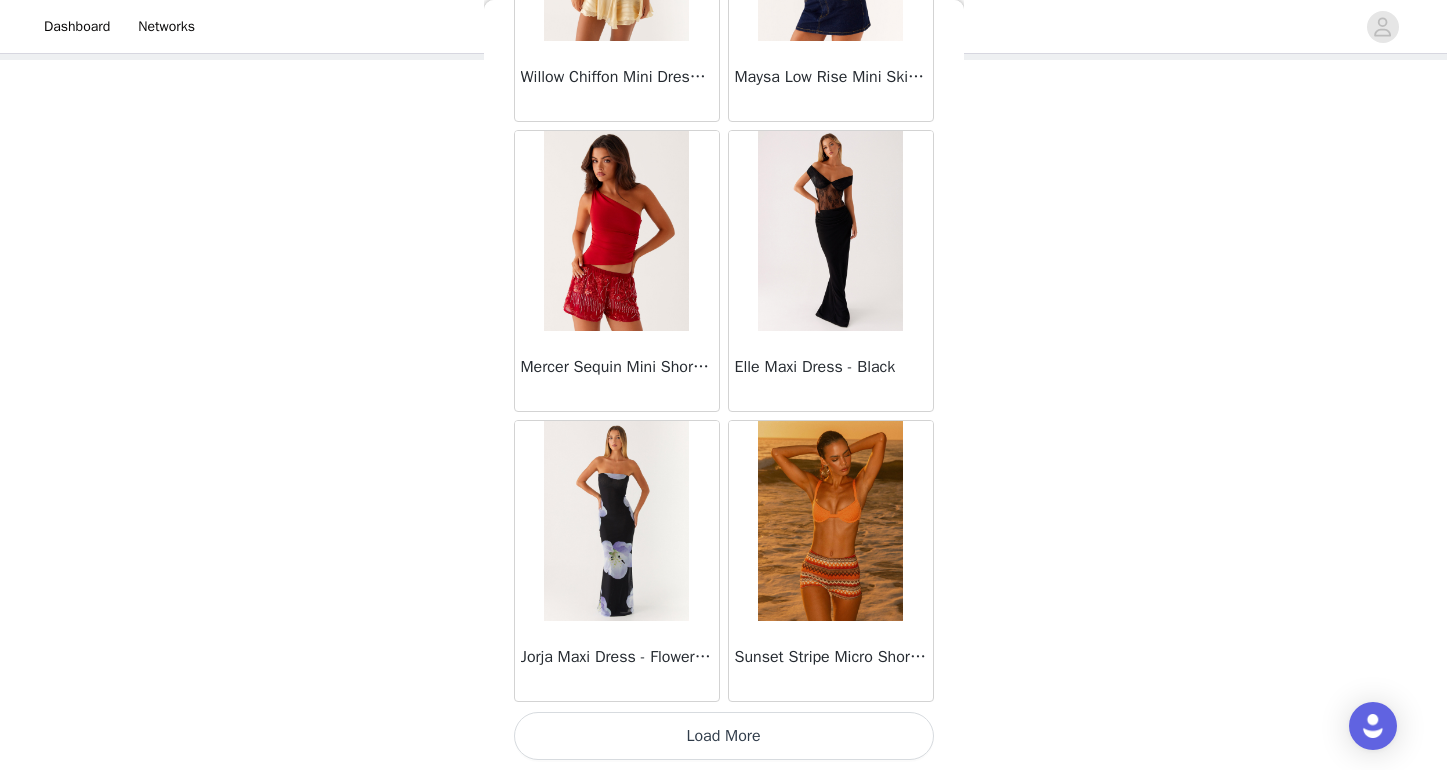 click on "Load More" at bounding box center [724, 736] 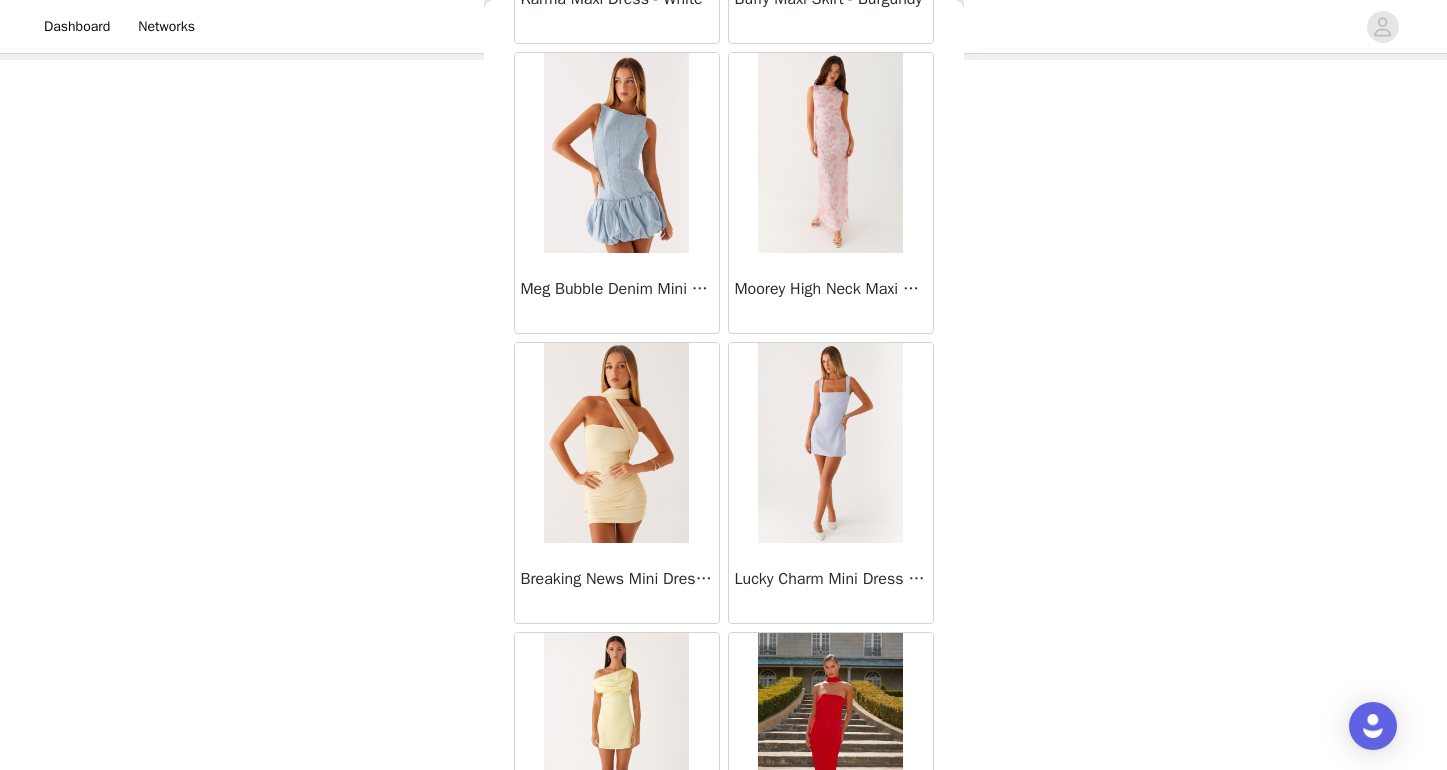scroll, scrollTop: 44709, scrollLeft: 0, axis: vertical 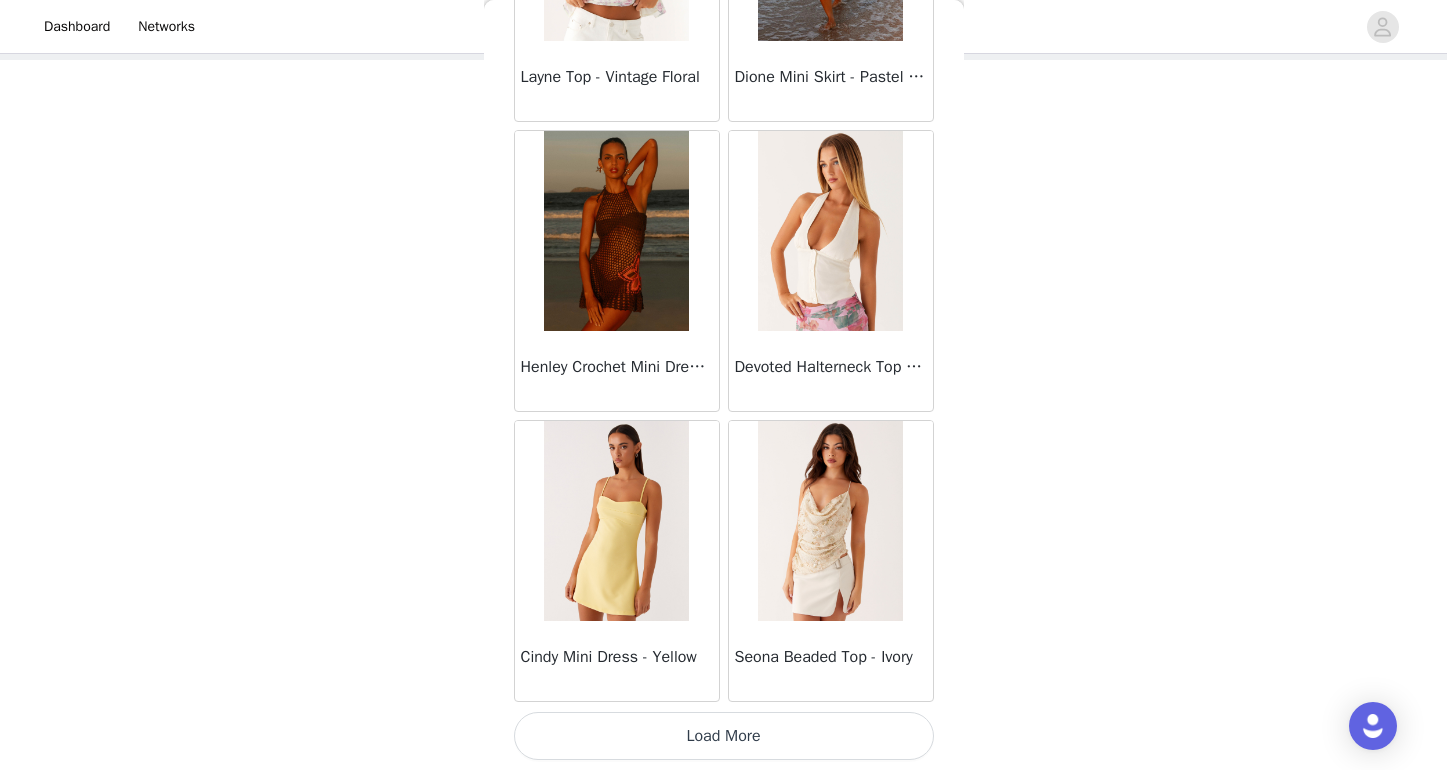 click on "Load More" at bounding box center [724, 736] 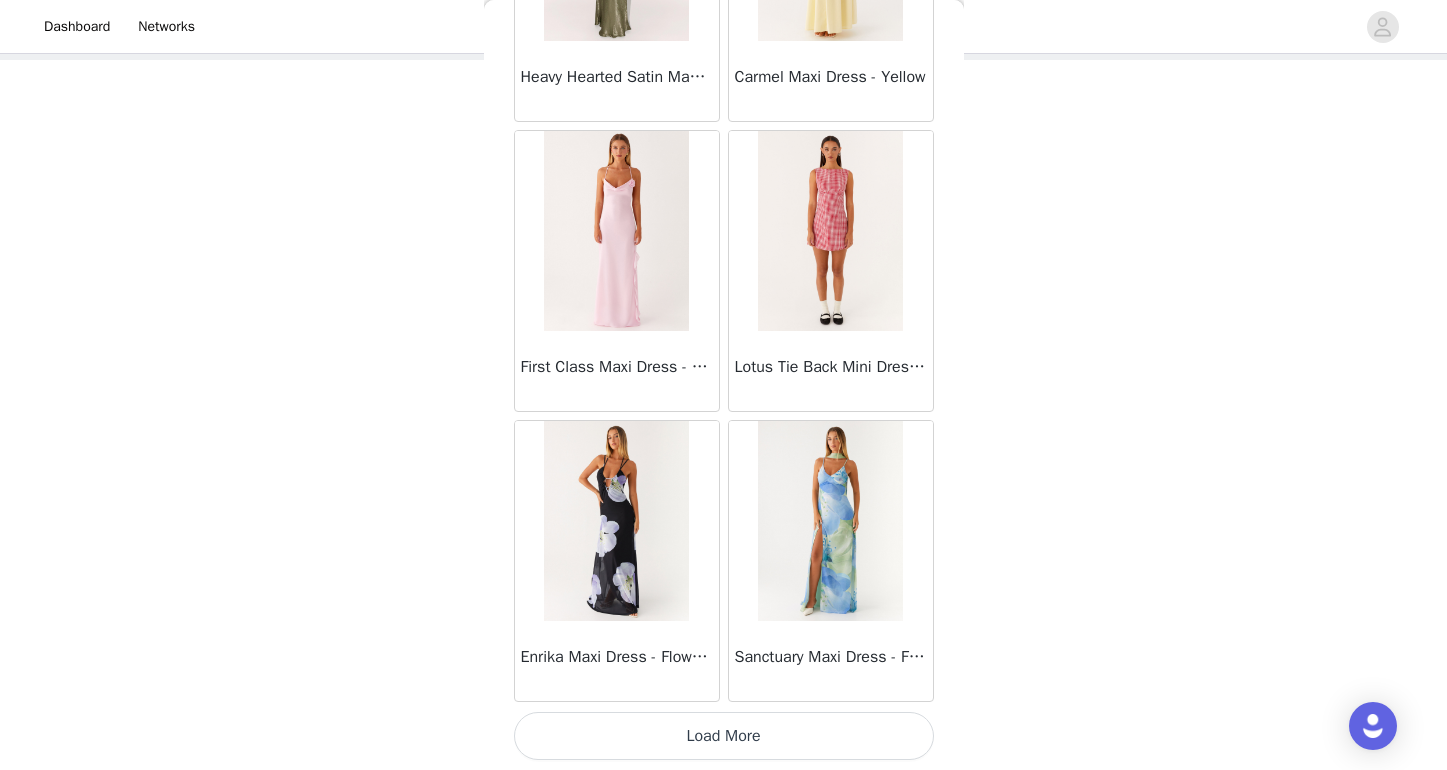 scroll, scrollTop: 48690, scrollLeft: 0, axis: vertical 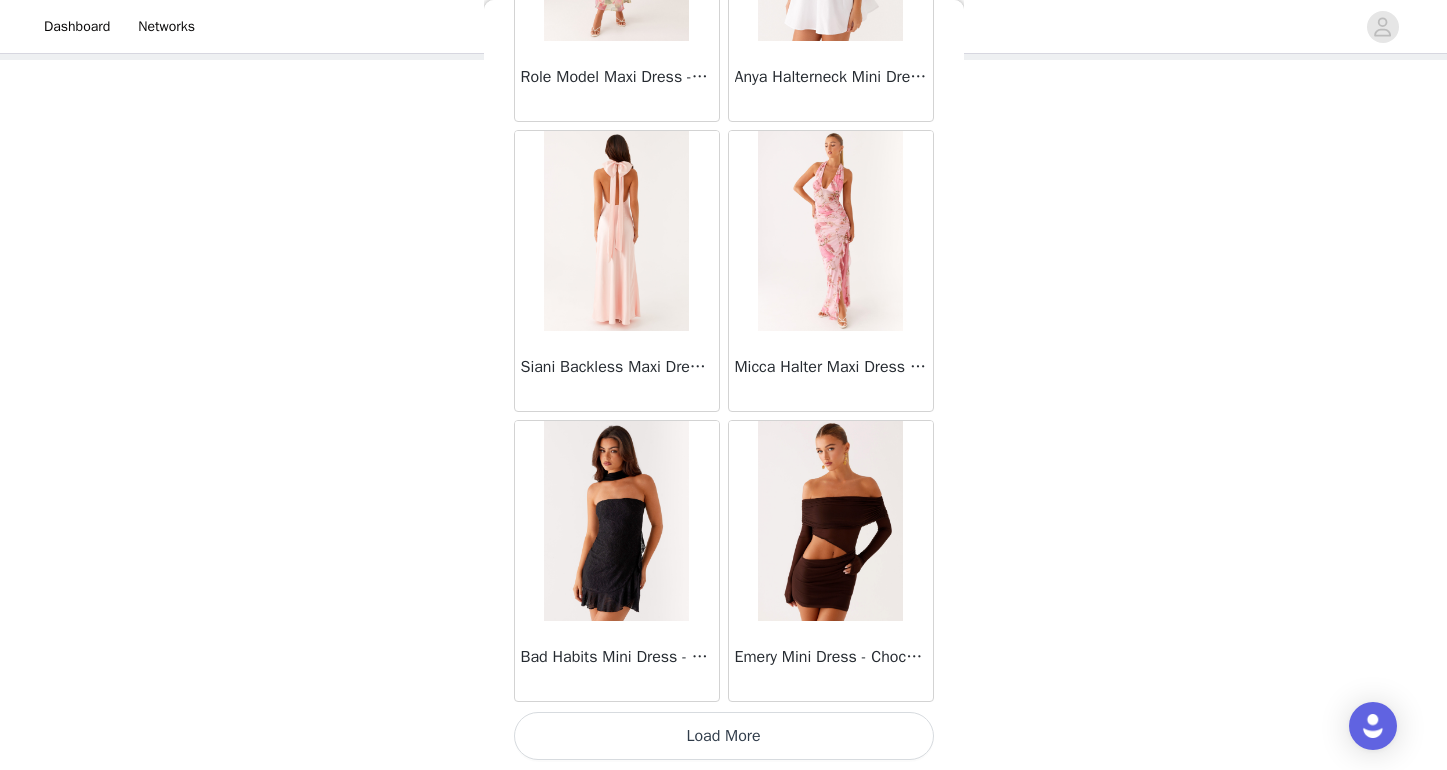 click on "Load More" at bounding box center (724, 736) 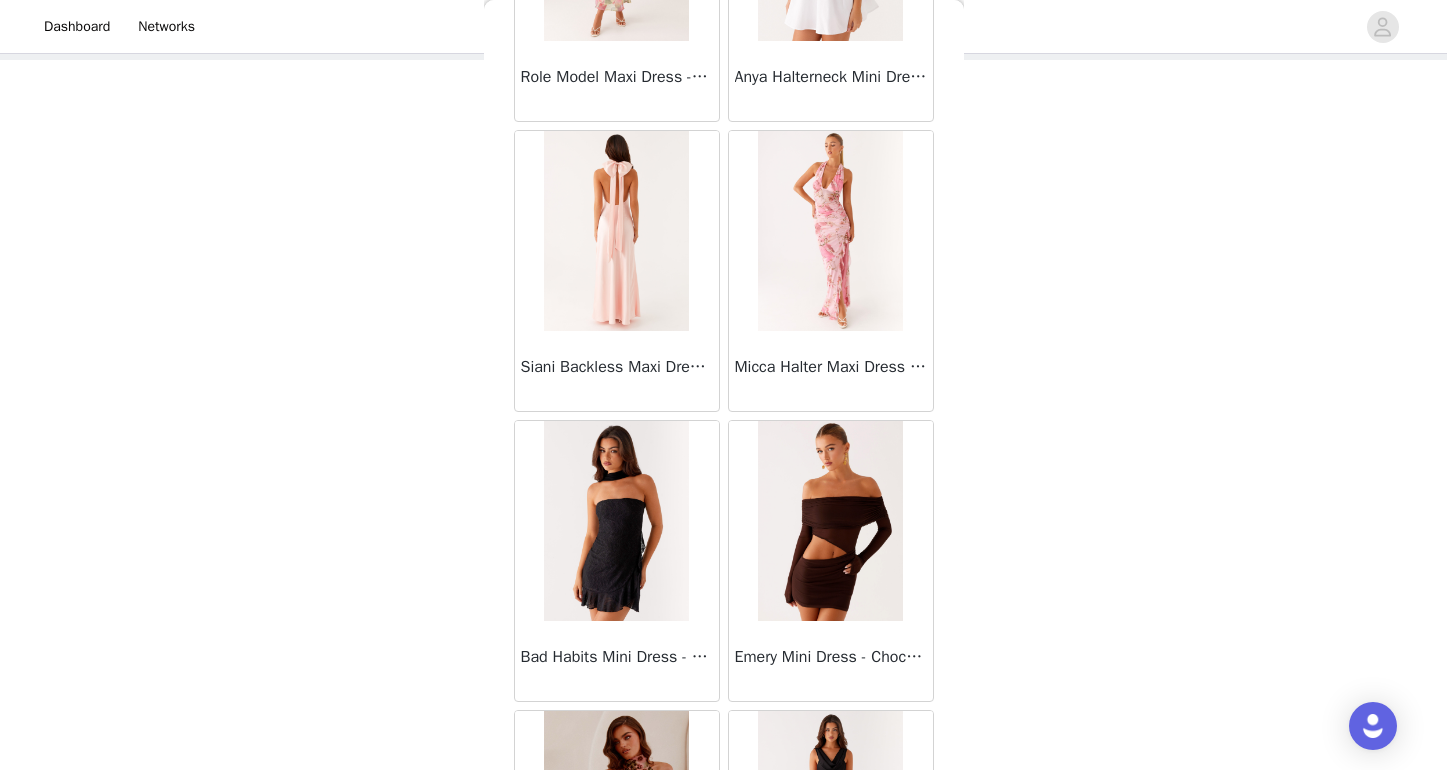 scroll, scrollTop: 51581, scrollLeft: 0, axis: vertical 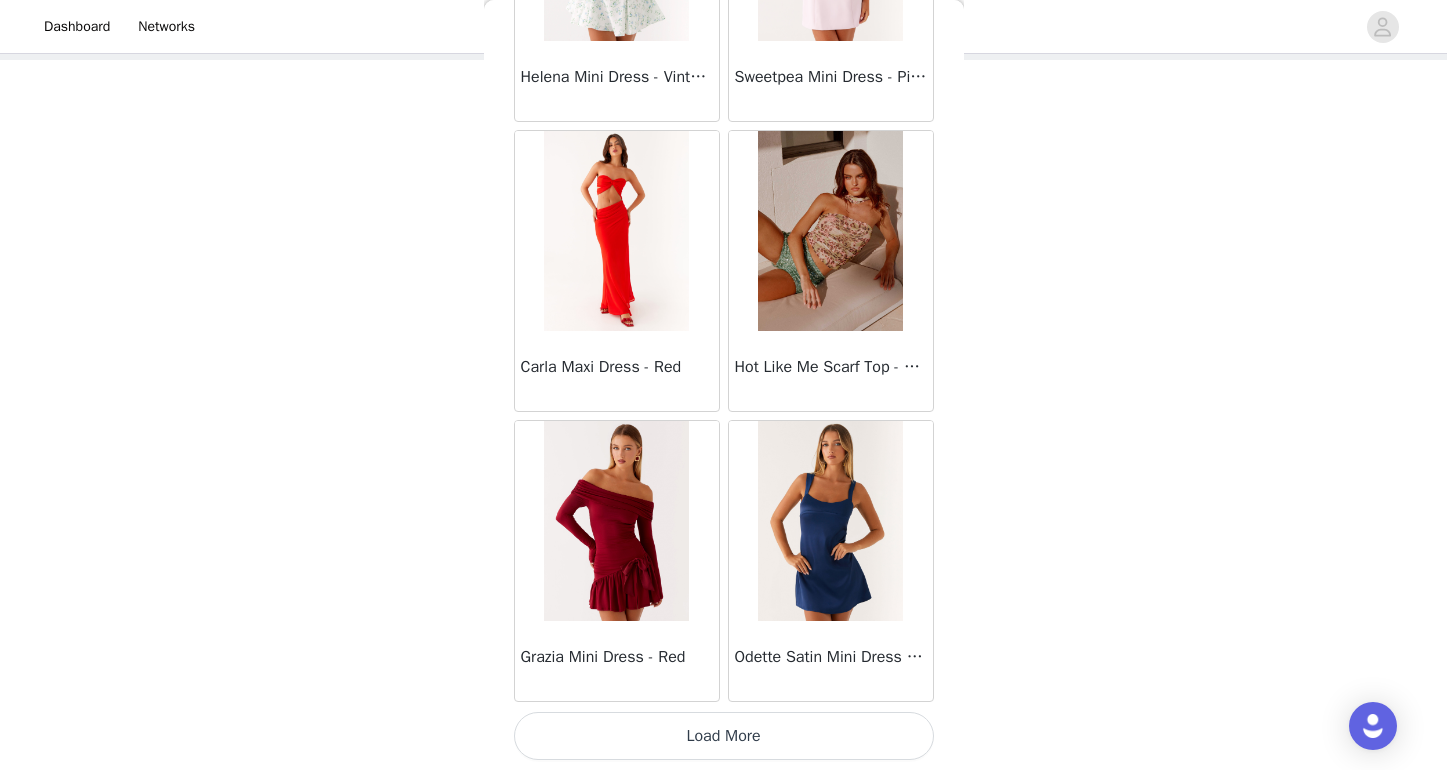 click on "Load More" at bounding box center (724, 736) 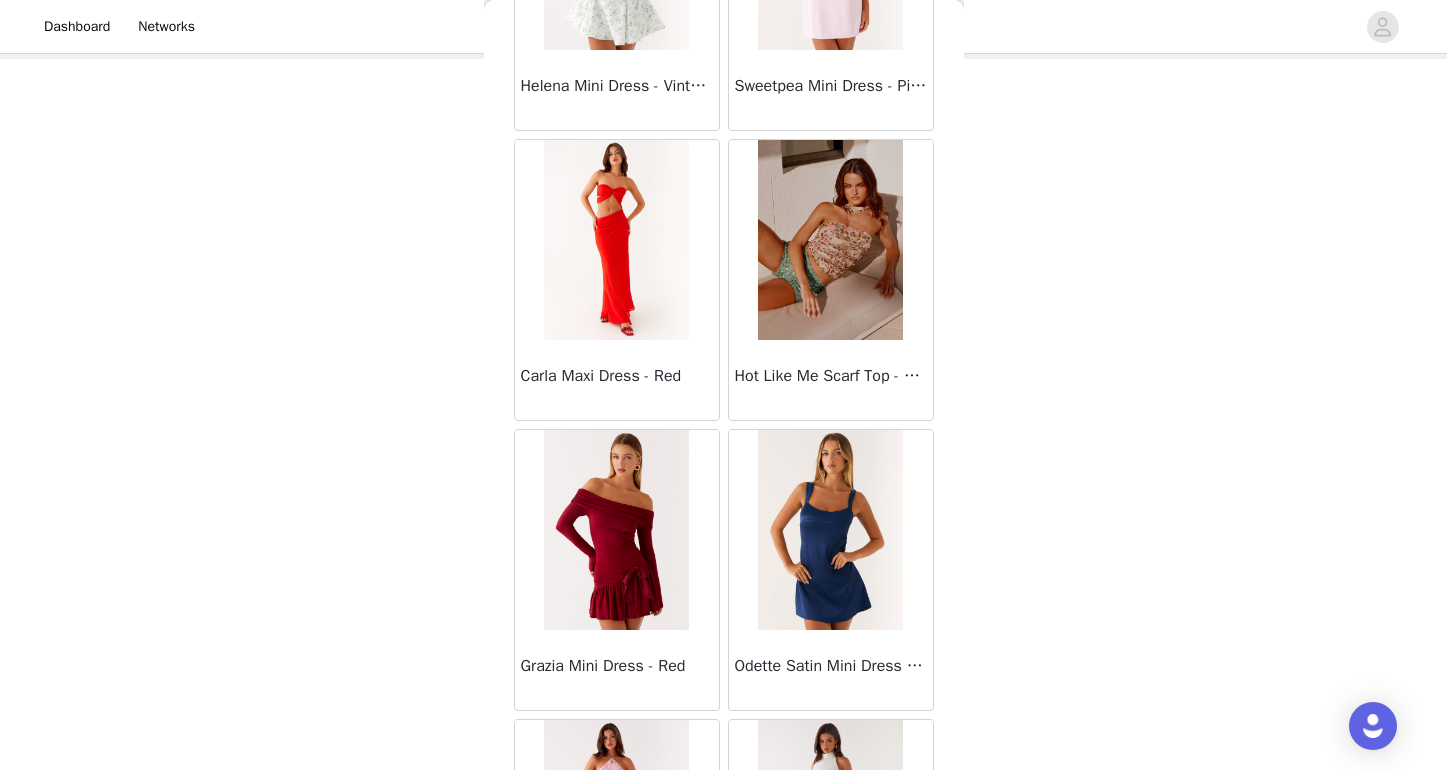 scroll, scrollTop: 102, scrollLeft: 0, axis: vertical 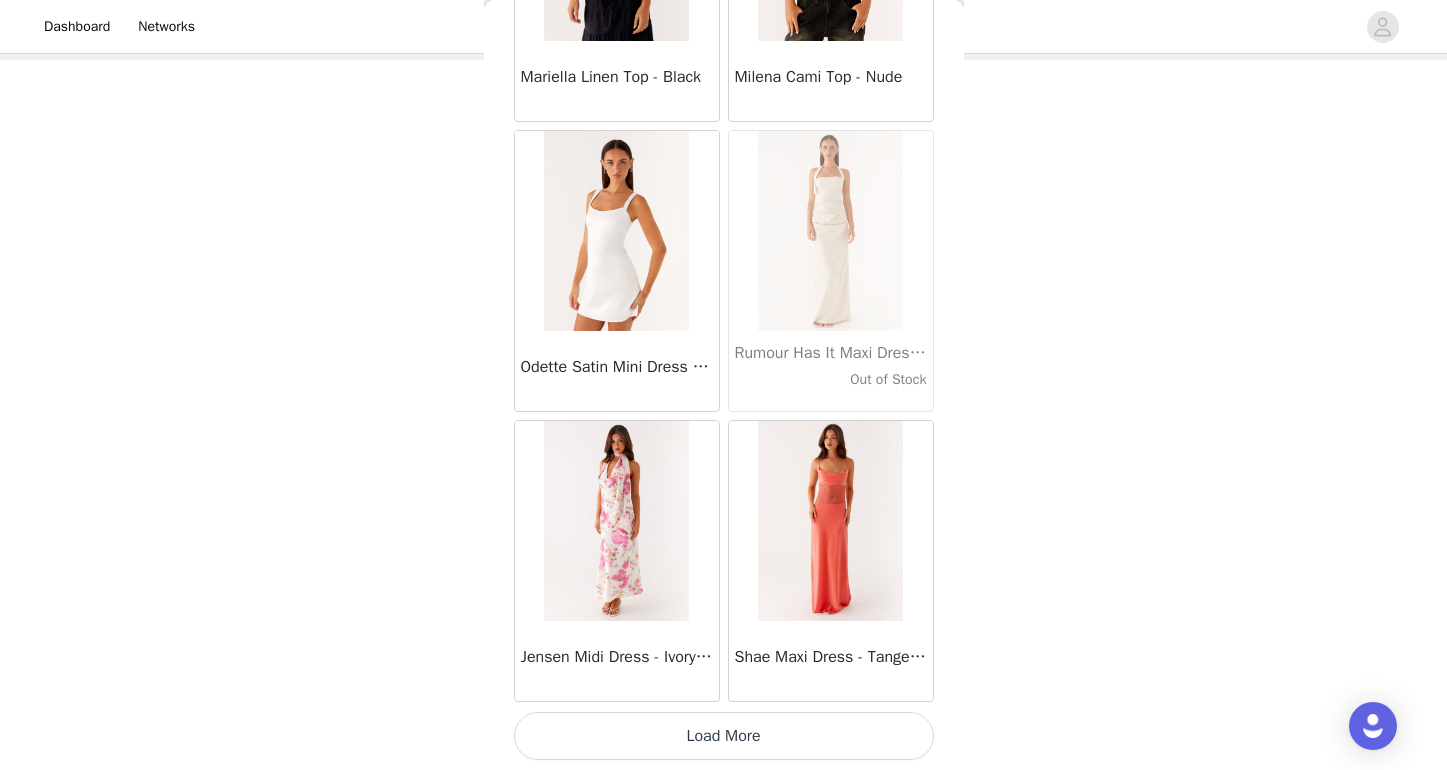 click on "Load More" at bounding box center [724, 736] 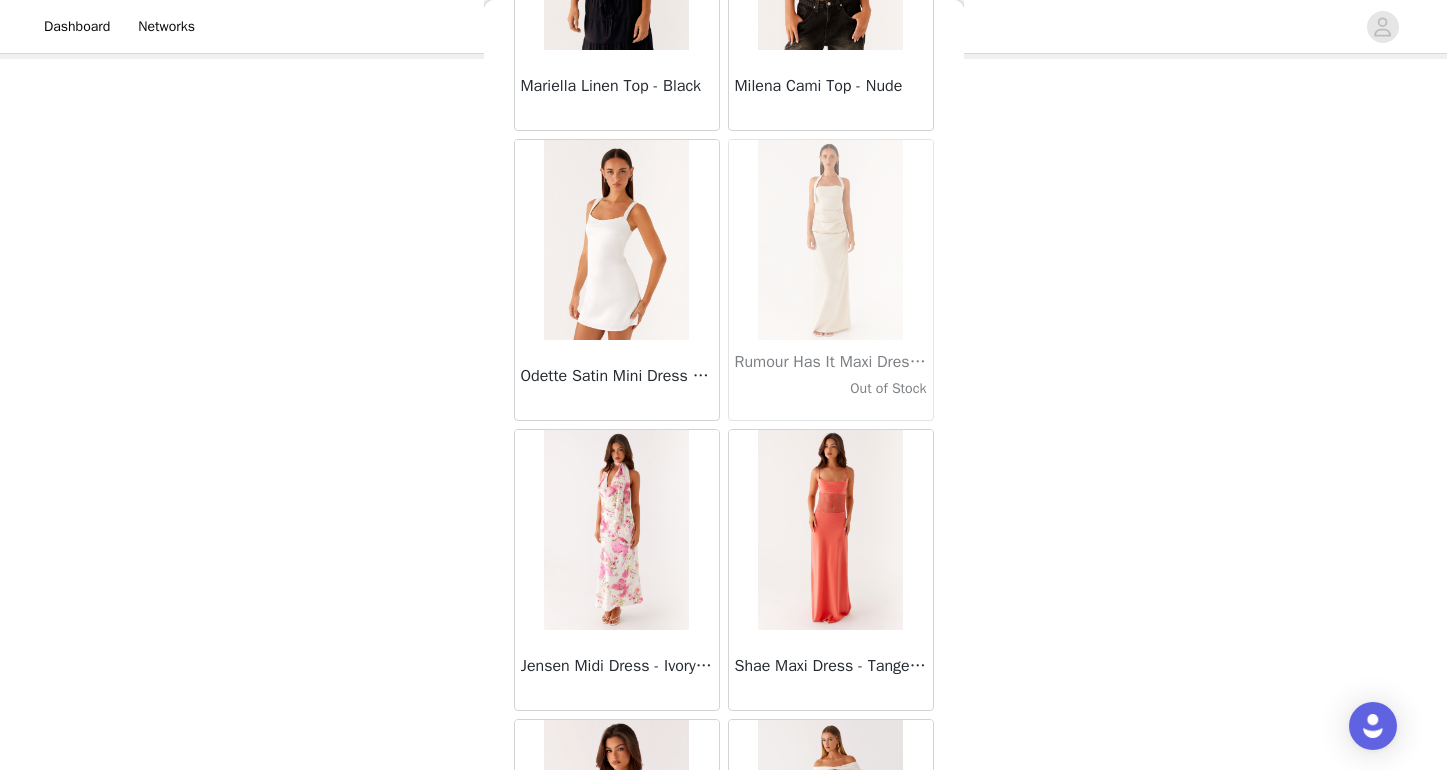 scroll, scrollTop: 103, scrollLeft: 0, axis: vertical 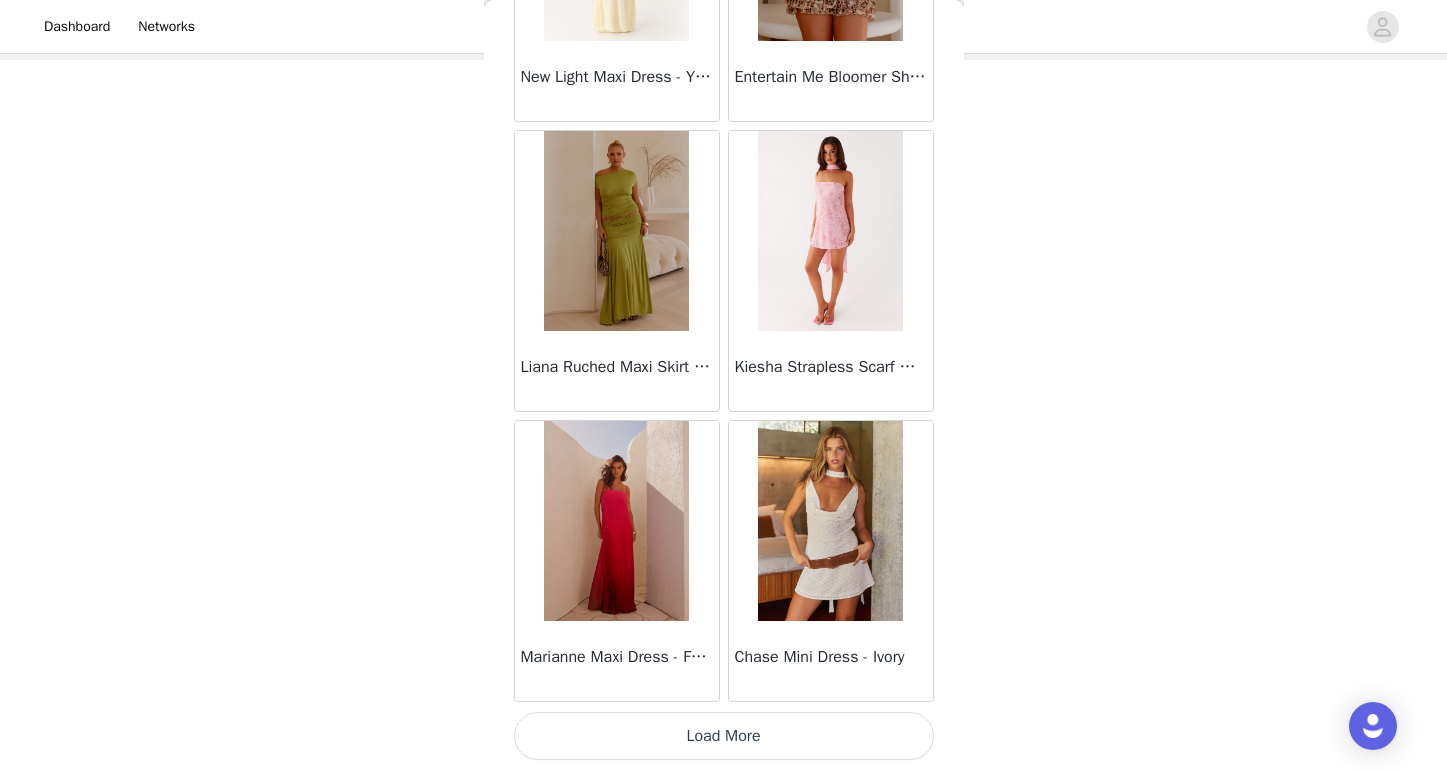 click on "Load More" at bounding box center [724, 736] 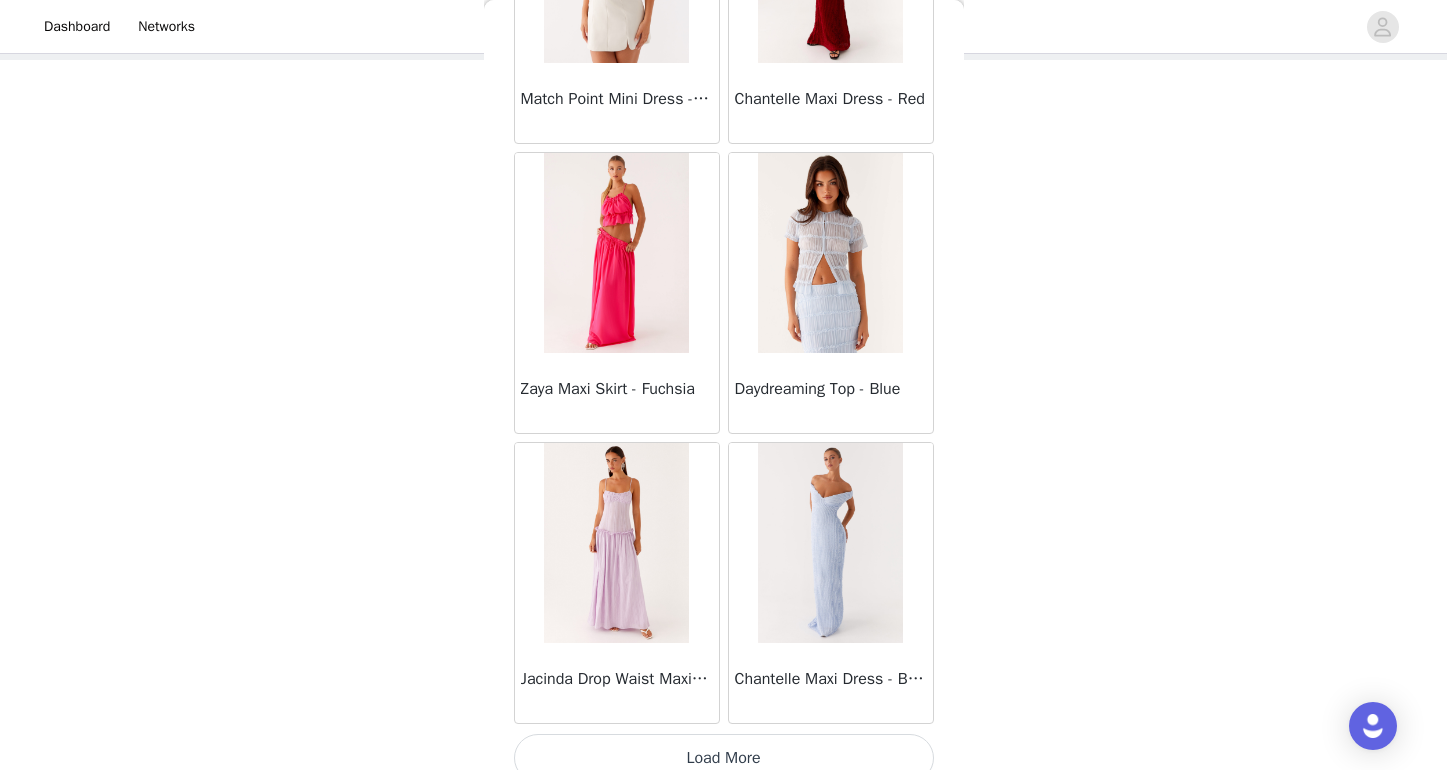 scroll, scrollTop: 63193, scrollLeft: 0, axis: vertical 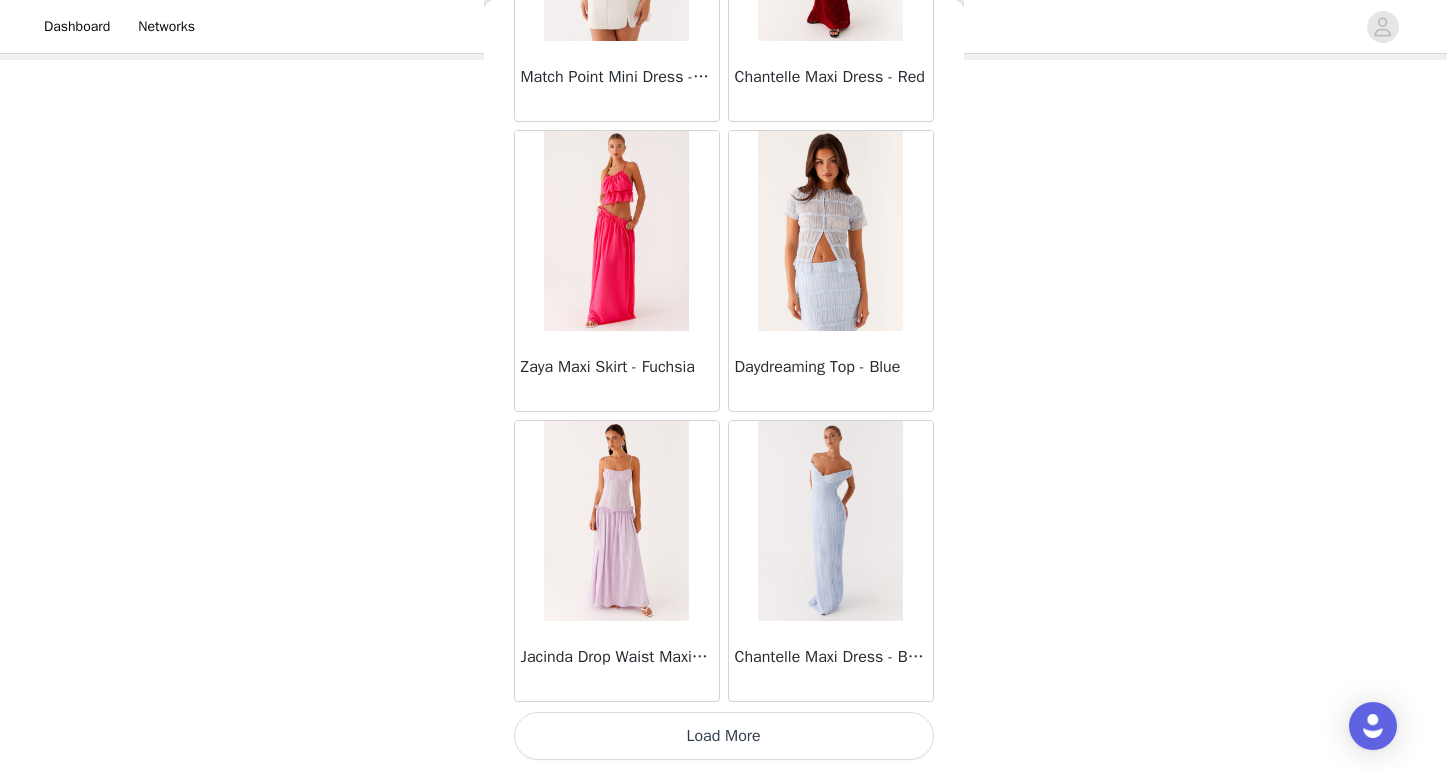 click on "Load More" at bounding box center [724, 736] 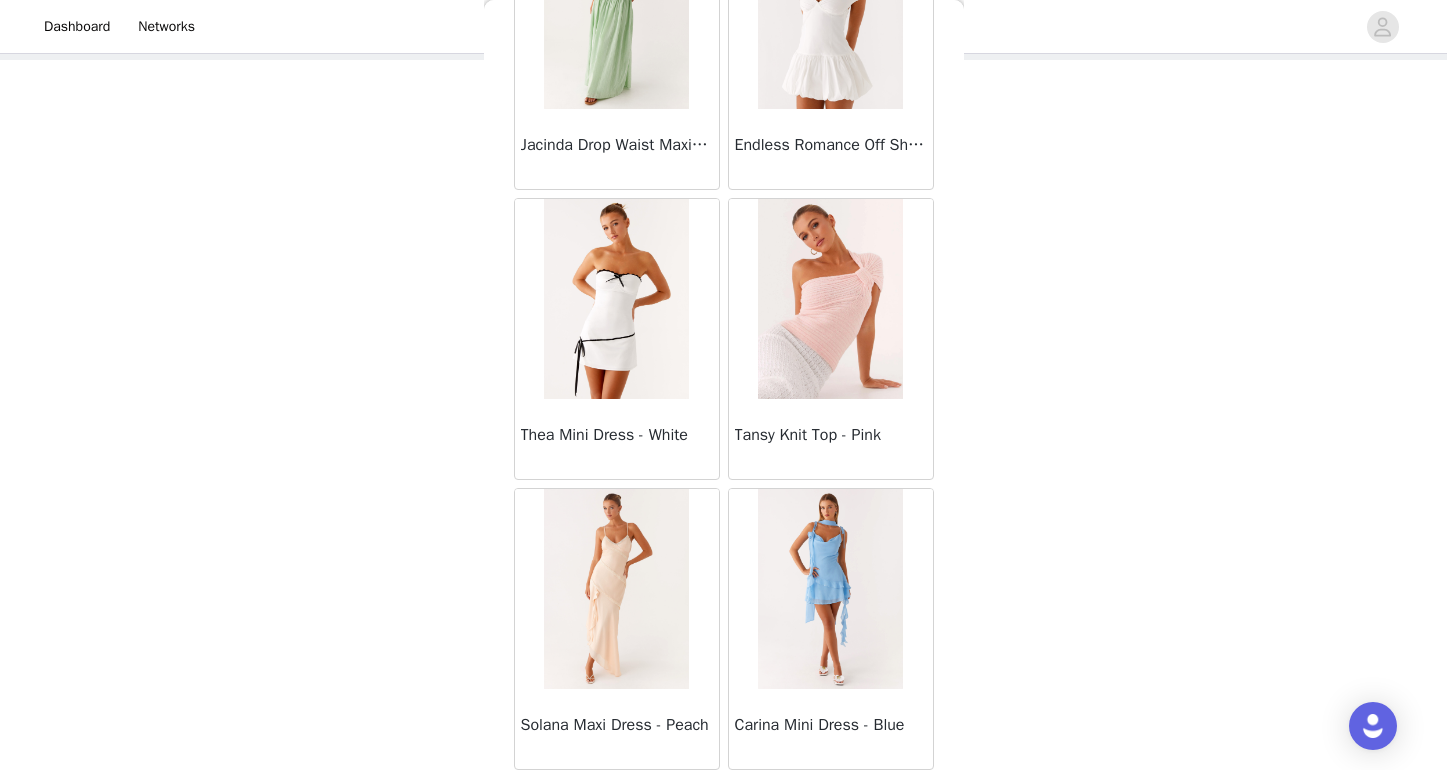 scroll, scrollTop: 66090, scrollLeft: 0, axis: vertical 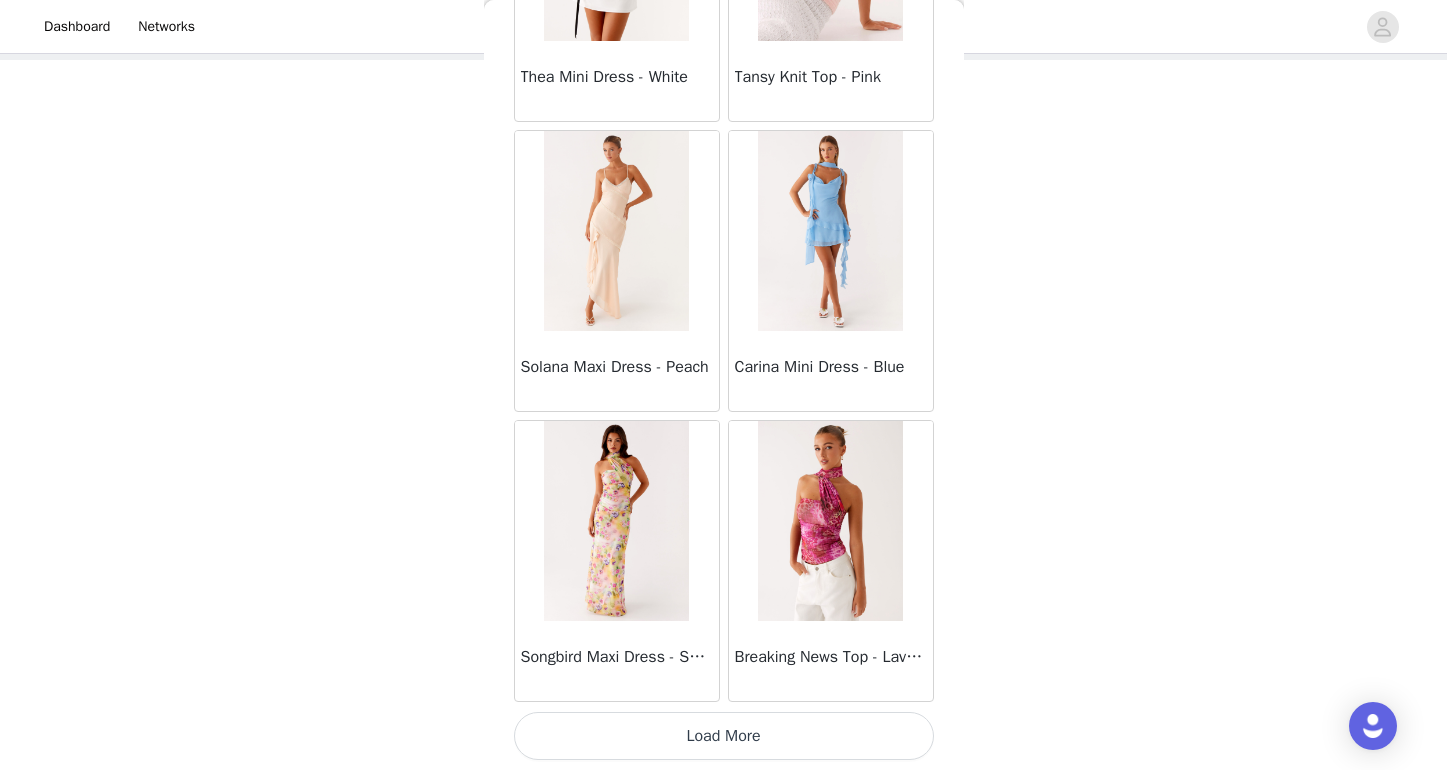click on "Load More" at bounding box center (724, 736) 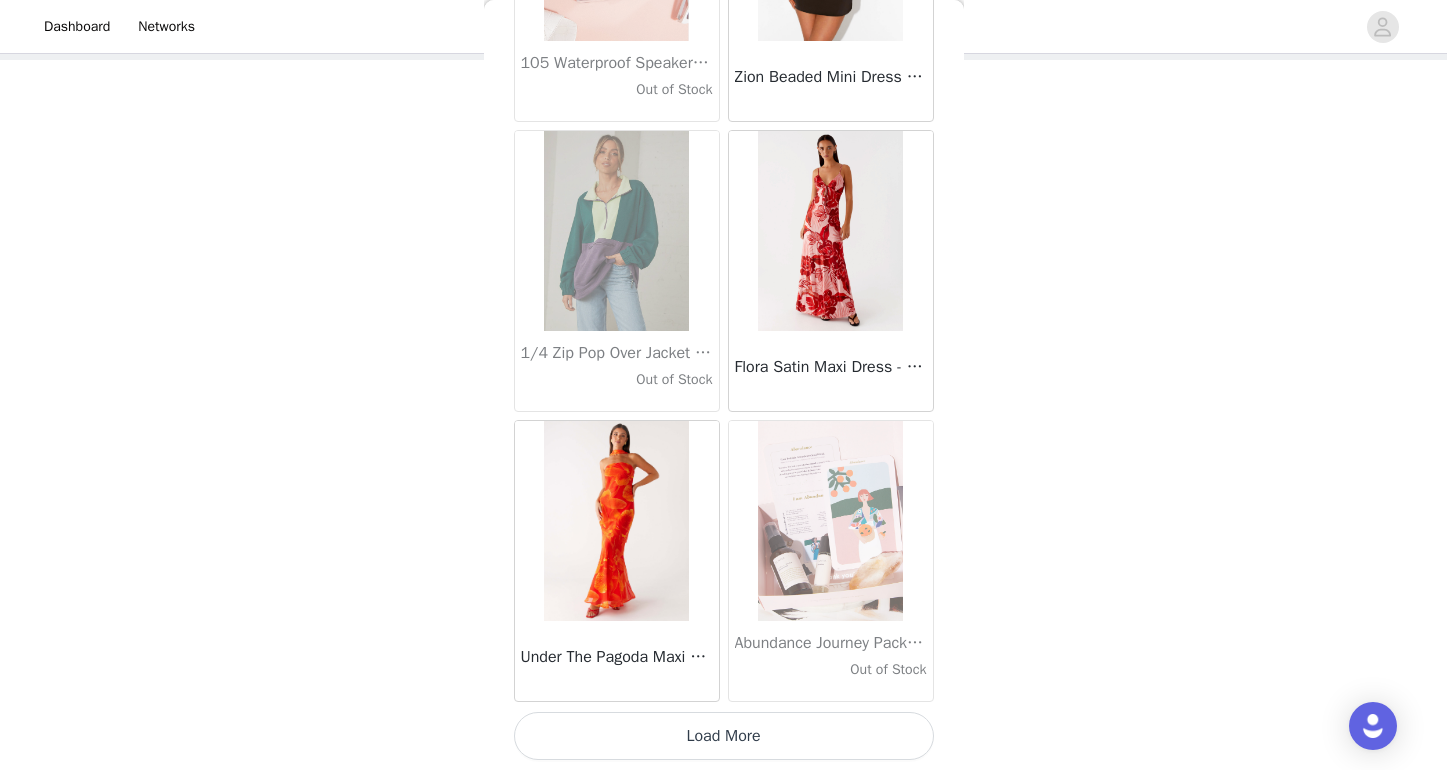 click on "Load More" at bounding box center [724, 736] 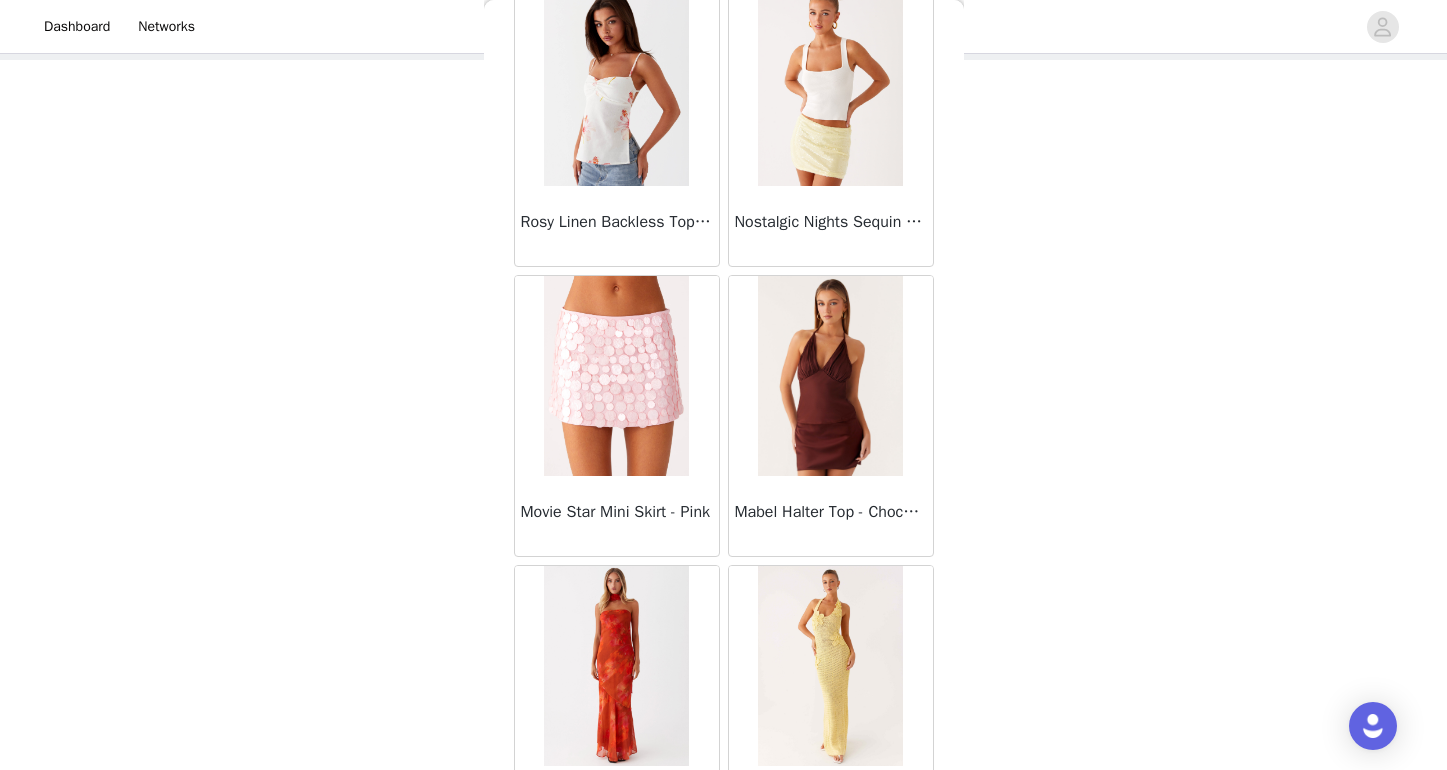 scroll, scrollTop: 70585, scrollLeft: 0, axis: vertical 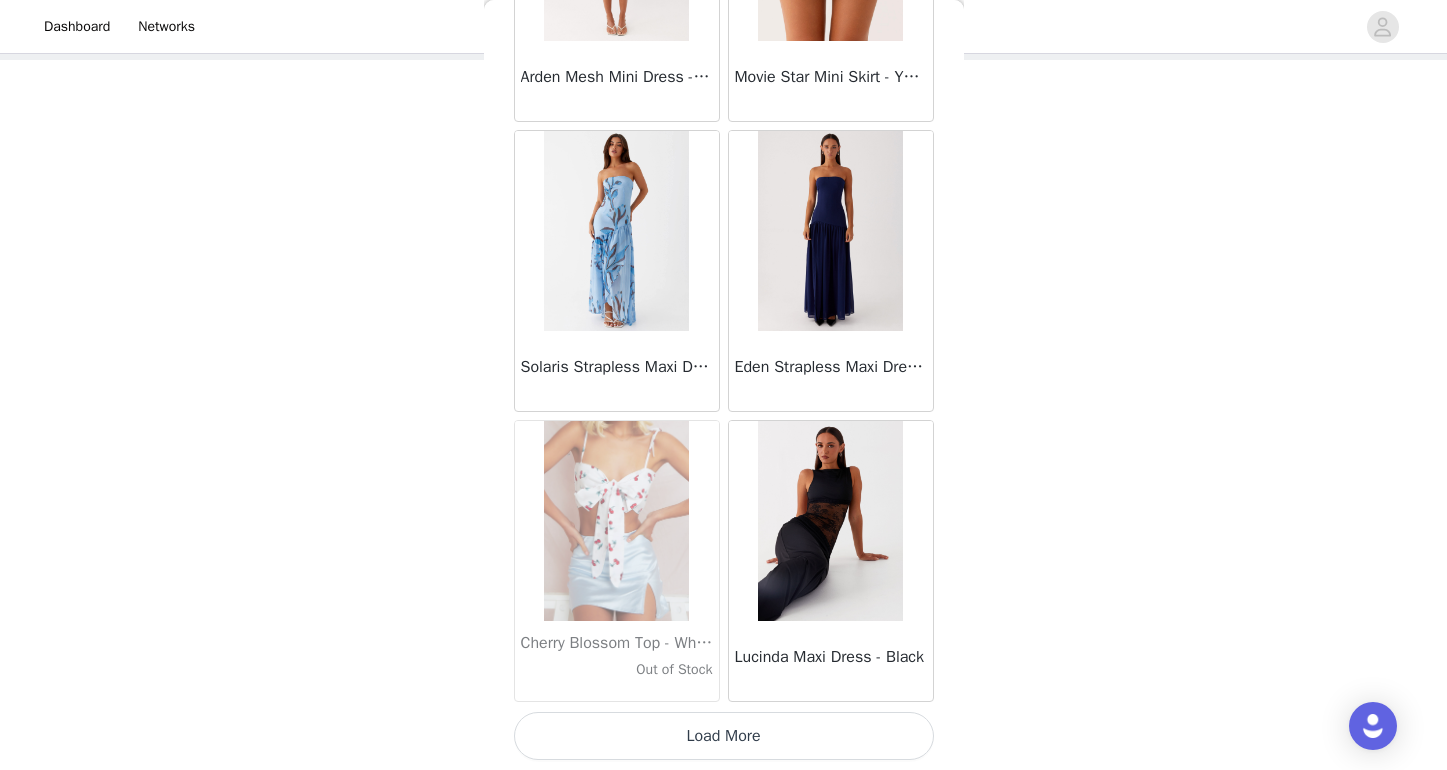 click on "Load More" at bounding box center [724, 736] 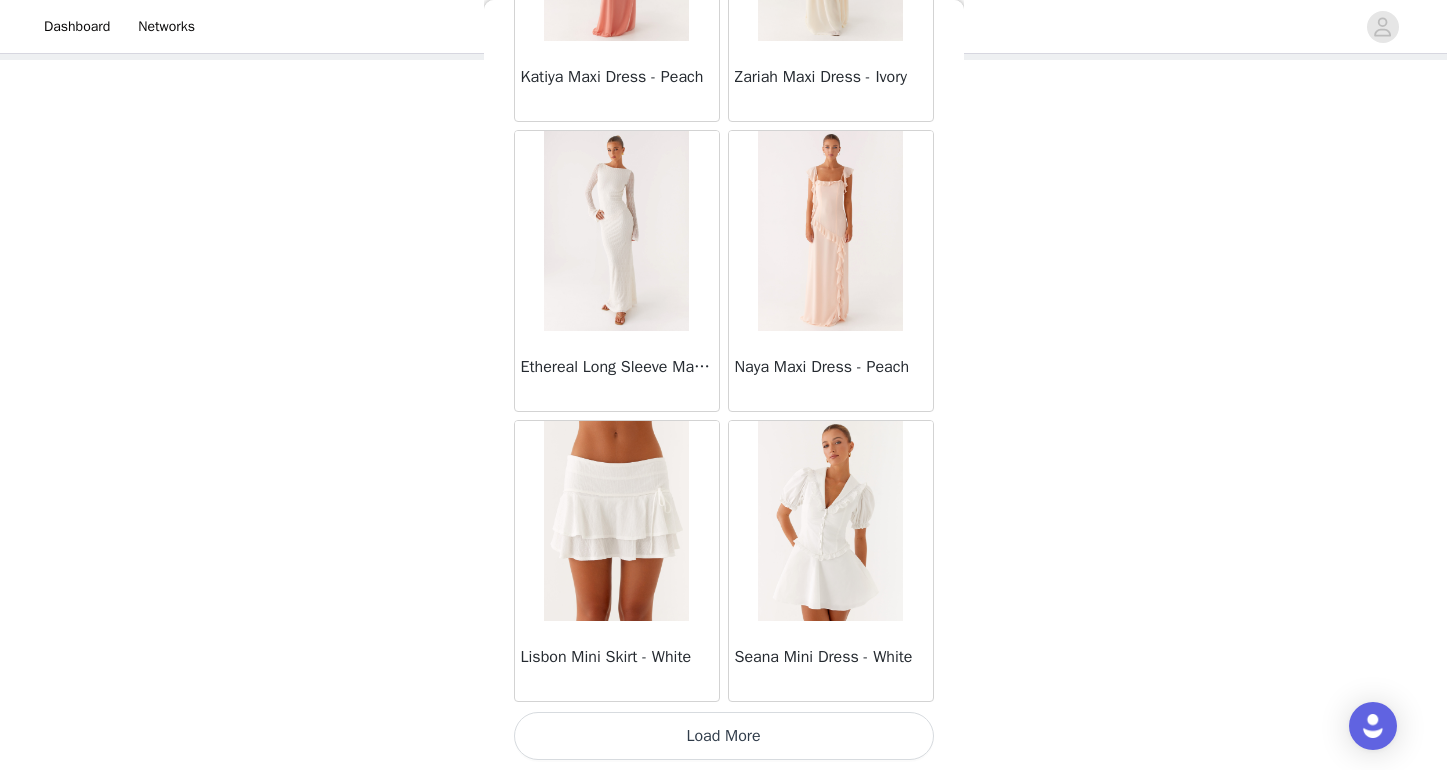 scroll, scrollTop: 74790, scrollLeft: 0, axis: vertical 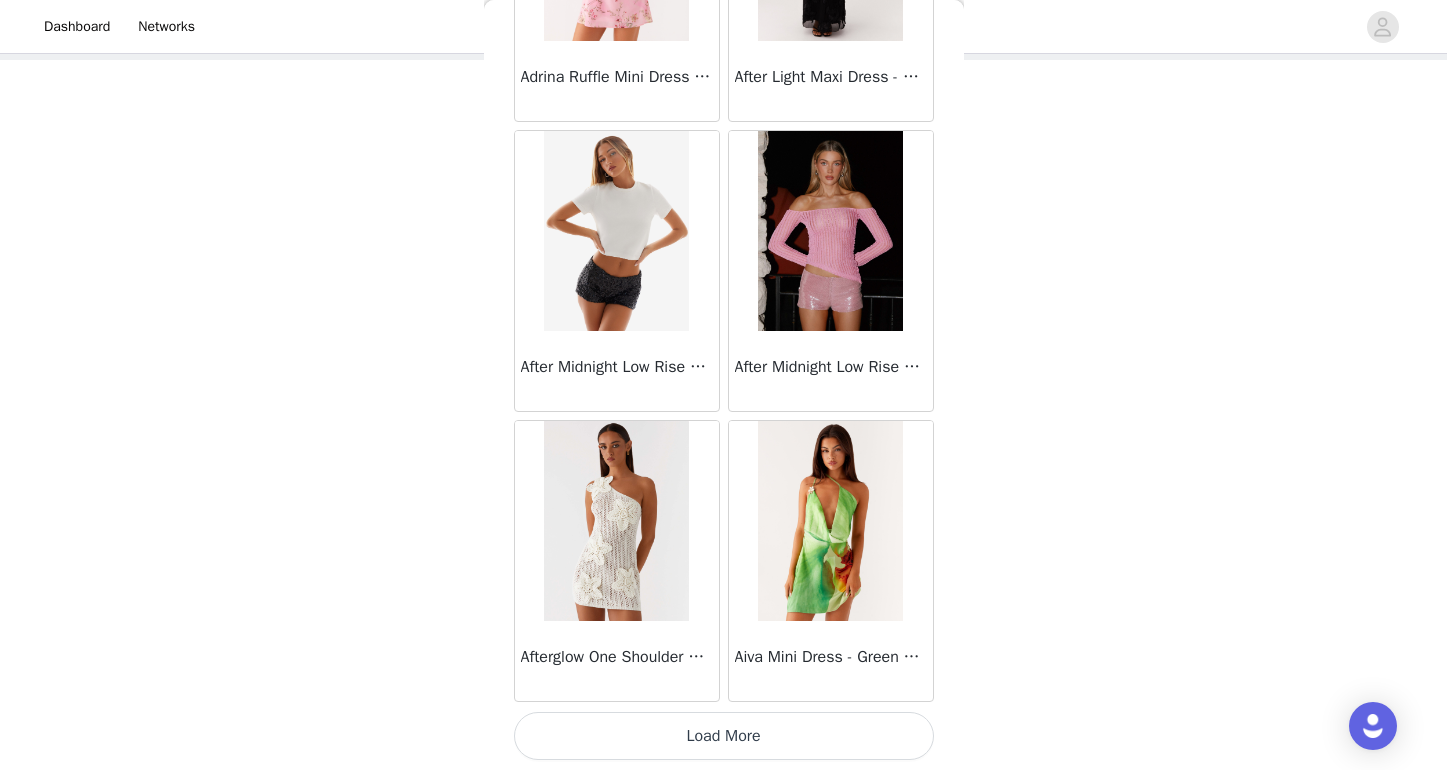 click on "Load More" at bounding box center (724, 736) 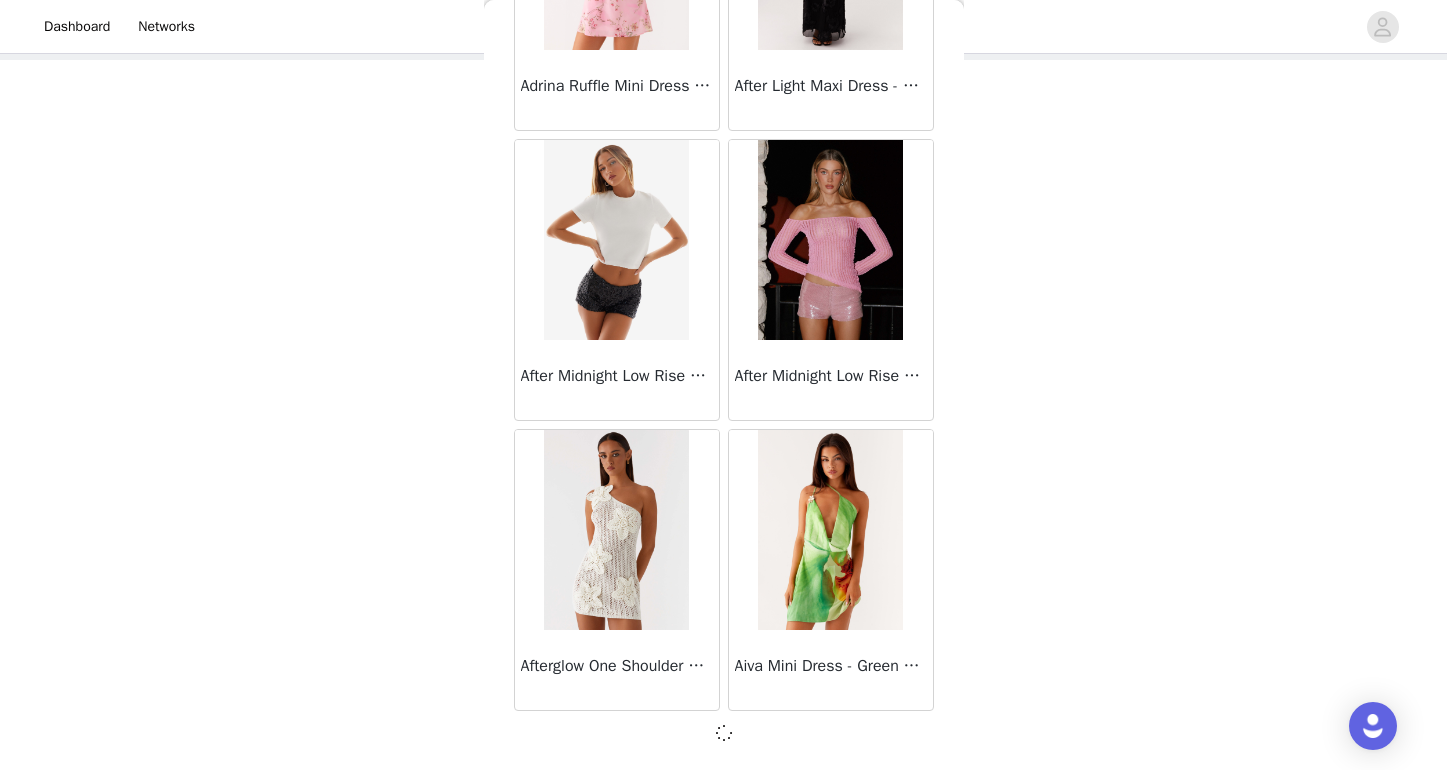 scroll, scrollTop: 103, scrollLeft: 0, axis: vertical 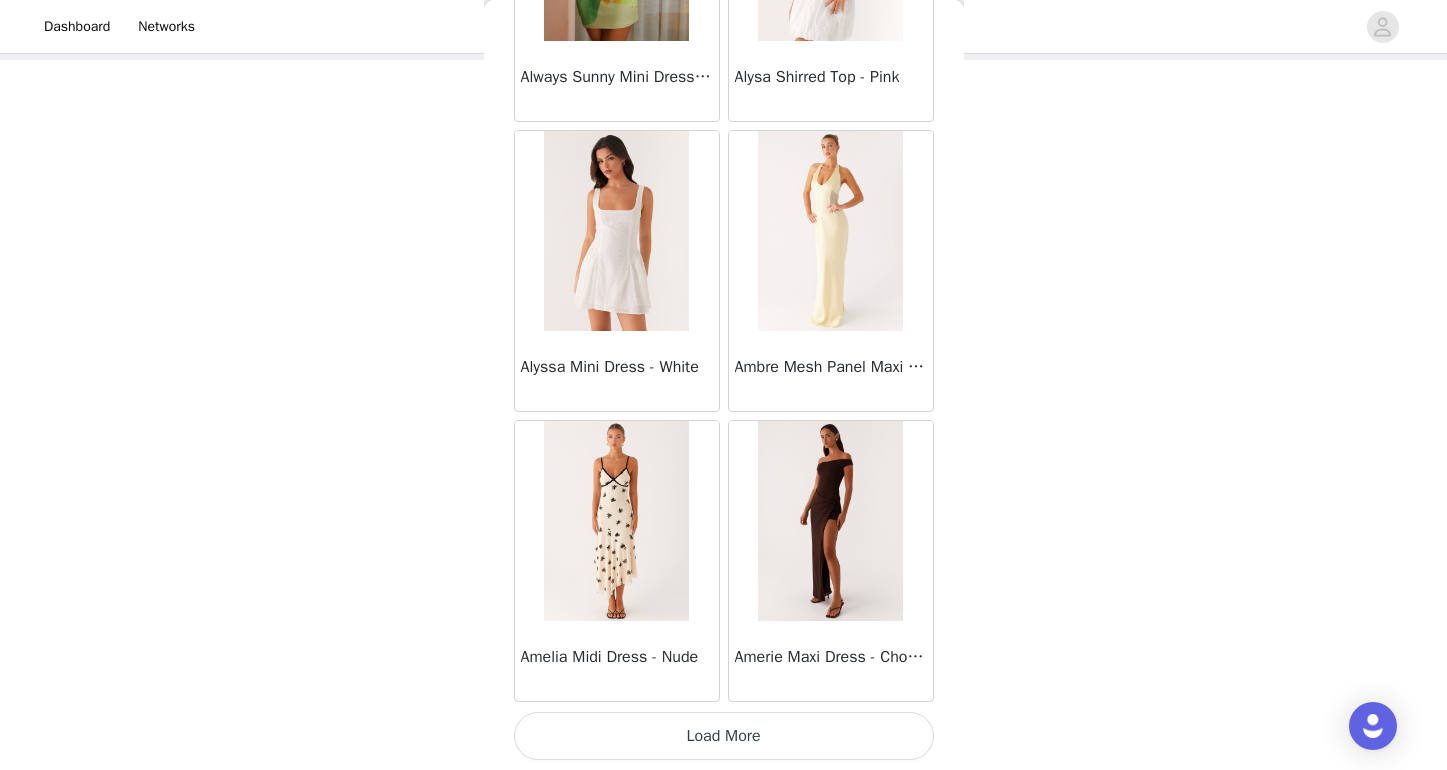 click on "Load More" at bounding box center [724, 736] 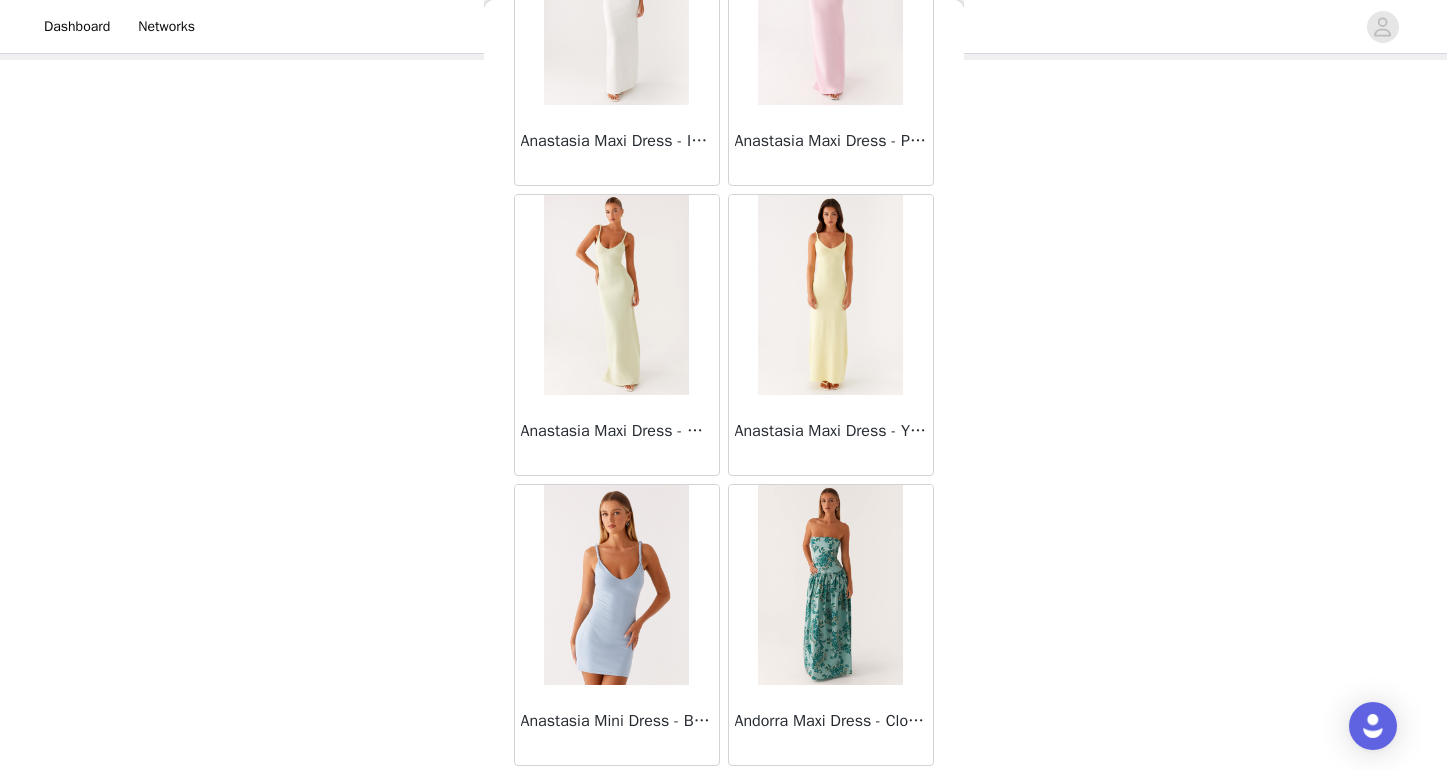 scroll, scrollTop: 83427, scrollLeft: 0, axis: vertical 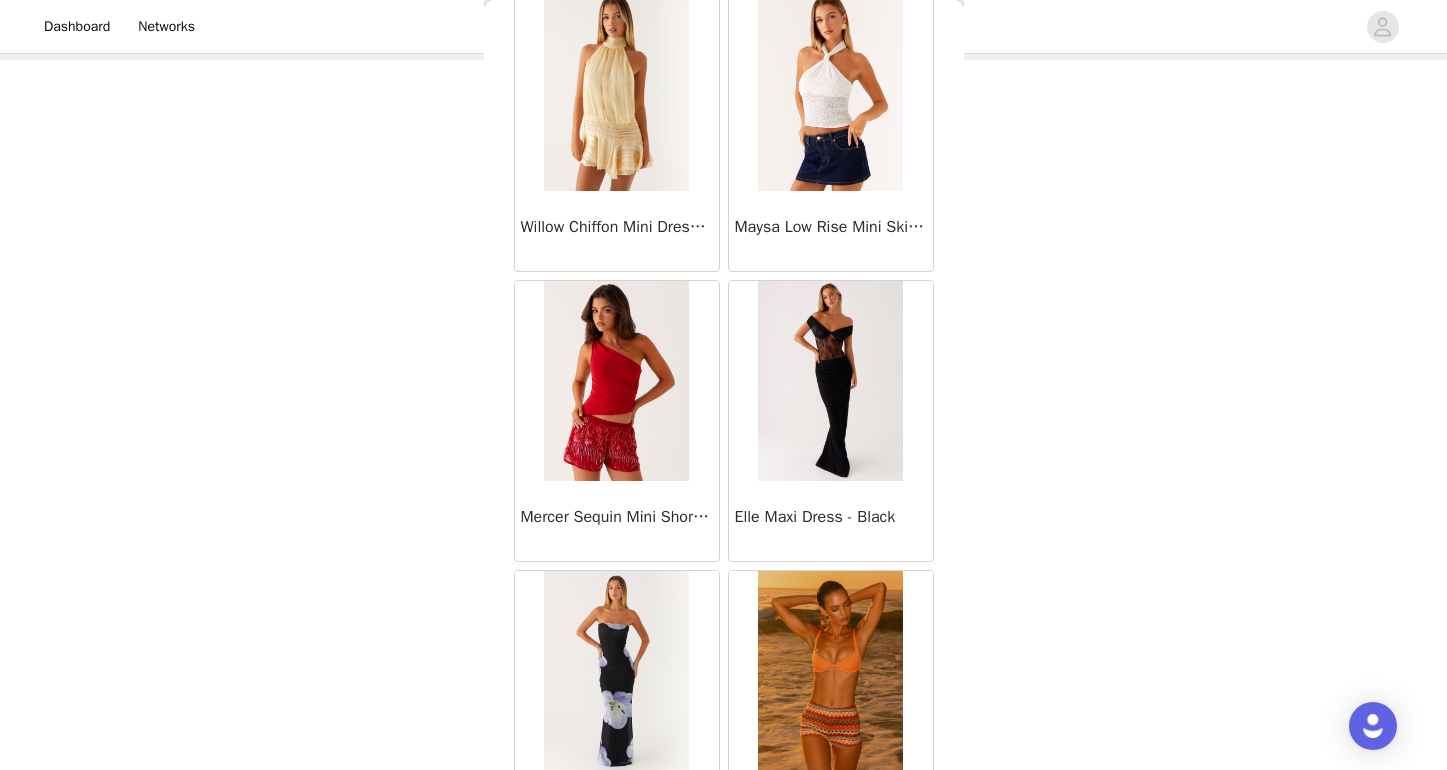click at bounding box center (830, 91) 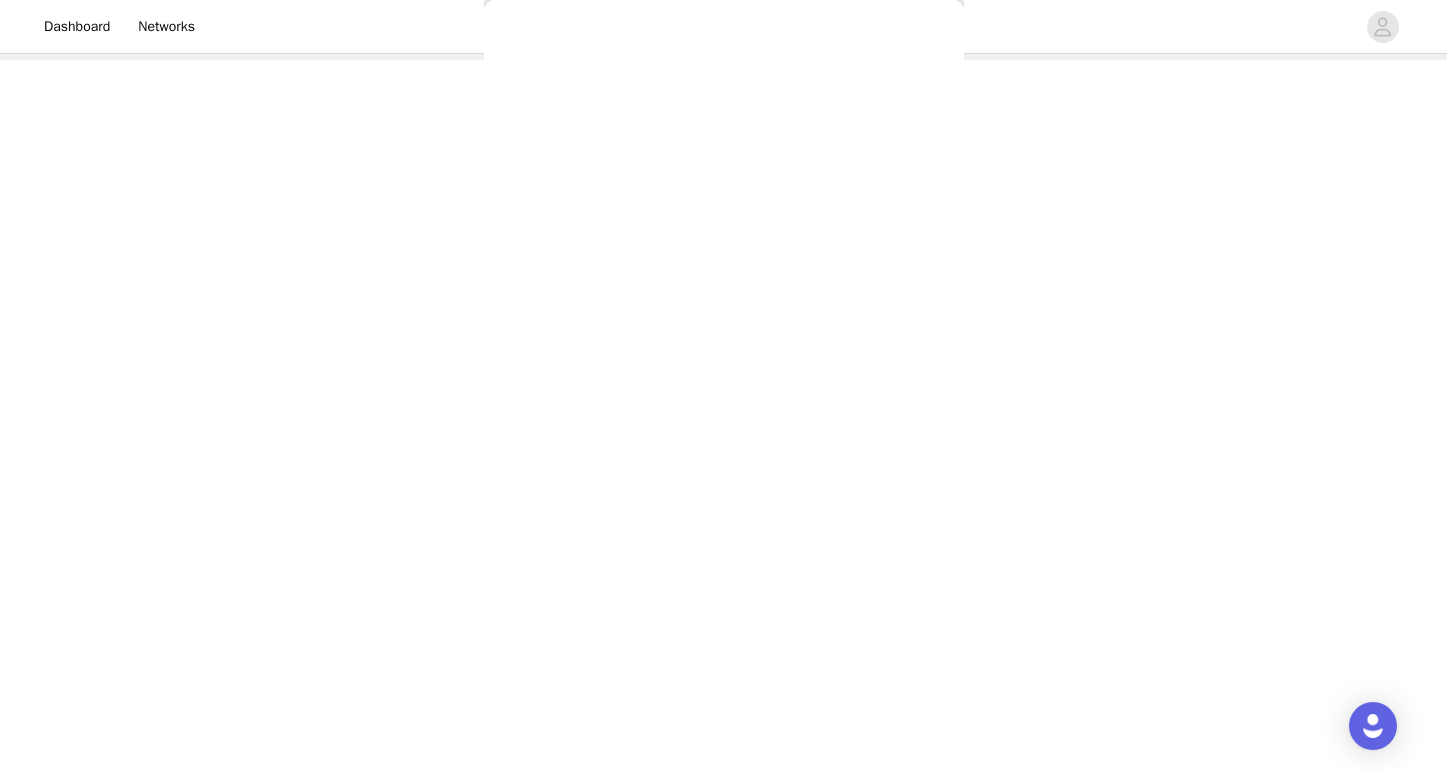 scroll, scrollTop: 262, scrollLeft: 0, axis: vertical 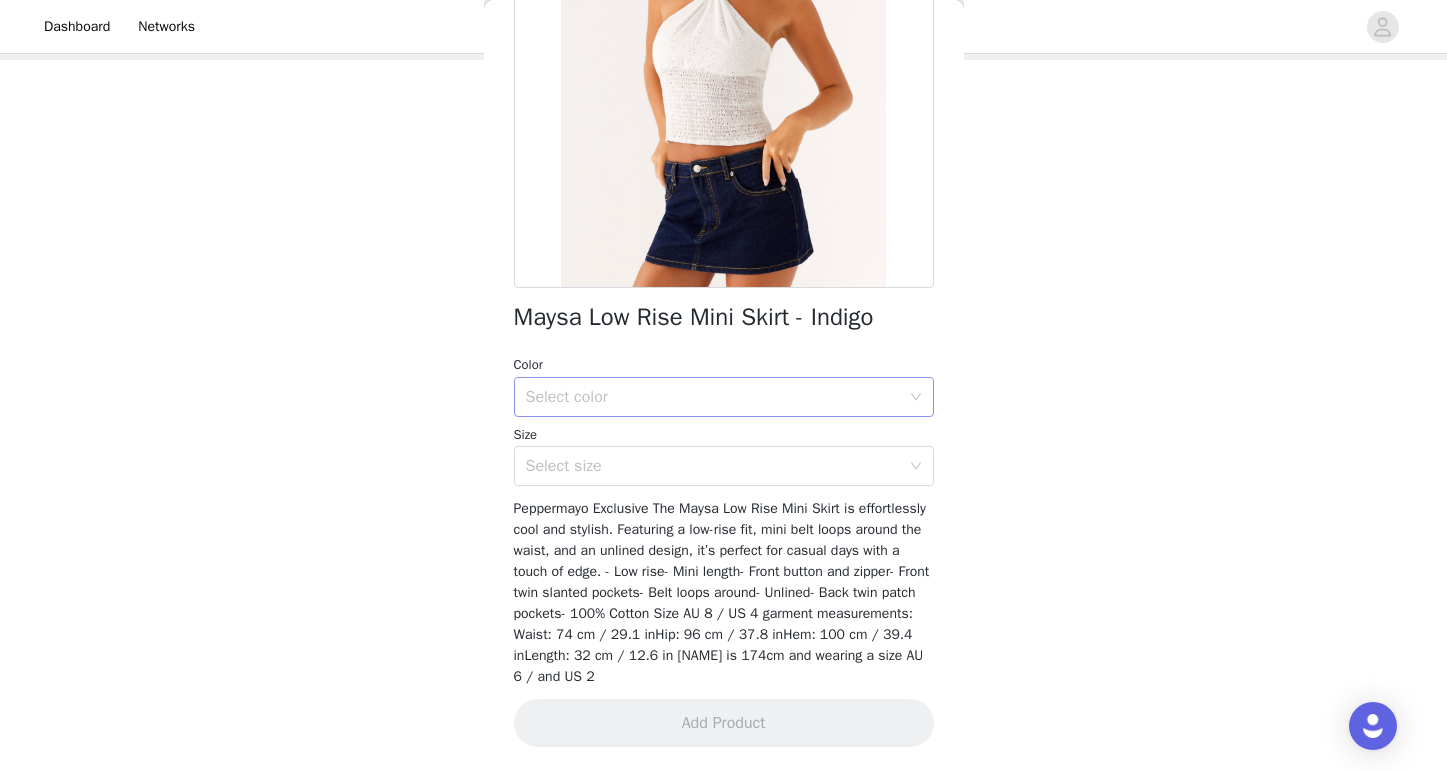 click on "Select color" at bounding box center (717, 397) 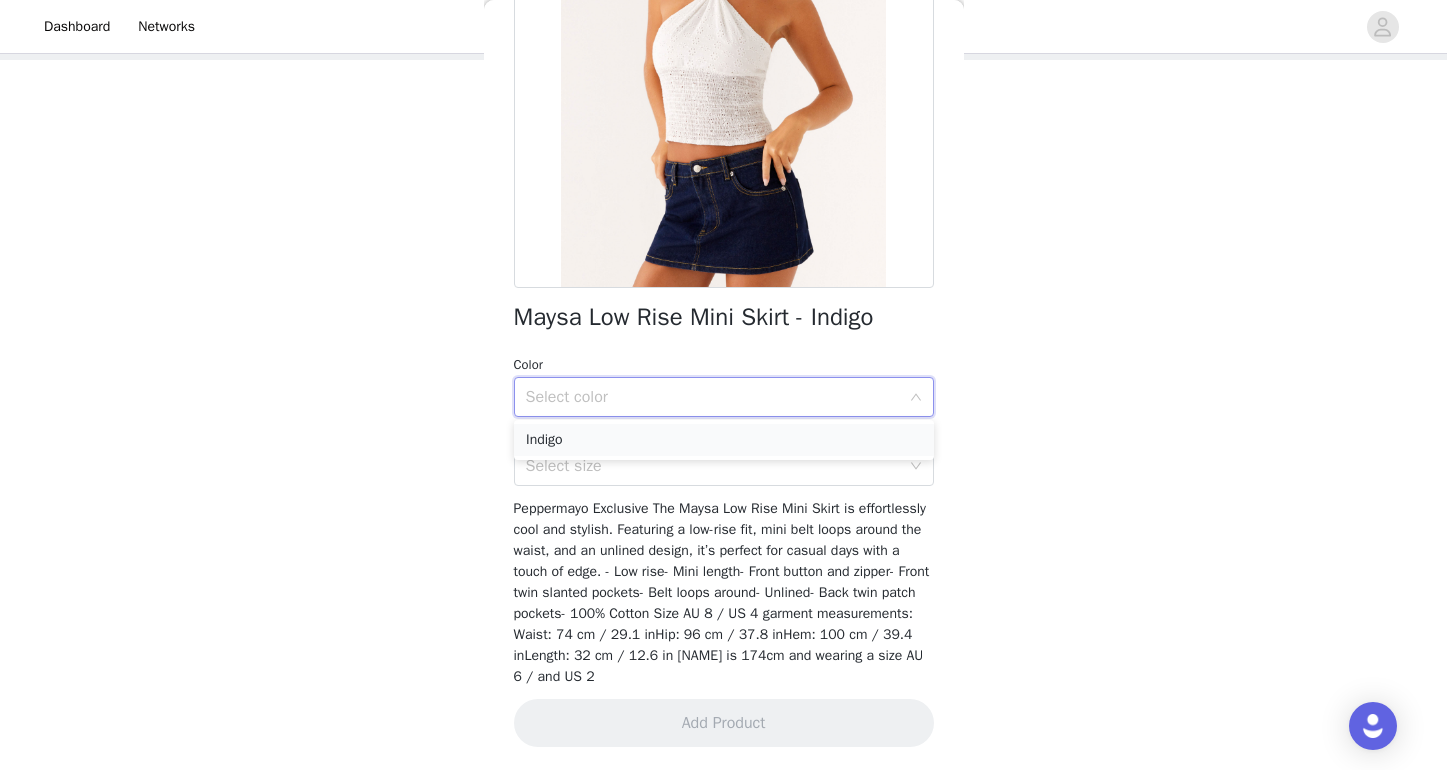 click on "Indigo" at bounding box center [724, 440] 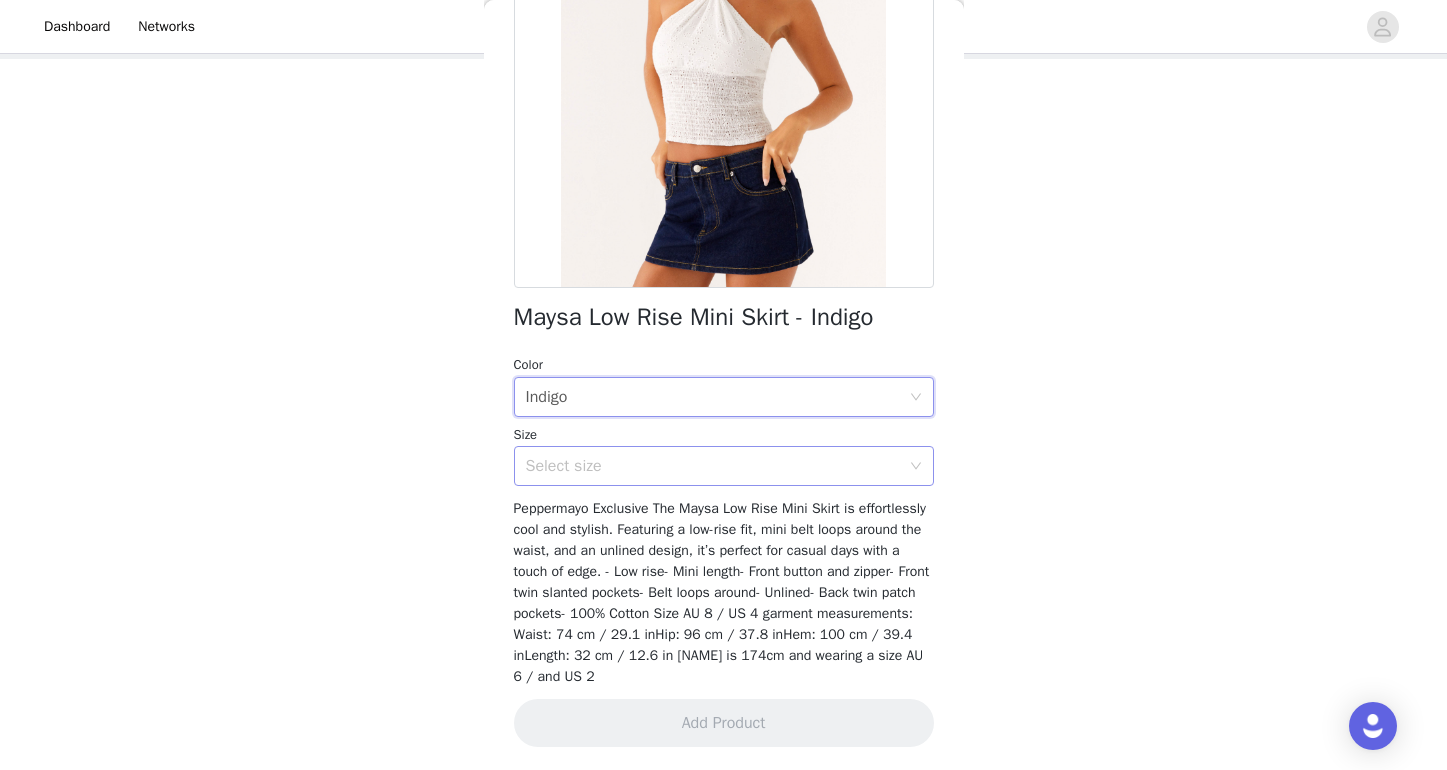scroll, scrollTop: 103, scrollLeft: 0, axis: vertical 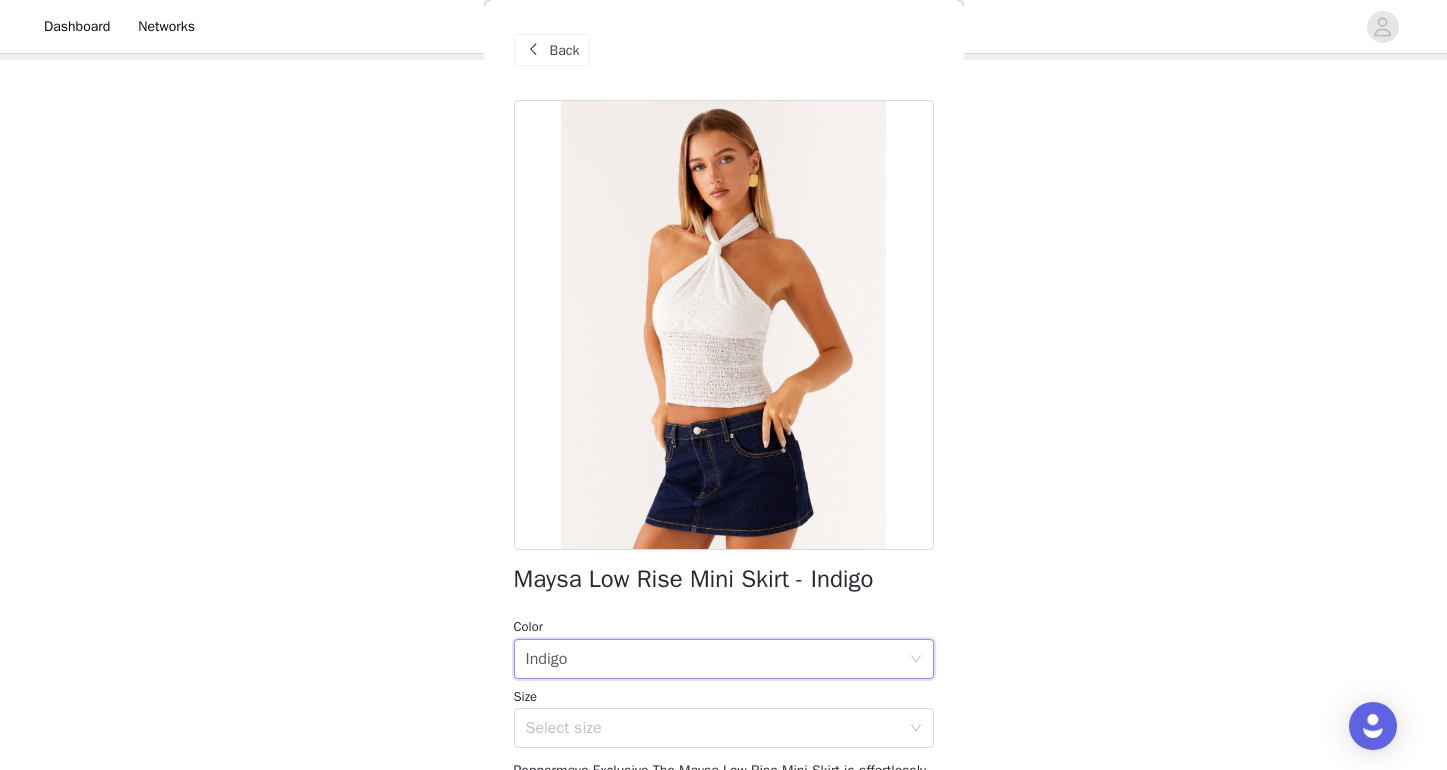 click on "Back" at bounding box center (552, 50) 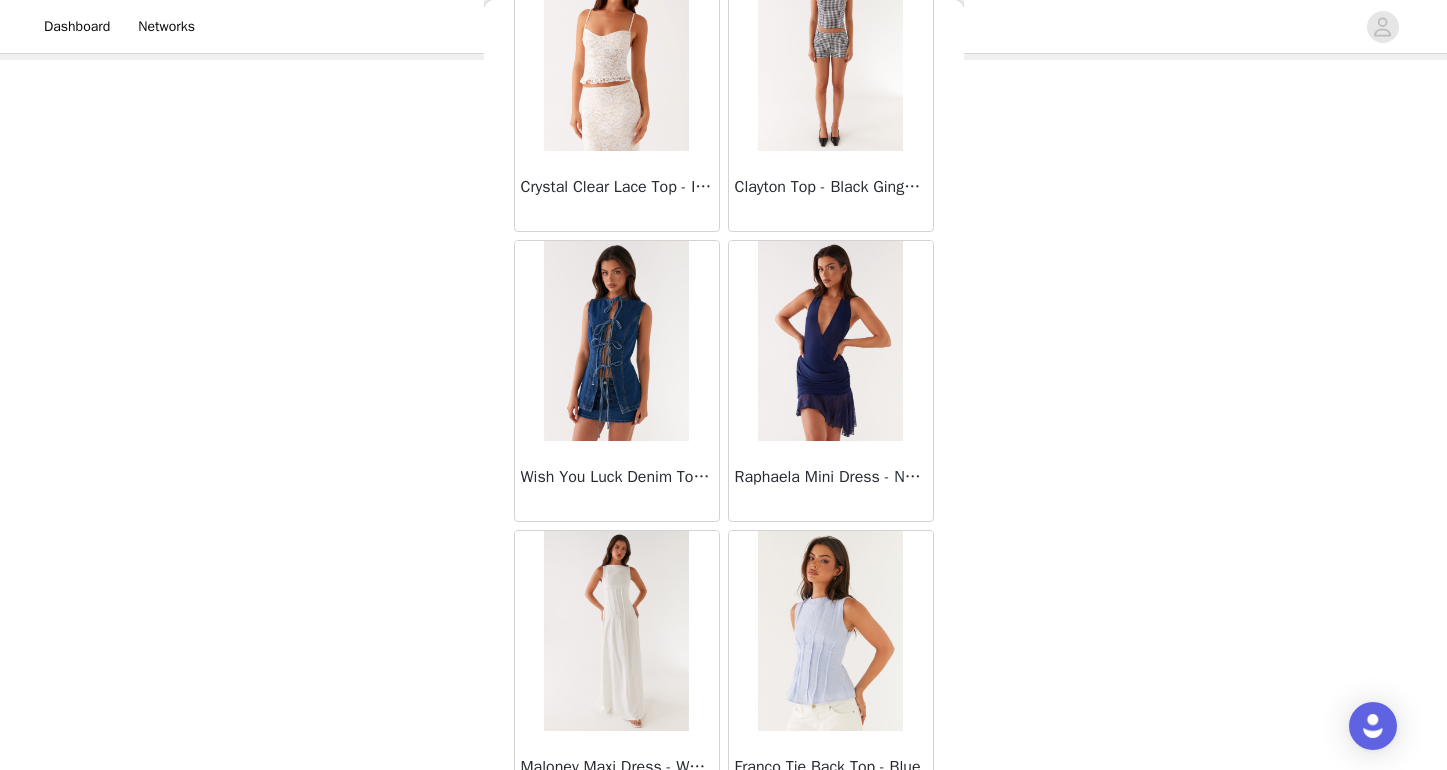 scroll, scrollTop: 1331, scrollLeft: 0, axis: vertical 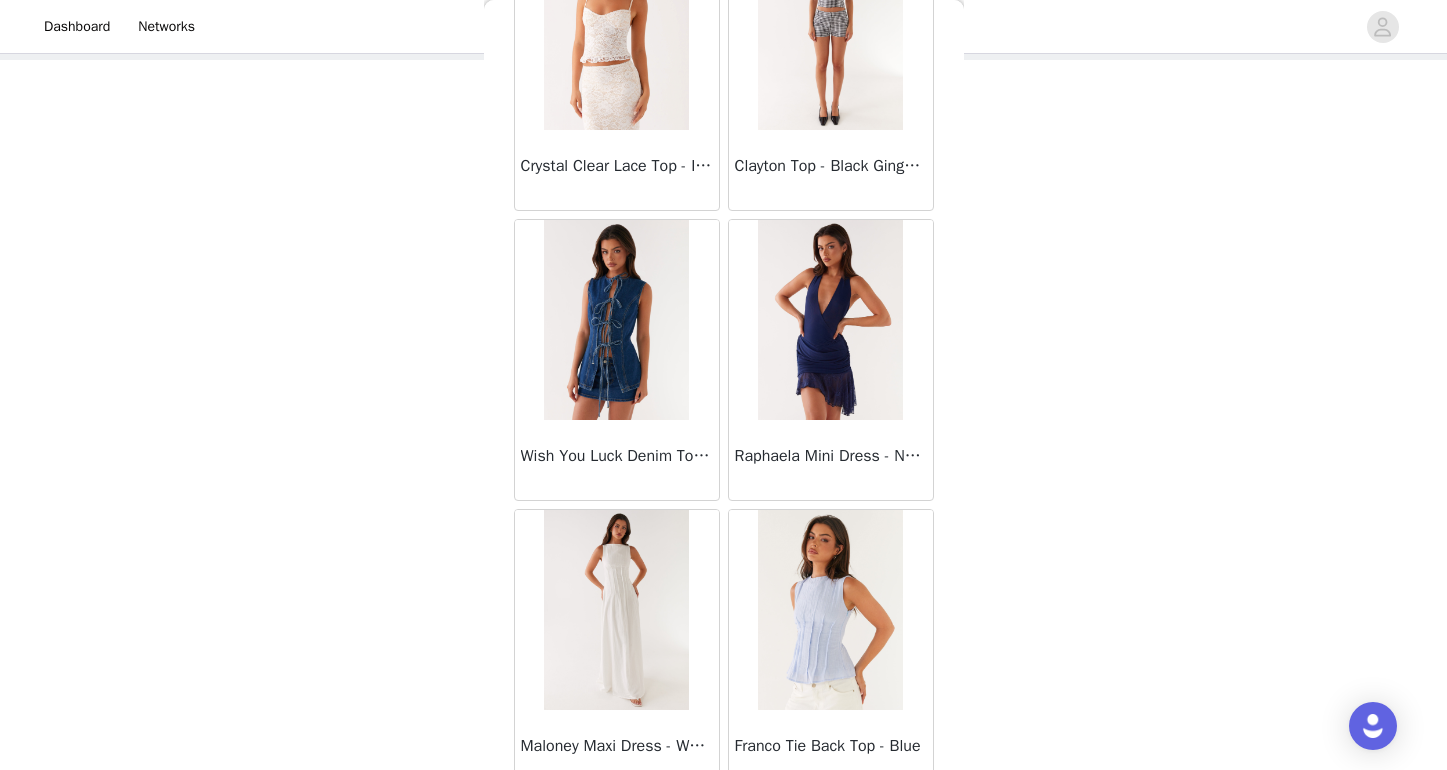click at bounding box center (616, 320) 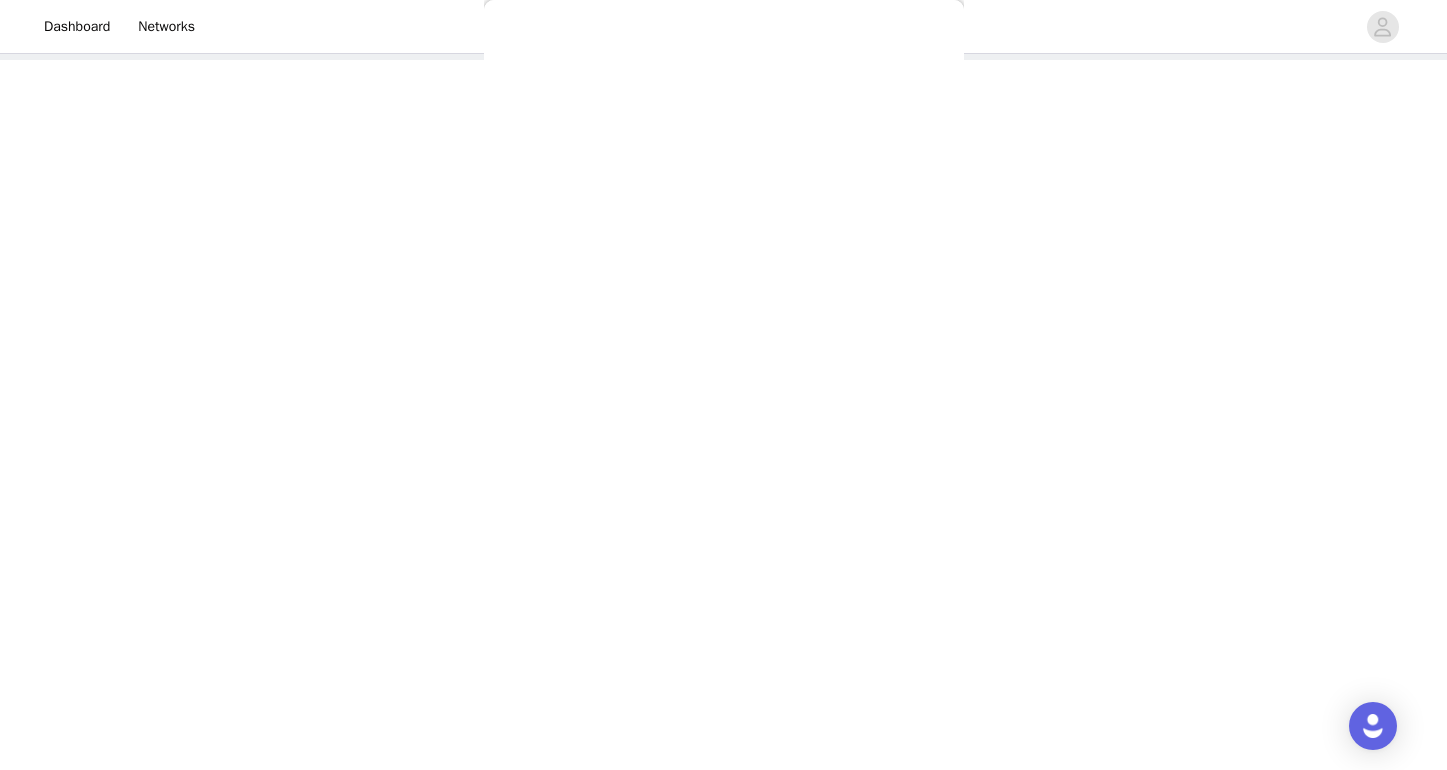 scroll, scrollTop: 262, scrollLeft: 0, axis: vertical 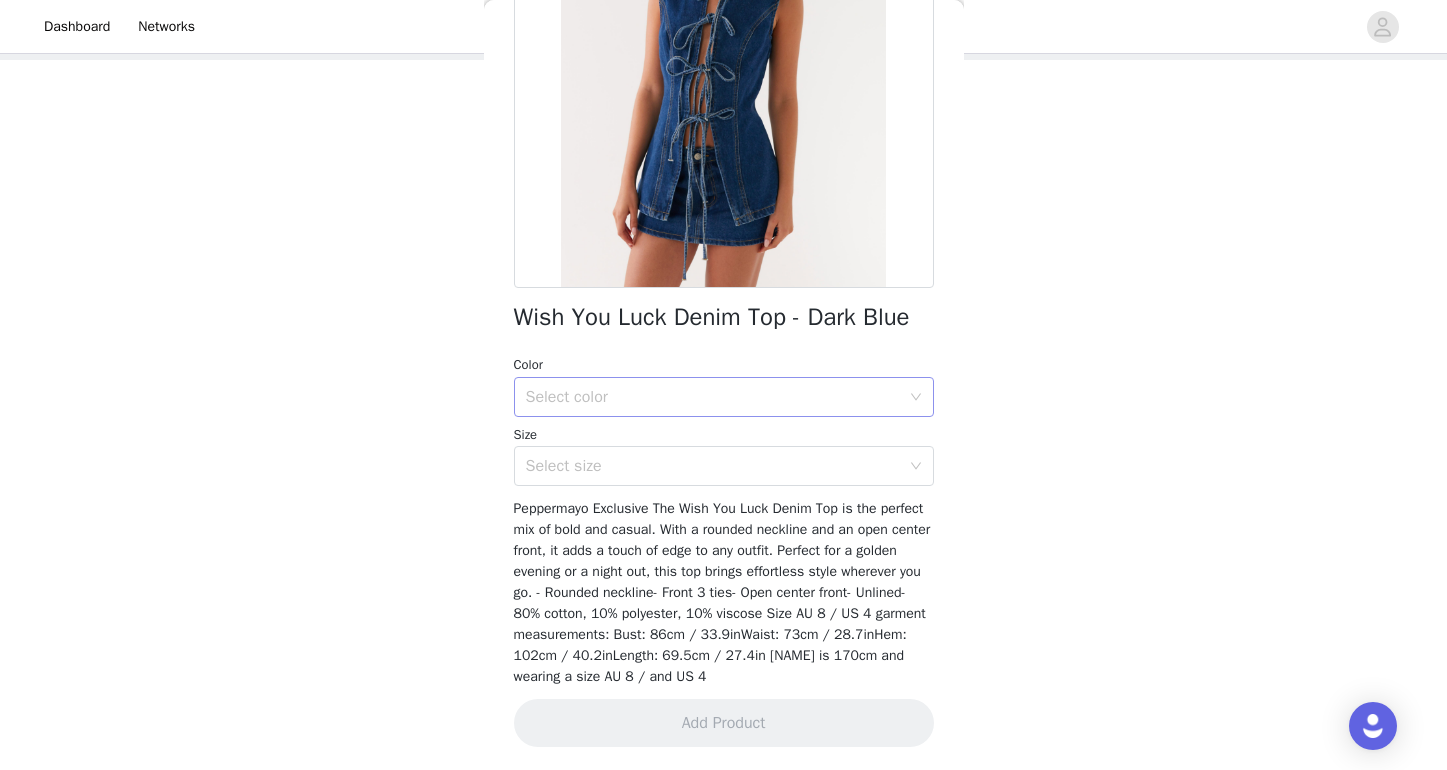 click on "Select color" at bounding box center [717, 397] 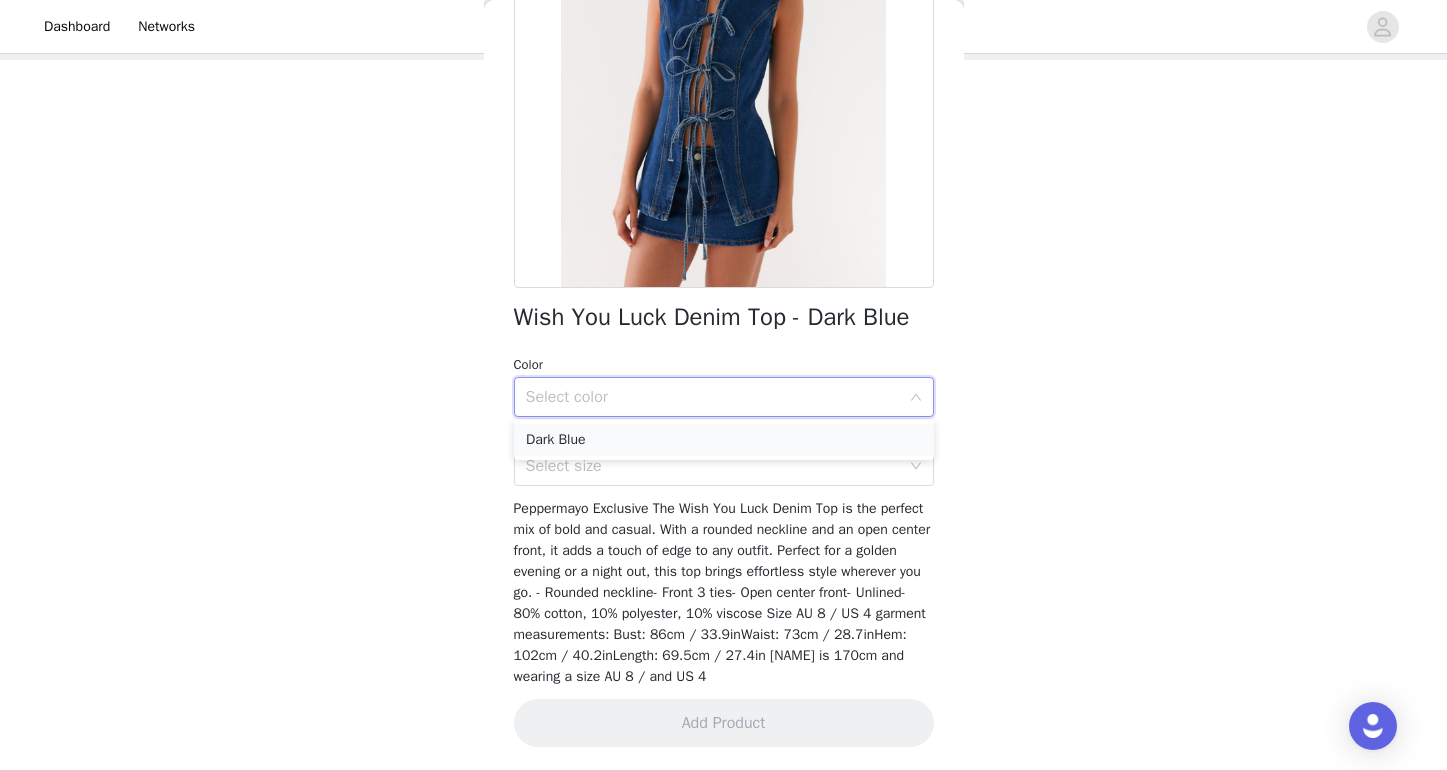 click on "Dark Blue" at bounding box center [724, 440] 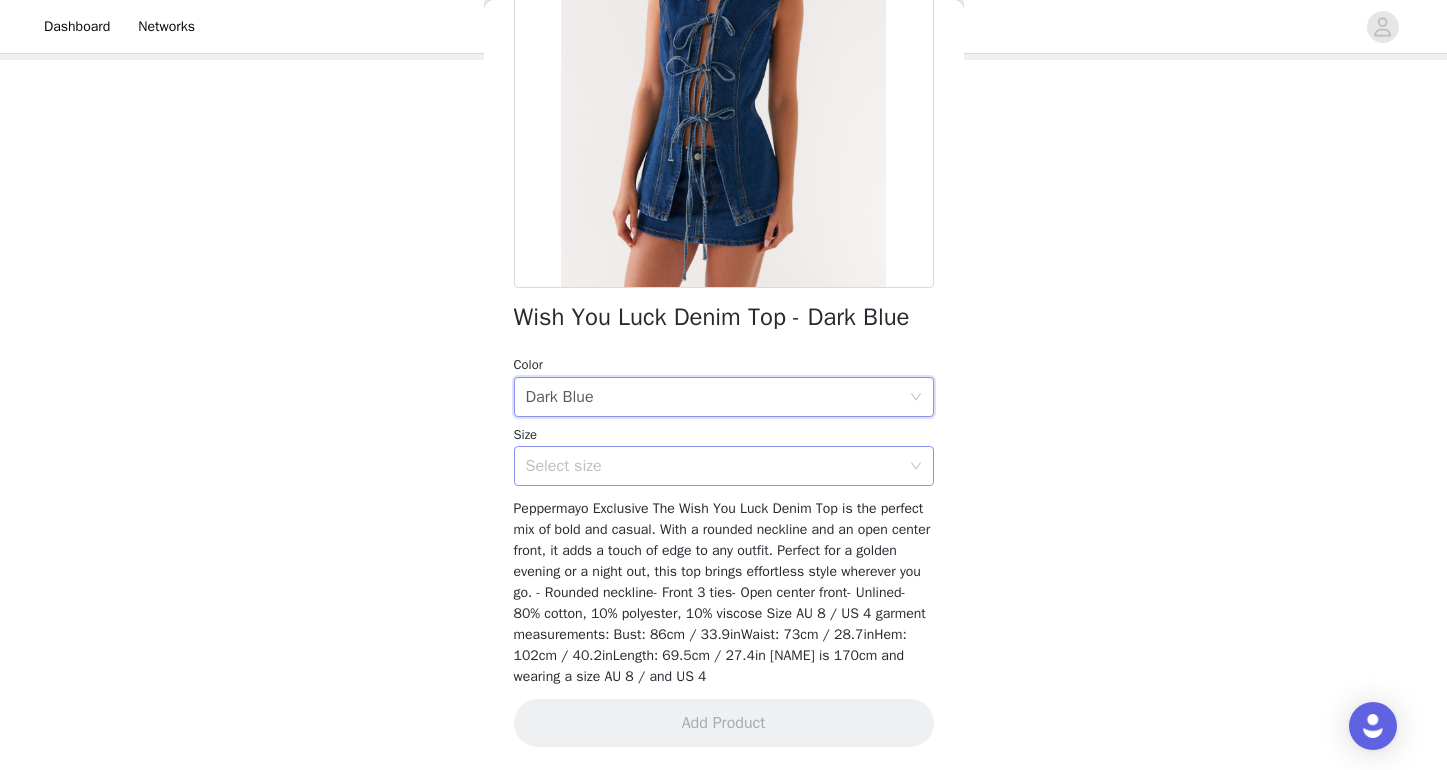 click on "Select size" at bounding box center (713, 466) 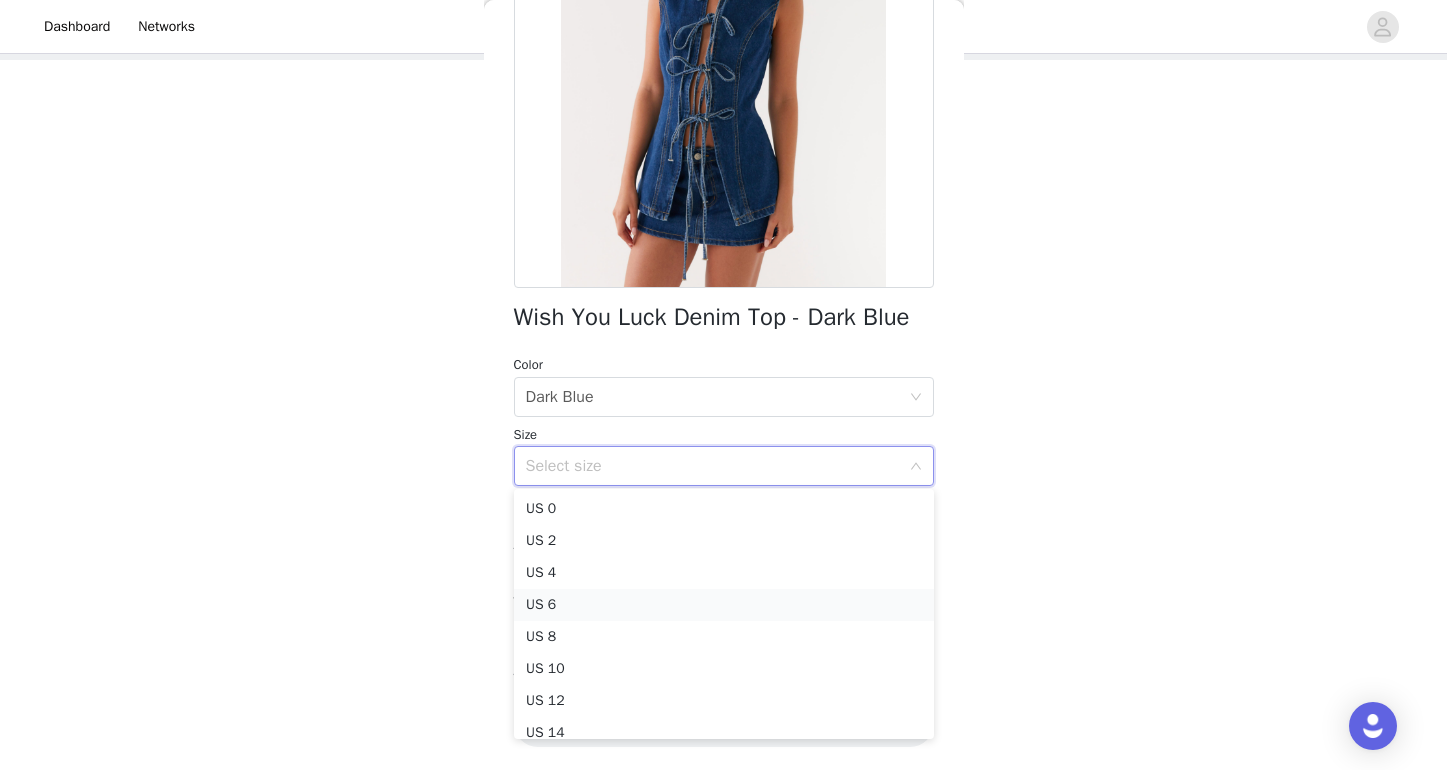 click on "US 6" at bounding box center (724, 605) 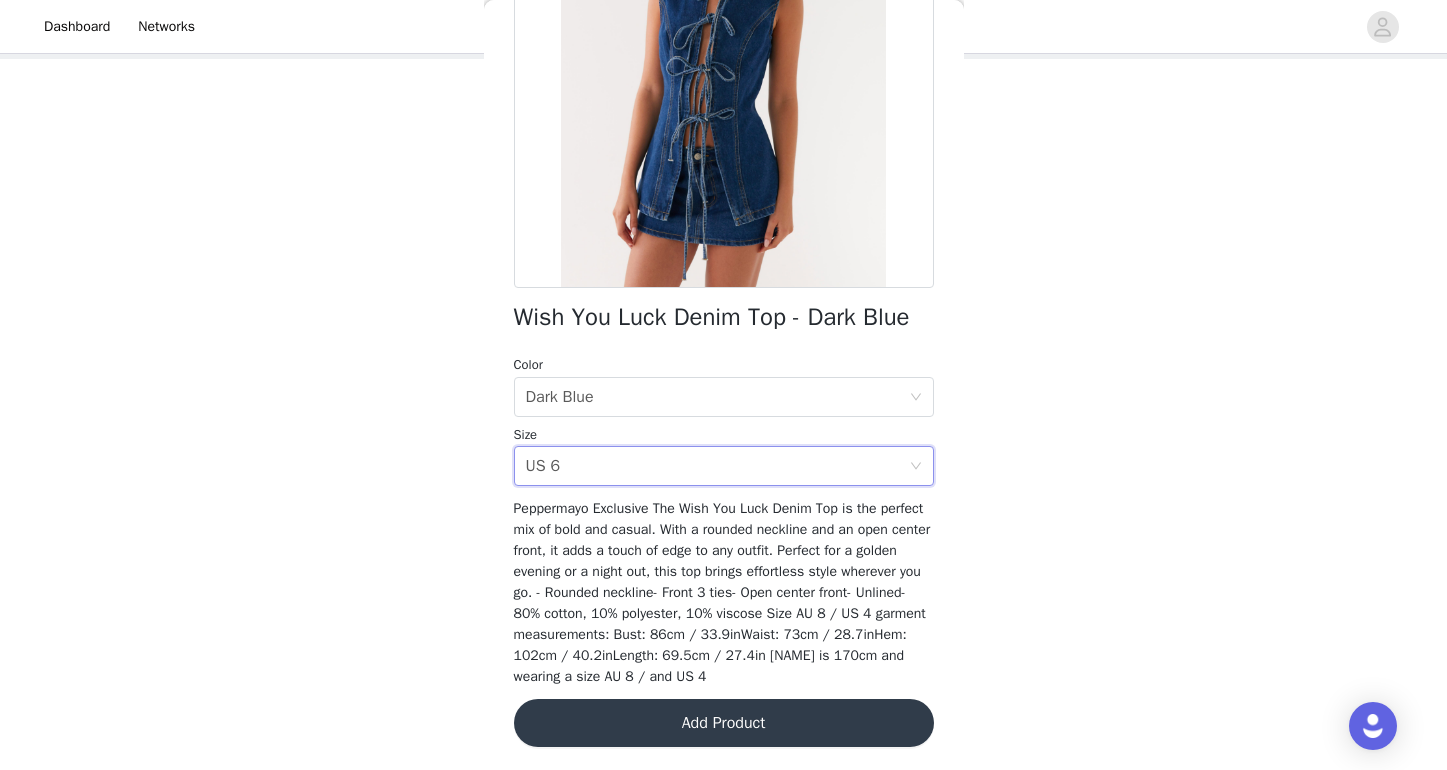scroll, scrollTop: 102, scrollLeft: 0, axis: vertical 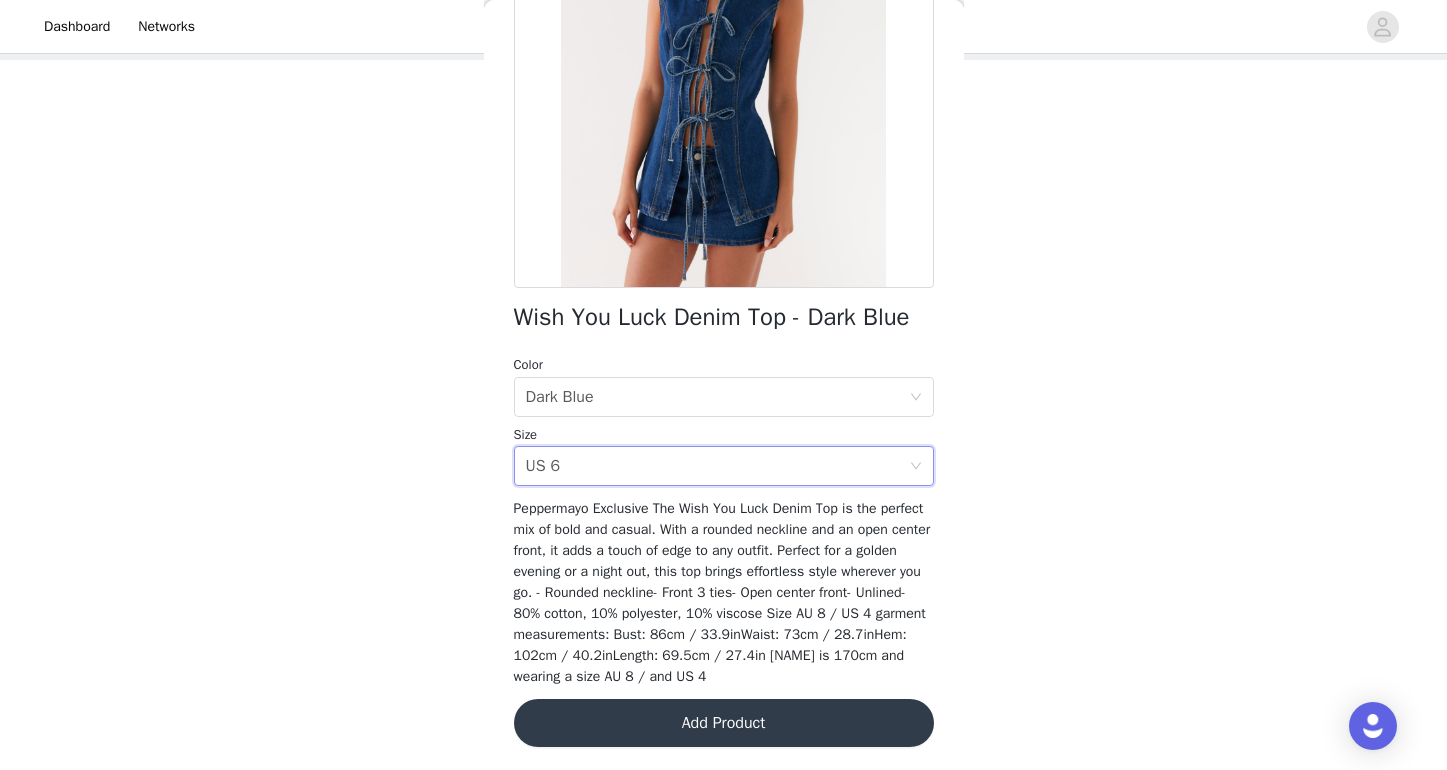 click on "Add Product" at bounding box center [724, 723] 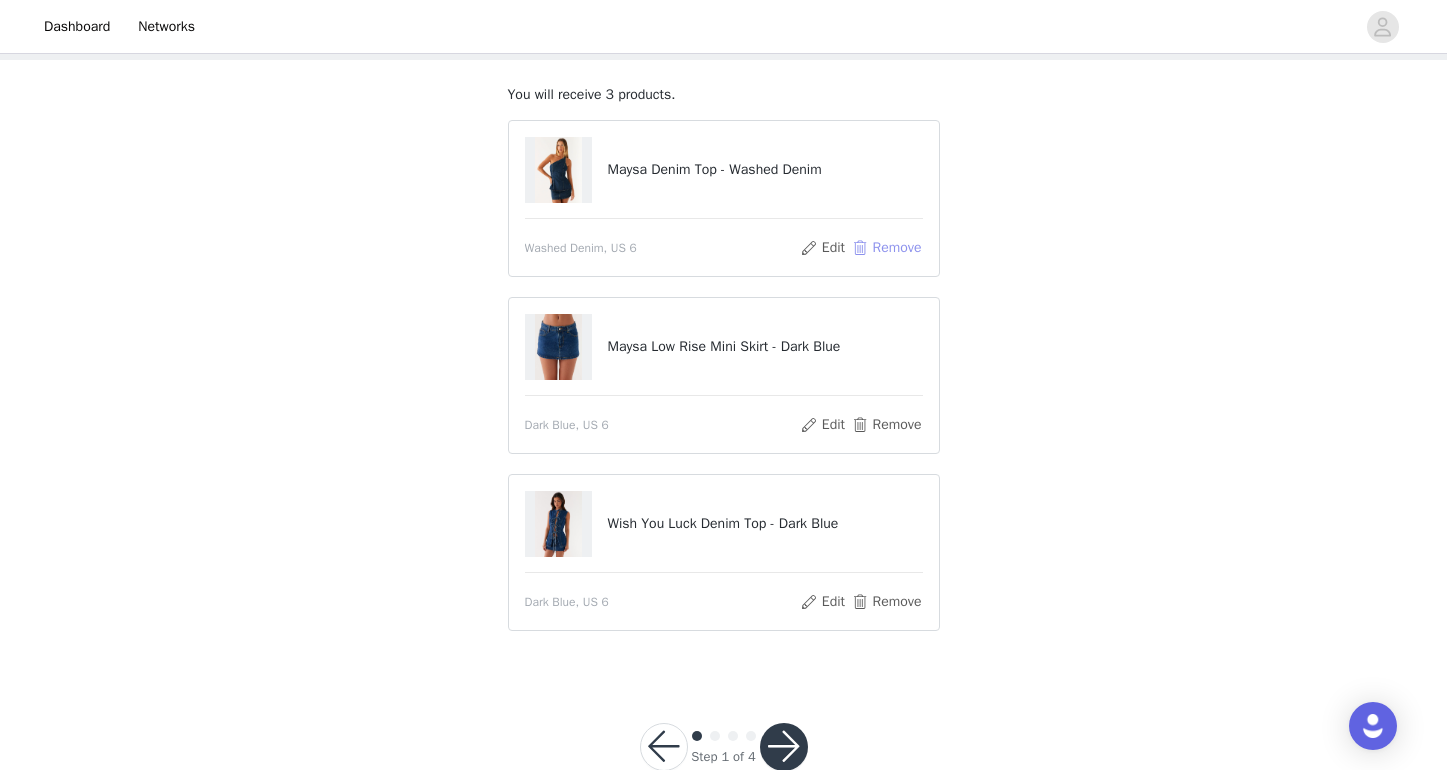 click on "Remove" at bounding box center [886, 248] 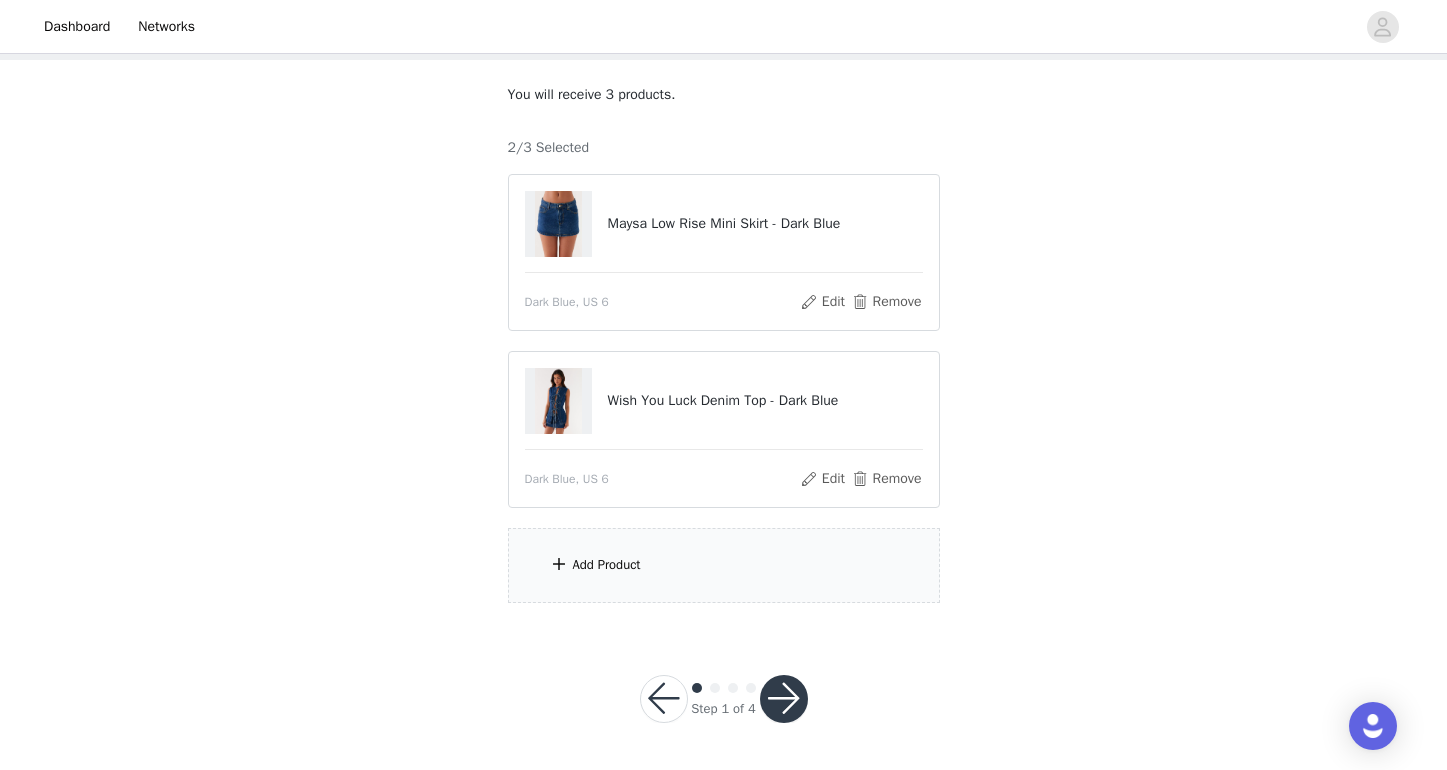 click on "Add Product" at bounding box center (724, 565) 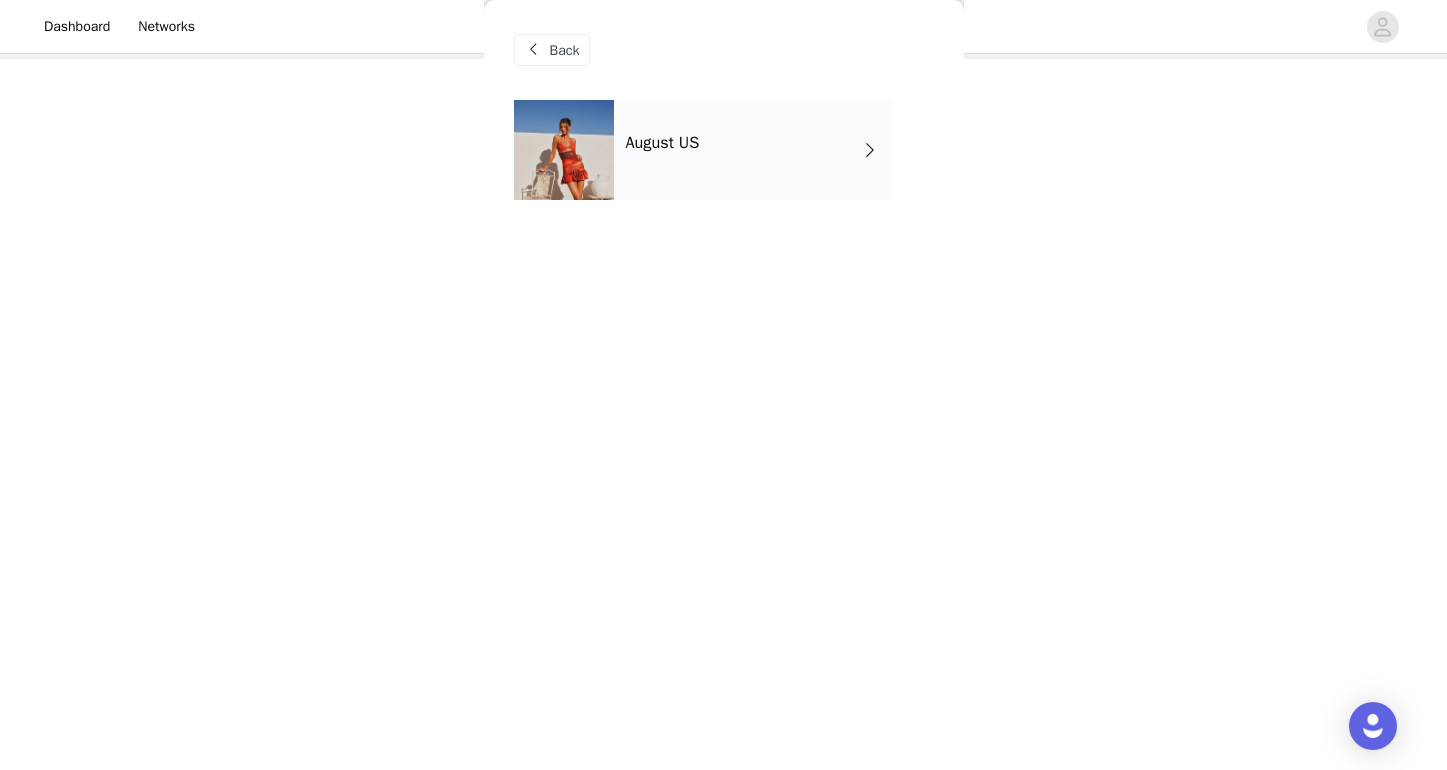 scroll, scrollTop: 102, scrollLeft: 0, axis: vertical 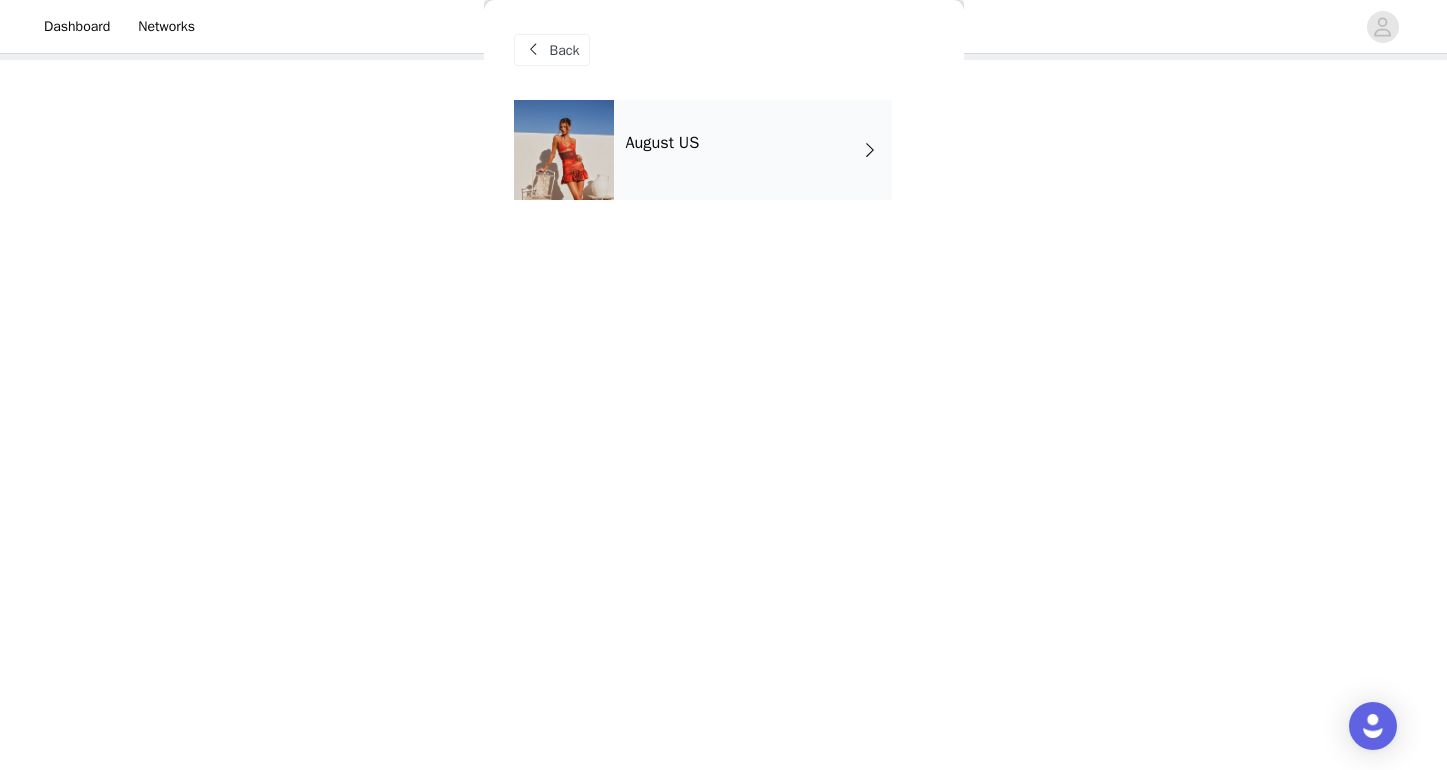 click on "August US" at bounding box center [753, 150] 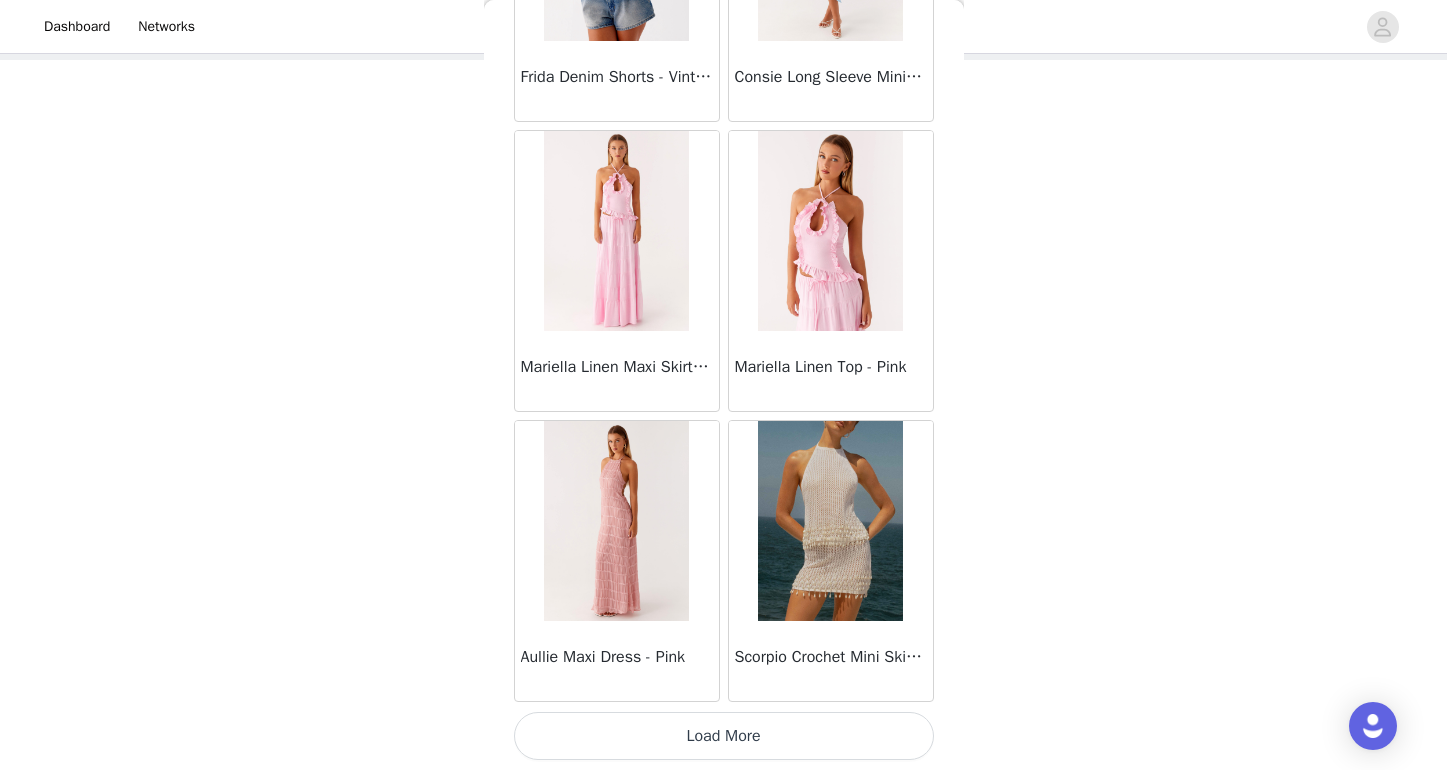 scroll, scrollTop: 2290, scrollLeft: 0, axis: vertical 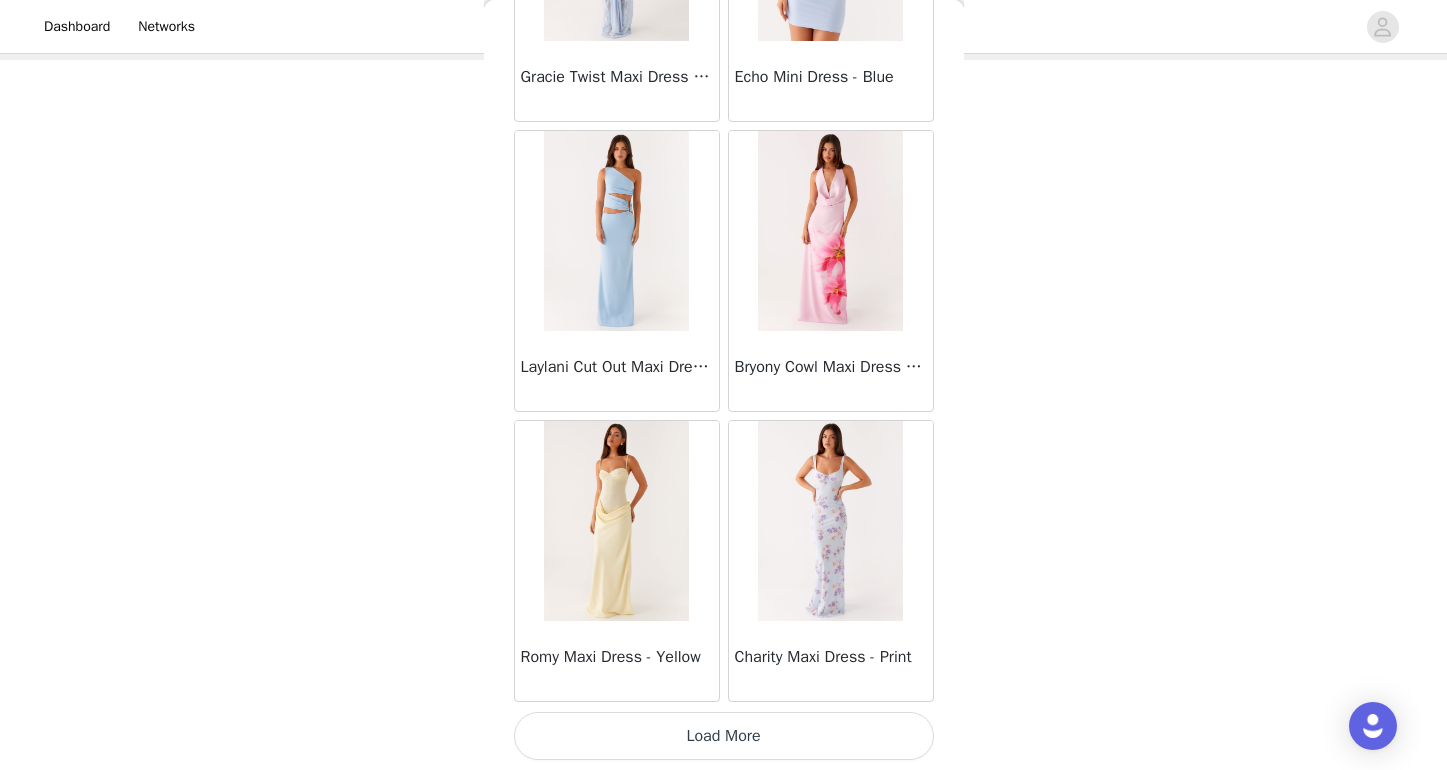 click on "Load More" at bounding box center (724, 736) 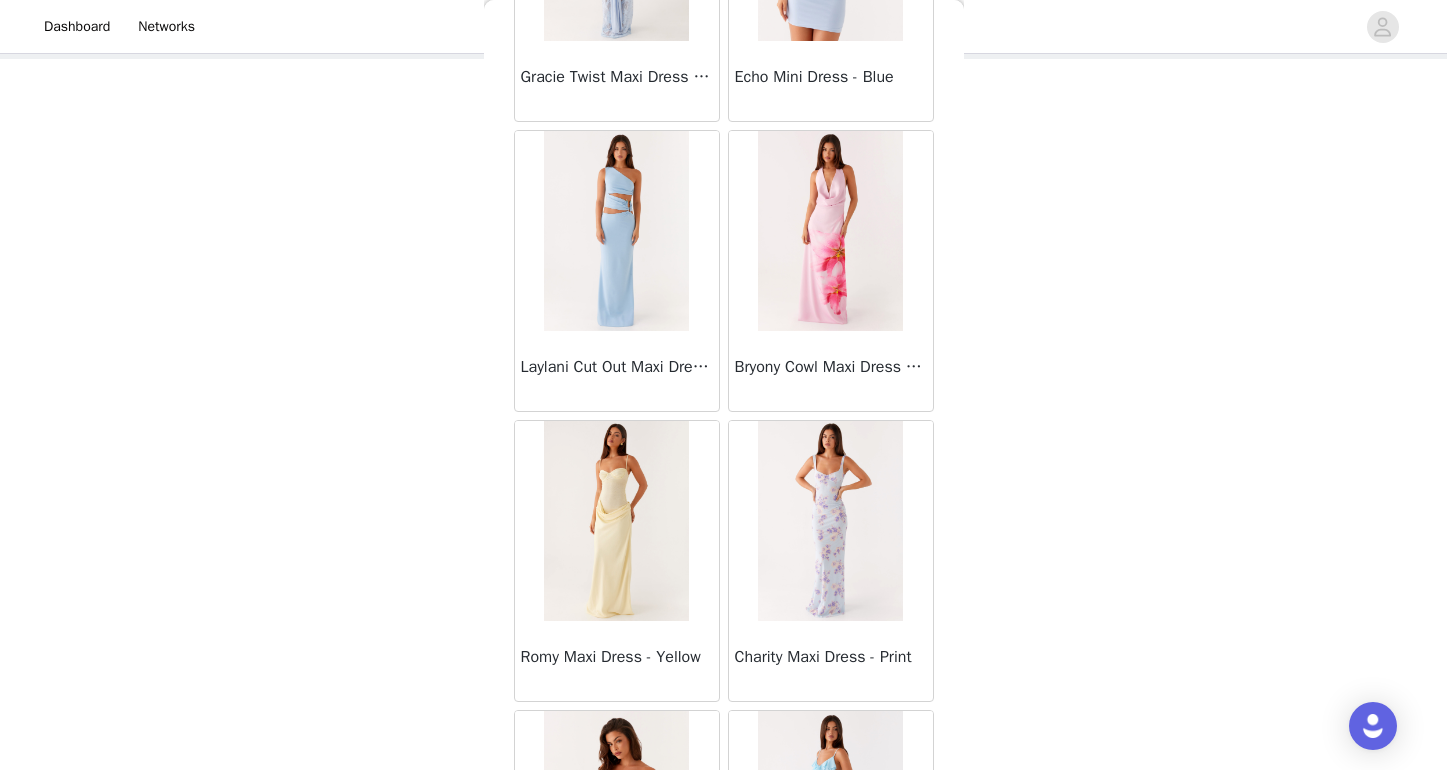 scroll, scrollTop: 102, scrollLeft: 0, axis: vertical 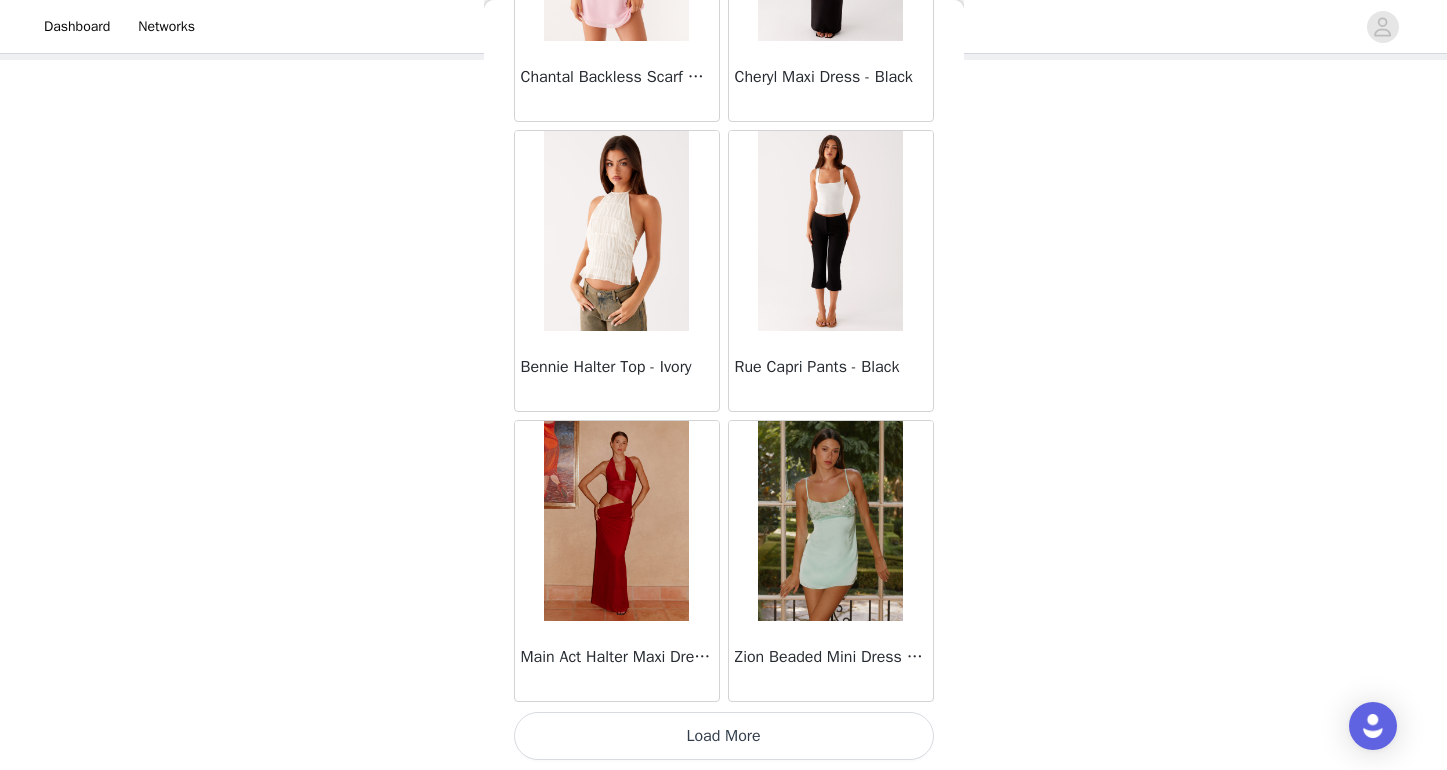 click on "Load More" at bounding box center (724, 736) 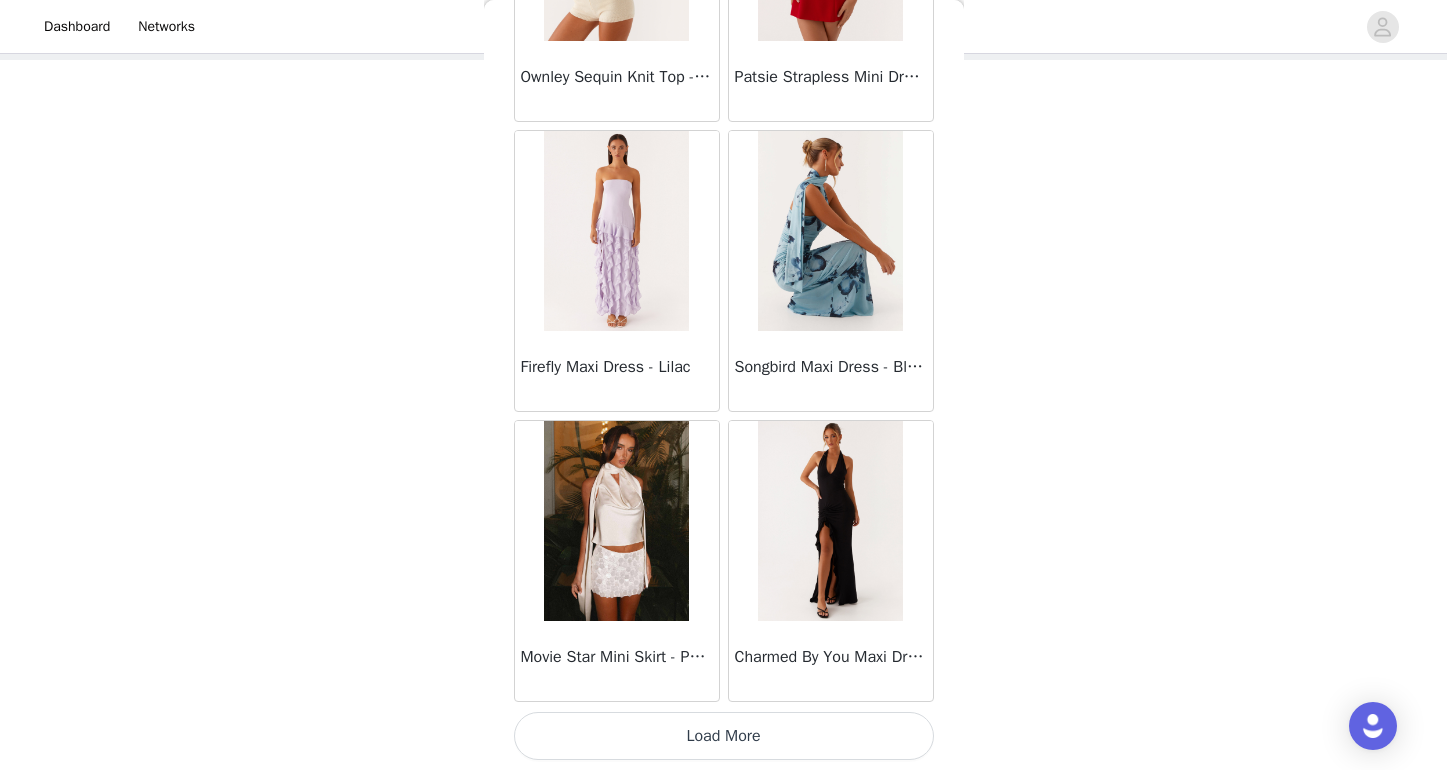 scroll, scrollTop: 10990, scrollLeft: 0, axis: vertical 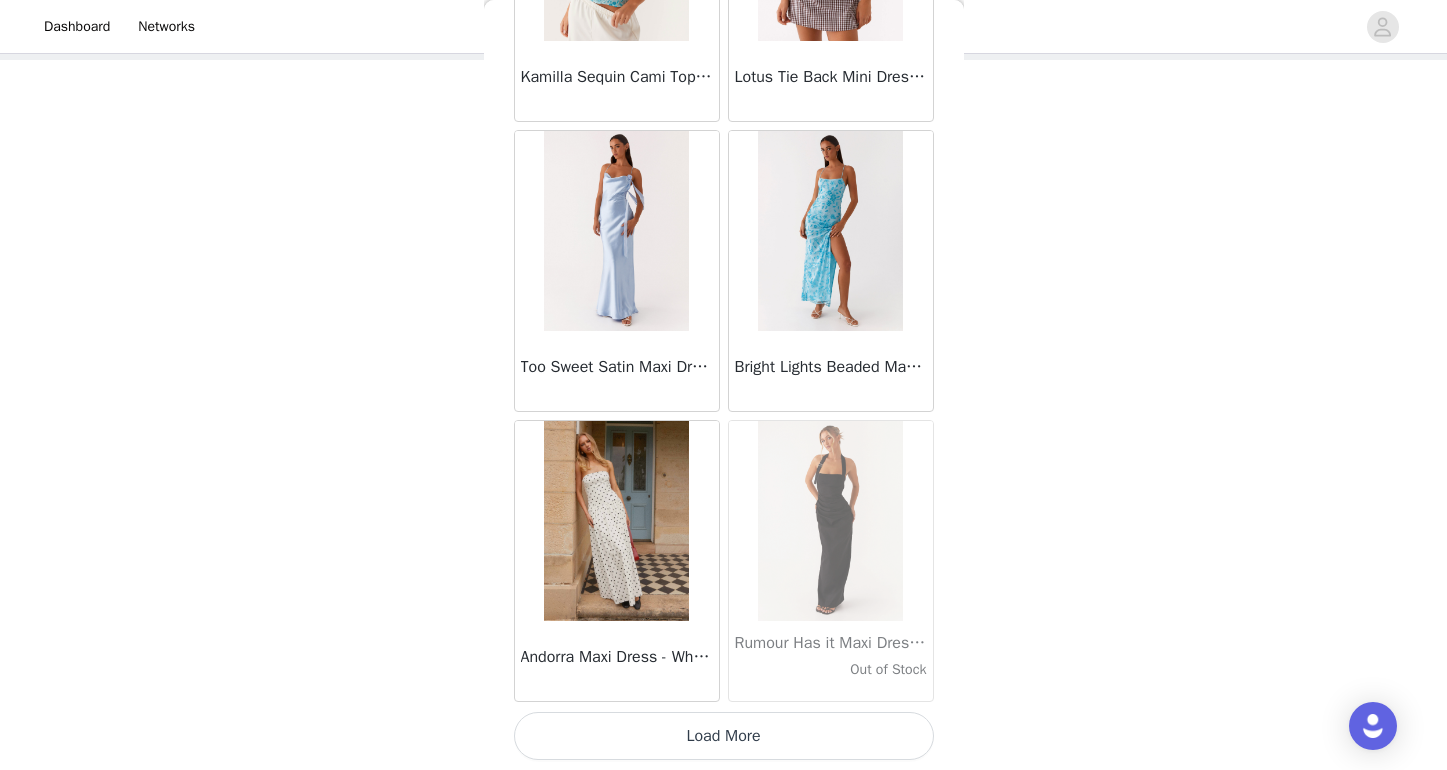 click on "Load More" at bounding box center [724, 736] 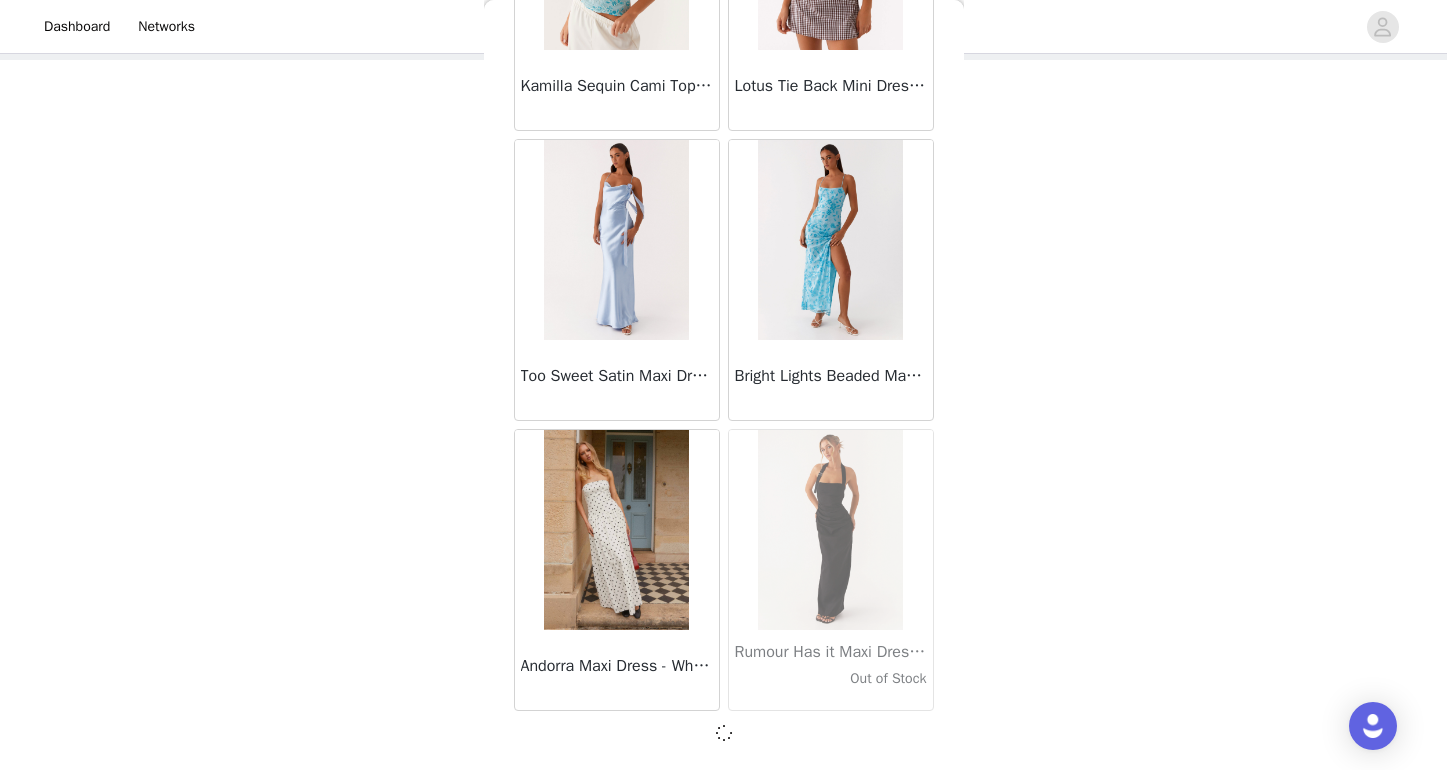 scroll, scrollTop: 13881, scrollLeft: 0, axis: vertical 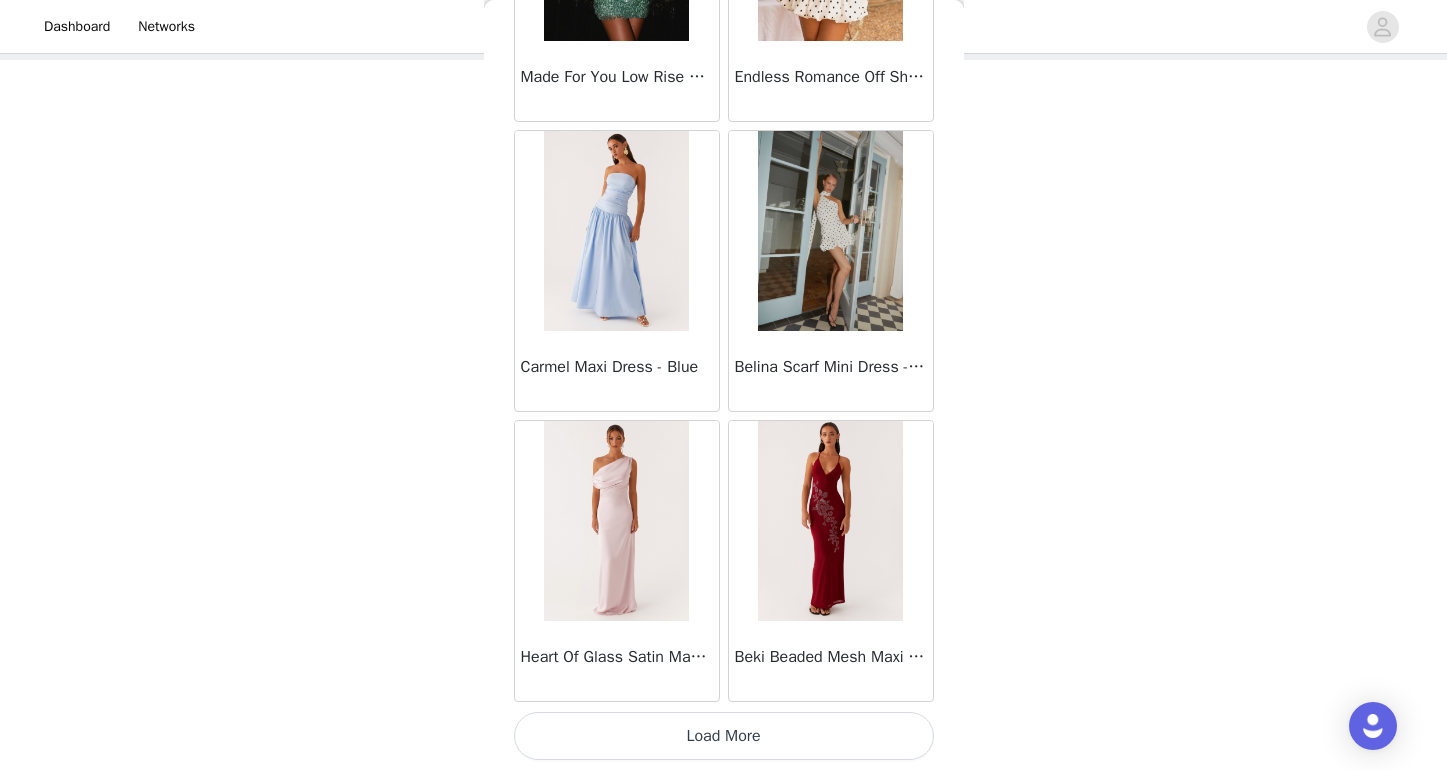 click on "Load More" at bounding box center [724, 736] 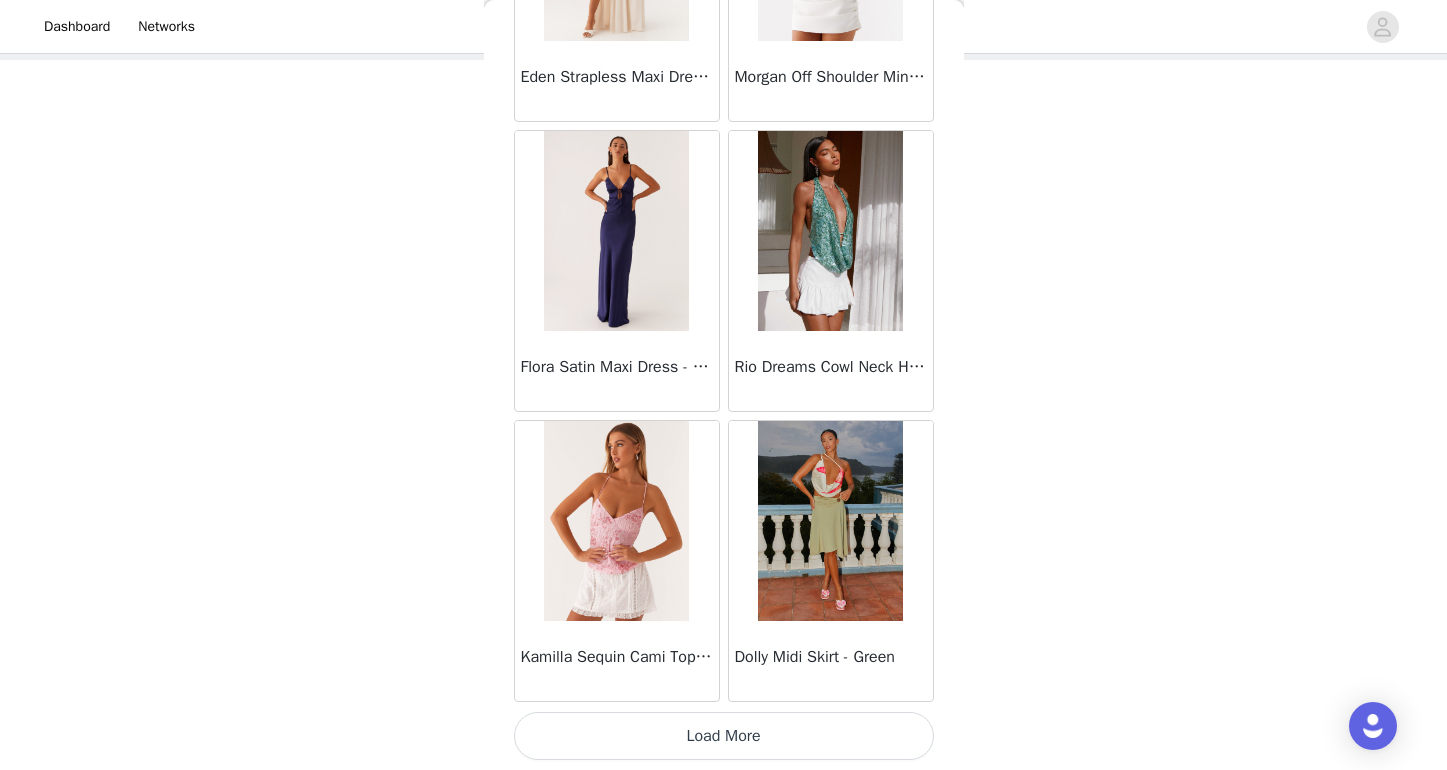scroll, scrollTop: 19690, scrollLeft: 0, axis: vertical 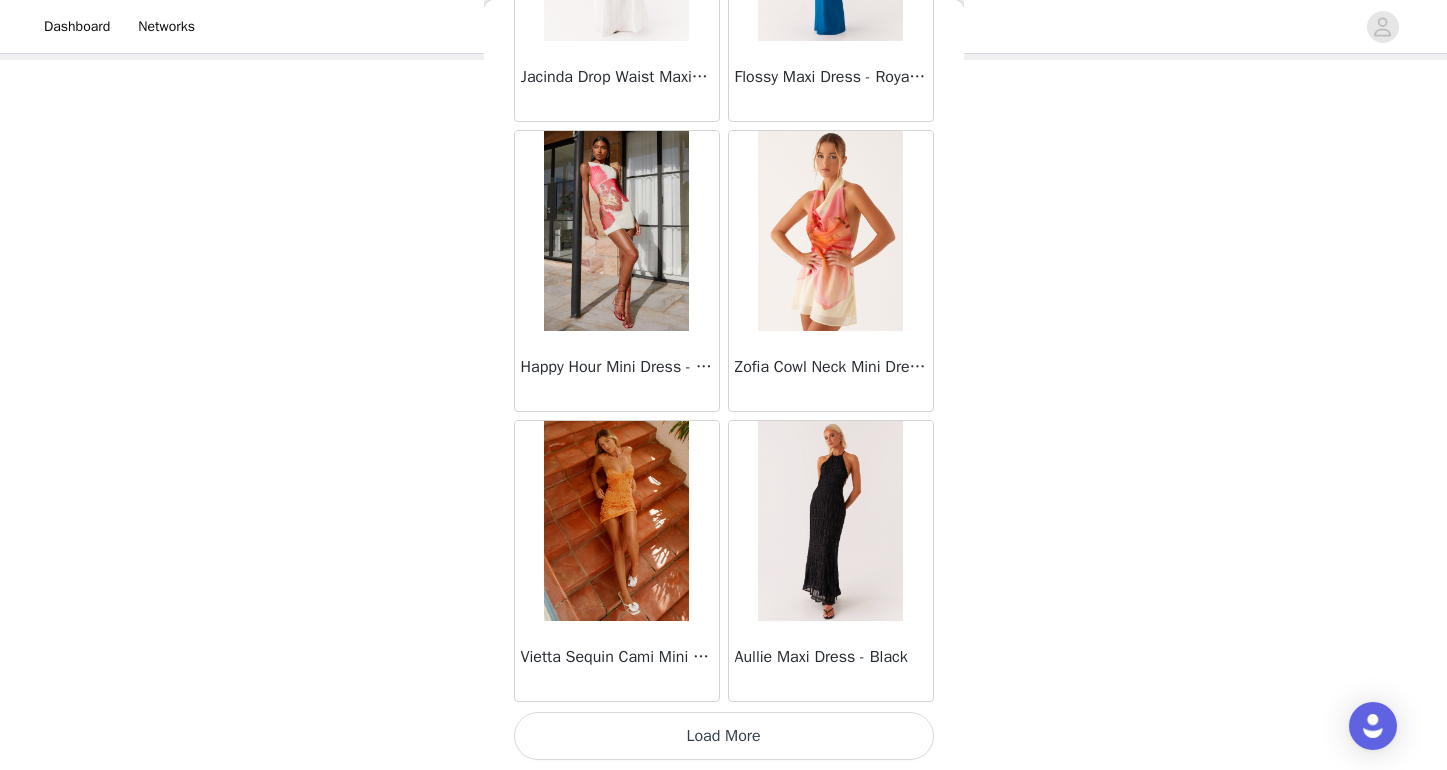 click on "Load More" at bounding box center (724, 736) 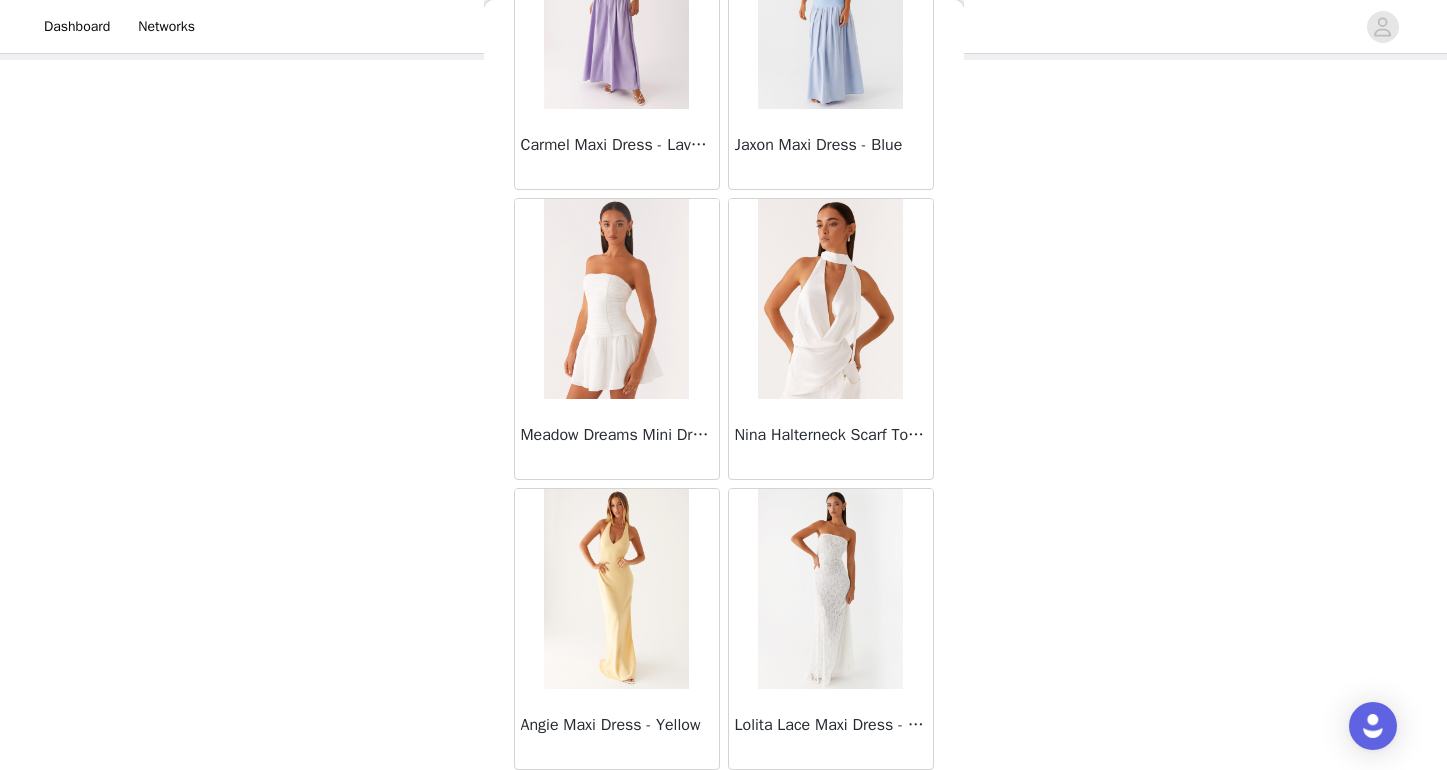 scroll, scrollTop: 25132, scrollLeft: 0, axis: vertical 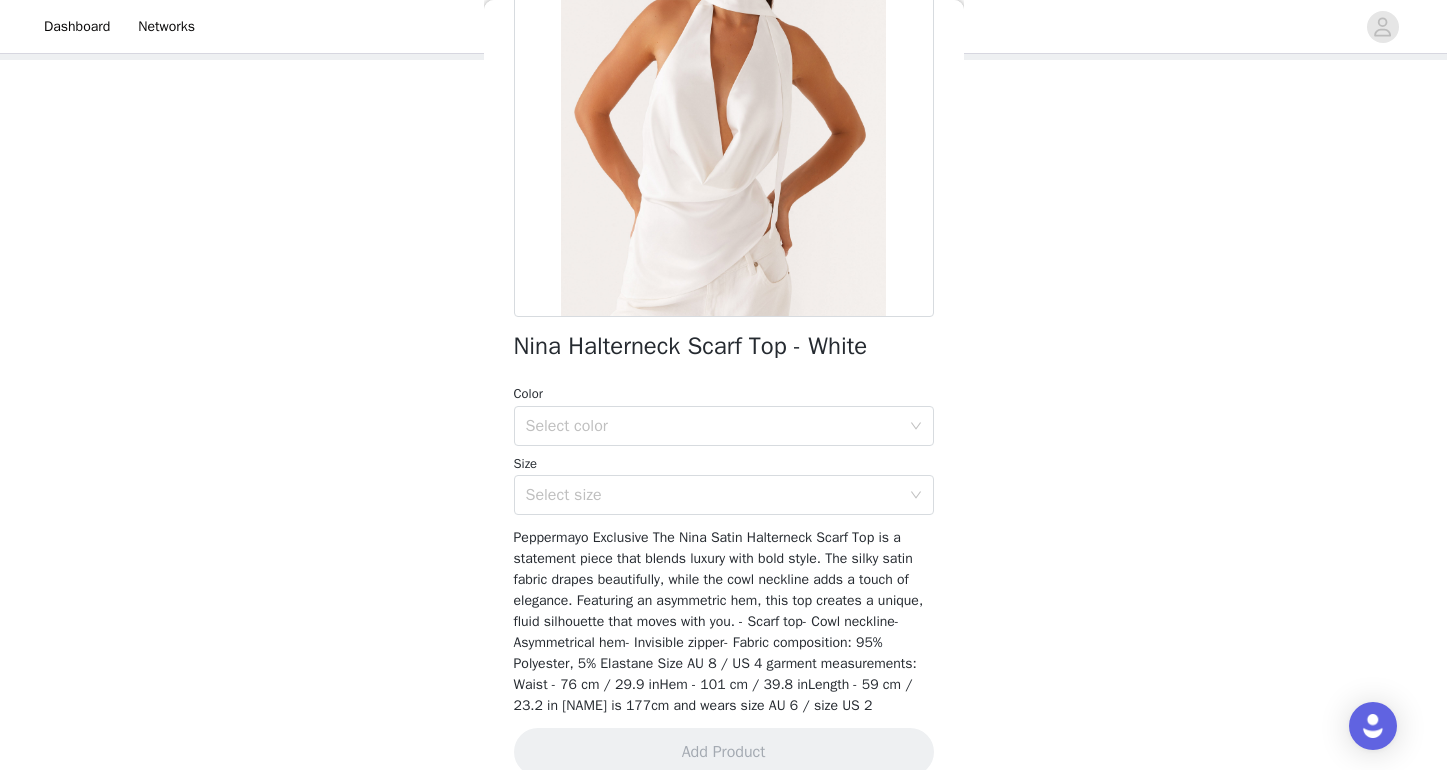 drag, startPoint x: 518, startPoint y: 341, endPoint x: 1086, endPoint y: 339, distance: 568.00354 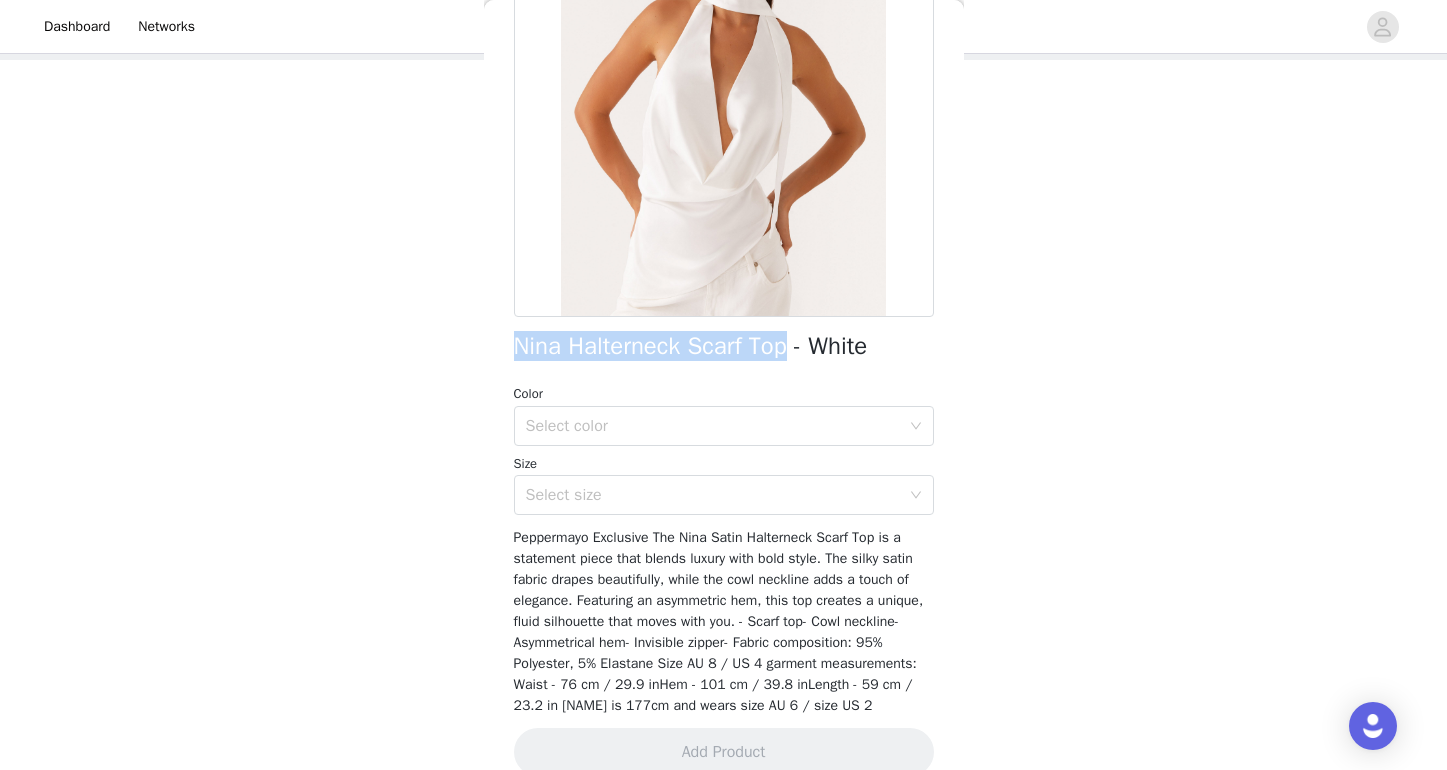 drag, startPoint x: 517, startPoint y: 351, endPoint x: 793, endPoint y: 357, distance: 276.06522 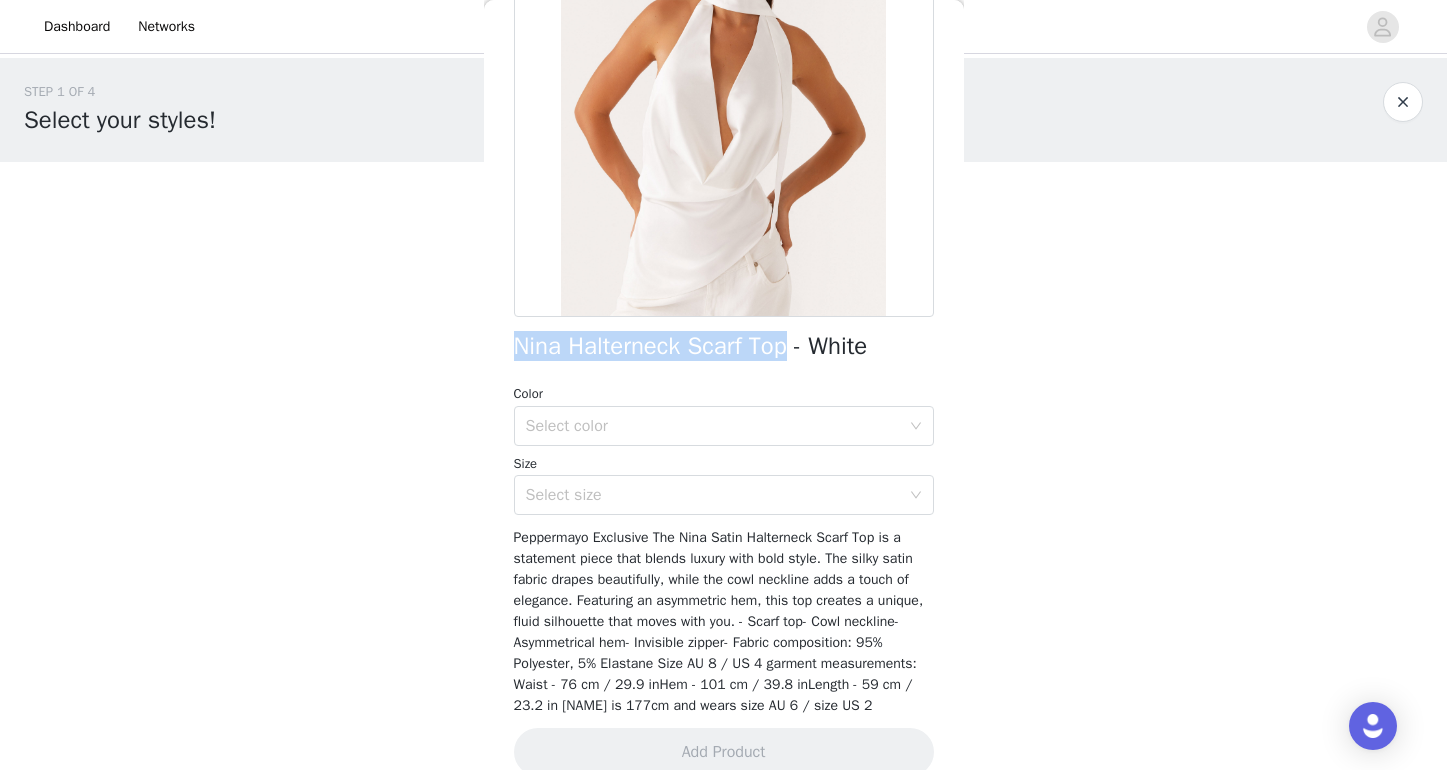 scroll, scrollTop: 0, scrollLeft: 0, axis: both 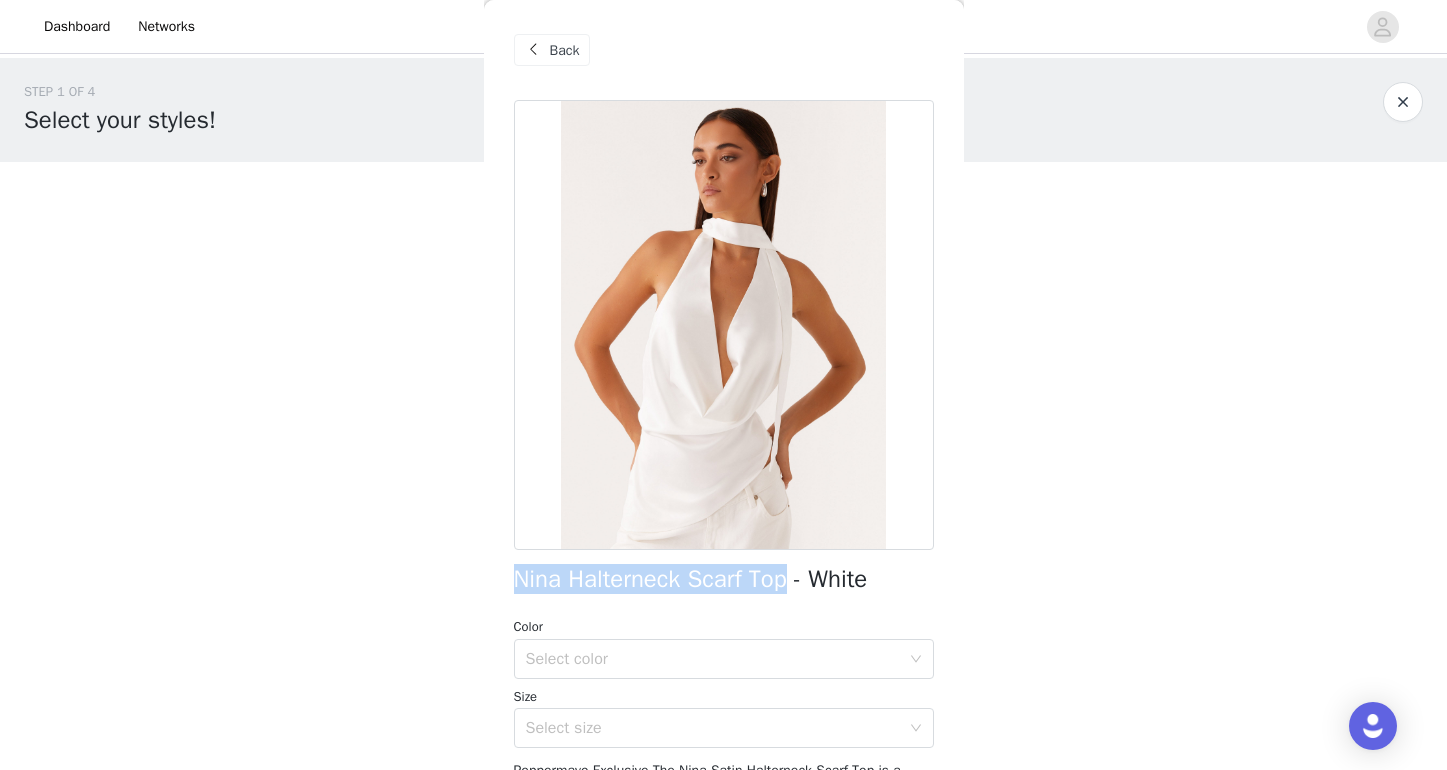 click at bounding box center [534, 50] 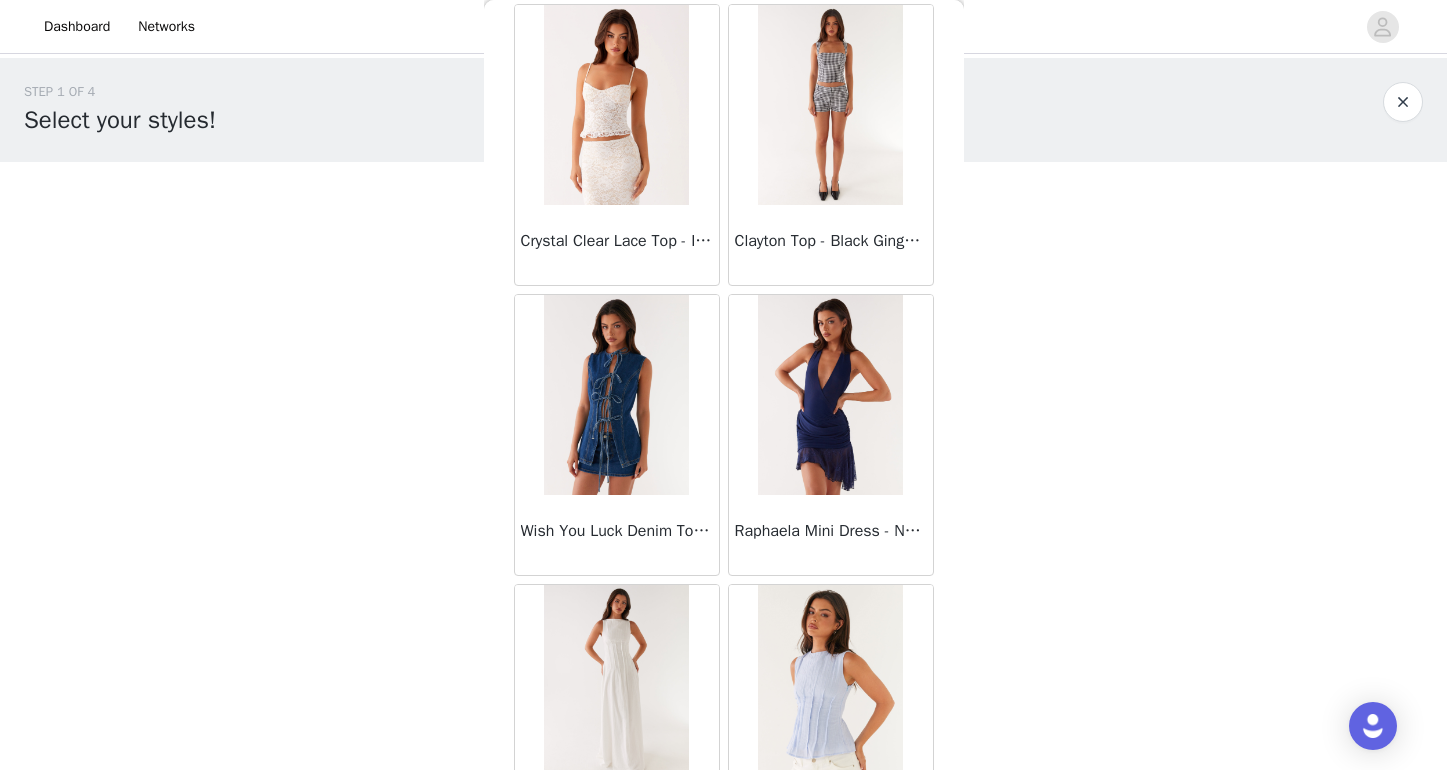 scroll, scrollTop: 1254, scrollLeft: 0, axis: vertical 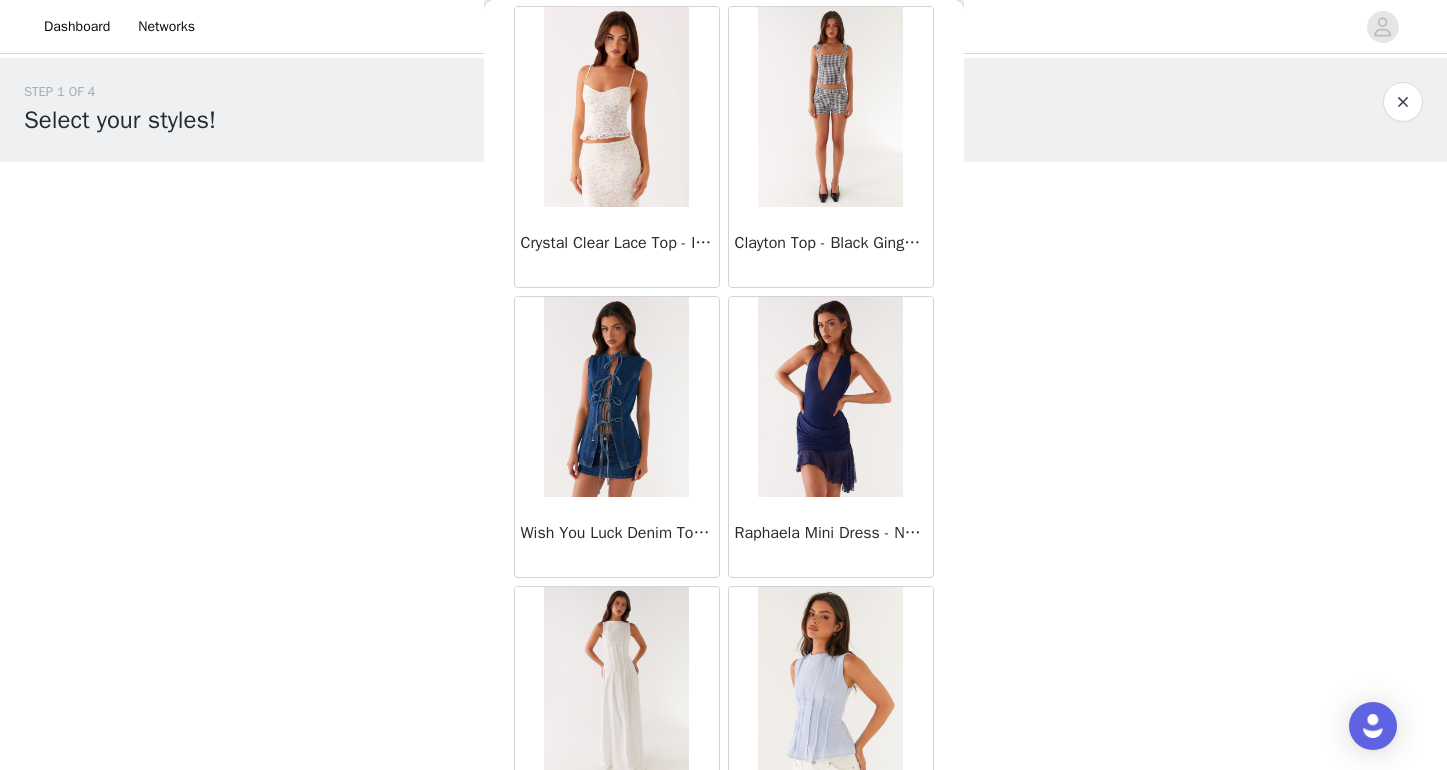 click at bounding box center (616, 397) 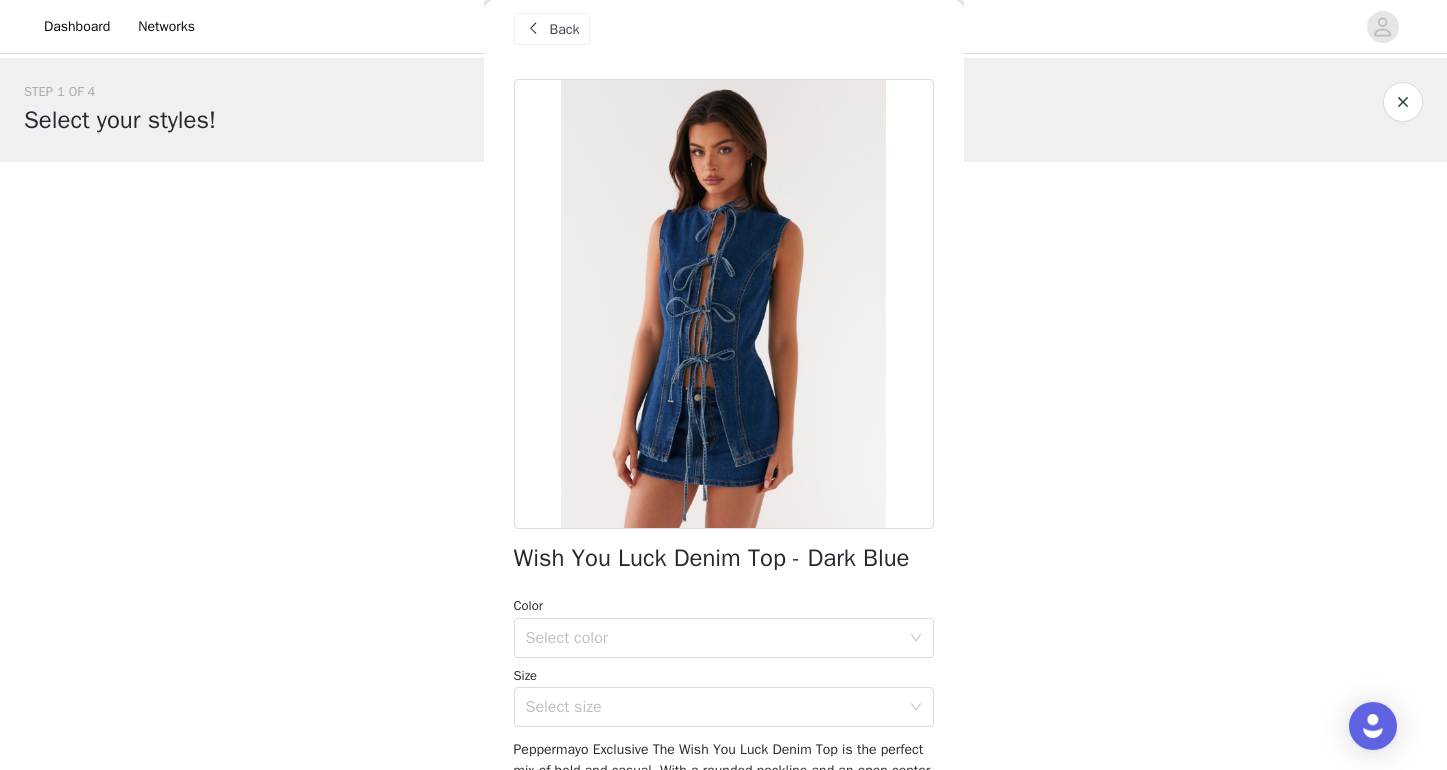 scroll, scrollTop: 19, scrollLeft: 0, axis: vertical 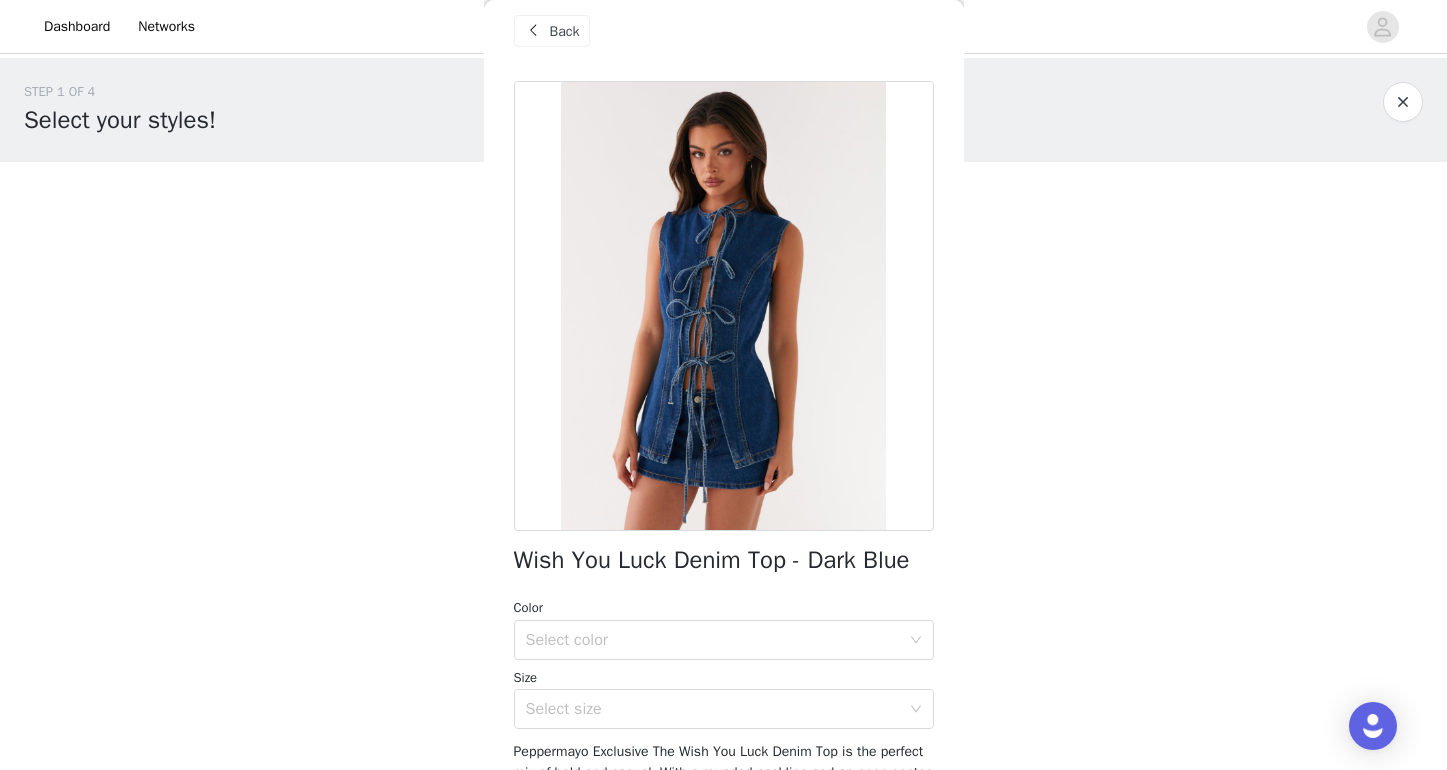 click at bounding box center [724, 306] 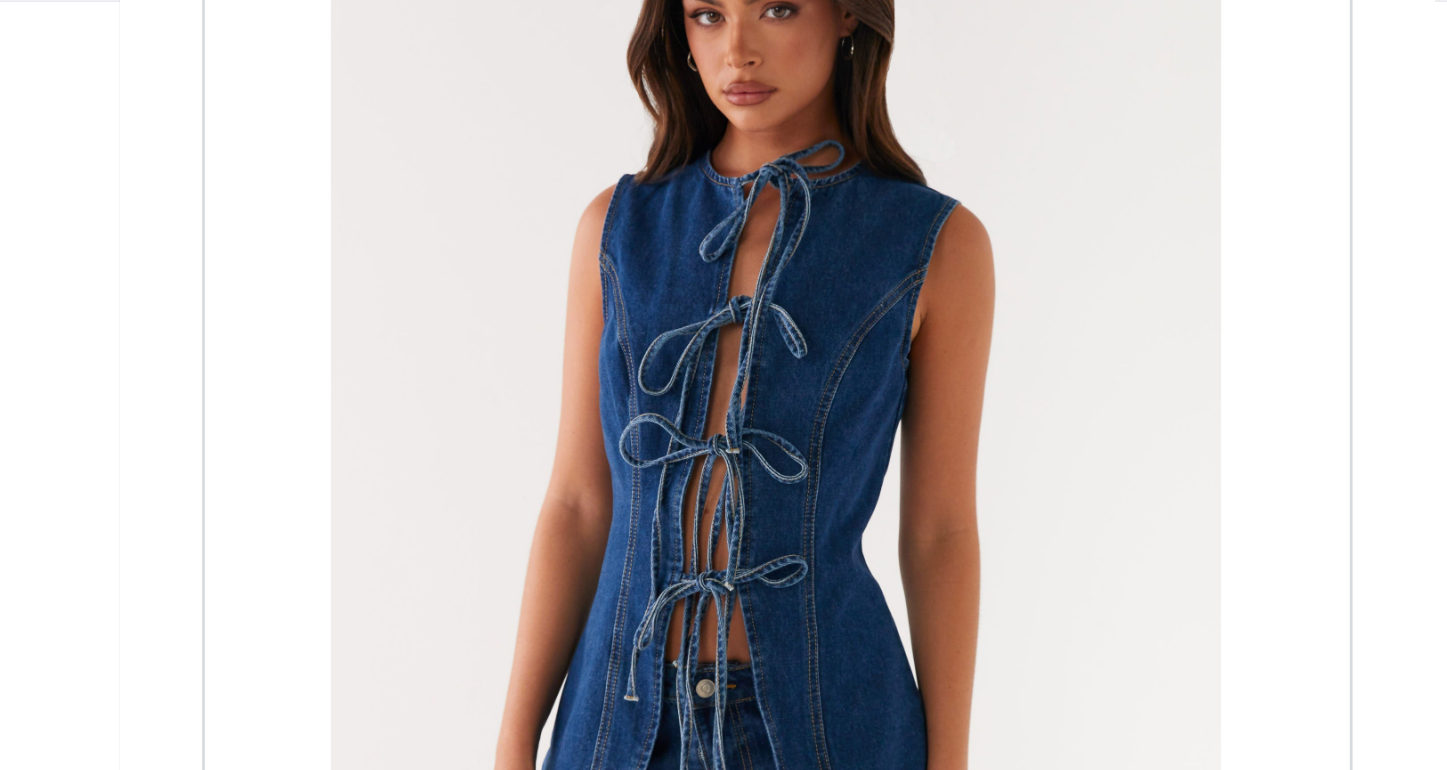 scroll, scrollTop: 5, scrollLeft: 0, axis: vertical 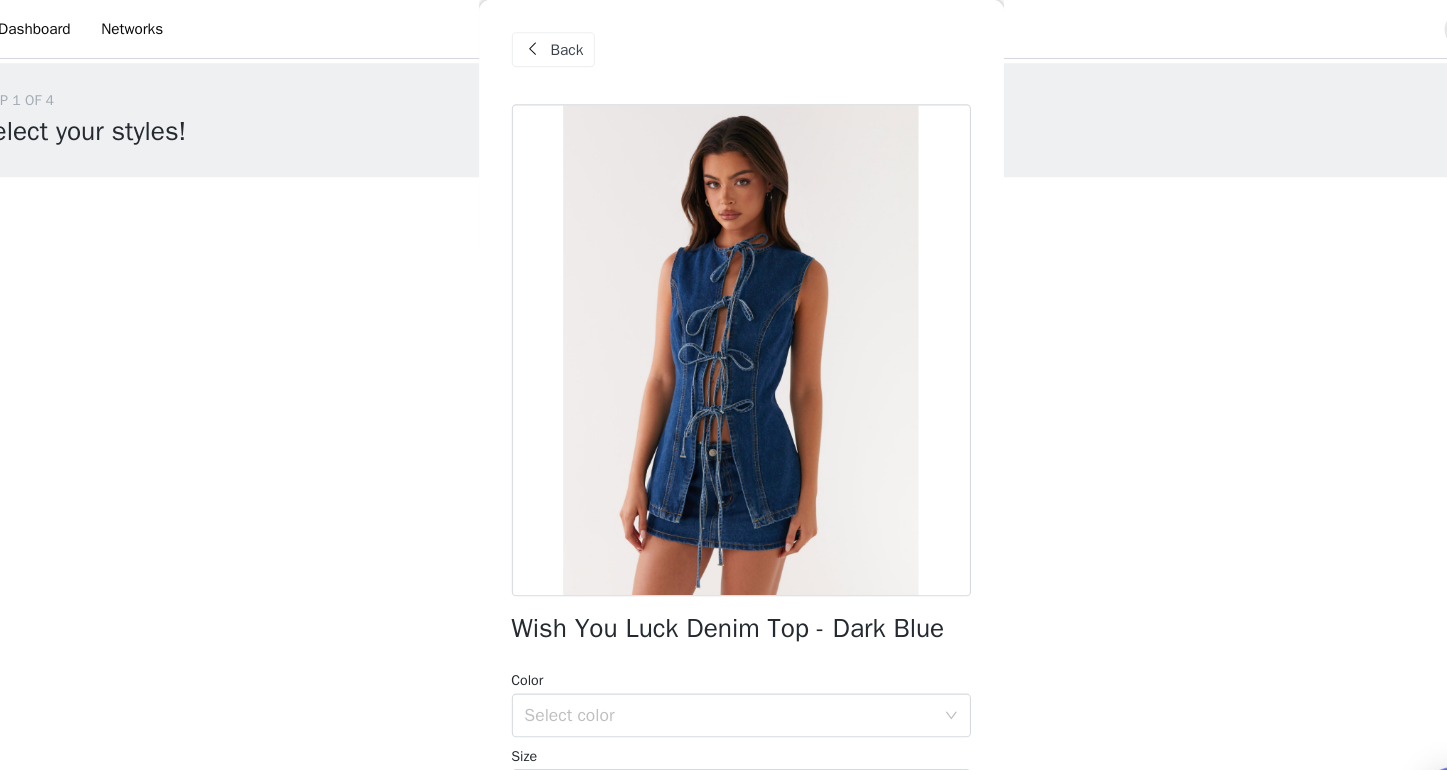 click on "Back" at bounding box center (724, 45) 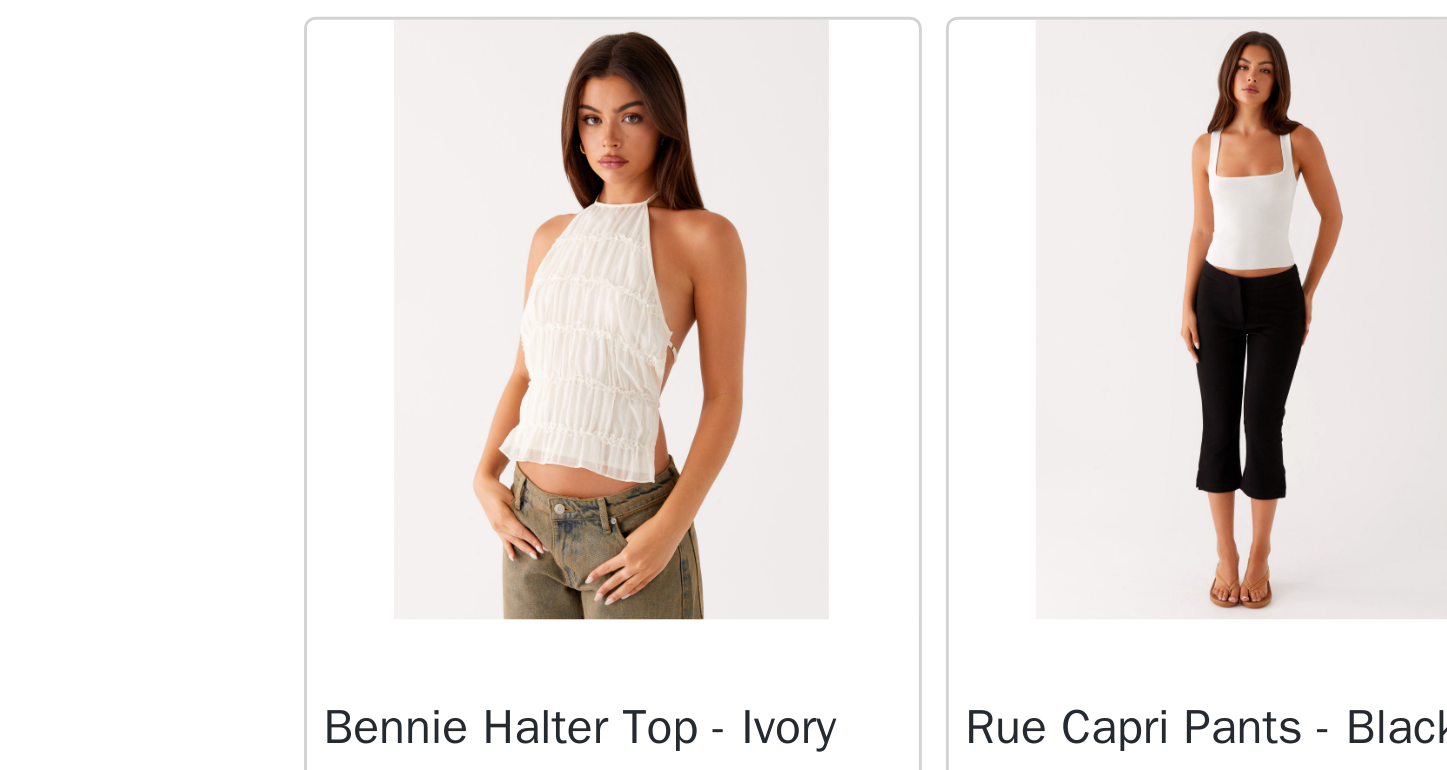 scroll, scrollTop: 7900, scrollLeft: 0, axis: vertical 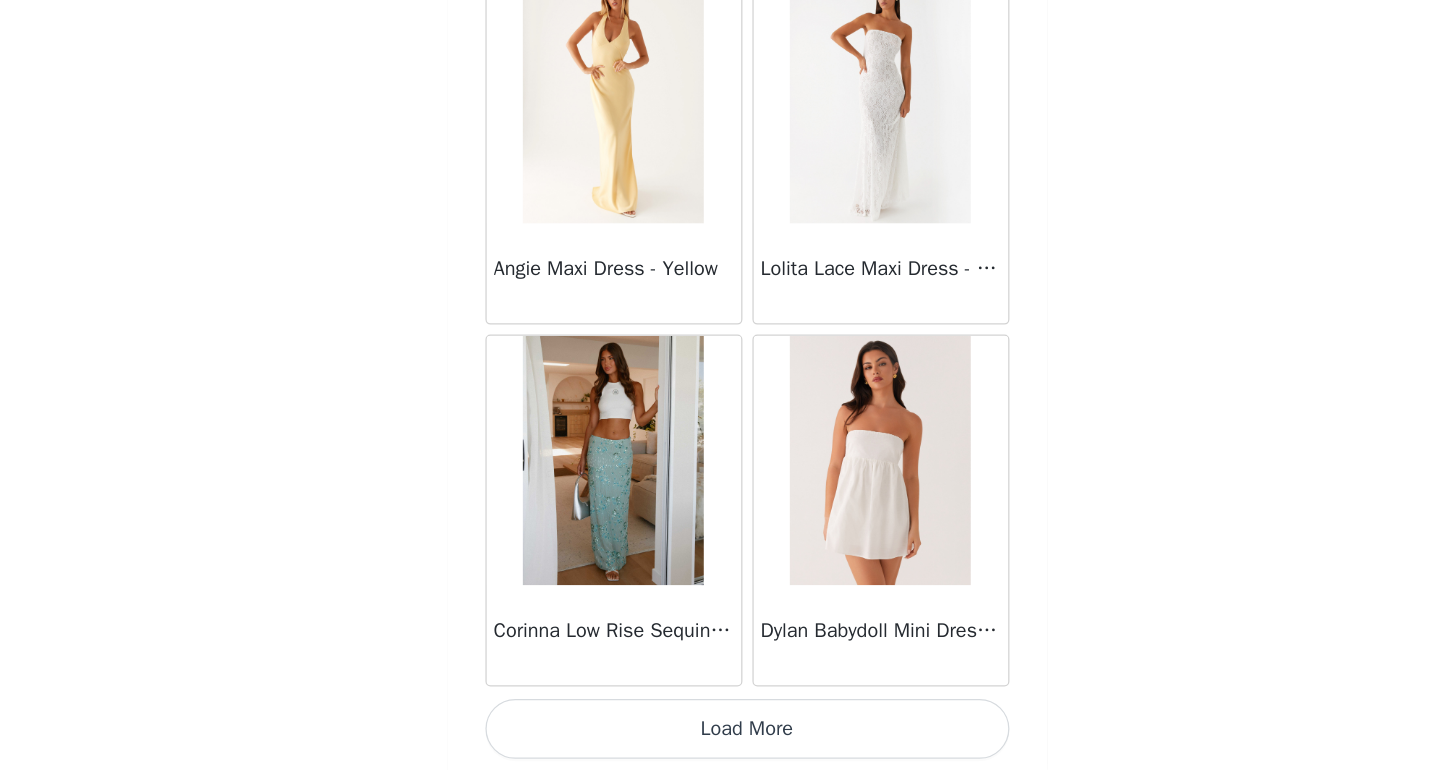 click on "Load More" at bounding box center [724, 736] 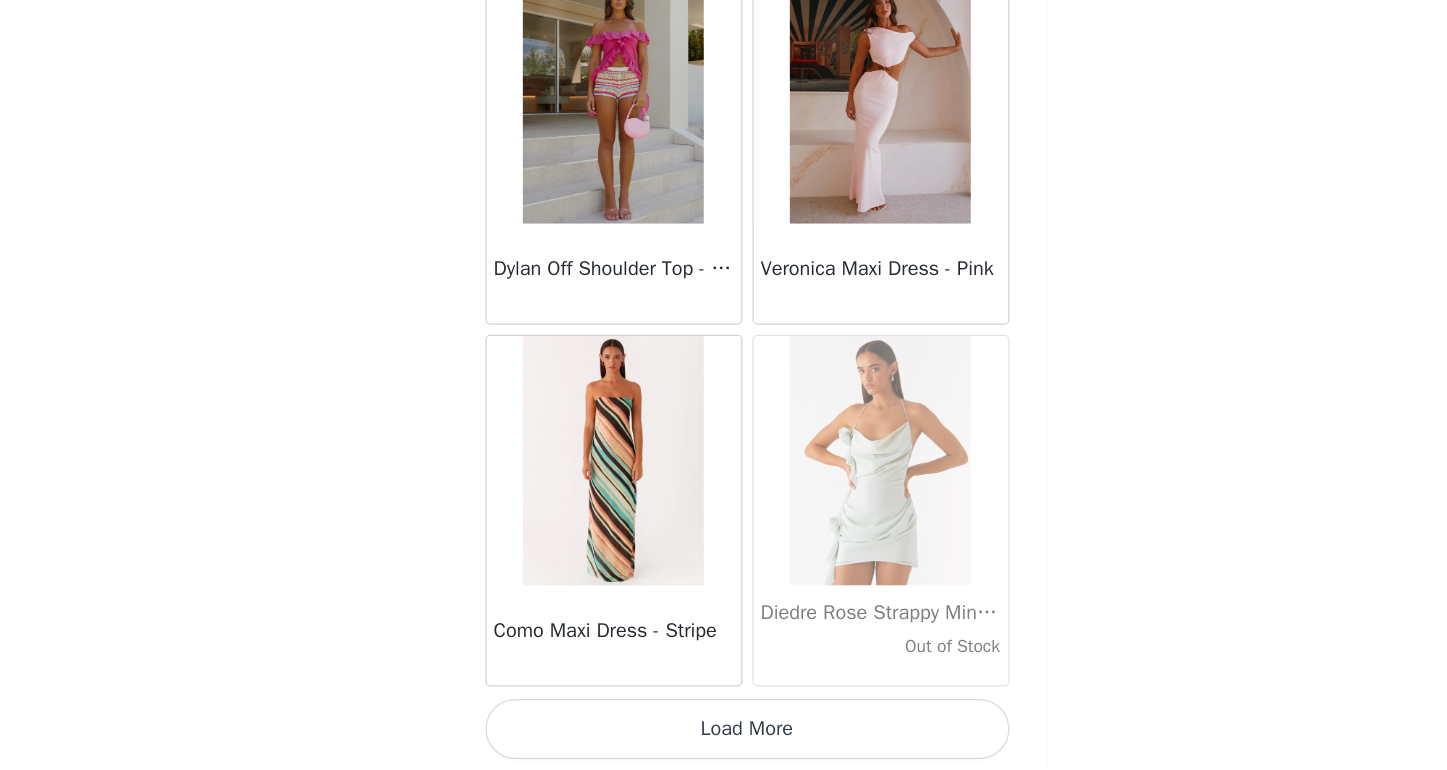 scroll, scrollTop: 28390, scrollLeft: 0, axis: vertical 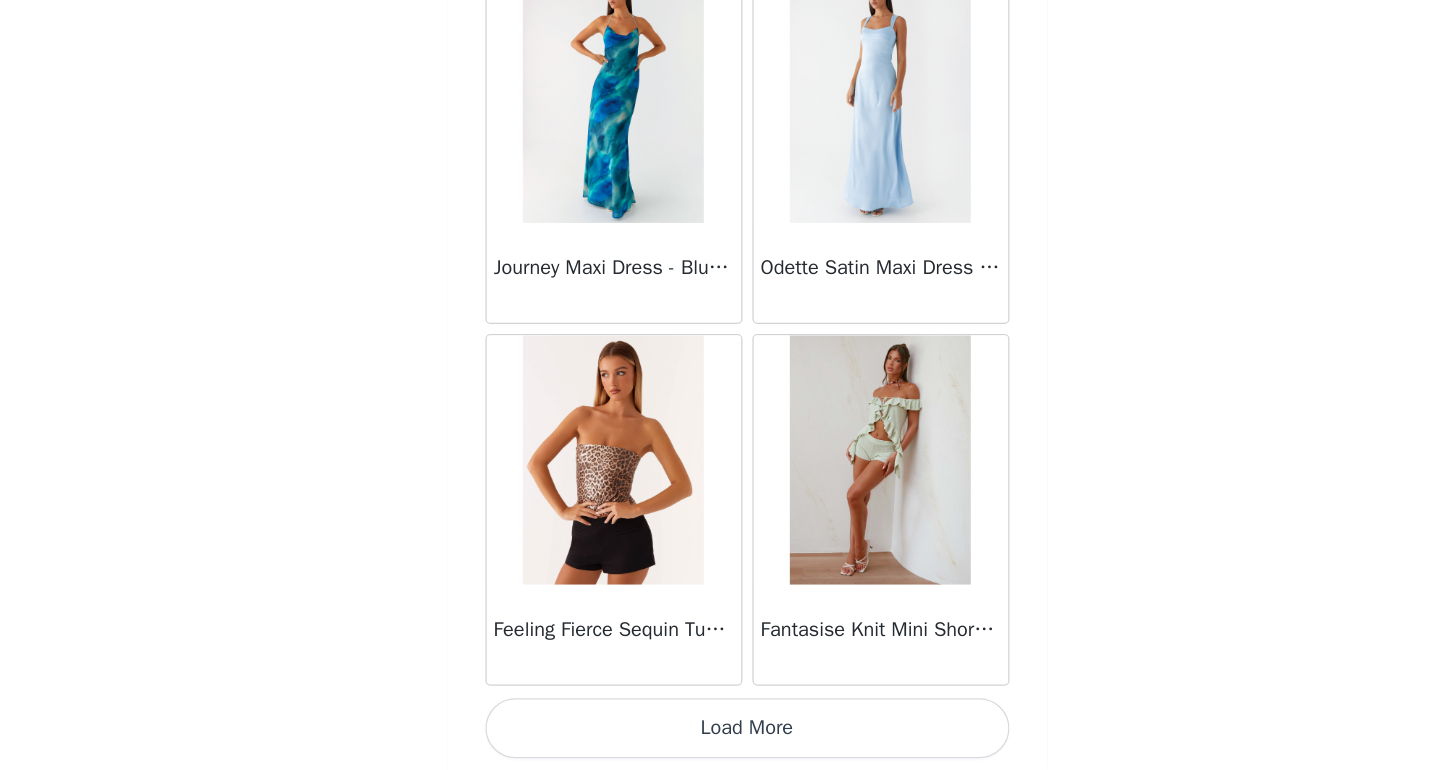 click on "Load More" at bounding box center (724, 736) 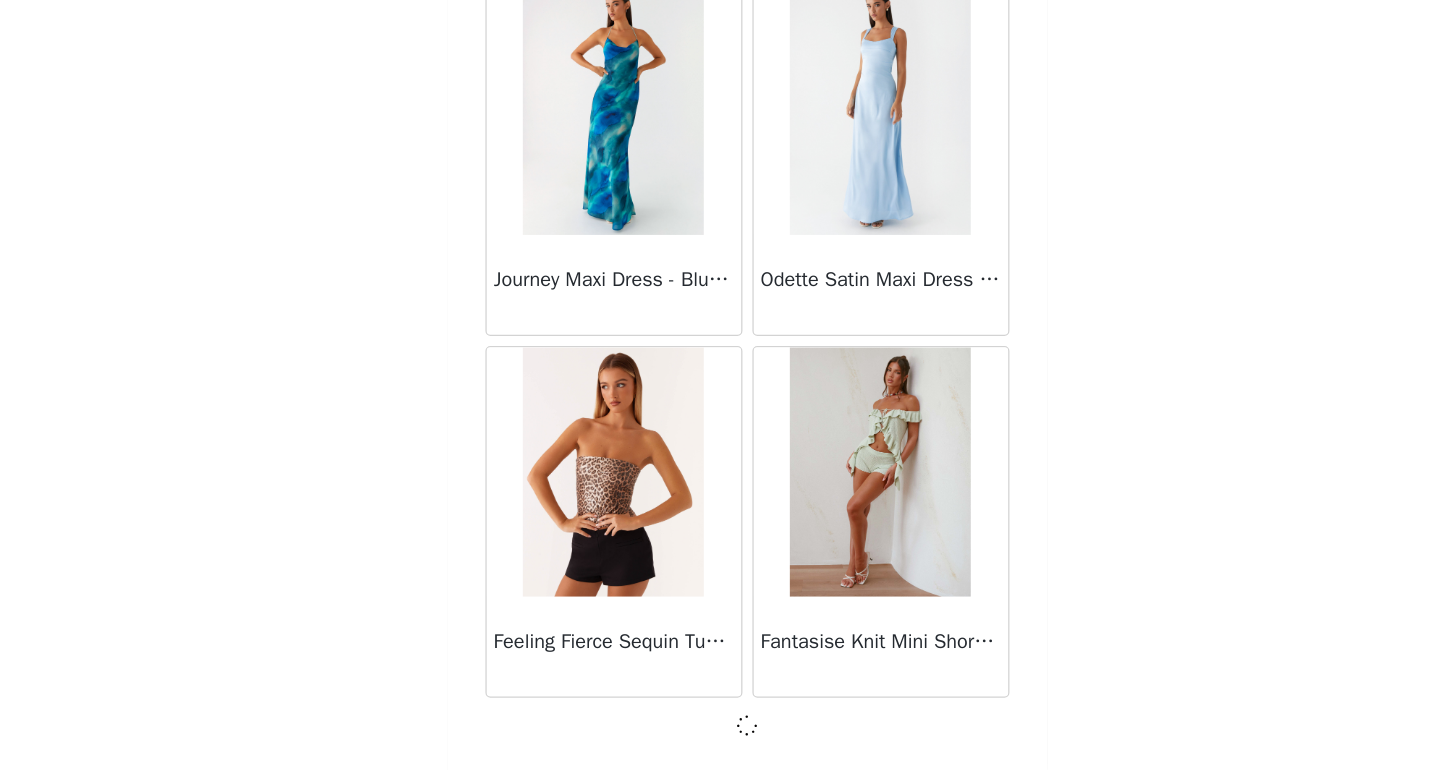 scroll, scrollTop: 31281, scrollLeft: 0, axis: vertical 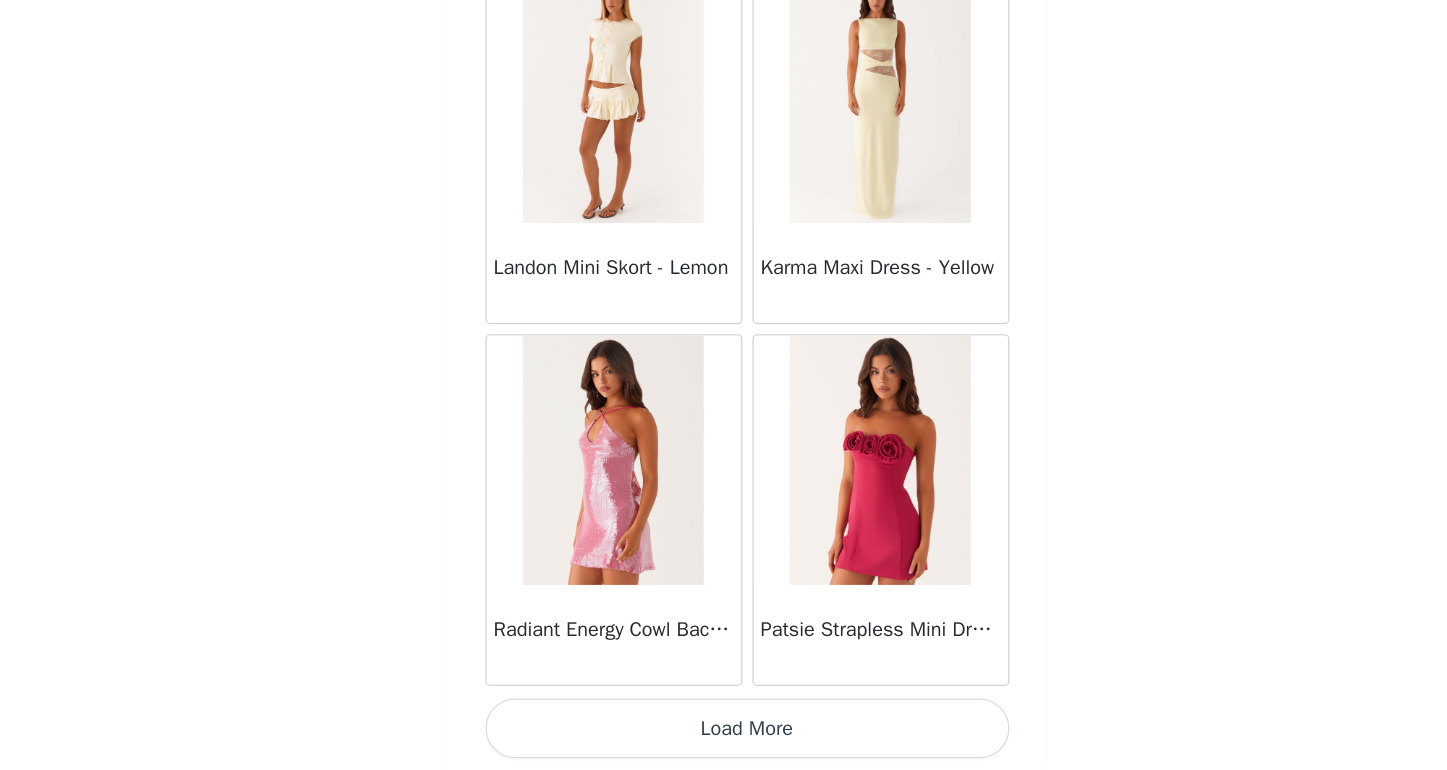 click on "Load More" at bounding box center (724, 736) 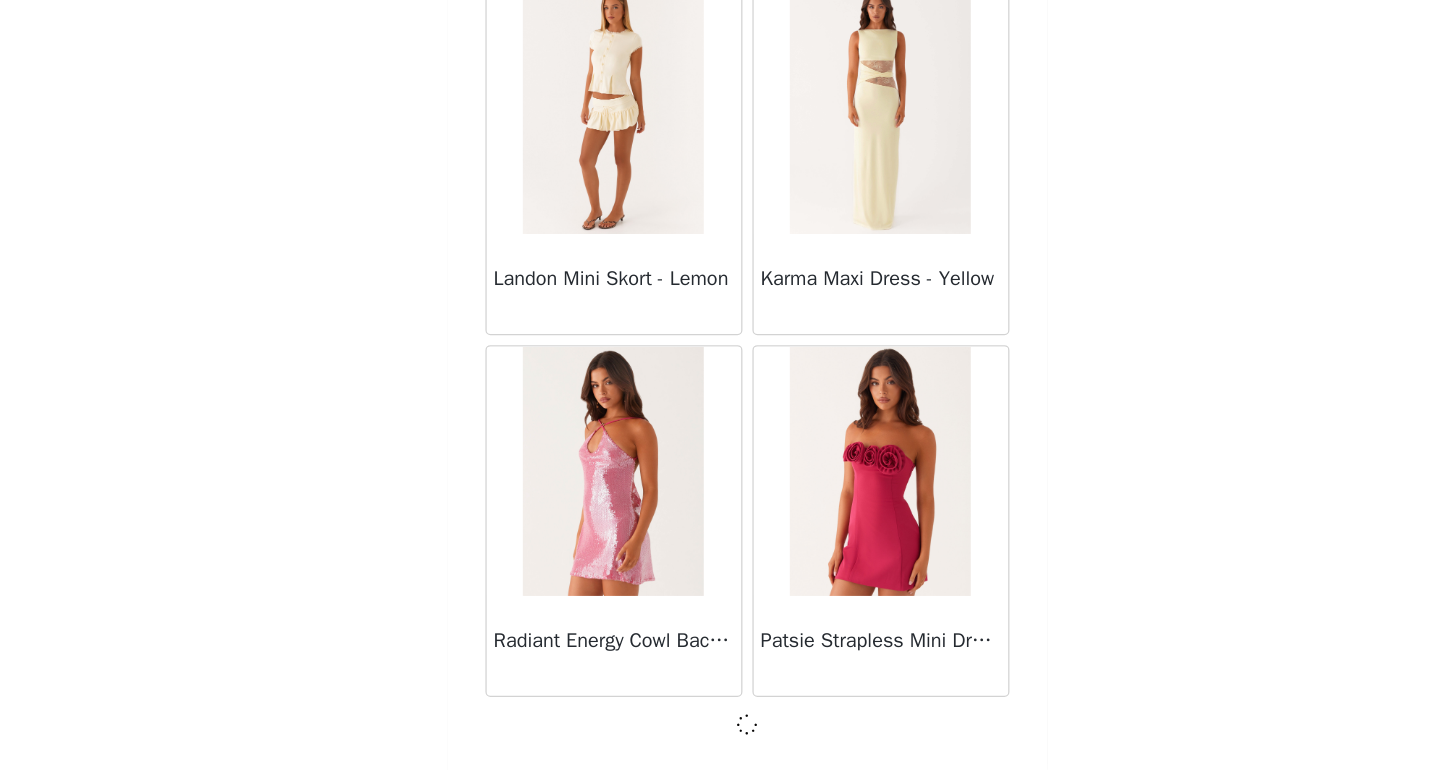 scroll, scrollTop: 34181, scrollLeft: 0, axis: vertical 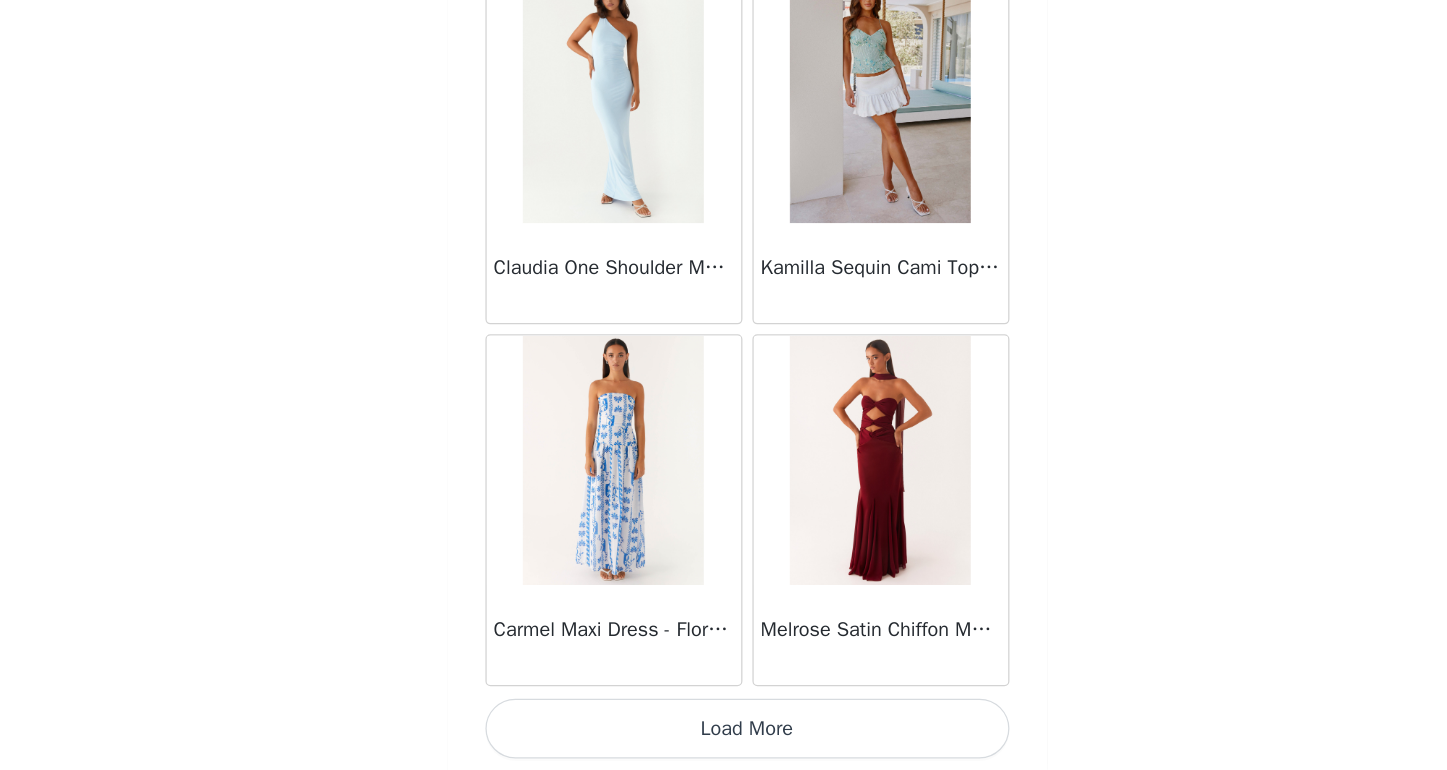 click on "Load More" at bounding box center [724, 736] 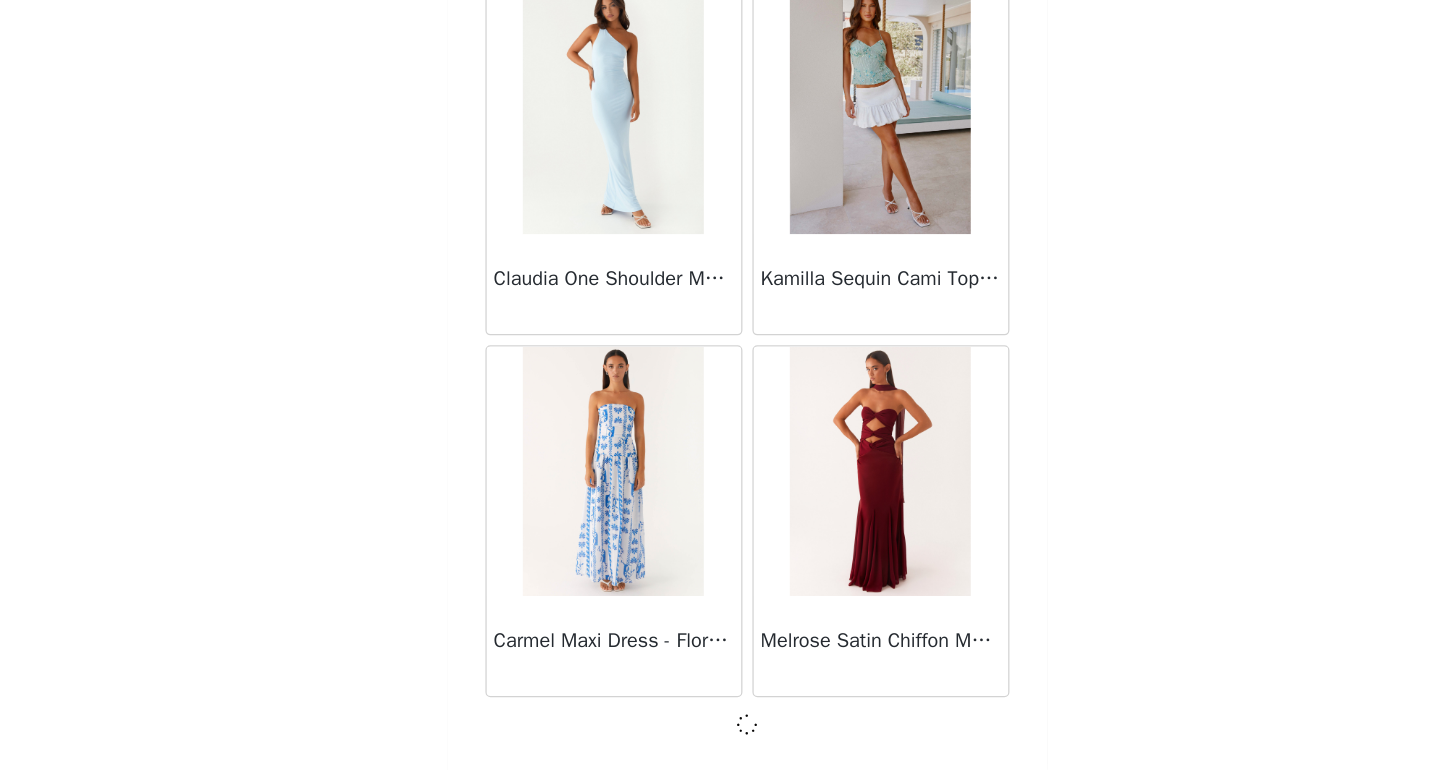 scroll, scrollTop: 37081, scrollLeft: 0, axis: vertical 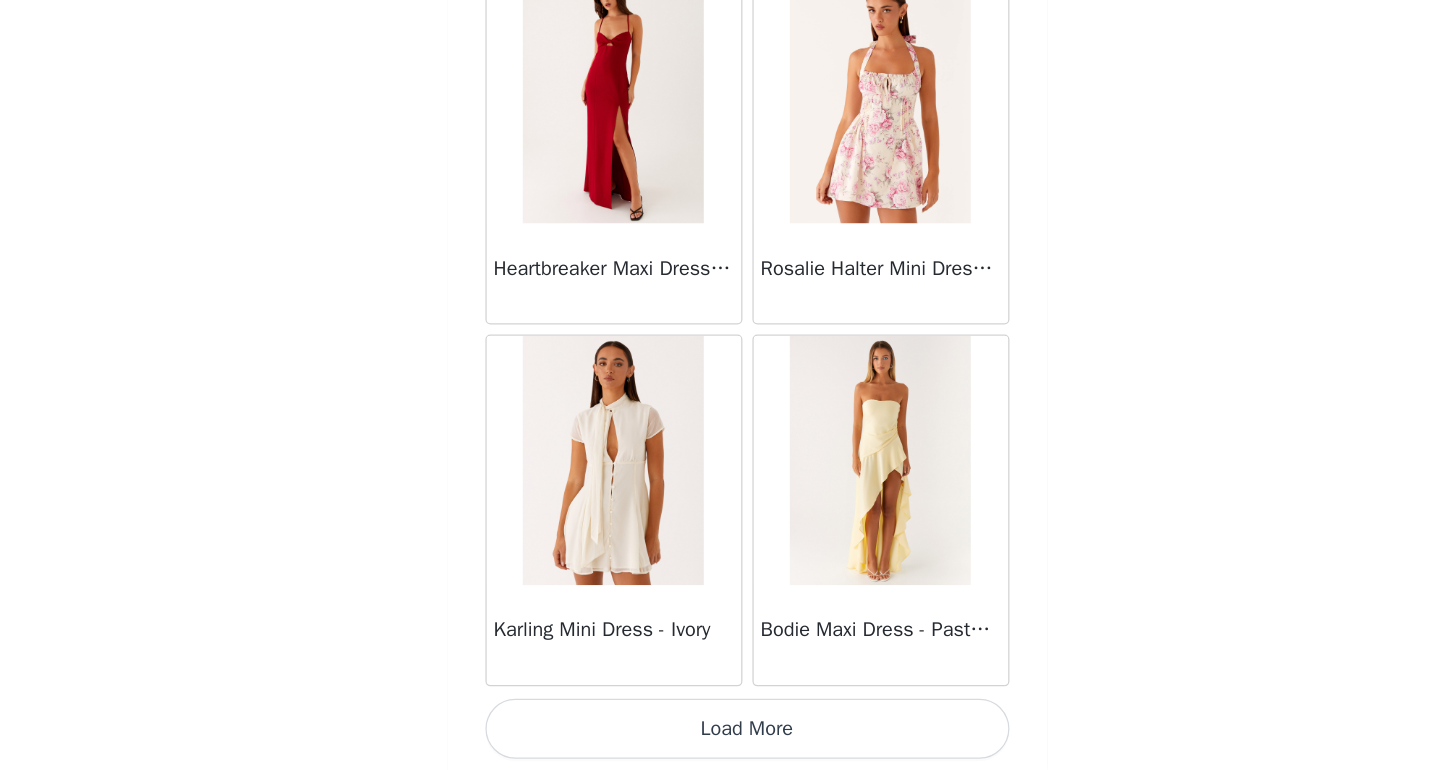 click on "Load More" at bounding box center (724, 736) 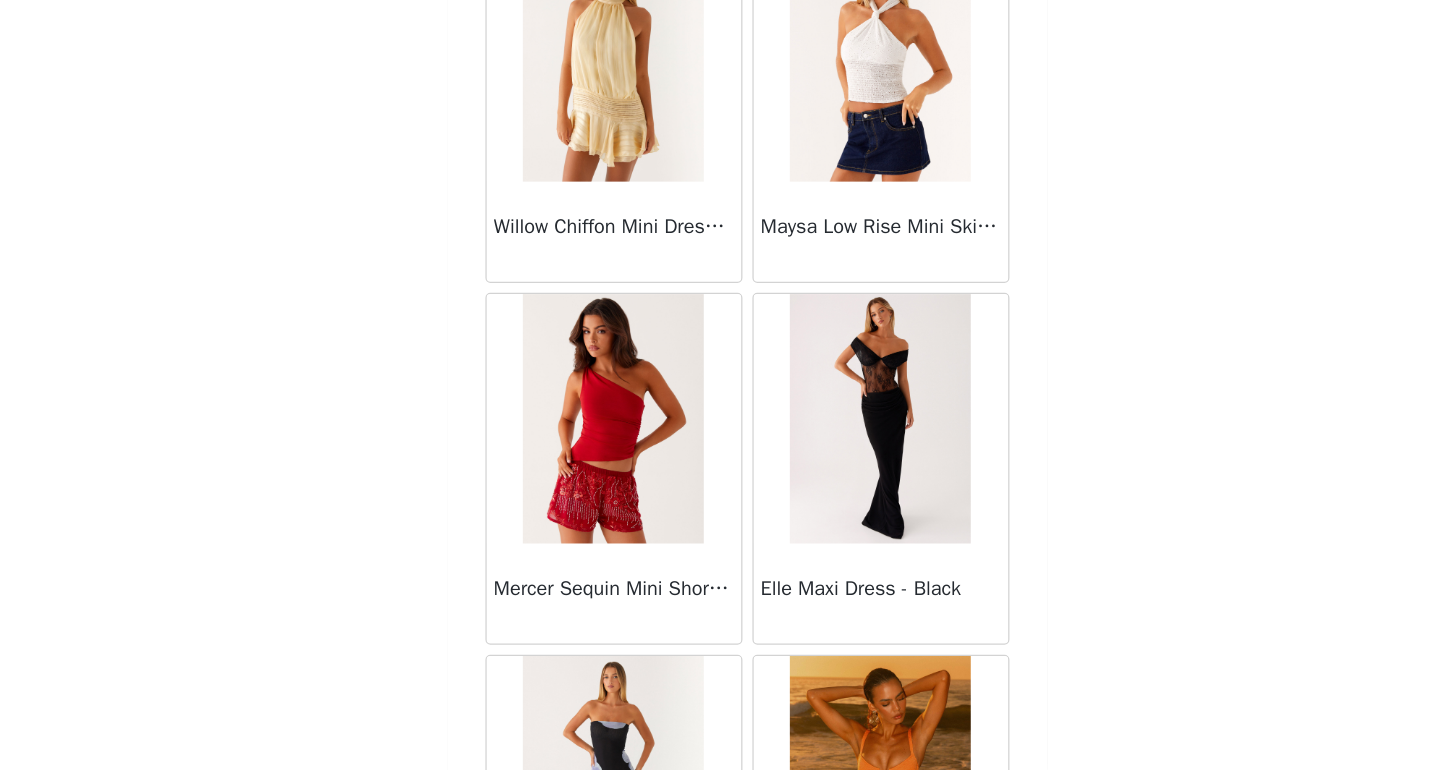 scroll, scrollTop: 42634, scrollLeft: 0, axis: vertical 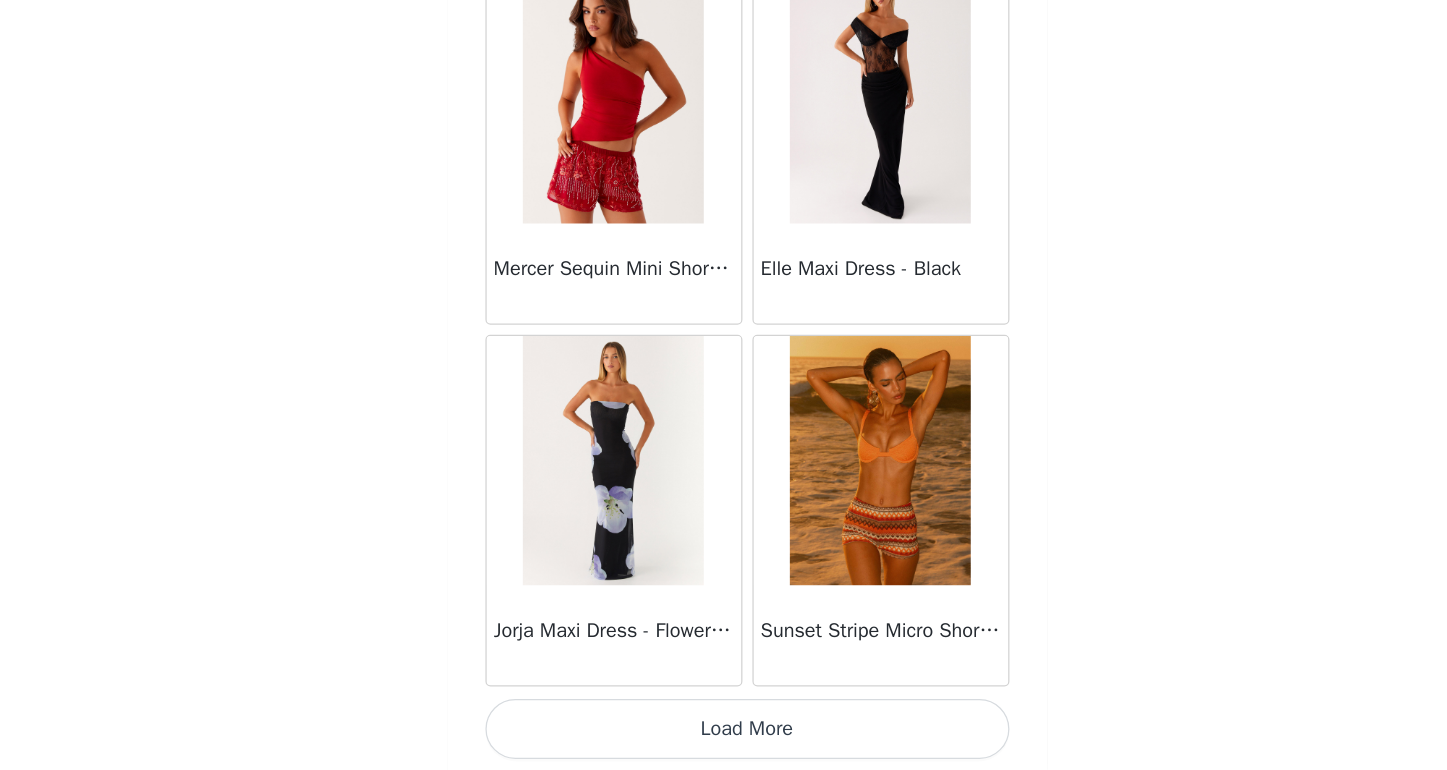 click on "Load More" at bounding box center [724, 736] 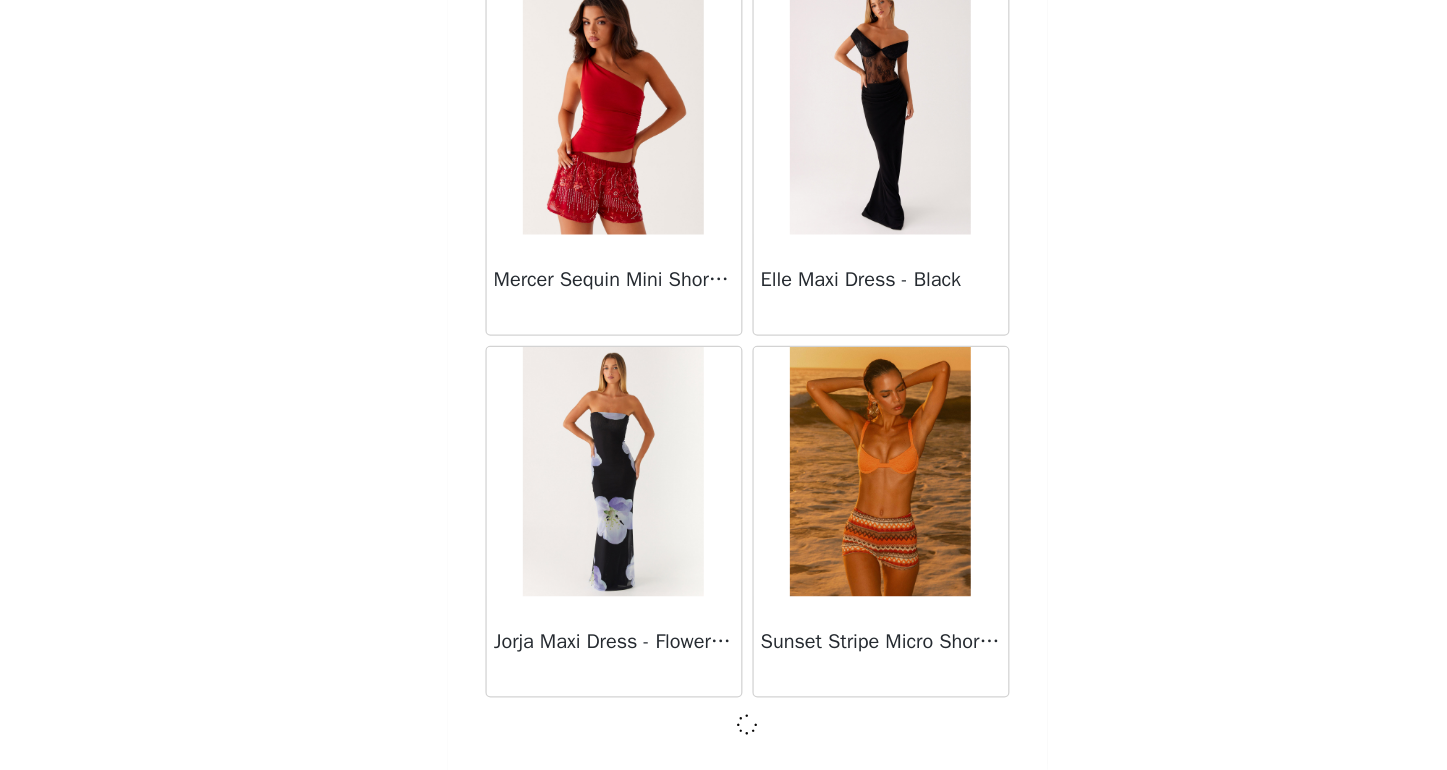 scroll, scrollTop: 42881, scrollLeft: 0, axis: vertical 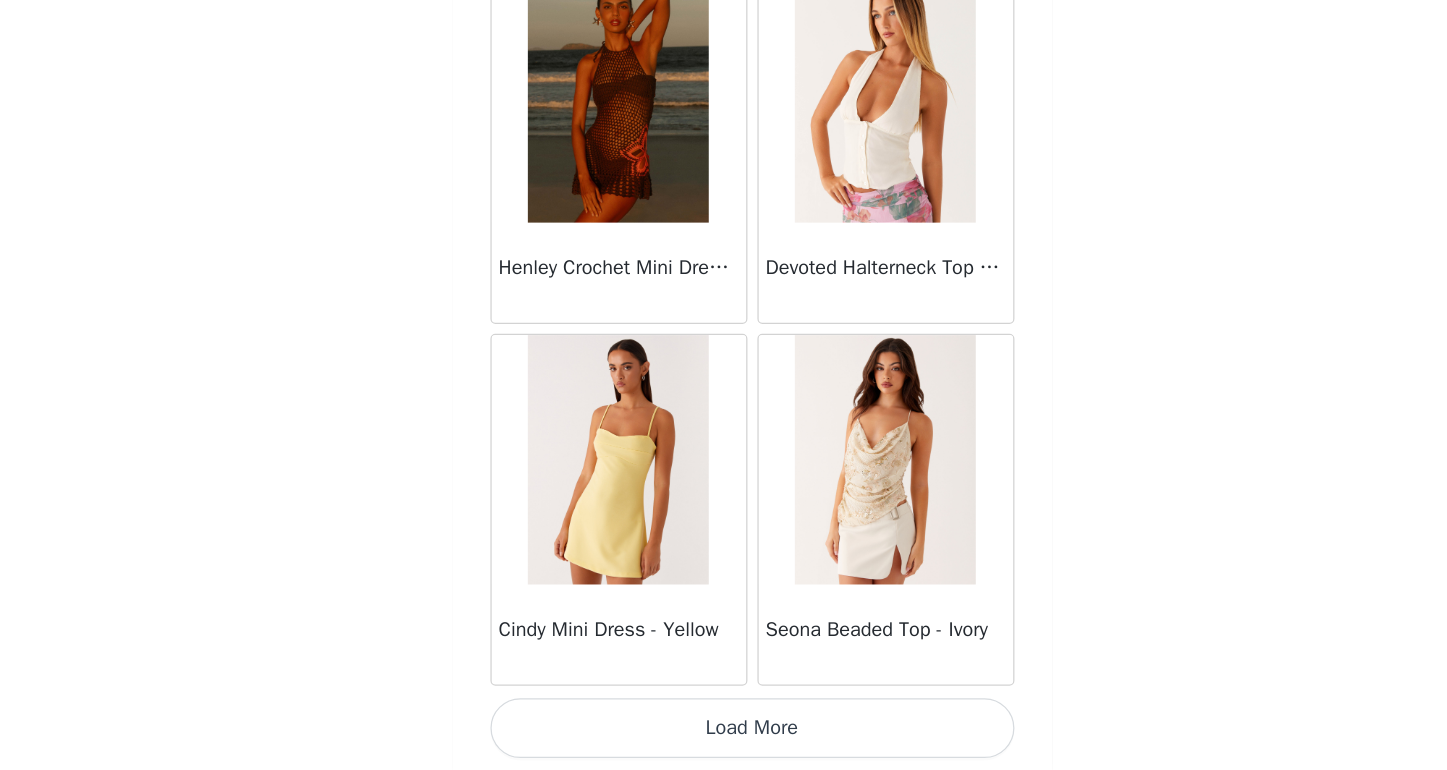 click on "Load More" at bounding box center [724, 736] 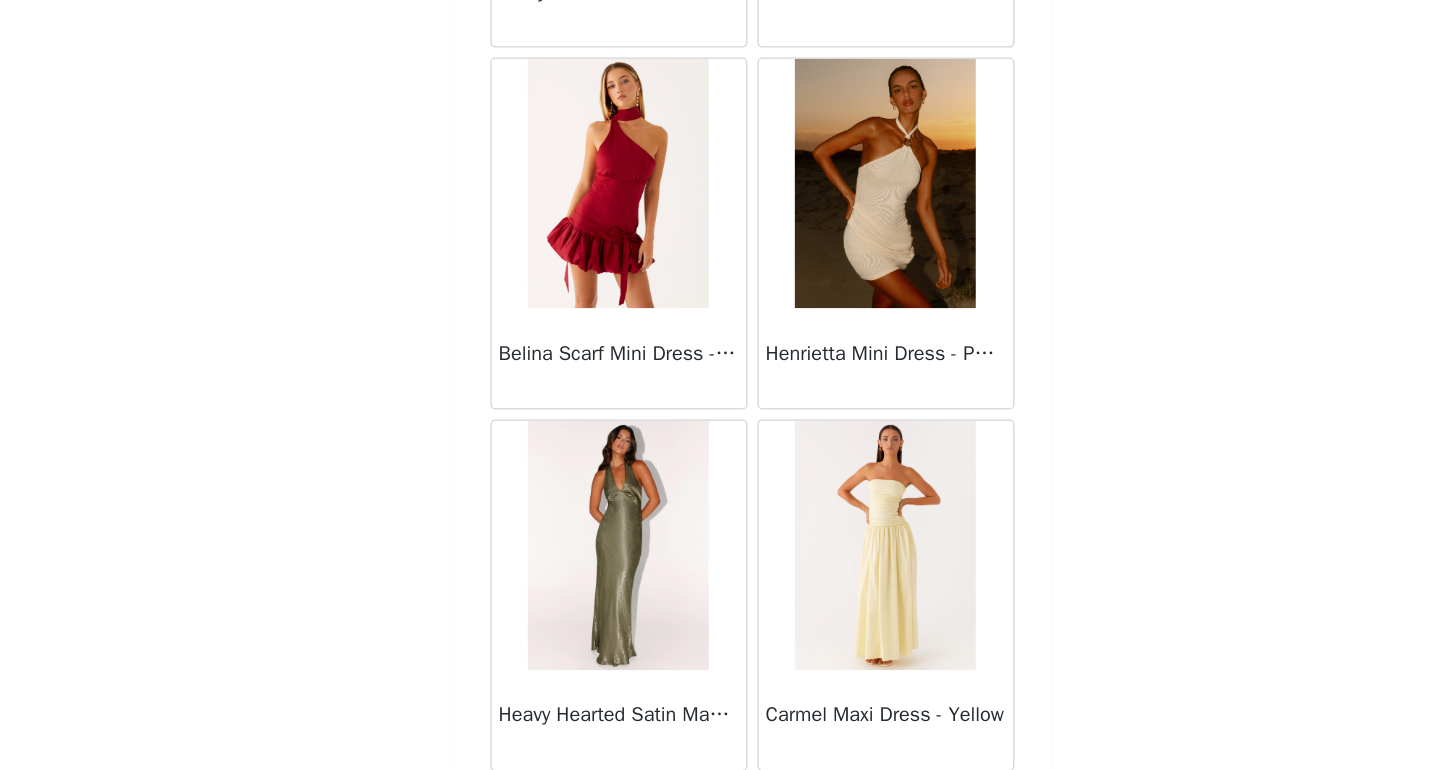 scroll, scrollTop: 48047, scrollLeft: 0, axis: vertical 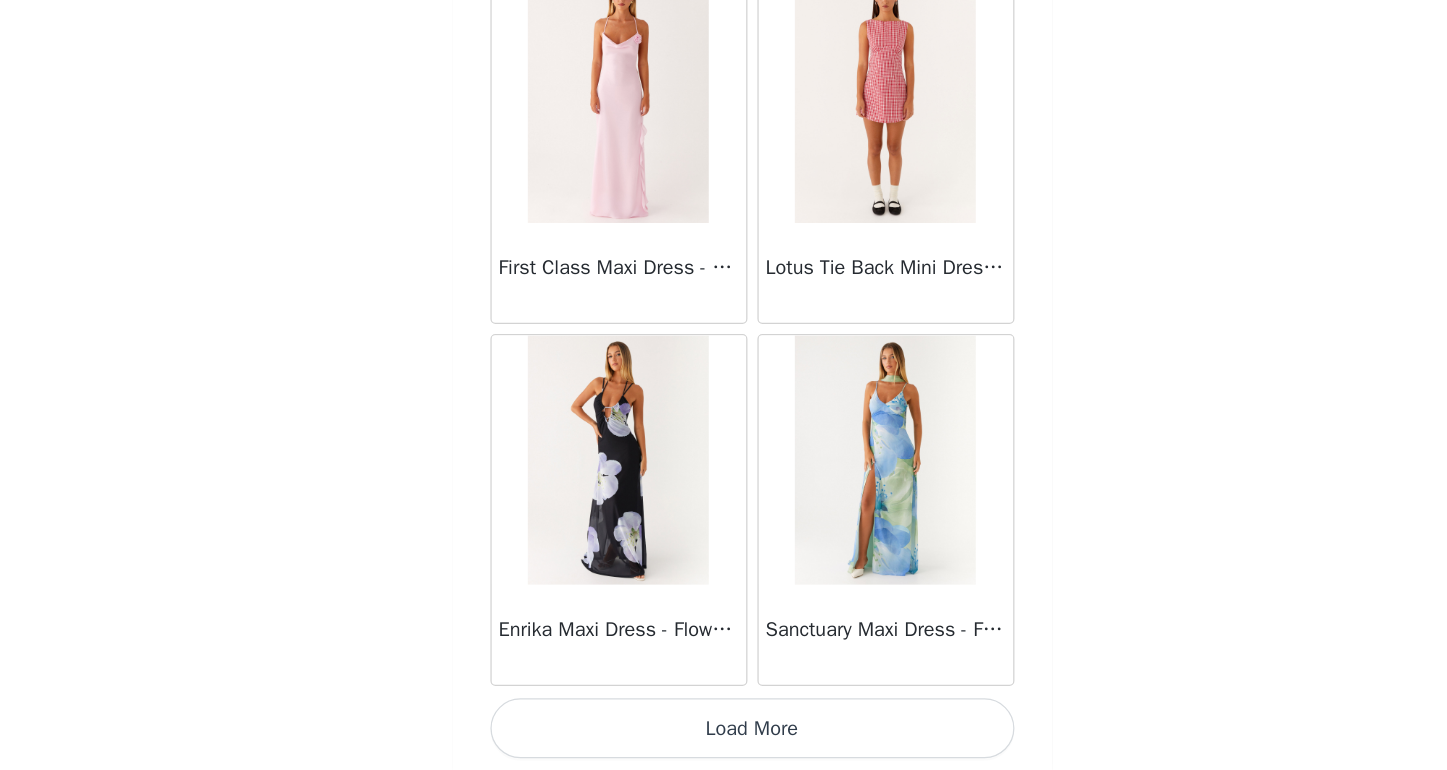 click on "Load More" at bounding box center [724, 736] 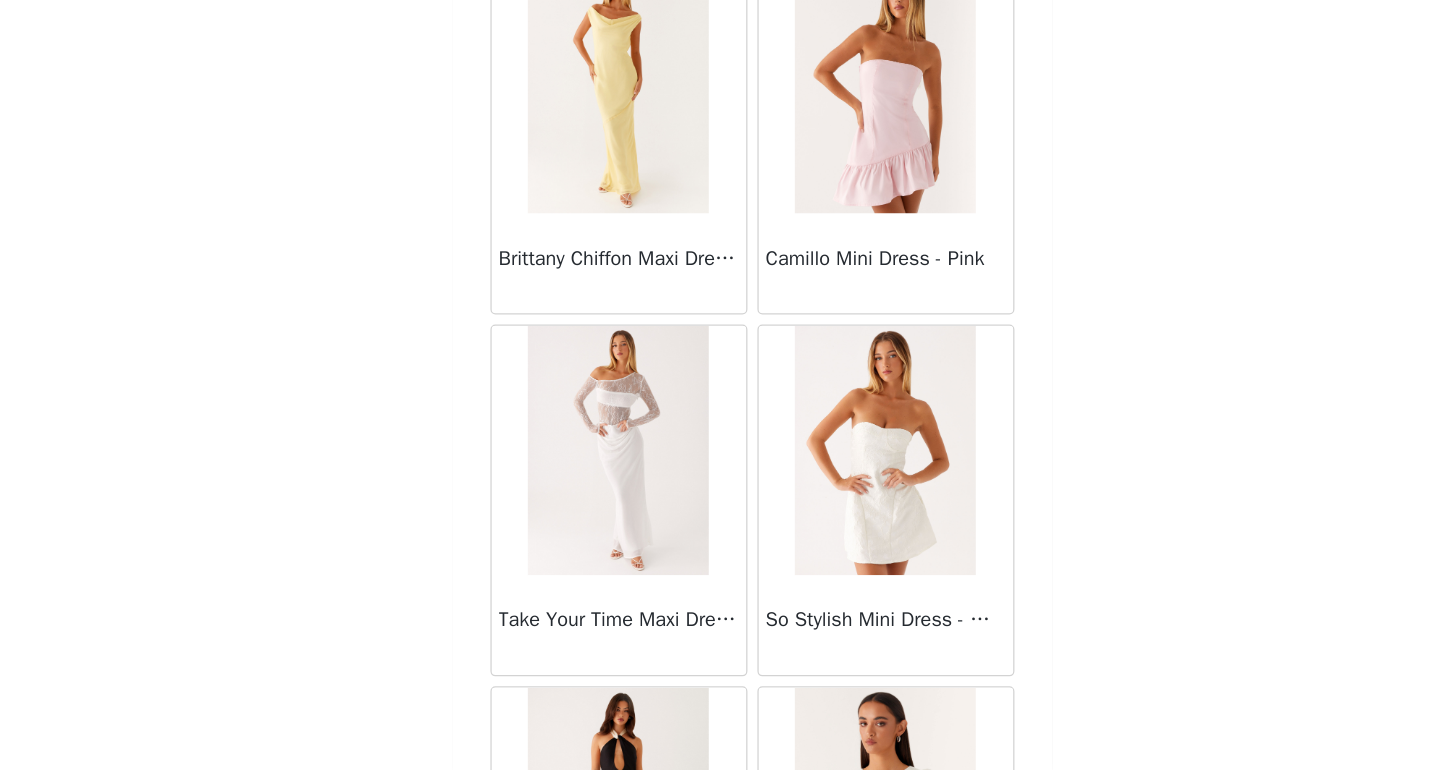 scroll, scrollTop: 49569, scrollLeft: 0, axis: vertical 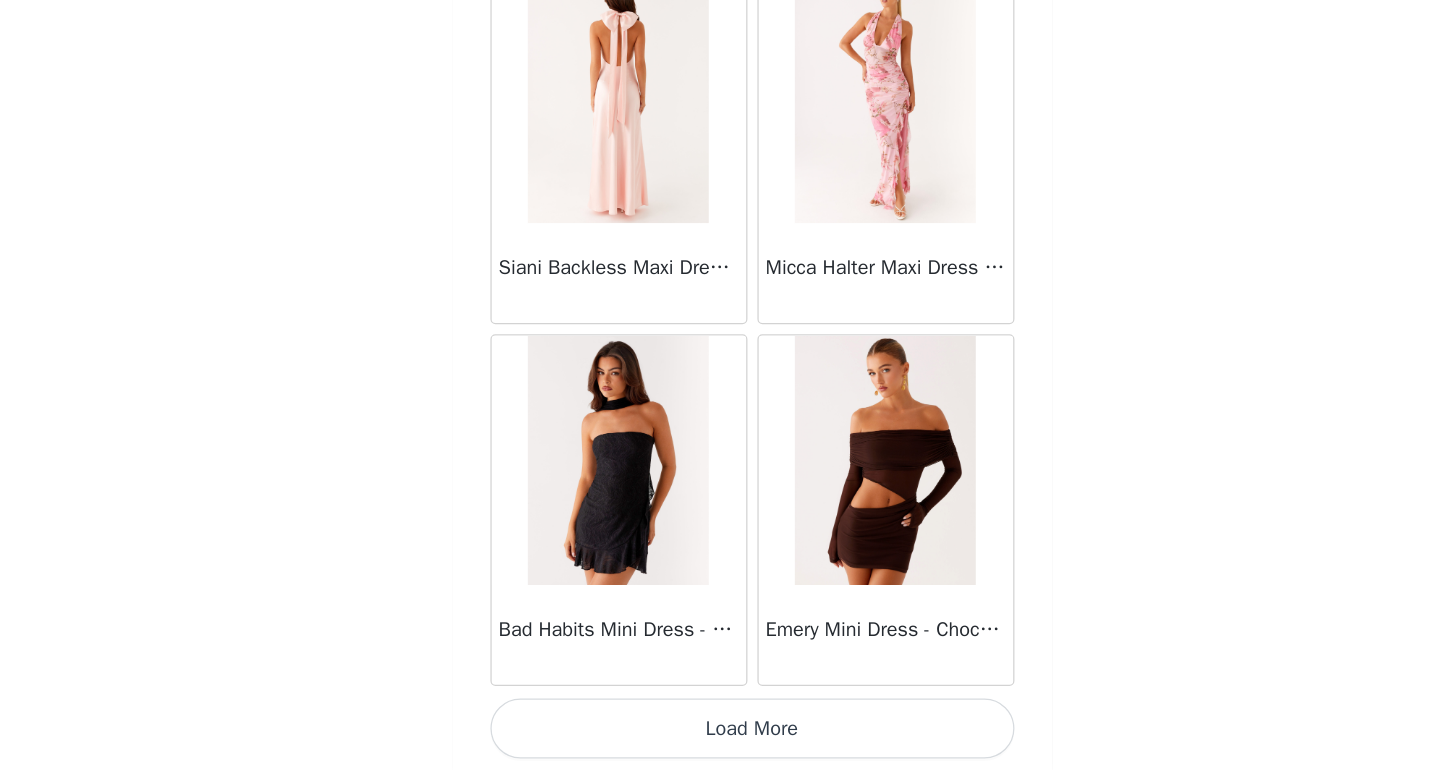 click on "Load More" at bounding box center (724, 736) 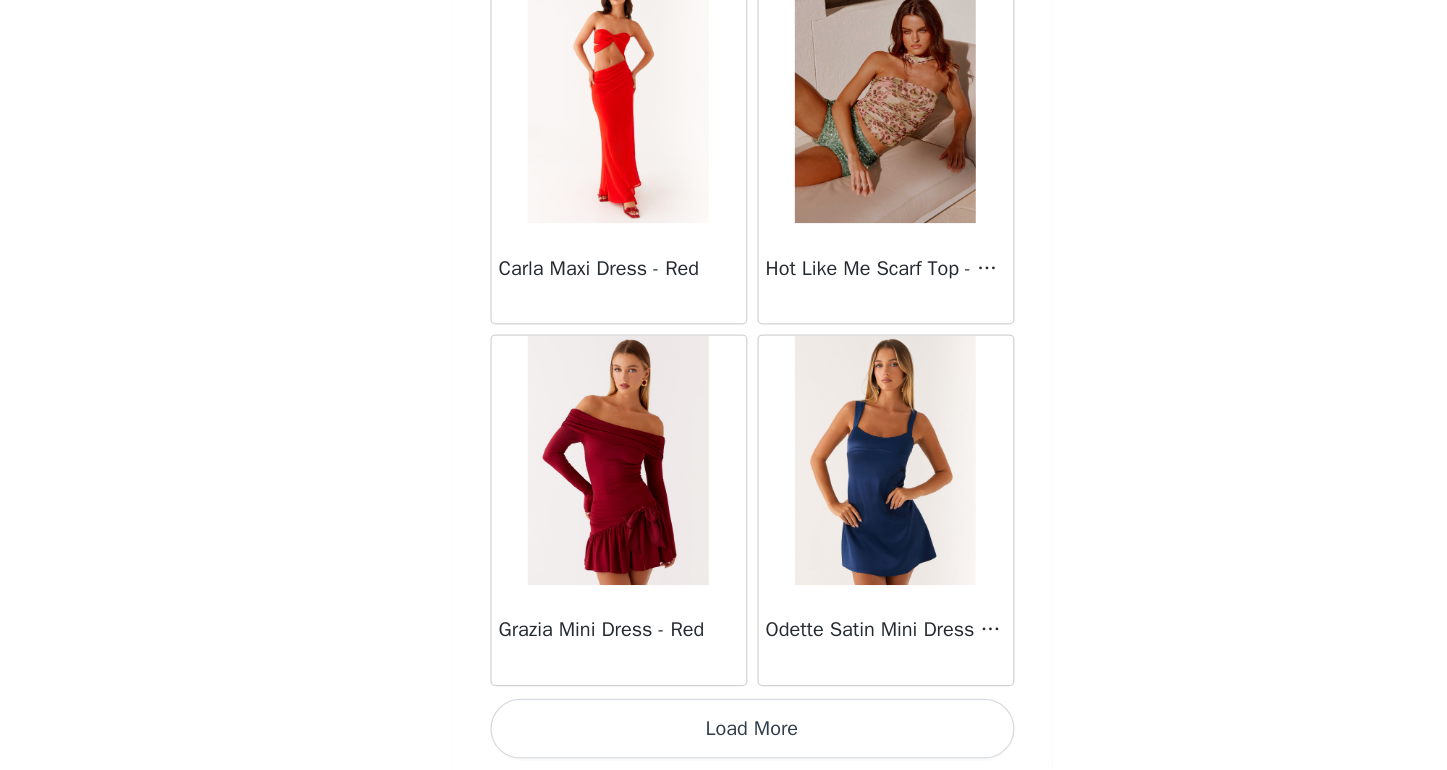 scroll, scrollTop: 54490, scrollLeft: 0, axis: vertical 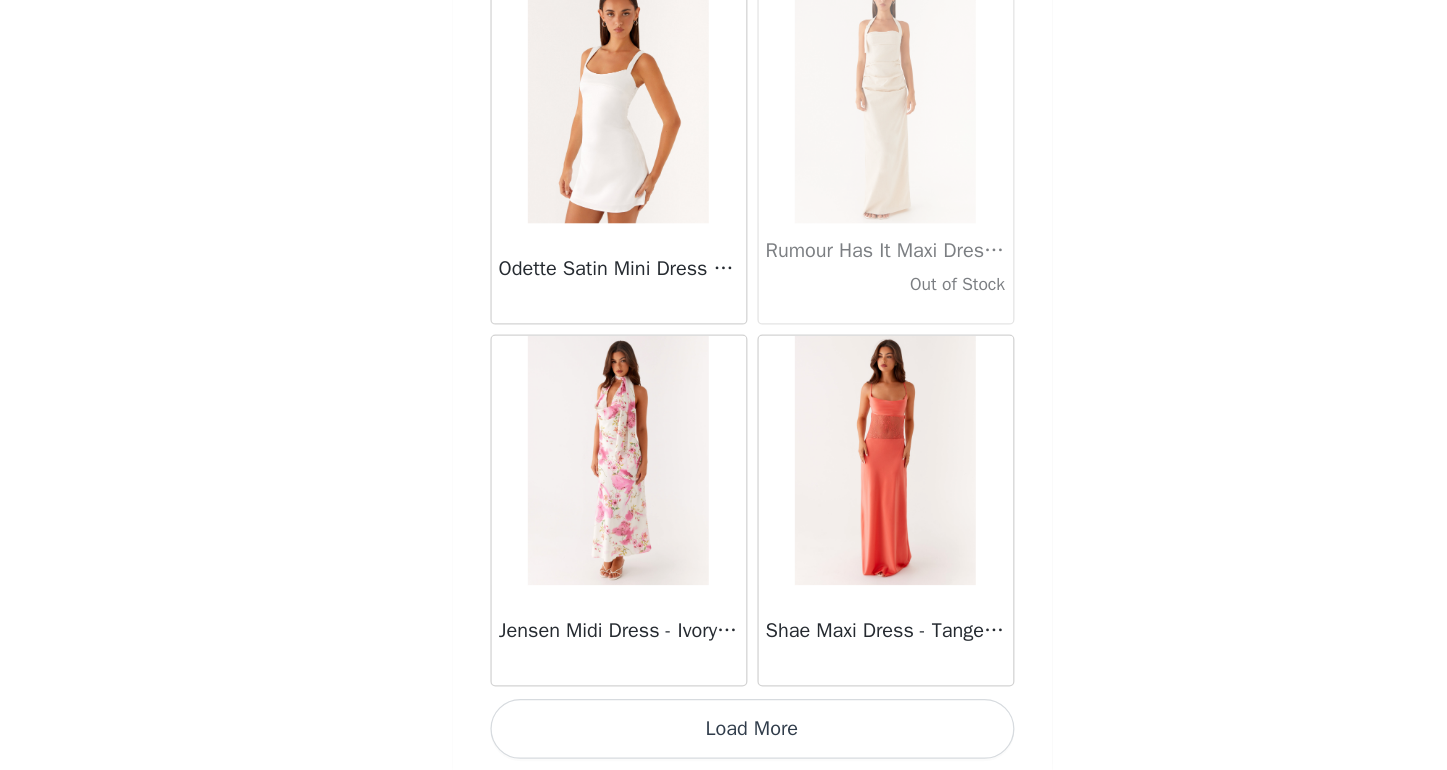 click on "Load More" at bounding box center (724, 736) 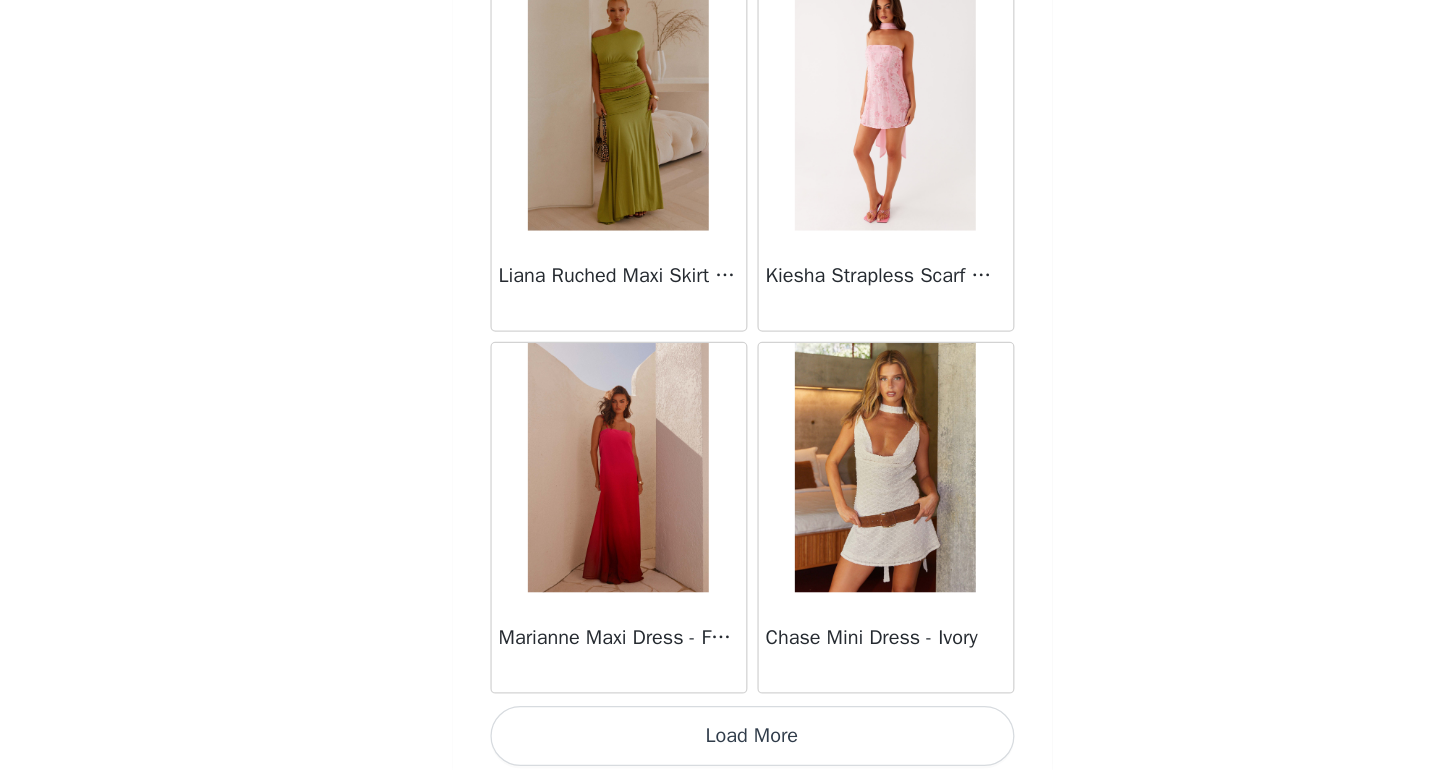 scroll, scrollTop: 60290, scrollLeft: 0, axis: vertical 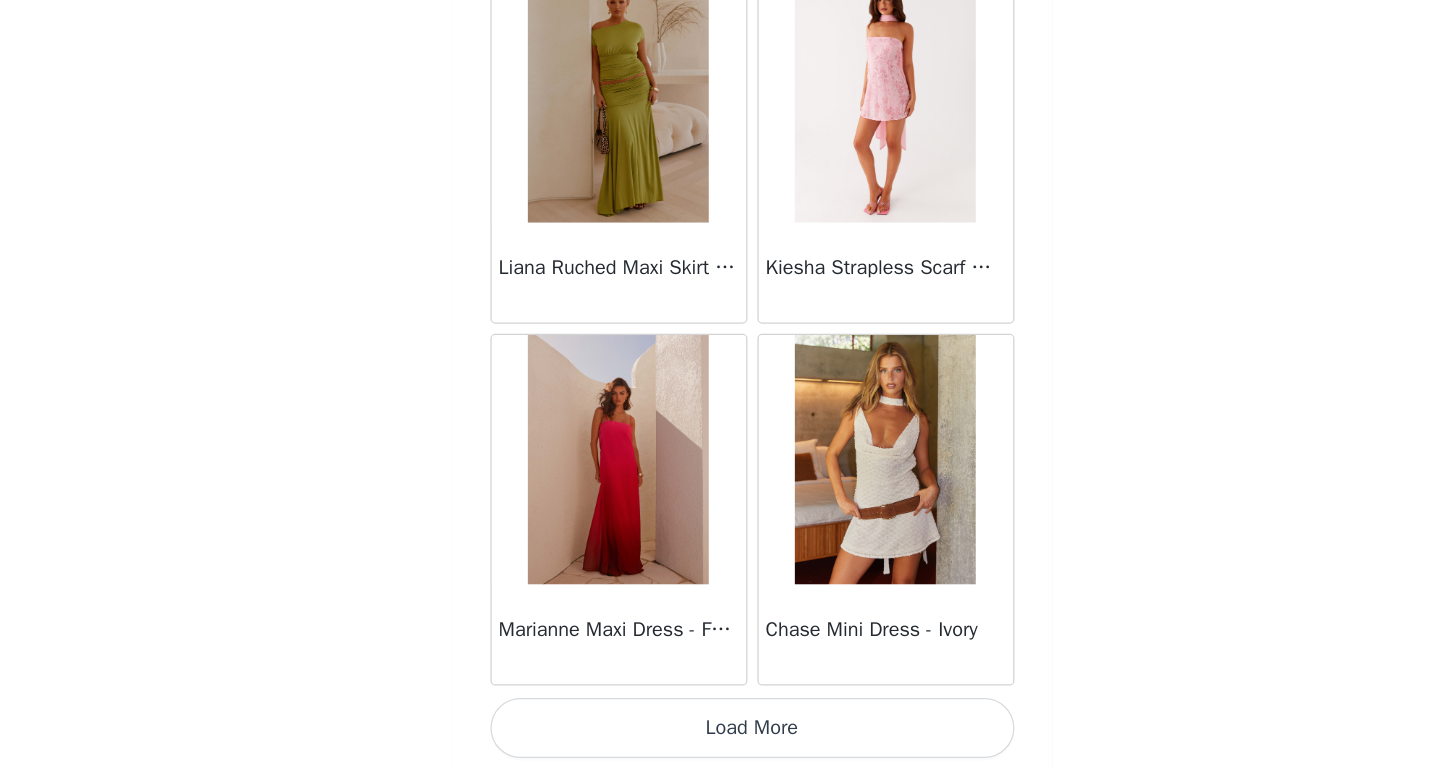 click on "Load More" at bounding box center [724, 736] 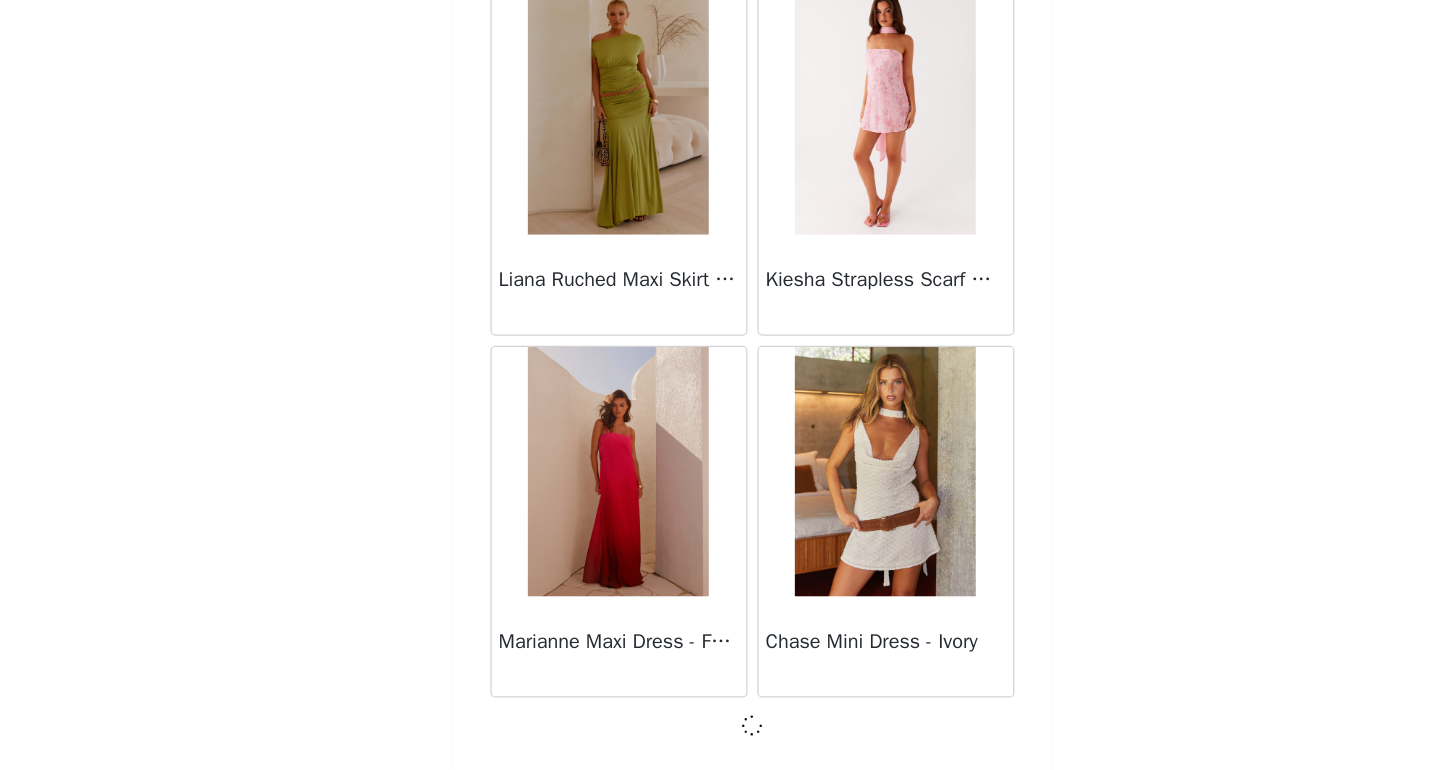 scroll, scrollTop: 106, scrollLeft: 0, axis: vertical 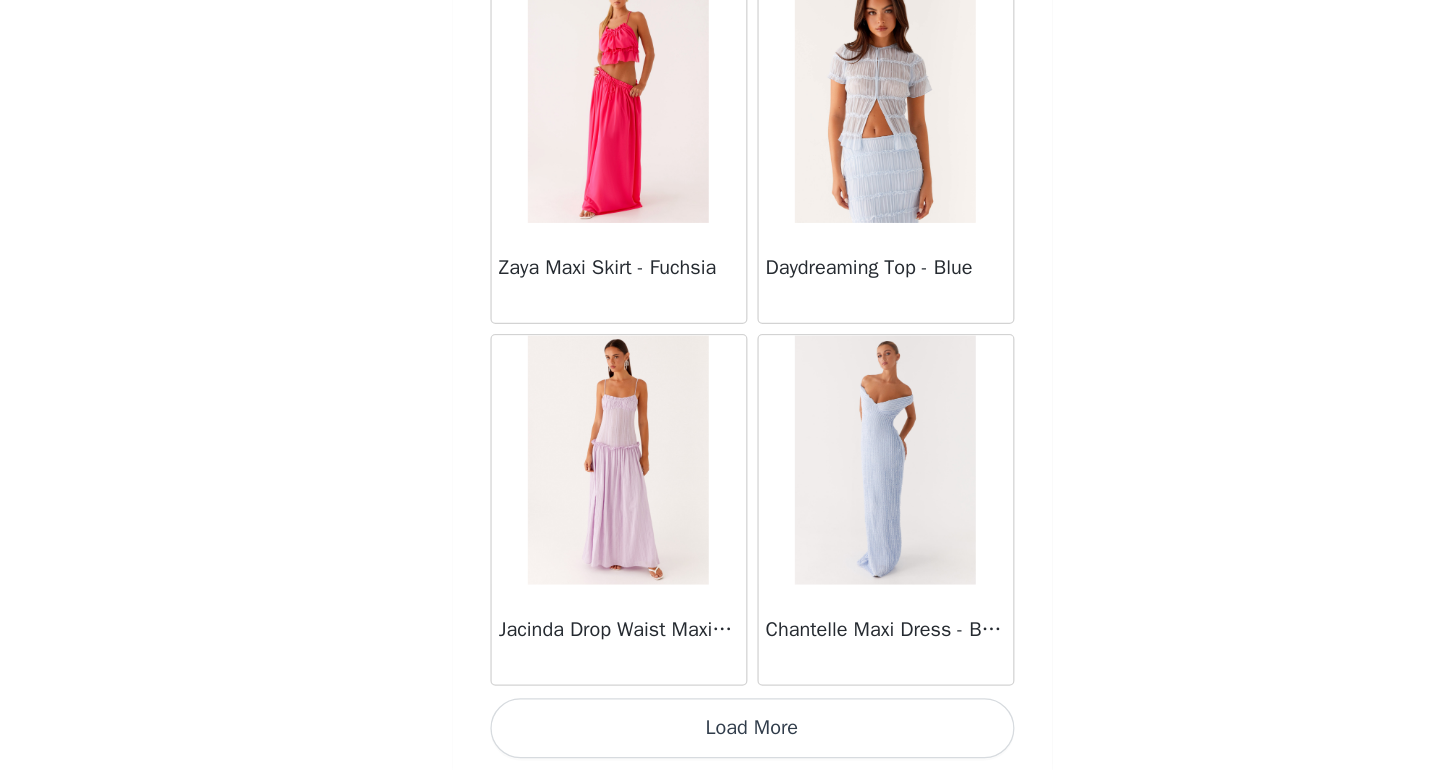 click on "Load More" at bounding box center (724, 736) 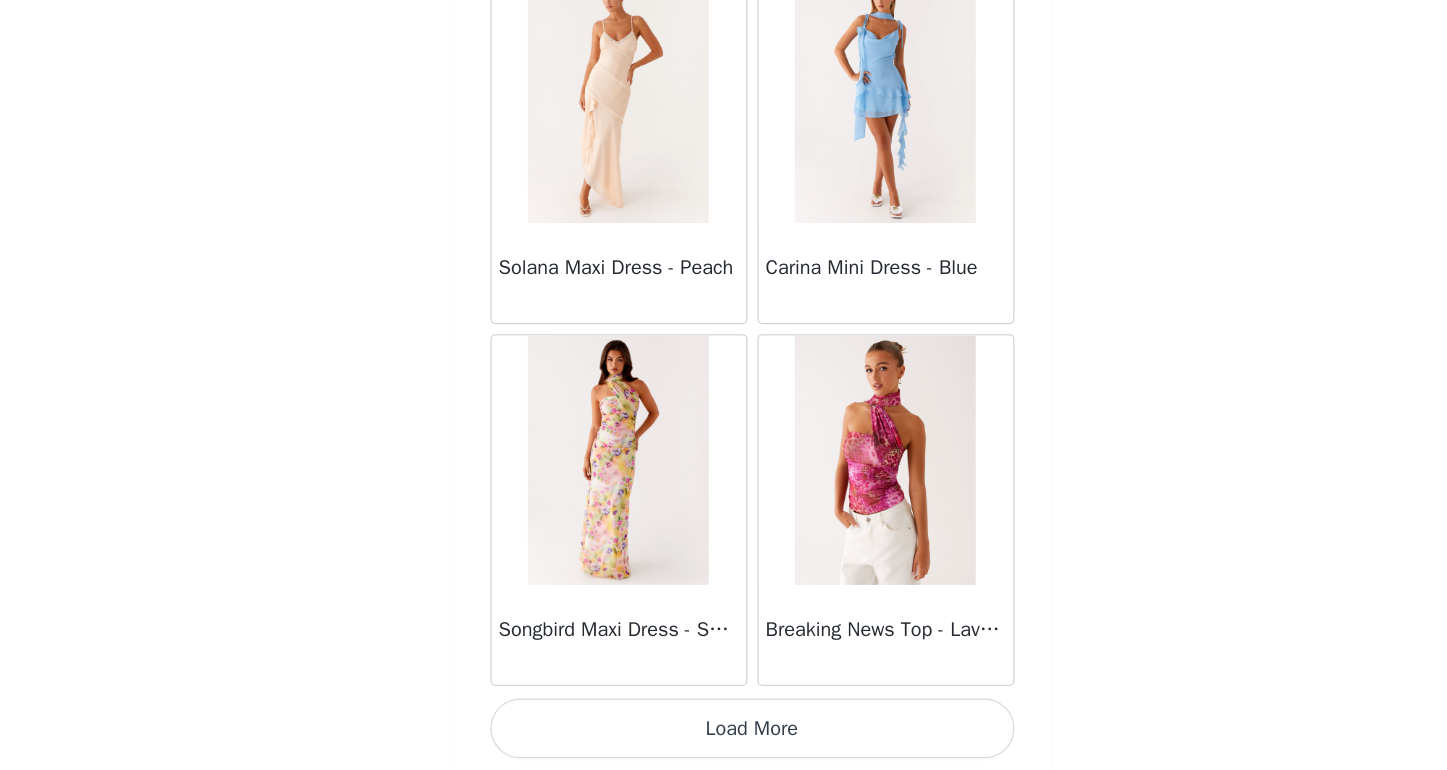 scroll, scrollTop: 66090, scrollLeft: 0, axis: vertical 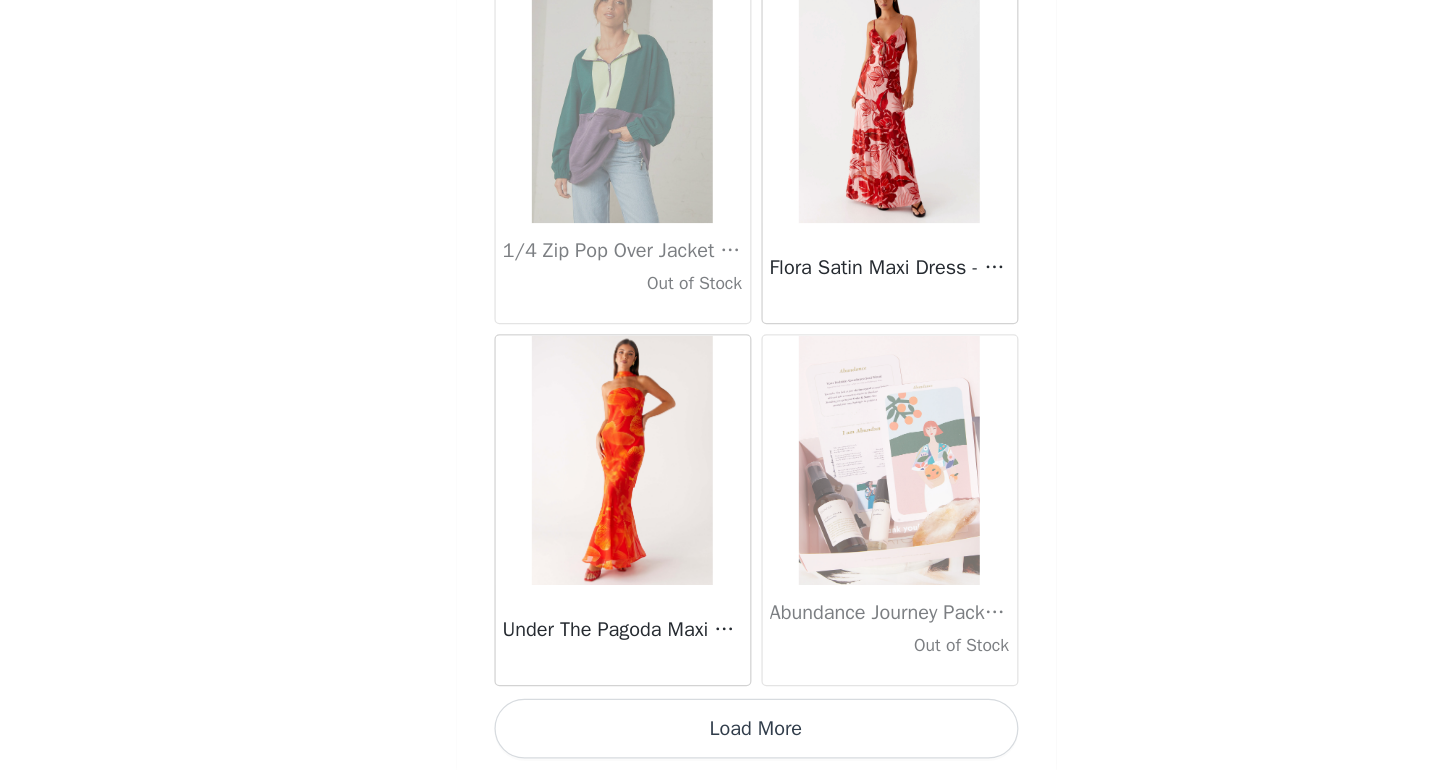 click on "Load More" at bounding box center (724, 736) 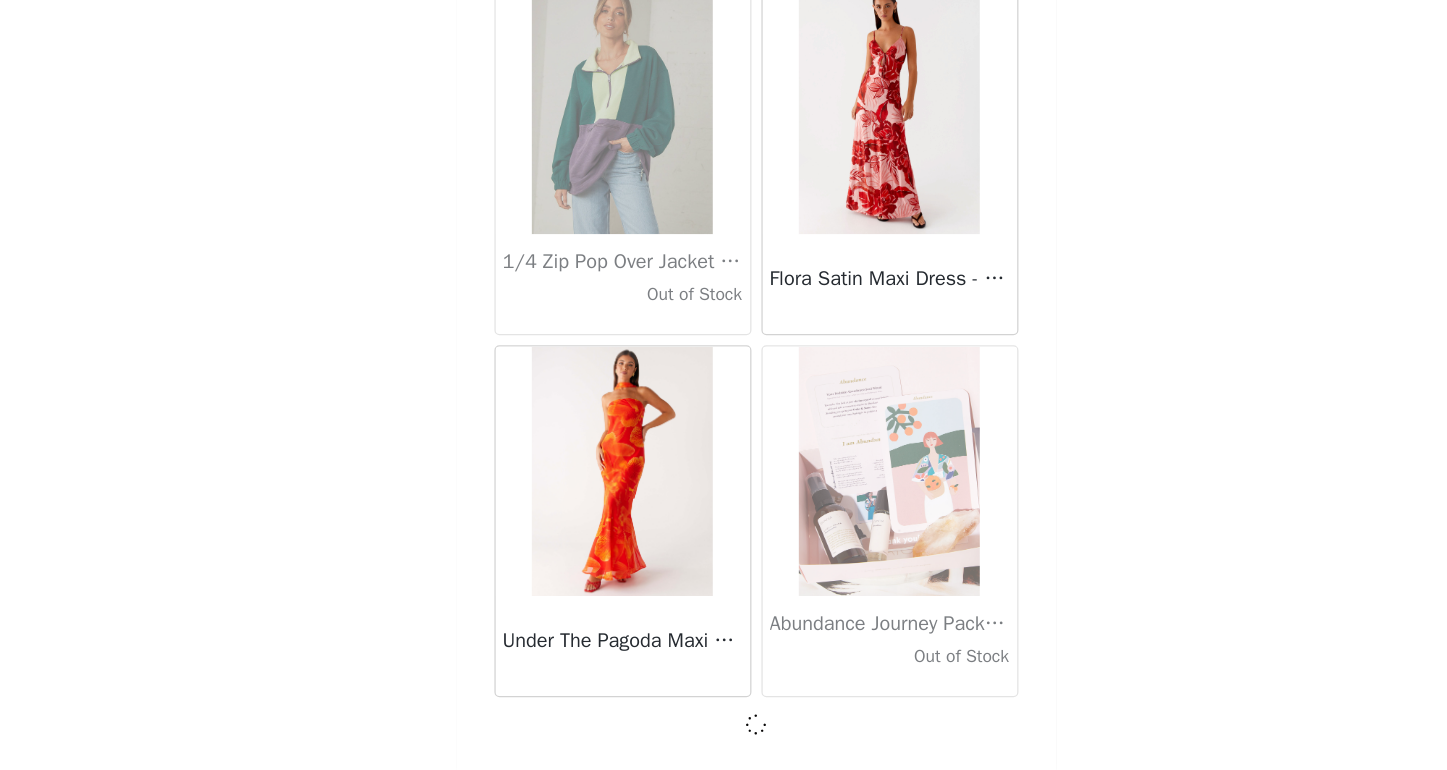 scroll, scrollTop: 68981, scrollLeft: 0, axis: vertical 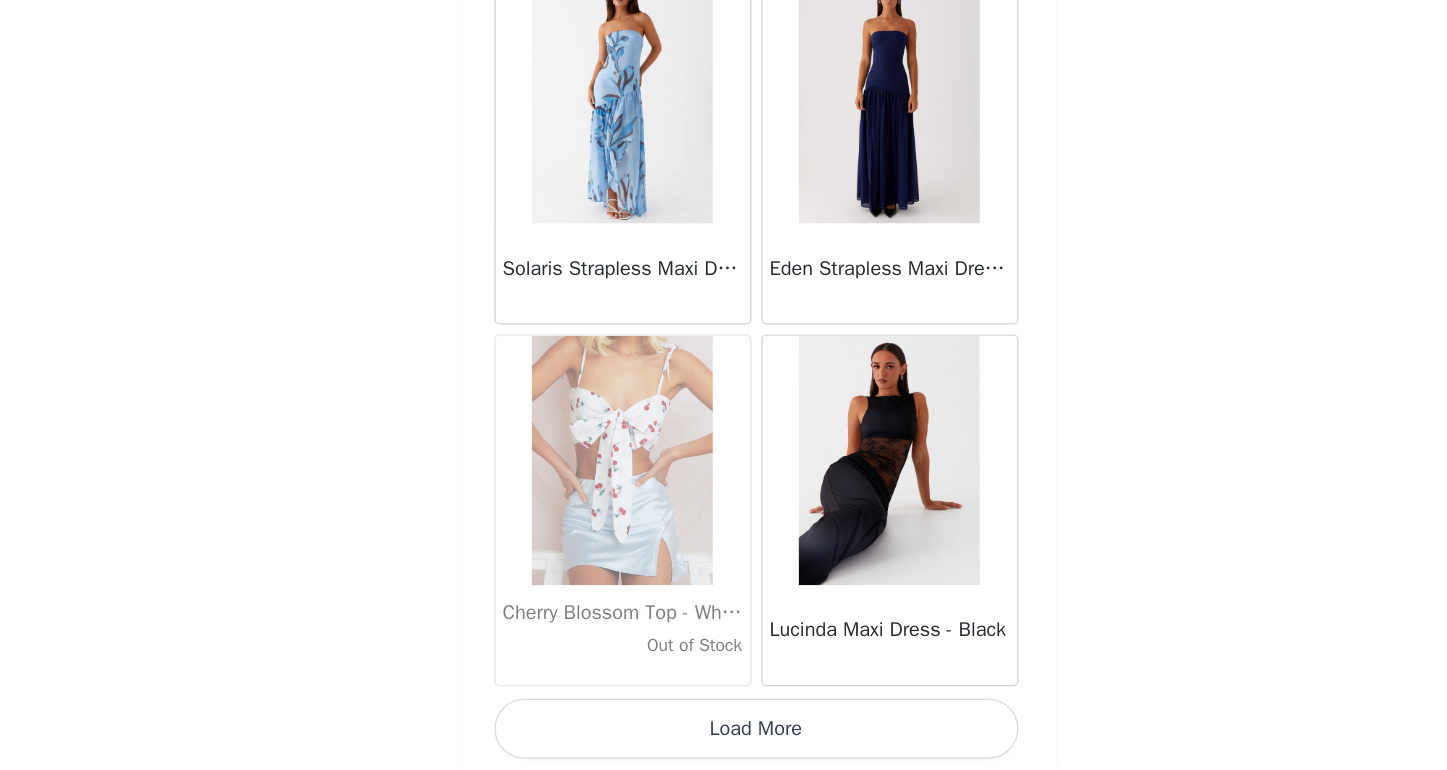 click on "Load More" at bounding box center [724, 736] 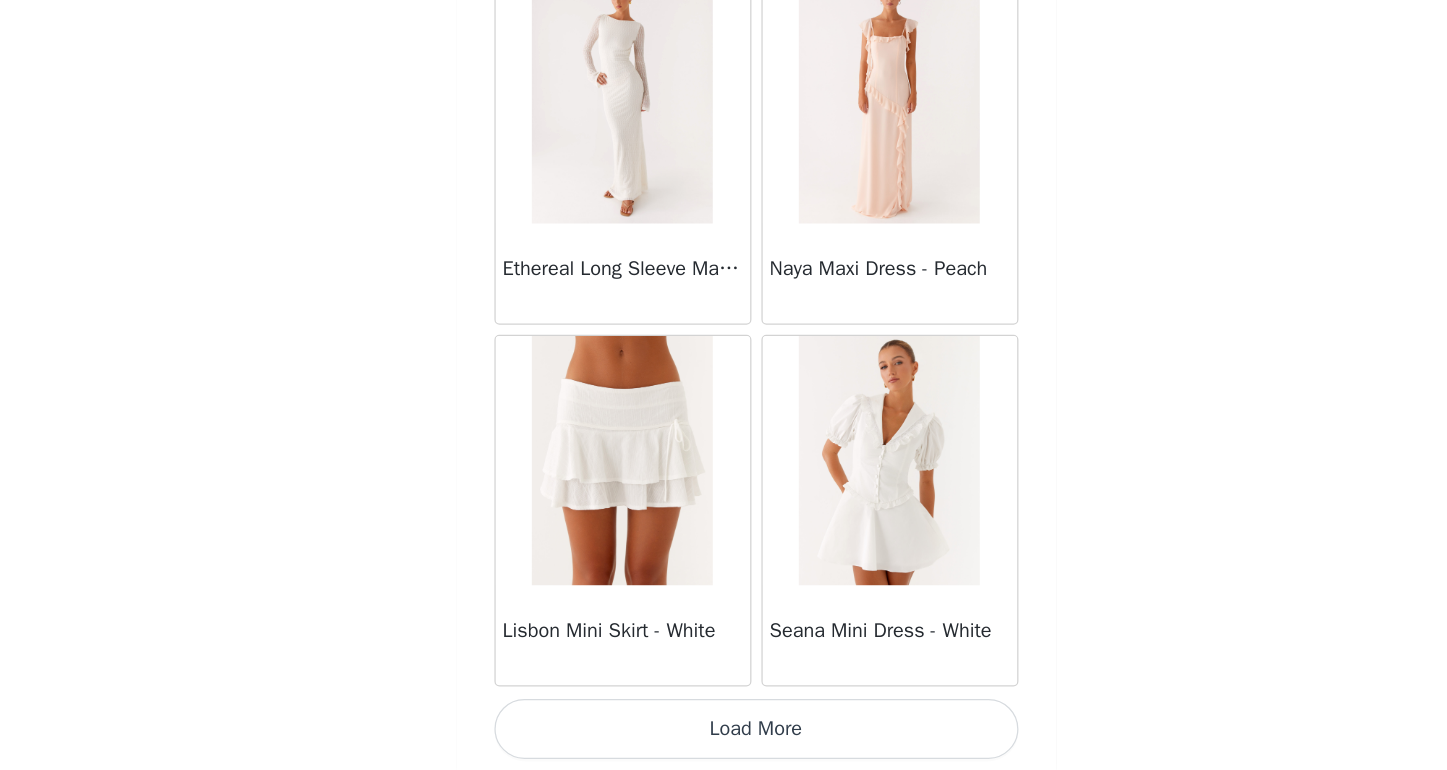 scroll, scrollTop: 74791, scrollLeft: 0, axis: vertical 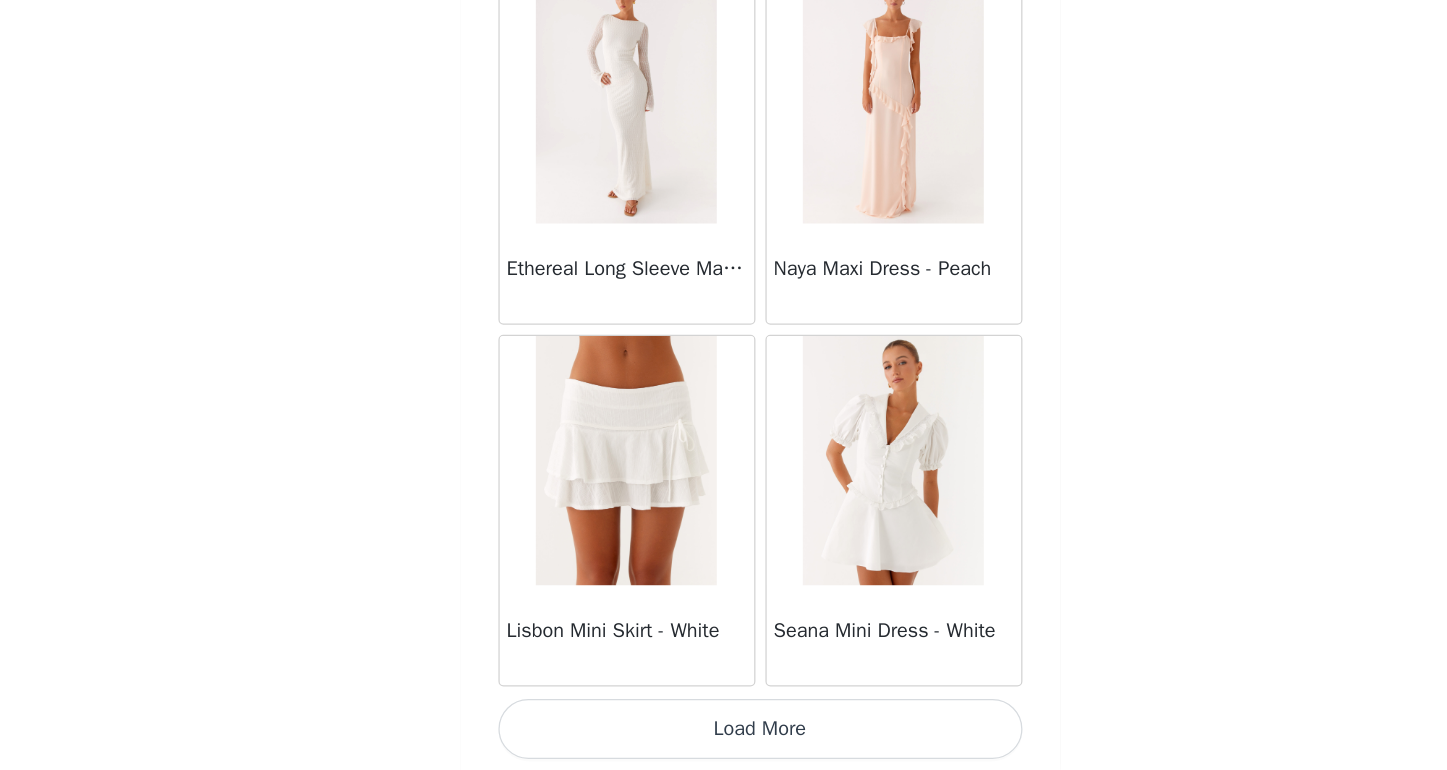 click on "Load More" at bounding box center [724, 736] 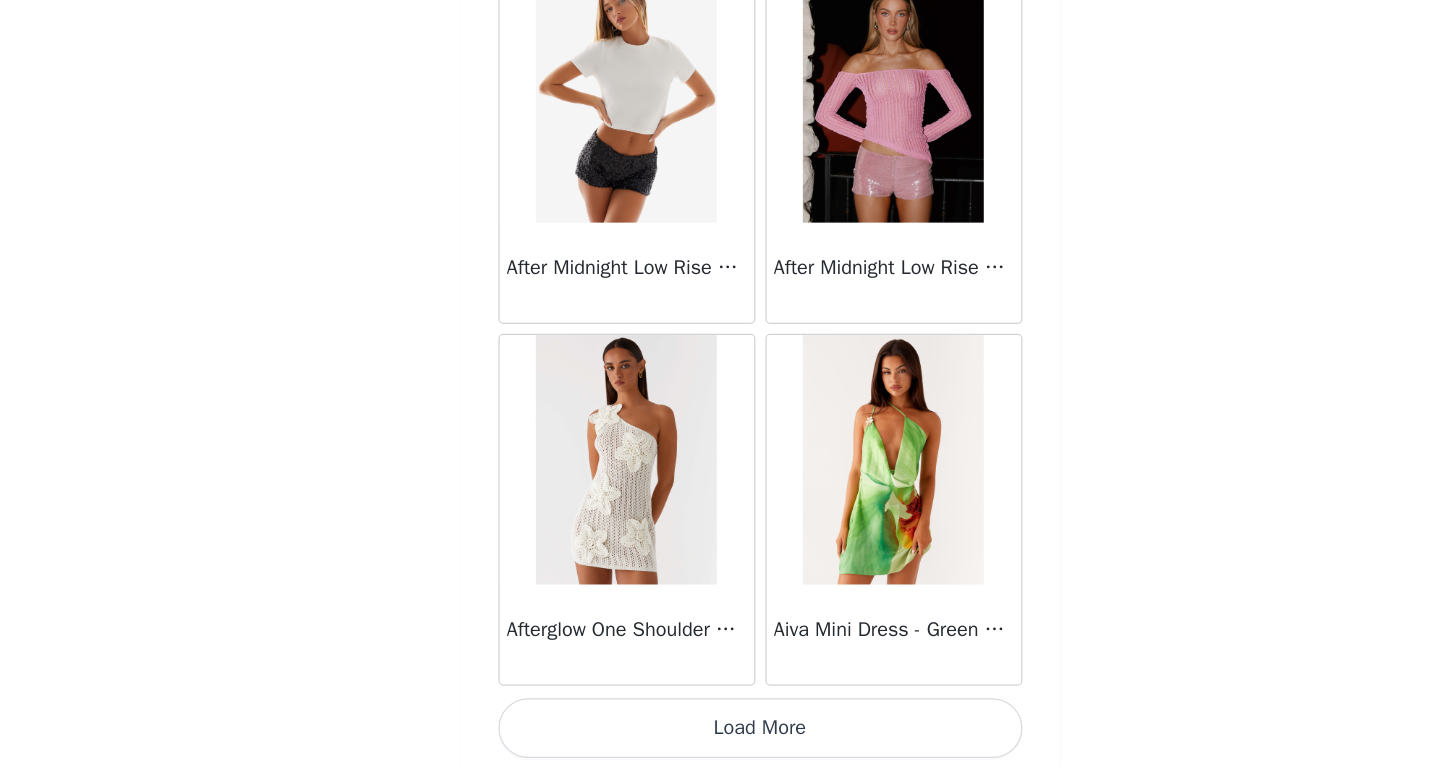 scroll, scrollTop: 77690, scrollLeft: 0, axis: vertical 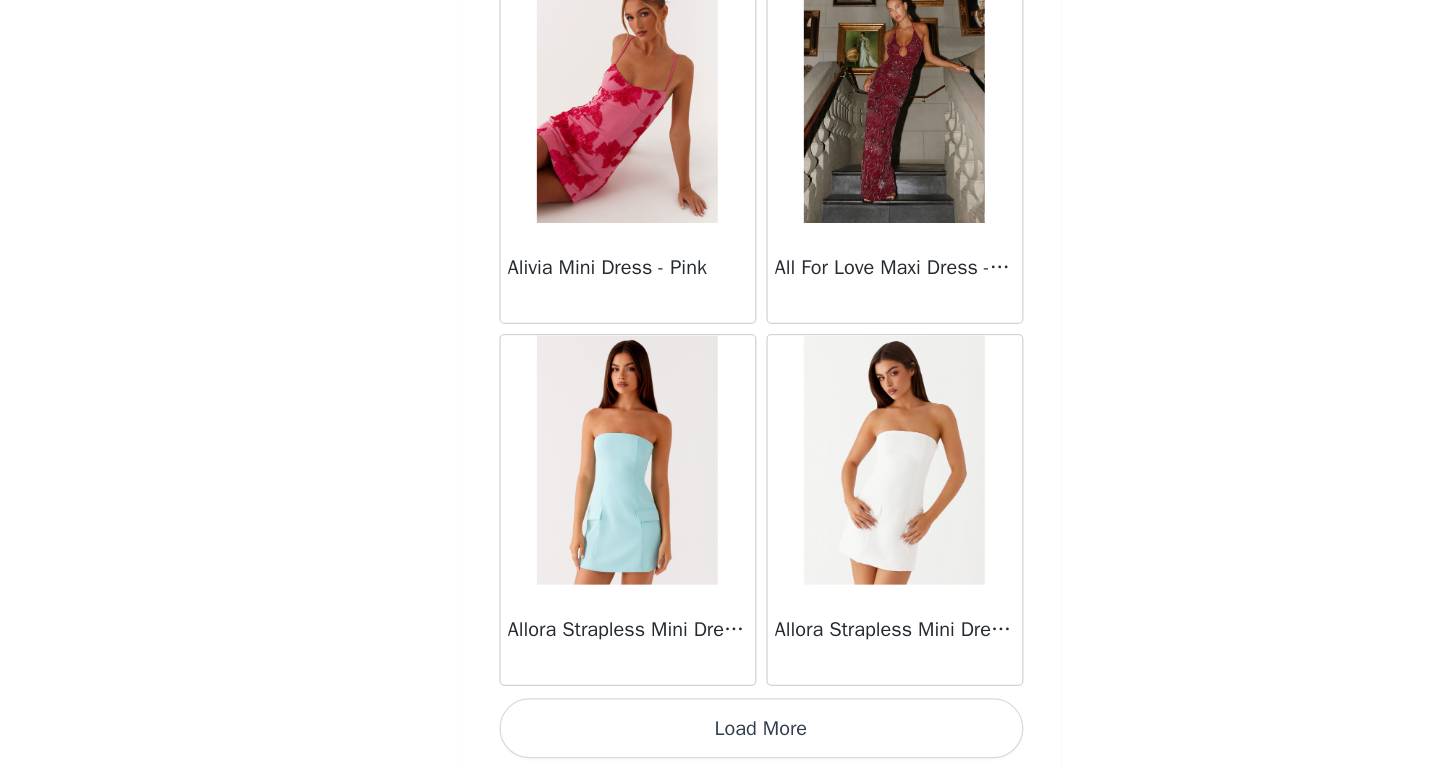 click on "Load More" at bounding box center (724, 736) 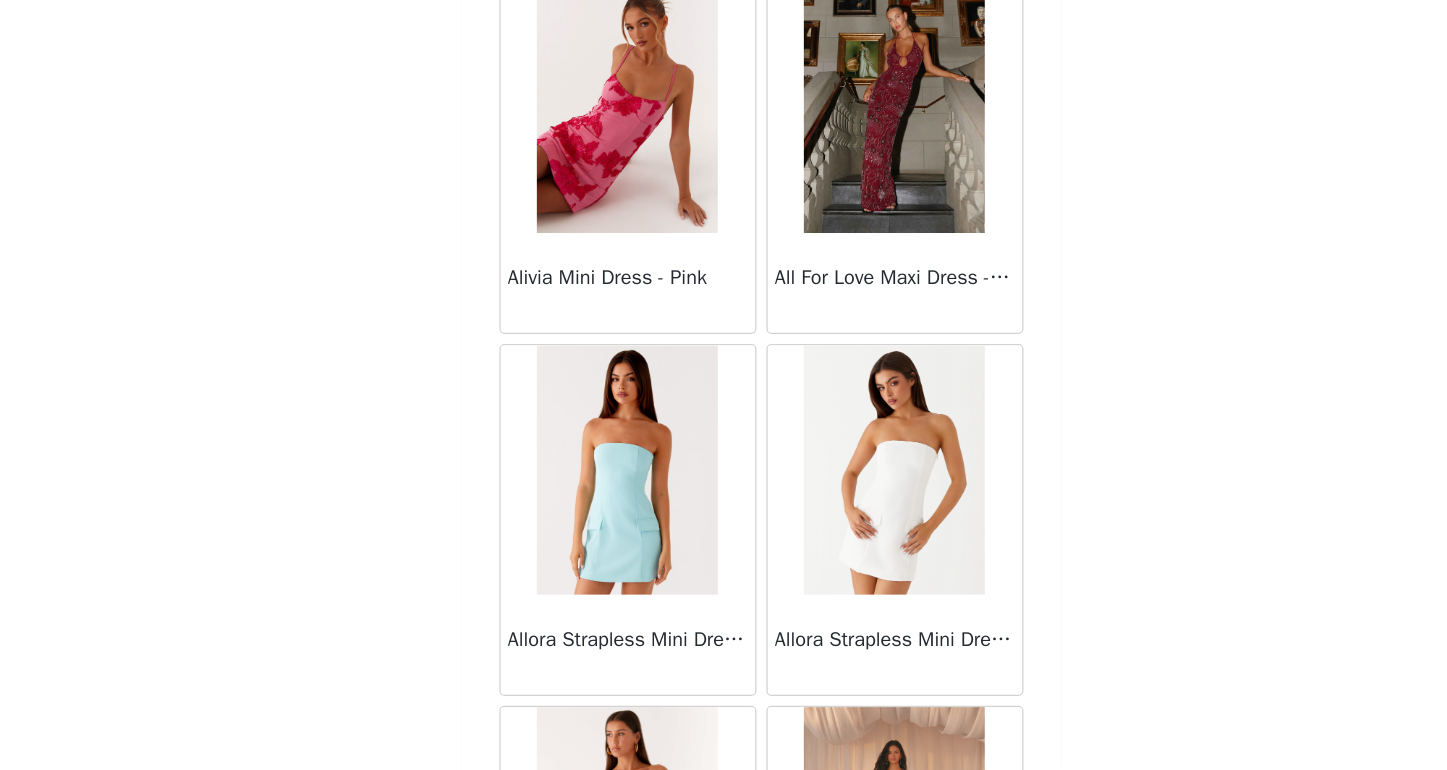 scroll, scrollTop: 102, scrollLeft: 0, axis: vertical 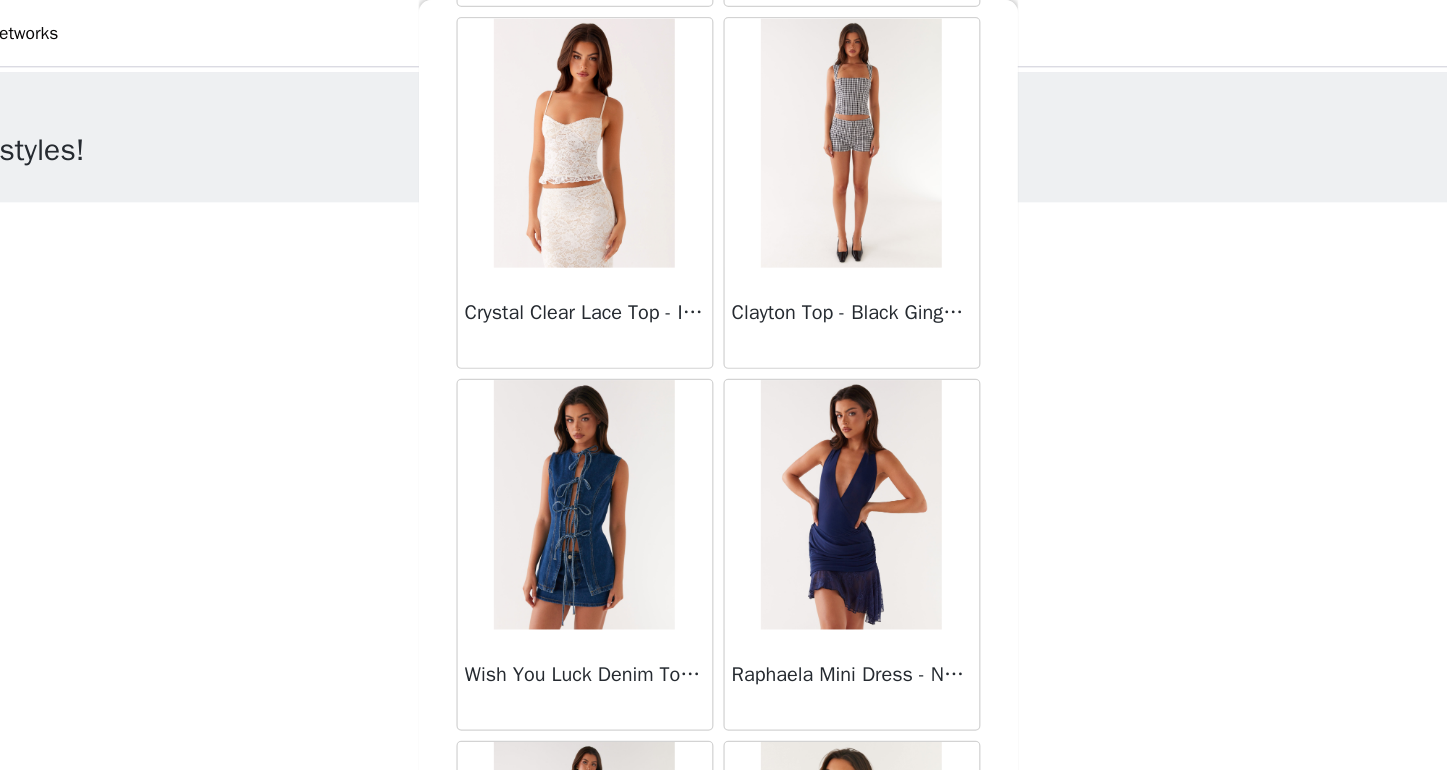 click at bounding box center [830, 405] 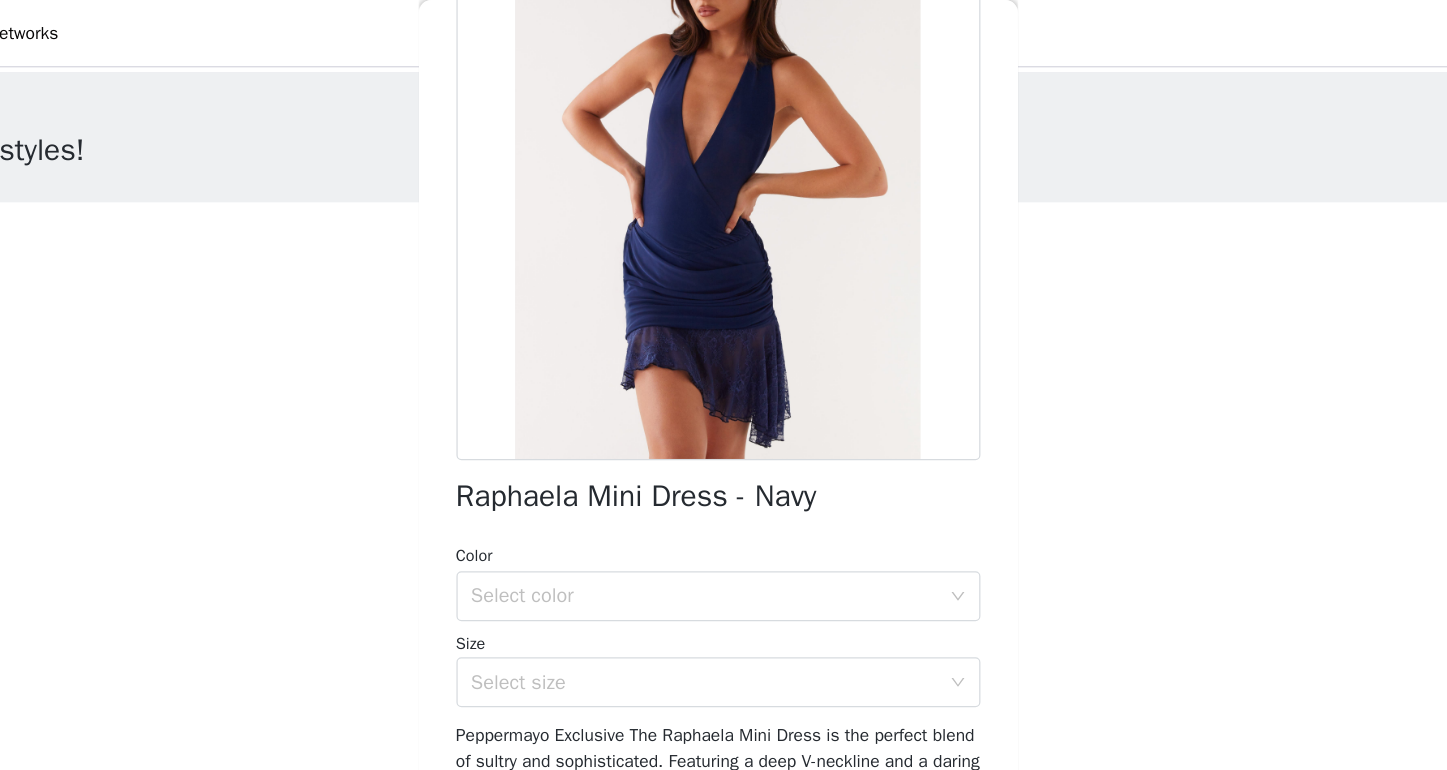 scroll, scrollTop: 182, scrollLeft: 0, axis: vertical 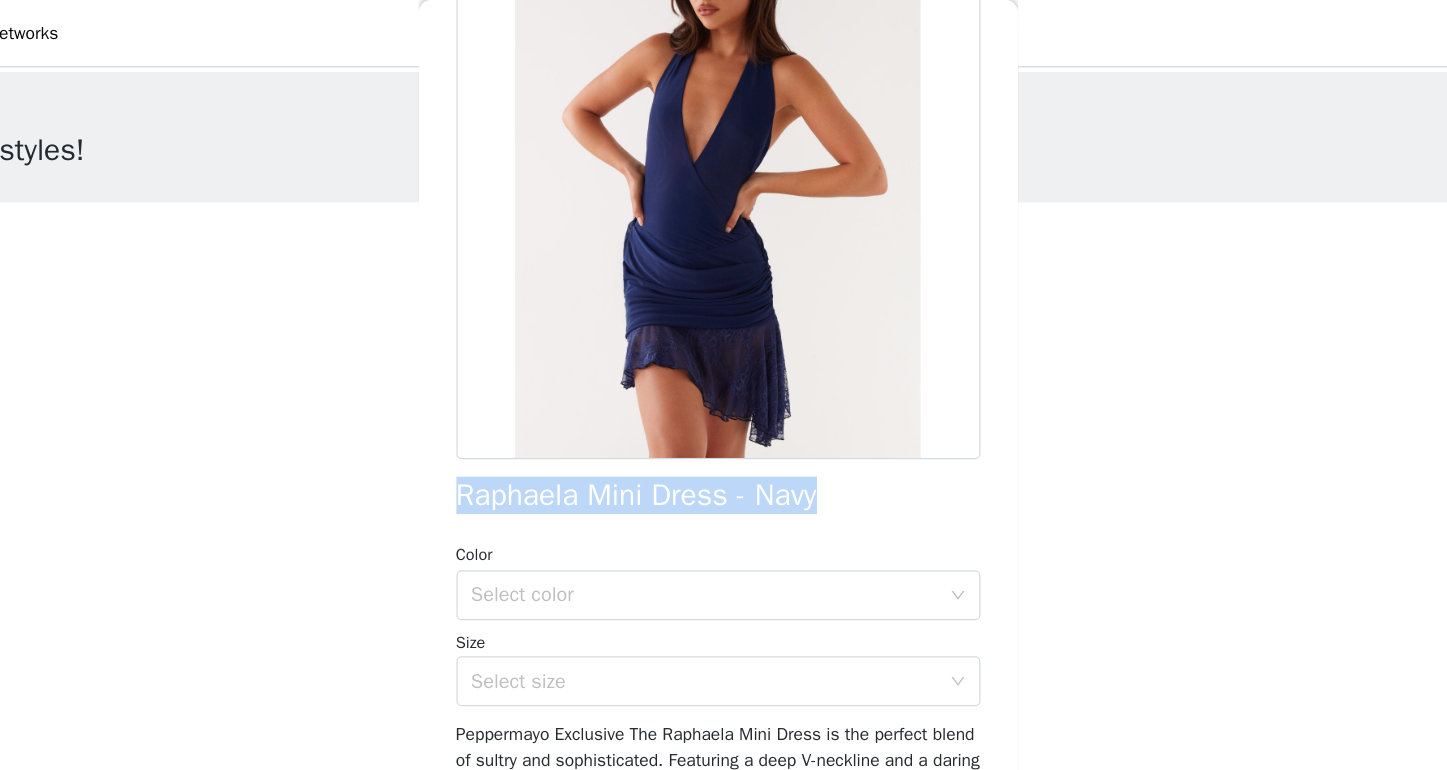drag, startPoint x: 367, startPoint y: 398, endPoint x: 672, endPoint y: 391, distance: 305.08032 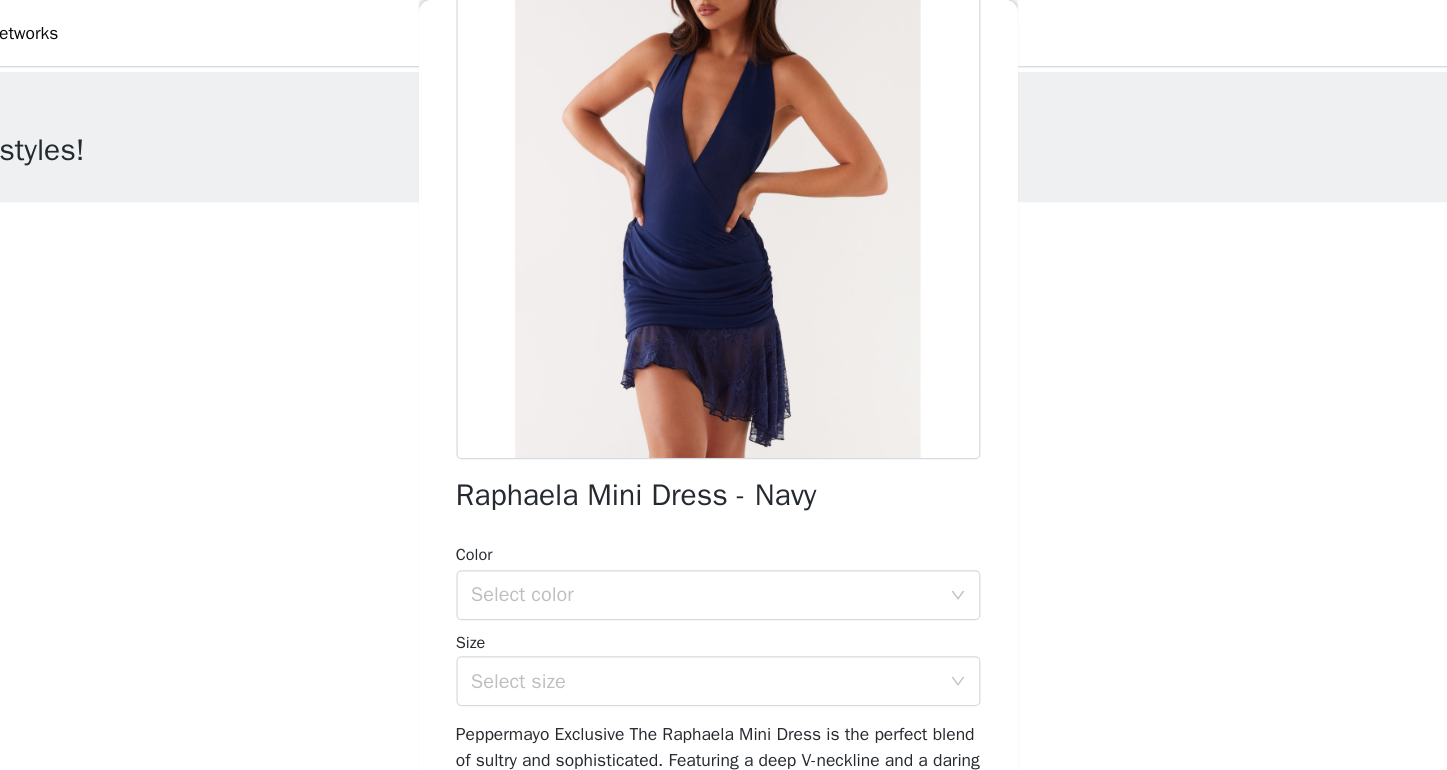 click on "Dashboard Networks" at bounding box center (723, 27) 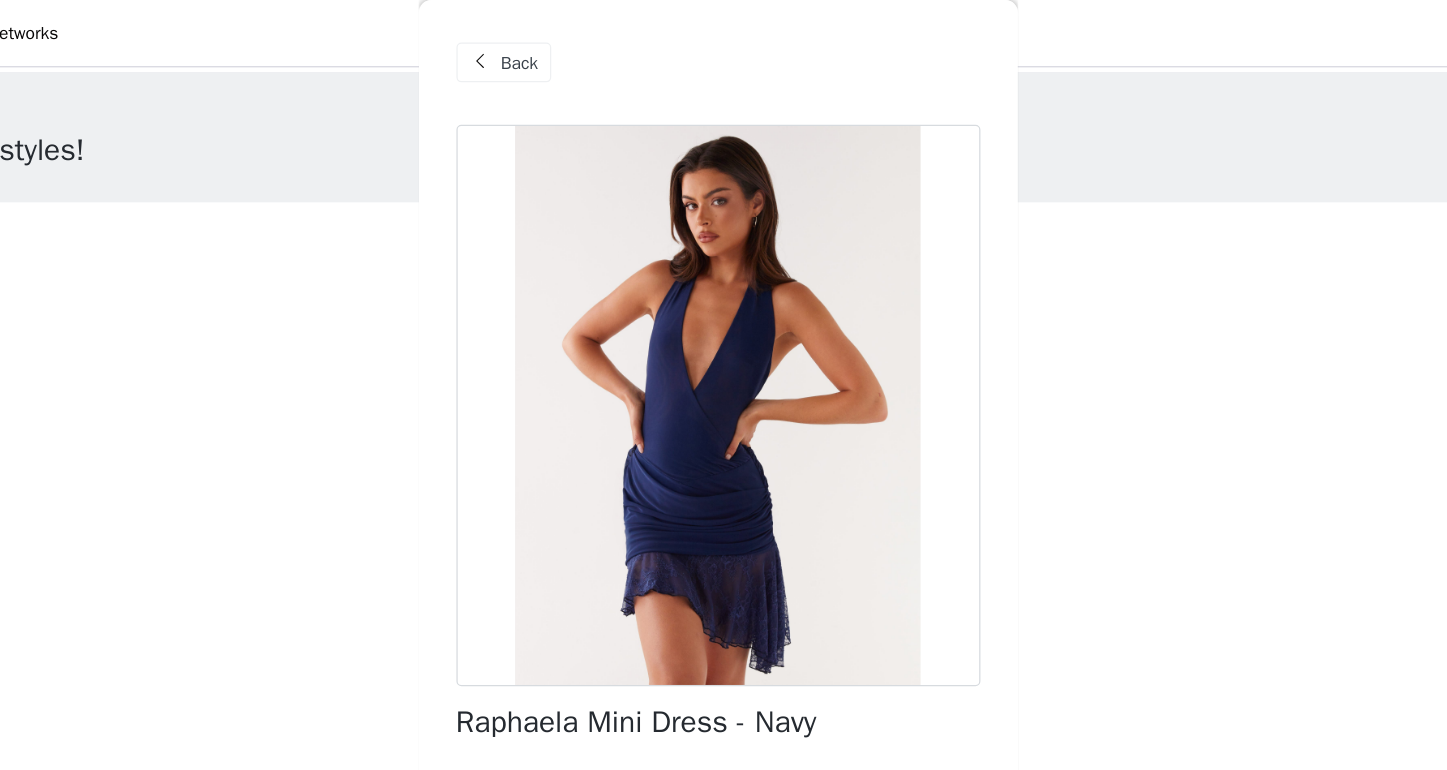 scroll, scrollTop: 0, scrollLeft: 0, axis: both 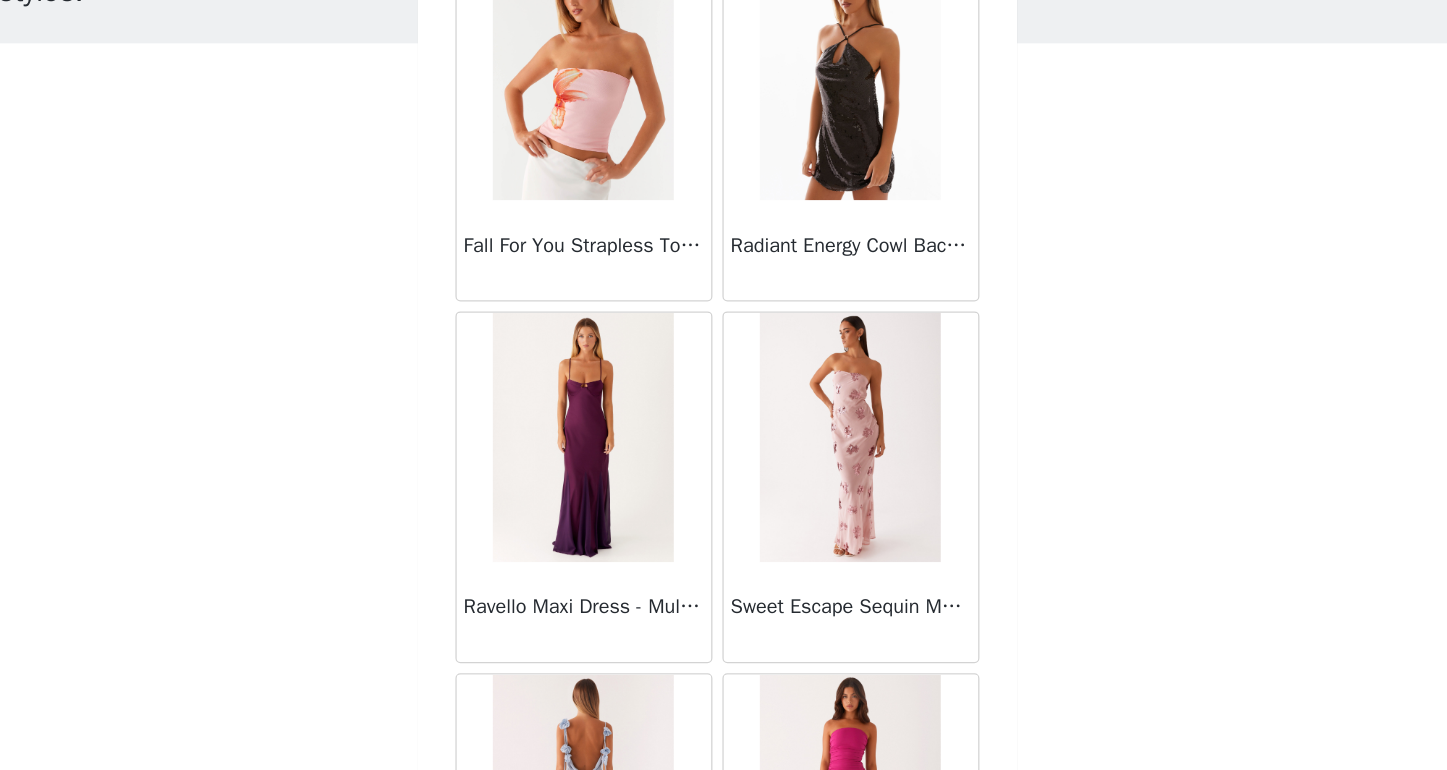click at bounding box center (830, 188) 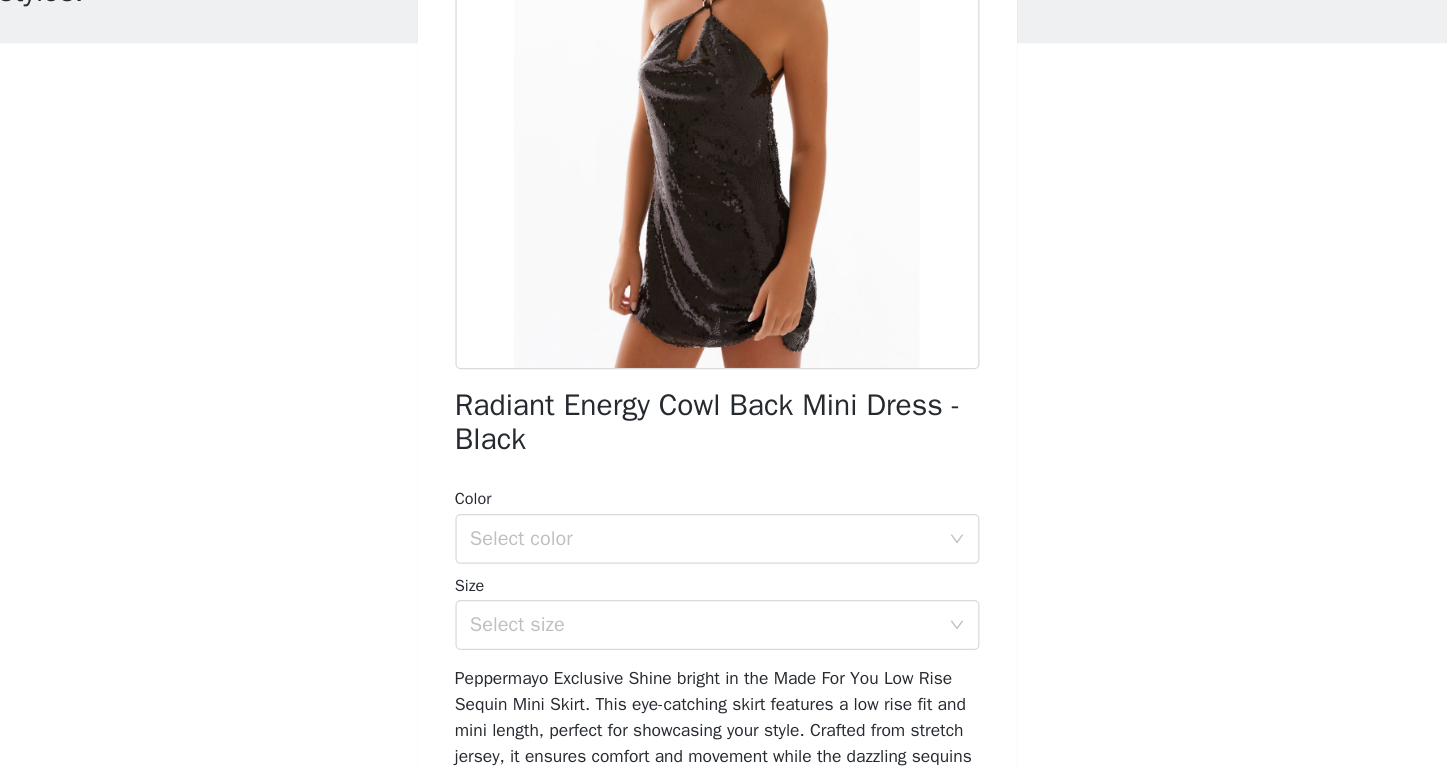 scroll, scrollTop: 127, scrollLeft: 0, axis: vertical 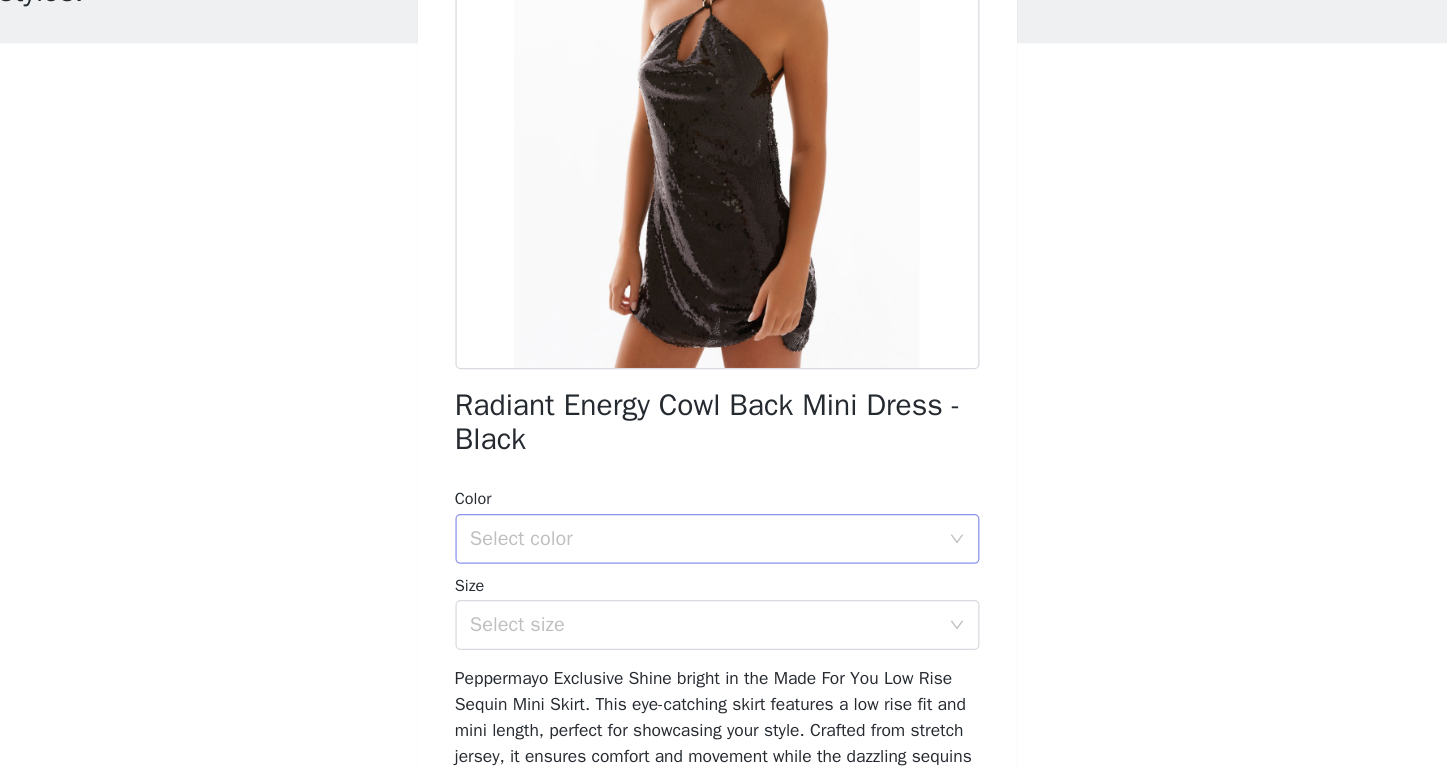 click on "Select color" at bounding box center [713, 559] 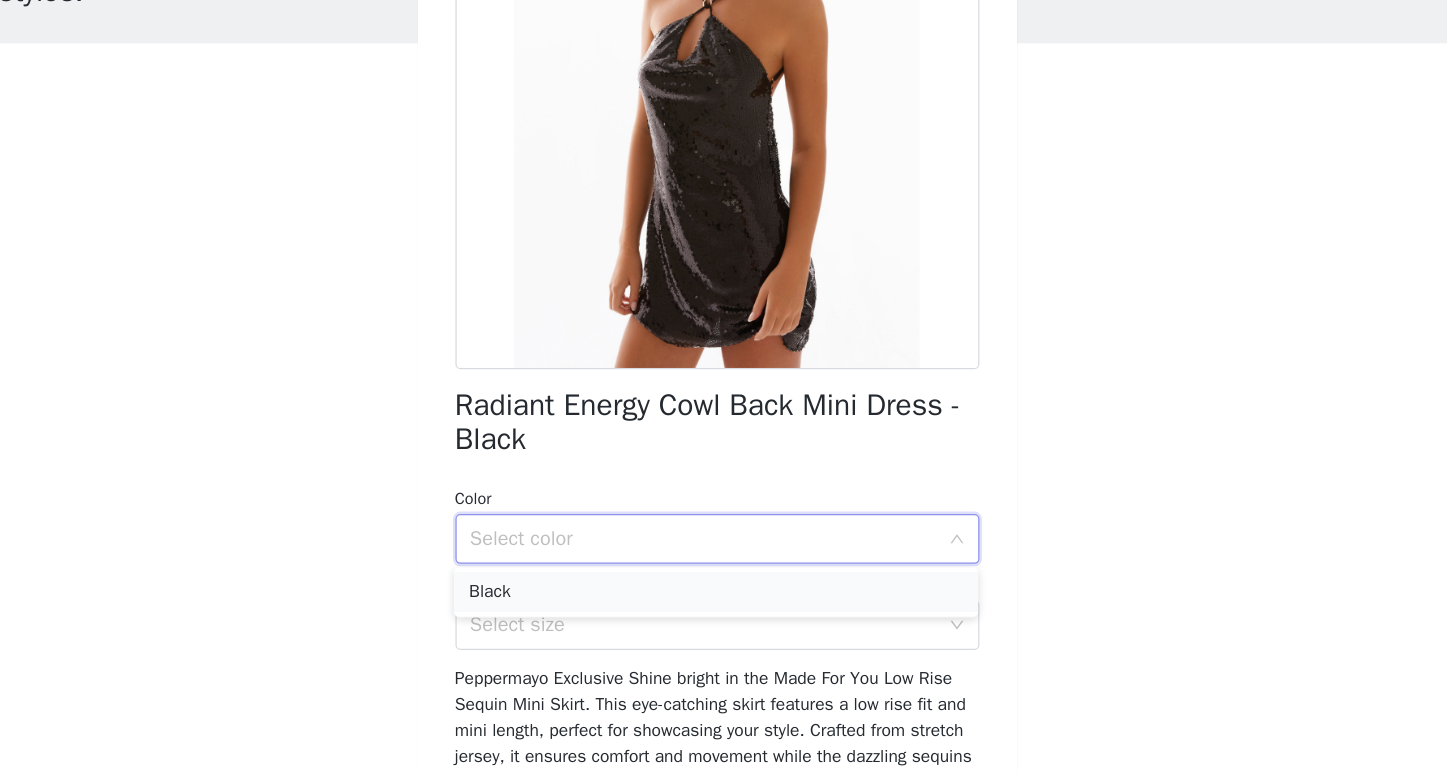 click on "Black" at bounding box center (723, 602) 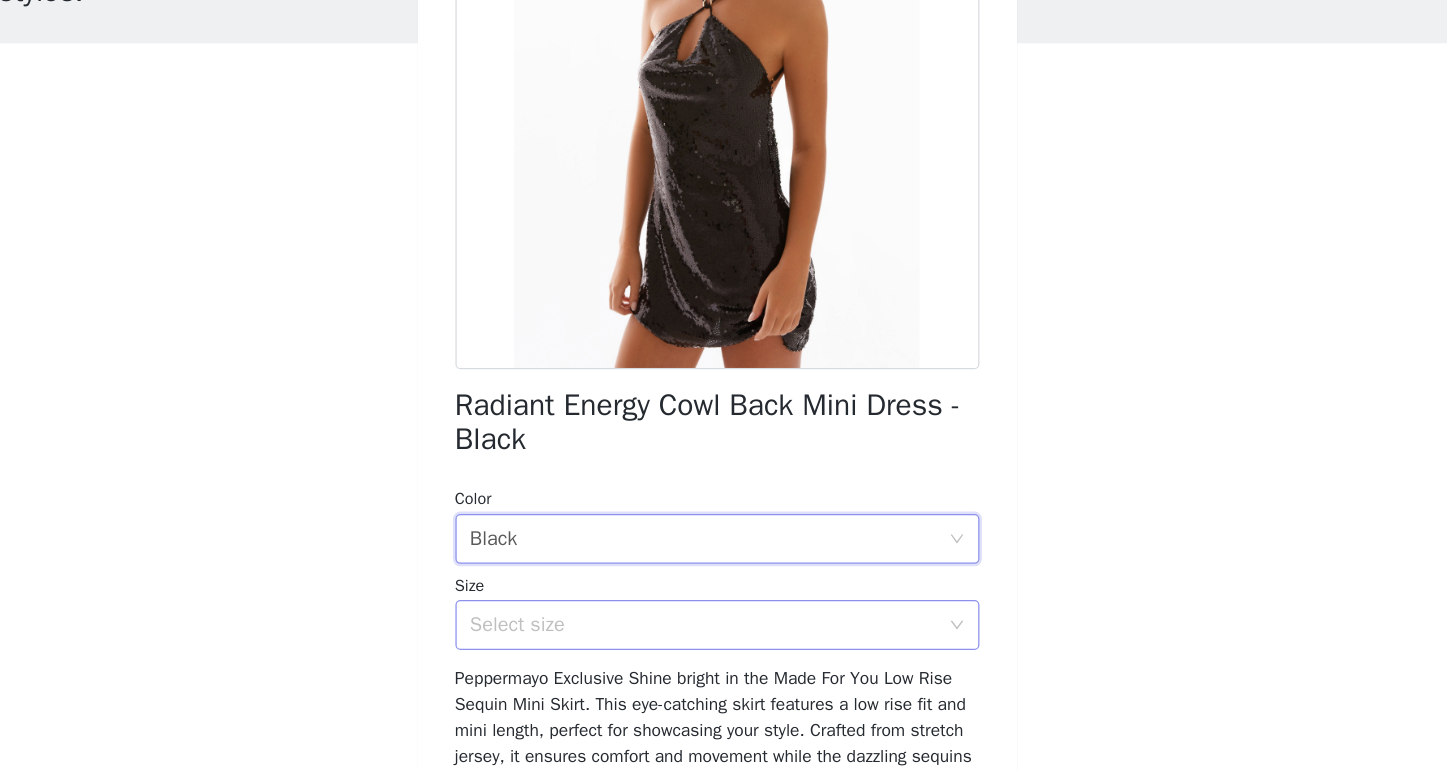 click on "Select size" at bounding box center (713, 628) 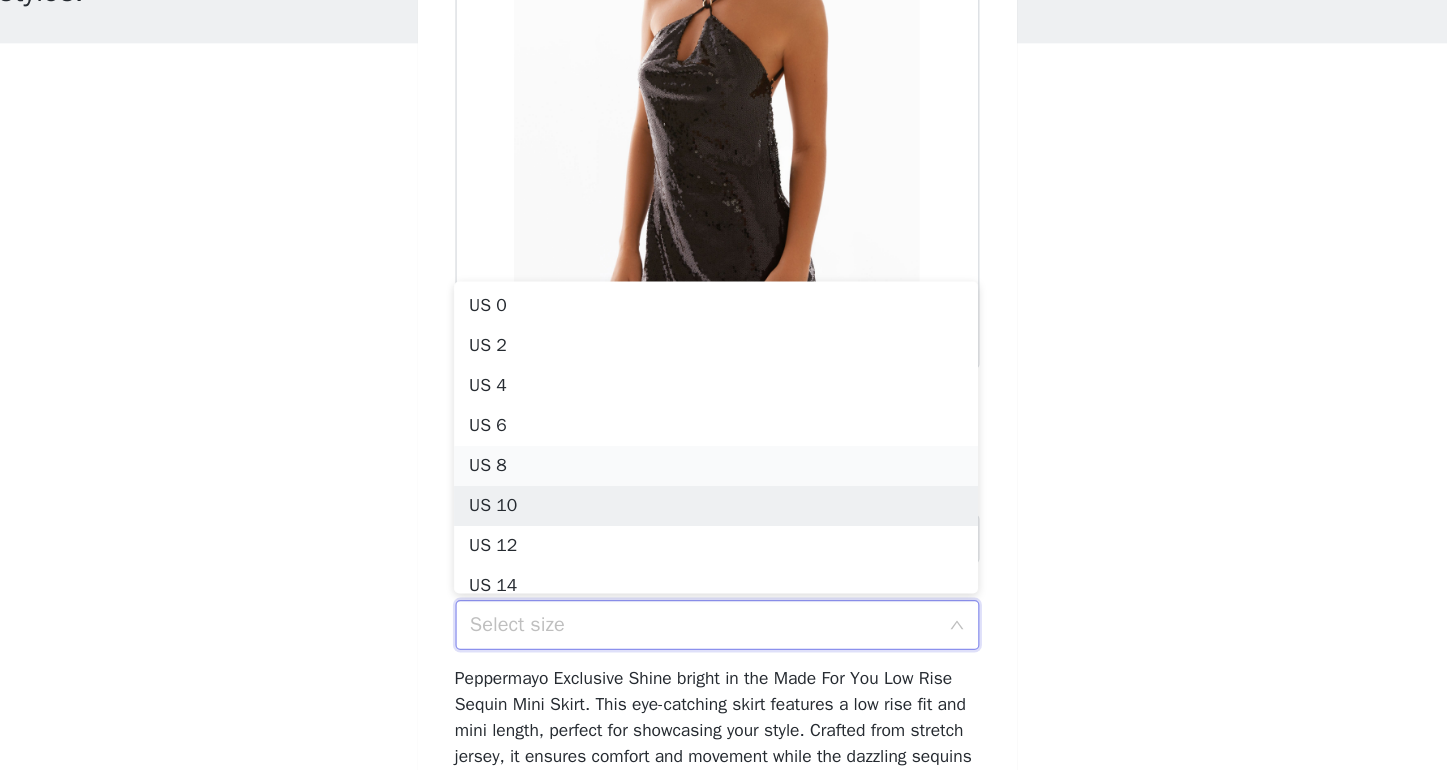 scroll, scrollTop: 10, scrollLeft: 0, axis: vertical 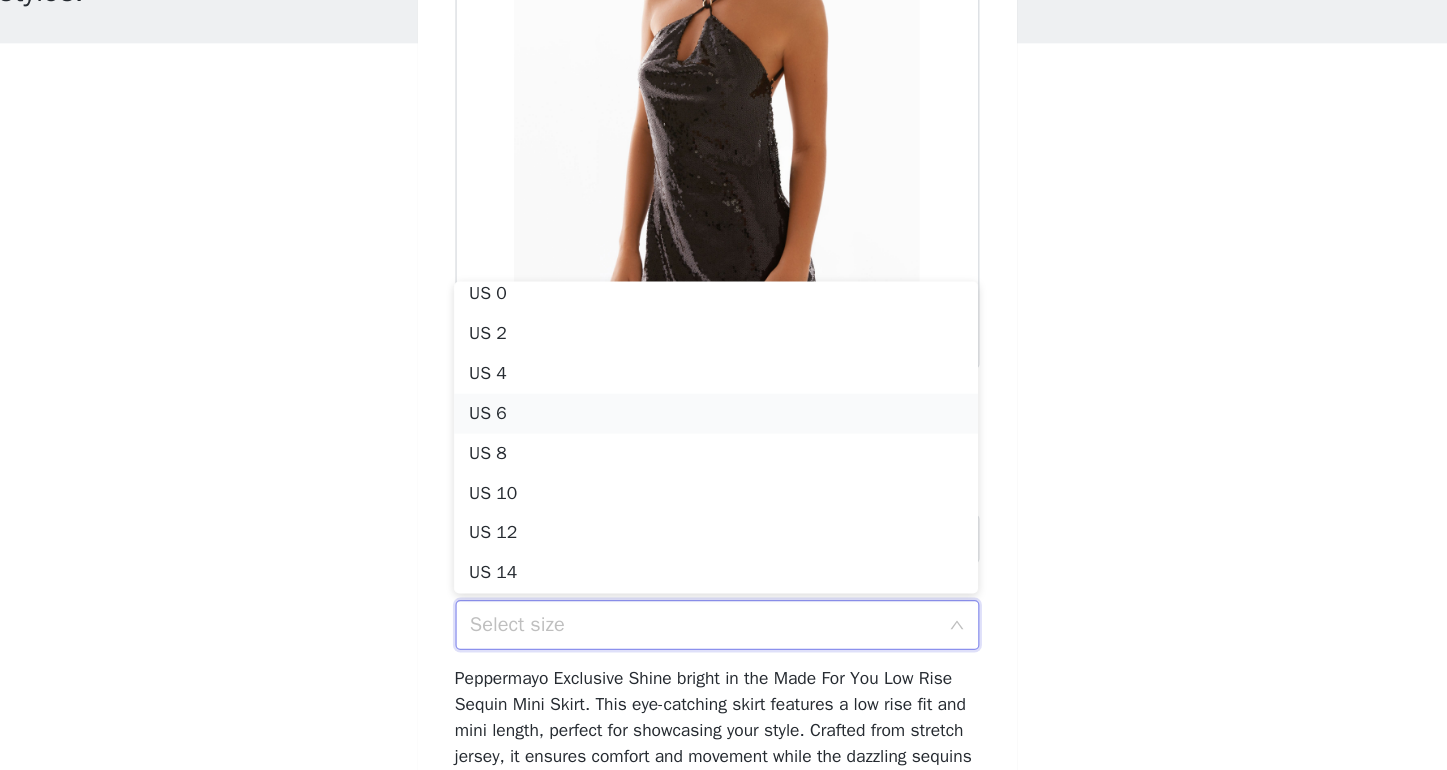 click on "US 6" at bounding box center (723, 459) 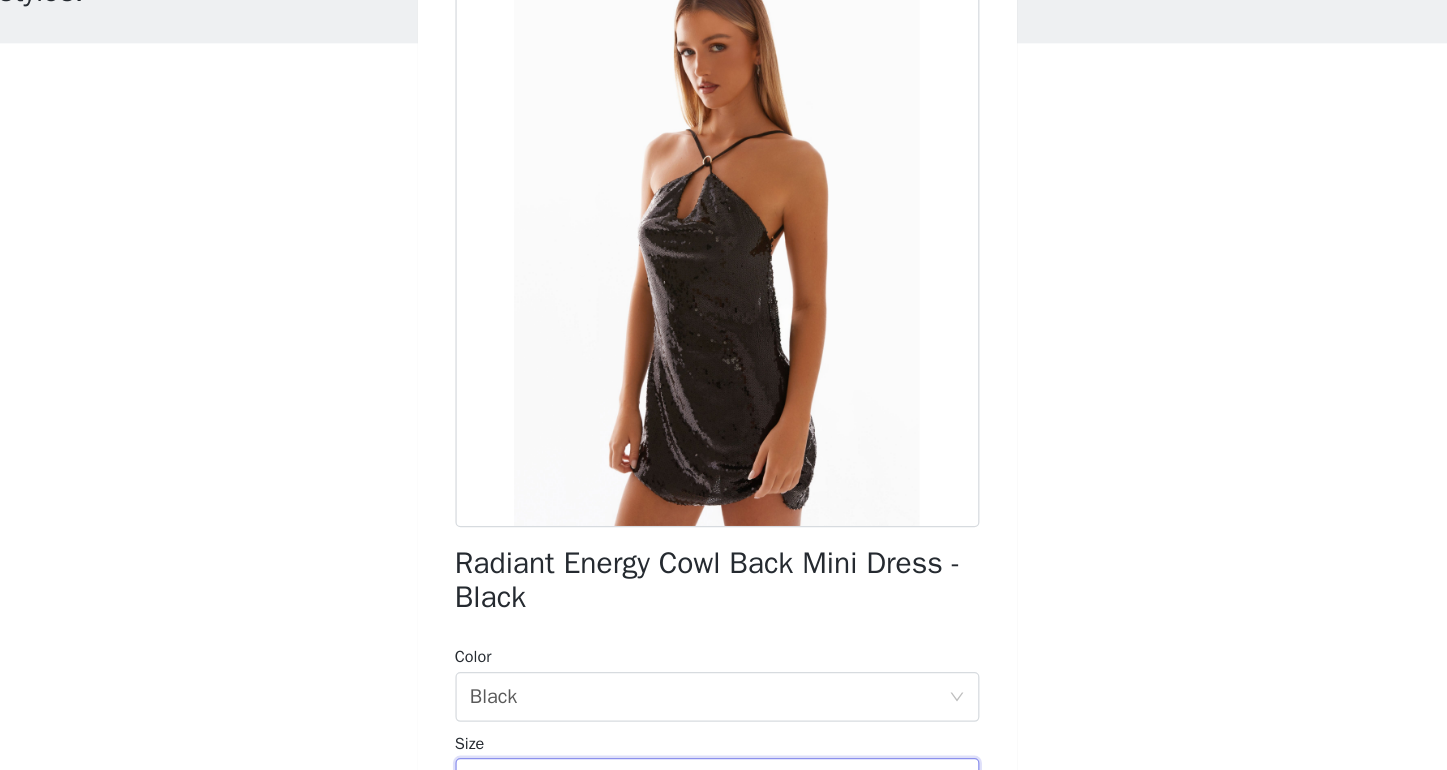 scroll, scrollTop: 0, scrollLeft: 0, axis: both 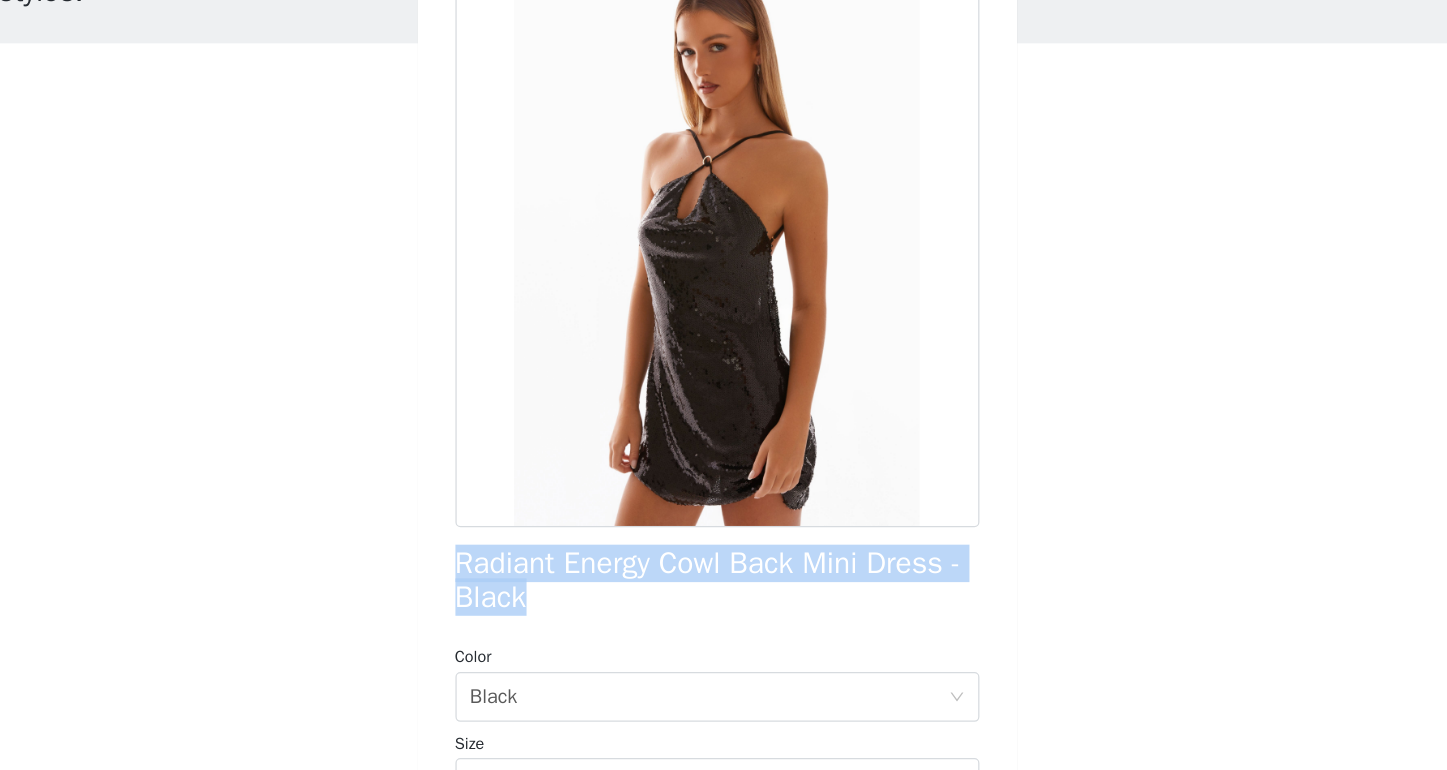 drag, startPoint x: 365, startPoint y: 446, endPoint x: 447, endPoint y: 488, distance: 92.13034 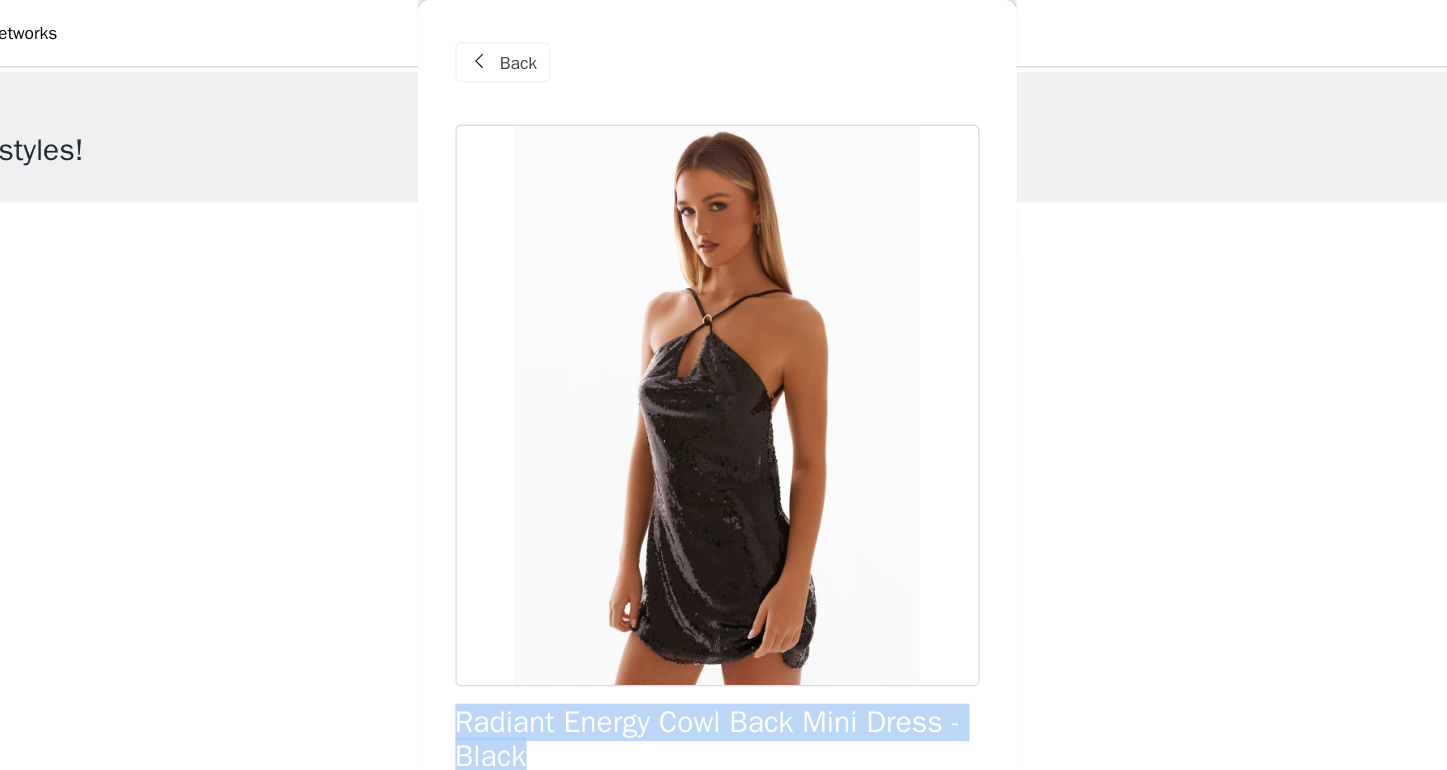 scroll, scrollTop: -2, scrollLeft: 0, axis: vertical 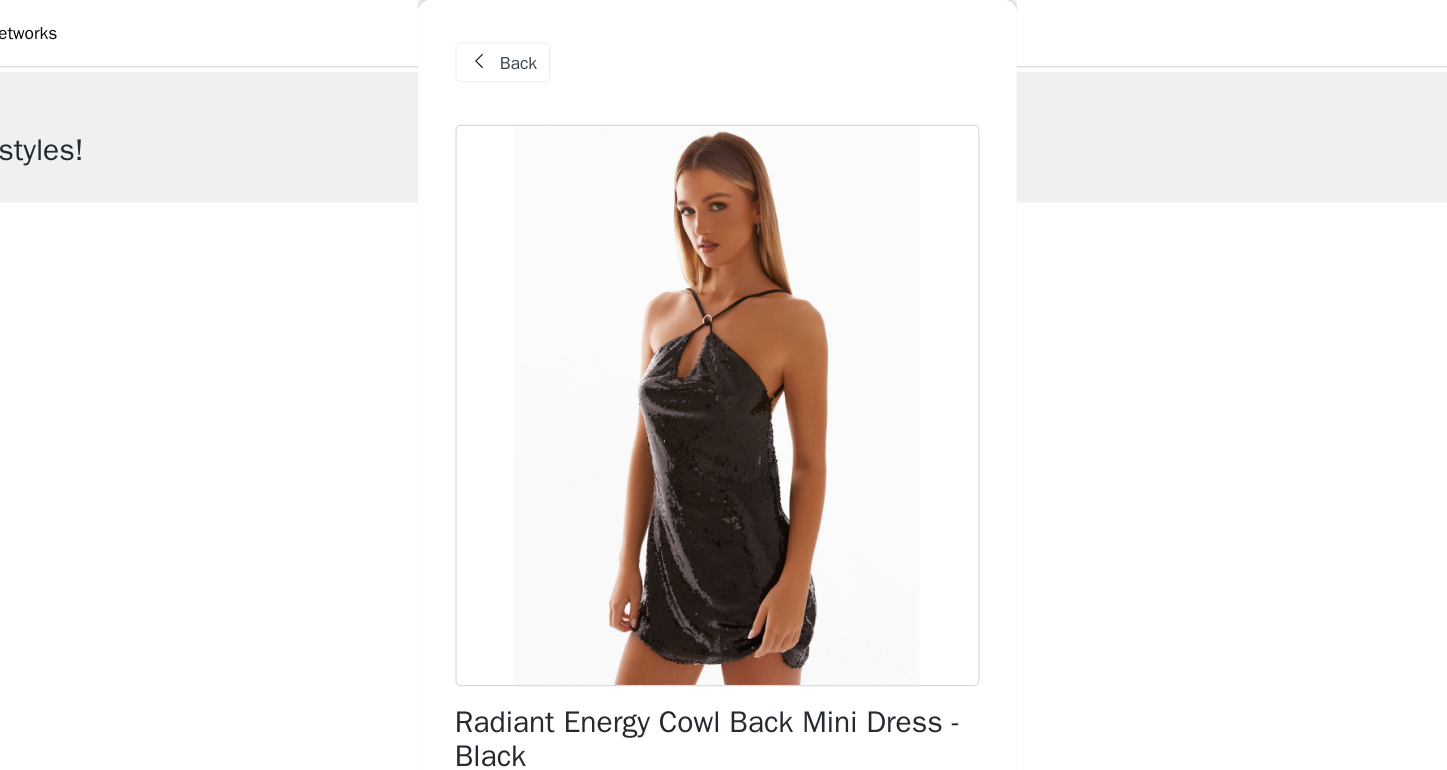 click on "Back" at bounding box center (565, 50) 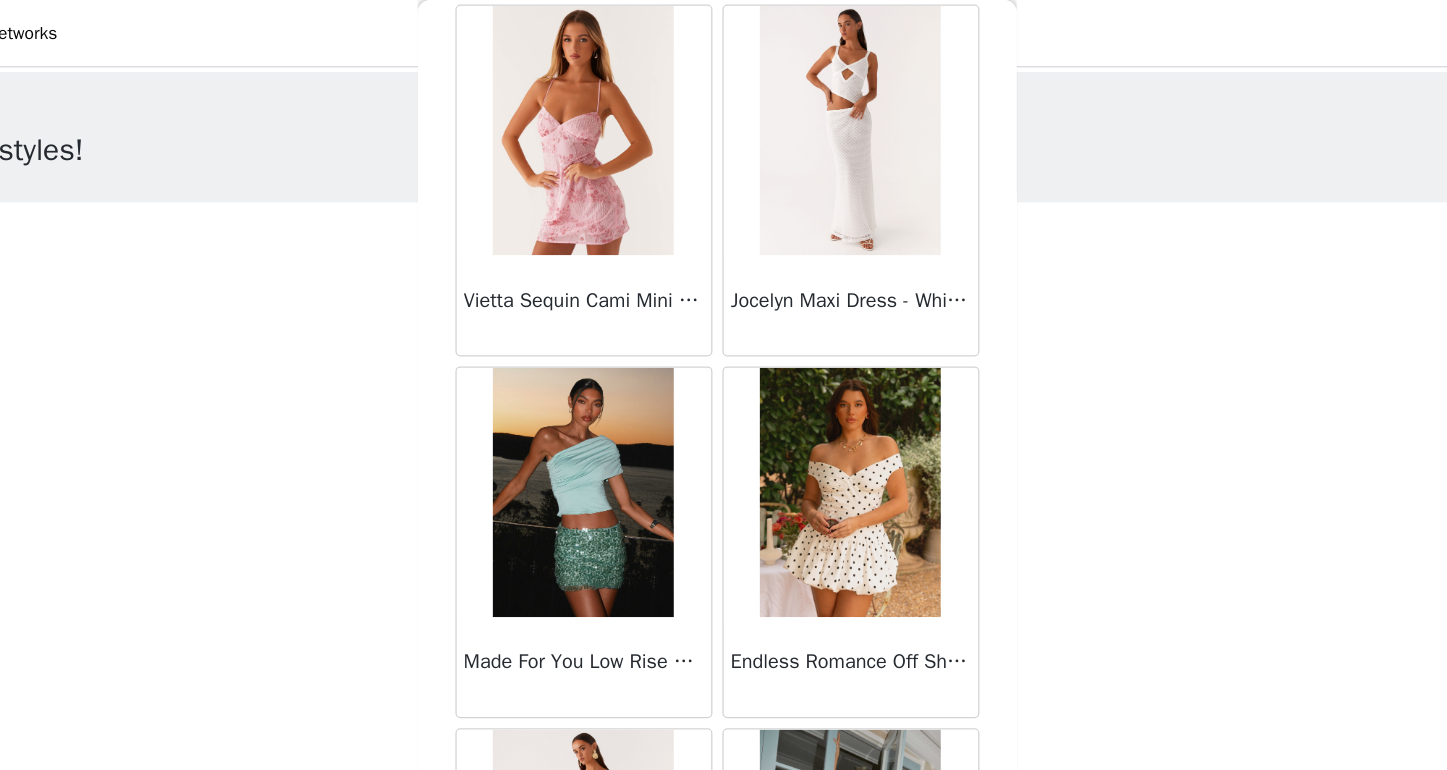 scroll, scrollTop: 16339, scrollLeft: 0, axis: vertical 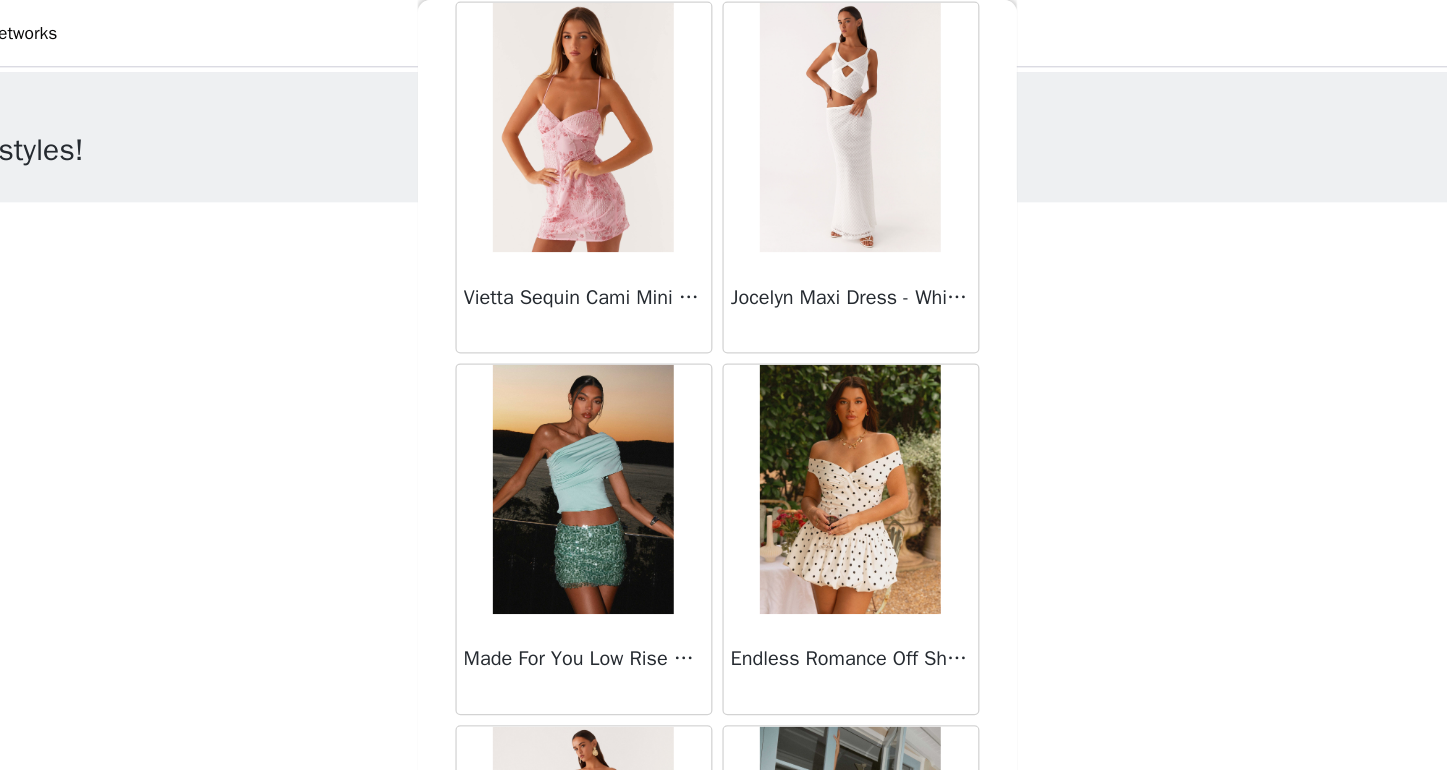 click at bounding box center (616, 392) 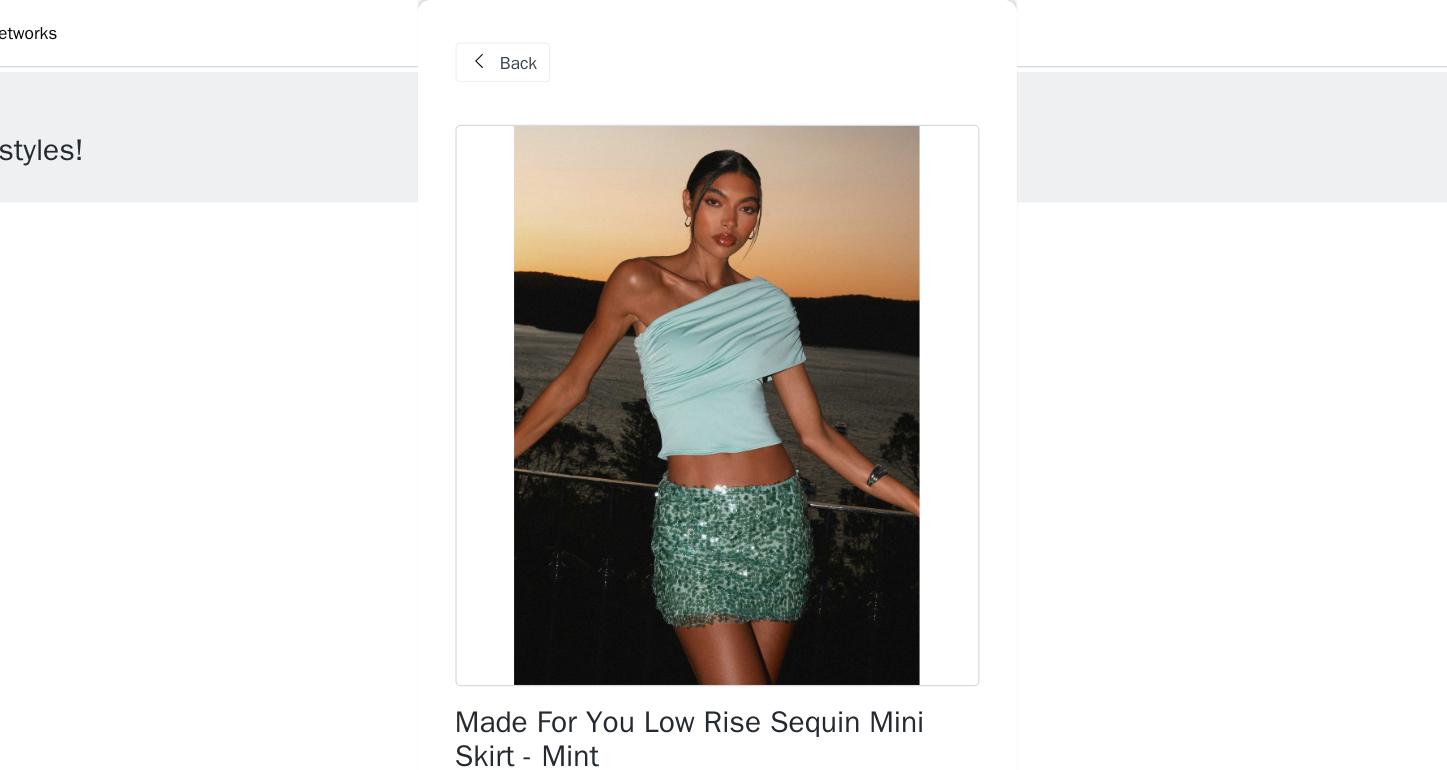 scroll, scrollTop: 0, scrollLeft: 0, axis: both 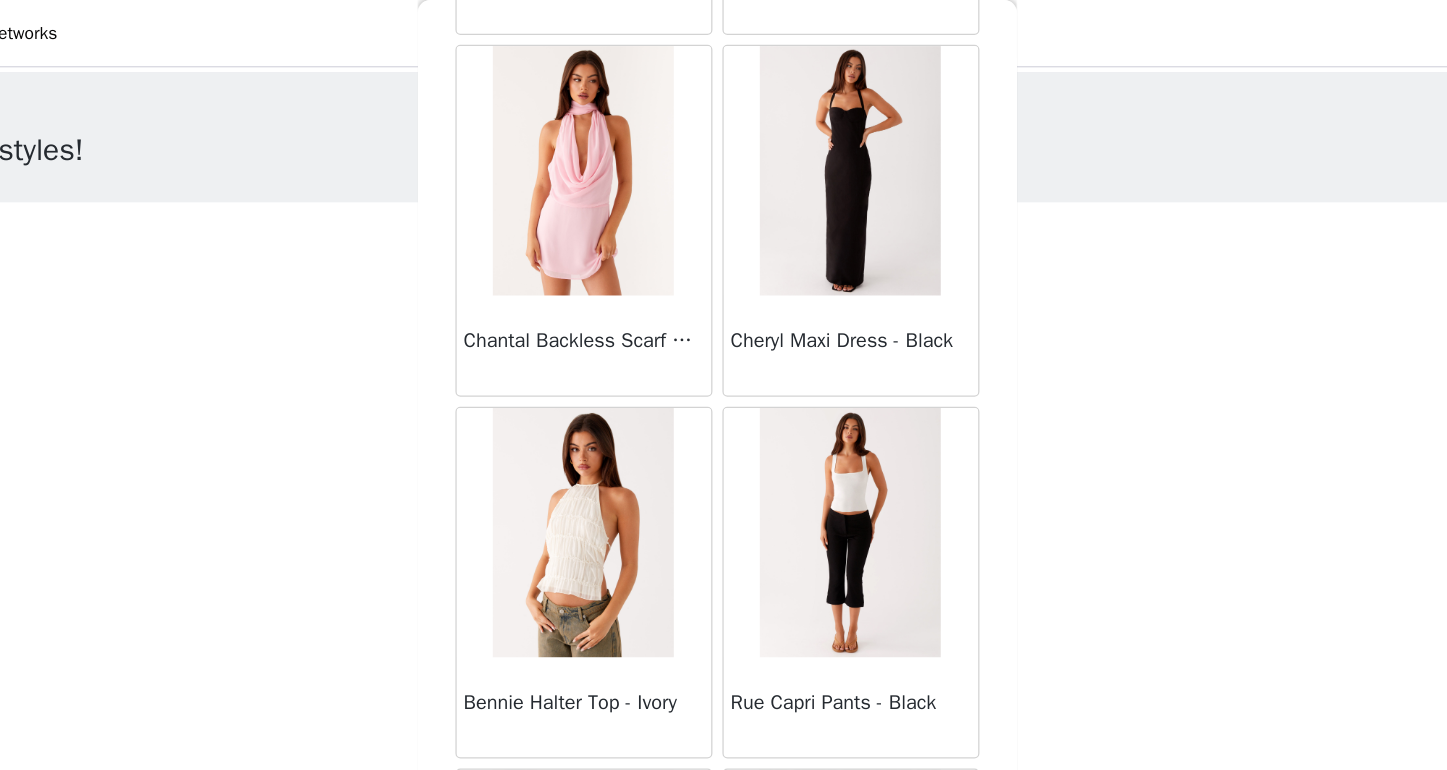 click at bounding box center [616, 137] 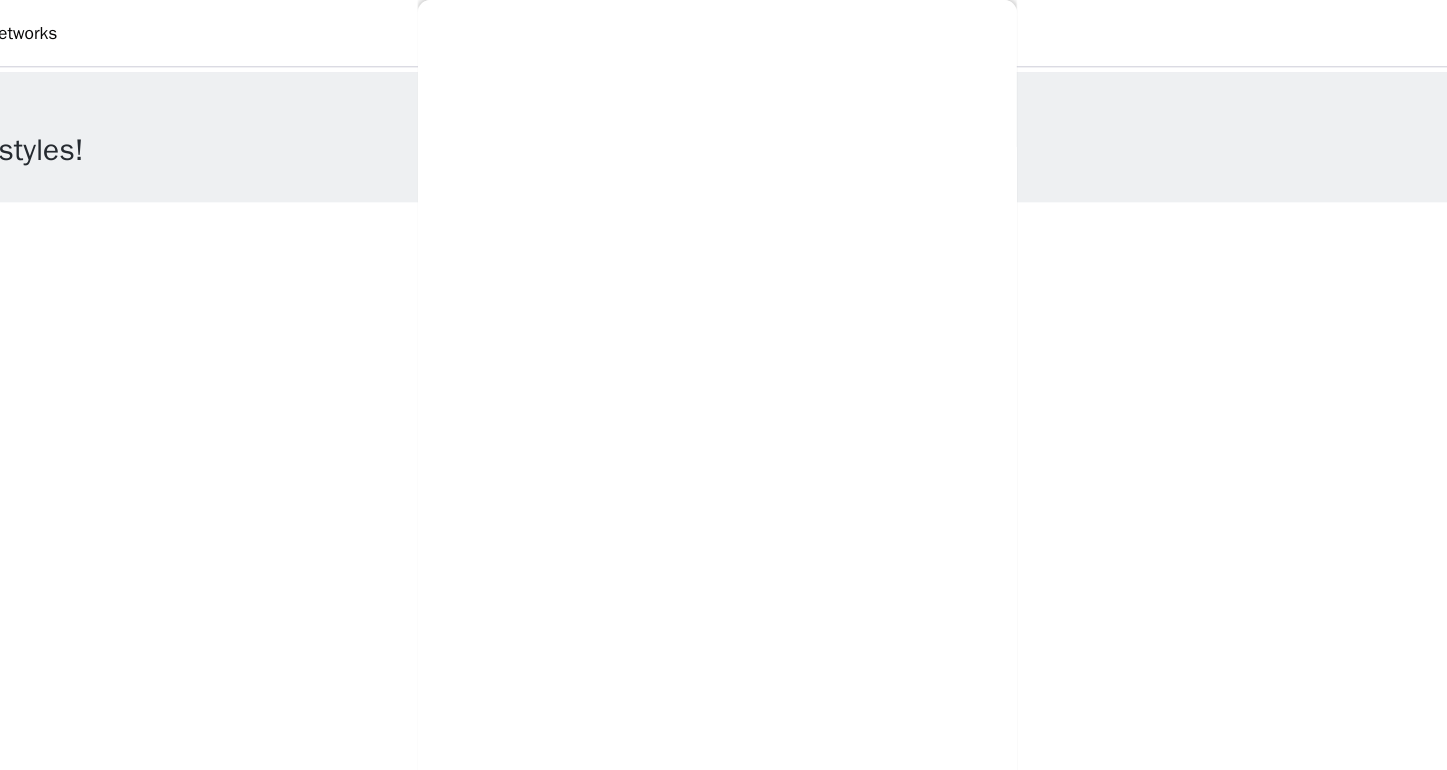 scroll, scrollTop: 289, scrollLeft: 0, axis: vertical 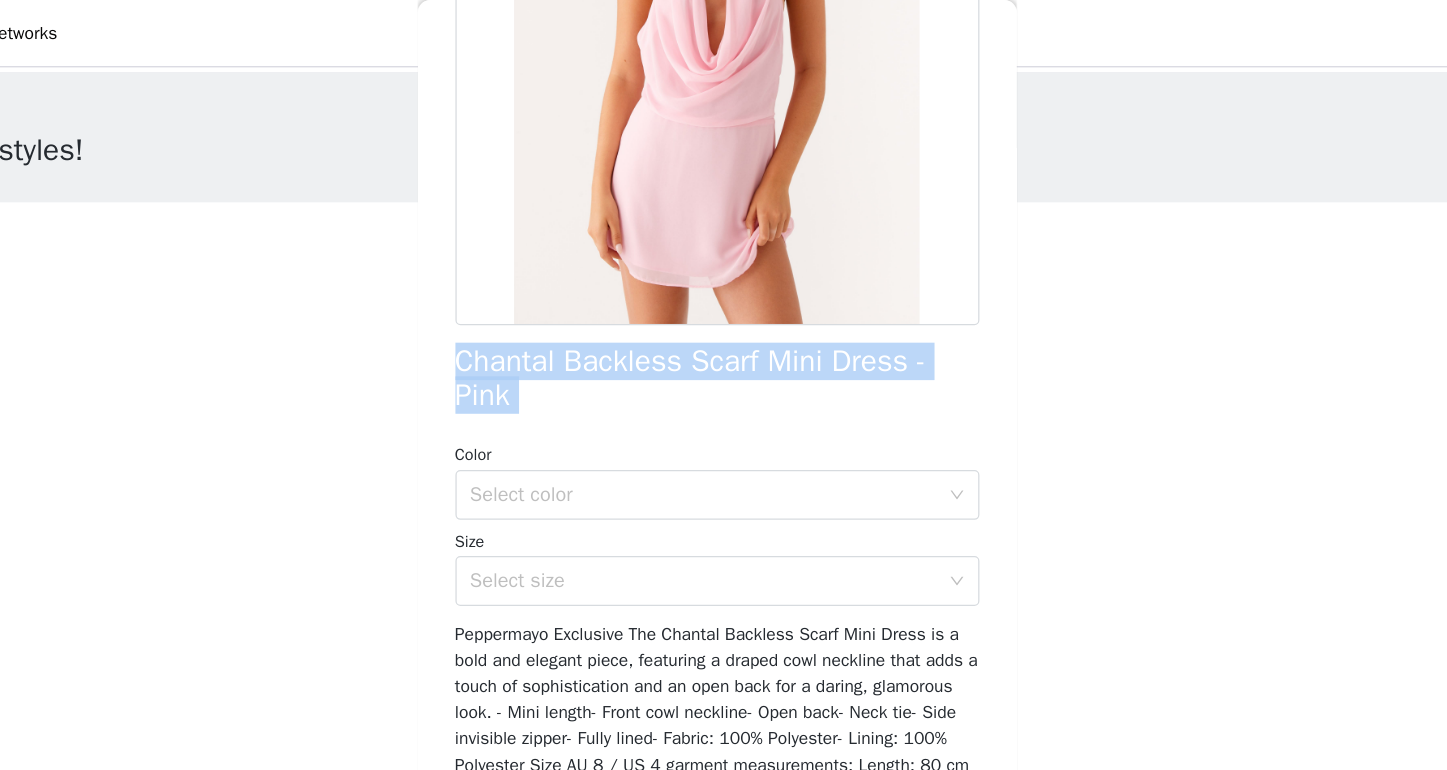 drag, startPoint x: 369, startPoint y: 292, endPoint x: 444, endPoint y: 337, distance: 87.46428 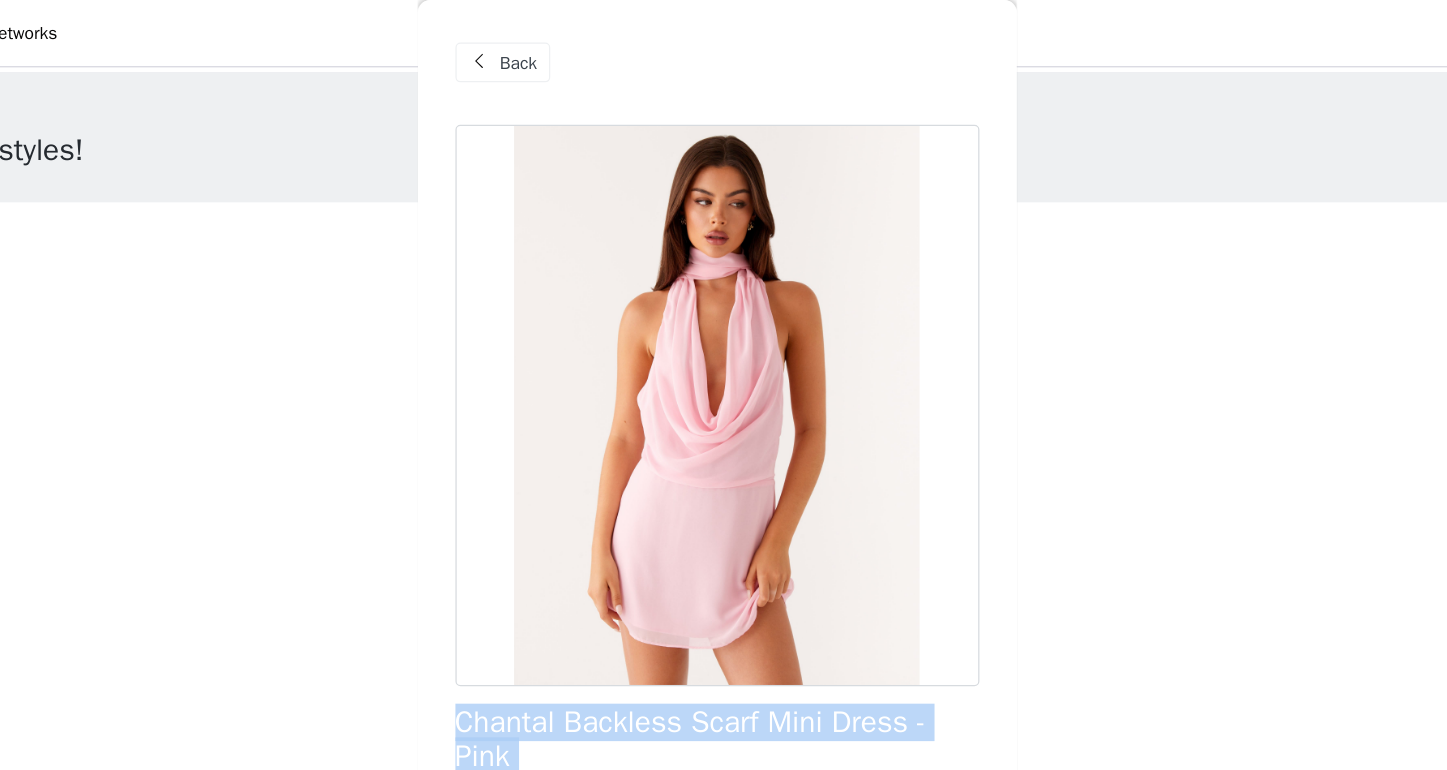 scroll, scrollTop: -1, scrollLeft: 0, axis: vertical 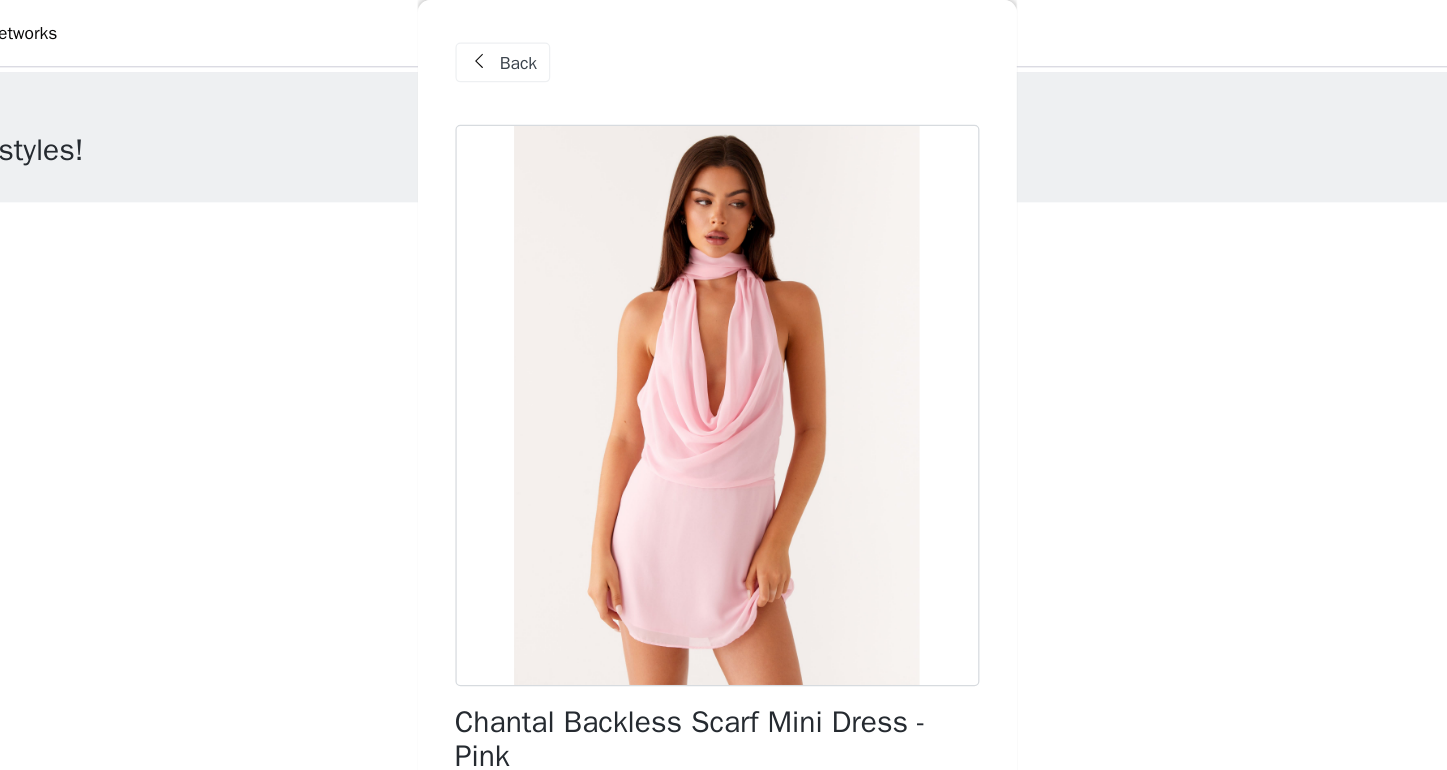 click on "Back" at bounding box center (565, 50) 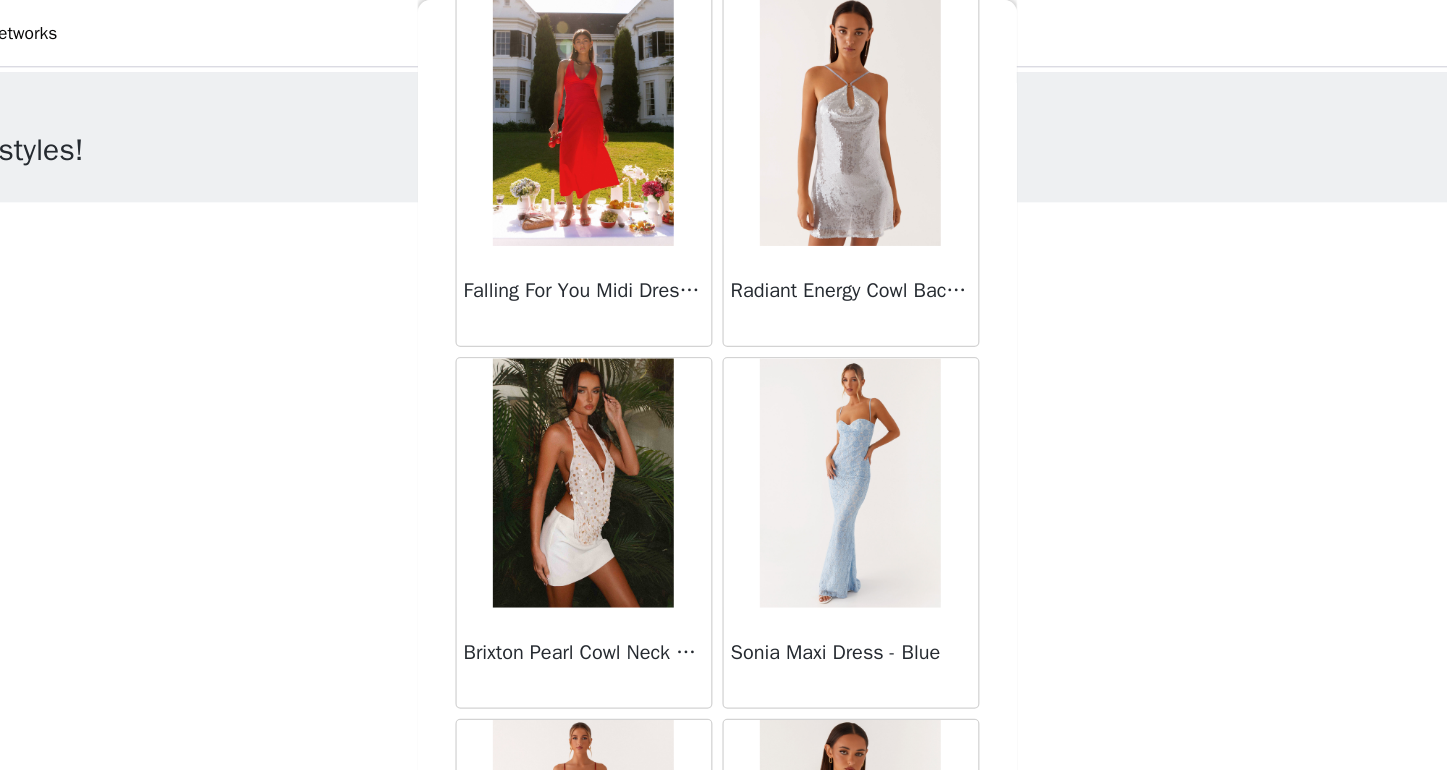 scroll, scrollTop: 18663, scrollLeft: 0, axis: vertical 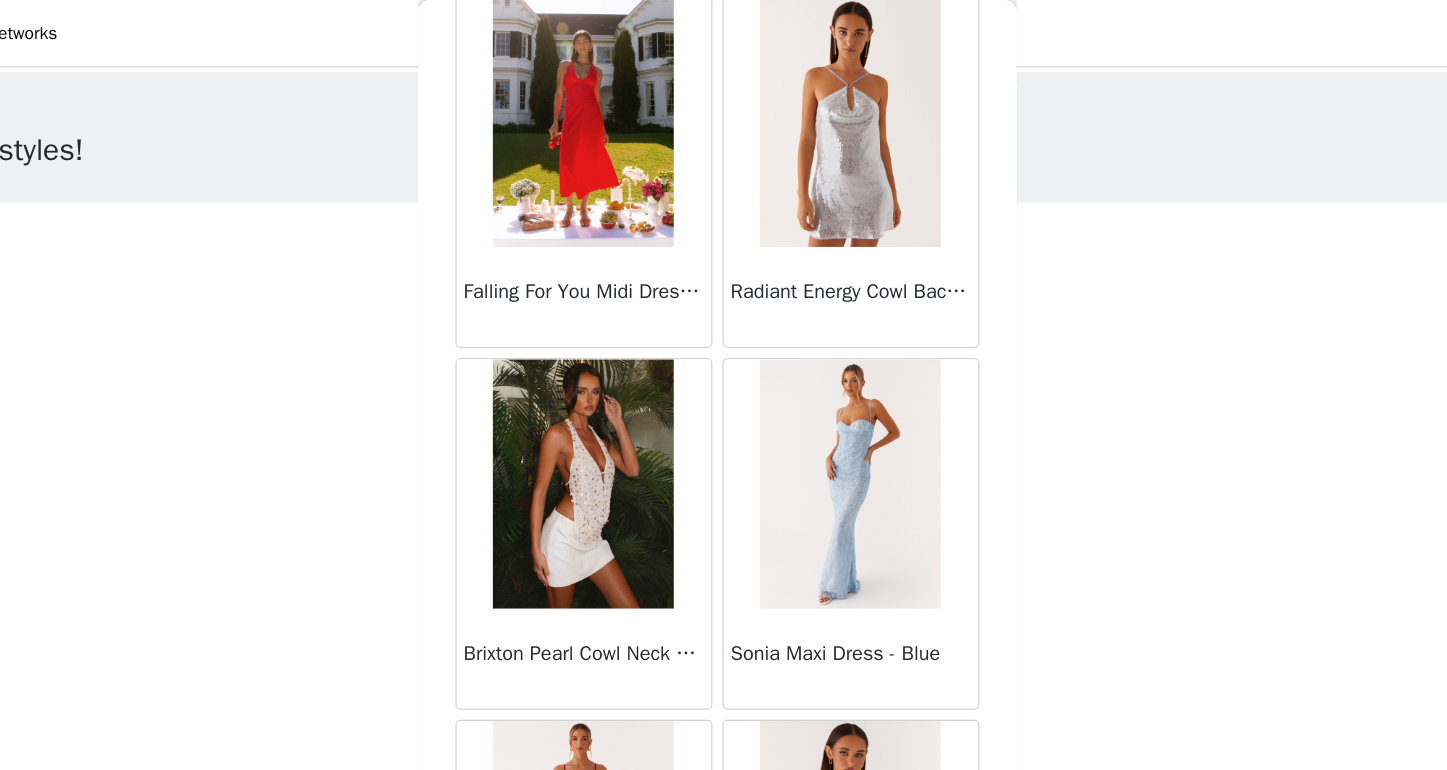 click at bounding box center (616, 388) 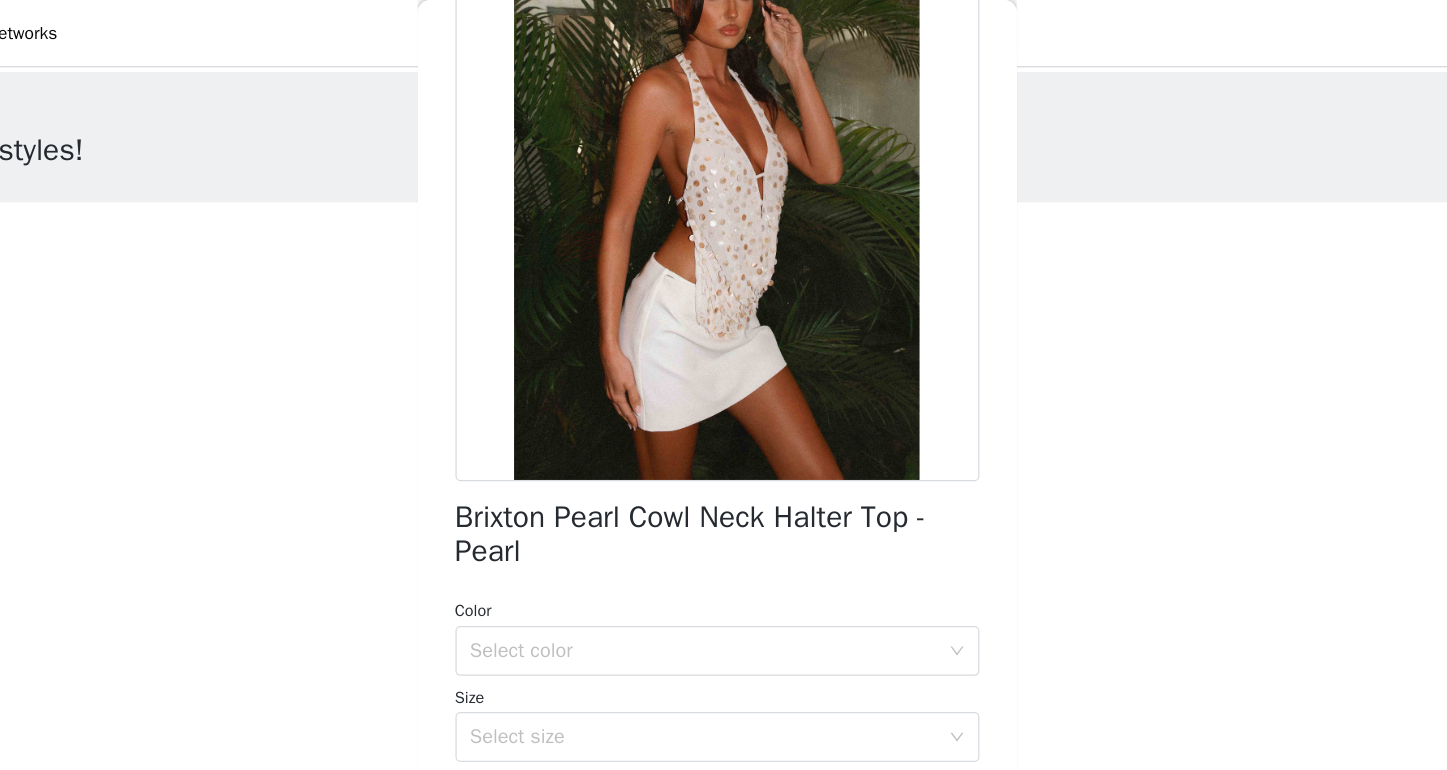 scroll, scrollTop: 169, scrollLeft: 0, axis: vertical 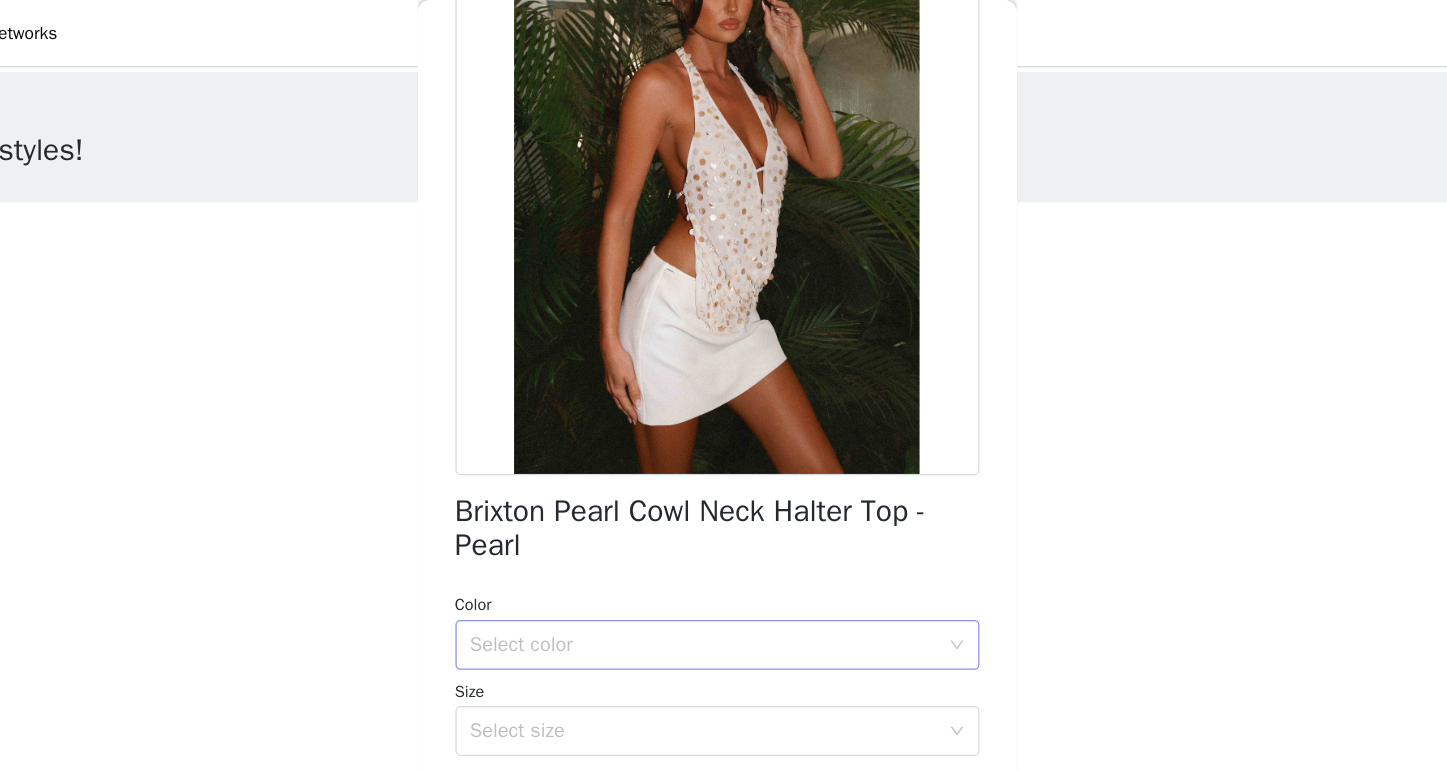 click on "Select color" at bounding box center [713, 517] 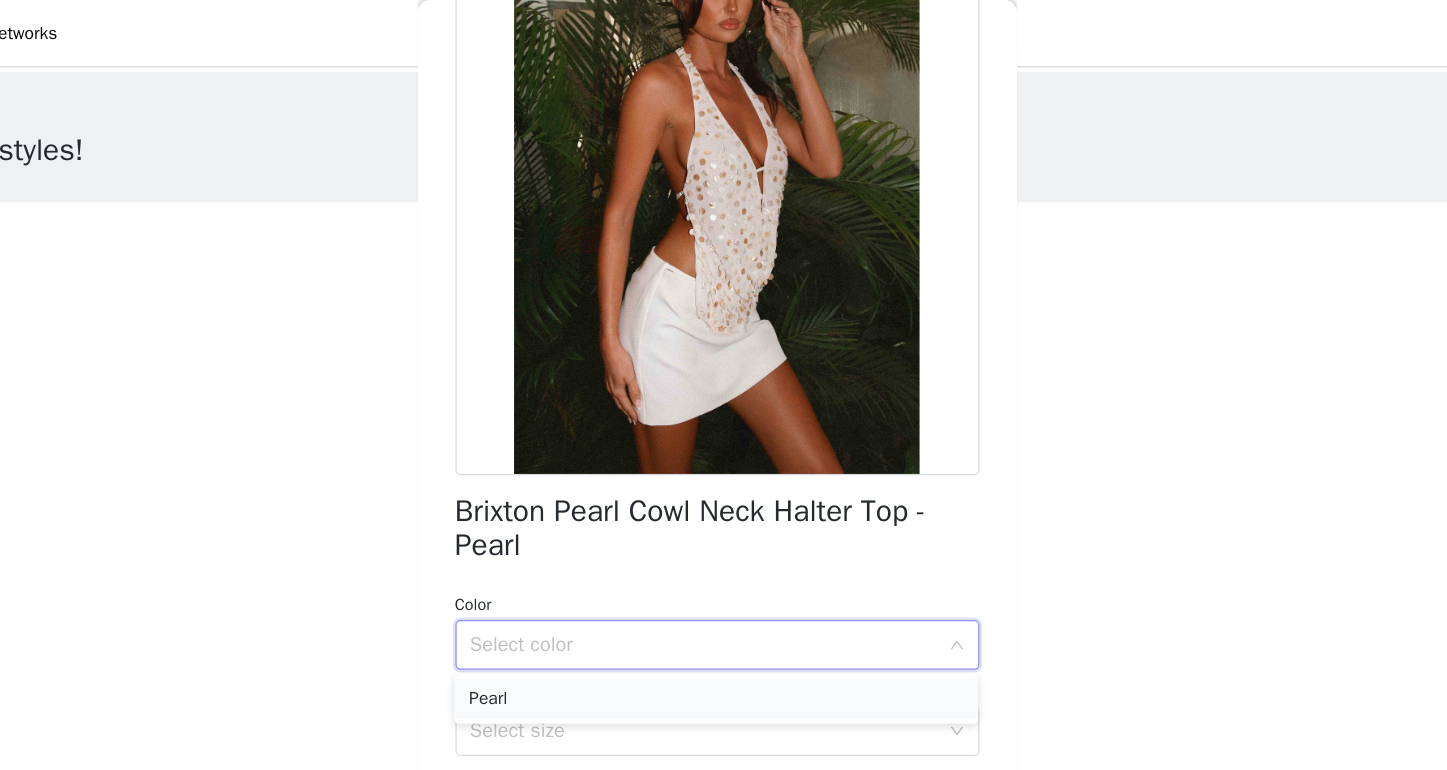 click on "Pearl" at bounding box center [723, 560] 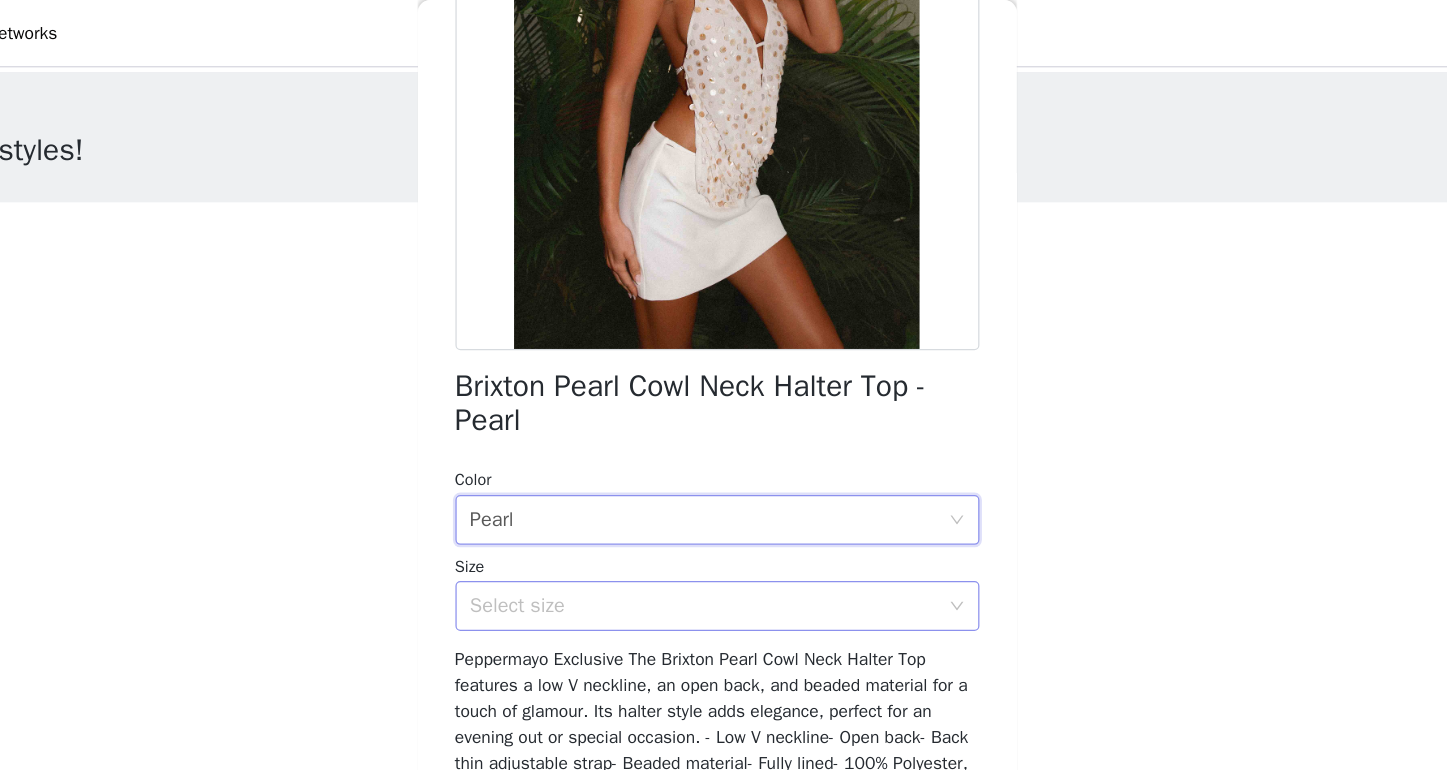 scroll, scrollTop: 268, scrollLeft: 0, axis: vertical 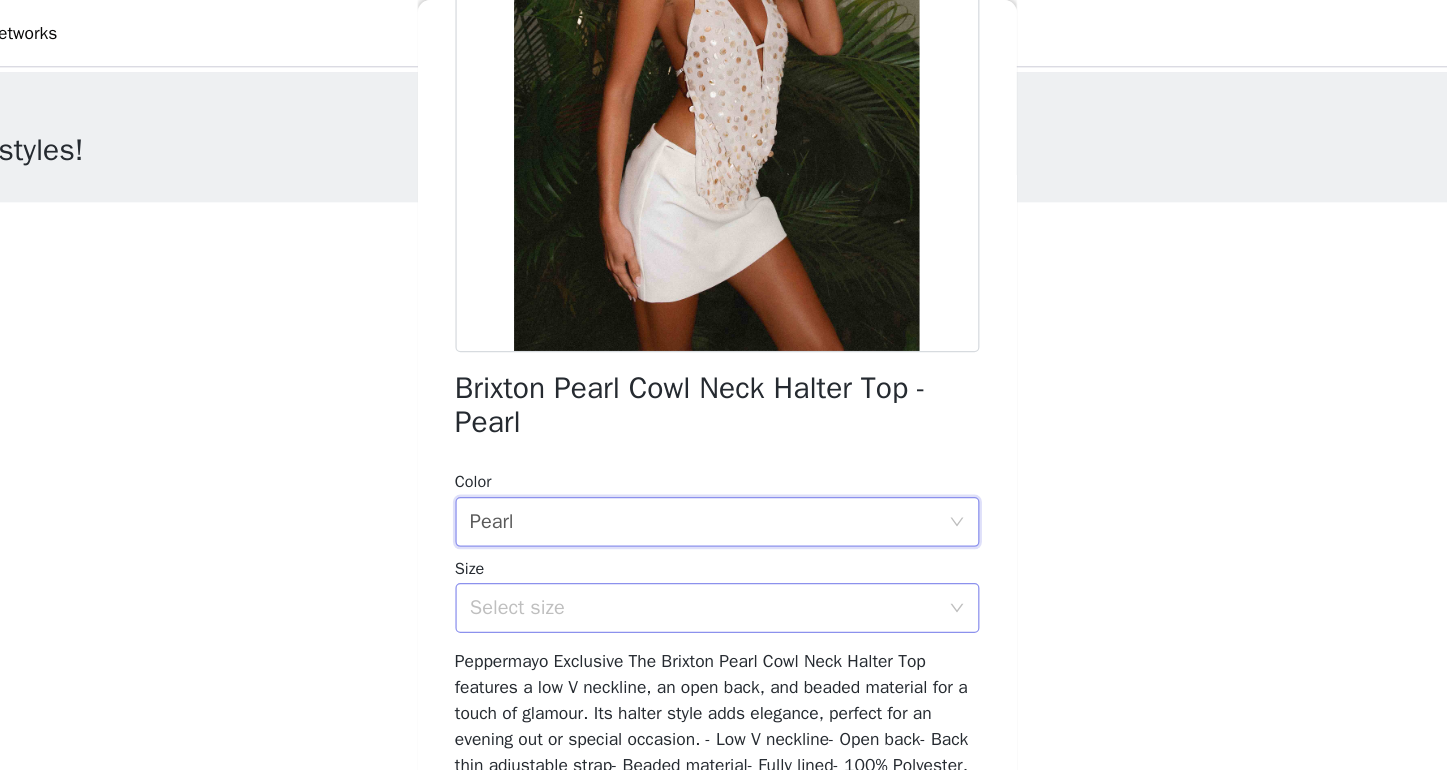 click on "Select size" at bounding box center [713, 487] 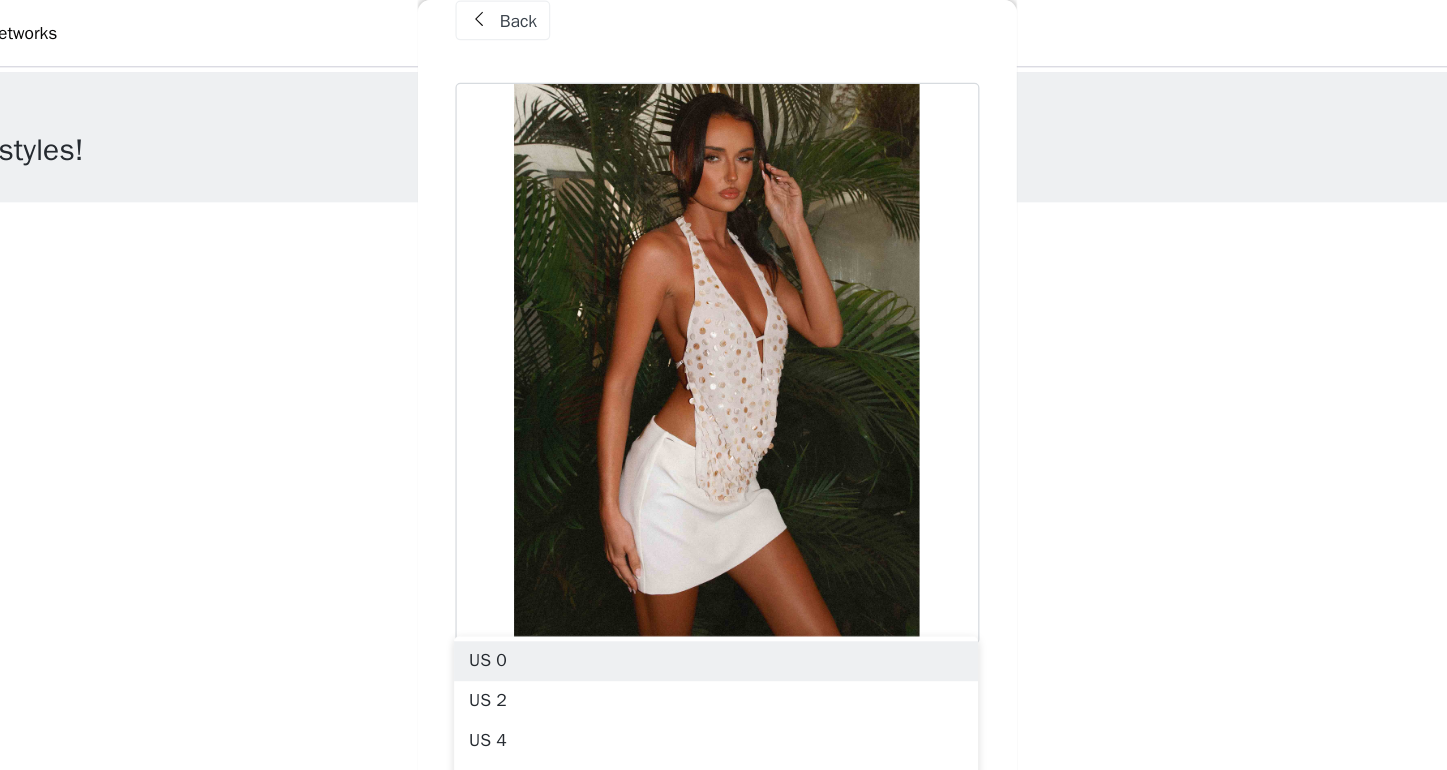 scroll, scrollTop: 21, scrollLeft: 0, axis: vertical 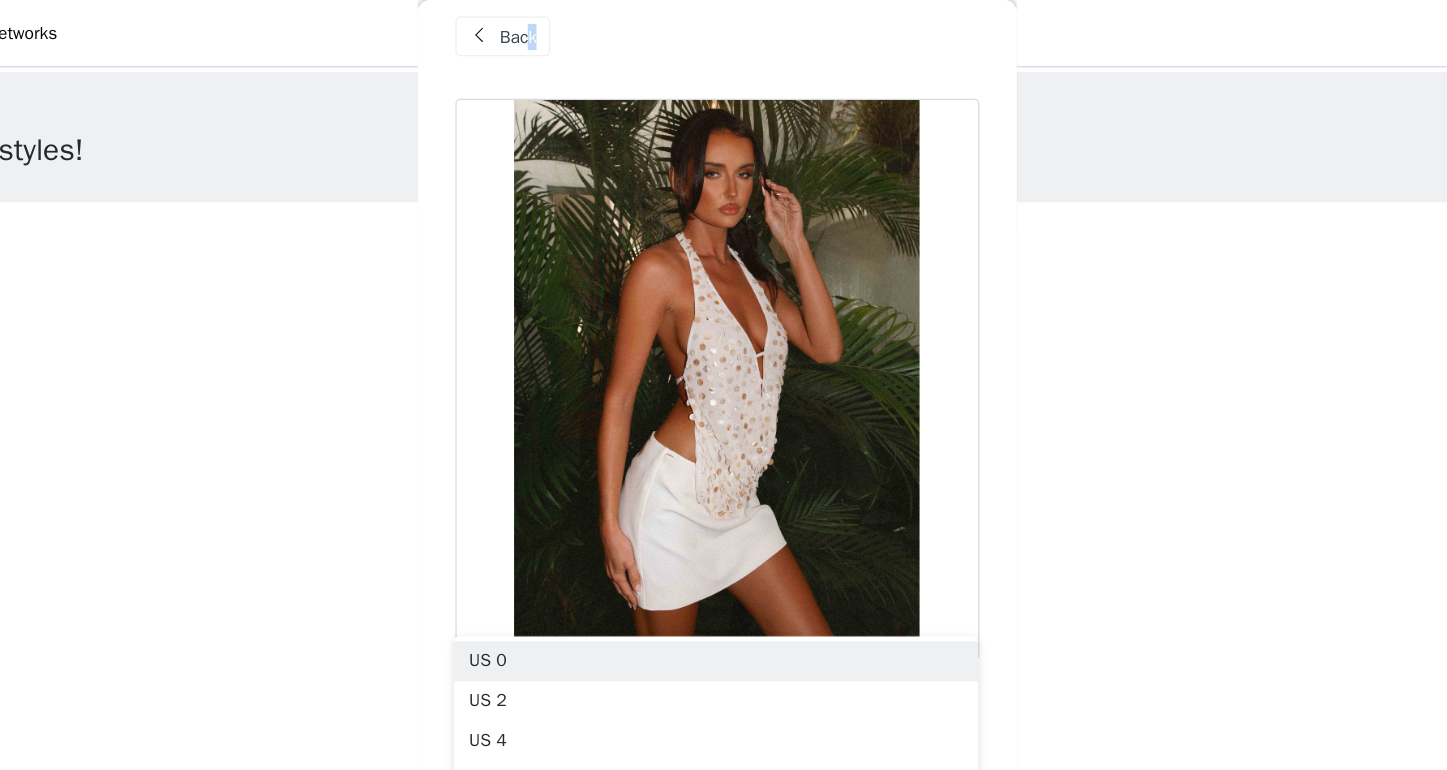 click on "Back" at bounding box center (565, 29) 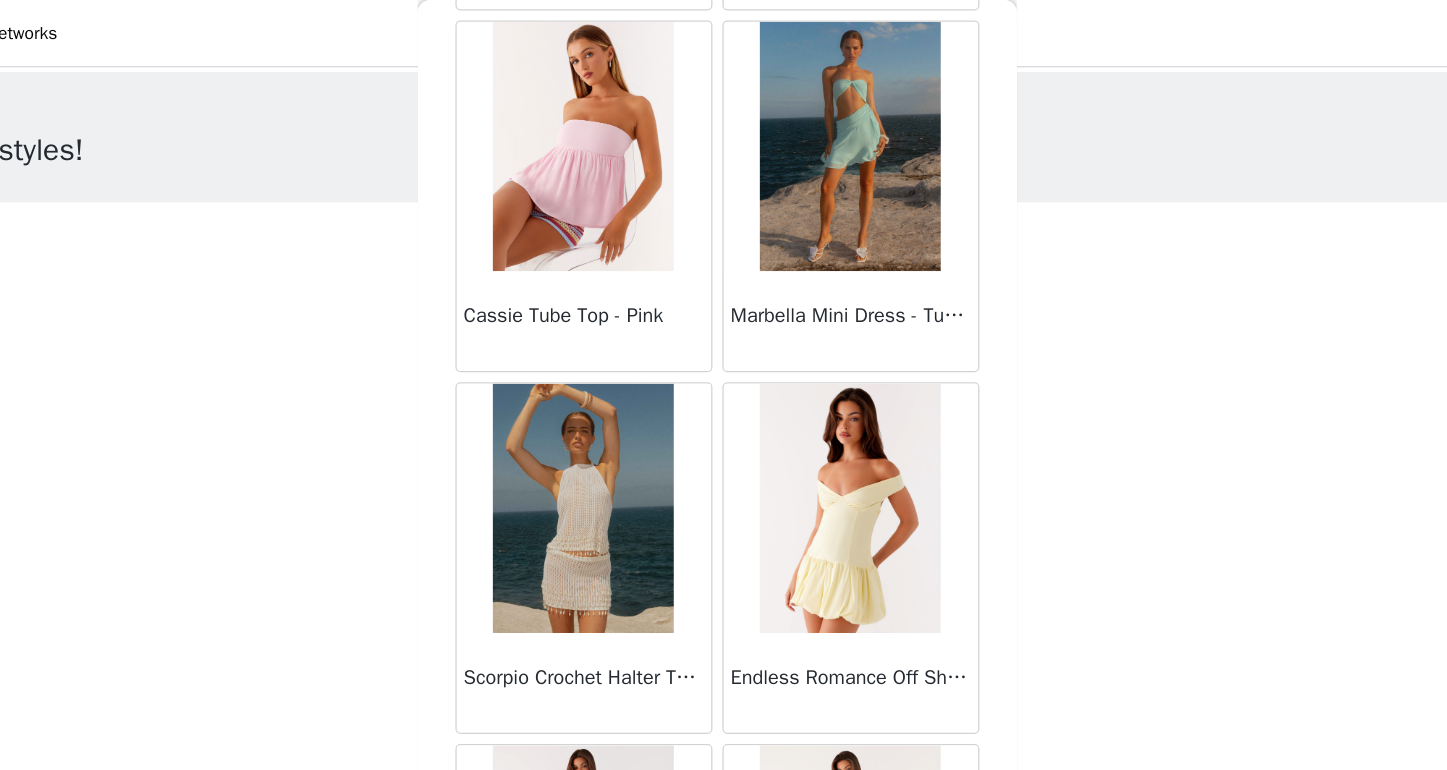 scroll, scrollTop: 3845, scrollLeft: 0, axis: vertical 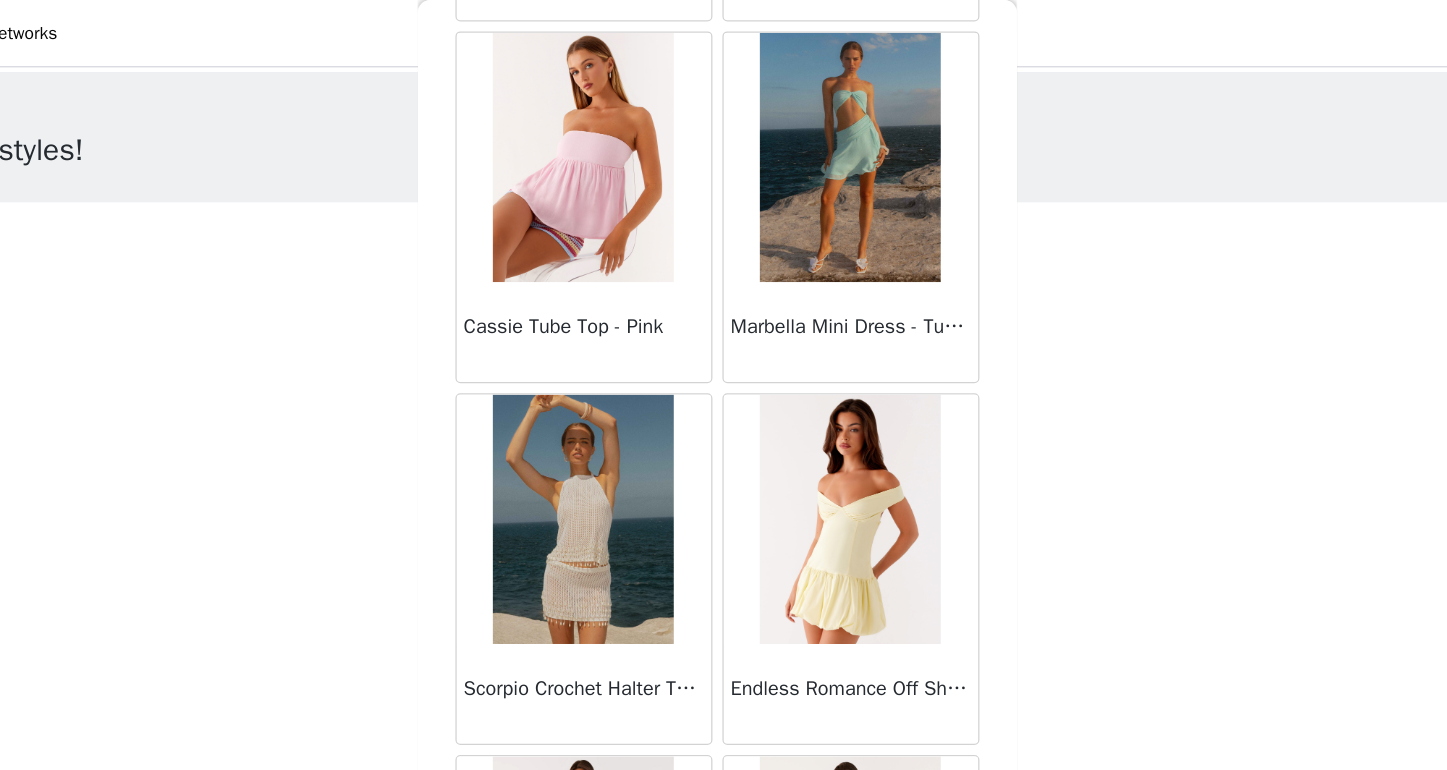click on "Cassie Tube Top - Pink" at bounding box center (617, 262) 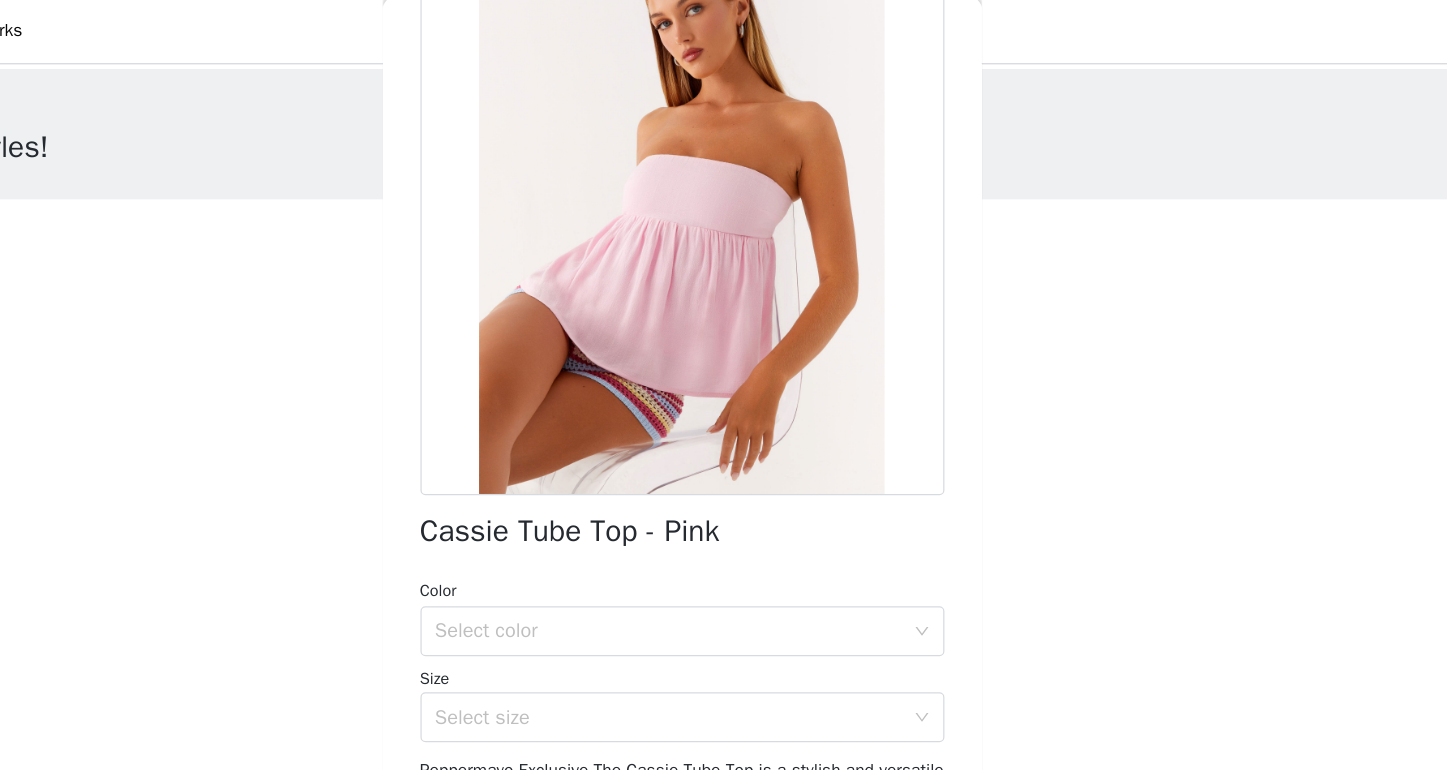 scroll, scrollTop: 154, scrollLeft: 0, axis: vertical 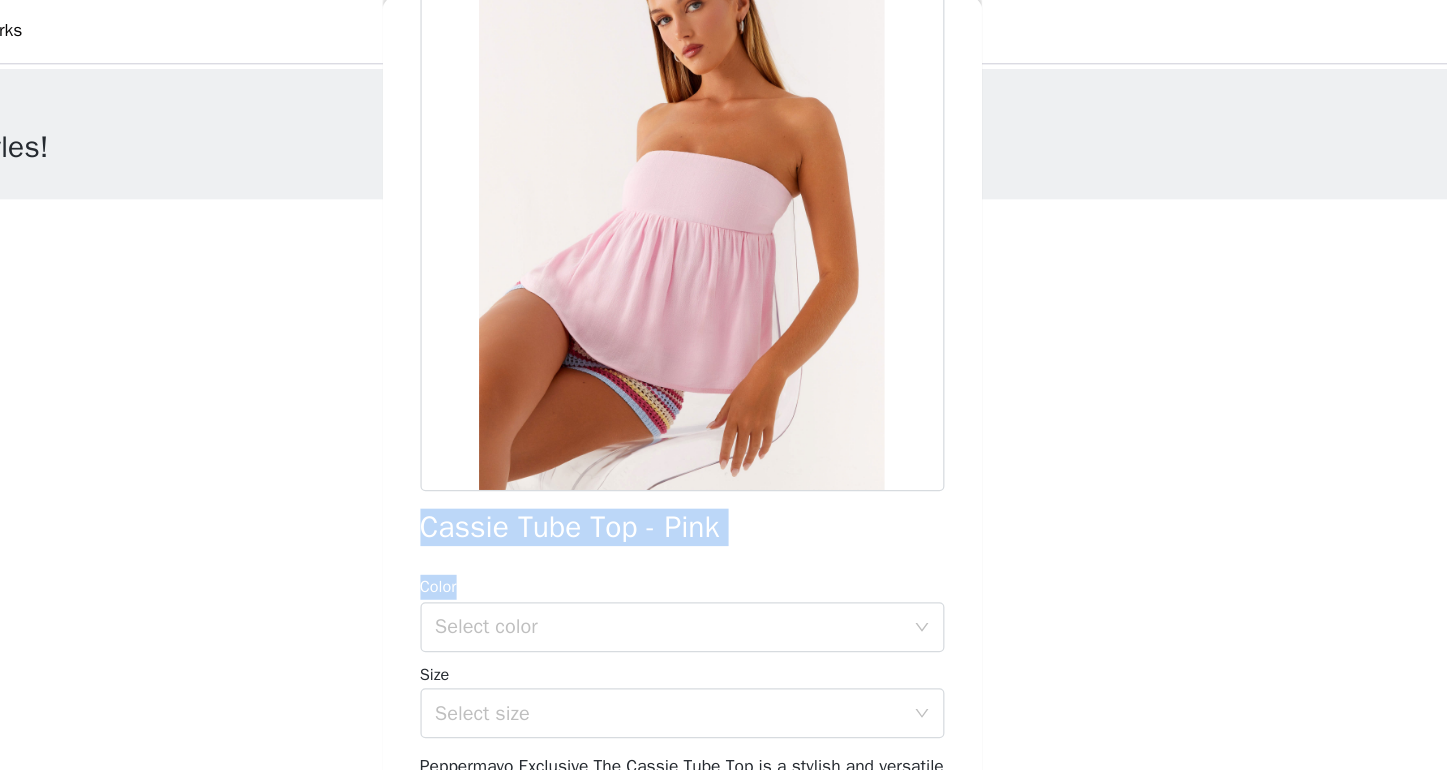 drag, startPoint x: 337, startPoint y: 418, endPoint x: 558, endPoint y: 464, distance: 225.73657 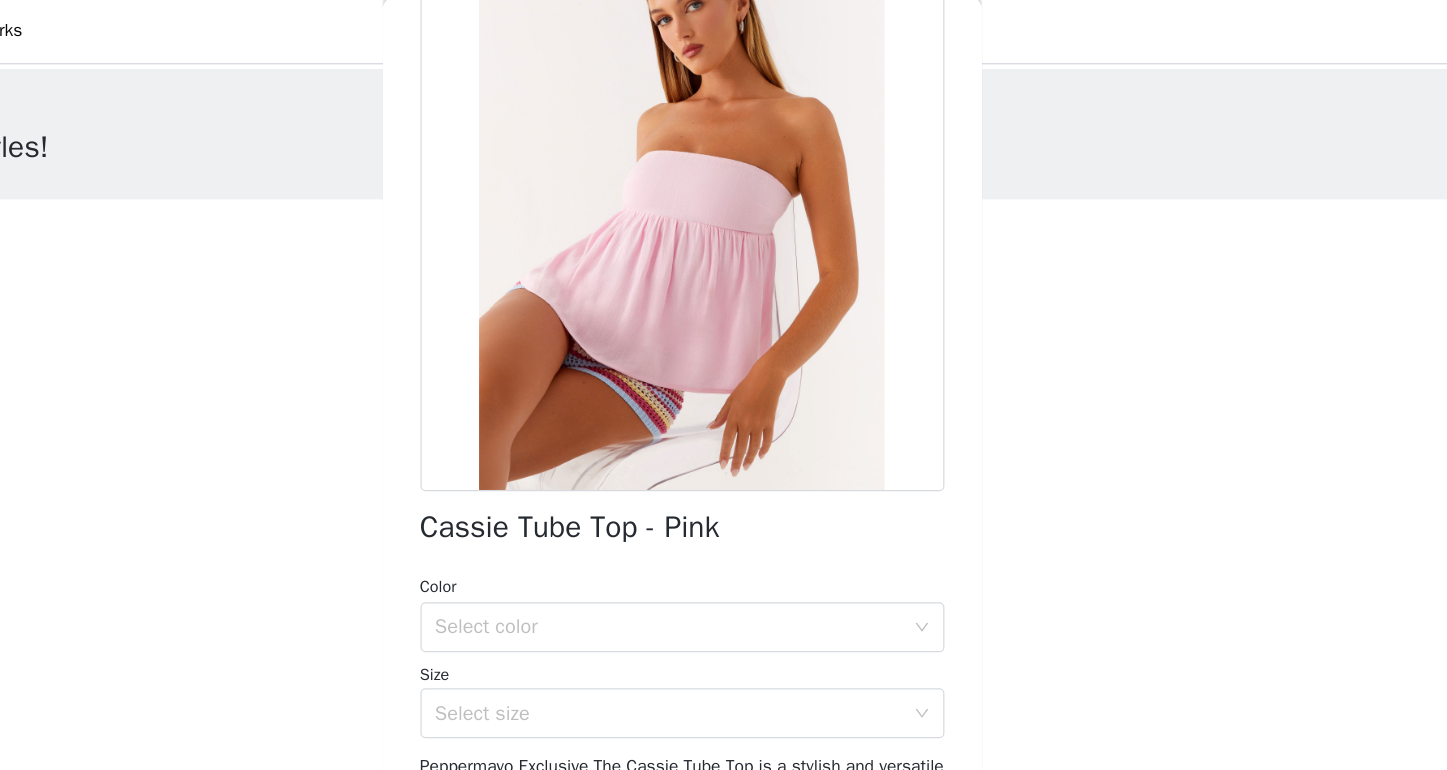 click at bounding box center [724, 171] 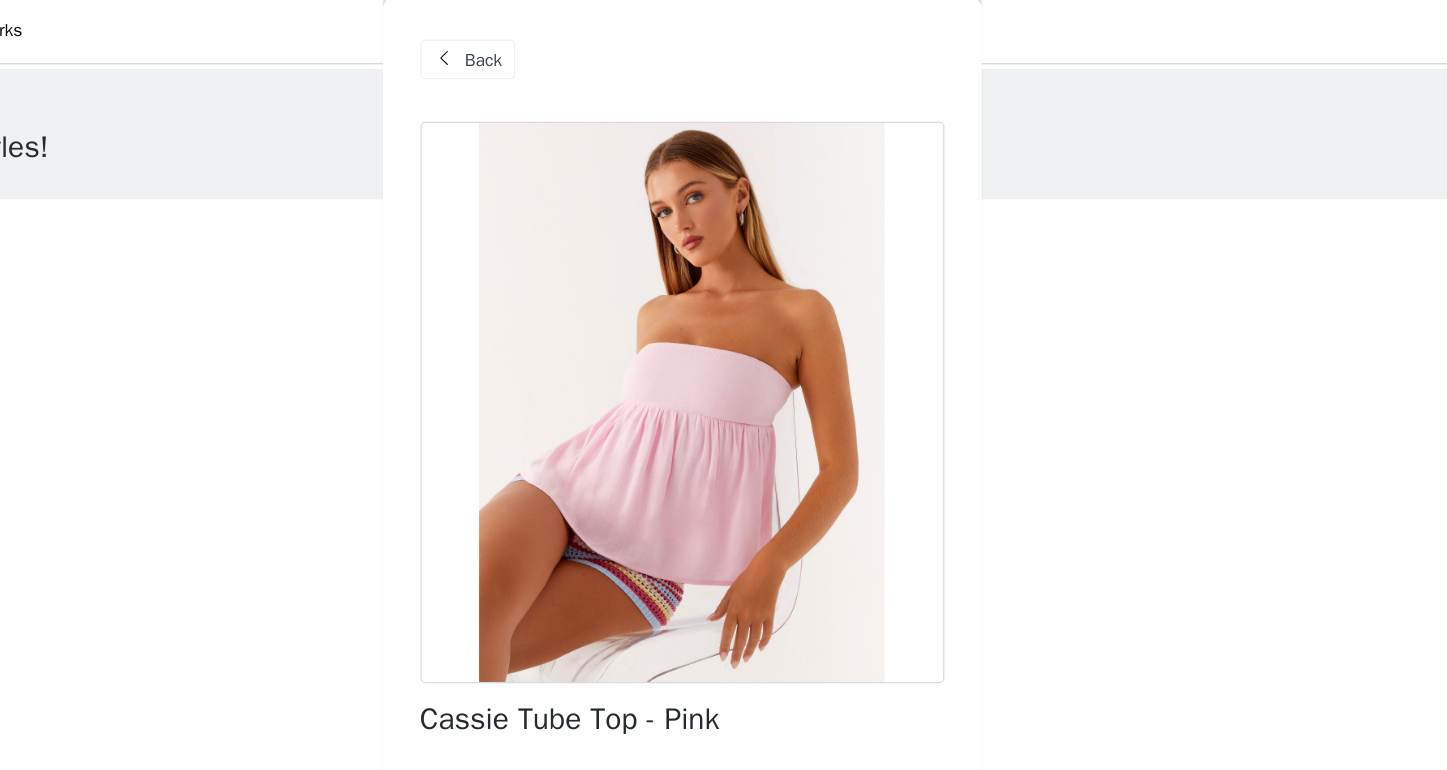 scroll, scrollTop: -1, scrollLeft: 0, axis: vertical 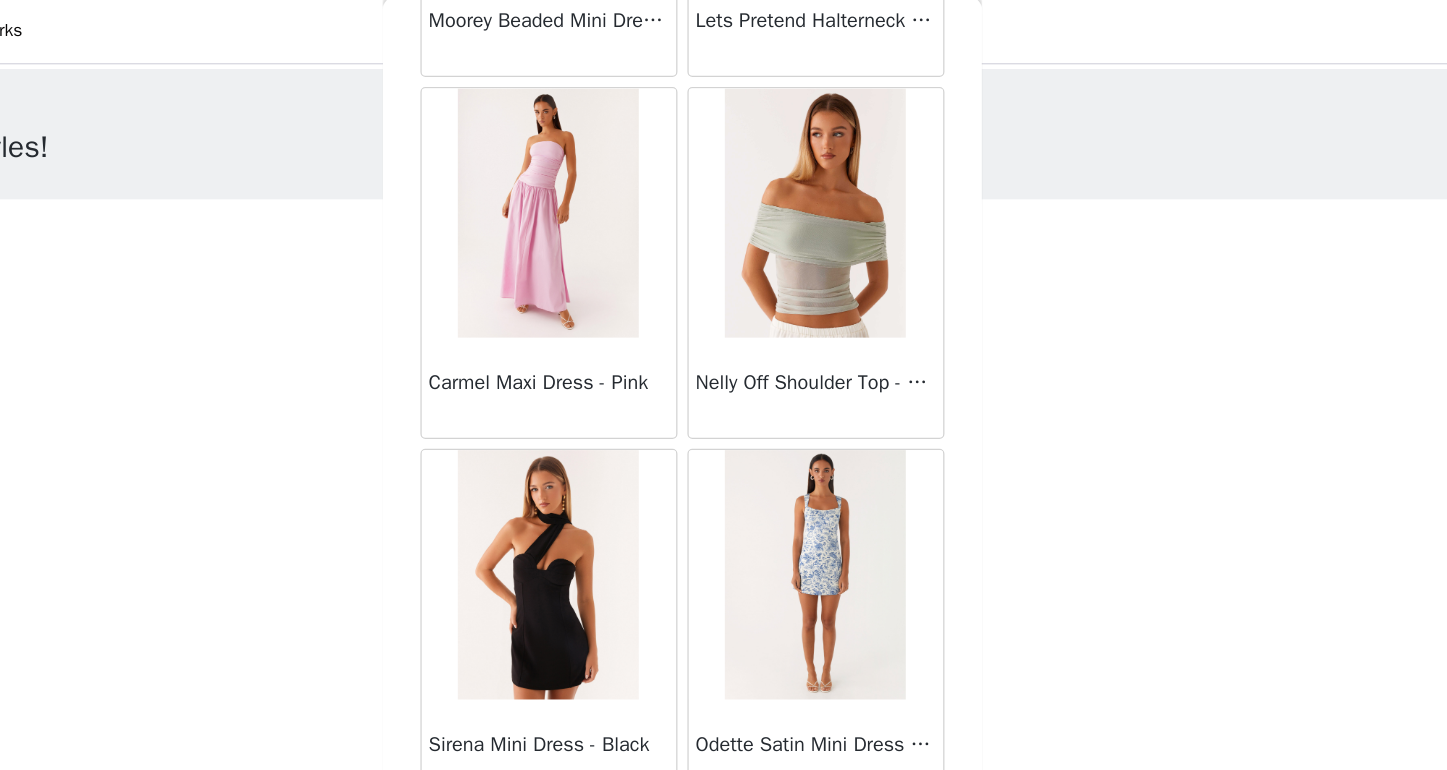 click at bounding box center [830, 173] 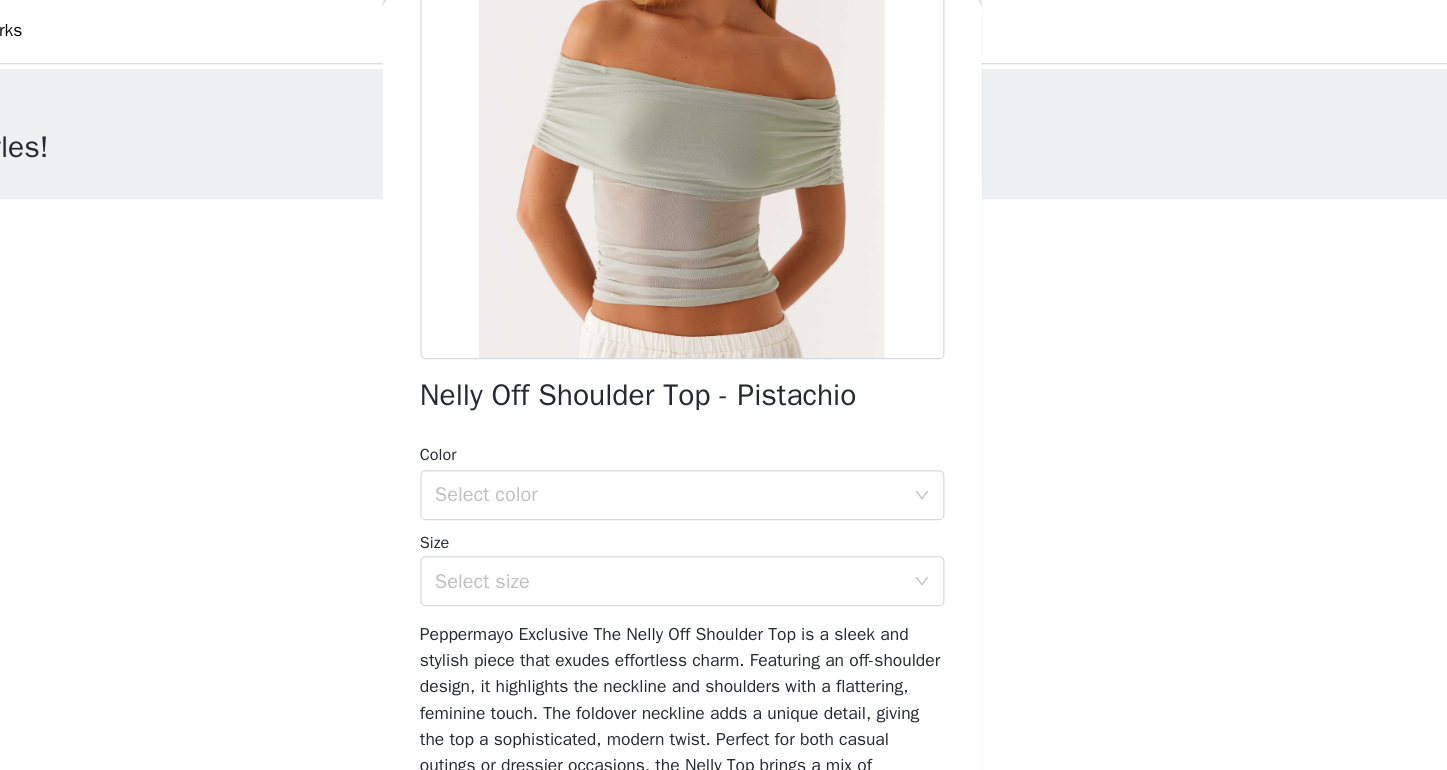 scroll, scrollTop: 262, scrollLeft: 0, axis: vertical 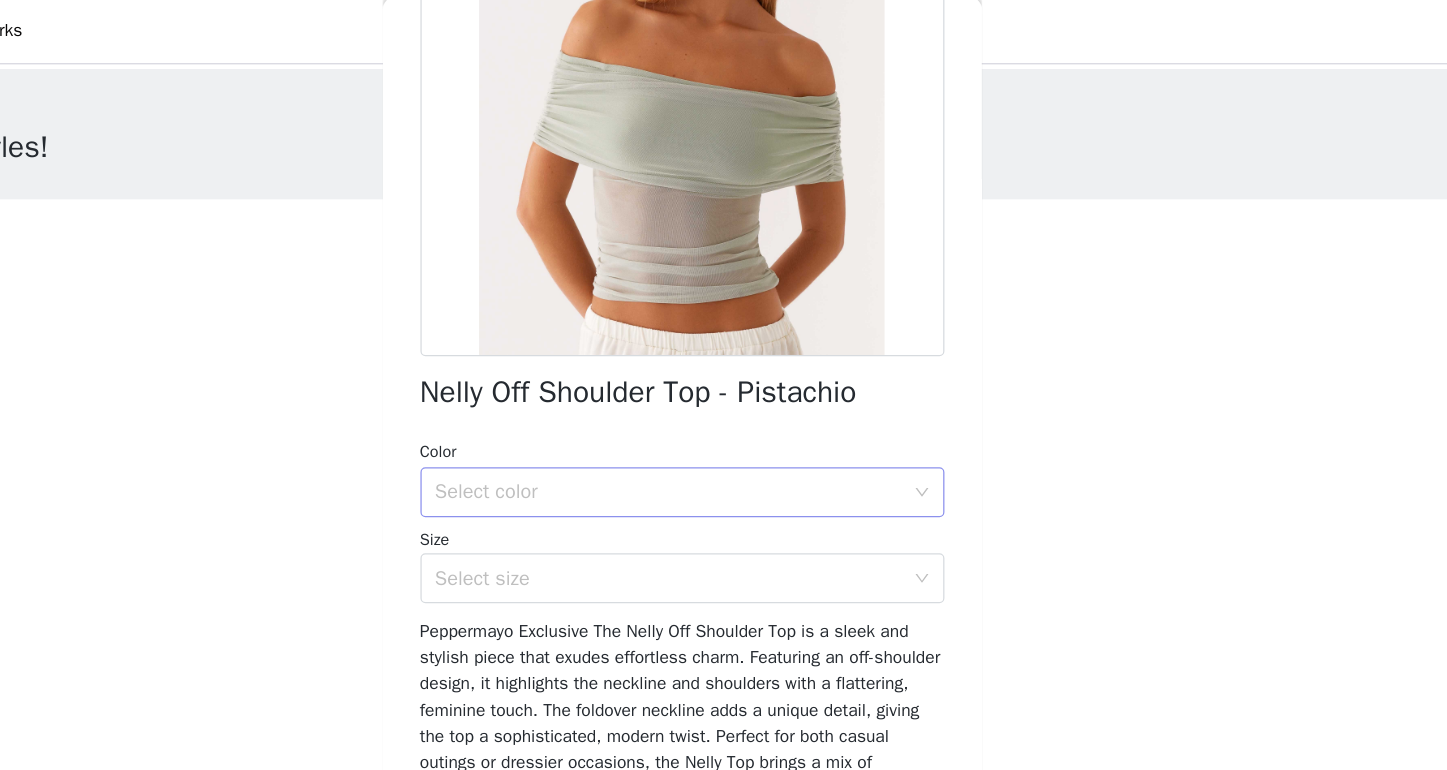 click on "Select color" at bounding box center [713, 397] 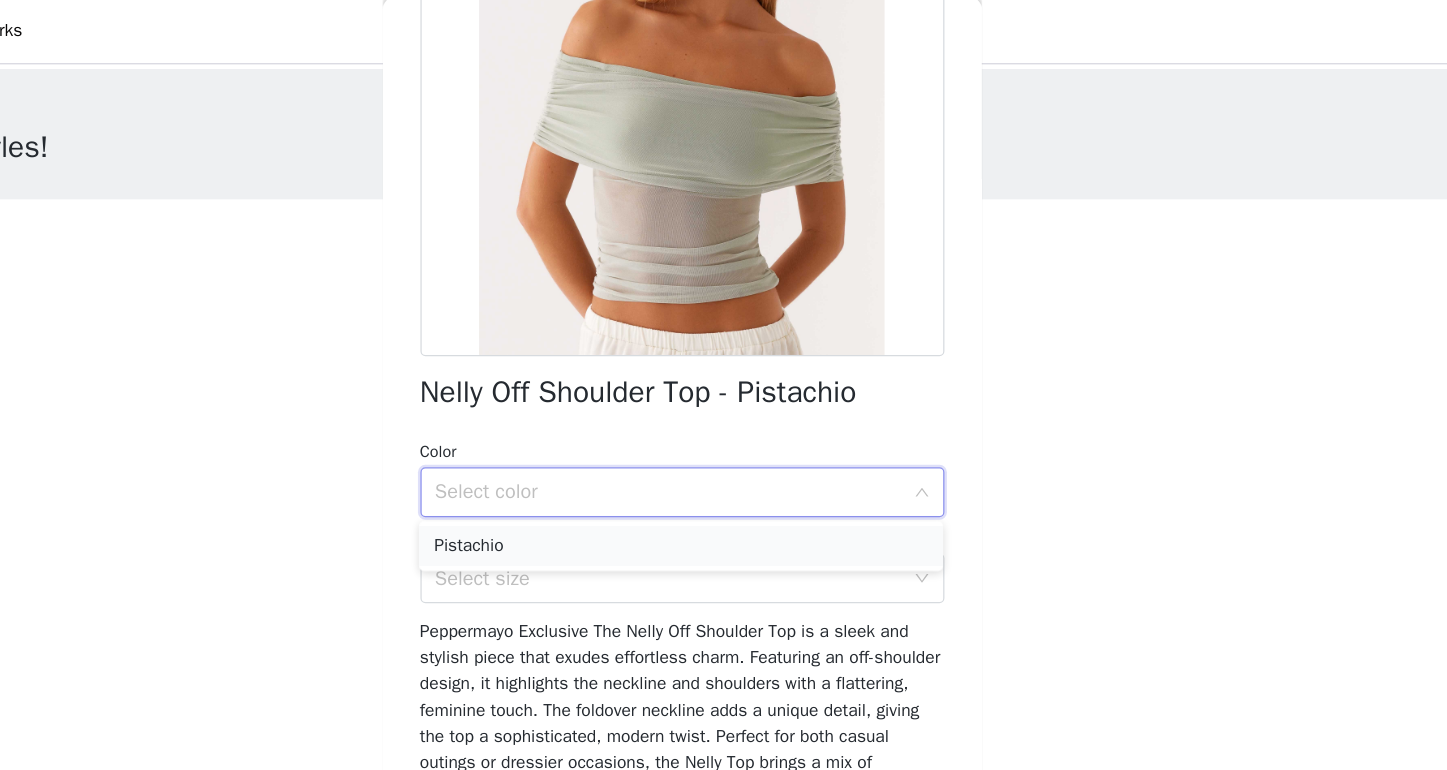 click on "Pistachio" at bounding box center (723, 440) 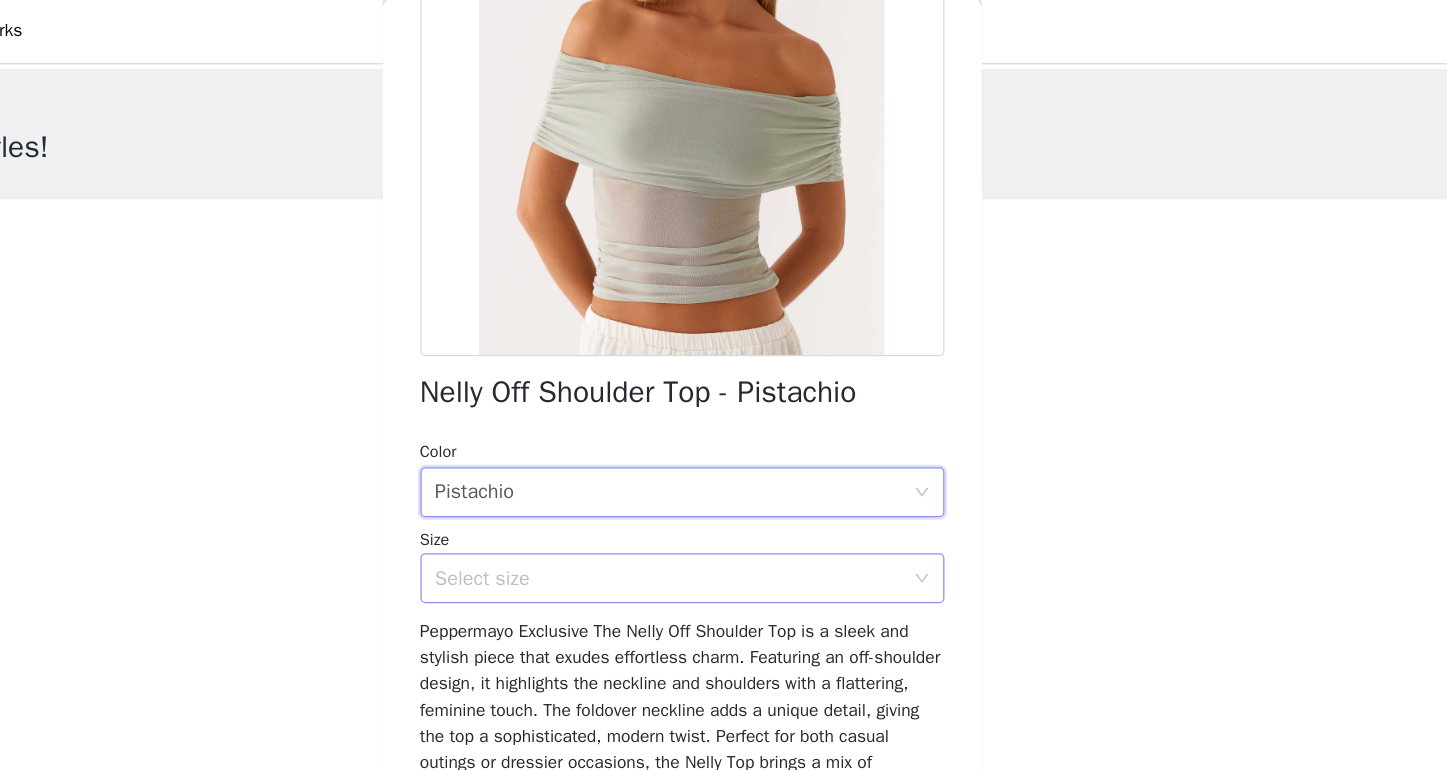 click on "Select size" at bounding box center (713, 466) 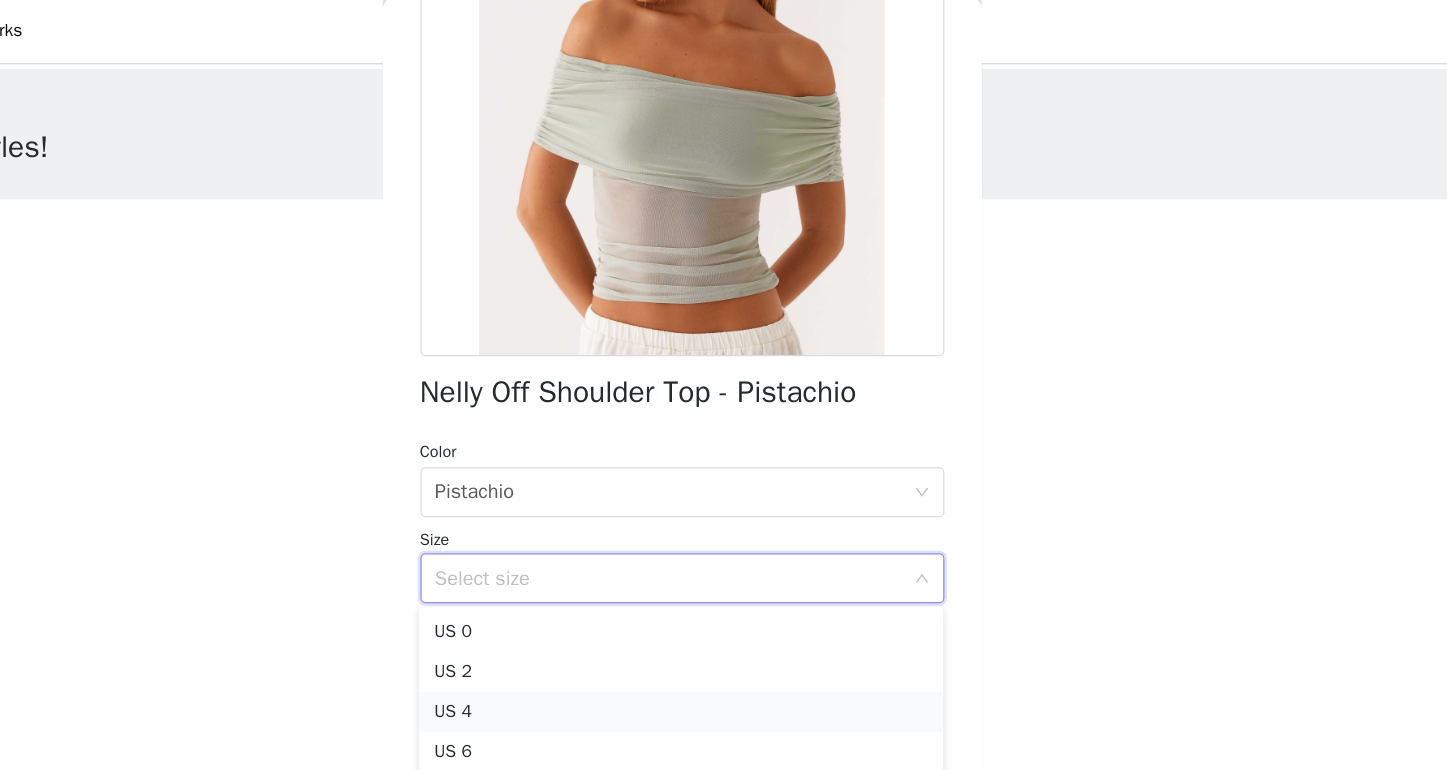 click on "US 4" at bounding box center [723, 573] 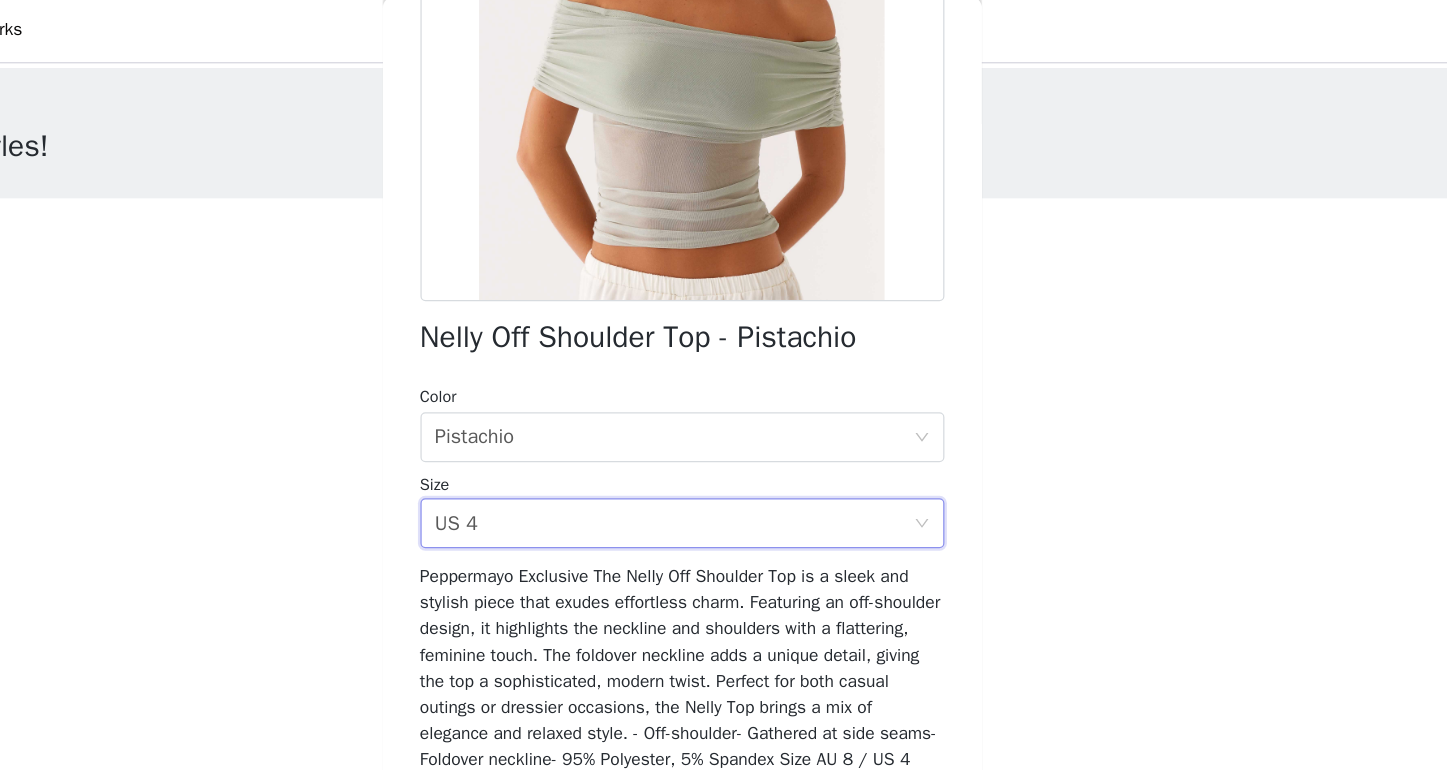 scroll, scrollTop: 325, scrollLeft: 0, axis: vertical 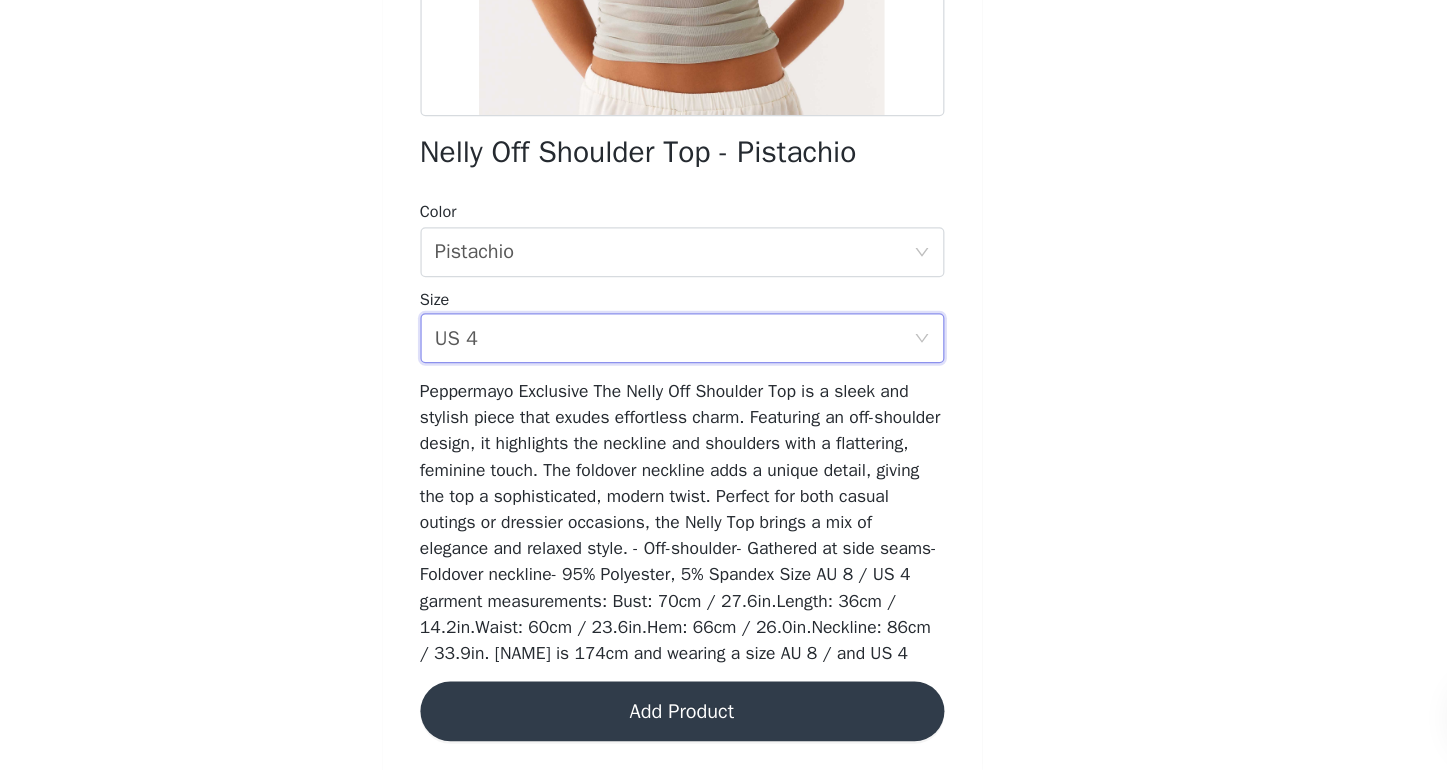 click on "Add Product" at bounding box center [724, 722] 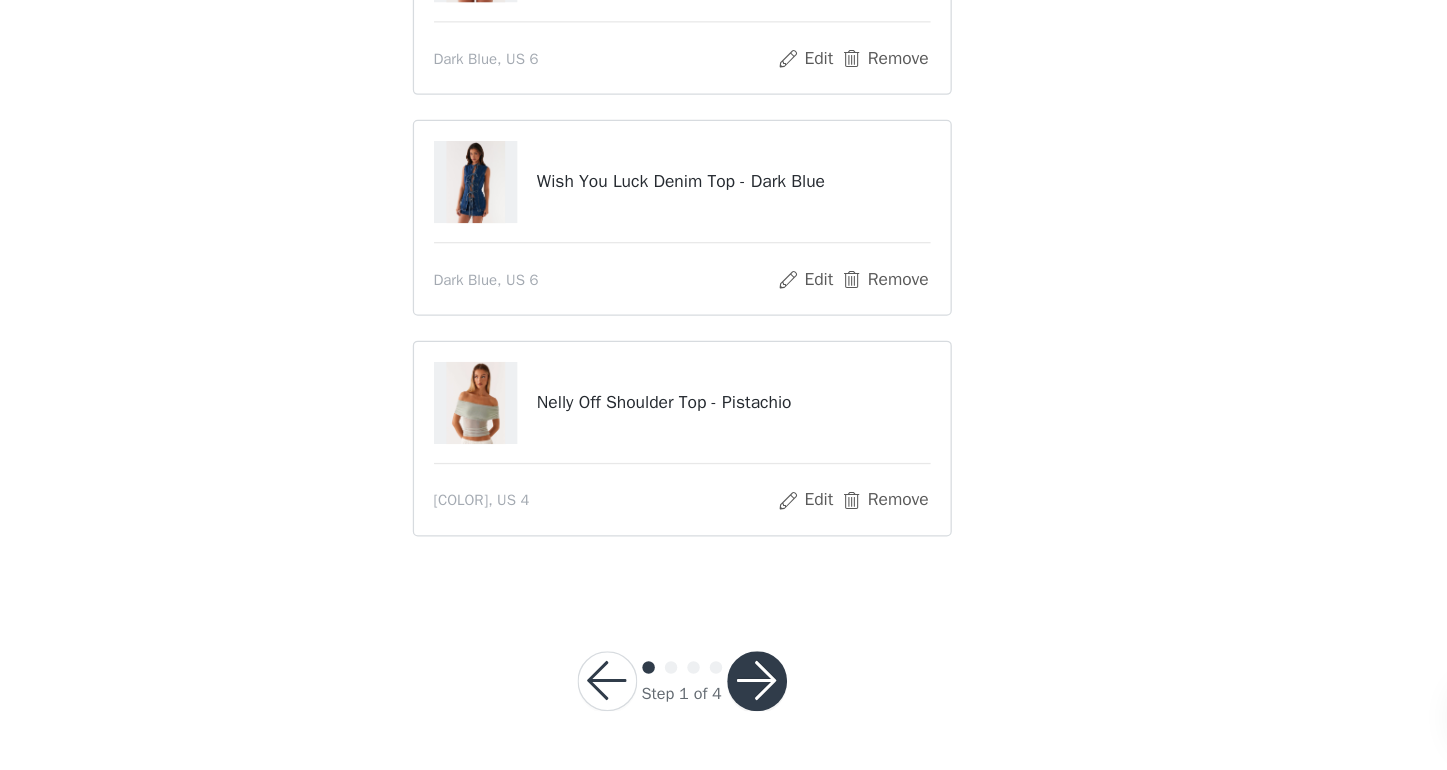 scroll, scrollTop: 150, scrollLeft: 0, axis: vertical 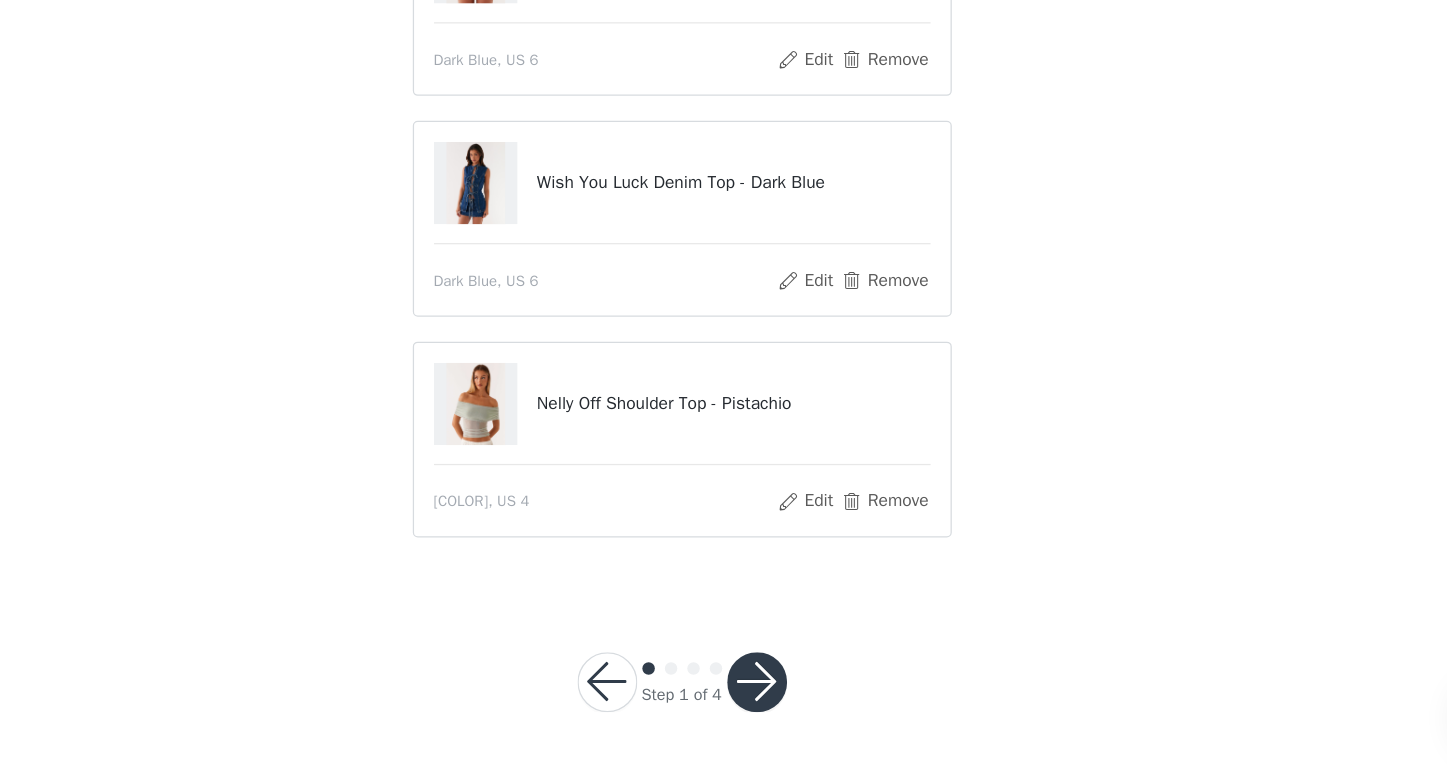 click at bounding box center (784, 699) 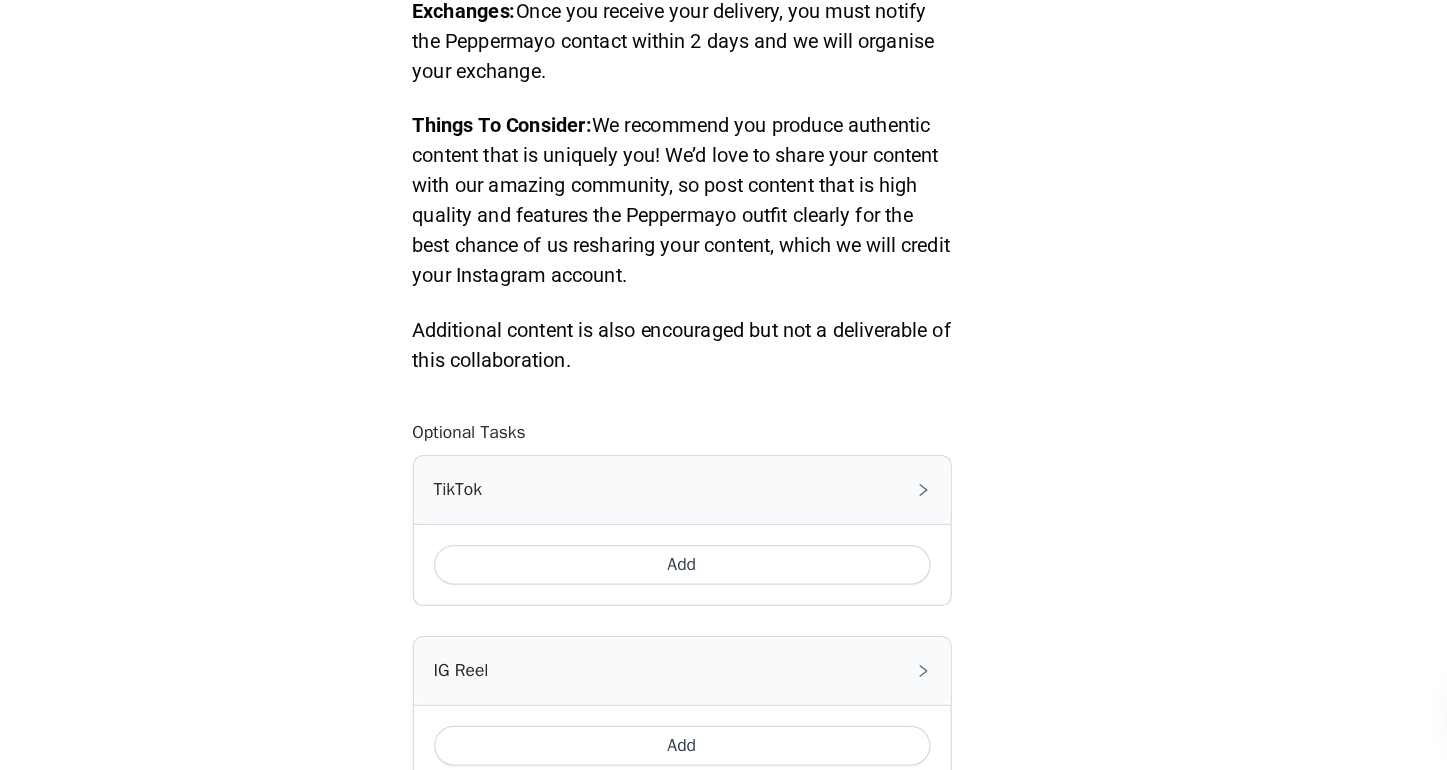 scroll, scrollTop: 889, scrollLeft: 0, axis: vertical 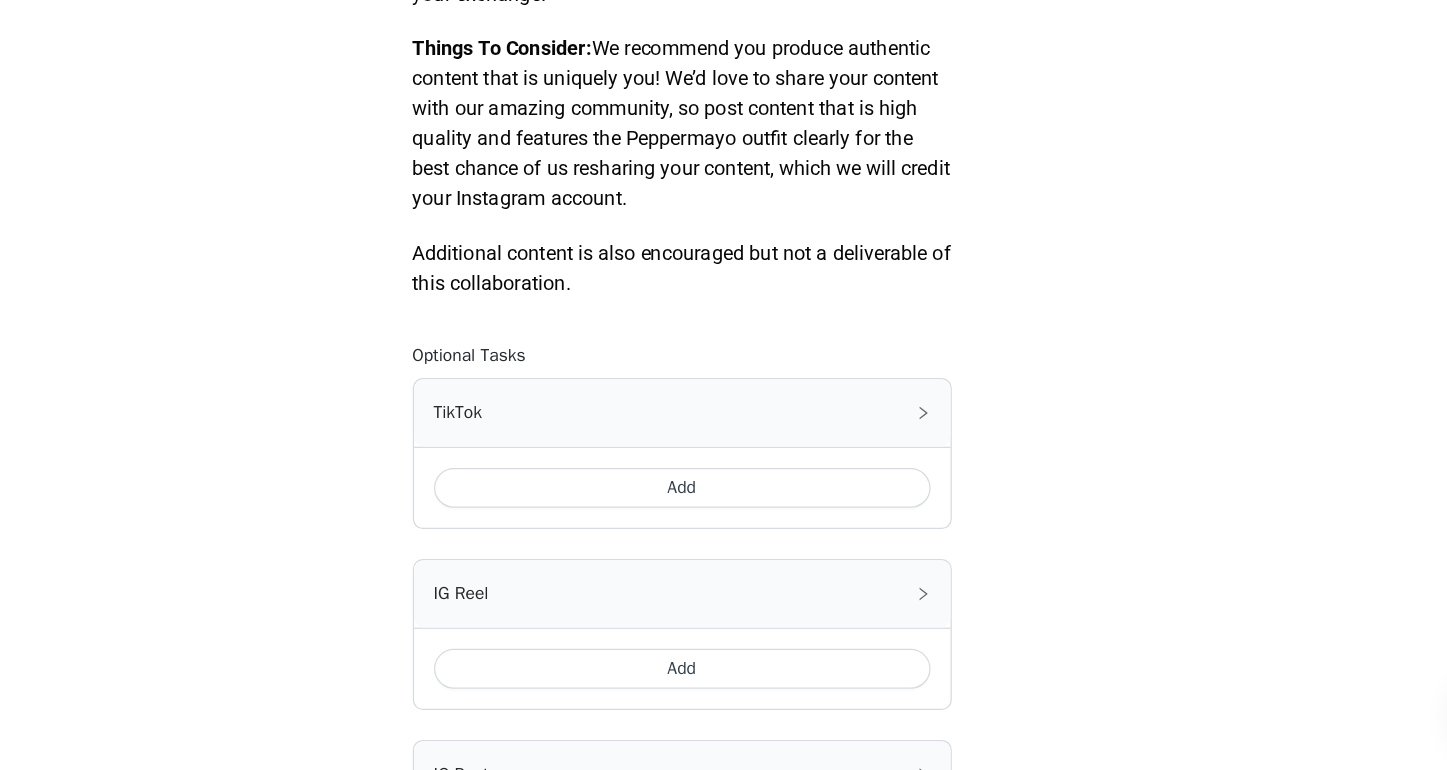 click on "Add" at bounding box center (724, 544) 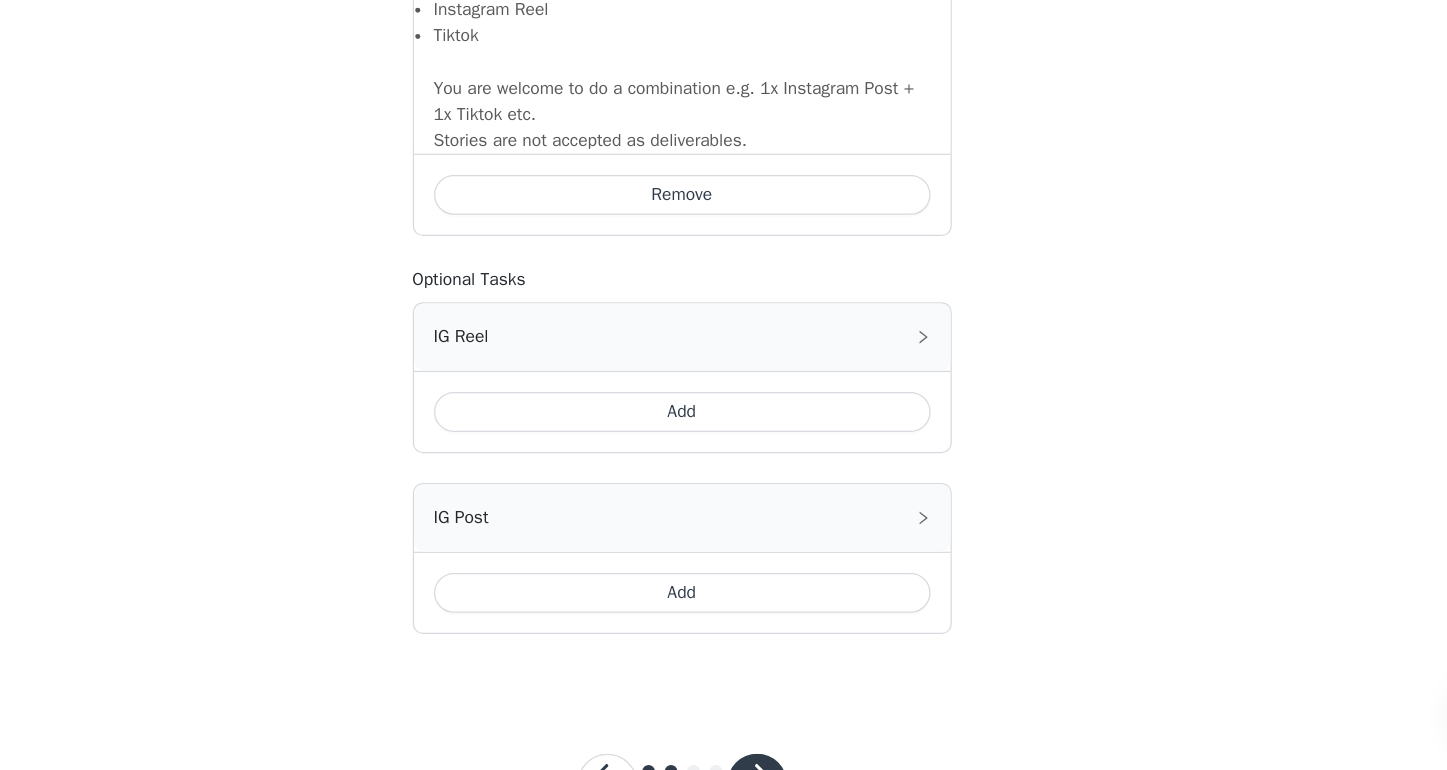 scroll, scrollTop: 1452, scrollLeft: 0, axis: vertical 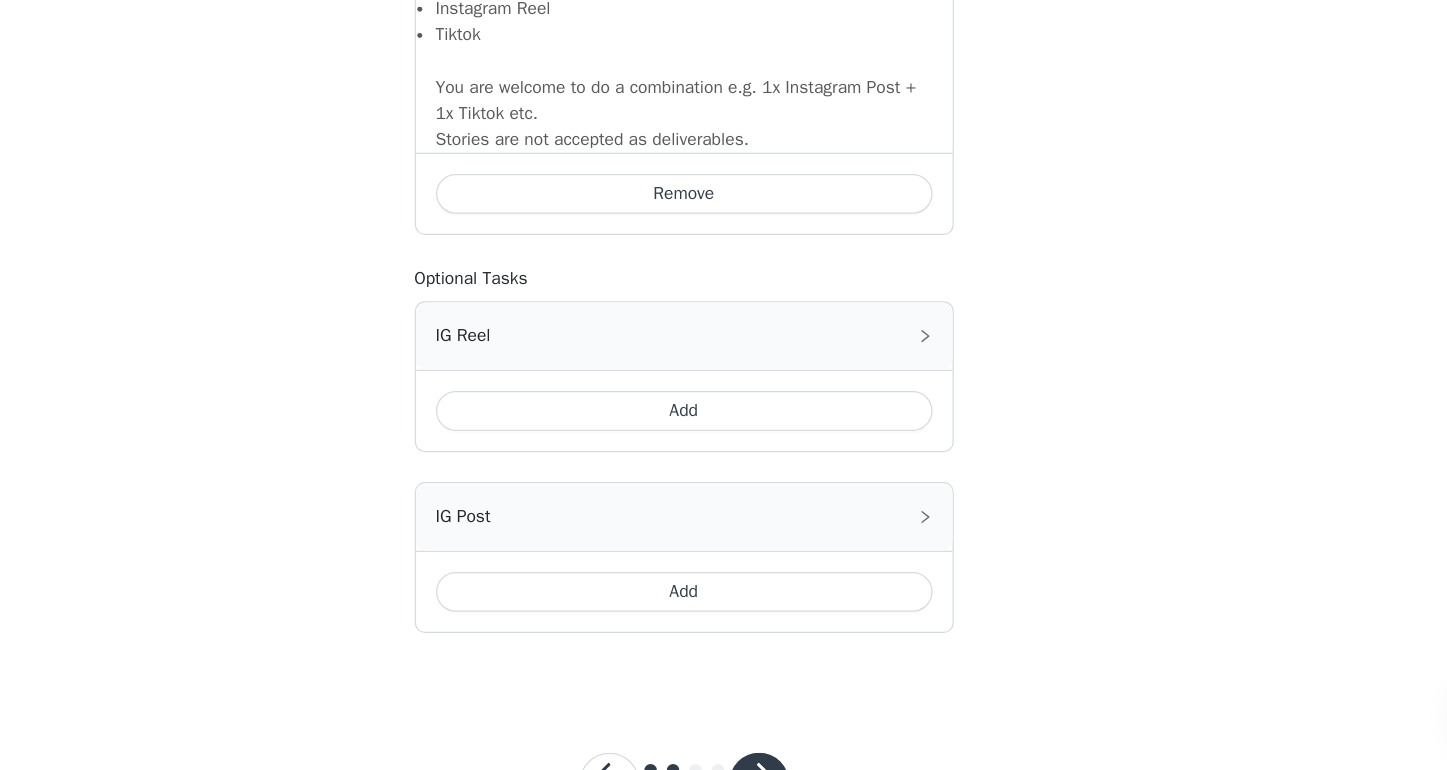 click on "Add" at bounding box center [724, 627] 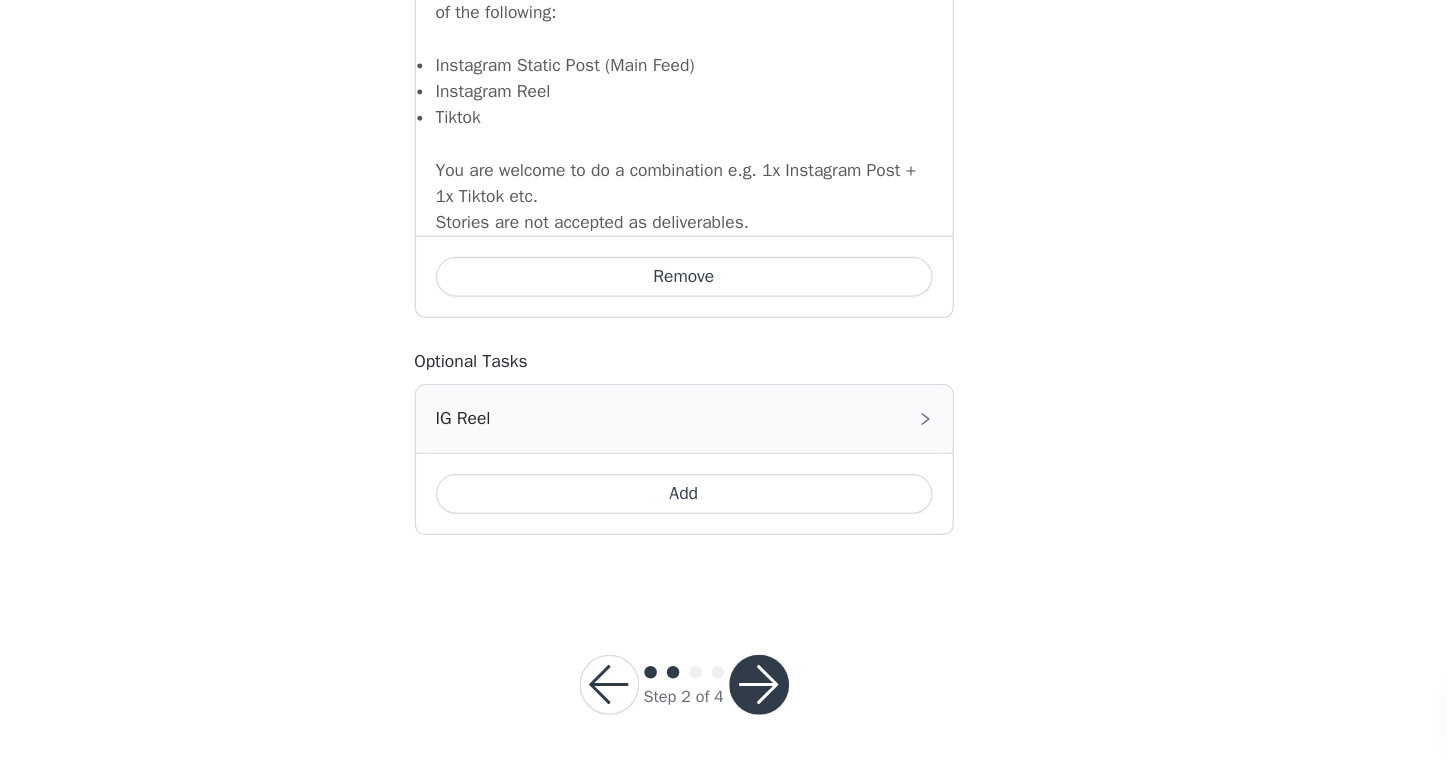 scroll, scrollTop: 1857, scrollLeft: 0, axis: vertical 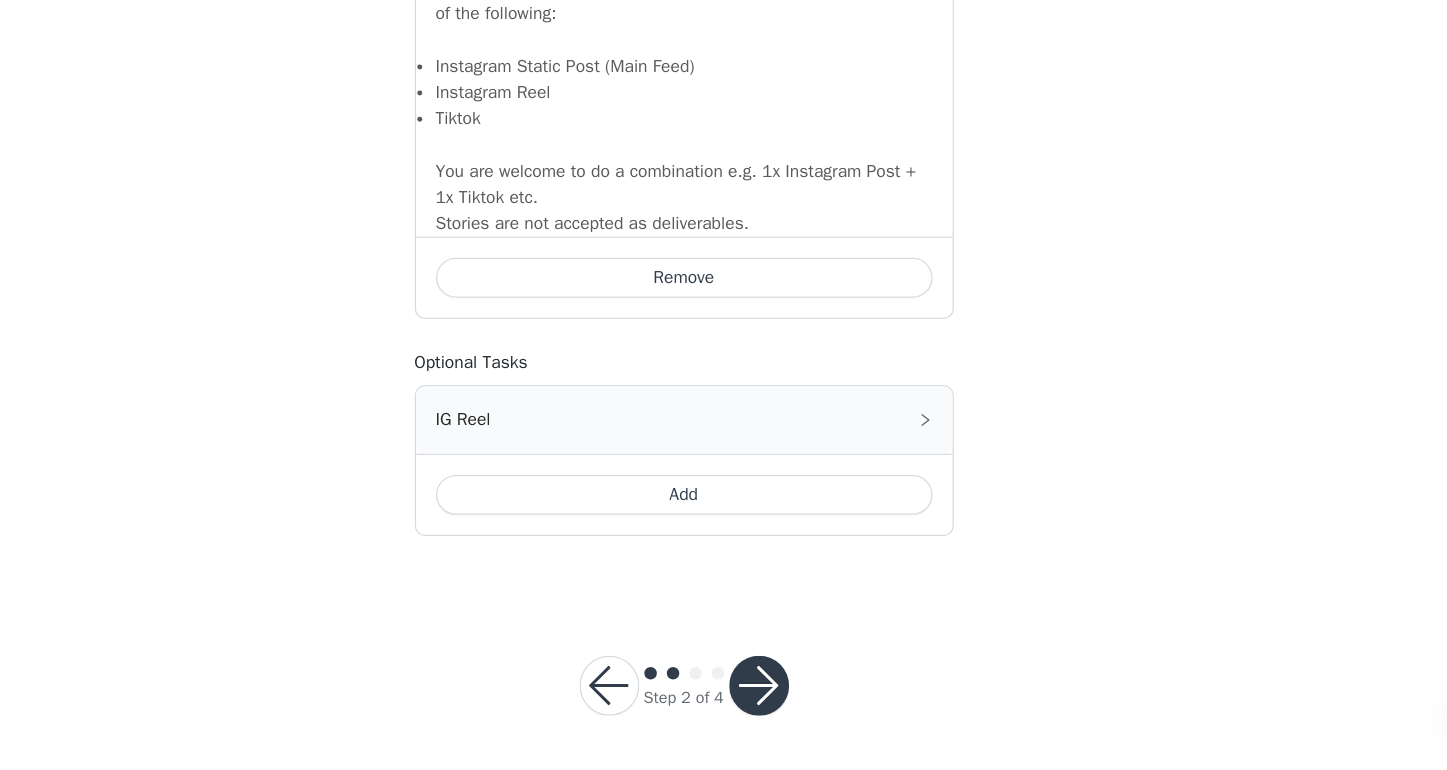 click at bounding box center [784, 702] 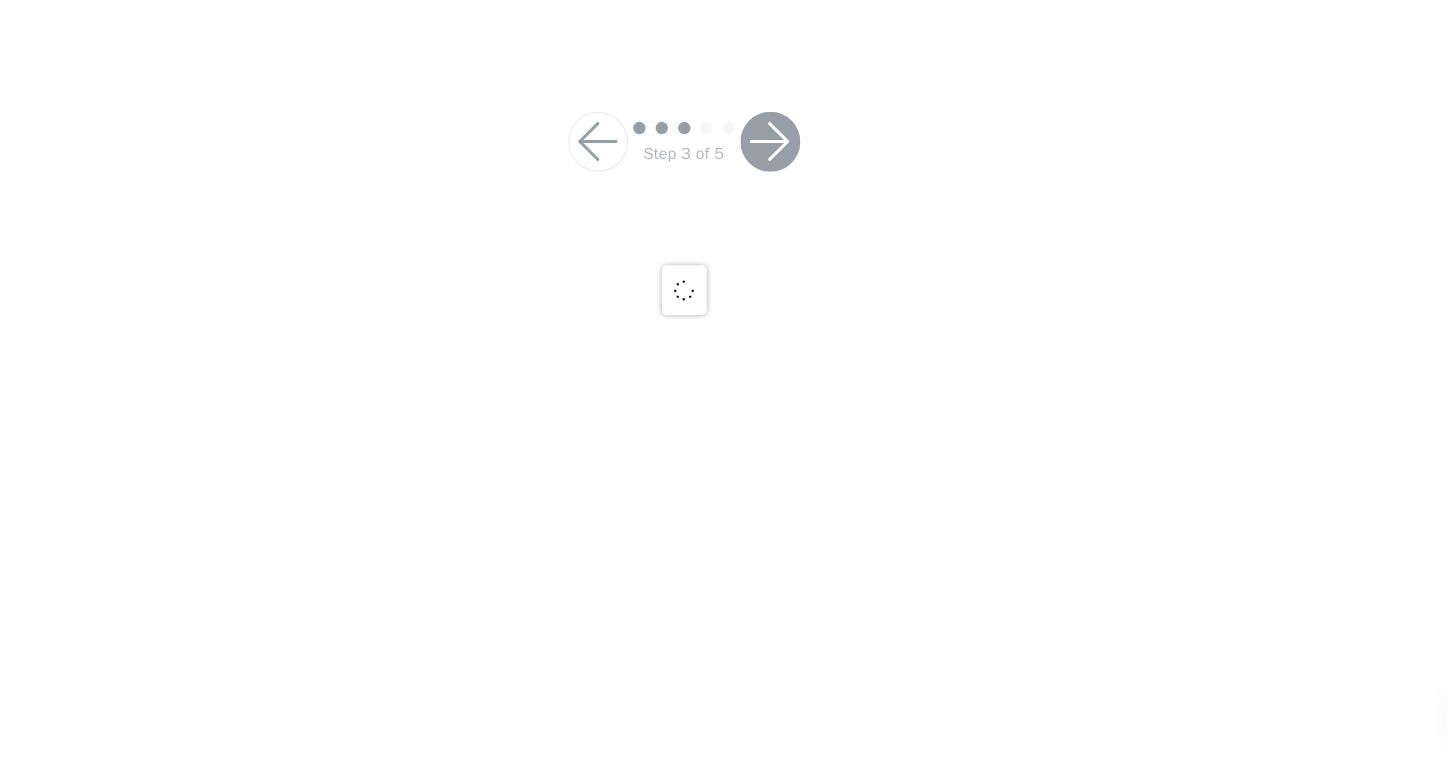 scroll, scrollTop: 0, scrollLeft: 0, axis: both 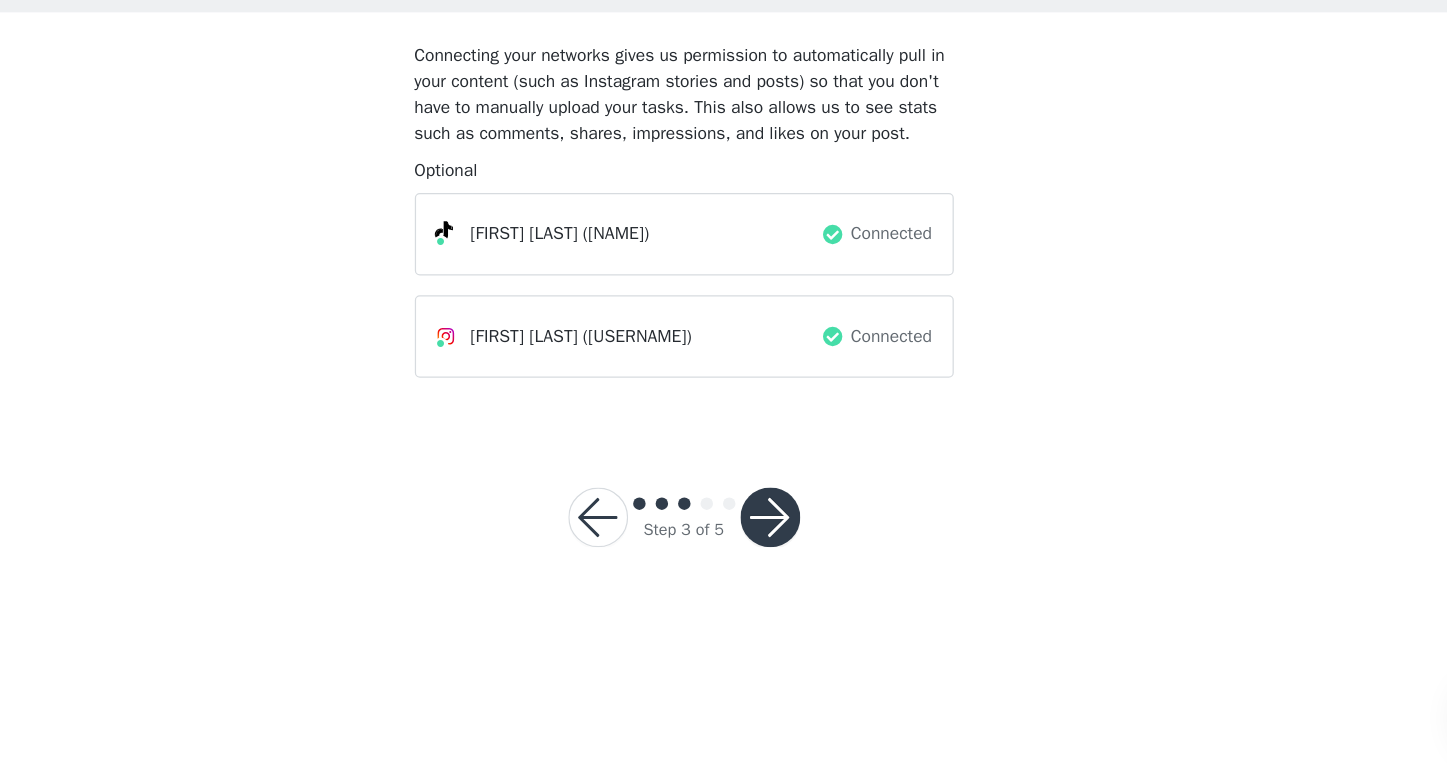 click on "Step 3 of 5" at bounding box center [724, 567] 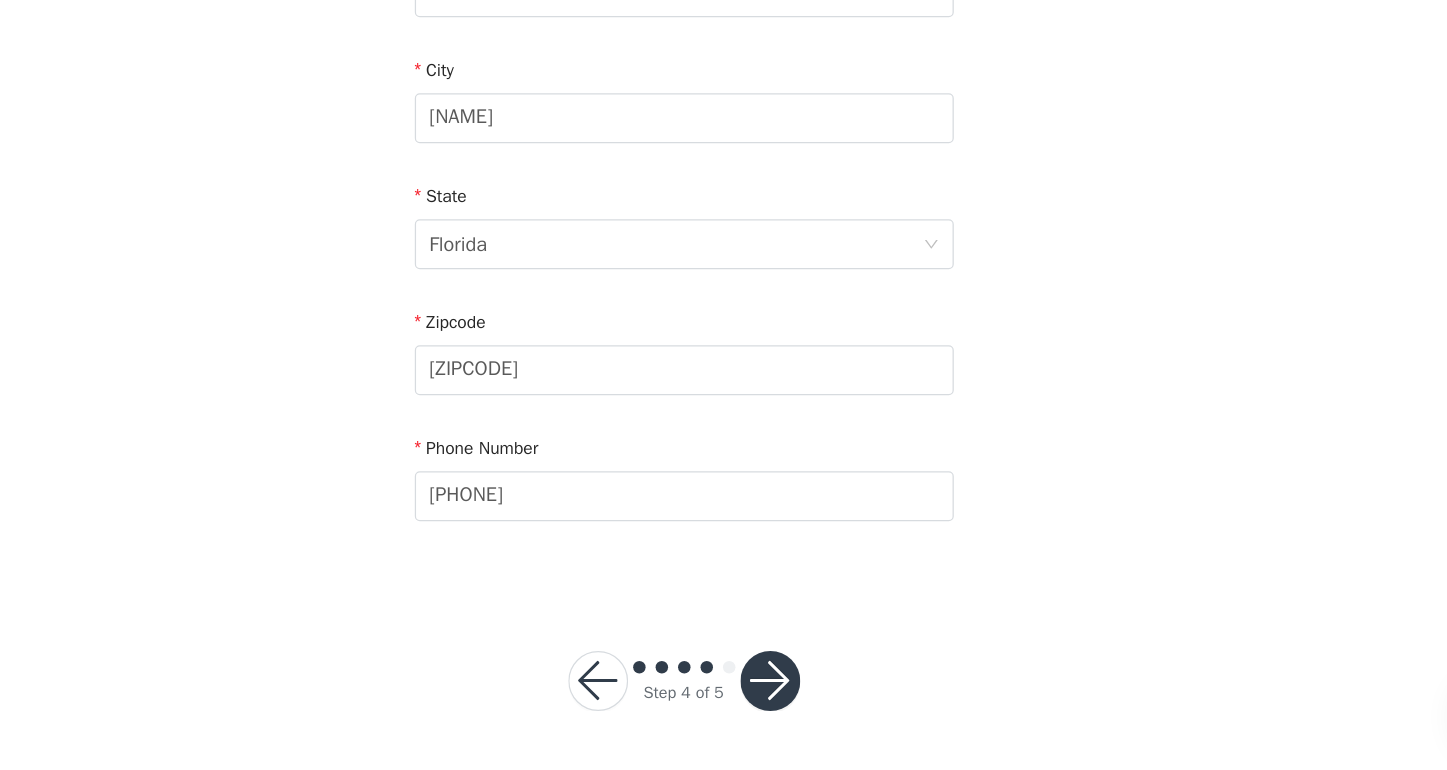 scroll, scrollTop: 593, scrollLeft: 0, axis: vertical 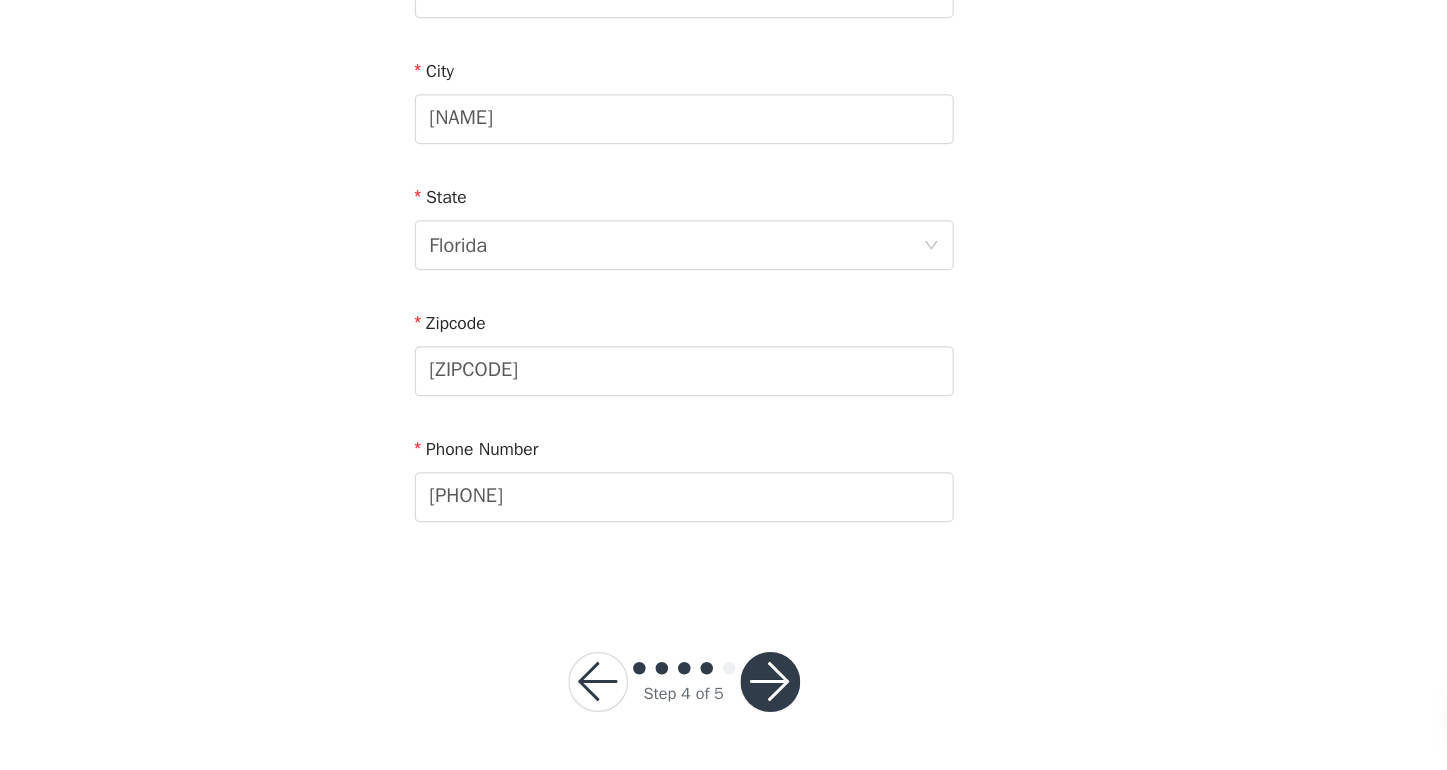 click at bounding box center [793, 699] 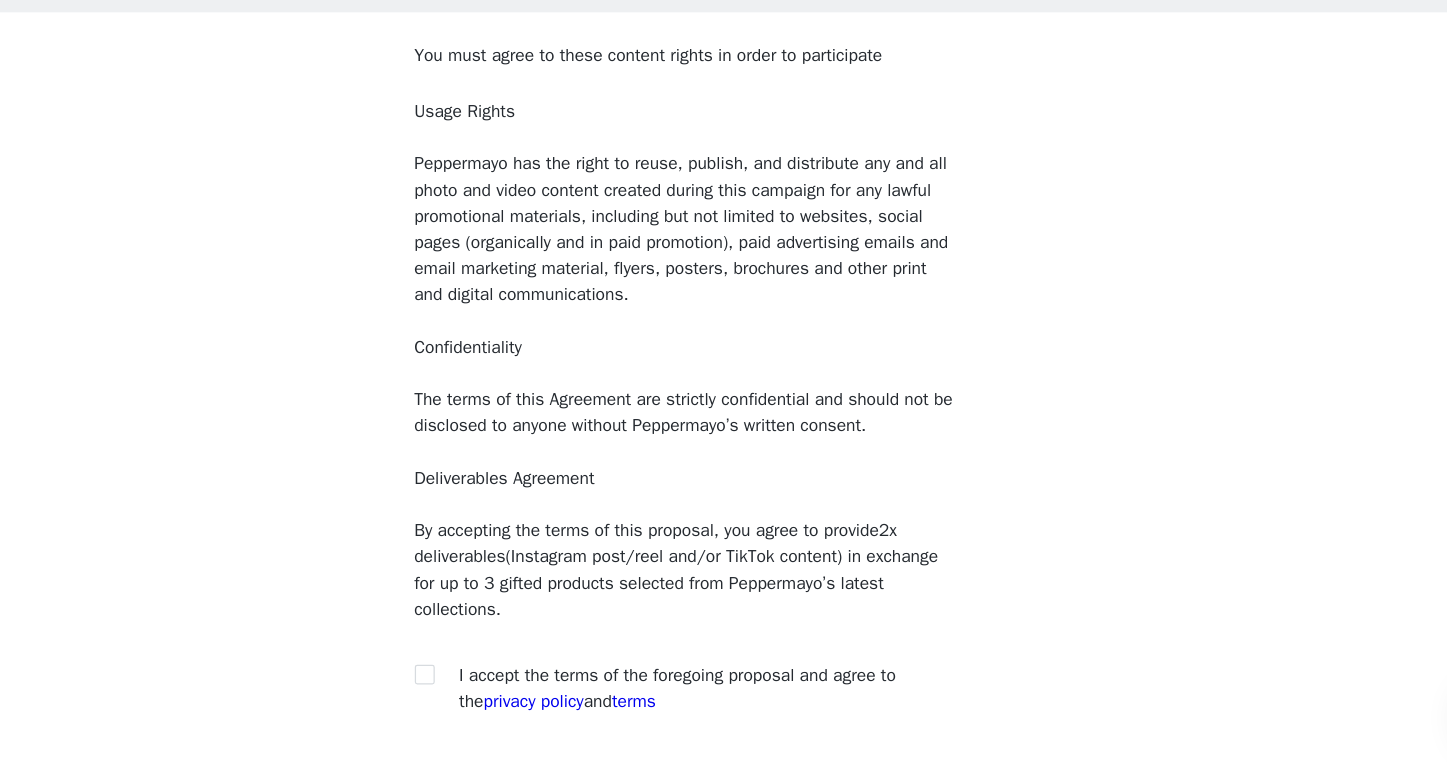 scroll, scrollTop: 30, scrollLeft: 0, axis: vertical 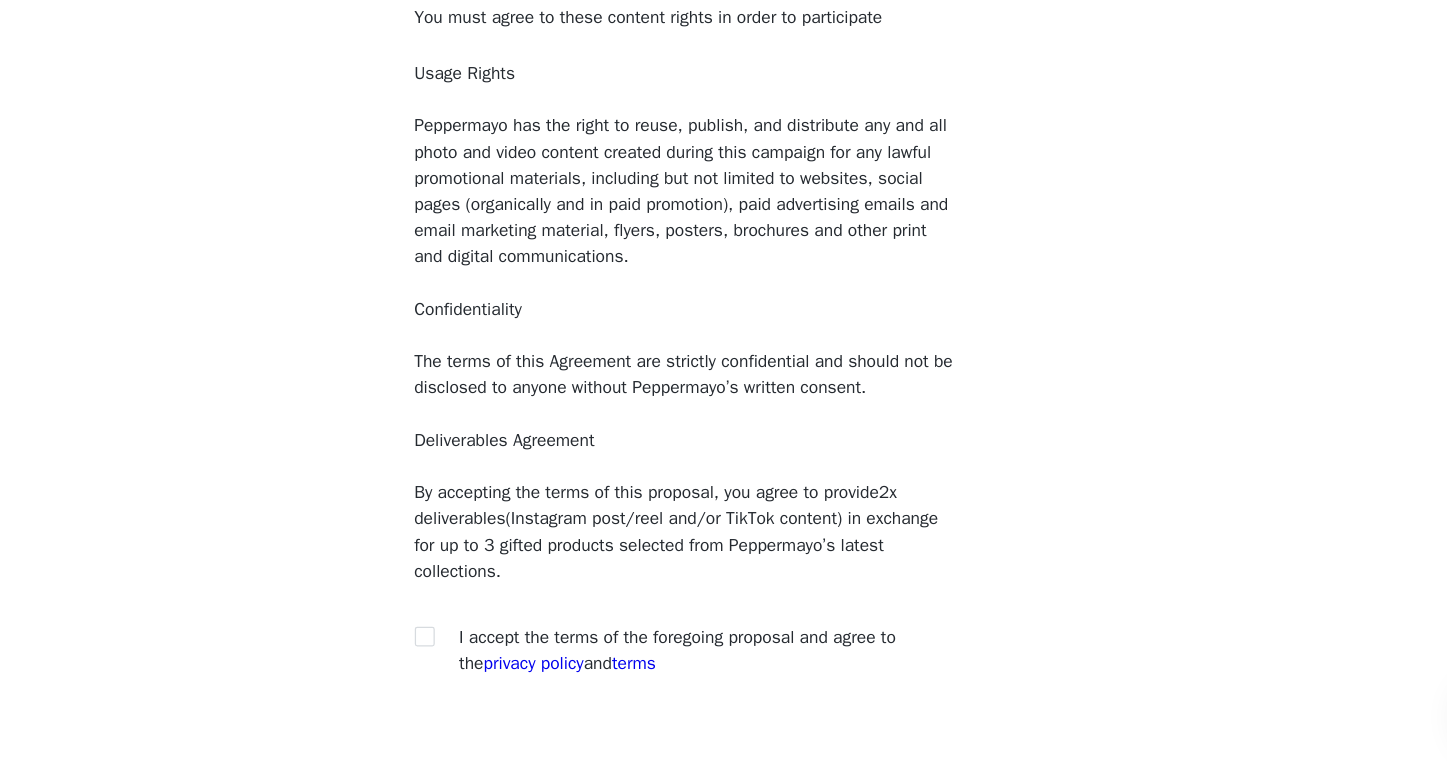 click on "I accept the terms of the foregoing proposal and agree to the
privacy policy
and
terms" at bounding box center (719, 674) 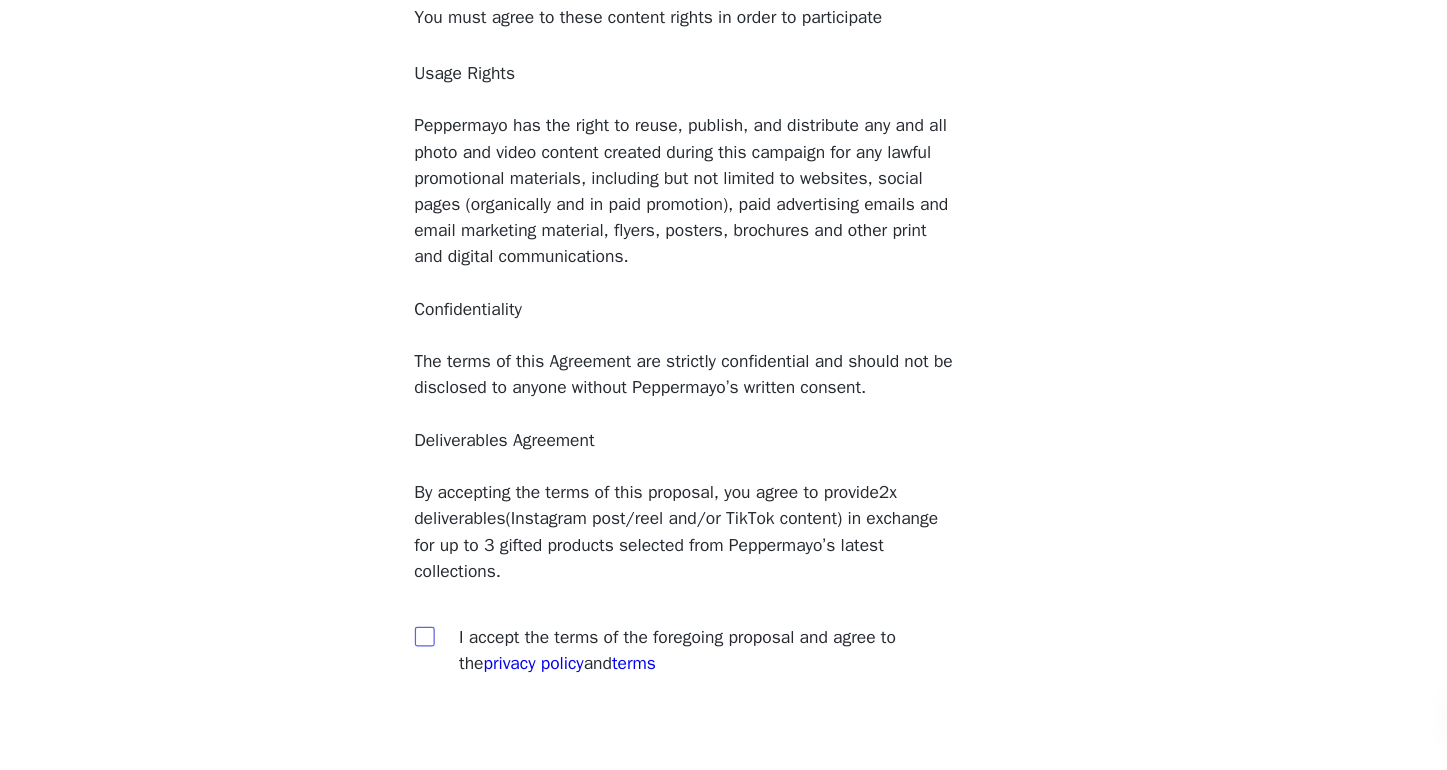 click at bounding box center [522, 663] 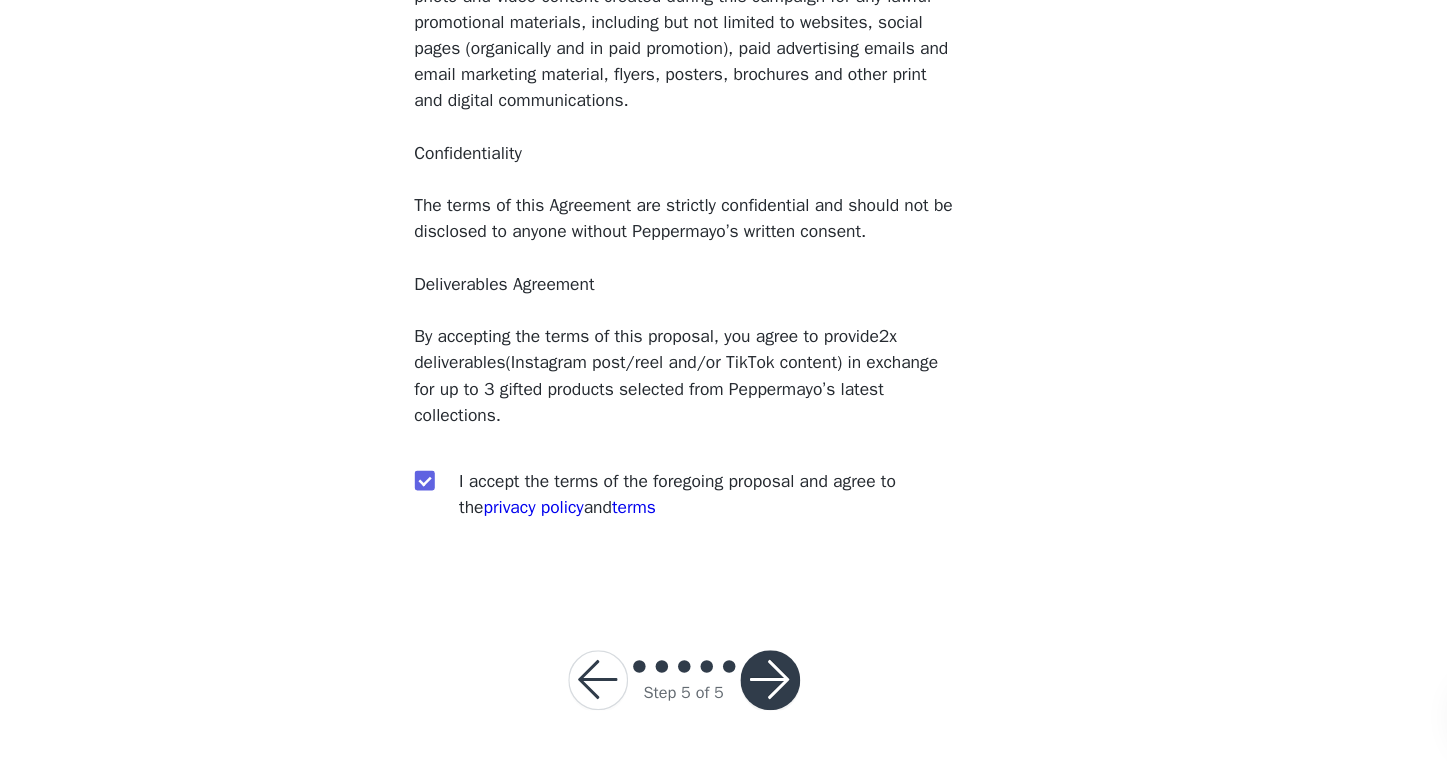 scroll, scrollTop: 154, scrollLeft: 0, axis: vertical 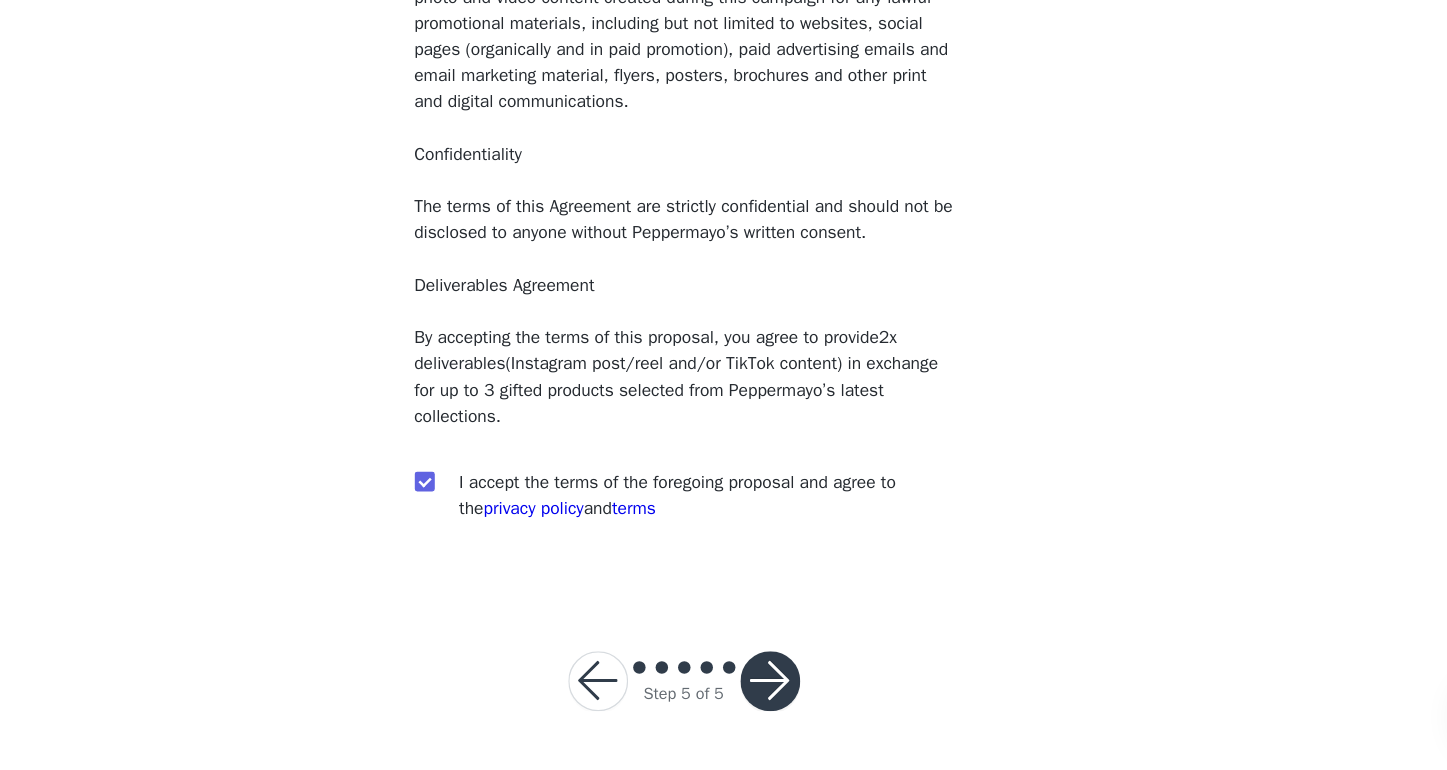 click on "You must agree to these content rights in order to participate       Usage Rights   Peppermayo has the right to reuse, publish, and distribute any and all photo and video content created during this campaign for any lawful promotional materials, including but not limited to websites, social pages (organically and in paid promotion), paid advertising emails and email marketing material, flyers, posters, brochures and other print and digital communications.   Confidentiality   The terms of this Agreement are strictly confidential and should not be disclosed to anyone without Peppermayo’s written consent.
Deliverables Agreement
By accepting the terms of this proposal, you agree to provide  2x deliverables  (Instagram post/reel and/or TikTok content) in exchange for up to 3 gifted products selected from Peppermayo’s latest collections.
I accept the terms of the foregoing proposal and agree to the
terms" at bounding box center [724, 317] 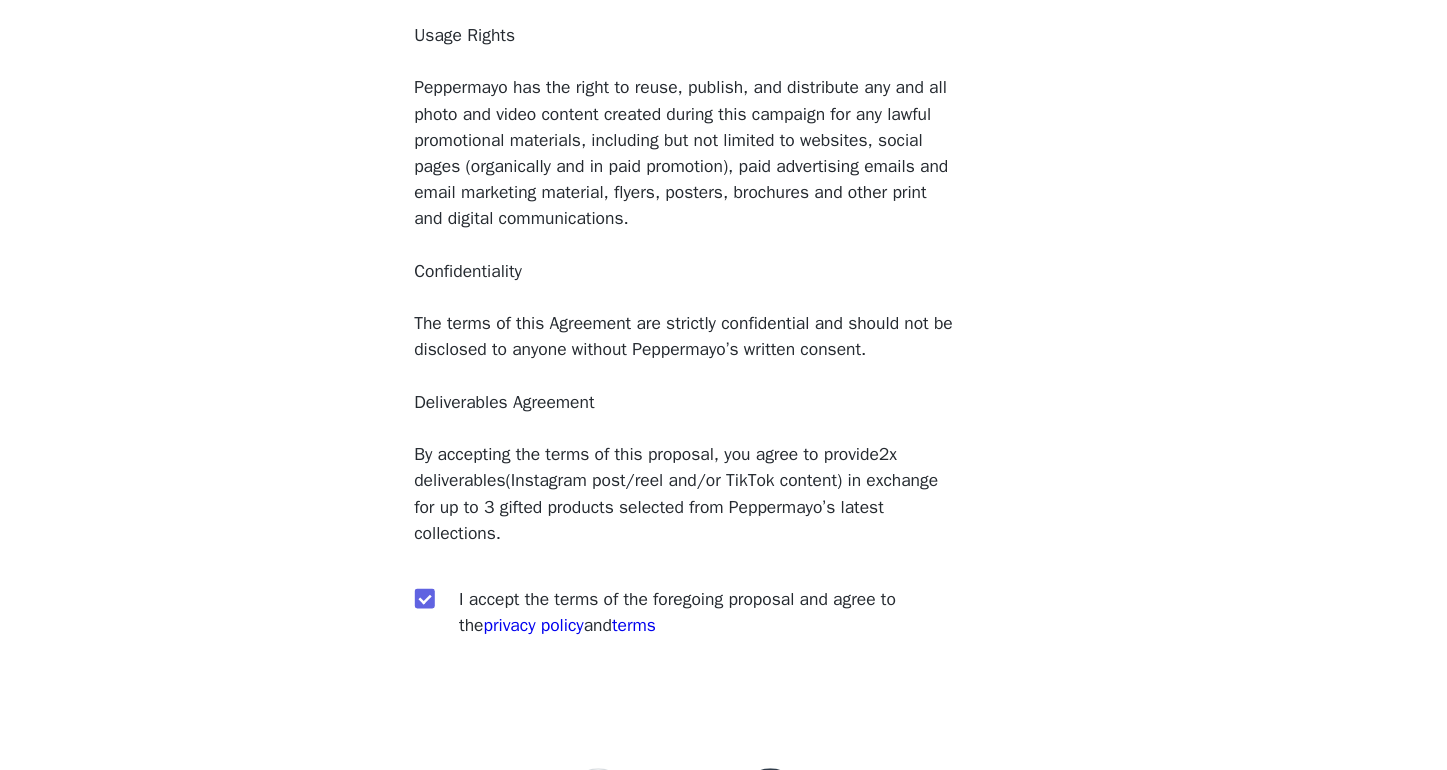 click on "You must agree to these content rights in order to participate       Usage Rights   Peppermayo has the right to reuse, publish, and distribute any and all photo and video content created during this campaign for any lawful promotional materials, including but not limited to websites, social pages (organically and in paid promotion), paid advertising emails and email marketing material, flyers, posters, brochures and other print and digital communications.   Confidentiality   The terms of this Agreement are strictly confidential and should not be disclosed to anyone without Peppermayo’s written consent.
Deliverables Agreement
By accepting the terms of this proposal, you agree to provide  2x deliverables  (Instagram post/reel and/or TikTok content) in exchange for up to 3 gifted products selected from Peppermayo’s latest collections.
I accept the terms of the foregoing proposal and agree to the
terms" at bounding box center [724, 317] 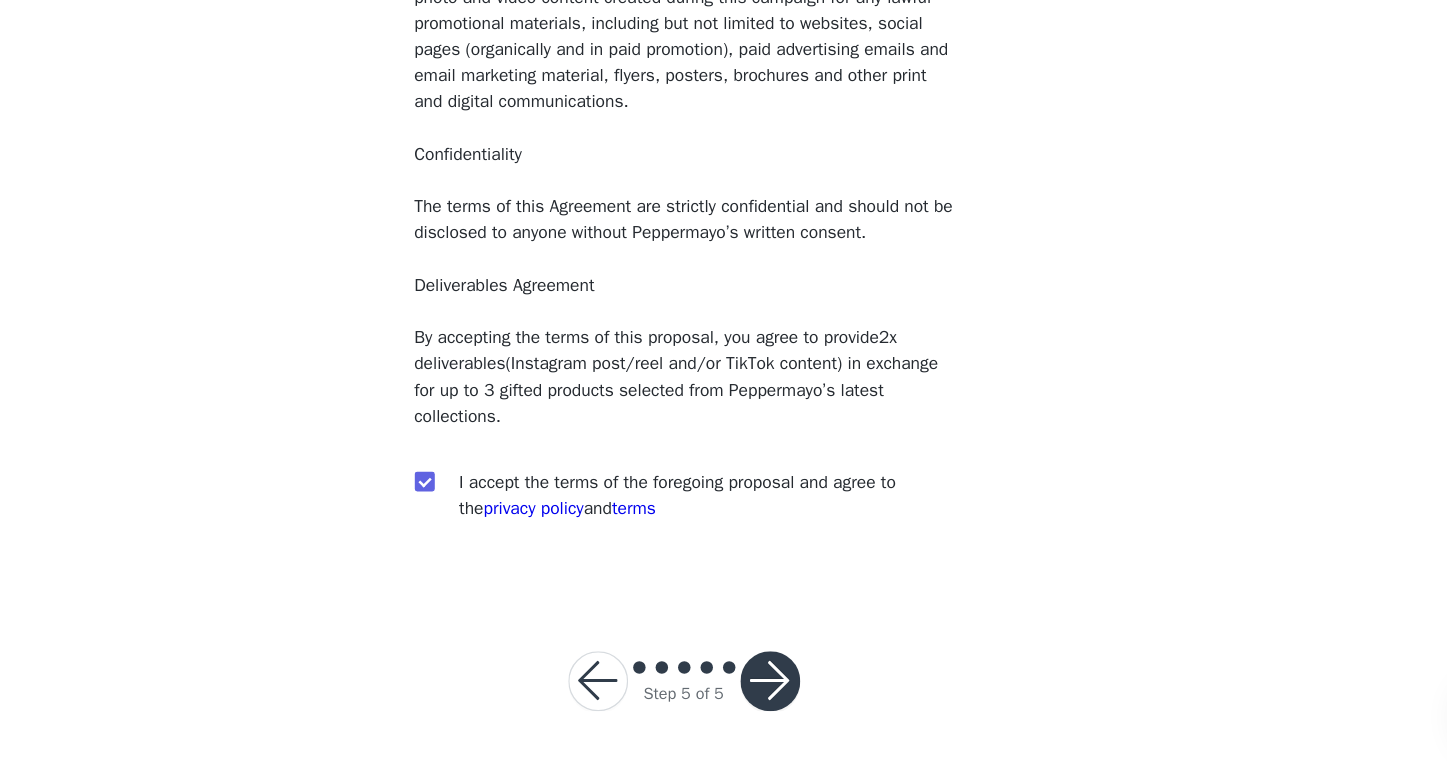 scroll, scrollTop: 154, scrollLeft: 0, axis: vertical 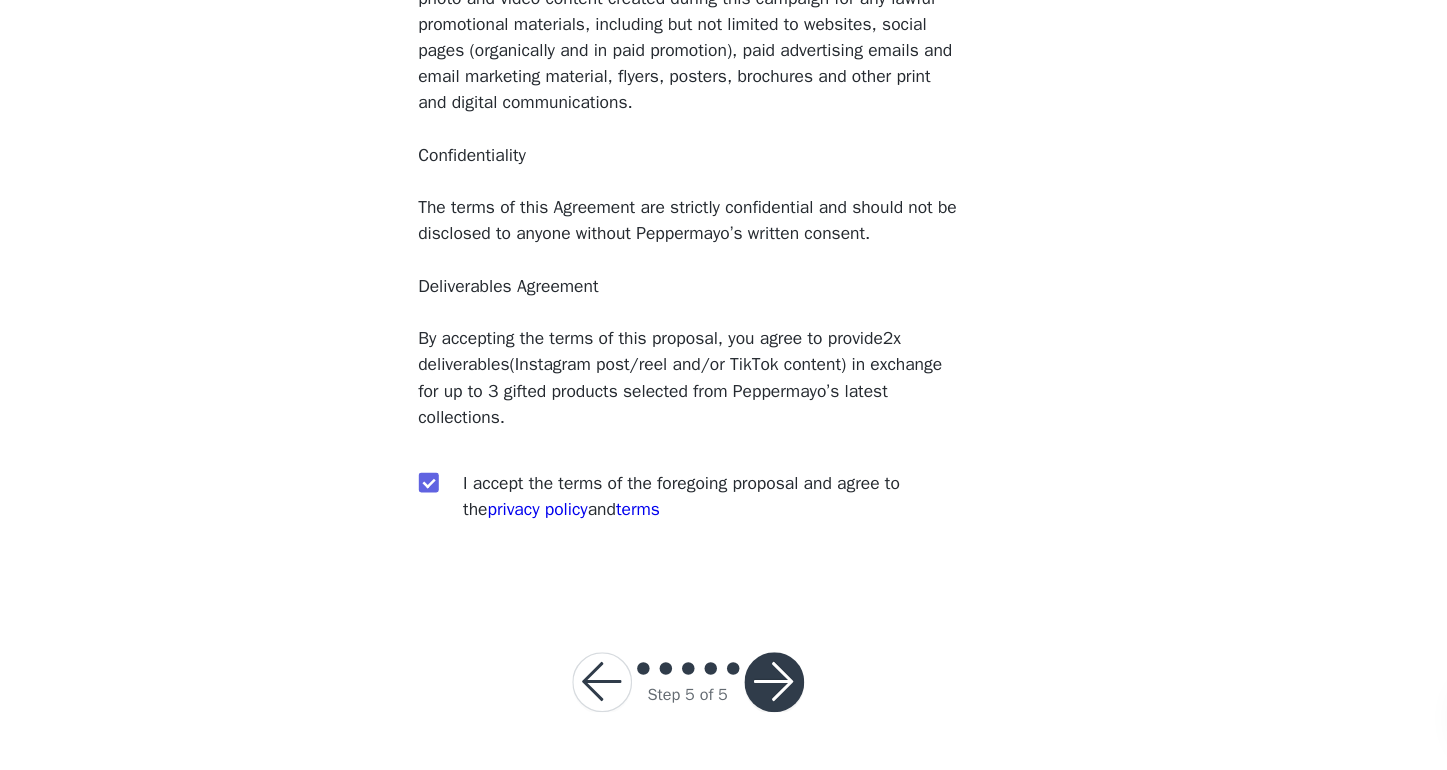click at bounding box center [655, 699] 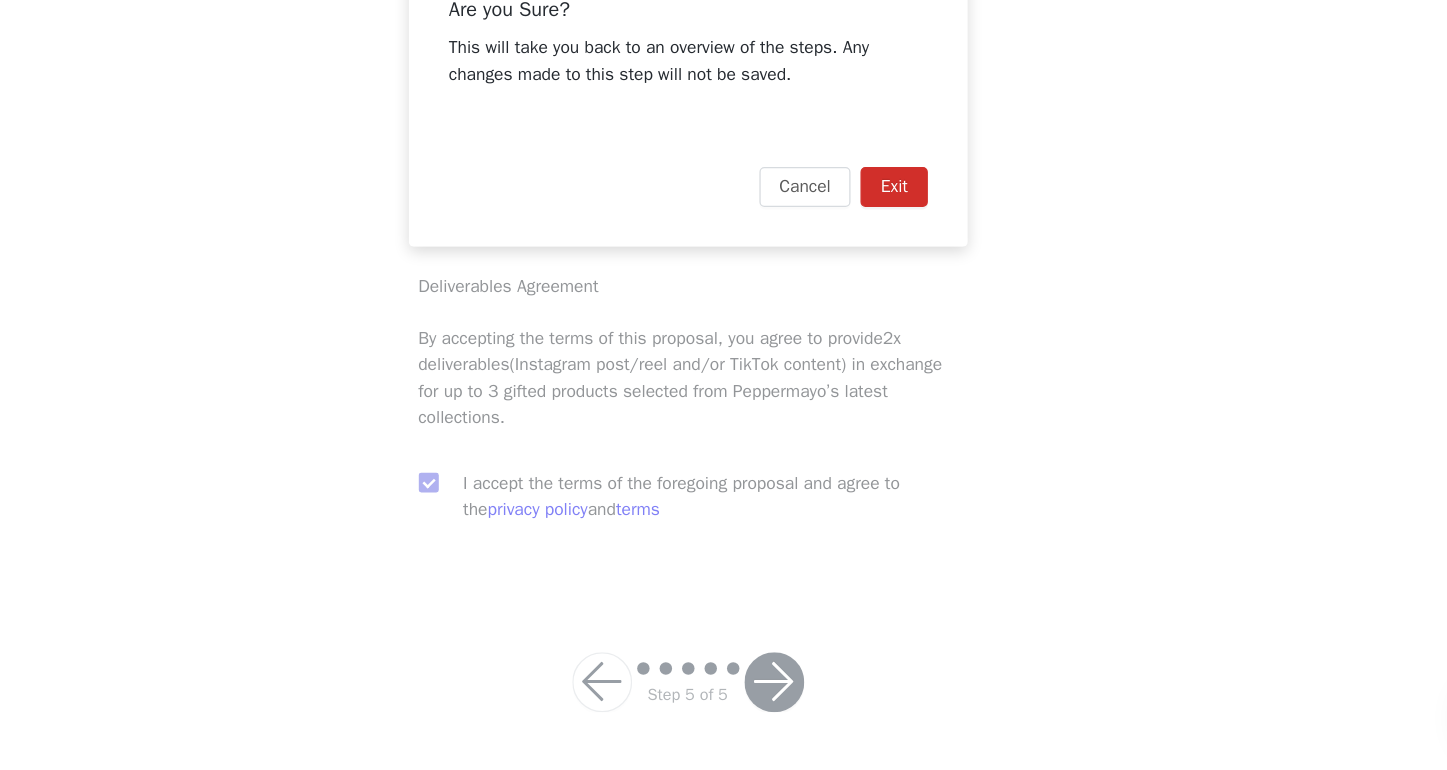 scroll, scrollTop: 0, scrollLeft: 0, axis: both 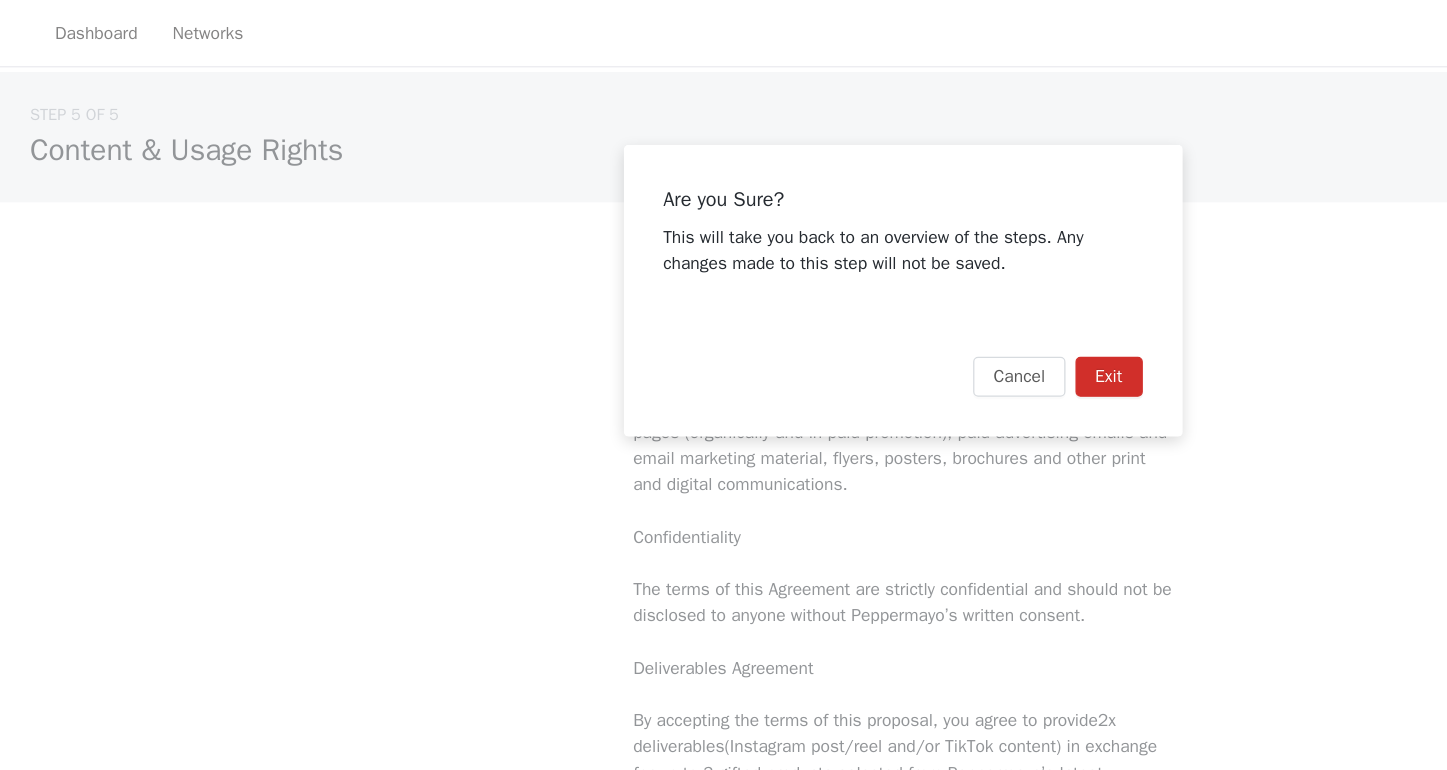 click on "Exit" at bounding box center [889, 302] 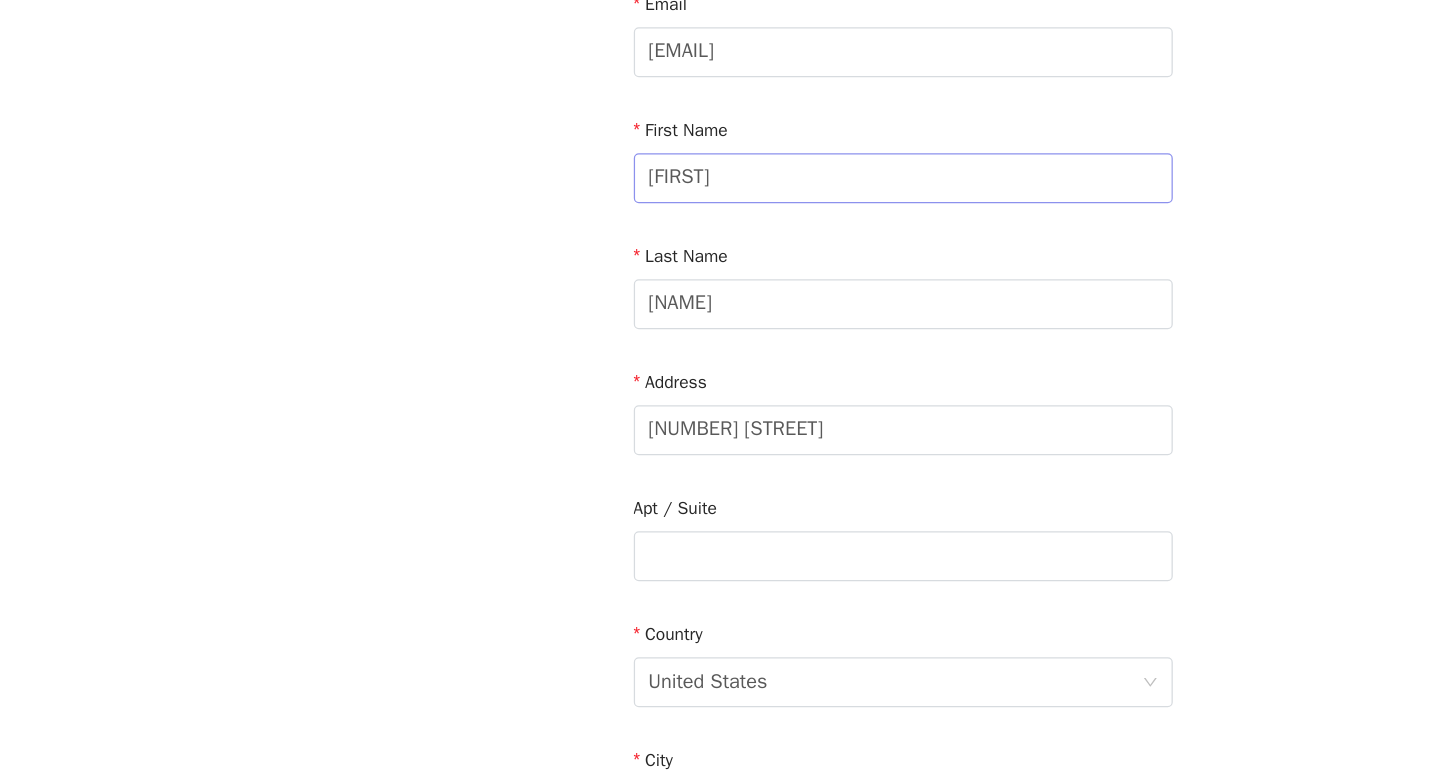 scroll, scrollTop: 46, scrollLeft: 0, axis: vertical 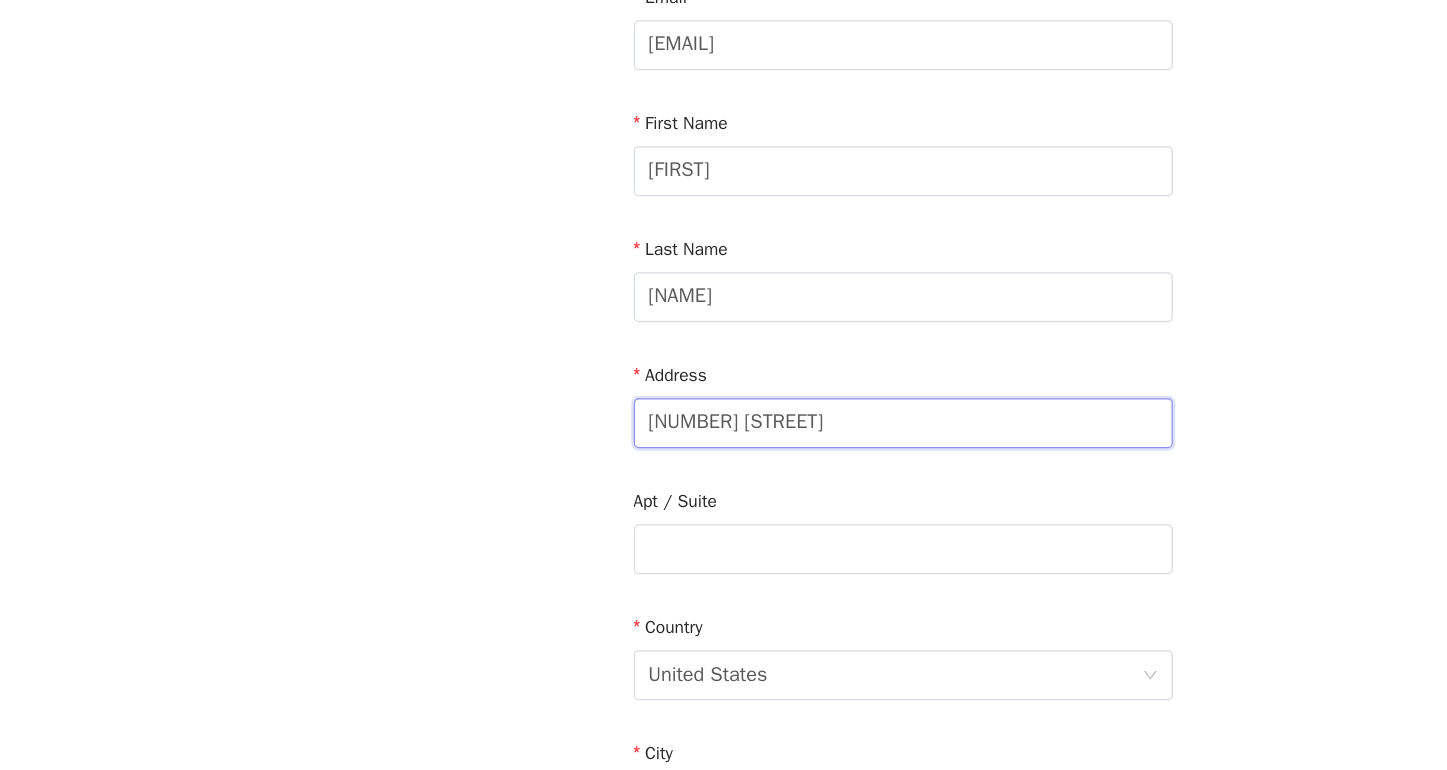drag, startPoint x: 670, startPoint y: 334, endPoint x: 489, endPoint y: 332, distance: 181.01105 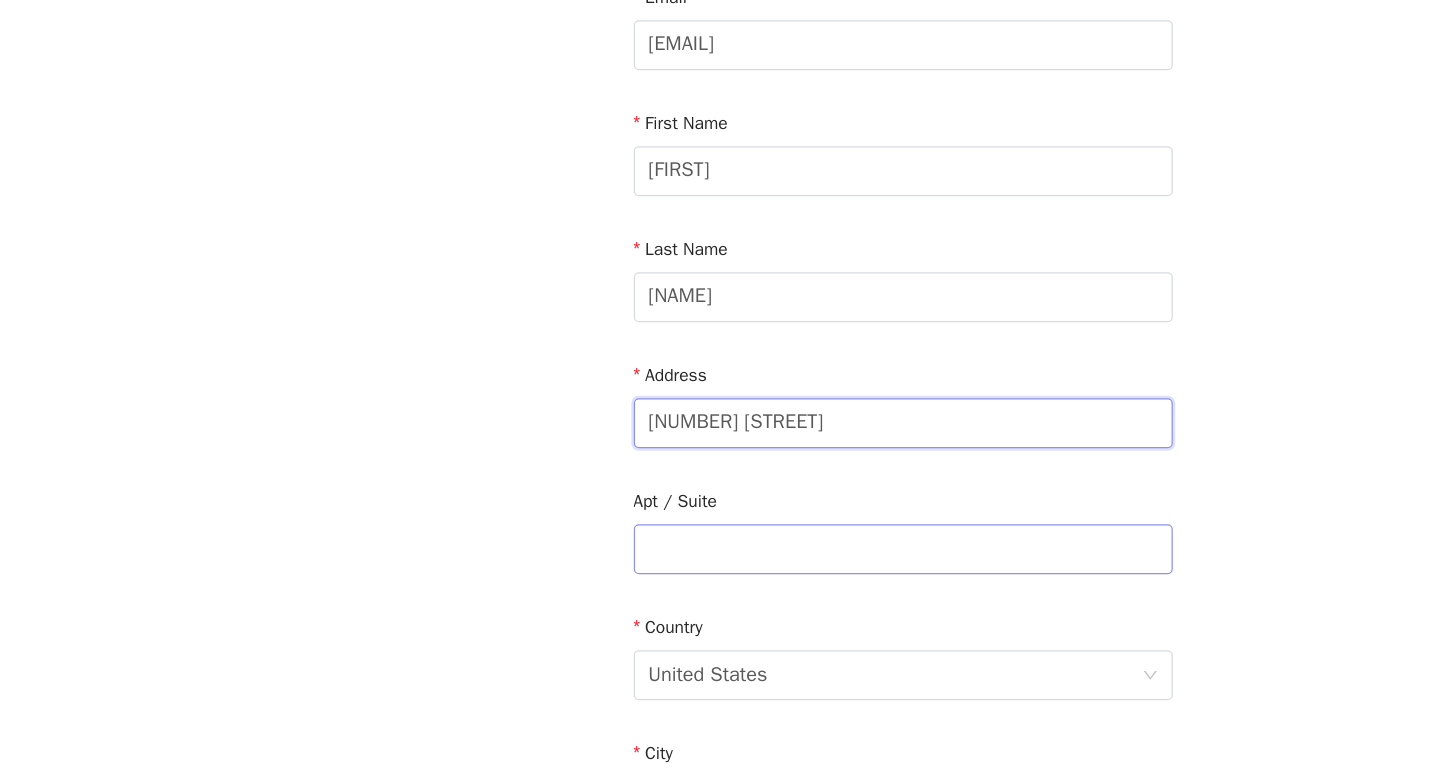 type on "[NUMBER] [STREET]" 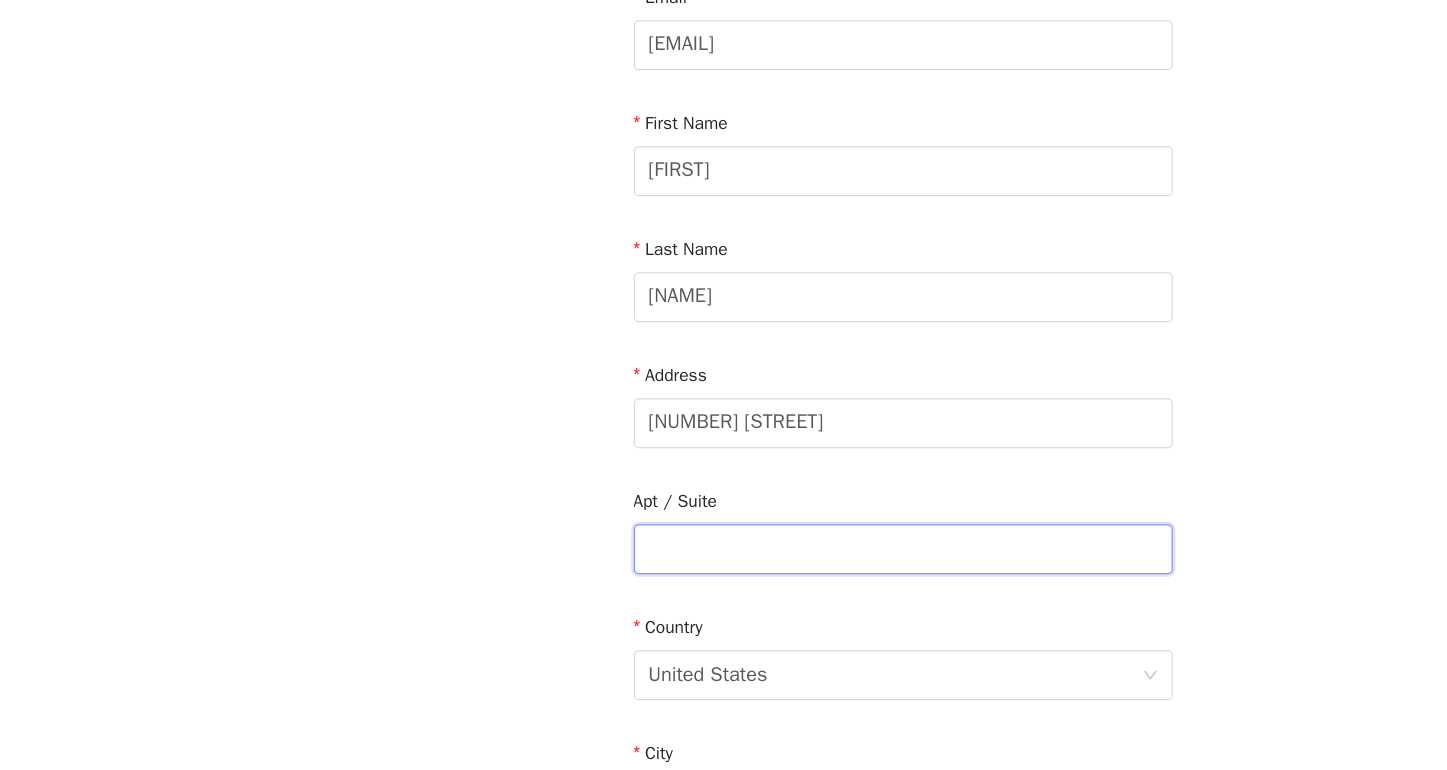 click at bounding box center [724, 593] 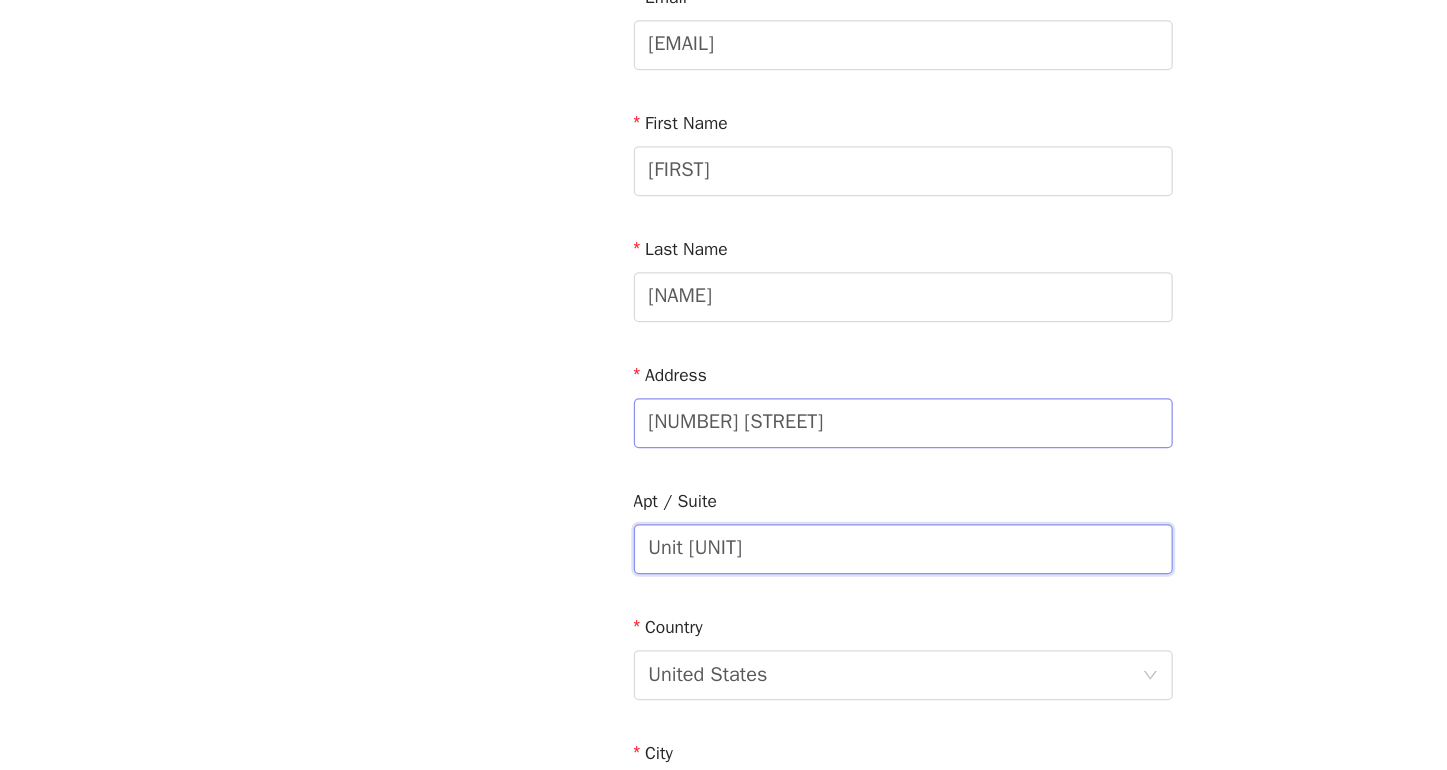 type on "Unit [UNIT]" 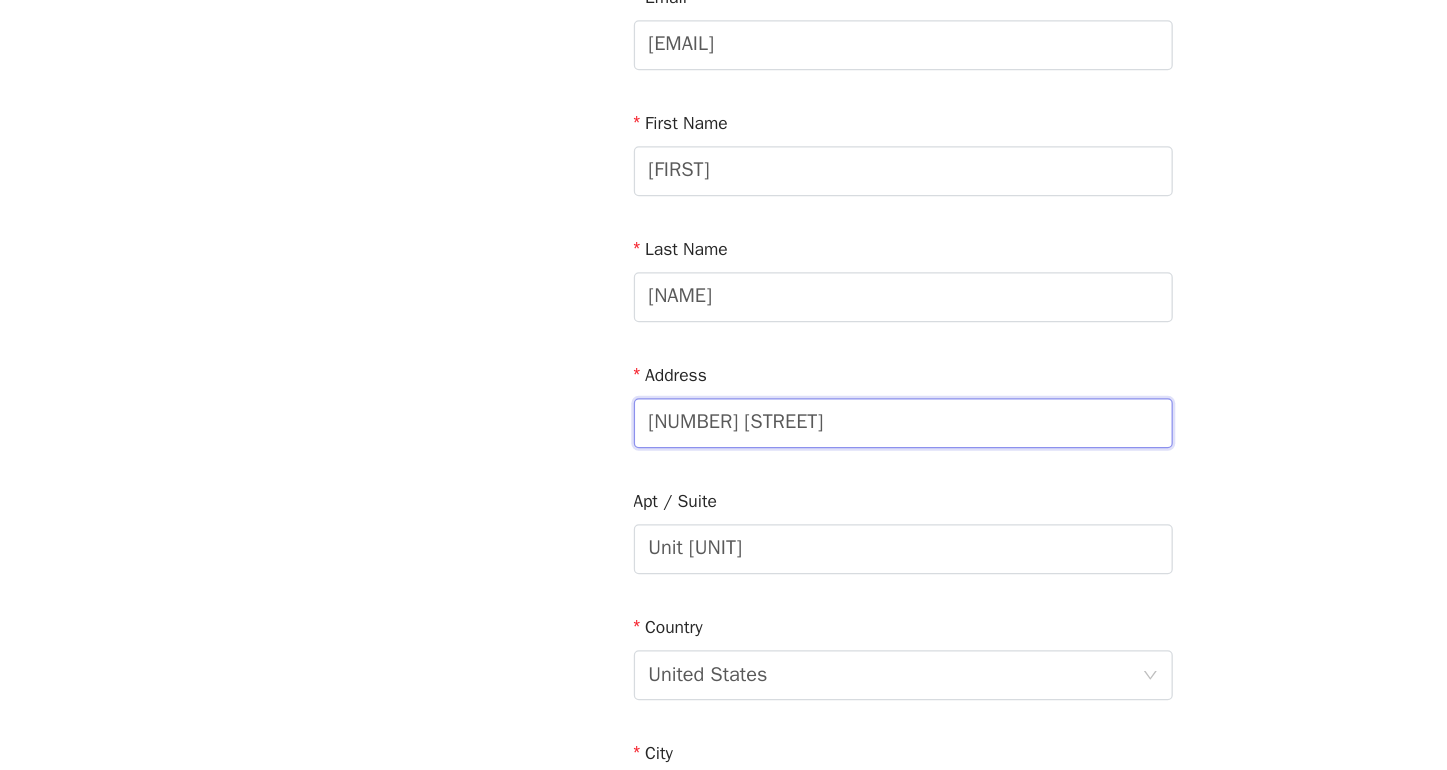 click on "[NUMBER] [STREET]" at bounding box center (724, 492) 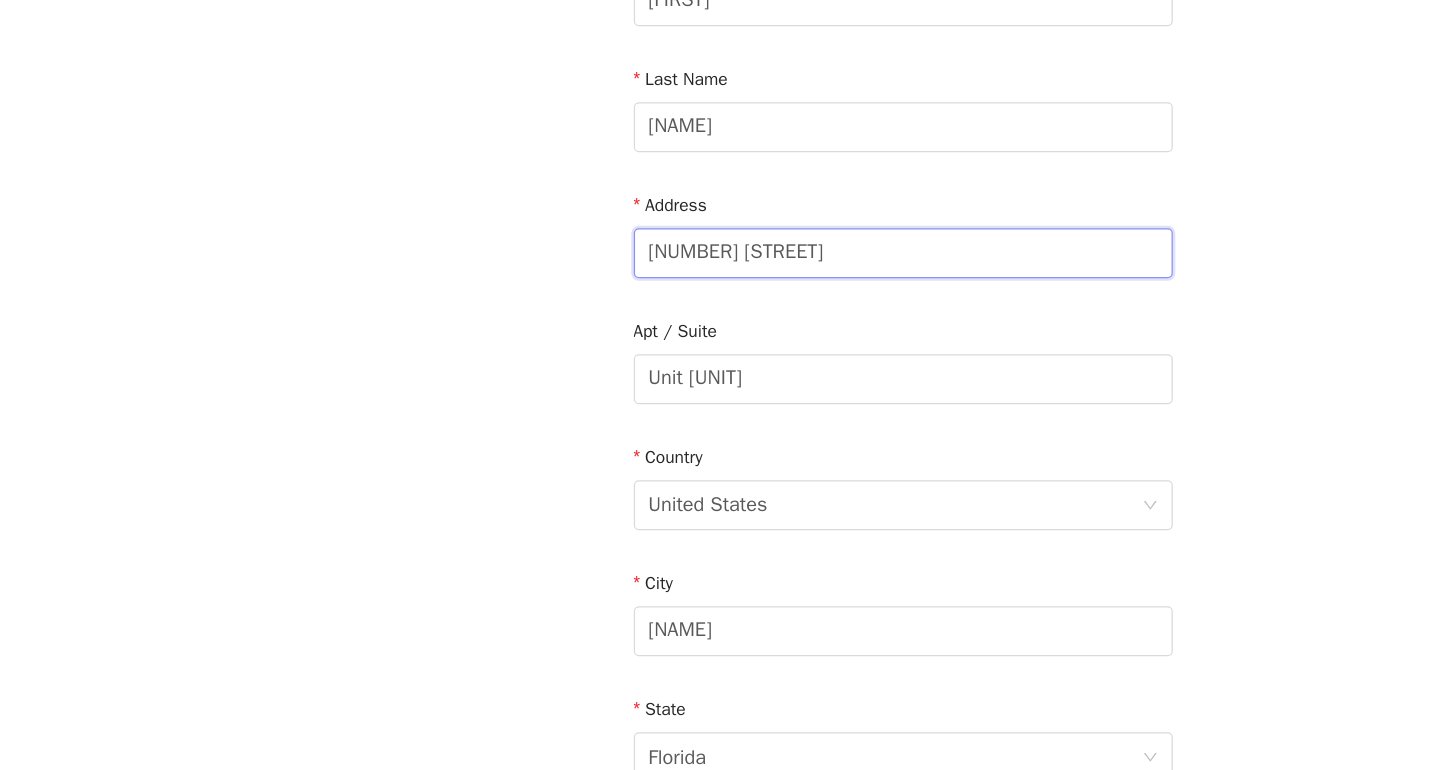 scroll, scrollTop: 186, scrollLeft: 0, axis: vertical 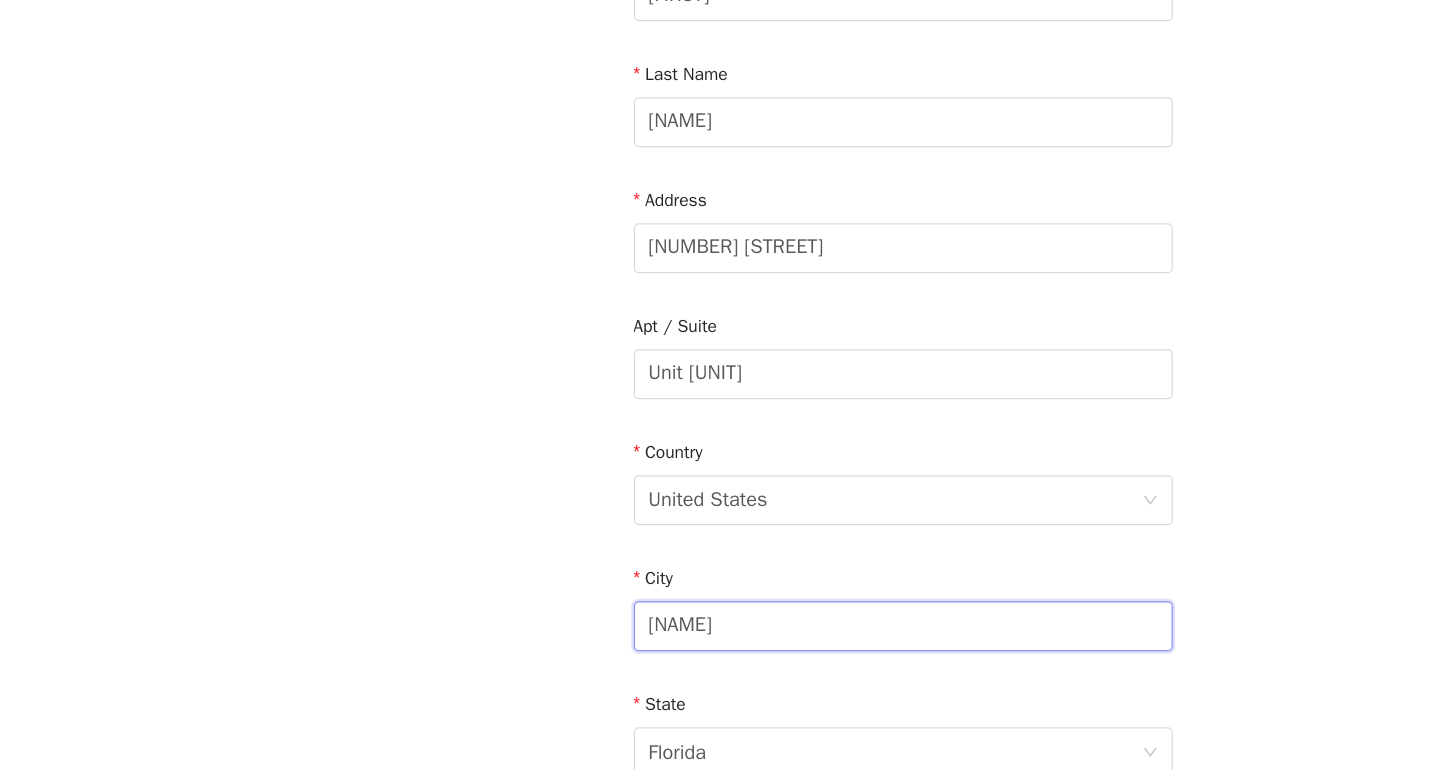 drag, startPoint x: 585, startPoint y: 502, endPoint x: 501, endPoint y: 502, distance: 84 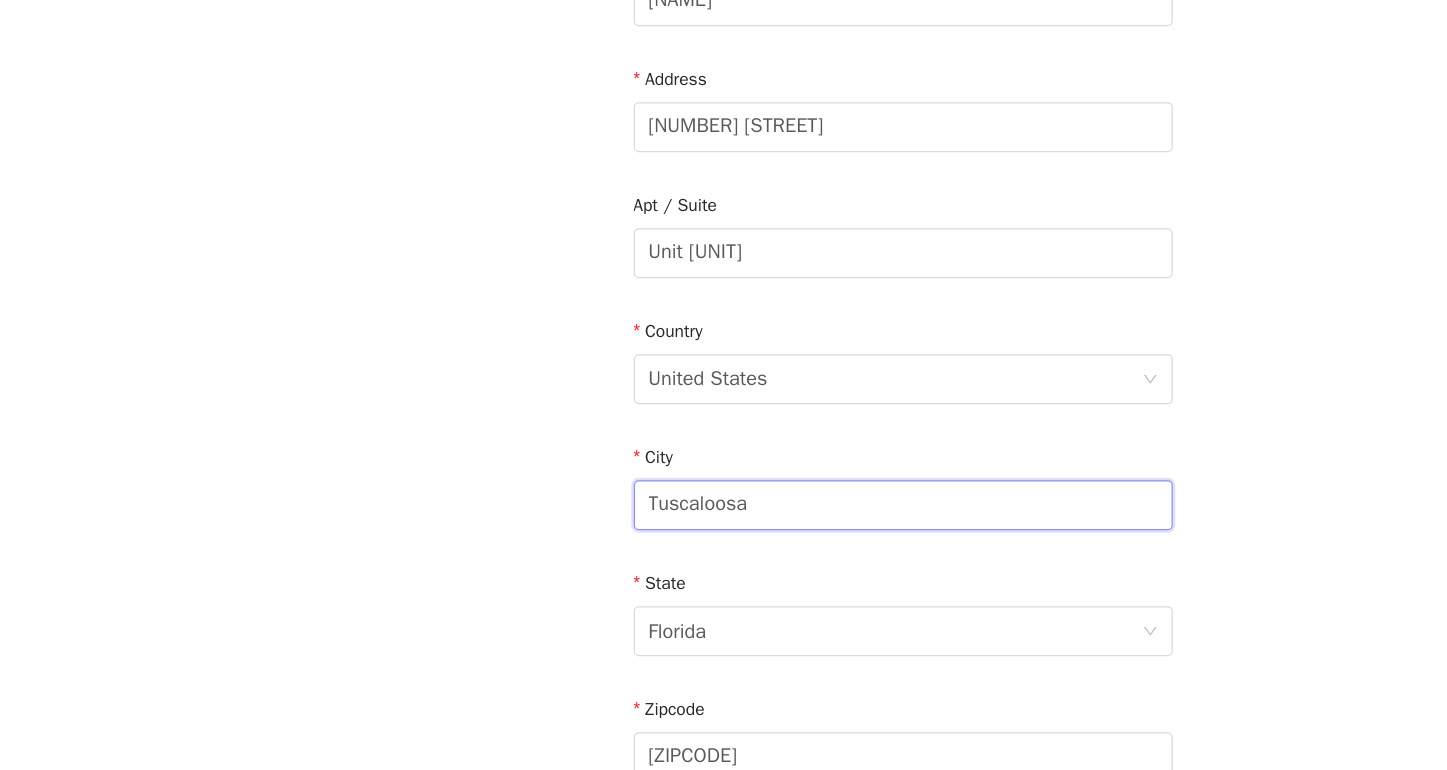 scroll, scrollTop: 285, scrollLeft: 0, axis: vertical 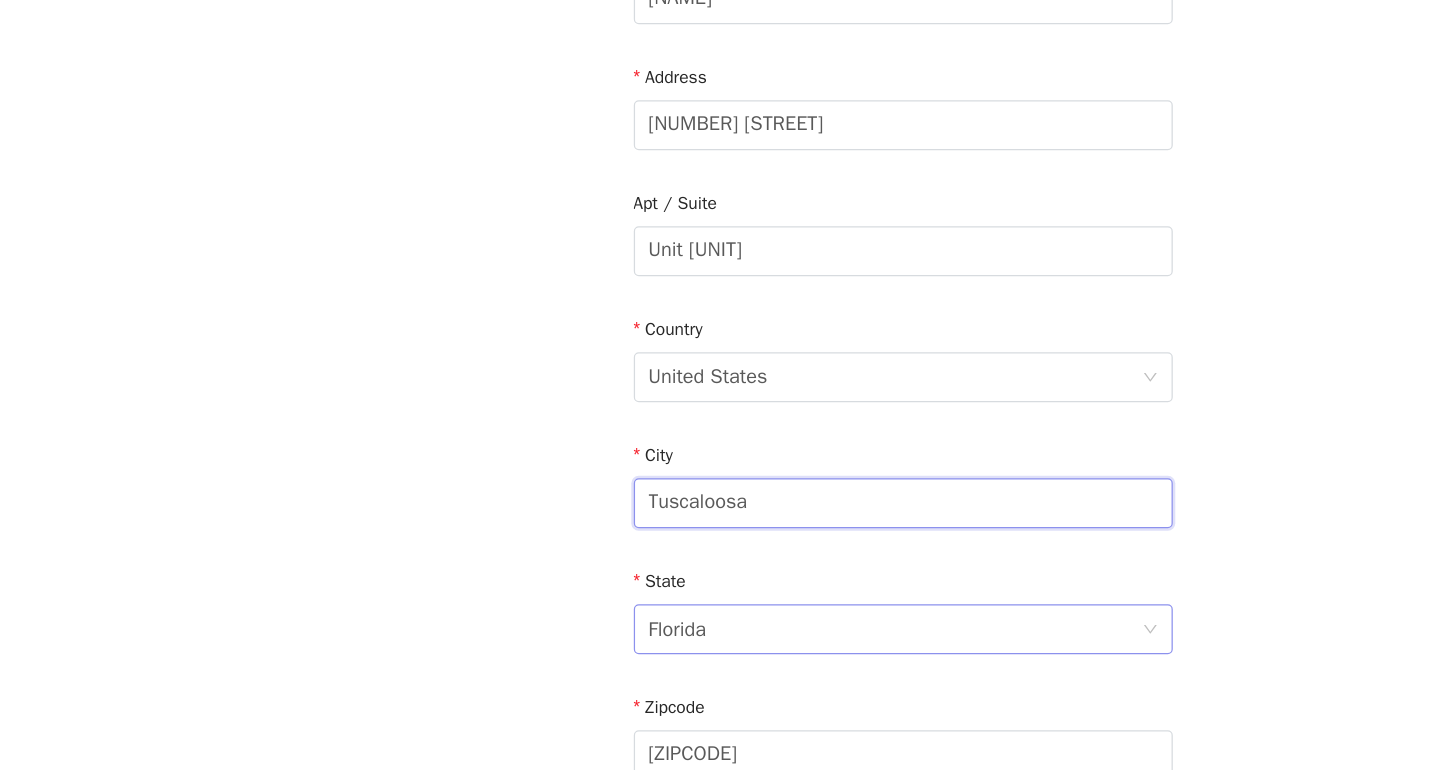 type on "Tuscaloosa" 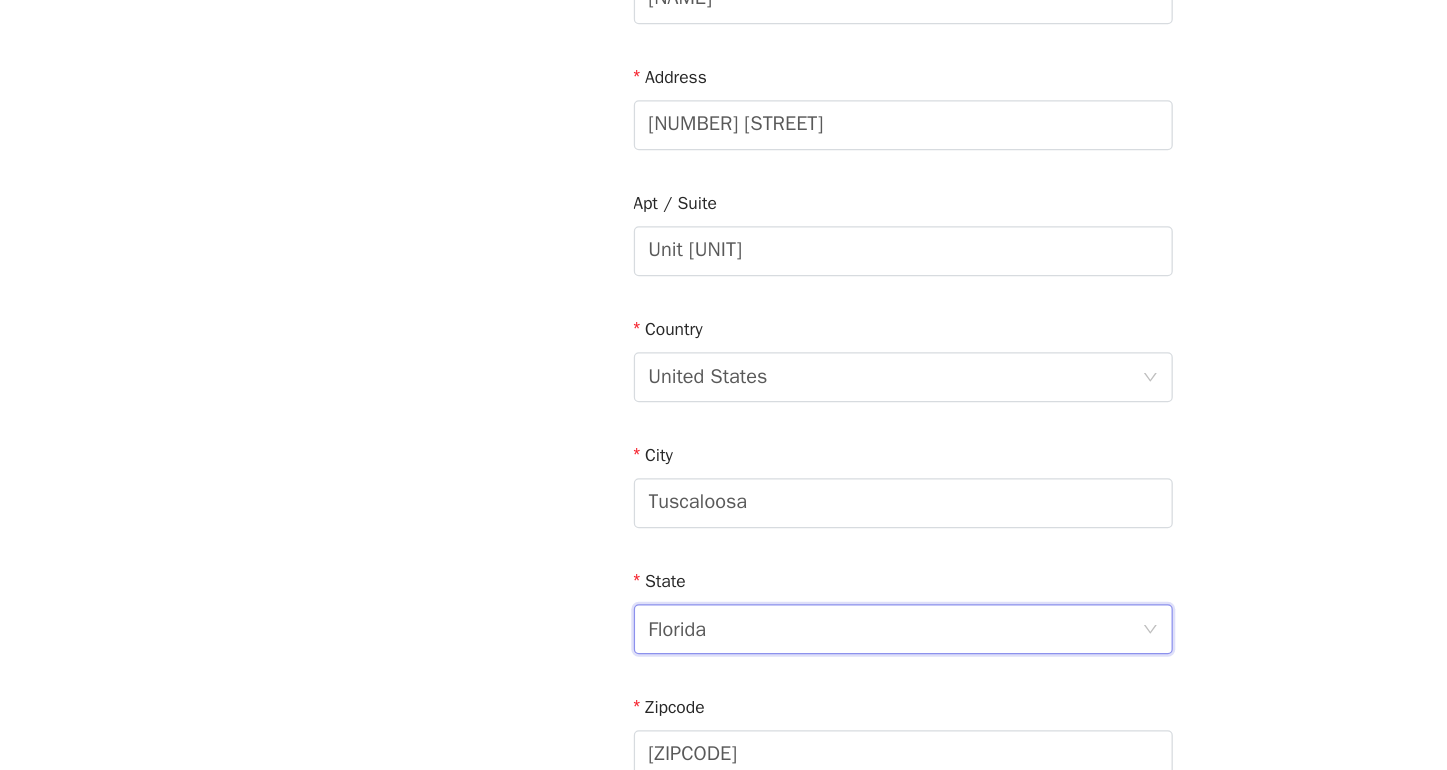 drag, startPoint x: 578, startPoint y: 505, endPoint x: 498, endPoint y: 505, distance: 80 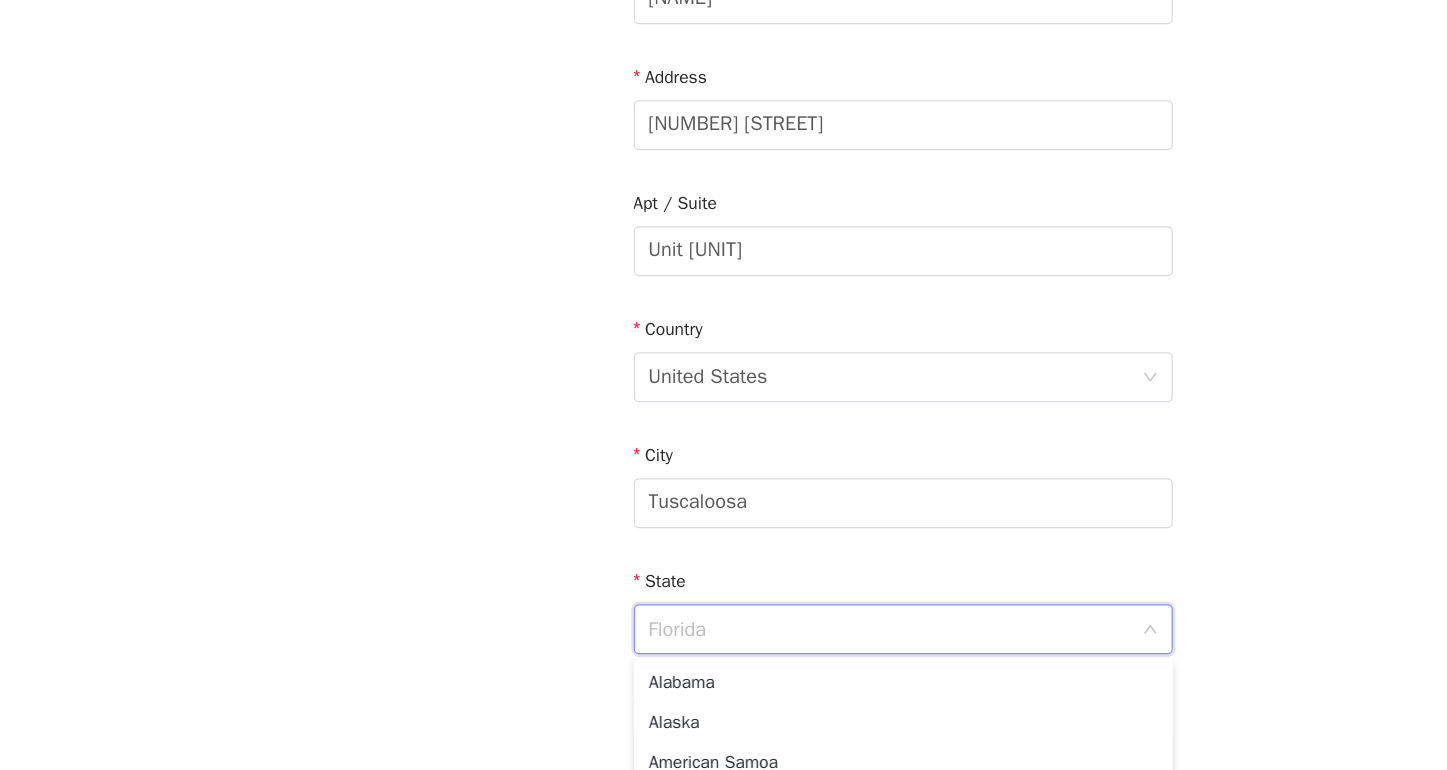 scroll, scrollTop: 234, scrollLeft: 0, axis: vertical 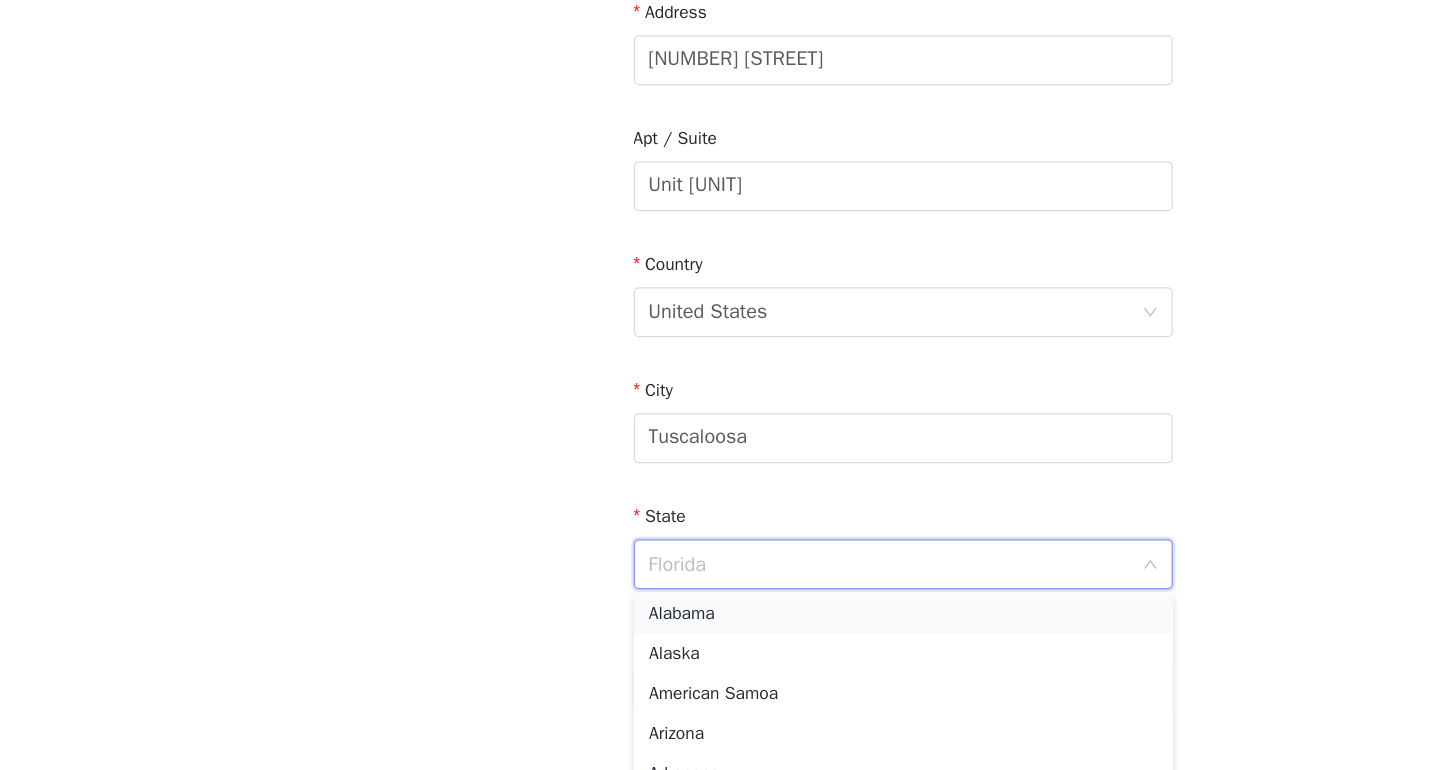 click on "Alabama" at bounding box center [724, 645] 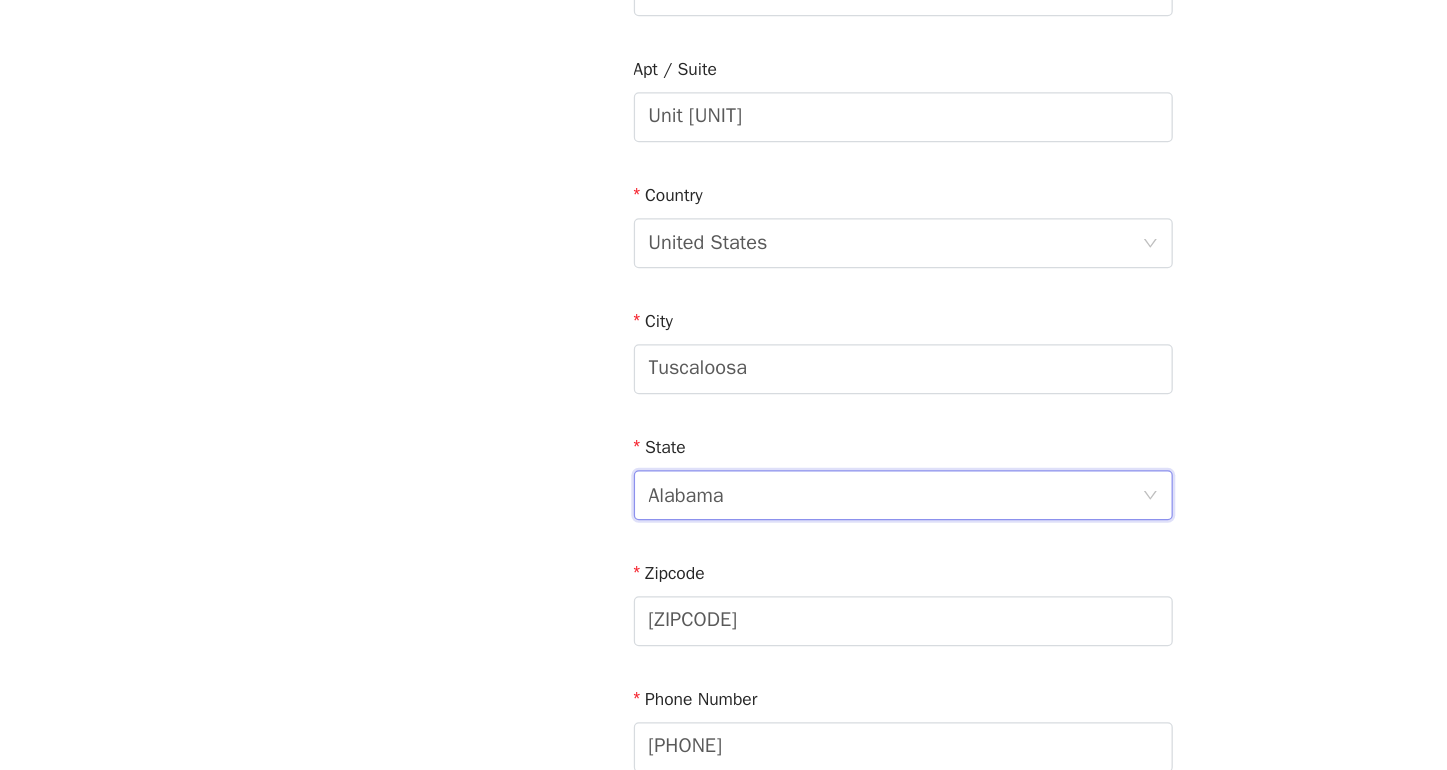 scroll, scrollTop: 397, scrollLeft: 0, axis: vertical 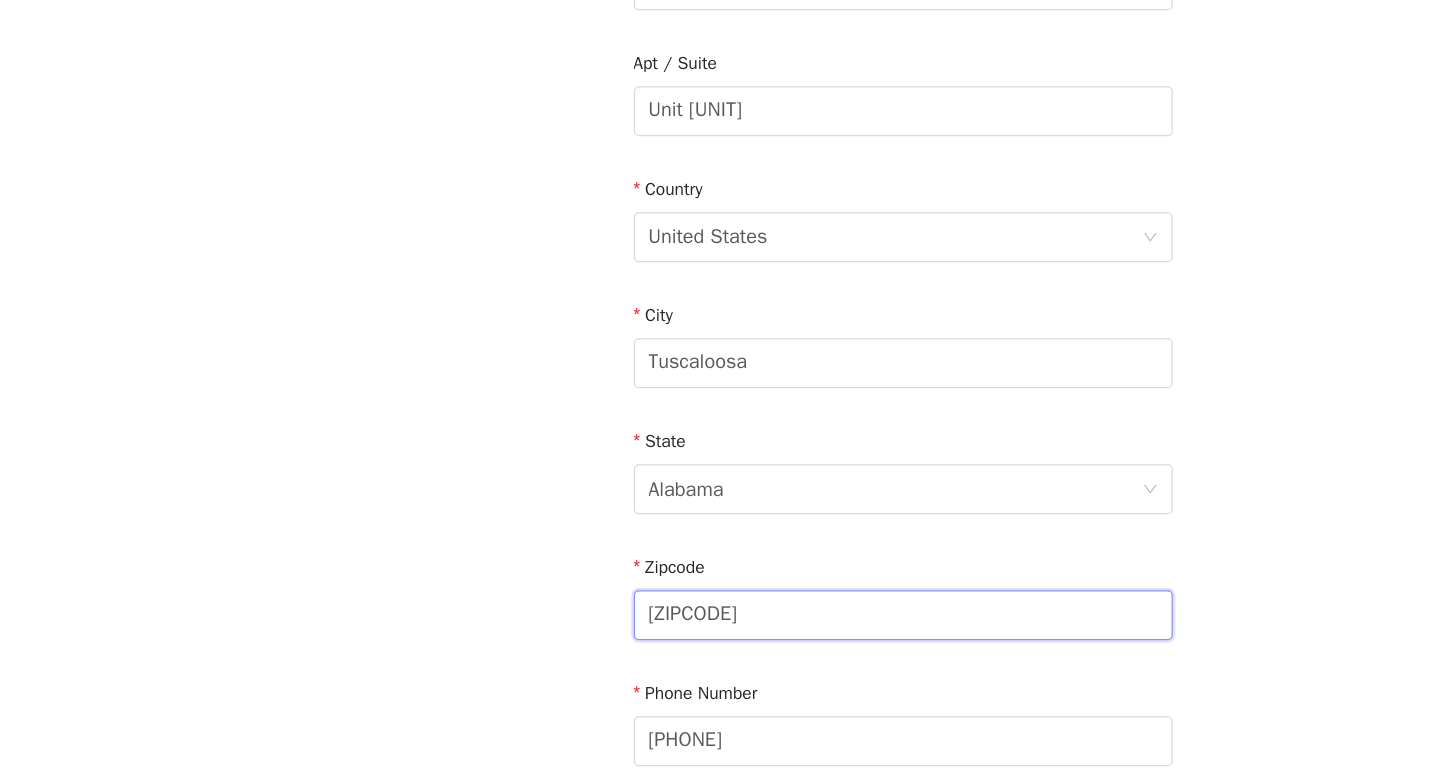 click on "[ZIPCODE]" at bounding box center (724, 646) 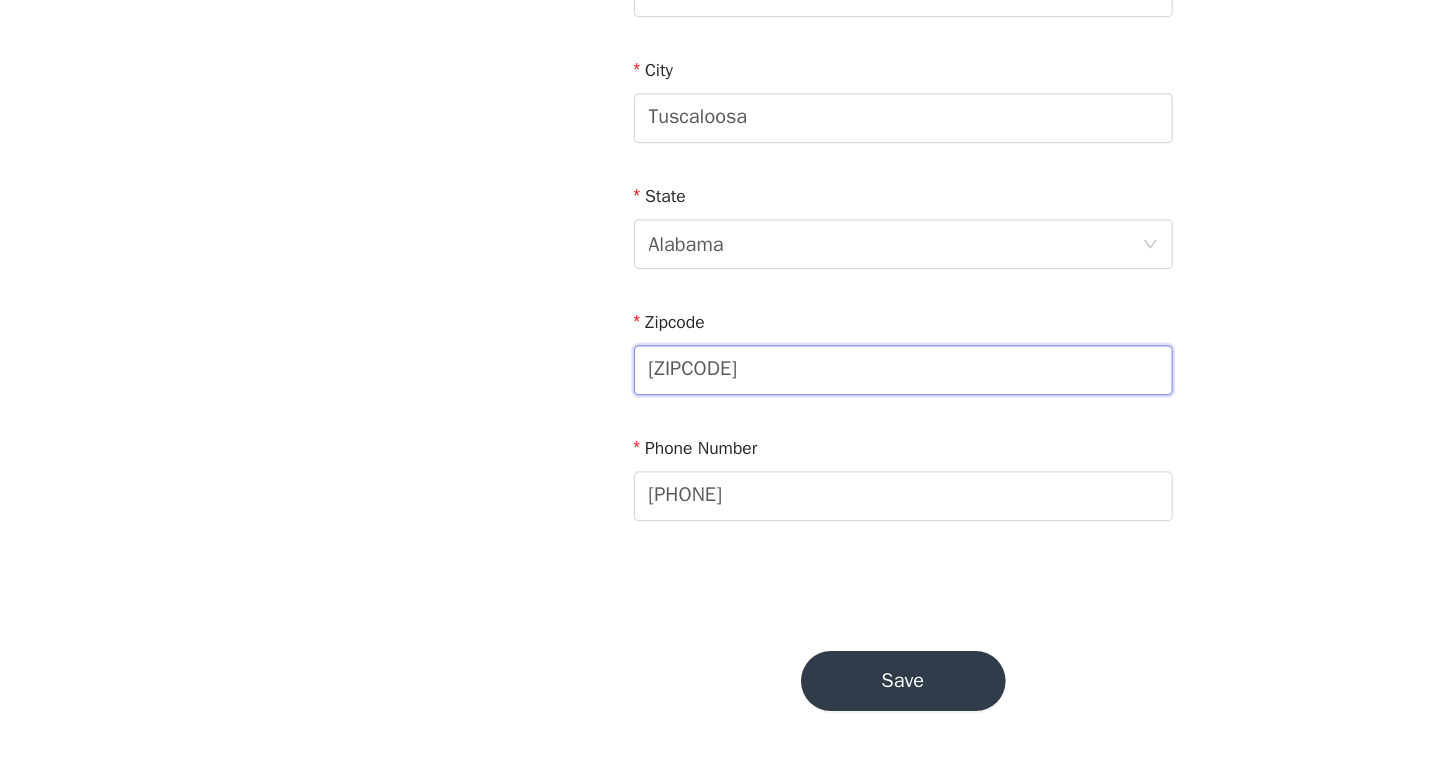 scroll, scrollTop: 593, scrollLeft: 0, axis: vertical 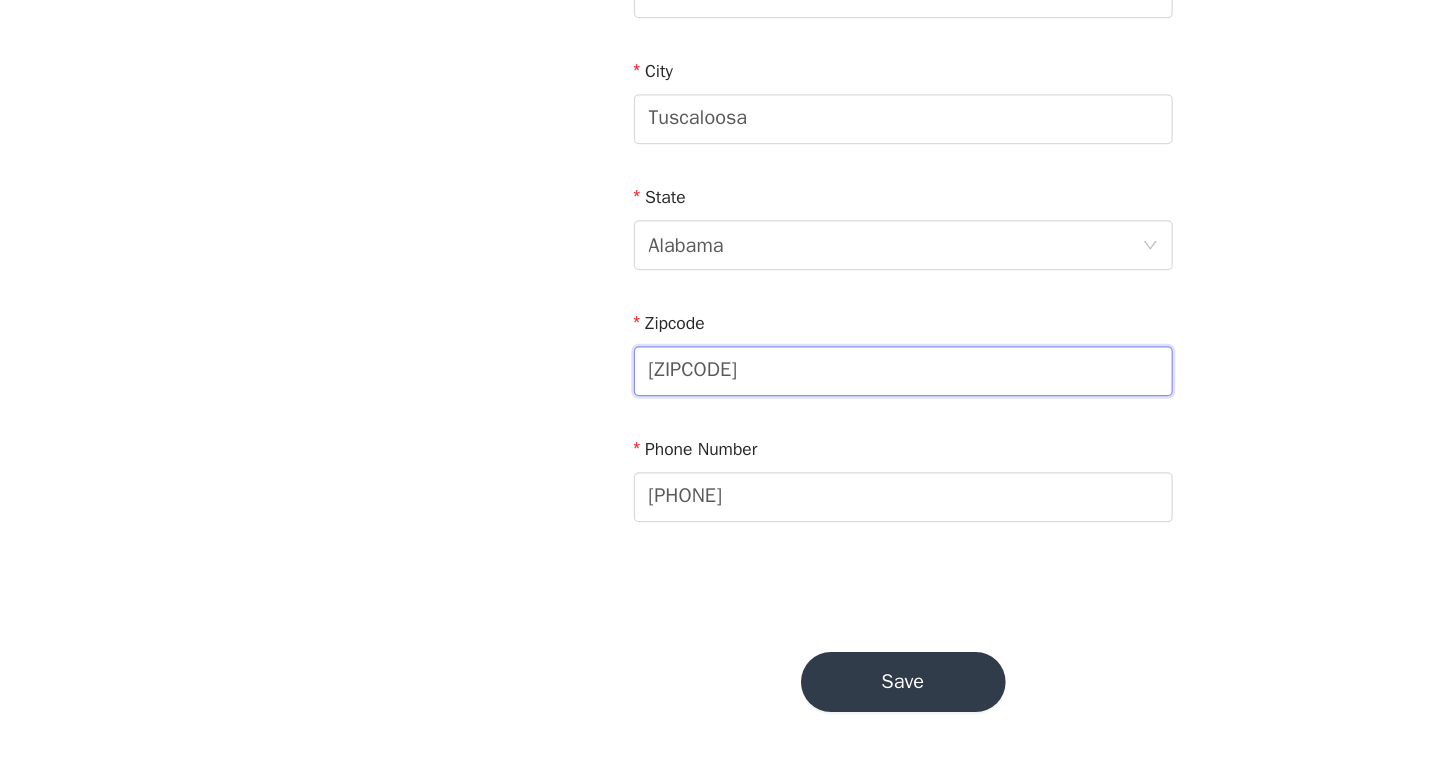 type on "[ZIPCODE]" 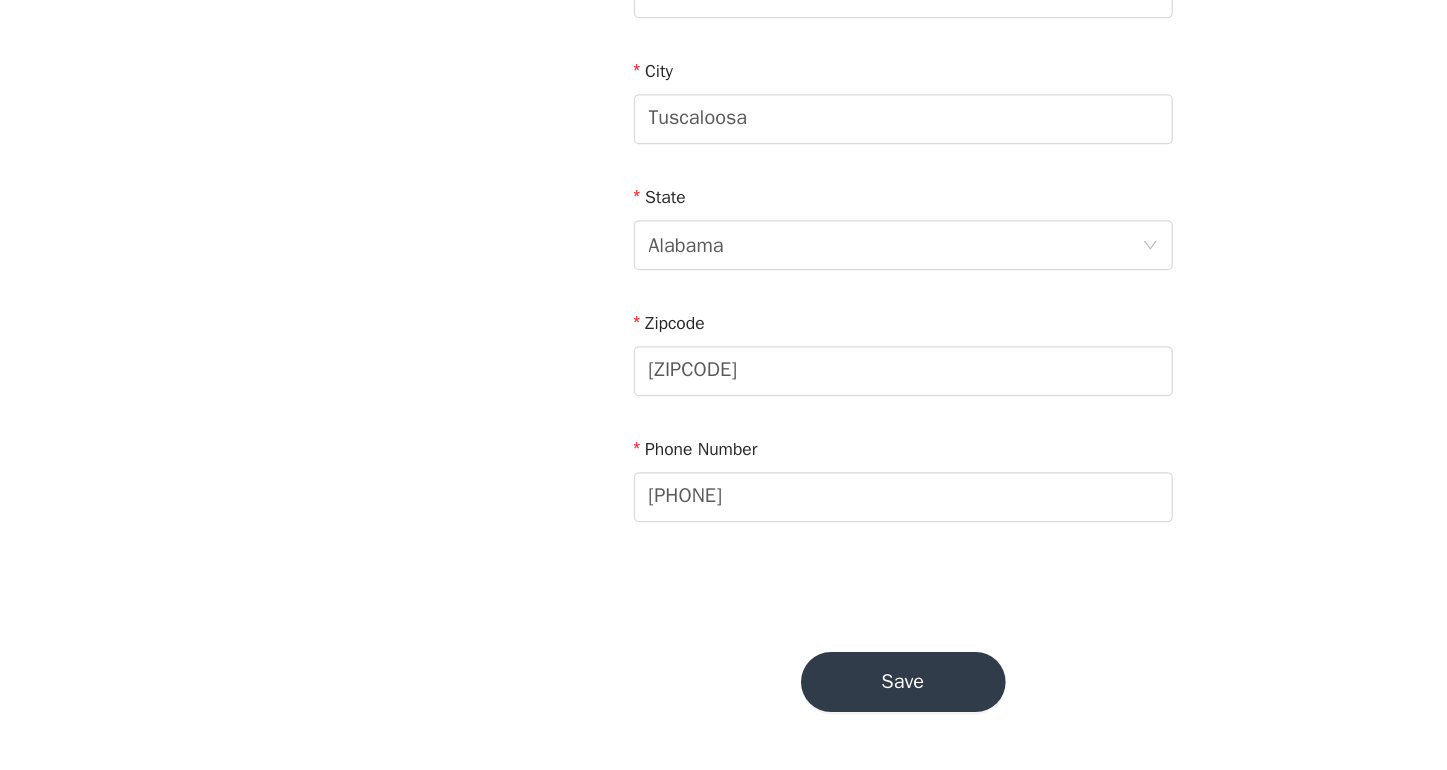 click on "Save" at bounding box center (724, 699) 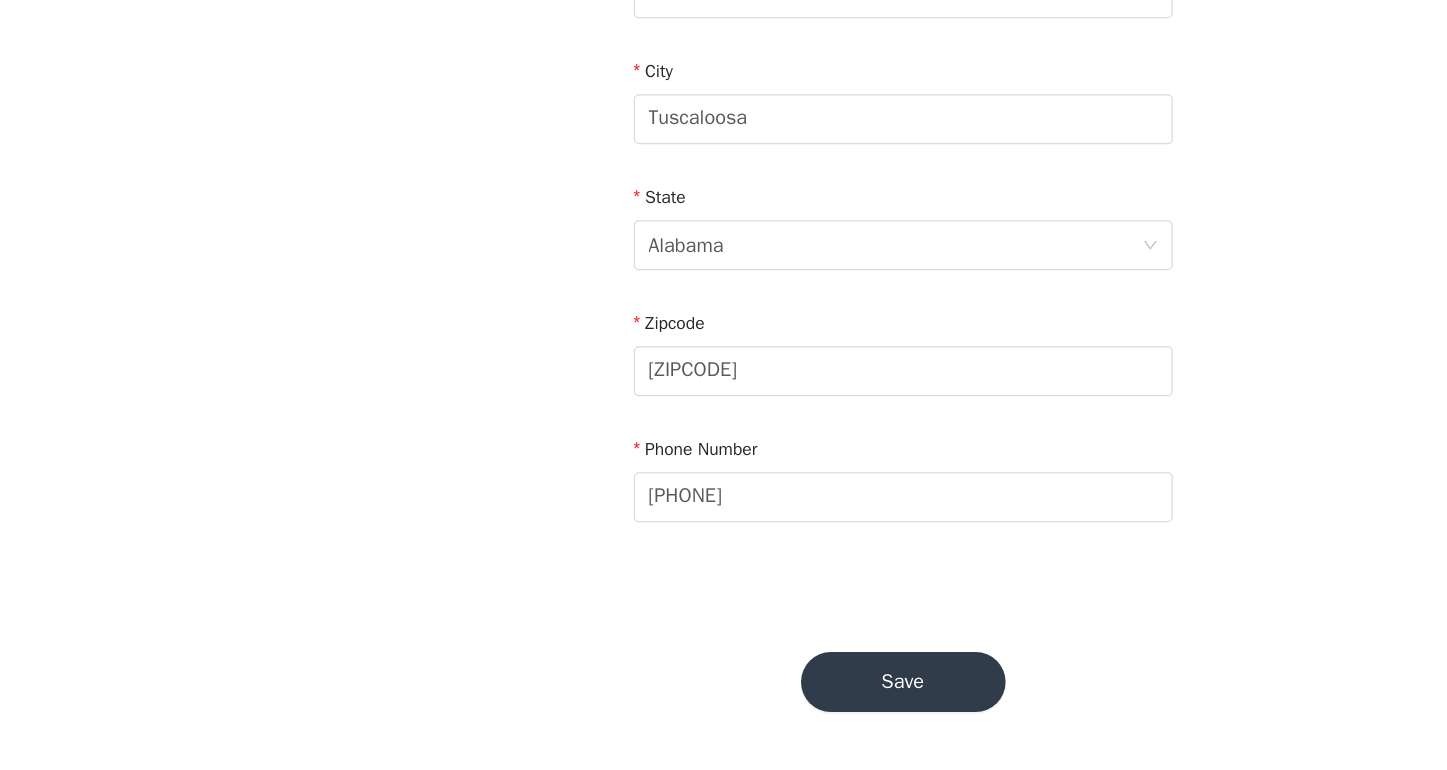 scroll, scrollTop: 0, scrollLeft: 0, axis: both 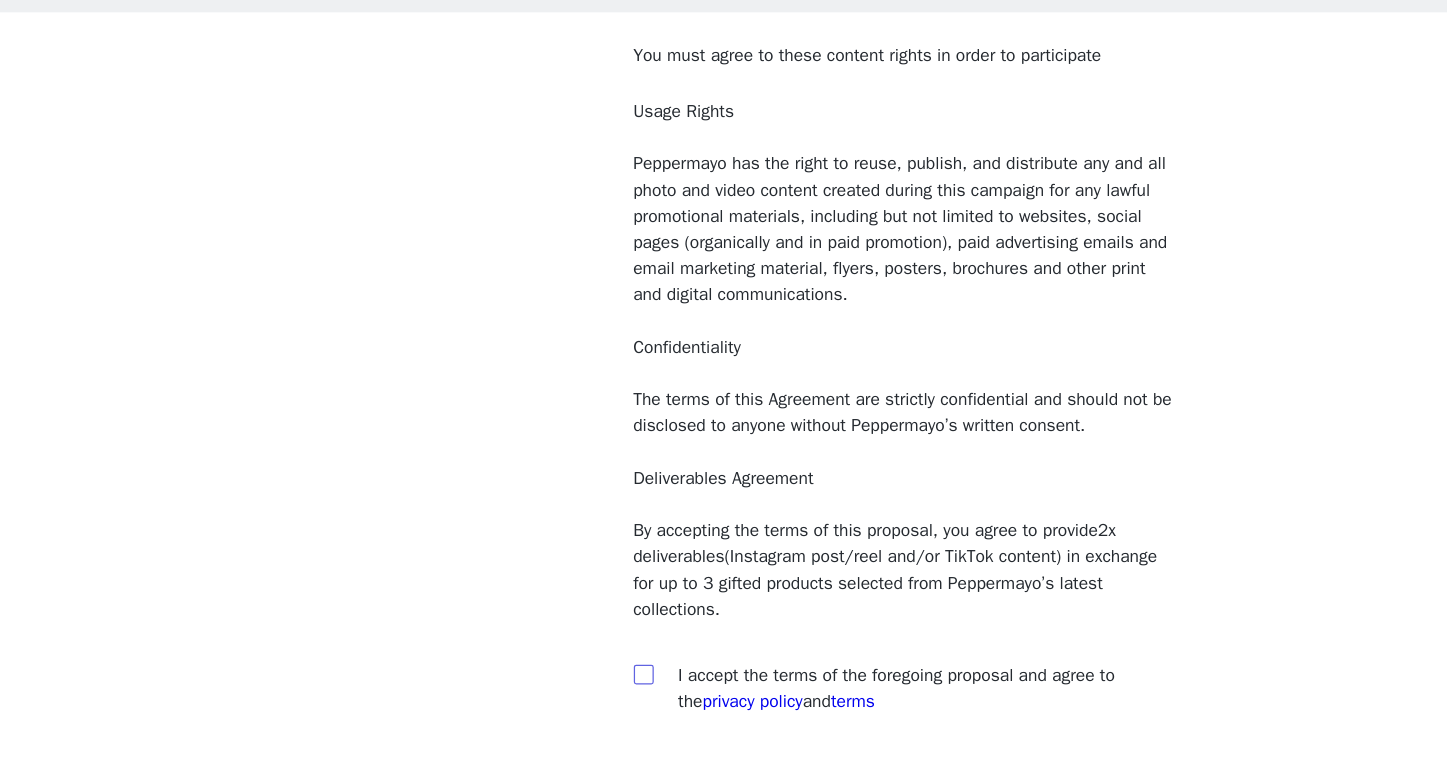 click at bounding box center (515, 692) 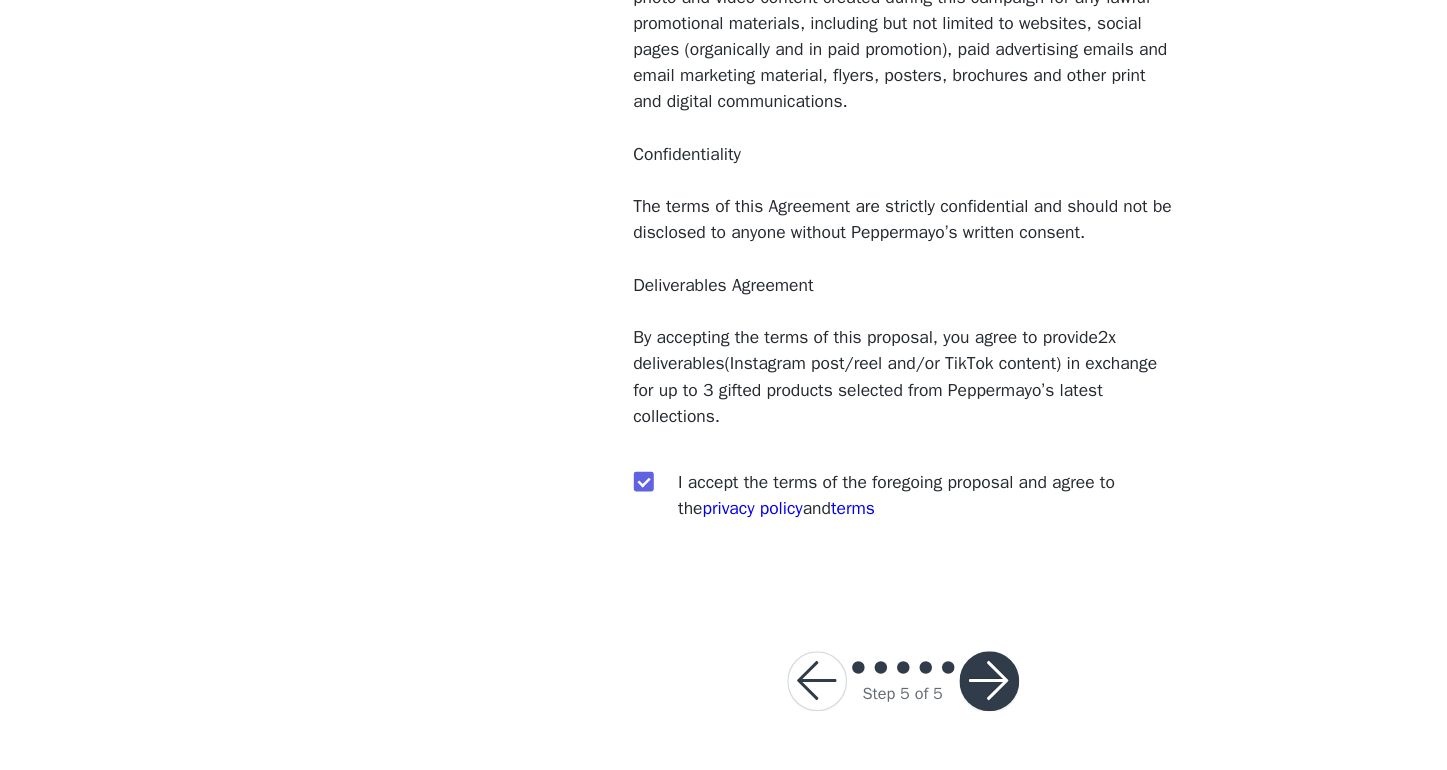 scroll, scrollTop: 154, scrollLeft: 0, axis: vertical 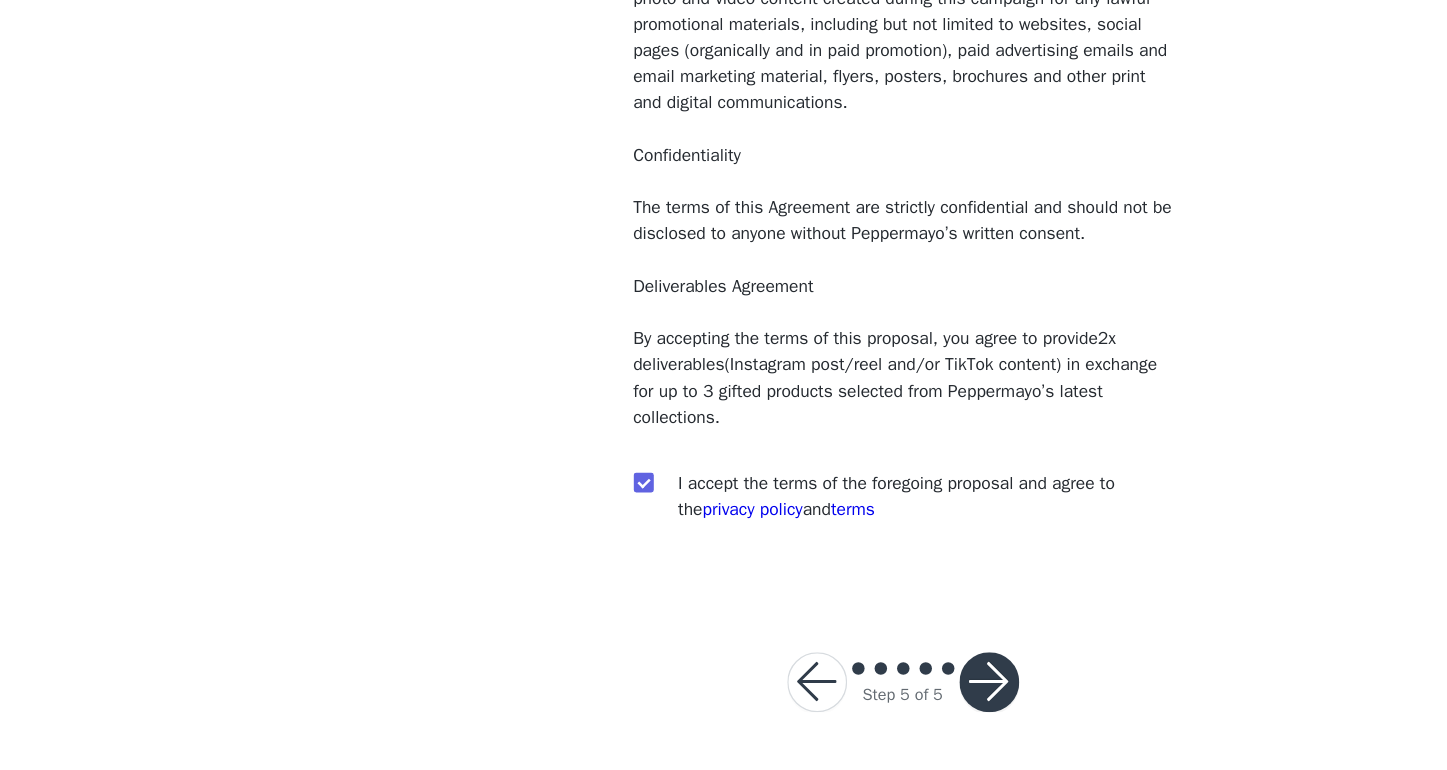click at bounding box center (655, 699) 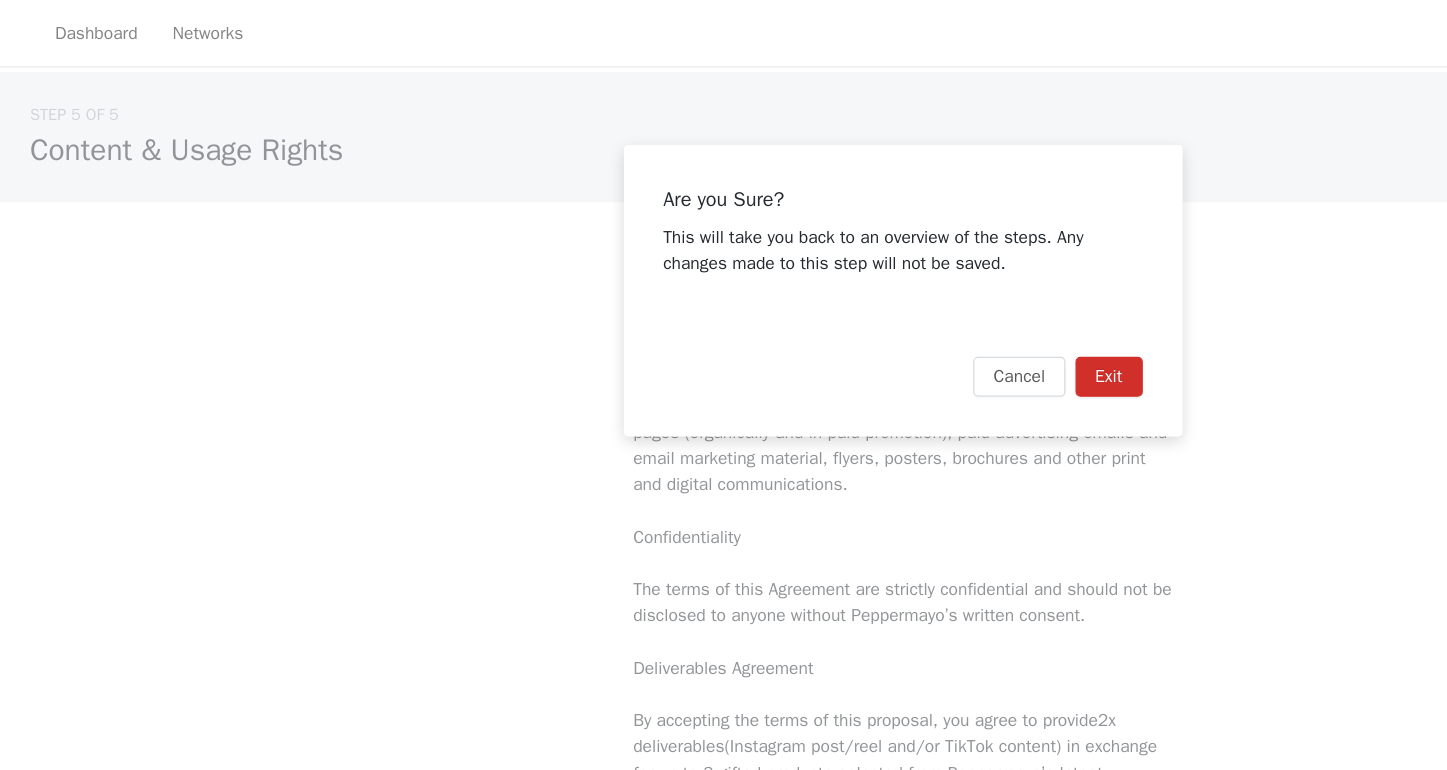 click on "Exit" at bounding box center (889, 302) 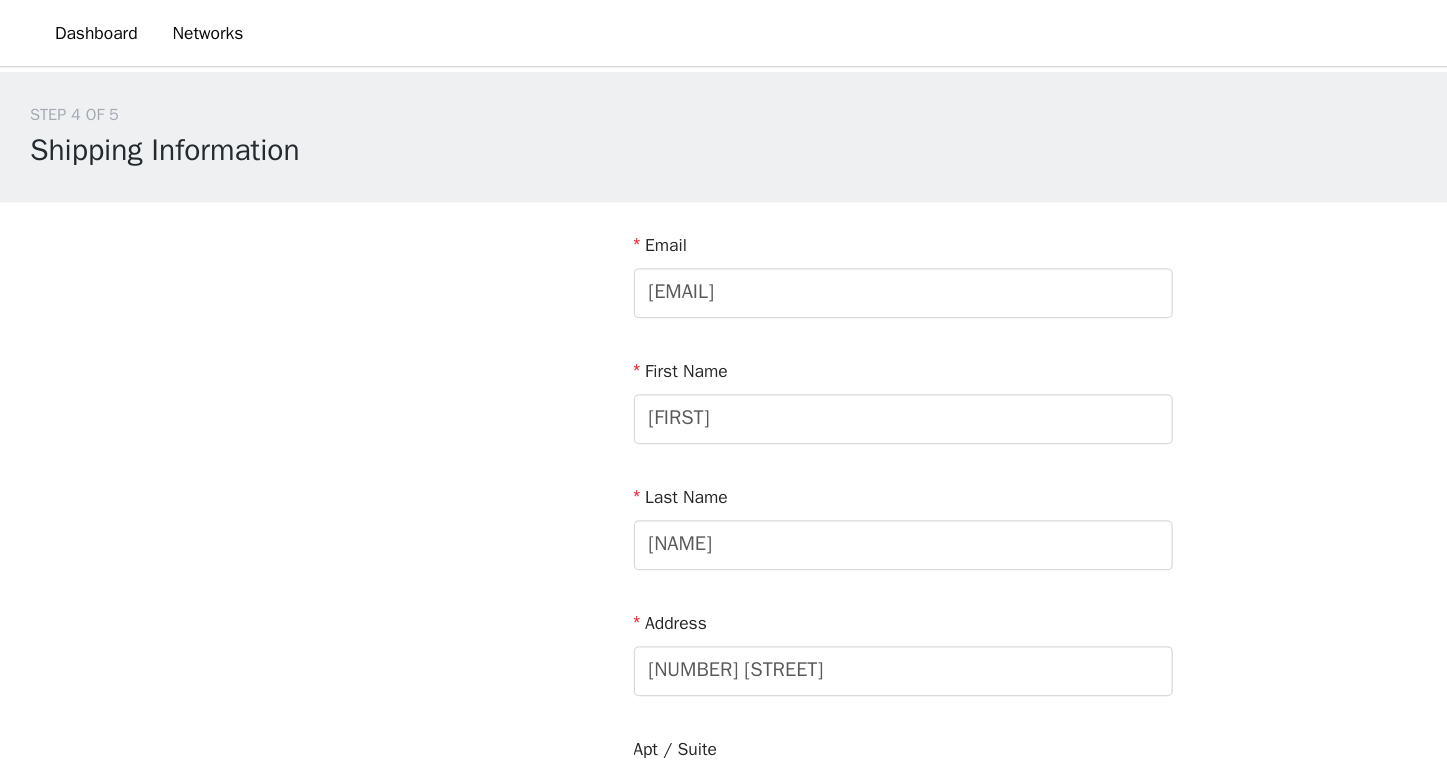 scroll, scrollTop: 0, scrollLeft: 0, axis: both 